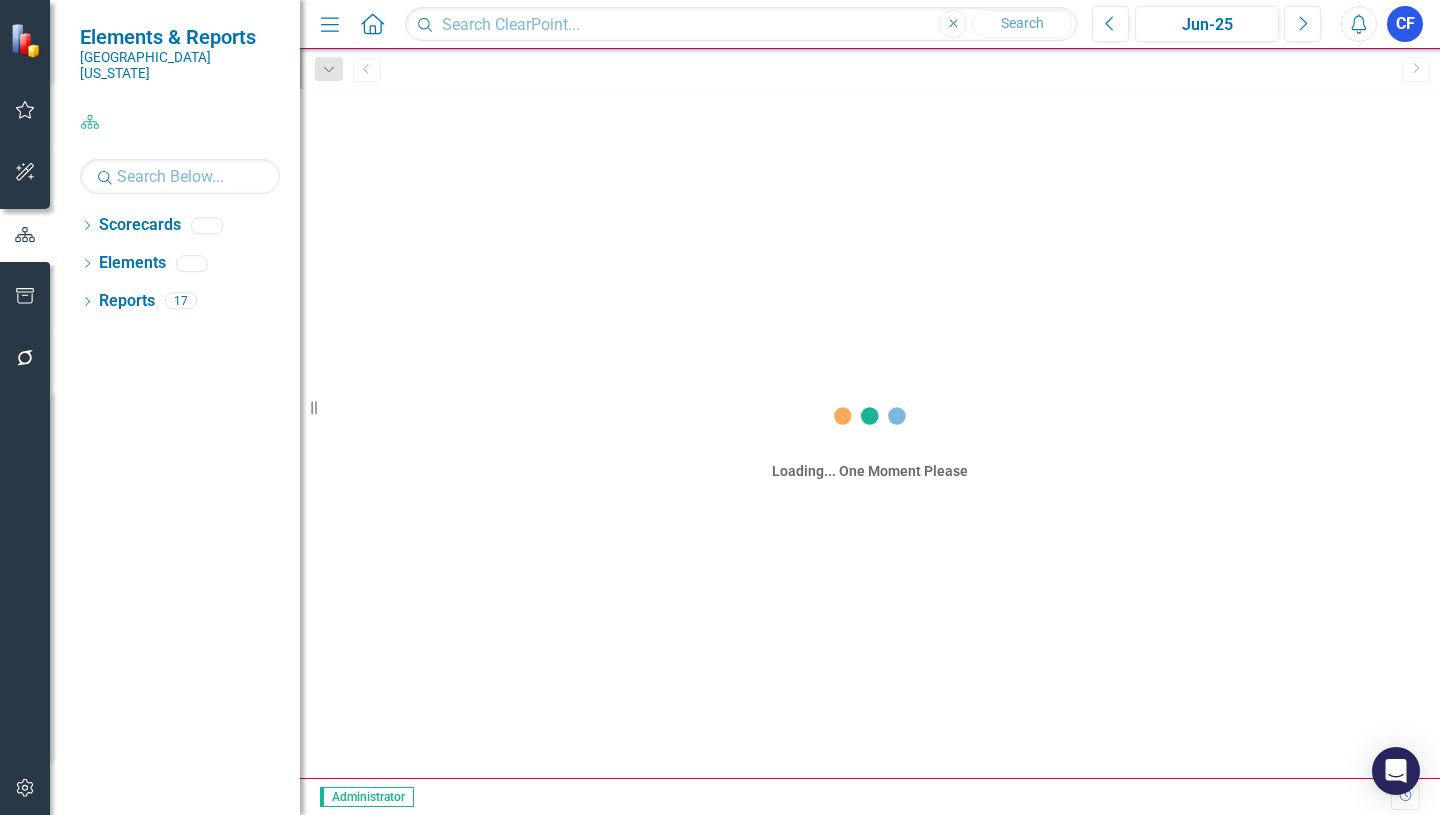 scroll, scrollTop: 0, scrollLeft: 0, axis: both 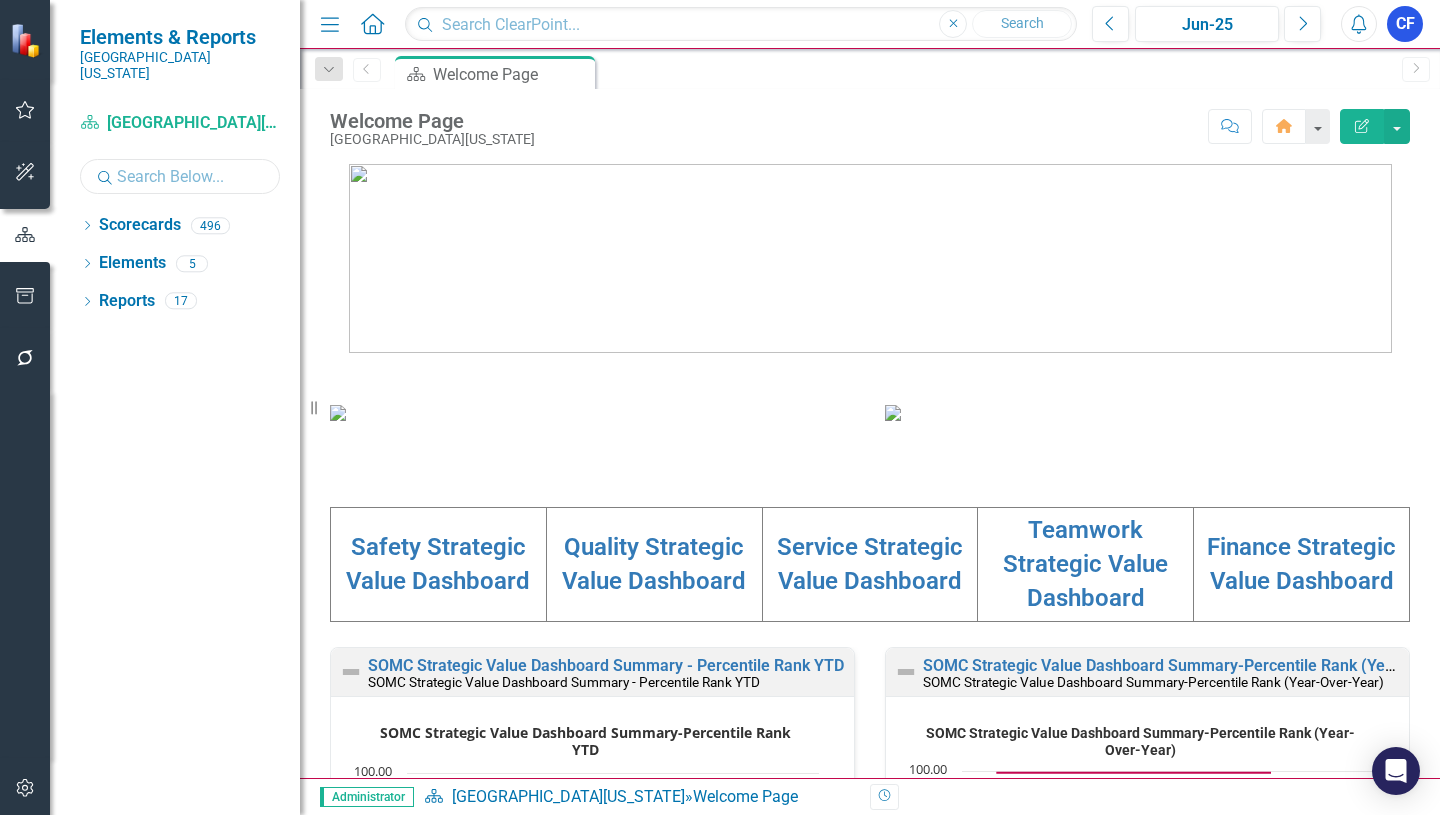 click at bounding box center [180, 176] 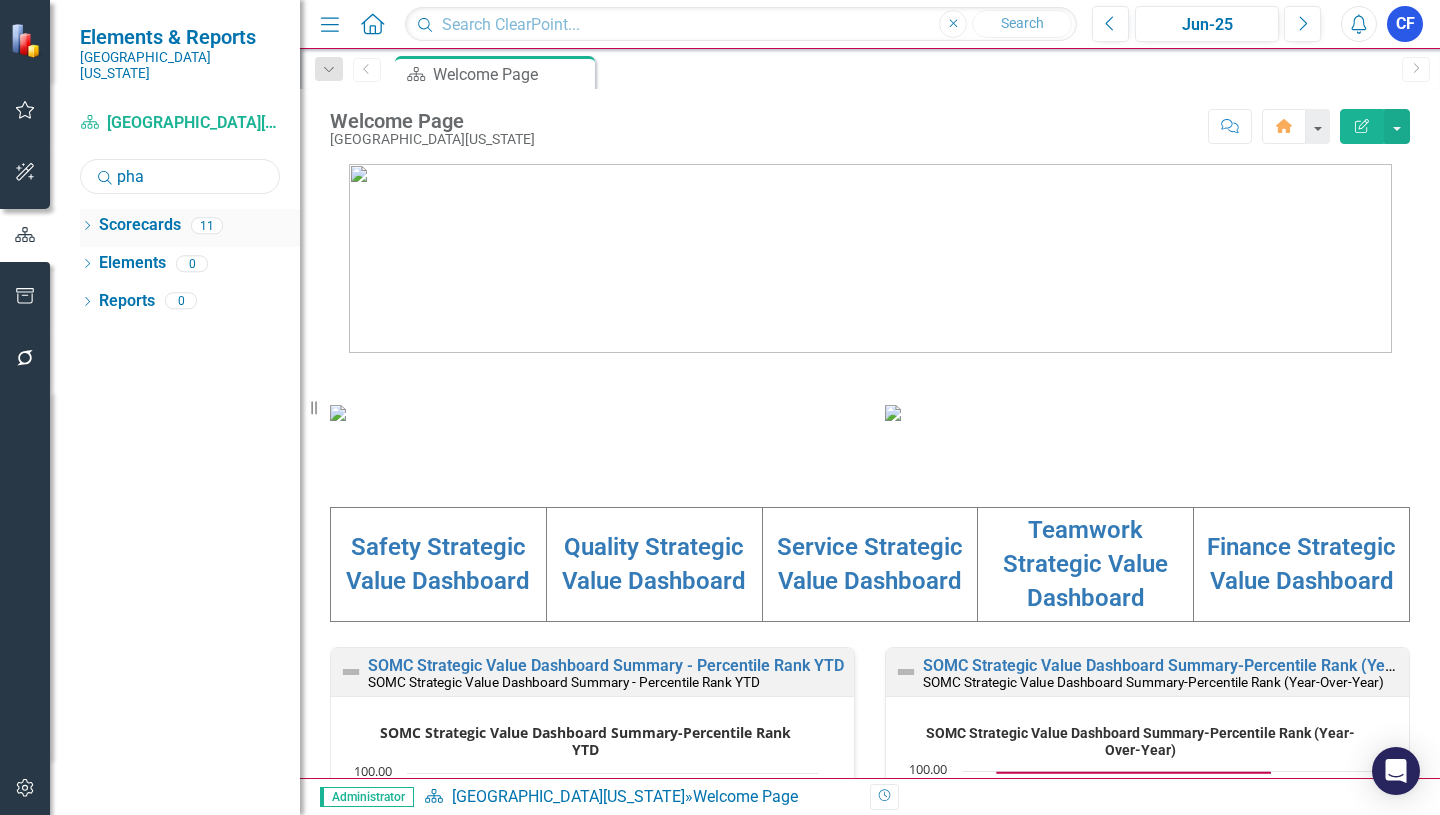 type on "pha" 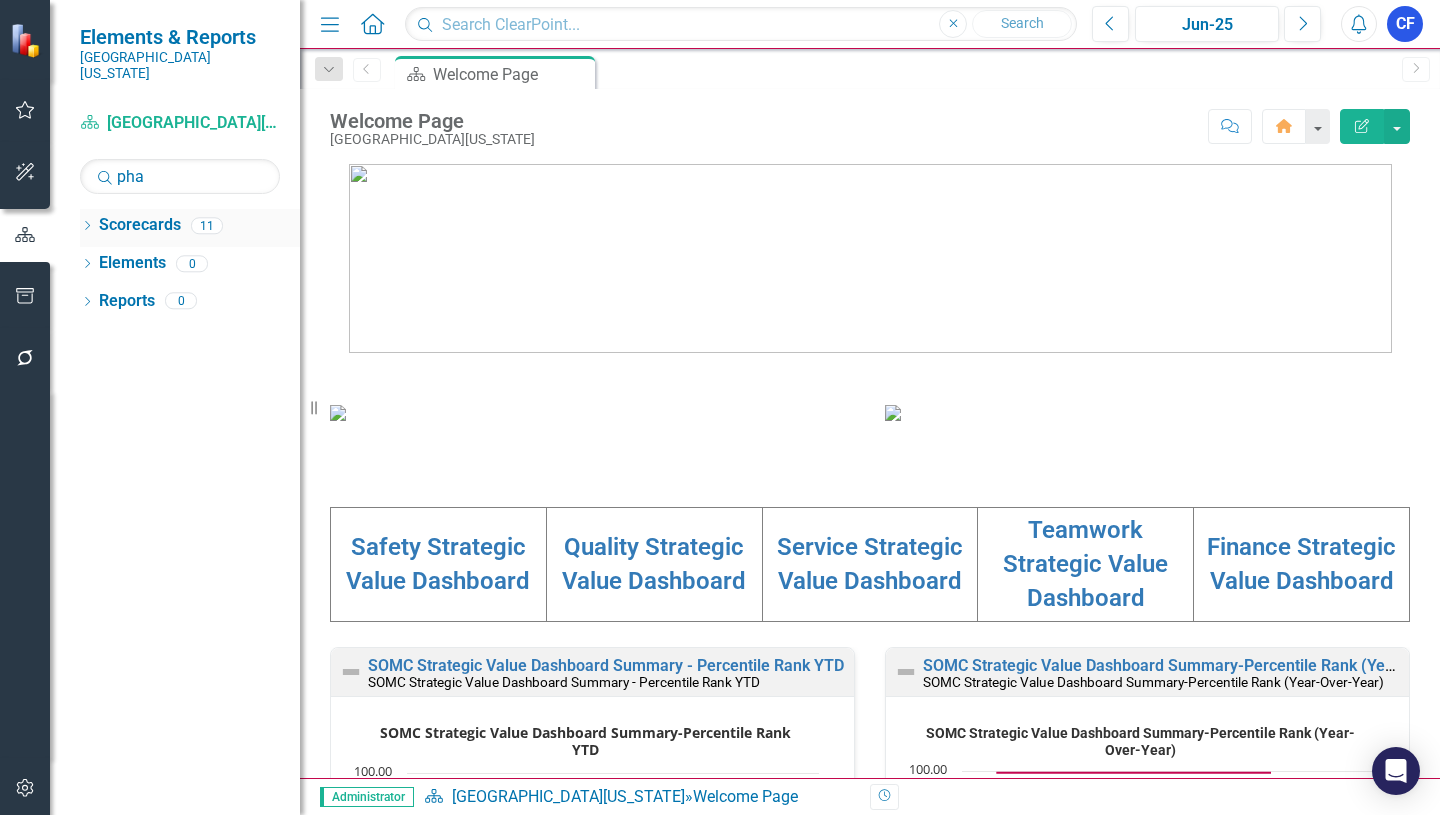 click on "Dropdown" 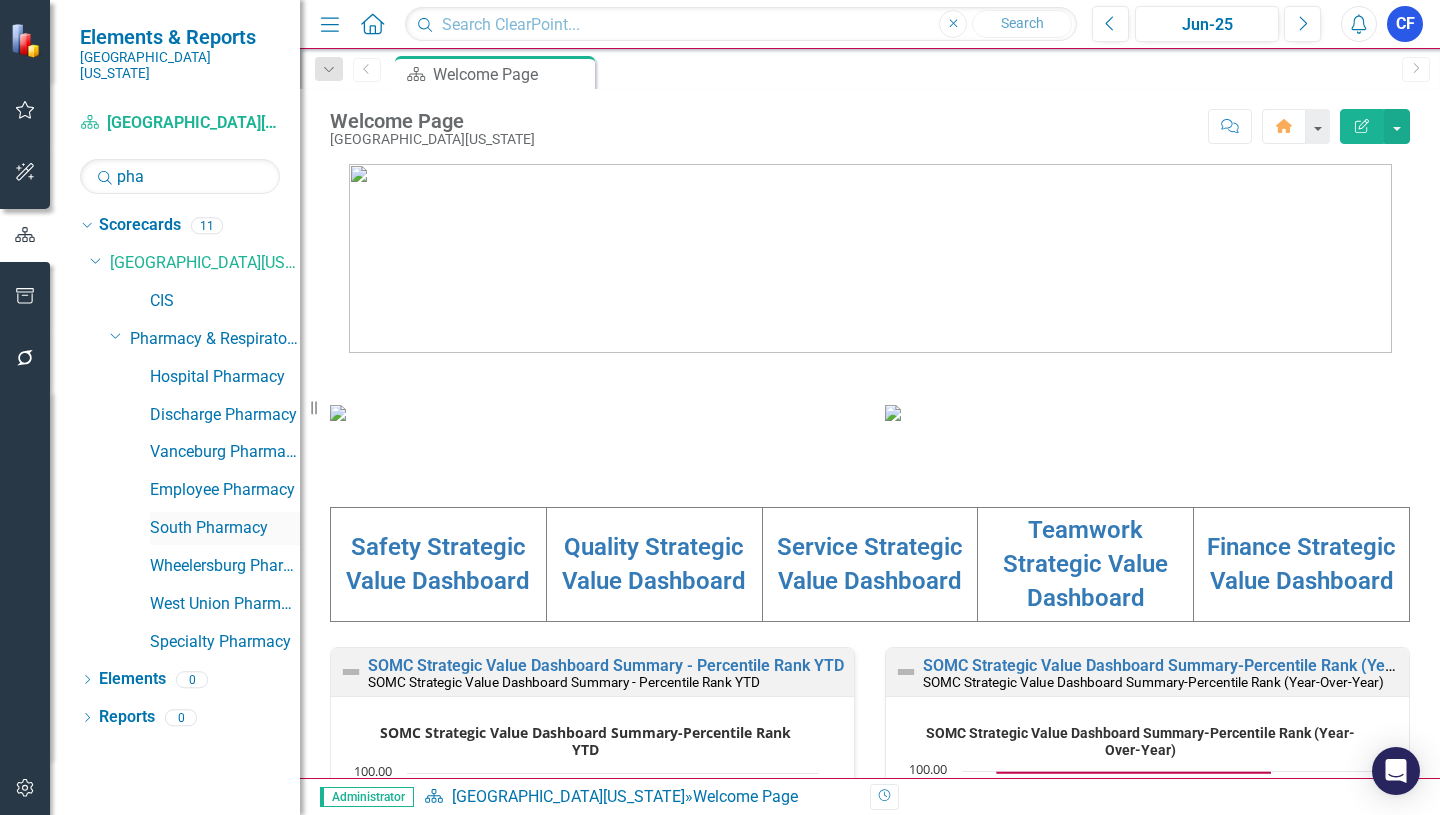 click on "South Pharmacy" at bounding box center (225, 528) 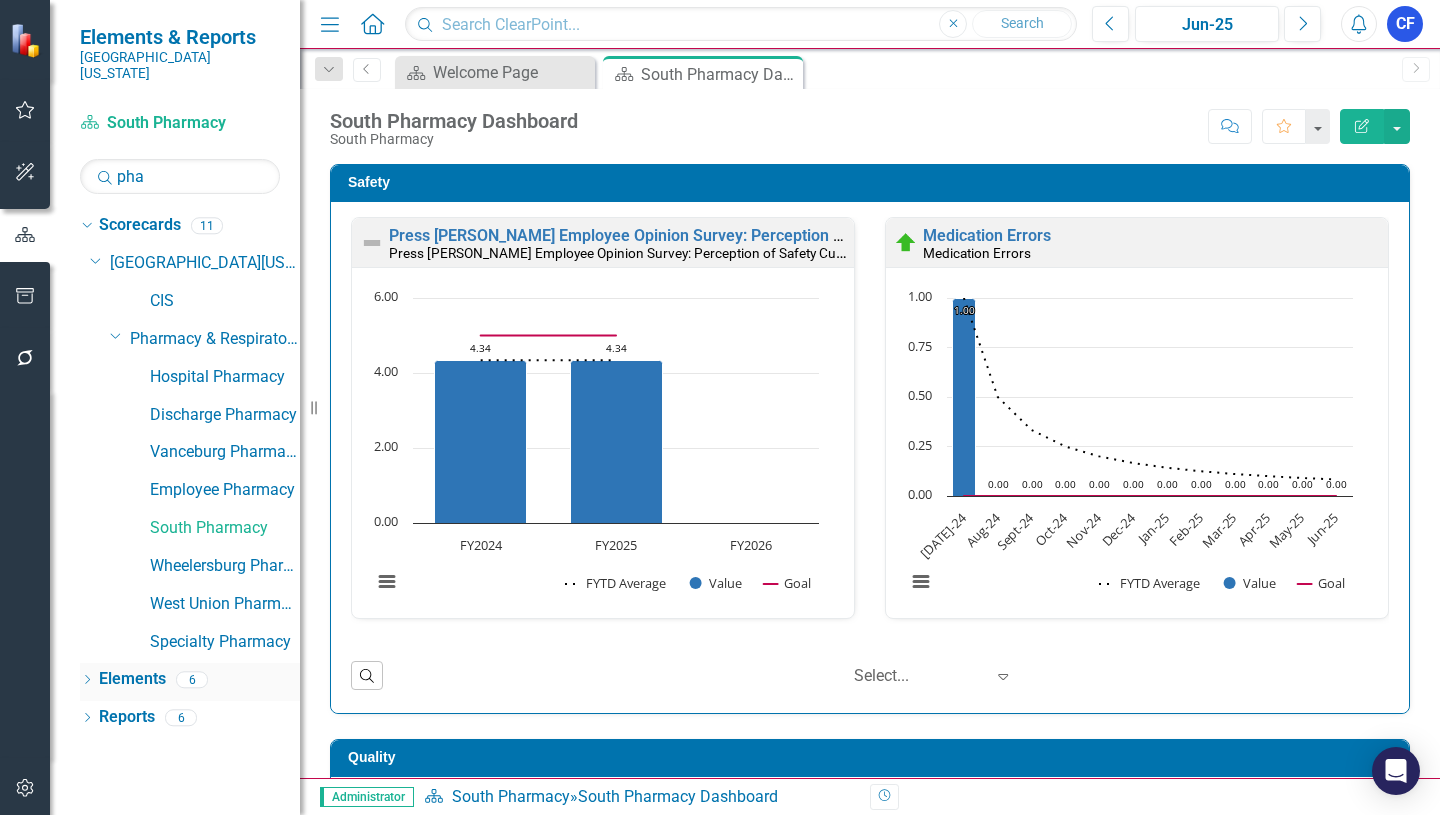 click on "Elements" at bounding box center [132, 679] 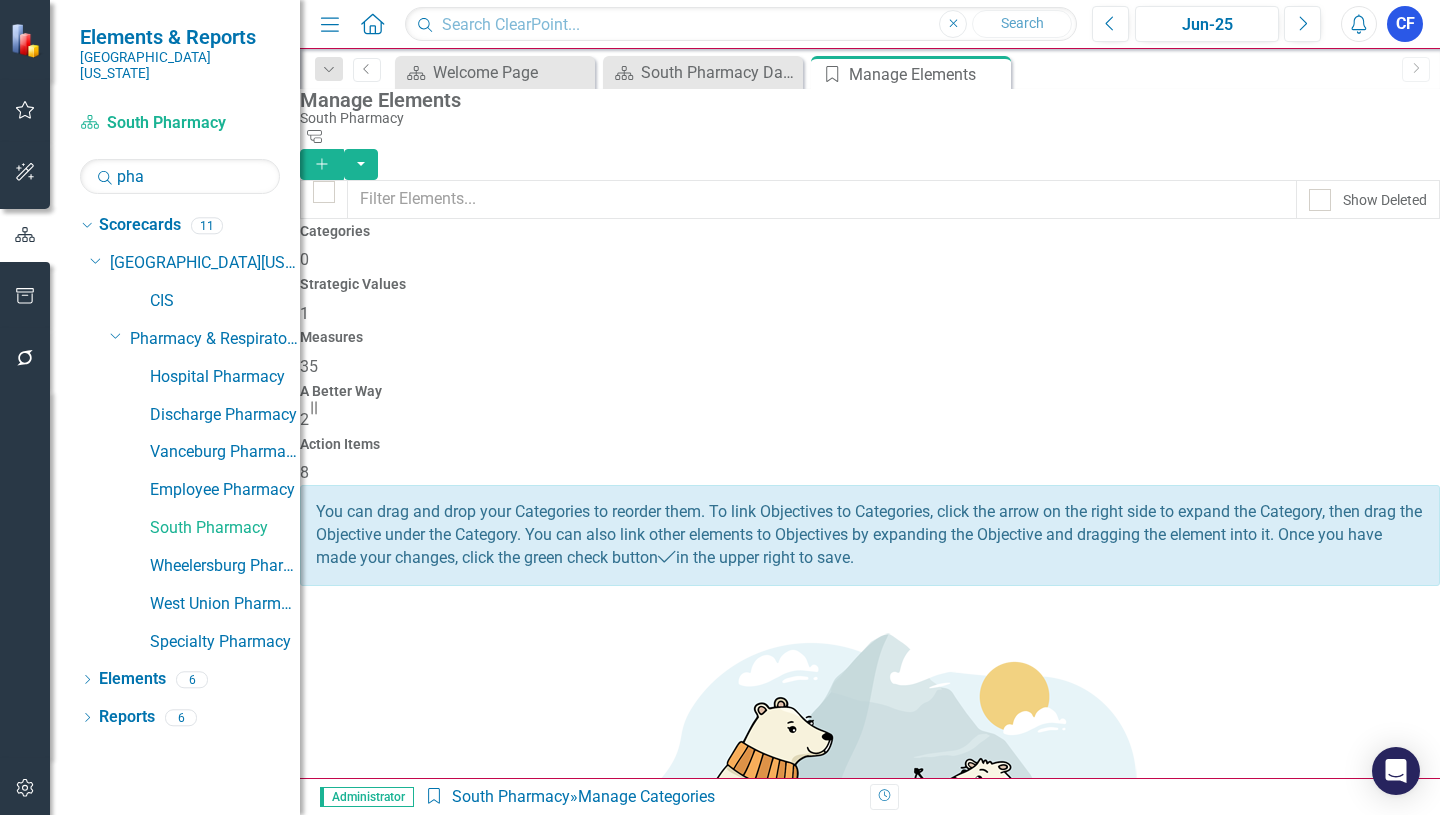 click on "Measures" at bounding box center (870, 337) 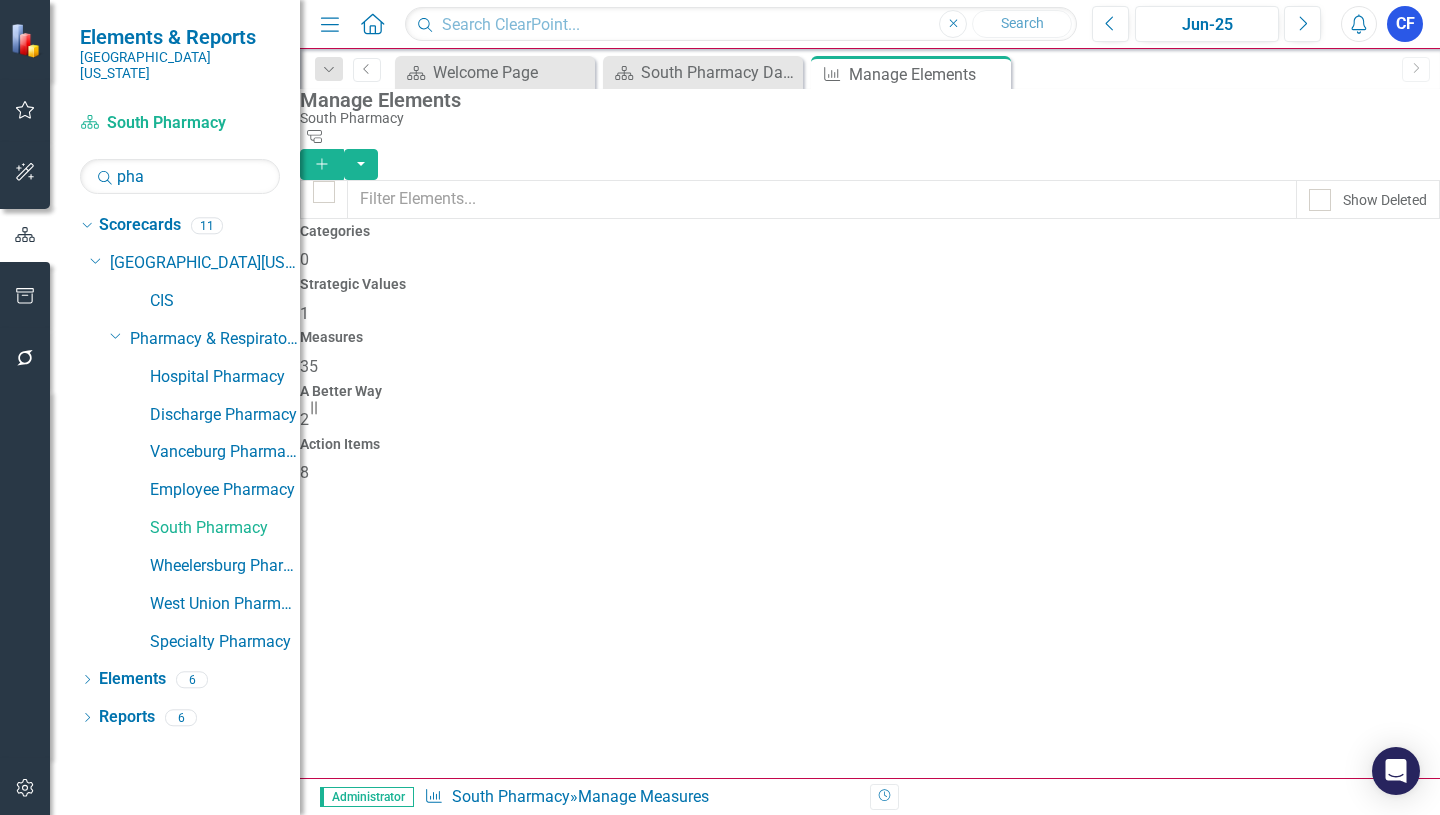checkbox on "false" 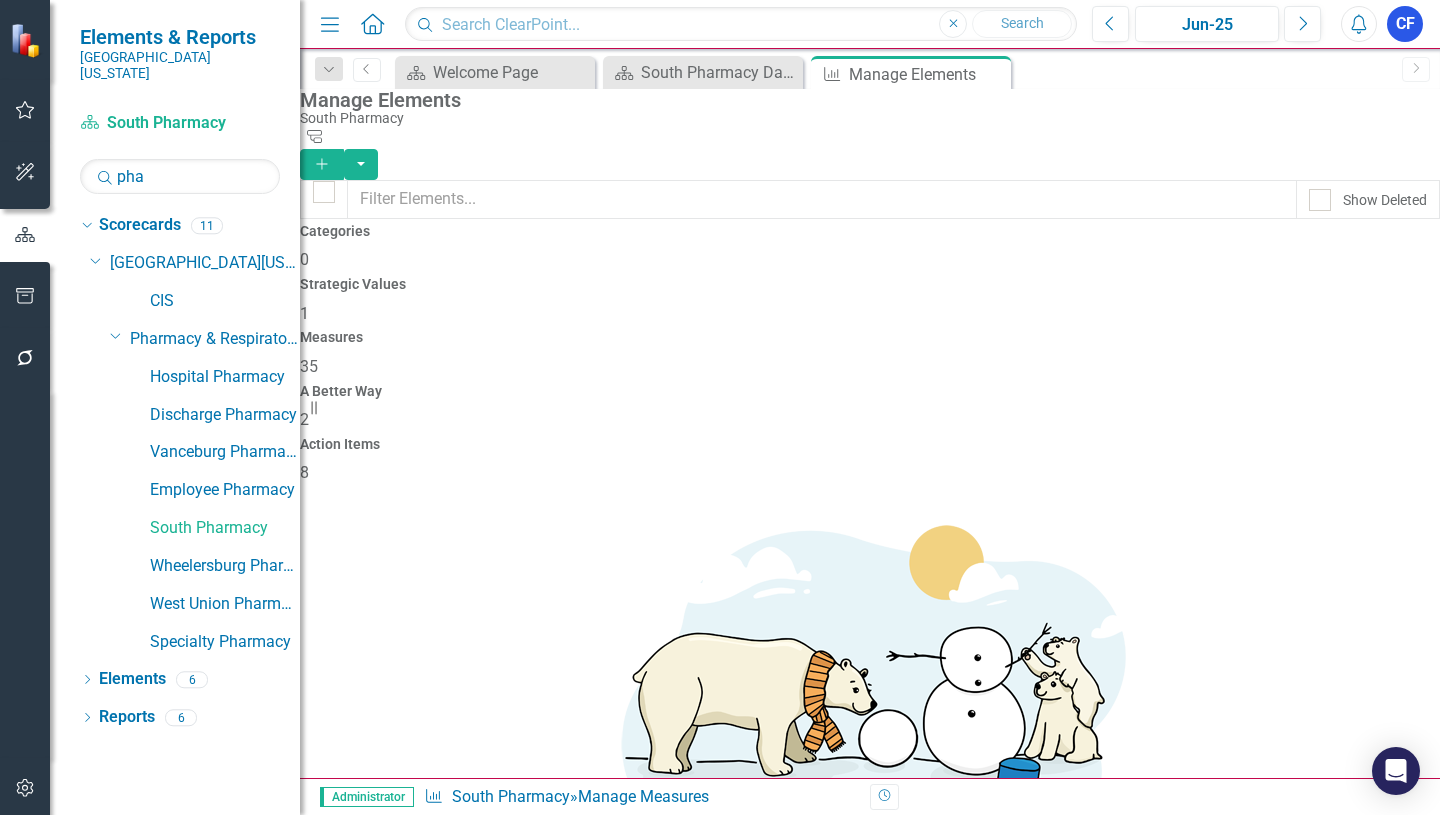 scroll, scrollTop: 0, scrollLeft: 0, axis: both 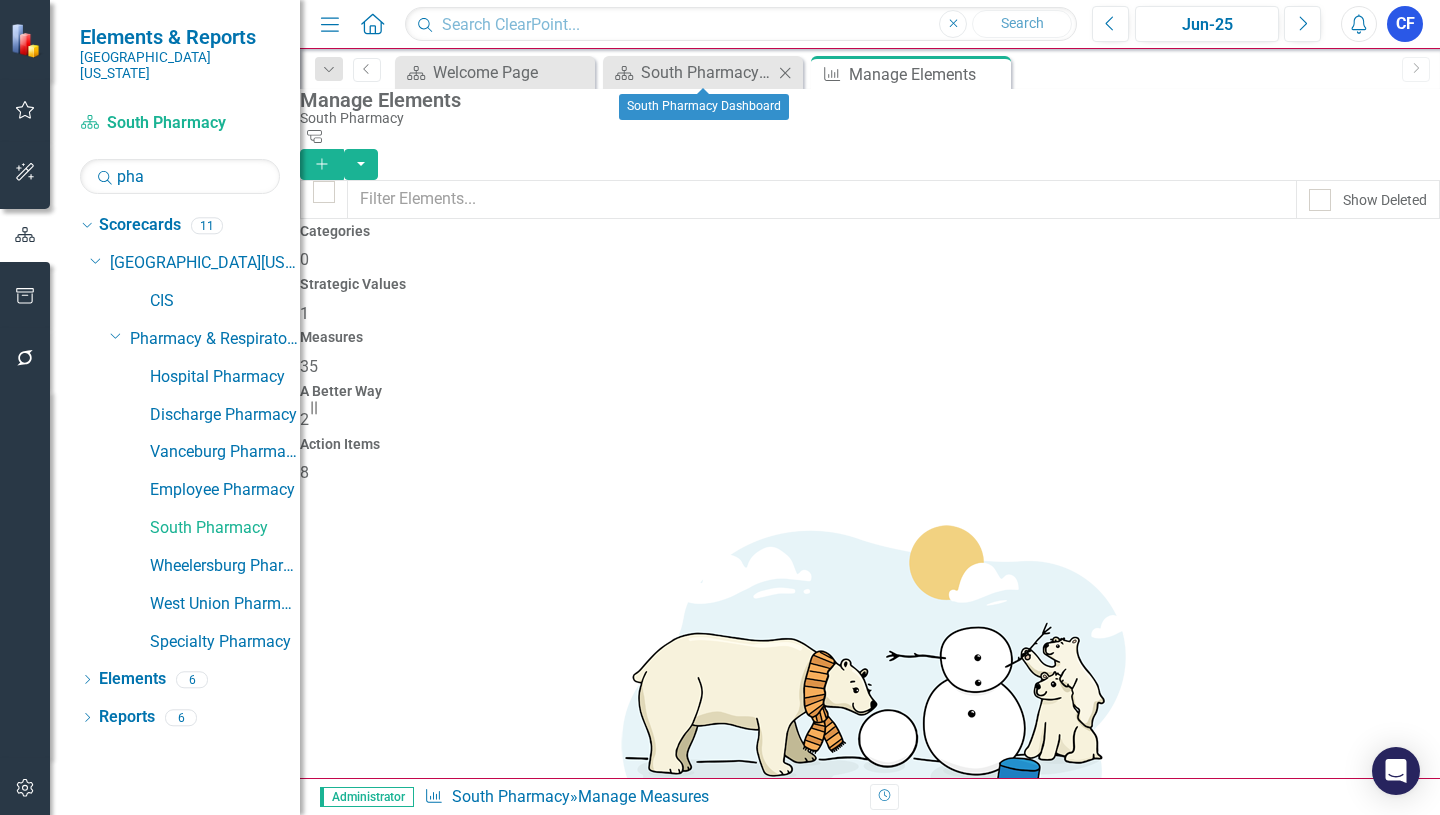 click 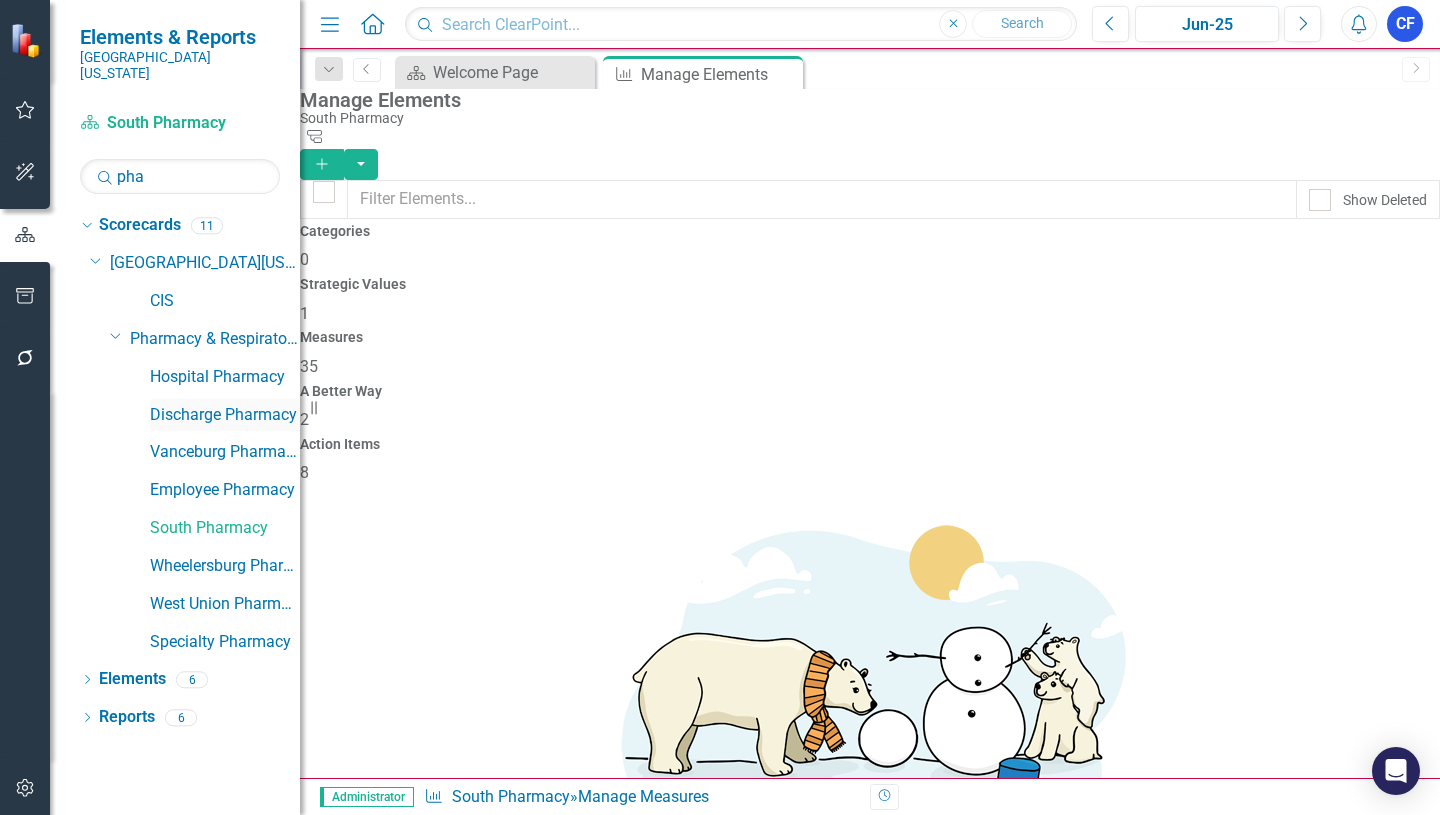 click on "Discharge Pharmacy" at bounding box center [225, 415] 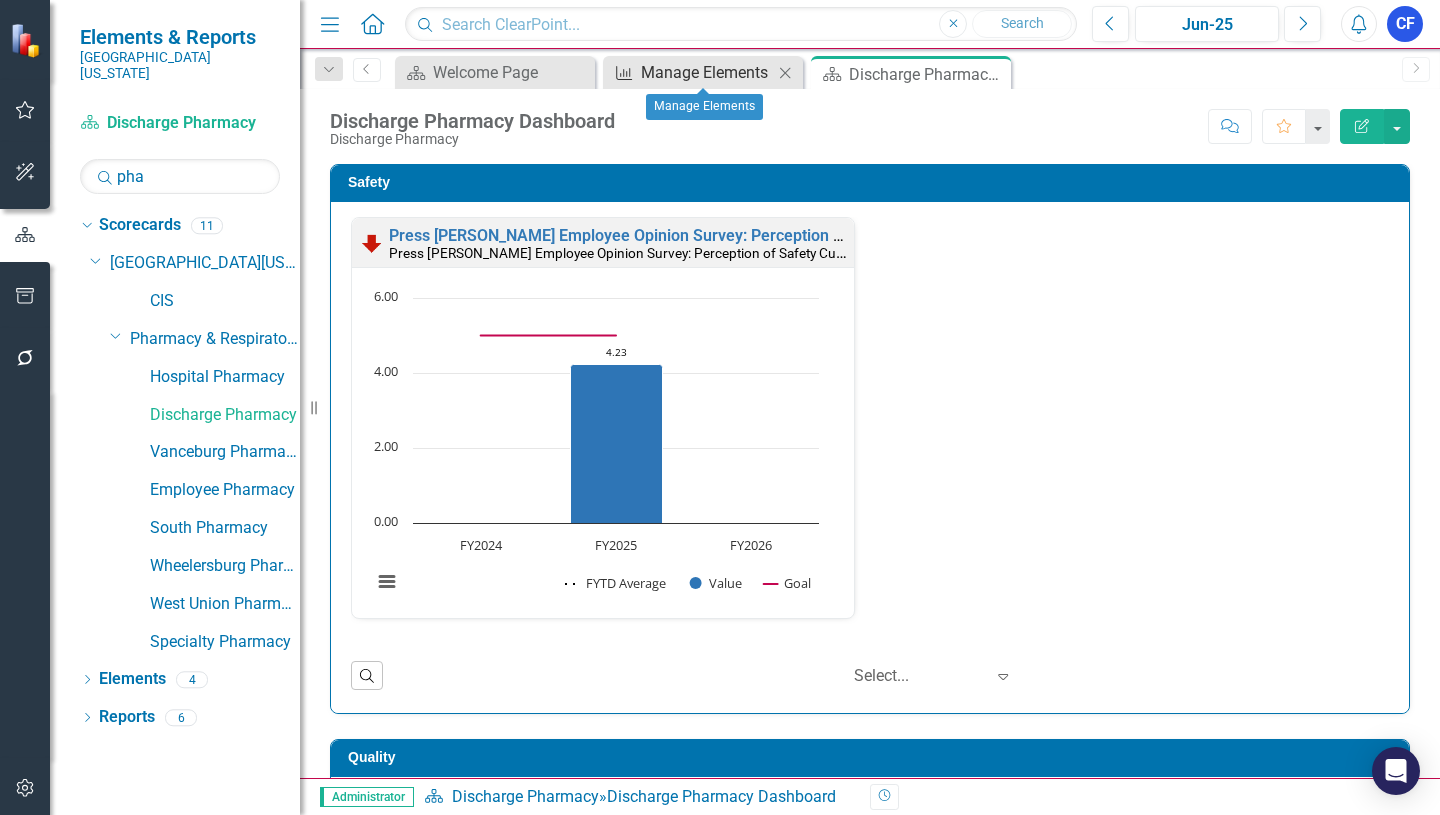 click on "Manage Elements" at bounding box center [707, 72] 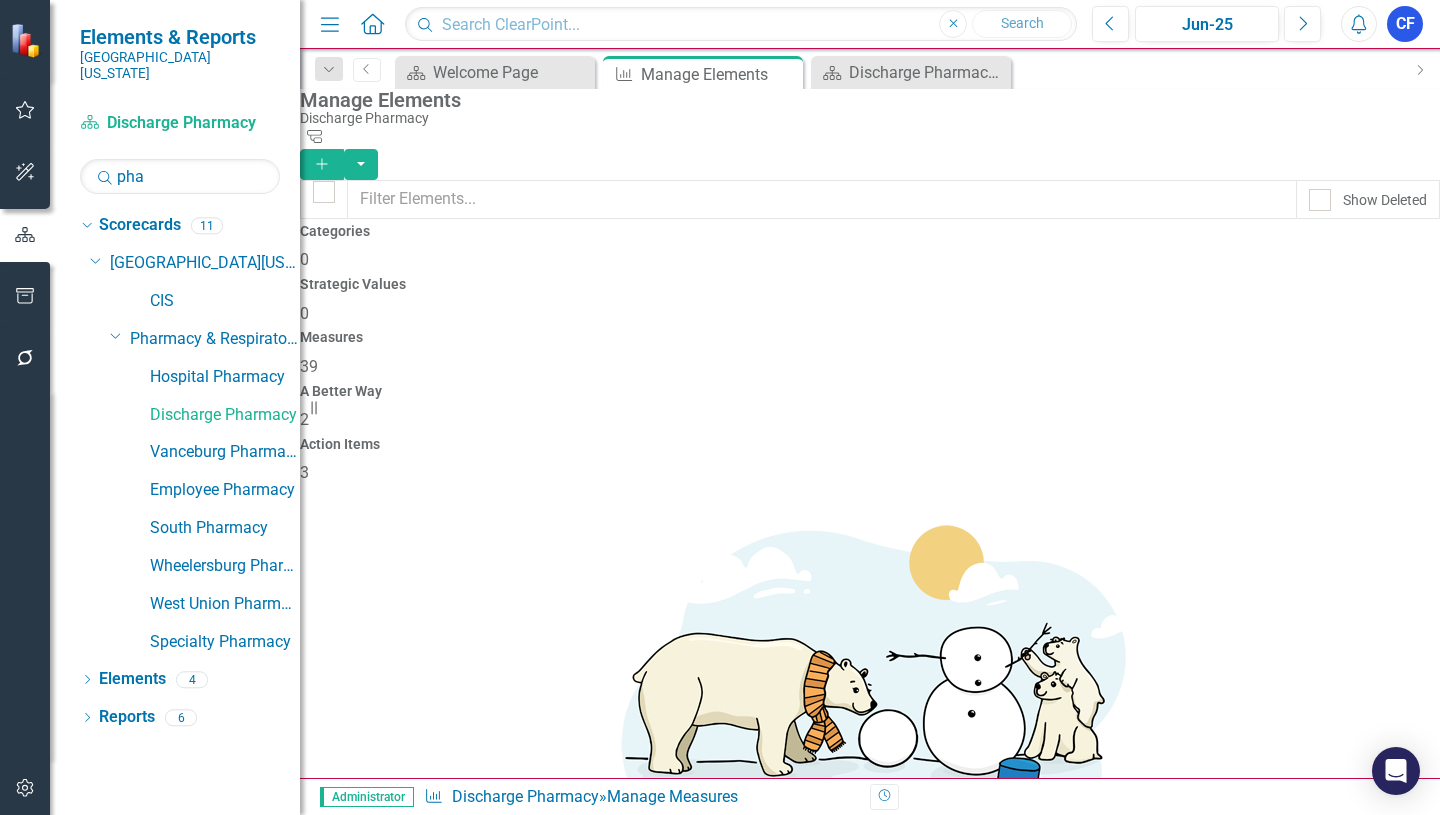 scroll, scrollTop: 300, scrollLeft: 0, axis: vertical 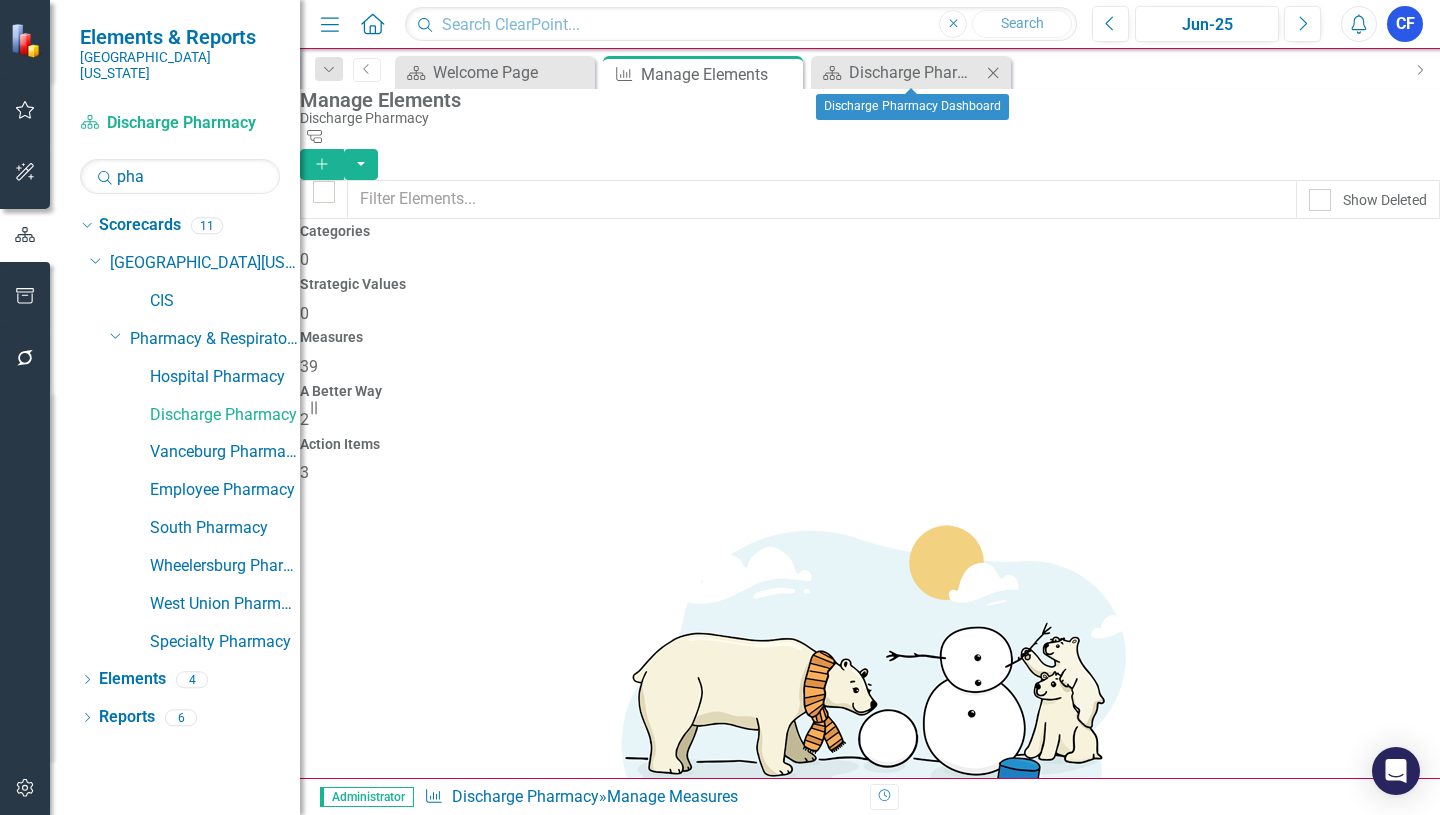 click on "Close" 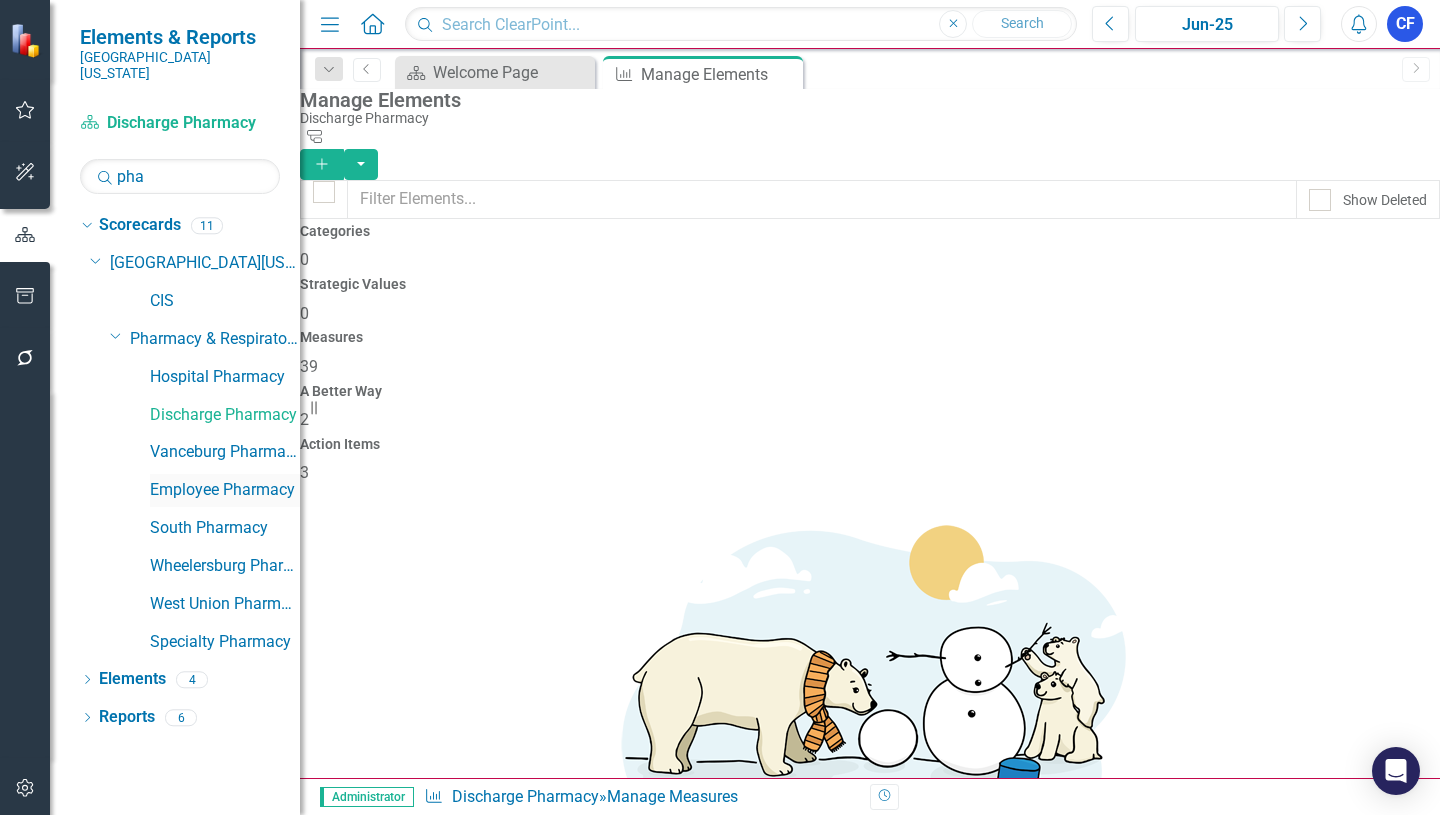 click on "Employee Pharmacy" at bounding box center (225, 490) 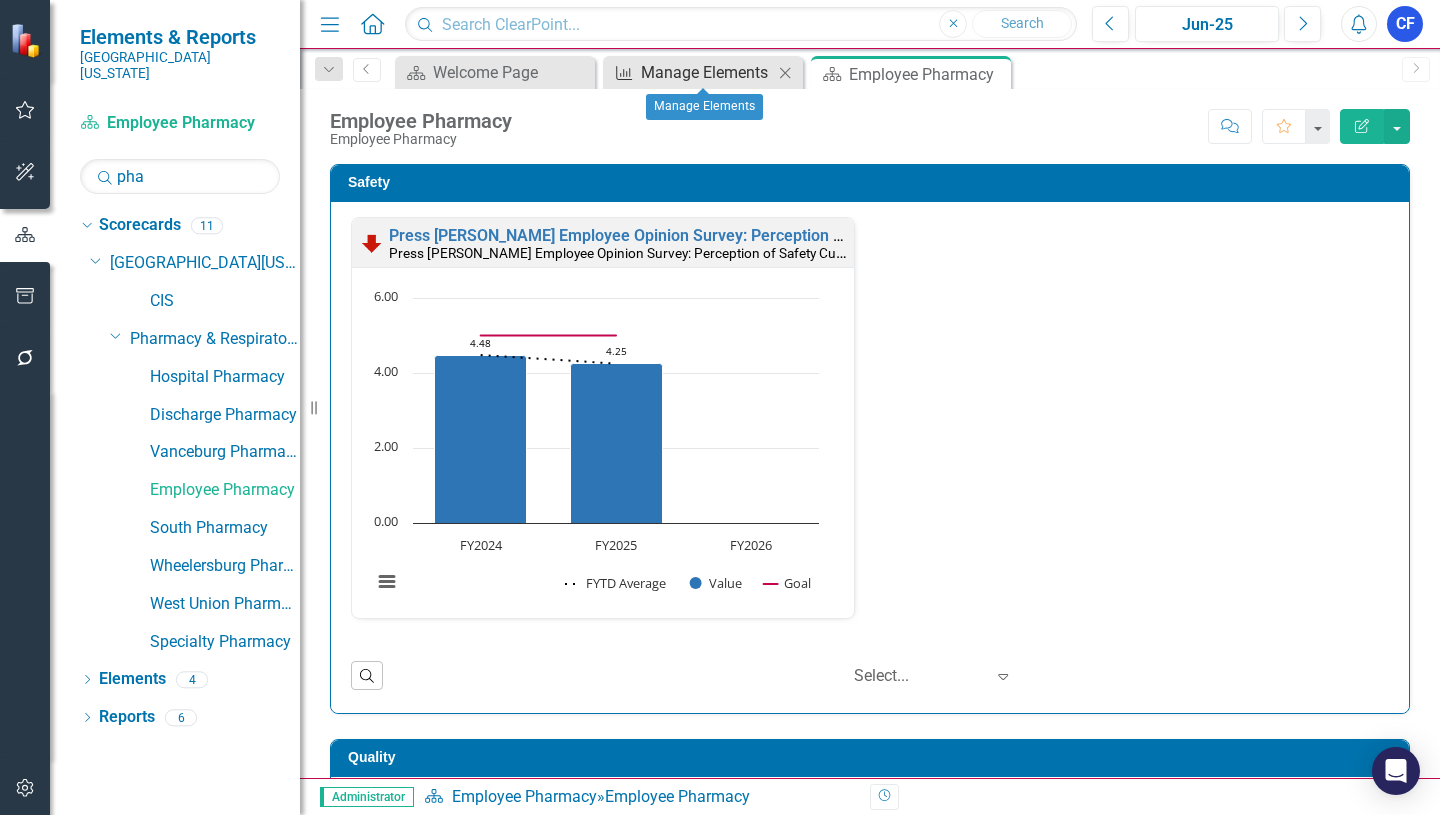 click on "Manage Elements" at bounding box center (707, 72) 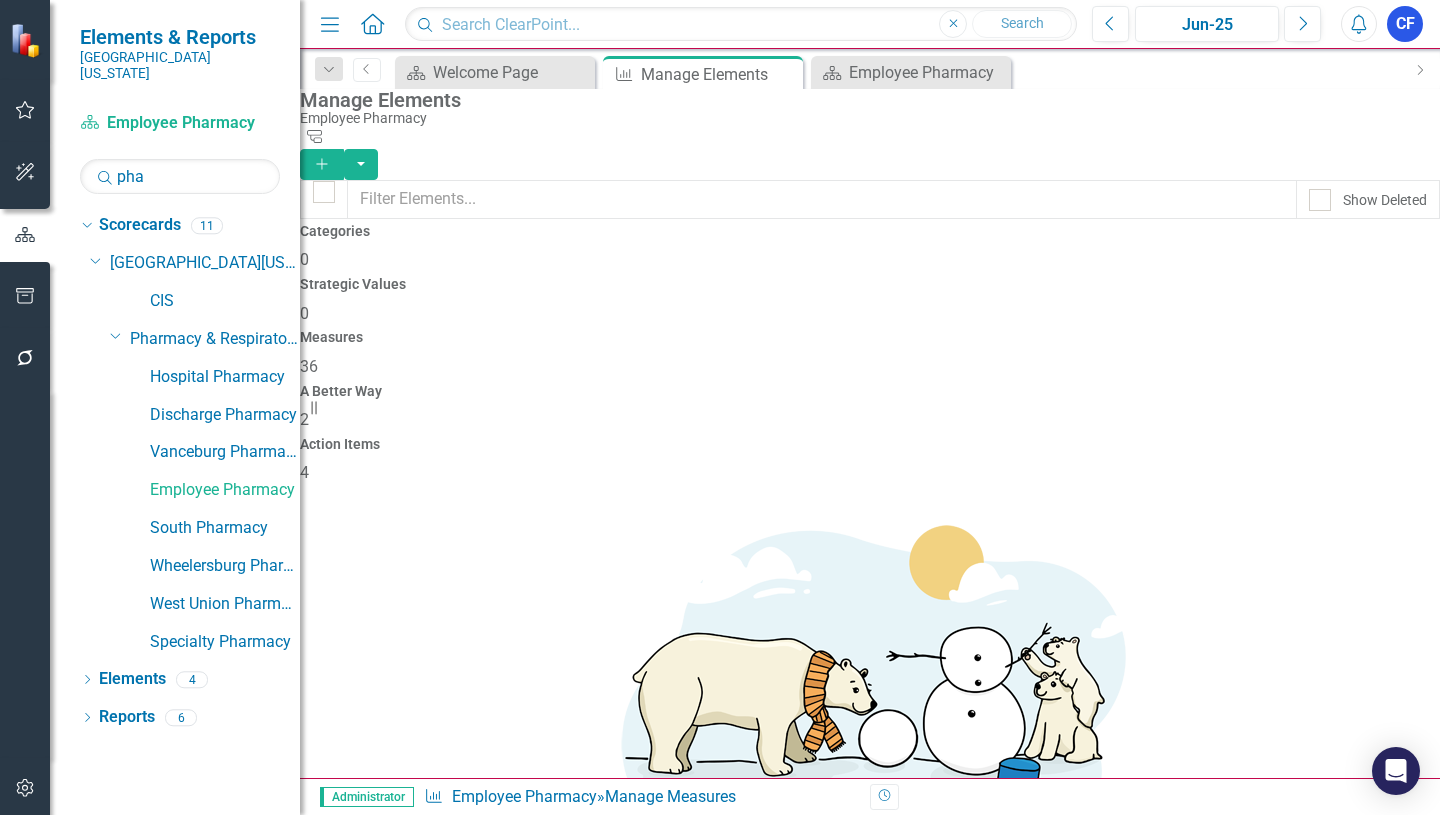 scroll, scrollTop: 200, scrollLeft: 0, axis: vertical 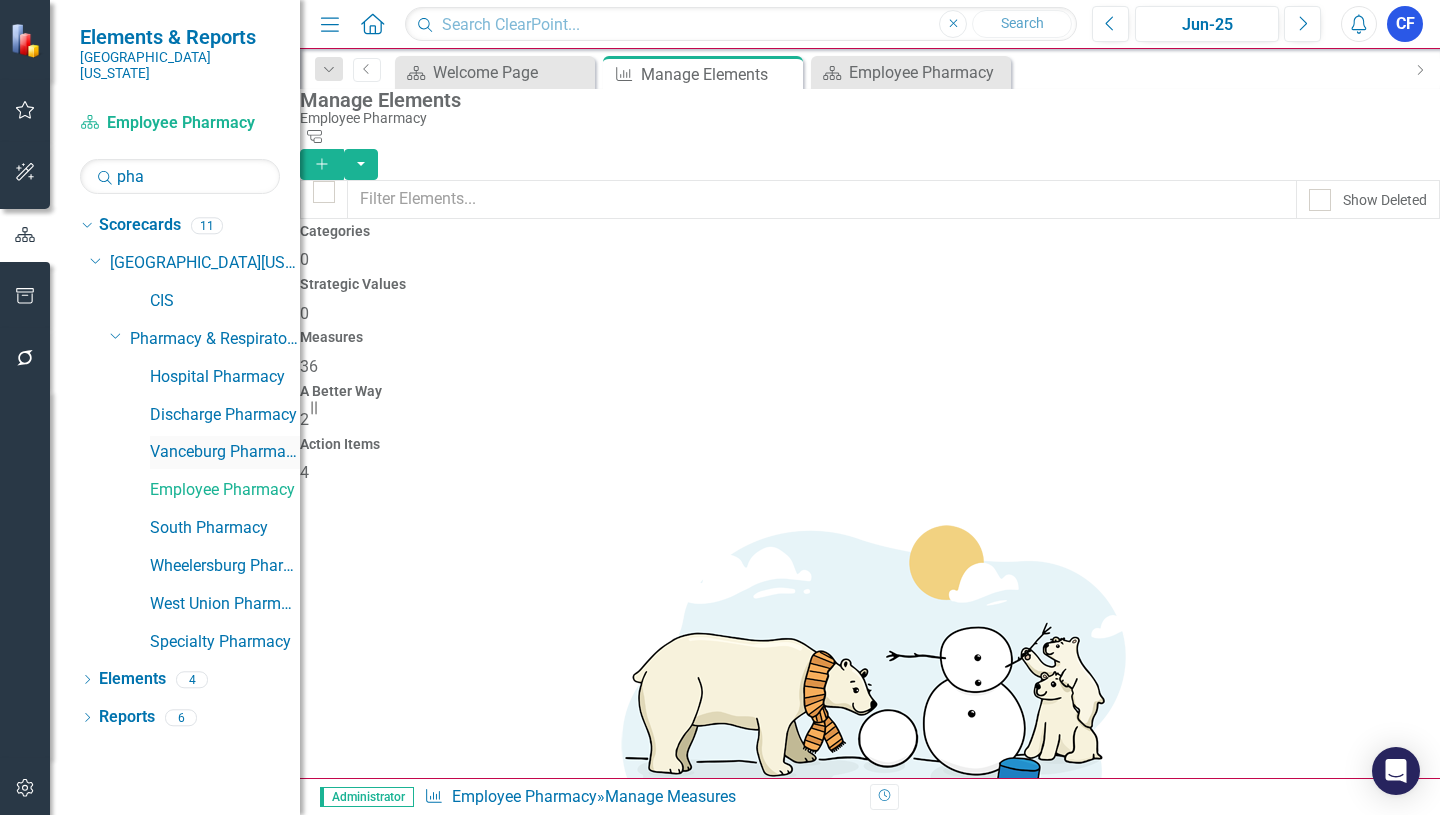 click on "Vanceburg Pharmacy" at bounding box center (225, 452) 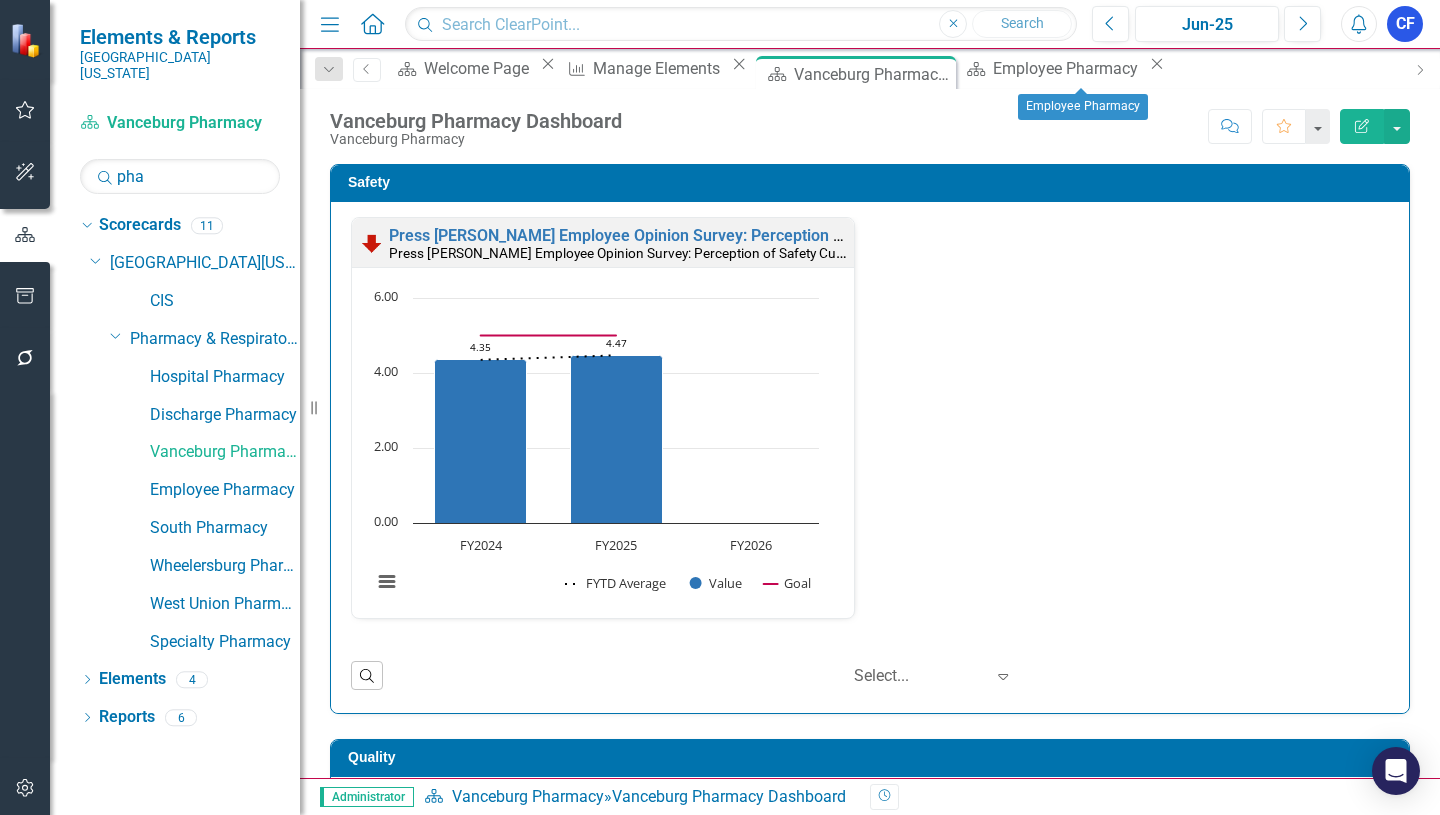 click on "Close" 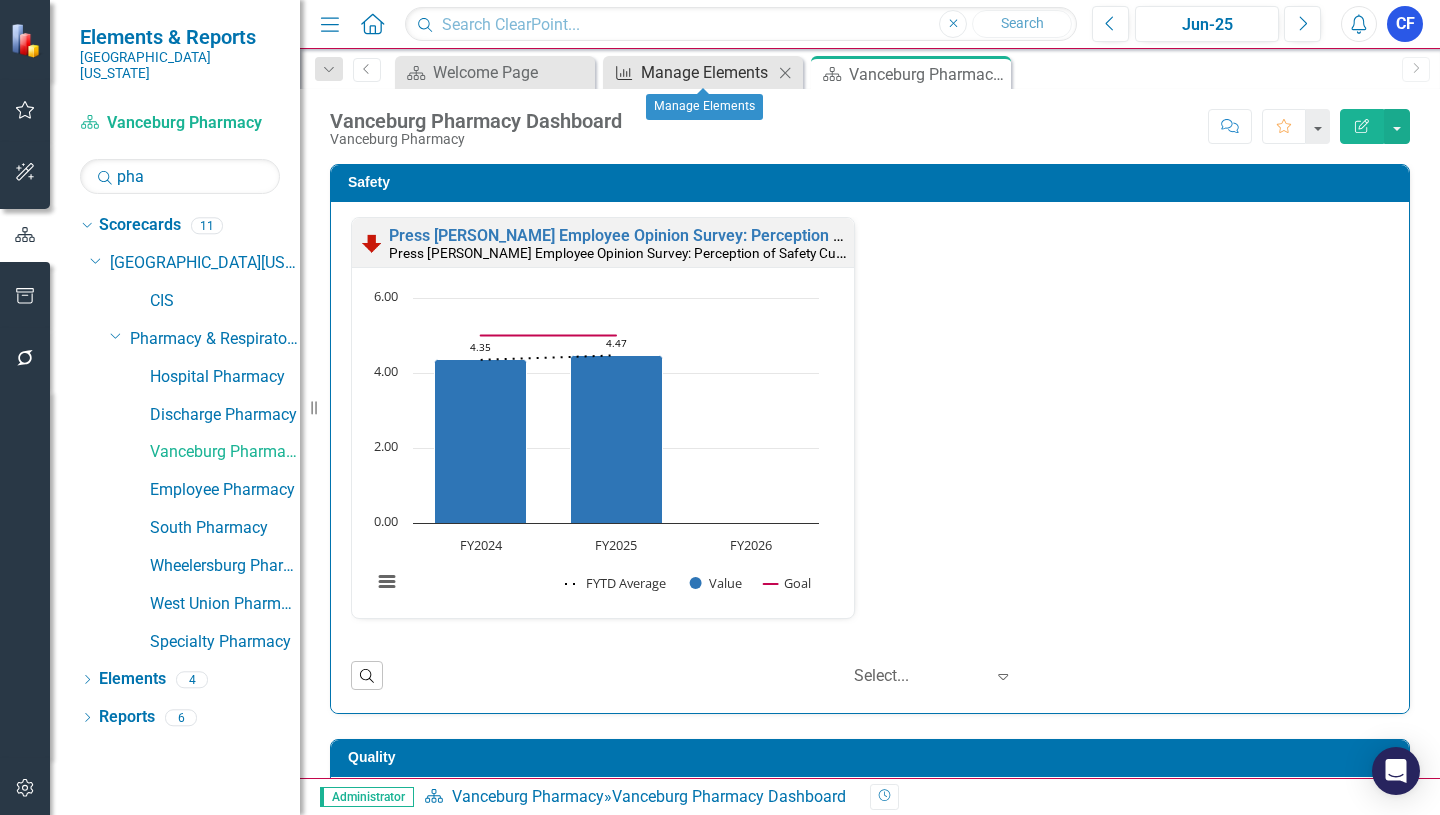 click on "Manage Elements" at bounding box center (707, 72) 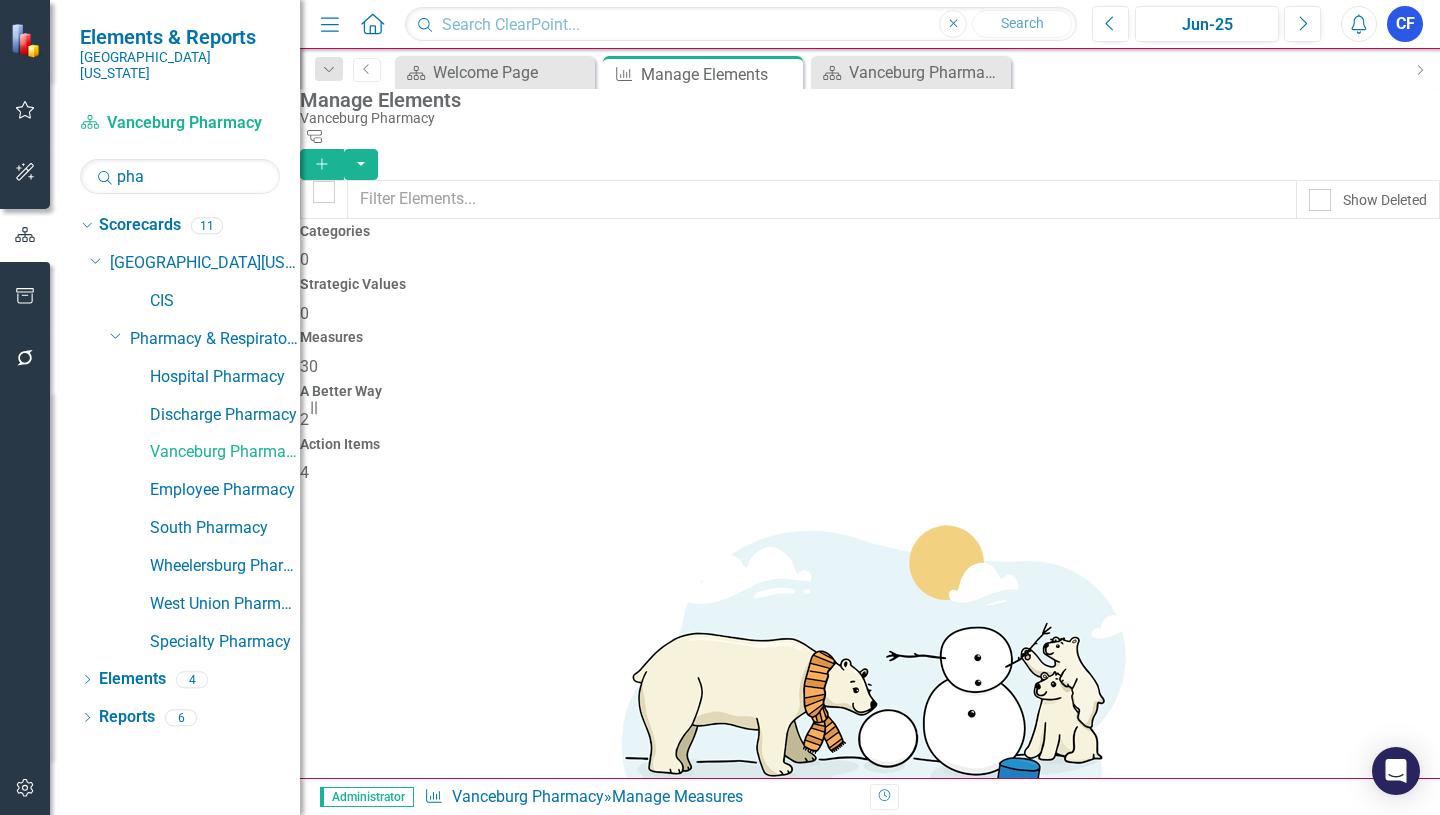 click on "Dropdown Menu" 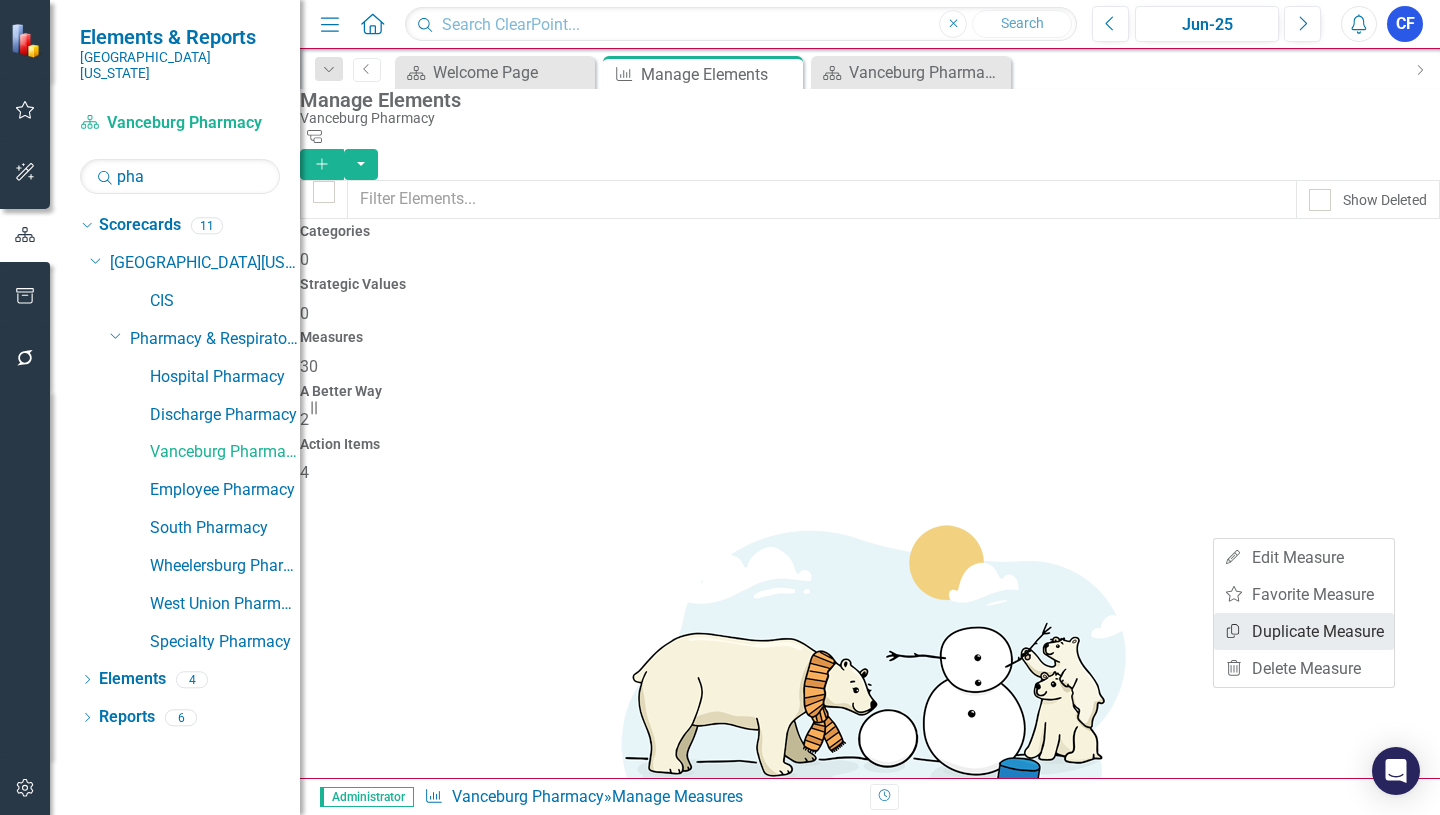 click on "Copy Duplicate Measure" at bounding box center (1304, 631) 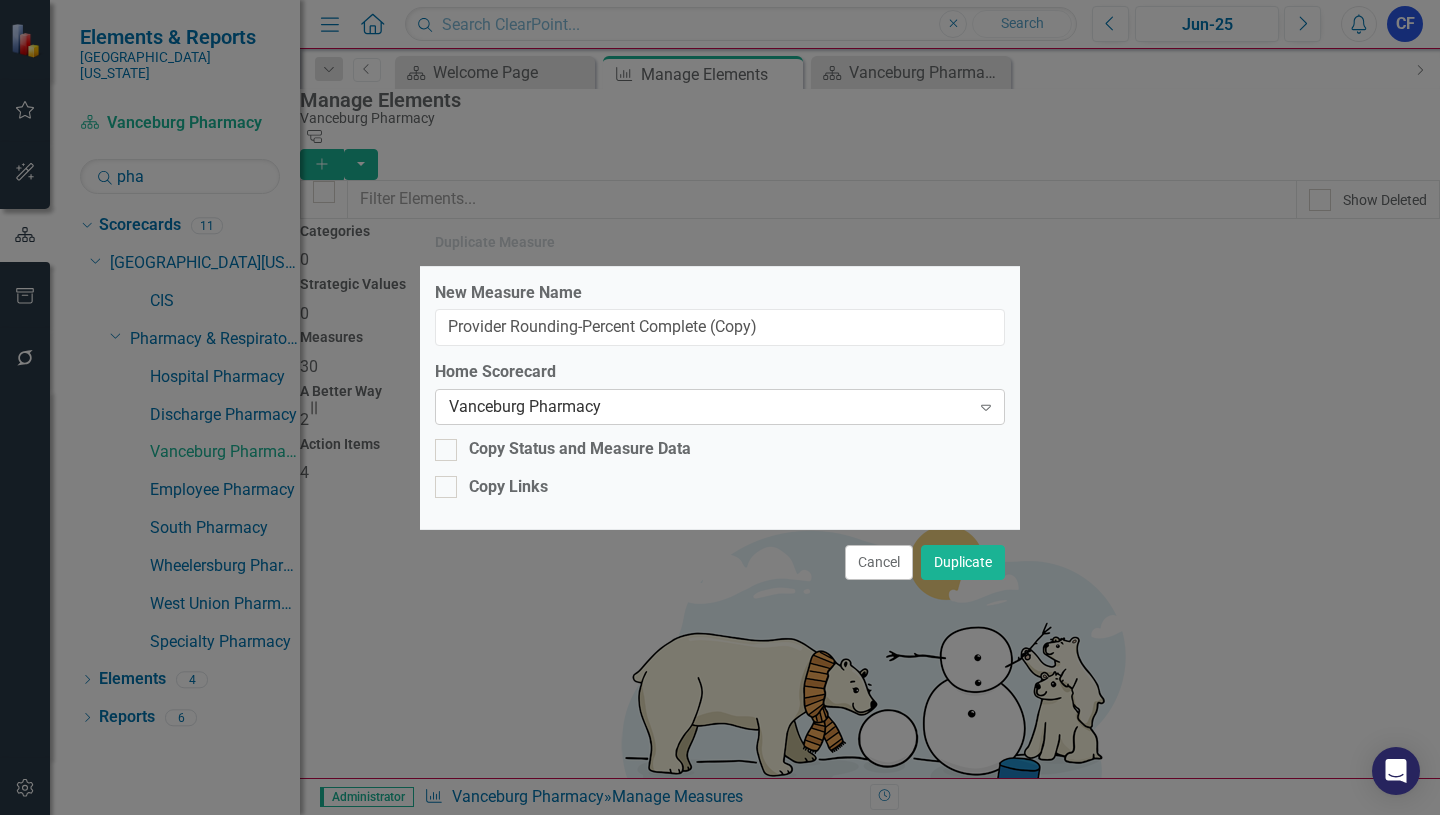 click on "Expand" 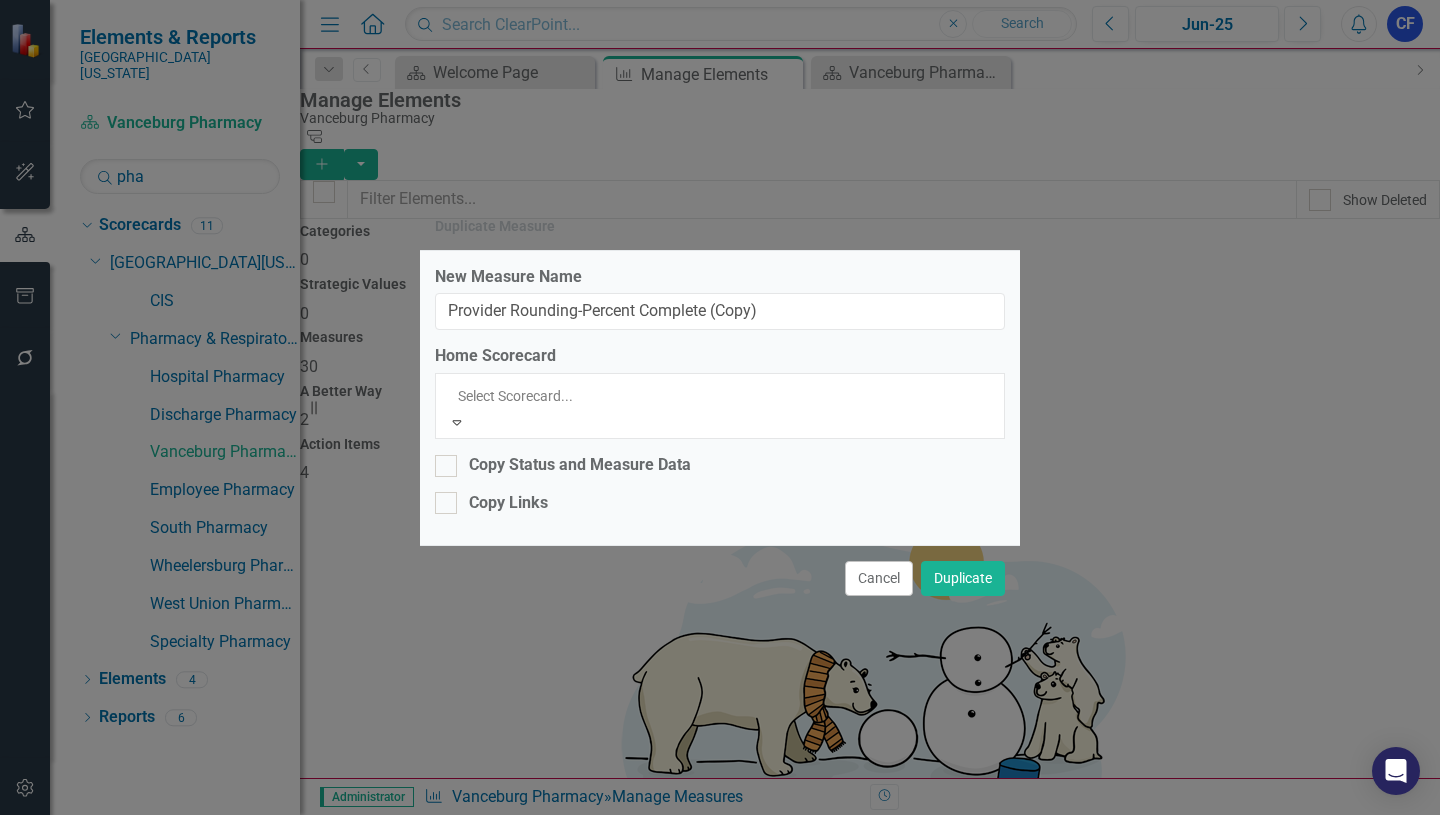 scroll, scrollTop: 4368, scrollLeft: 0, axis: vertical 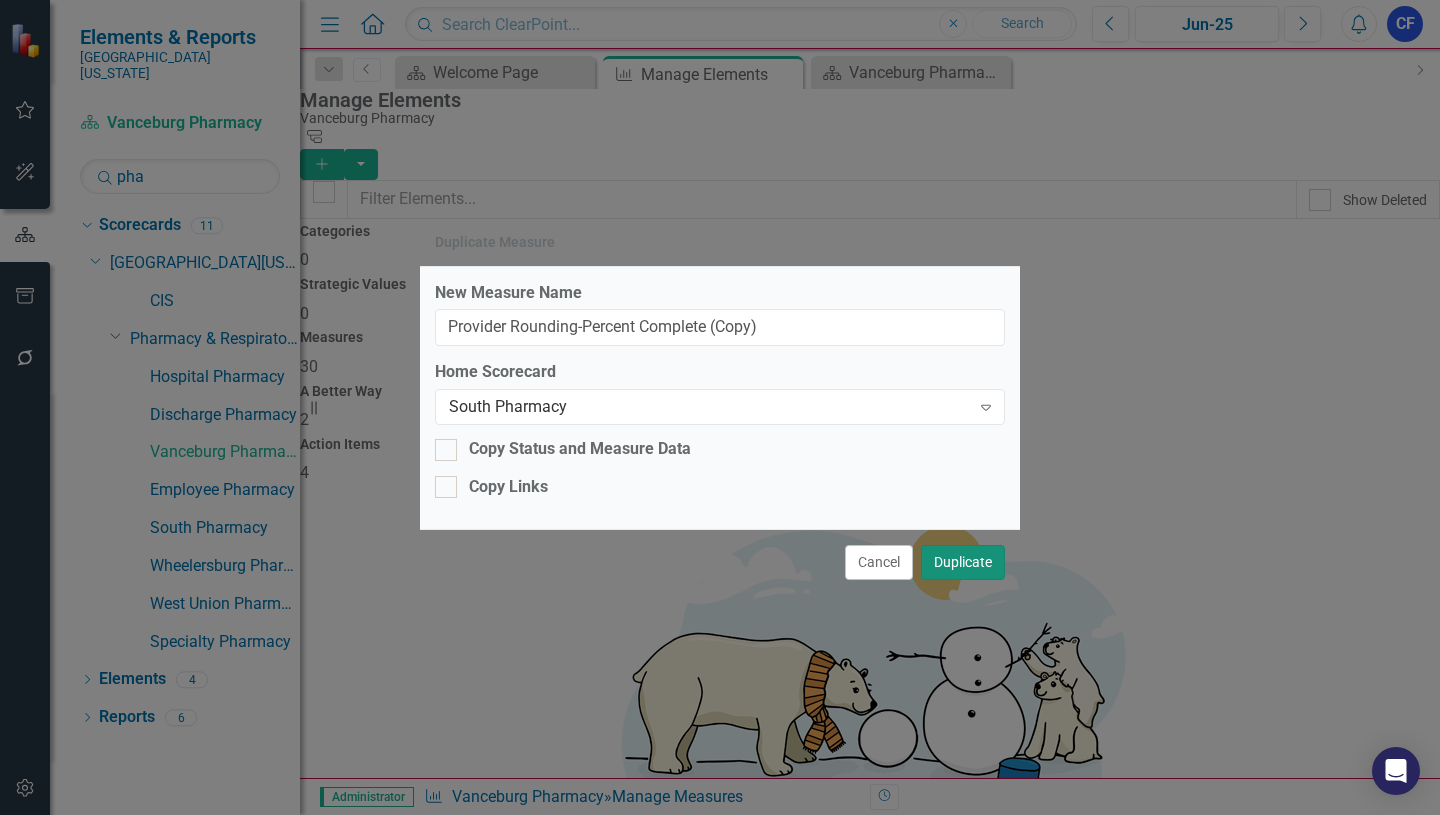 click on "Duplicate" at bounding box center [963, 562] 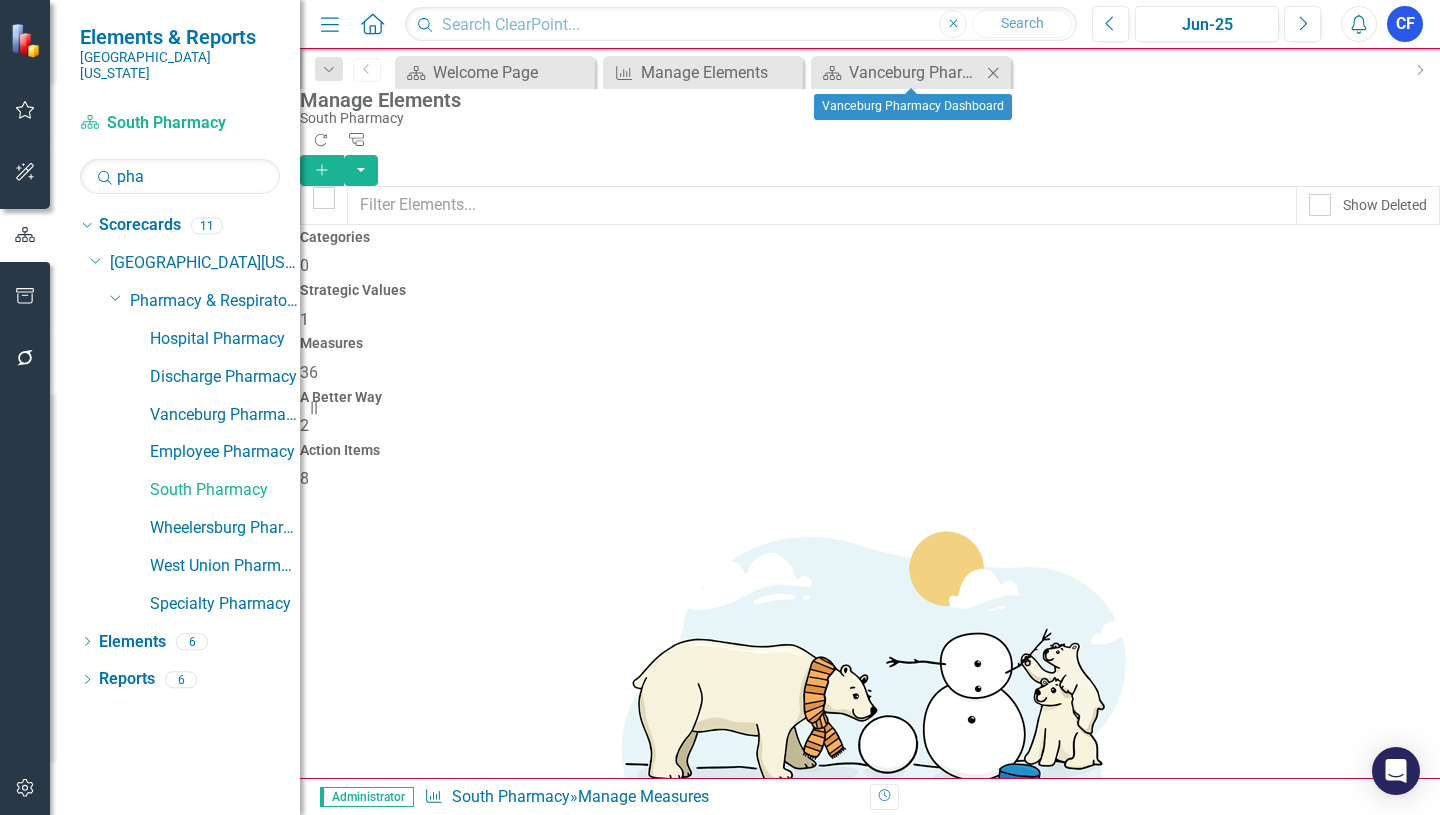 click on "Close" 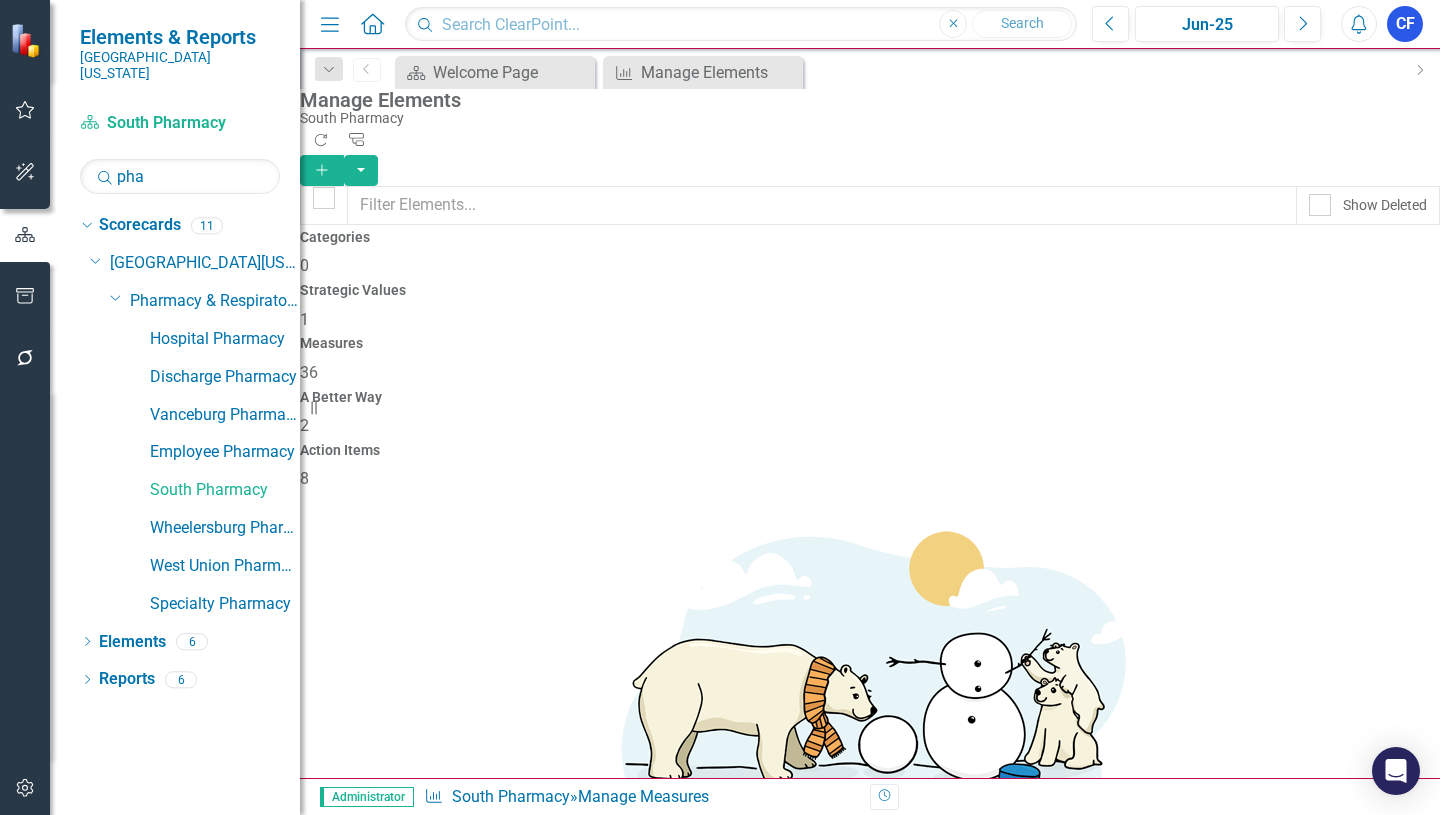 scroll, scrollTop: 100, scrollLeft: 0, axis: vertical 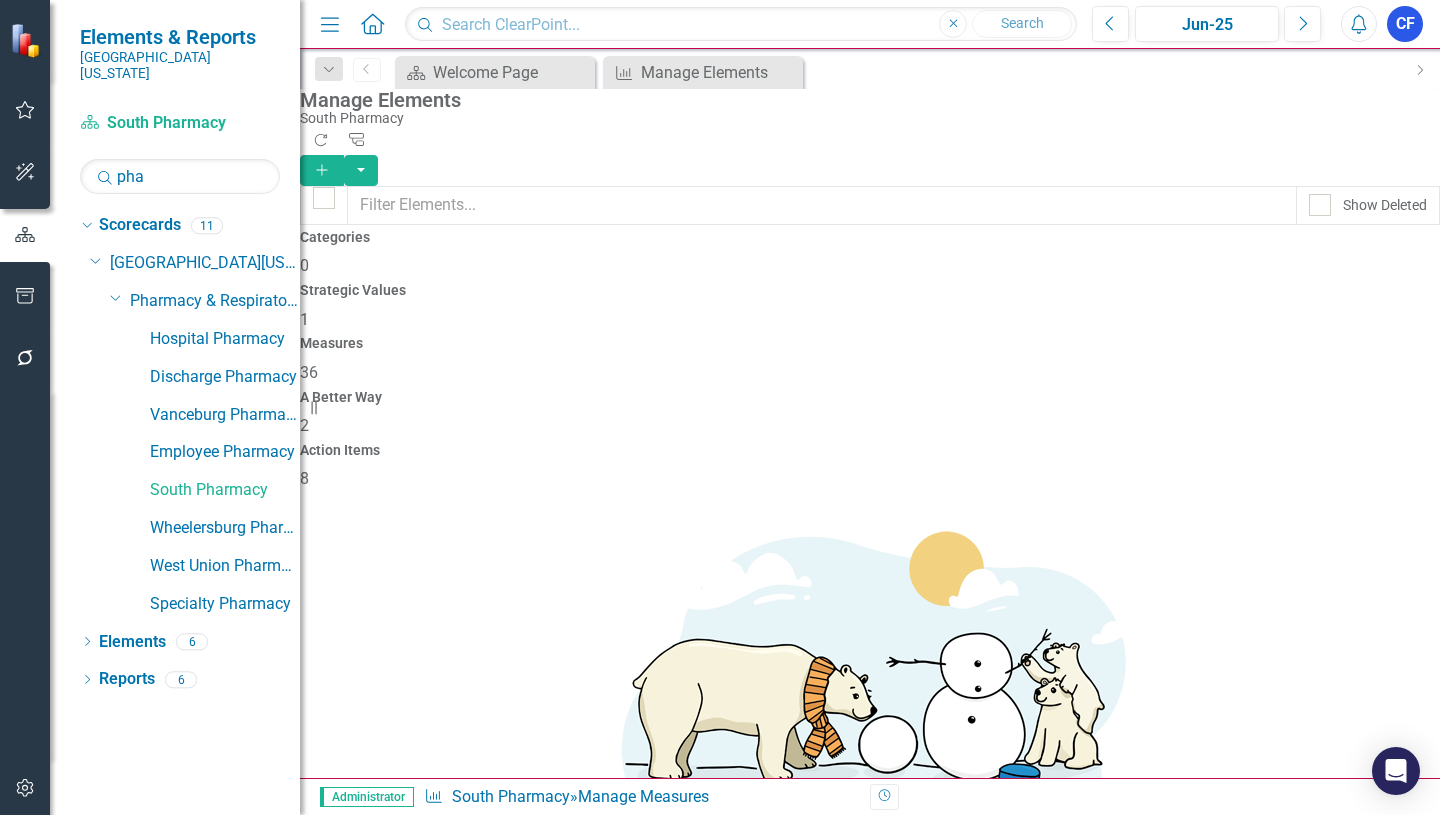click on "Edit" 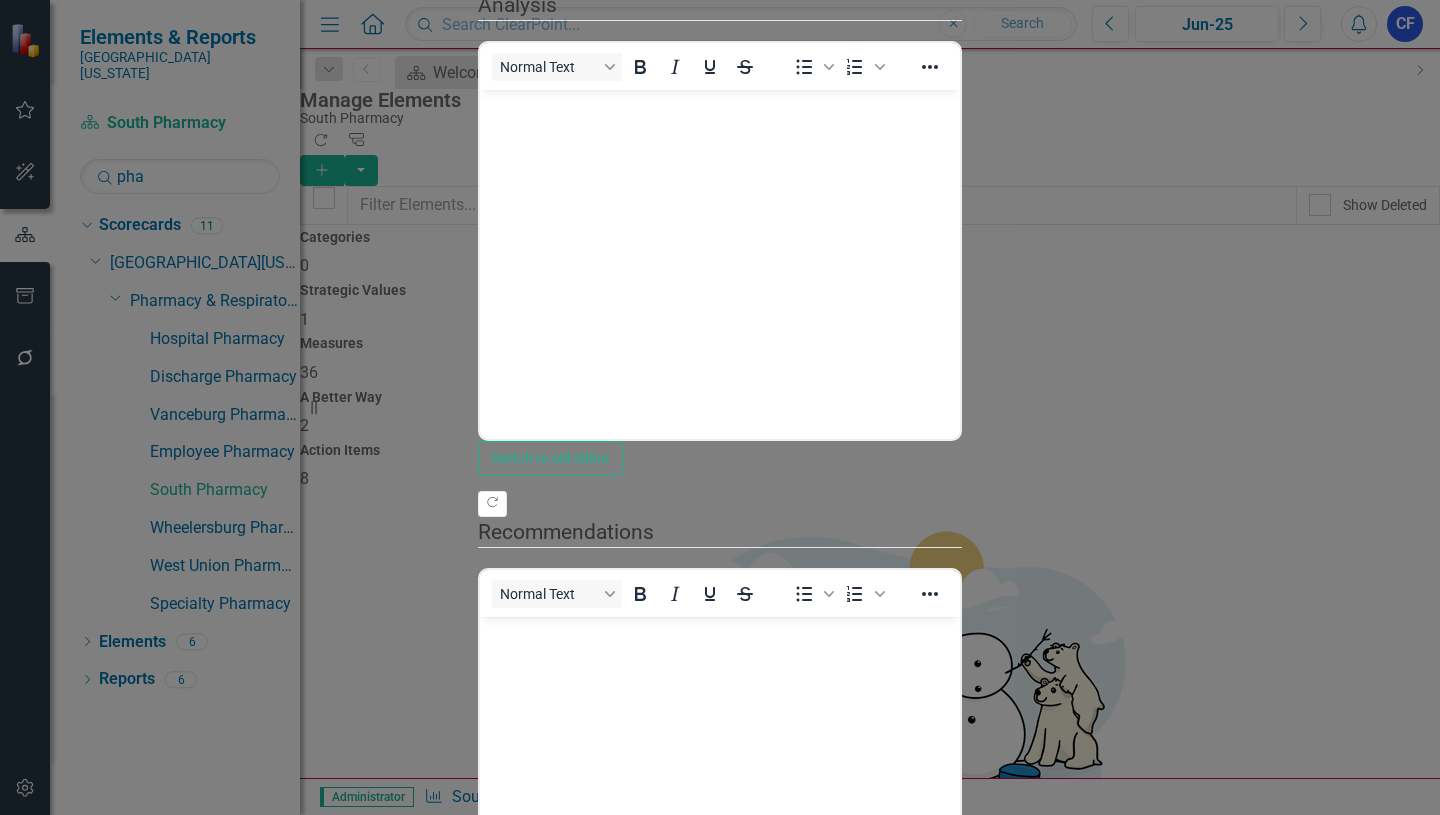 scroll, scrollTop: 0, scrollLeft: 0, axis: both 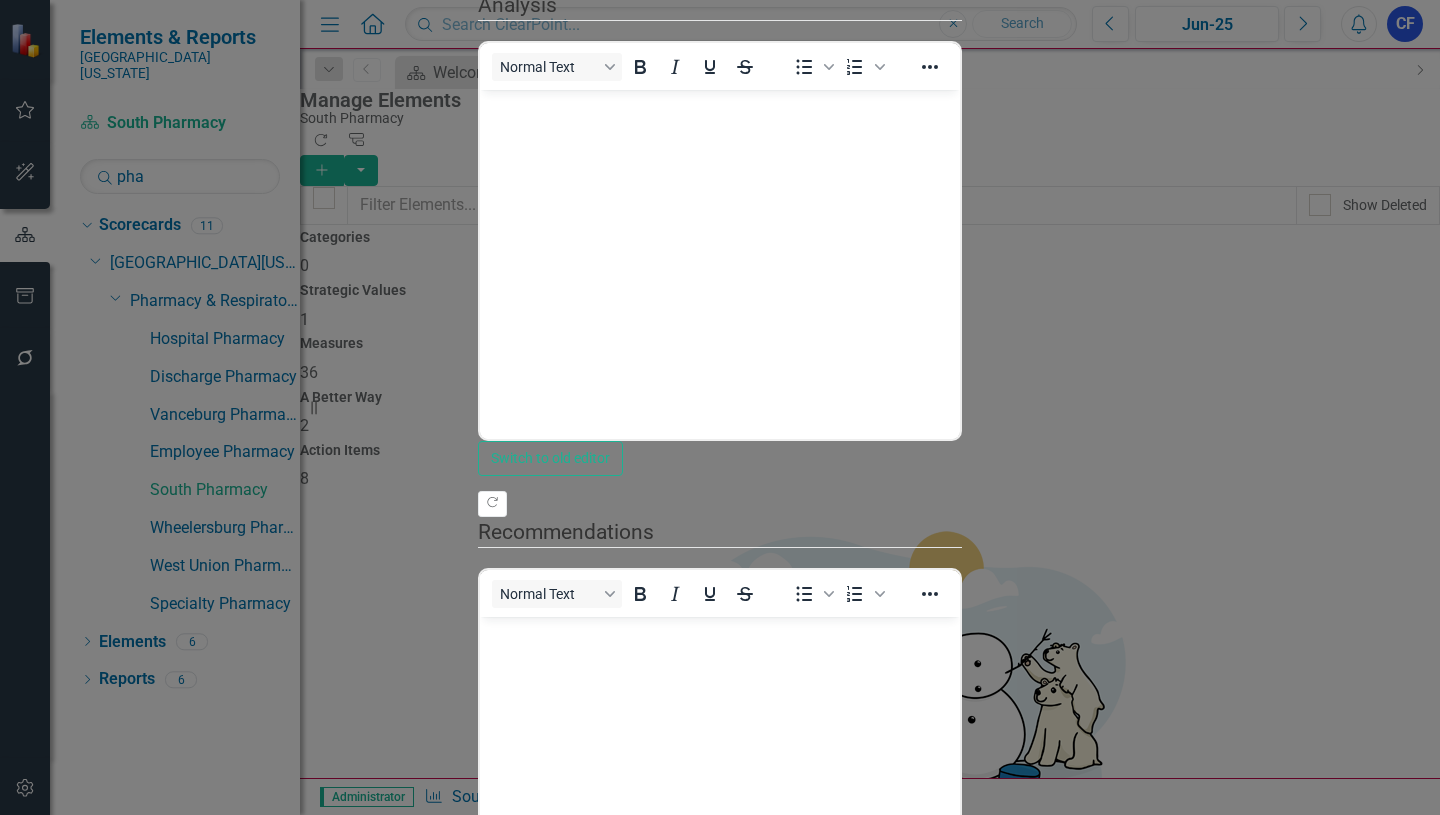click on "Edit Fields" at bounding box center [614, -137] 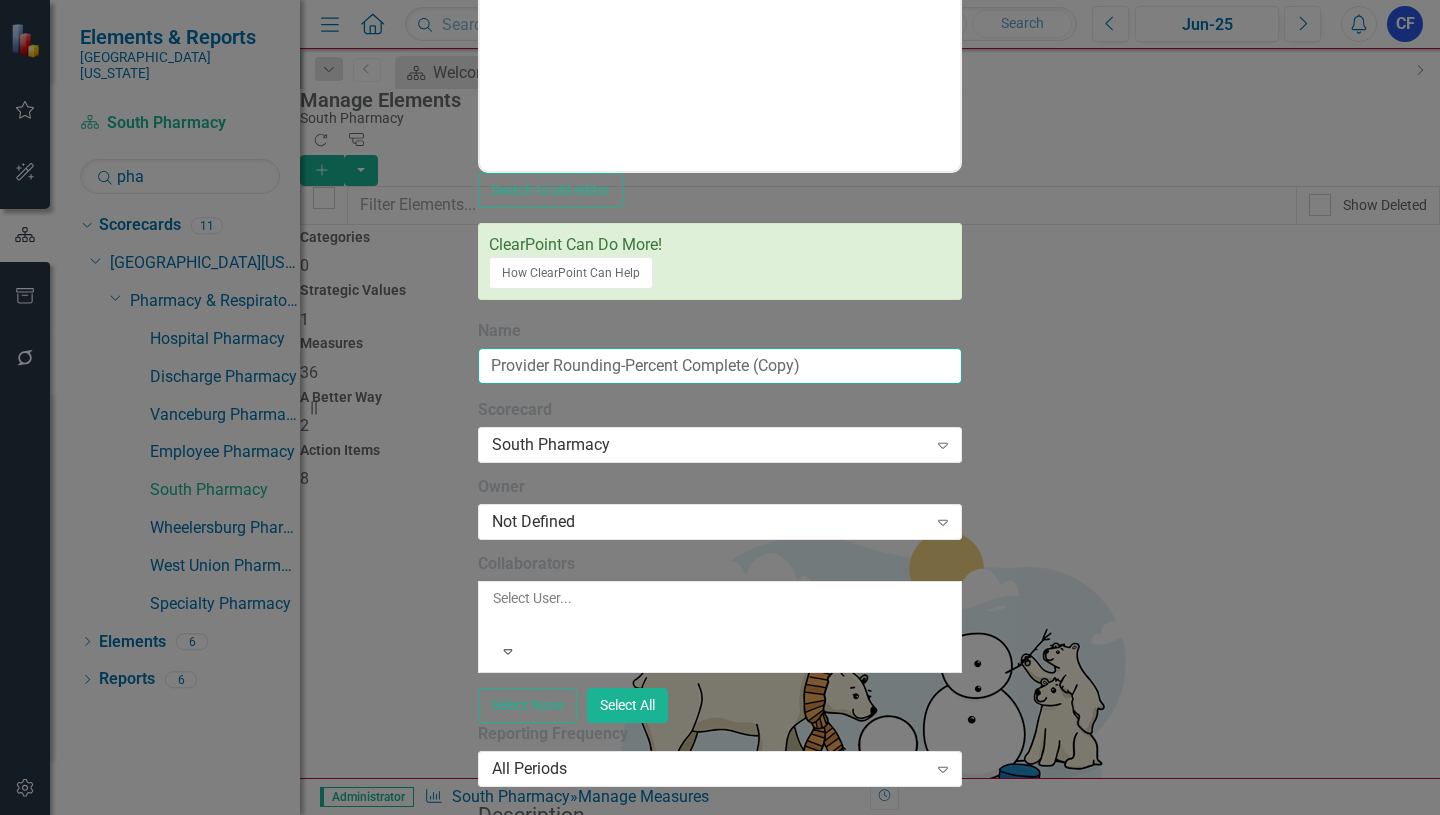 drag, startPoint x: 757, startPoint y: 183, endPoint x: 699, endPoint y: 184, distance: 58.00862 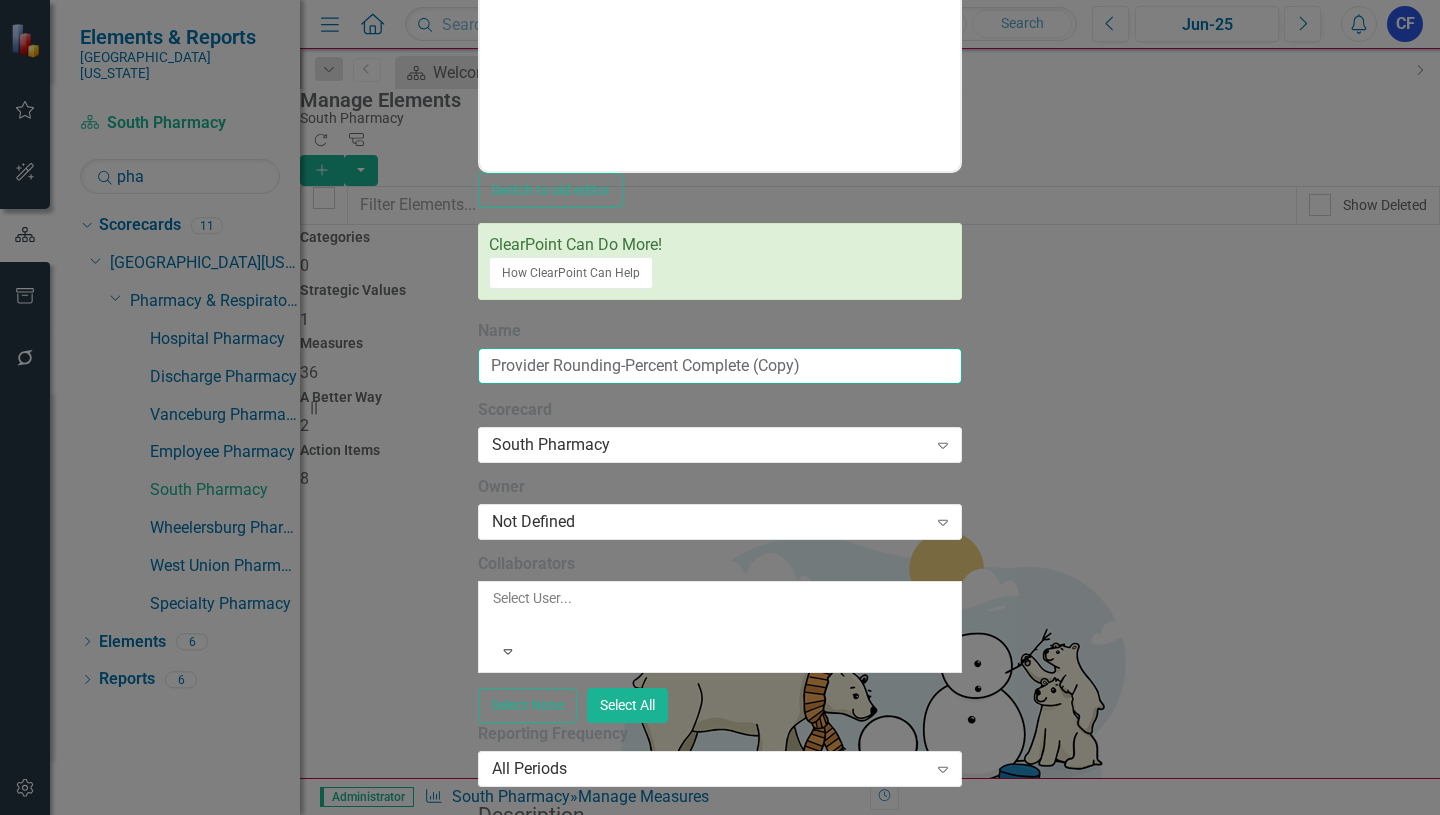 click on "Provider Rounding-Percent Complete (Copy)" at bounding box center (720, 366) 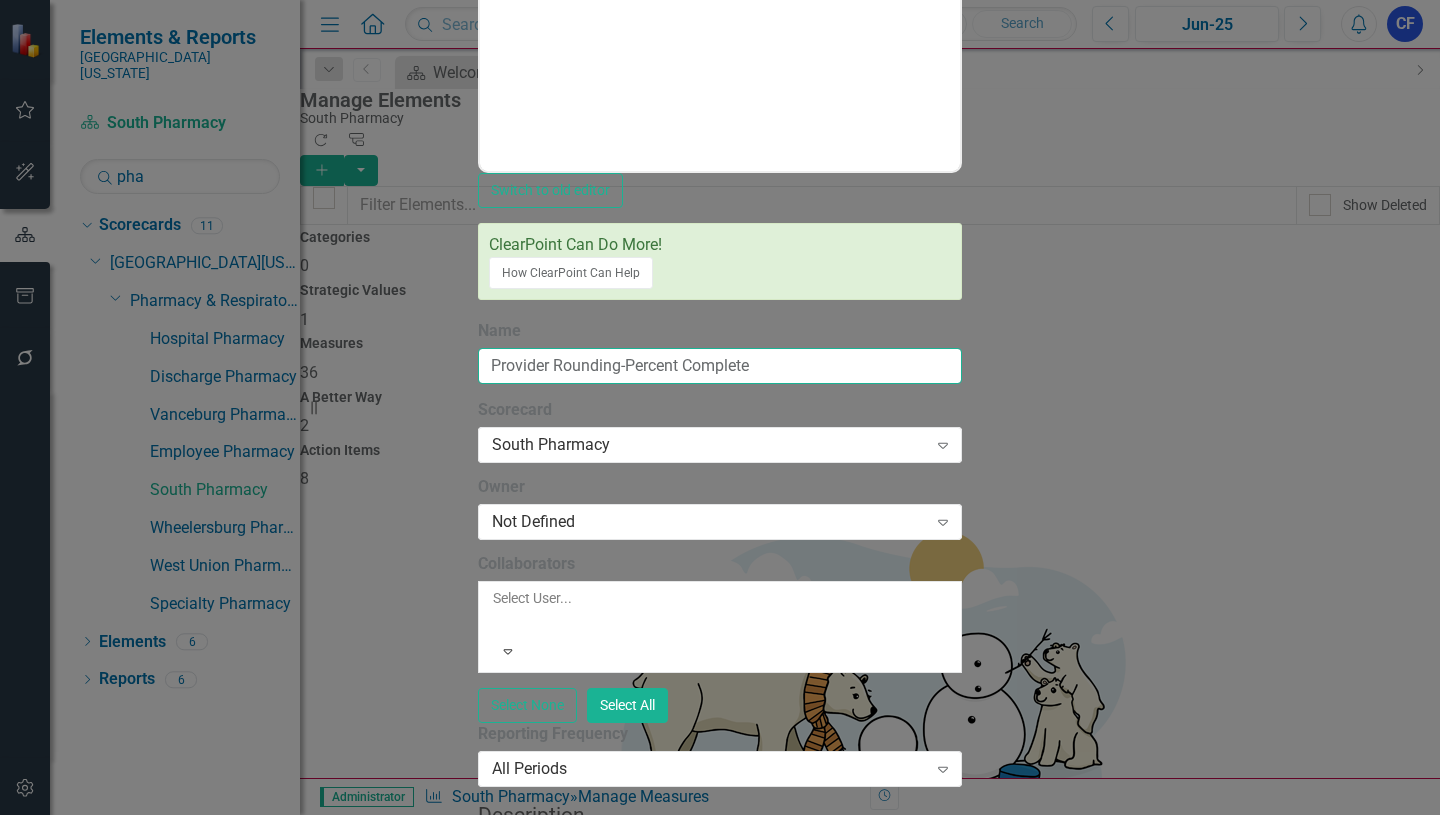 type on "Provider Rounding-Percent Complete" 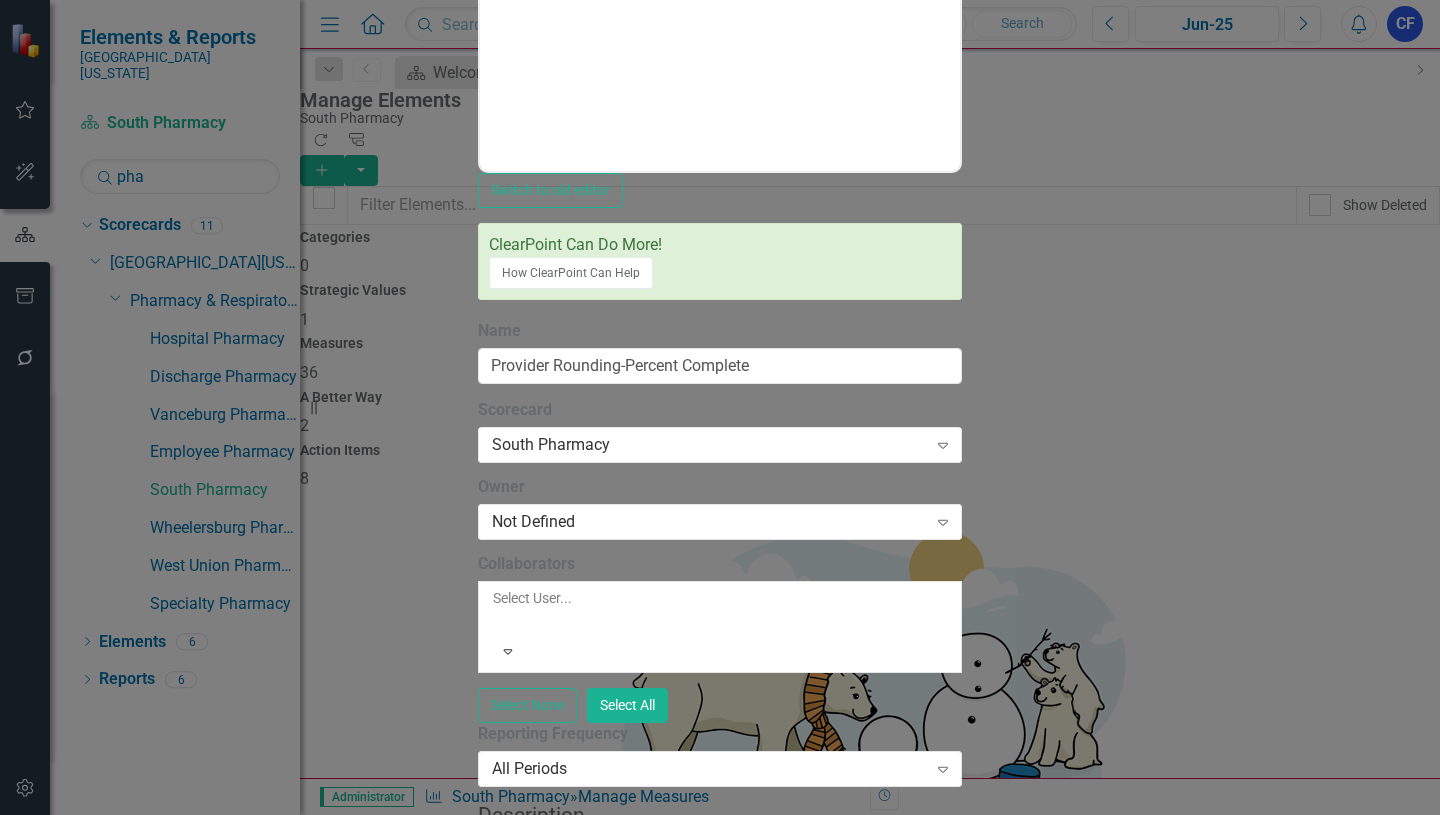 click on "Save" at bounding box center (574, 1830) 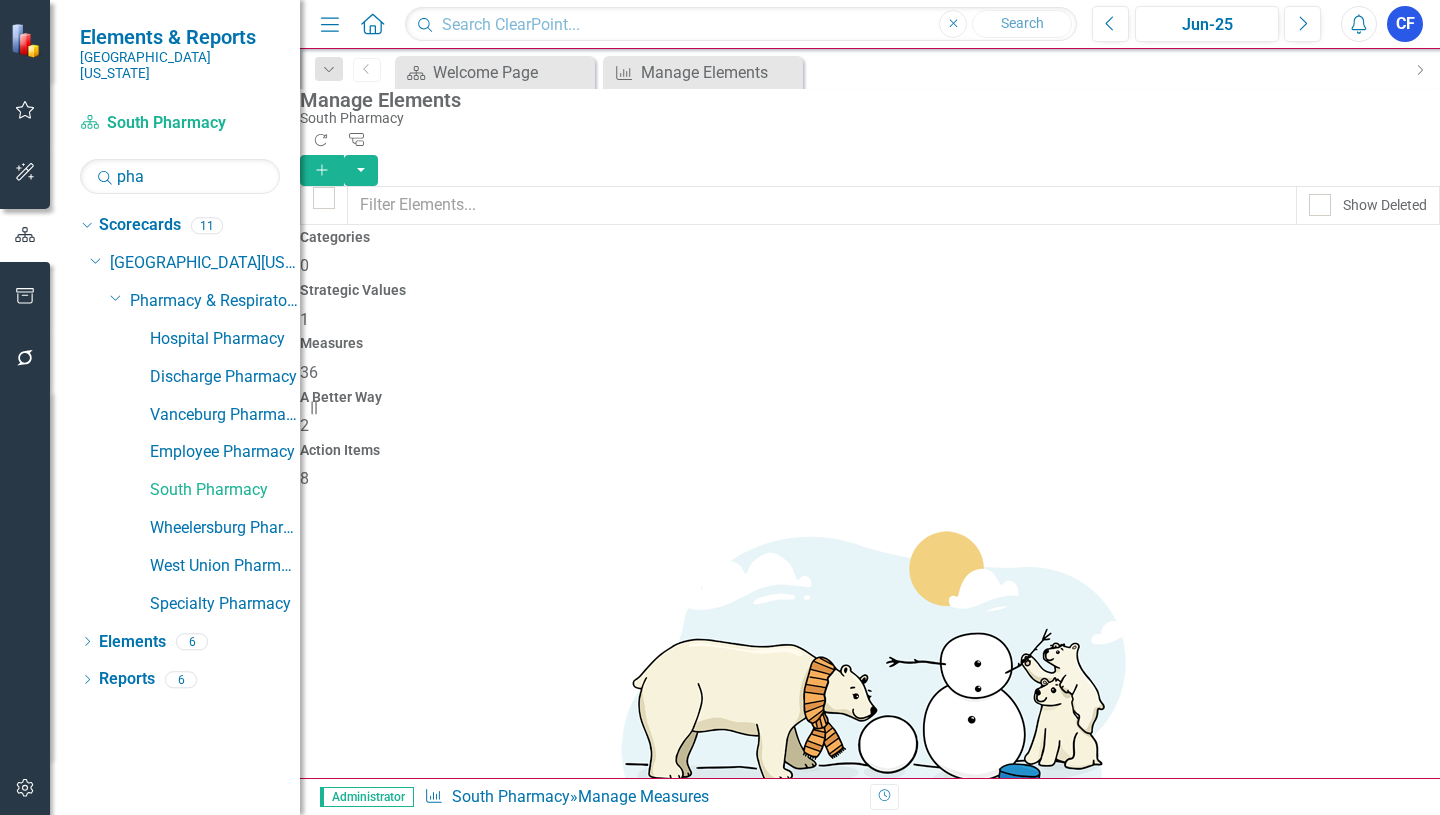click on "Provider Rounding-Percent Complete" at bounding box center (434, 1700) 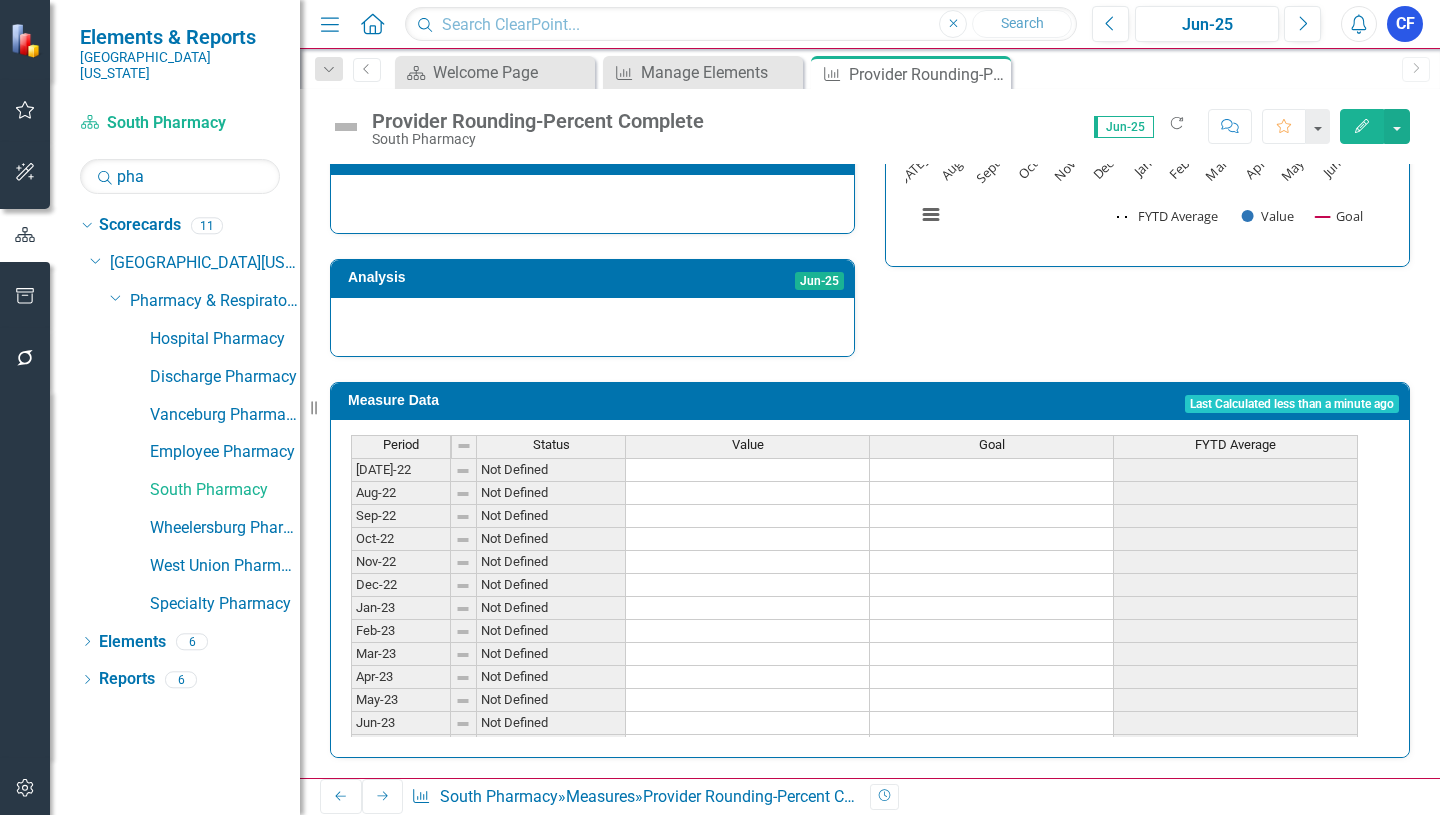 scroll, scrollTop: 649, scrollLeft: 0, axis: vertical 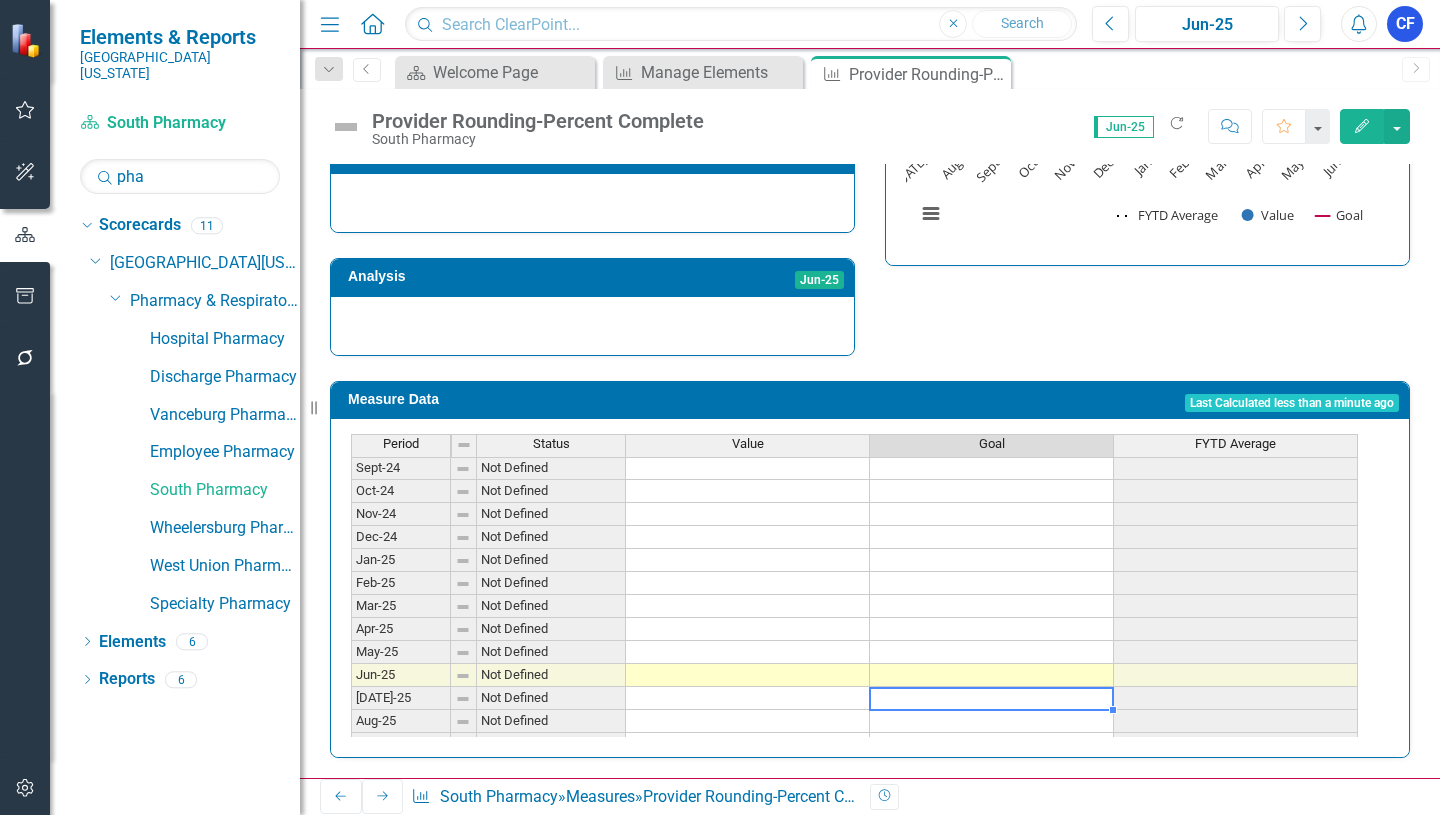 click on "Feb-24 Not Defined Mar-24 Not Defined Apr-24 Not Defined May-24 Not Defined Jun-24 Not Defined Jul-24 Not Defined Aug-24 Not Defined Sept-24 Not Defined Oct-24 Not Defined Nov-24 Not Defined Dec-24 Not Defined Jan-25 Not Defined Feb-25 Not Defined Mar-25 Not Defined Apr-25 Not Defined May-25 Not Defined Jun-25 Not Defined Jul-25 Not Defined Aug-25 Not Defined Sept-25 Not Defined Oct-25 Not Defined Nov-25 Not Defined Dec-25 Not Defined Jan-26 Not Defined Feb-26 Not Defined Mar-26 Not Defined Apr-26 Not Defined" at bounding box center [854, 606] 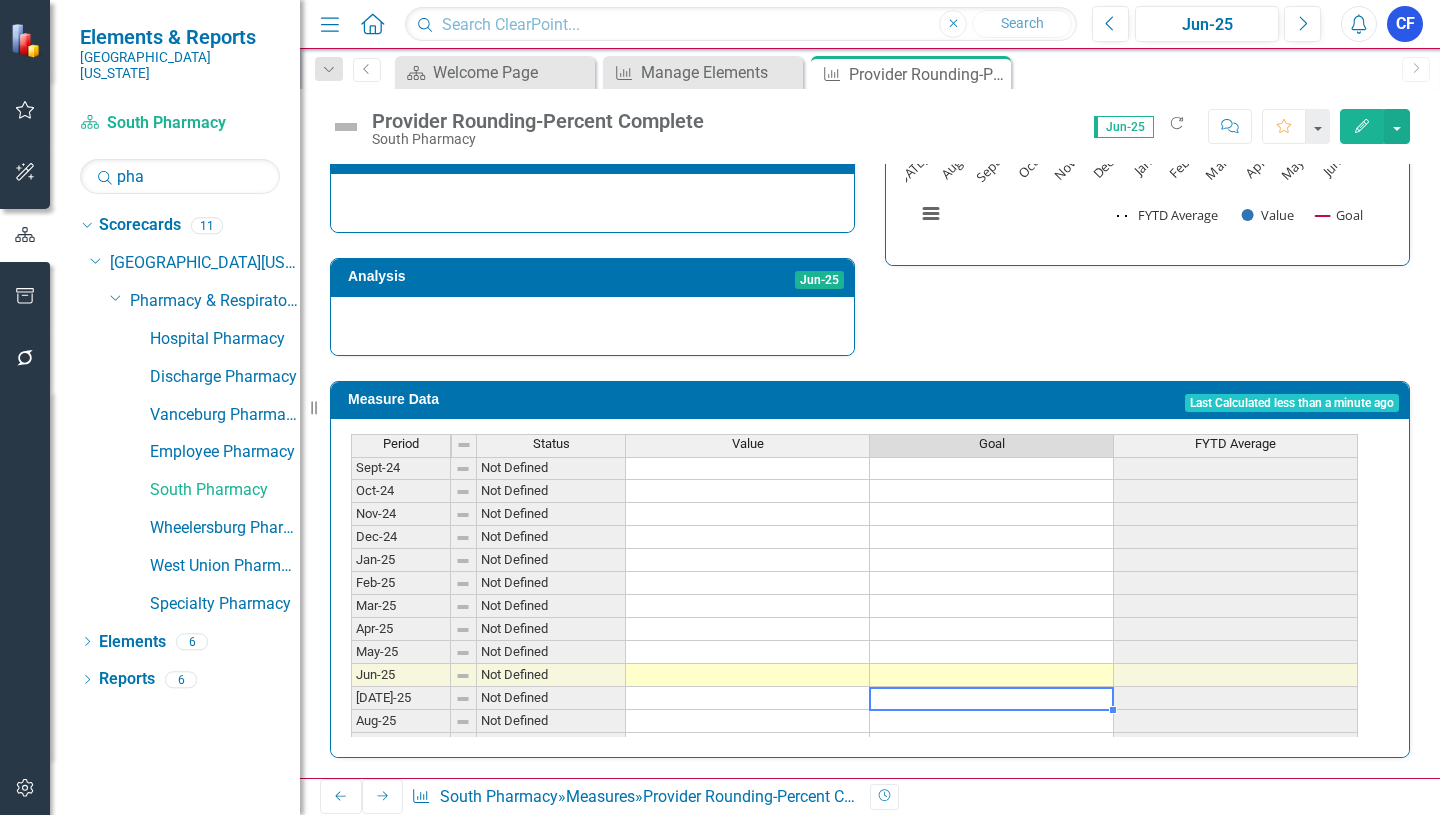 scroll, scrollTop: 700, scrollLeft: 0, axis: vertical 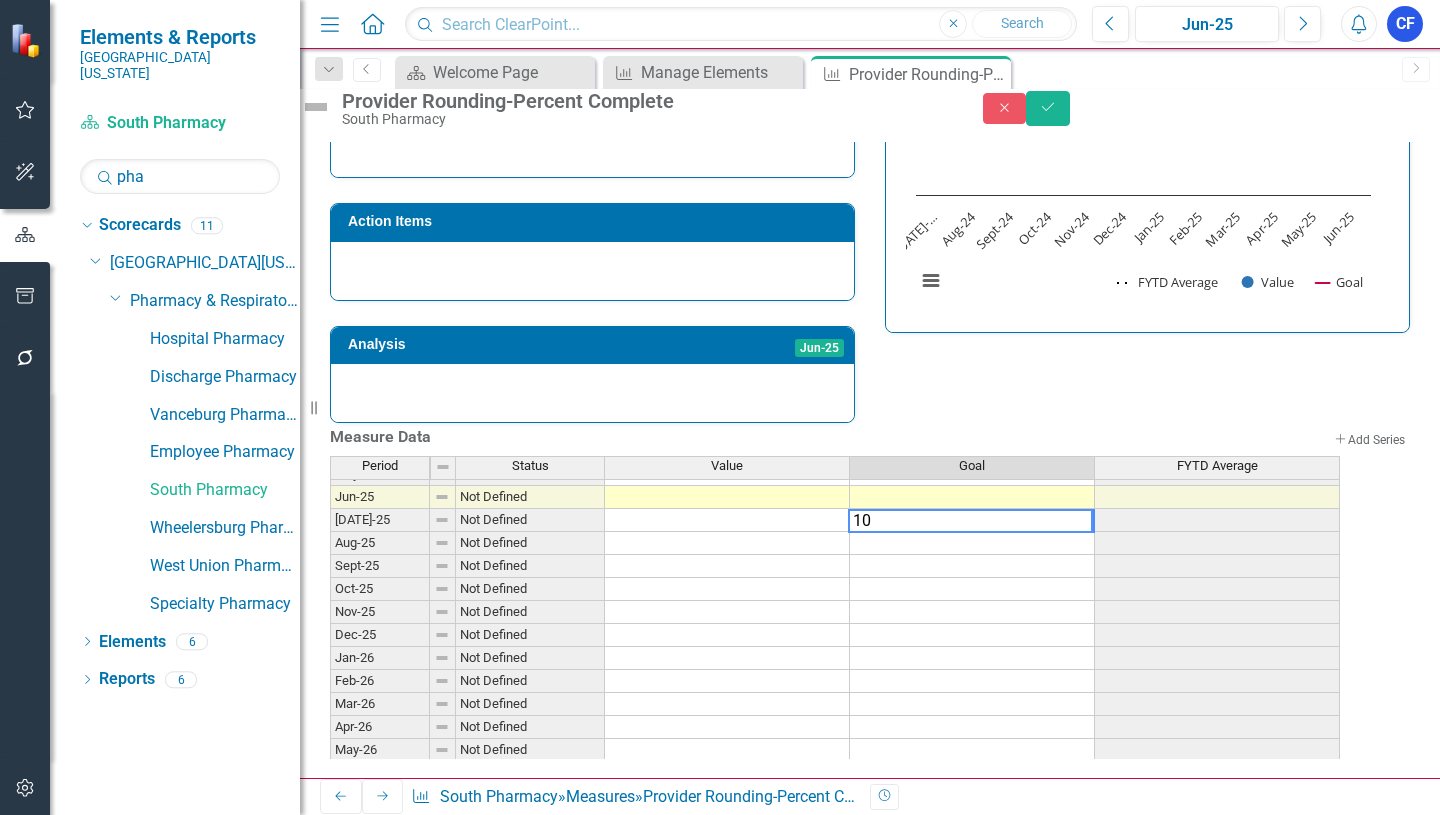 type on "100" 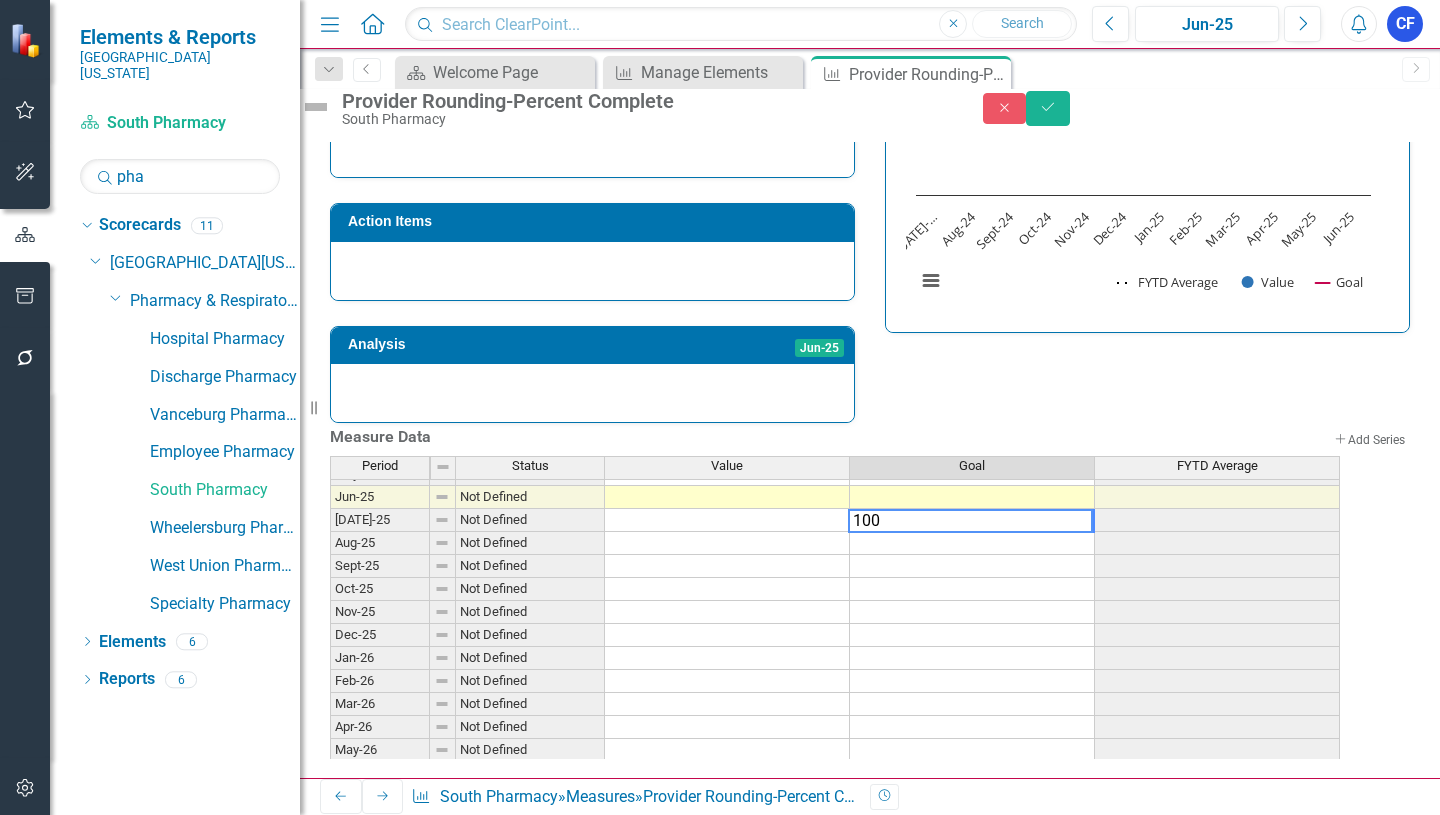 type 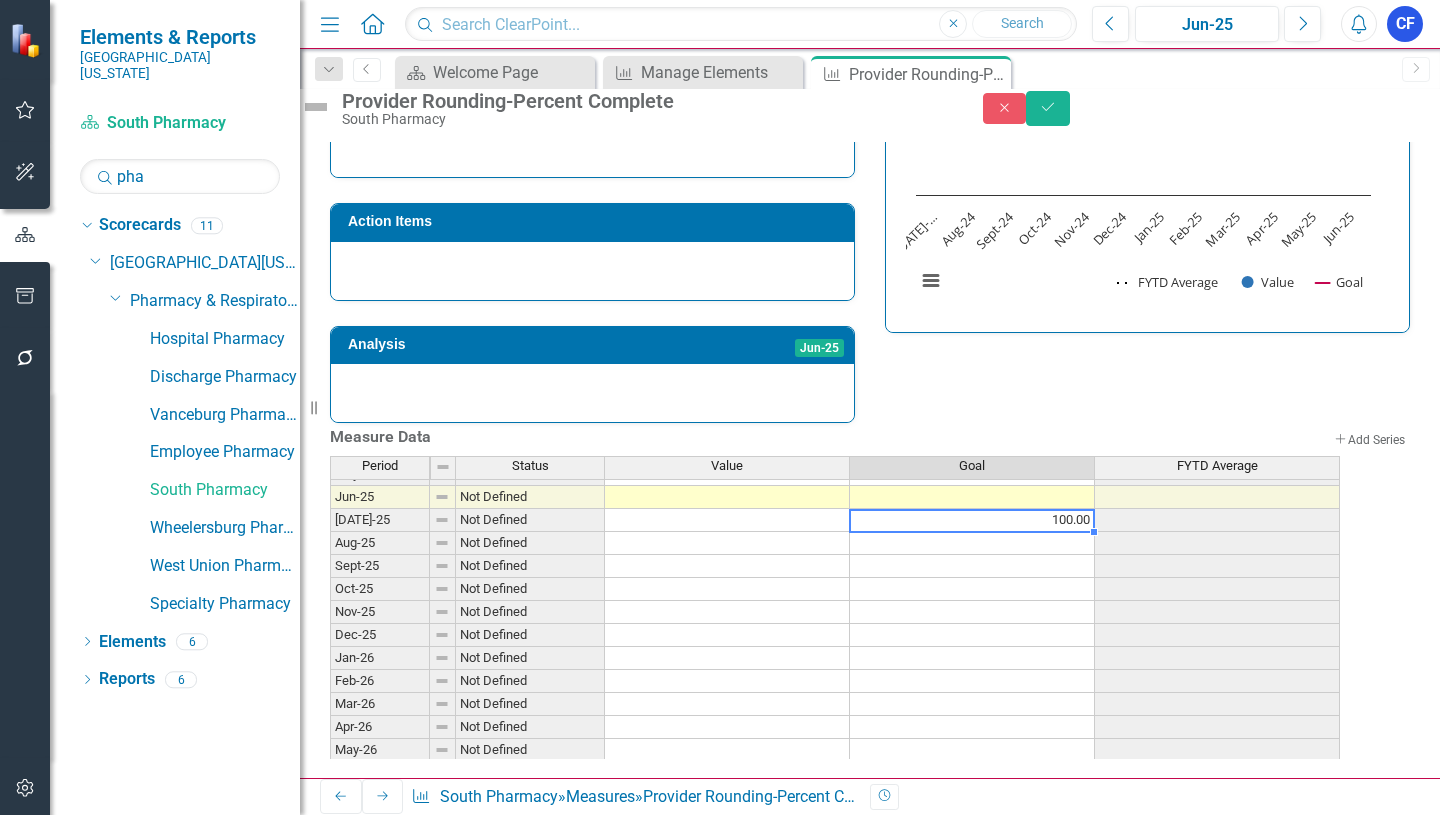 click on "100.00" at bounding box center [972, 520] 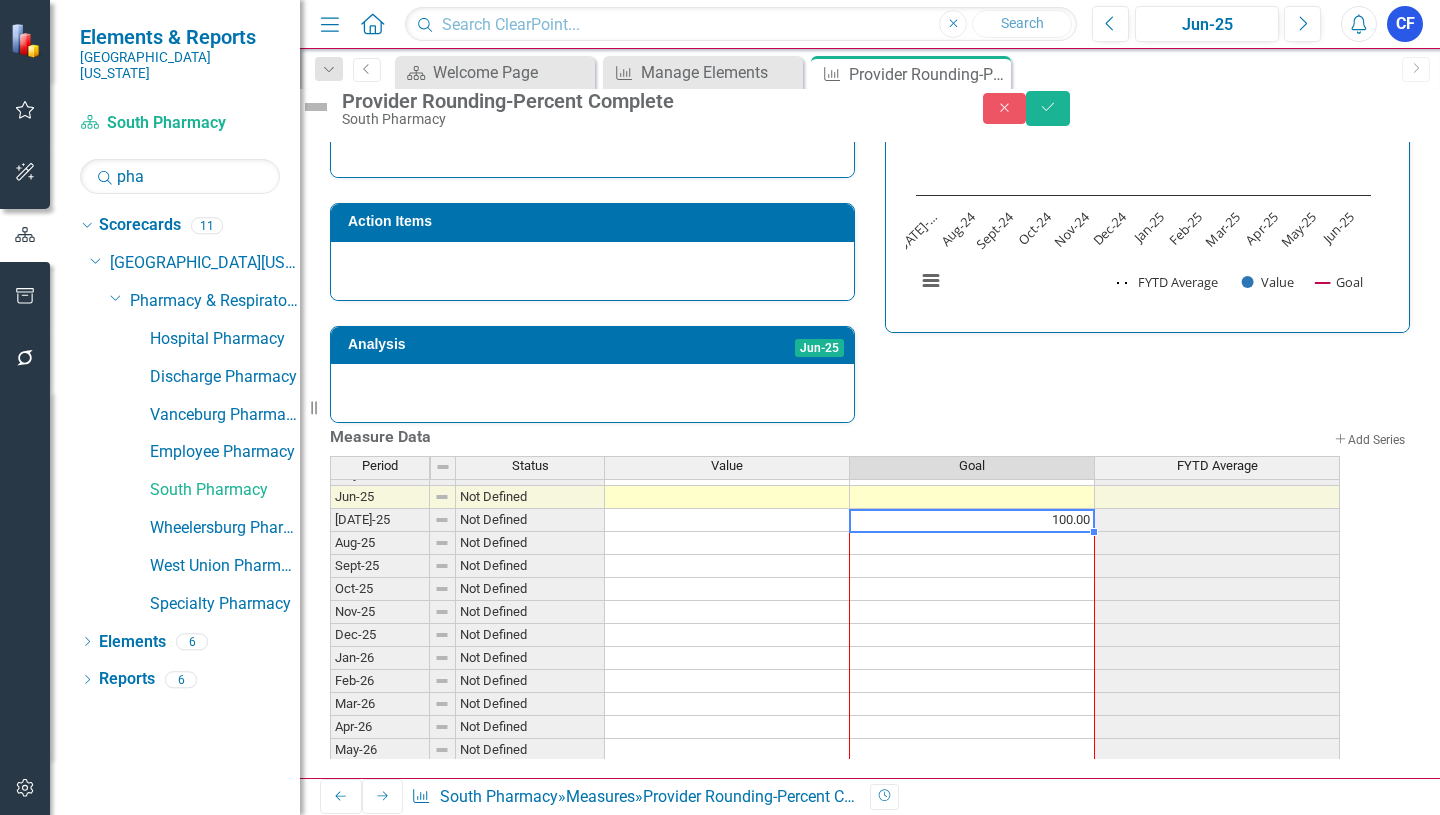 scroll, scrollTop: 920, scrollLeft: 0, axis: vertical 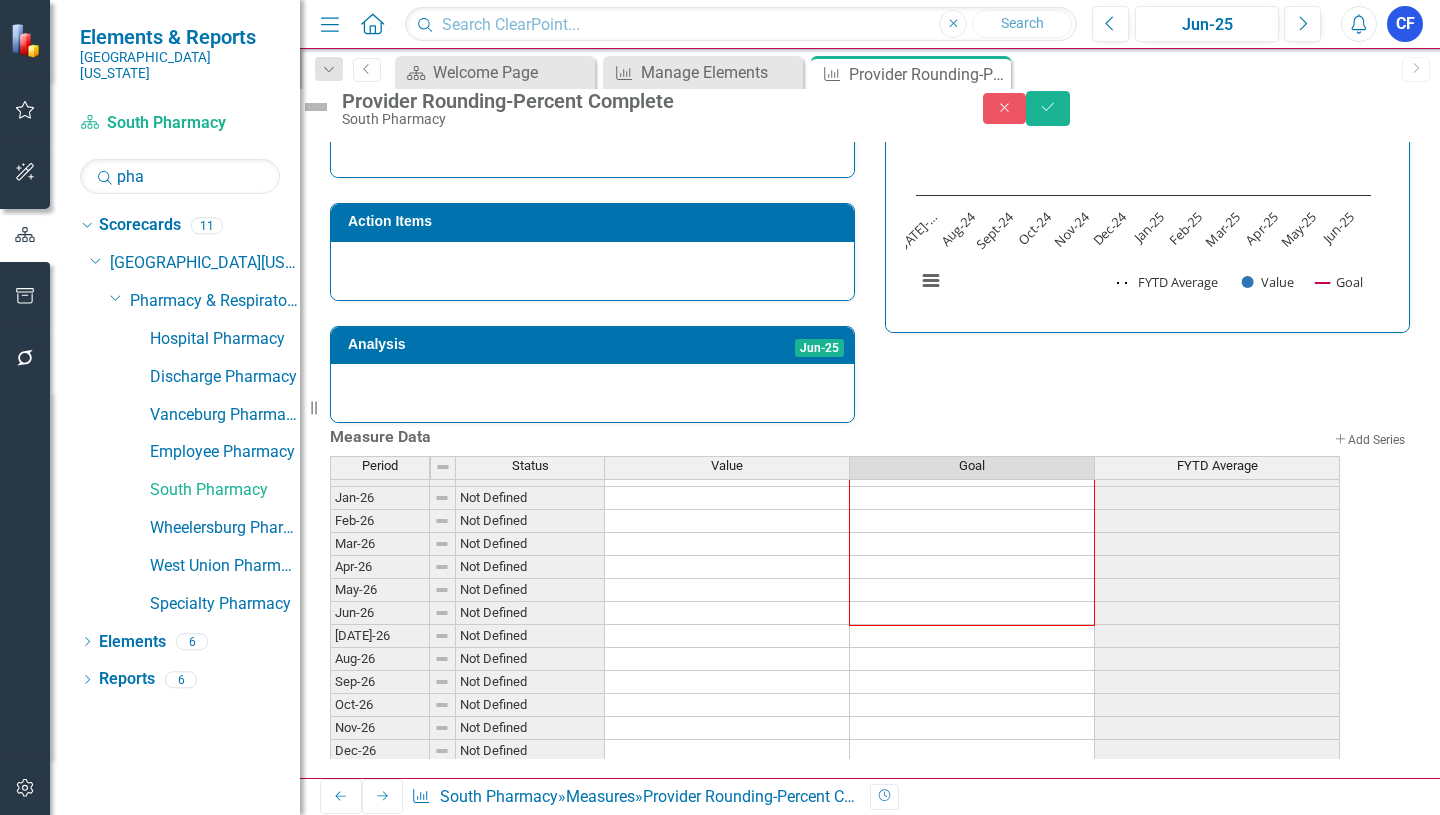 drag, startPoint x: 1115, startPoint y: 515, endPoint x: 1096, endPoint y: 602, distance: 89.050545 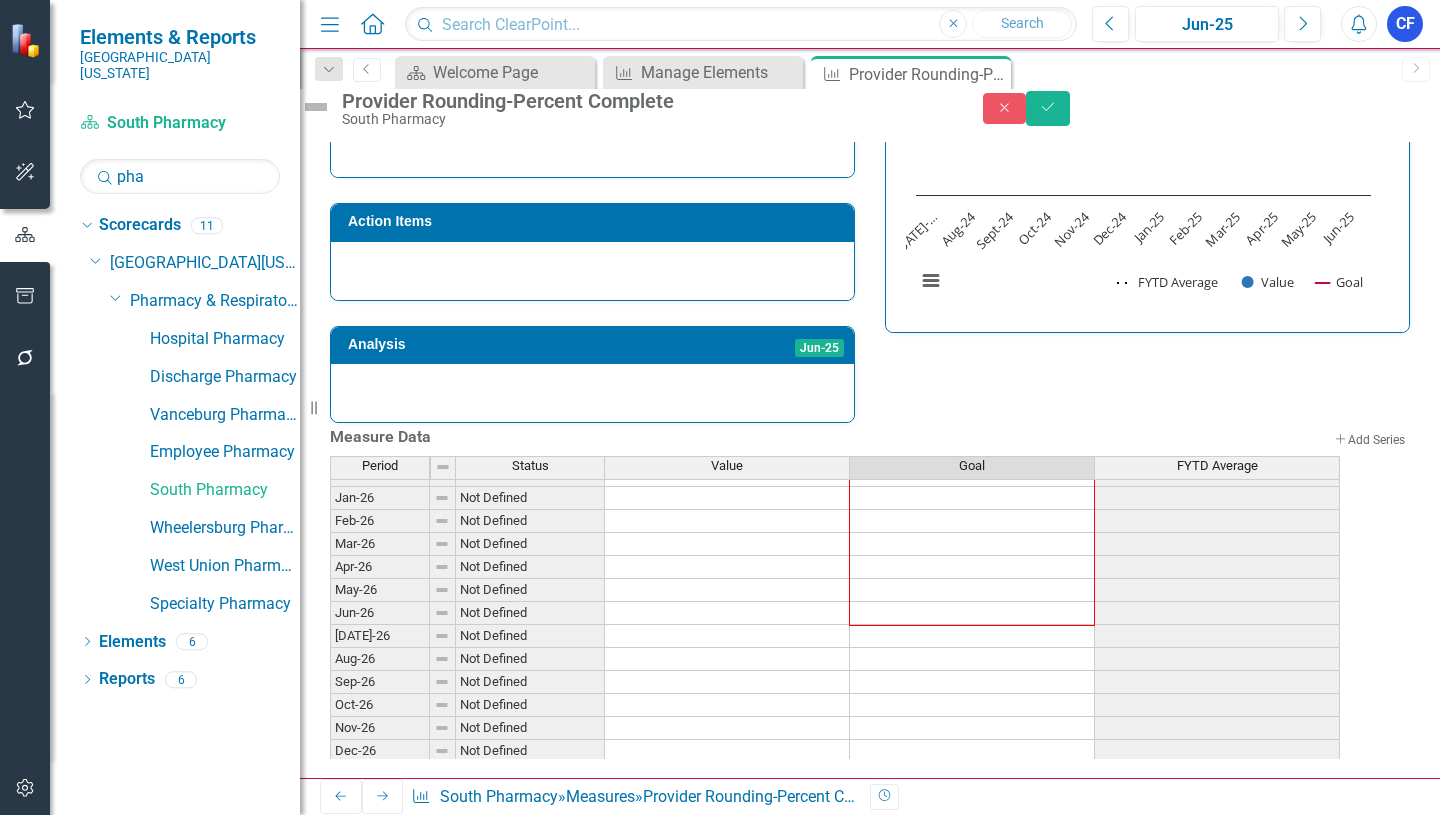 click on "Period Status Value Goal FYTD Average Aug-24 Not Defined Sept-24 Not Defined Oct-24 Not Defined Nov-24 Not Defined Dec-24 Not Defined Jan-25 Not Defined Feb-25 Not Defined Mar-25 Not Defined Apr-25 Not Defined May-25 Not Defined Jun-25 Not Defined [DATE]-25 Not Defined 100.00 Aug-25 Not Defined Sept-25 Not Defined Oct-25 Not Defined Nov-25 Not Defined Dec-25 Not Defined Jan-26 Not Defined Feb-26 Not Defined Mar-26 Not Defined Apr-26 Not Defined May-26 Not Defined Jun-26 Not Defined [DATE]-26 Not Defined Aug-26 Not Defined Sep-26 Not Defined Oct-26 Not Defined Nov-26 Not Defined Dec-26 Not Defined Jan-27 Not Defined Feb-27 Not Defined" at bounding box center (330, 440) 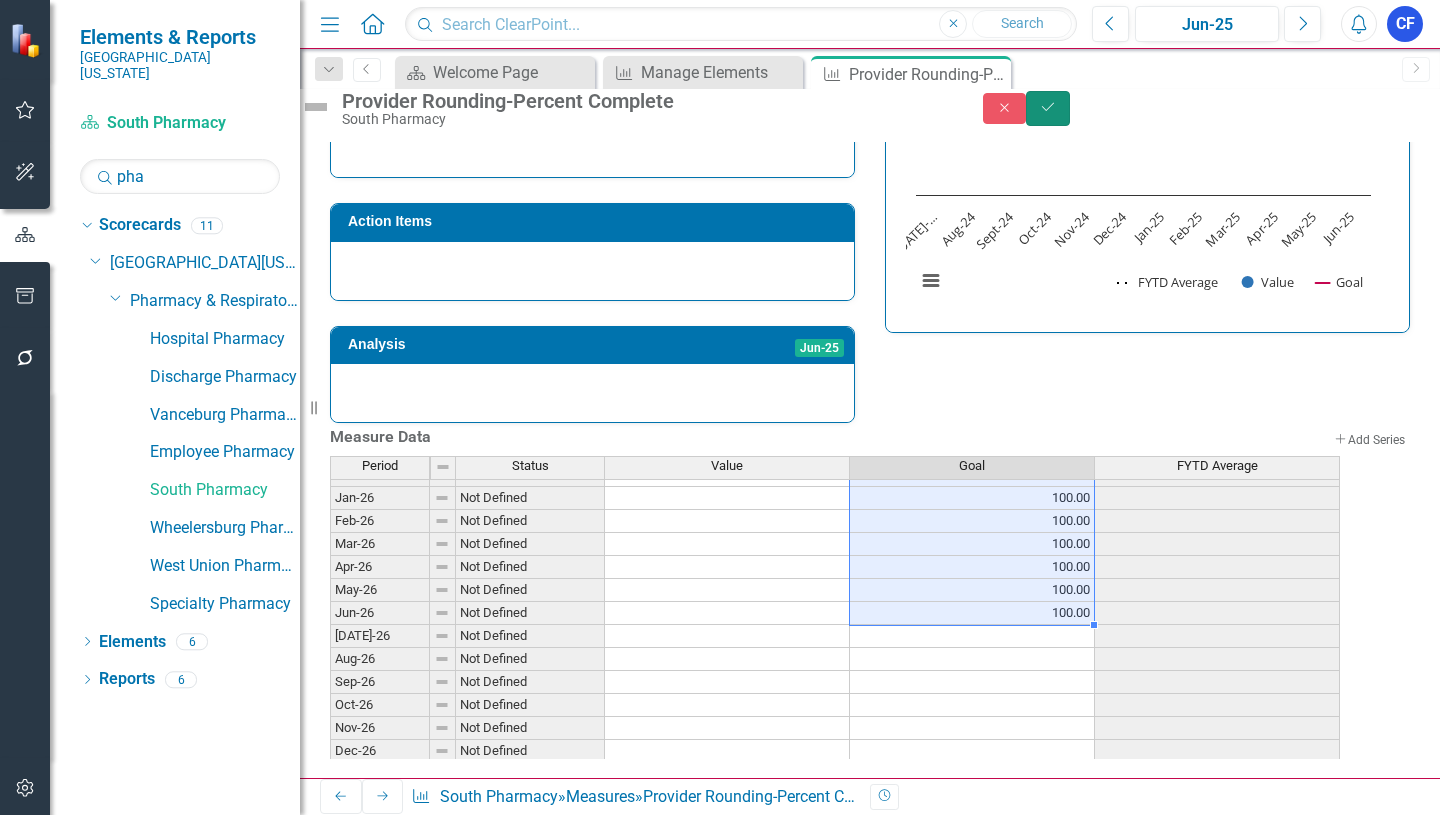 click on "Save" 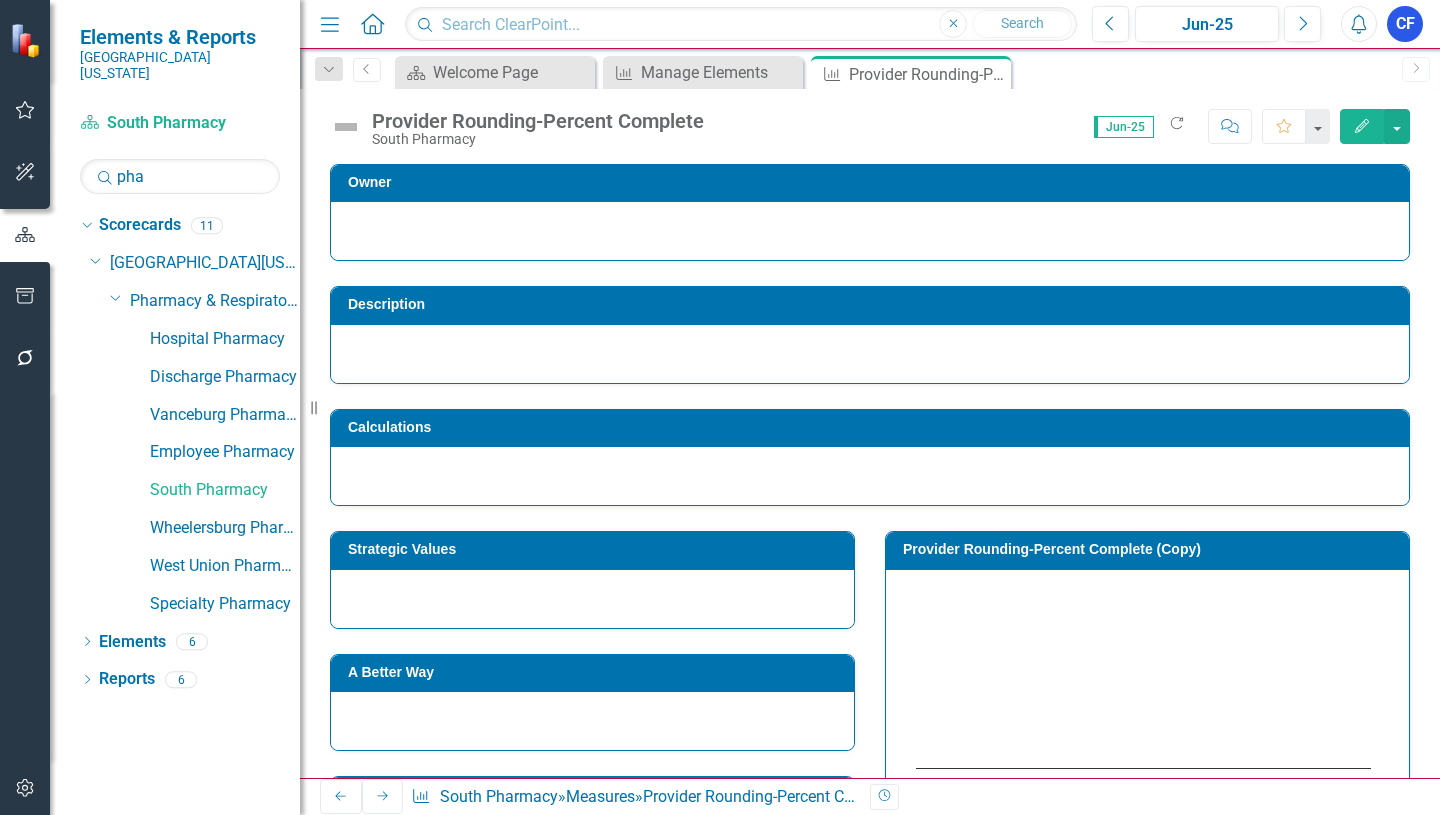 click on "Provider Rounding-Percent Complete (Copy)" at bounding box center [1151, 549] 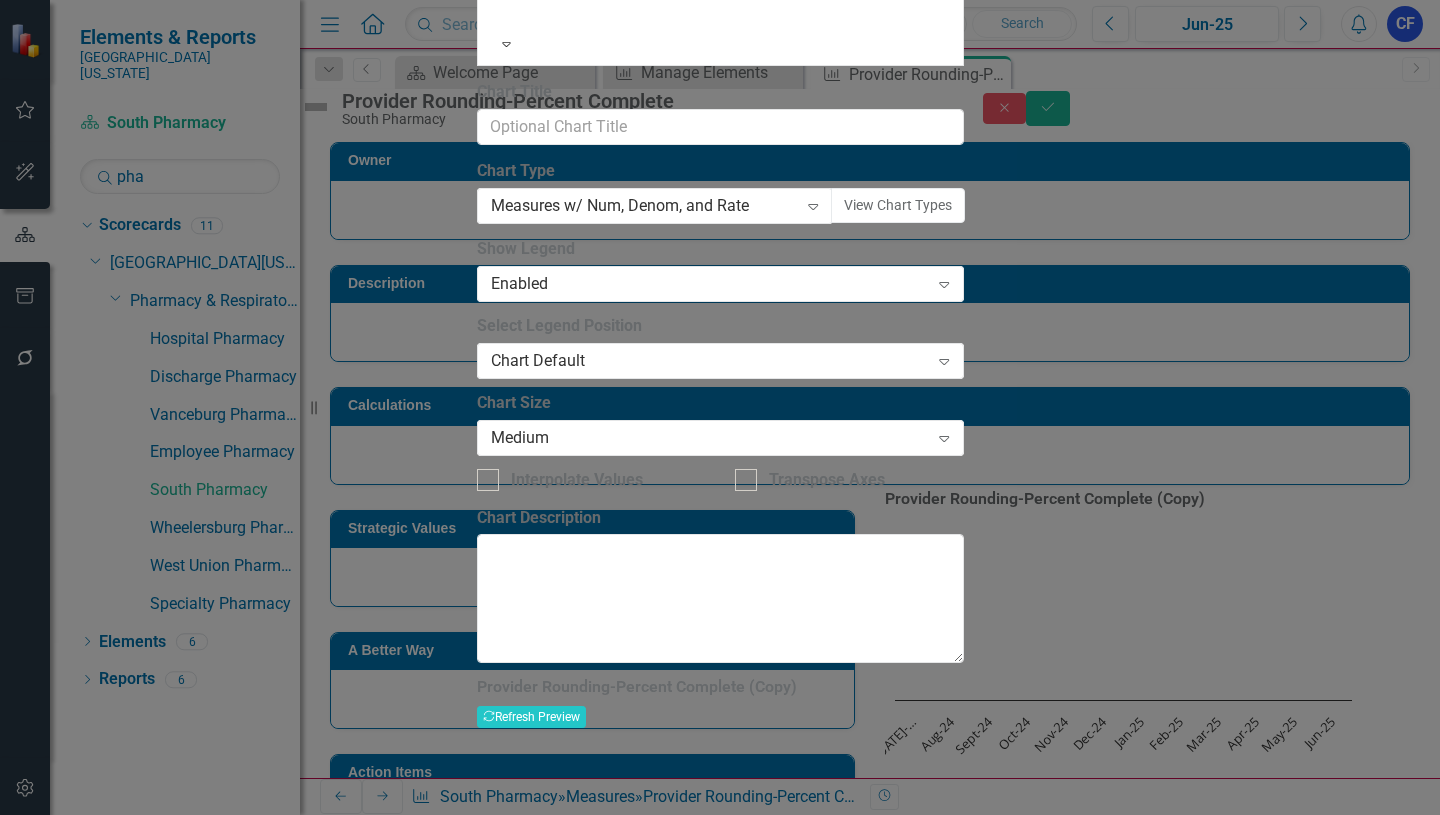 click on "Provider Rounding-Percent Complete (Copy)" at bounding box center (720, -88) 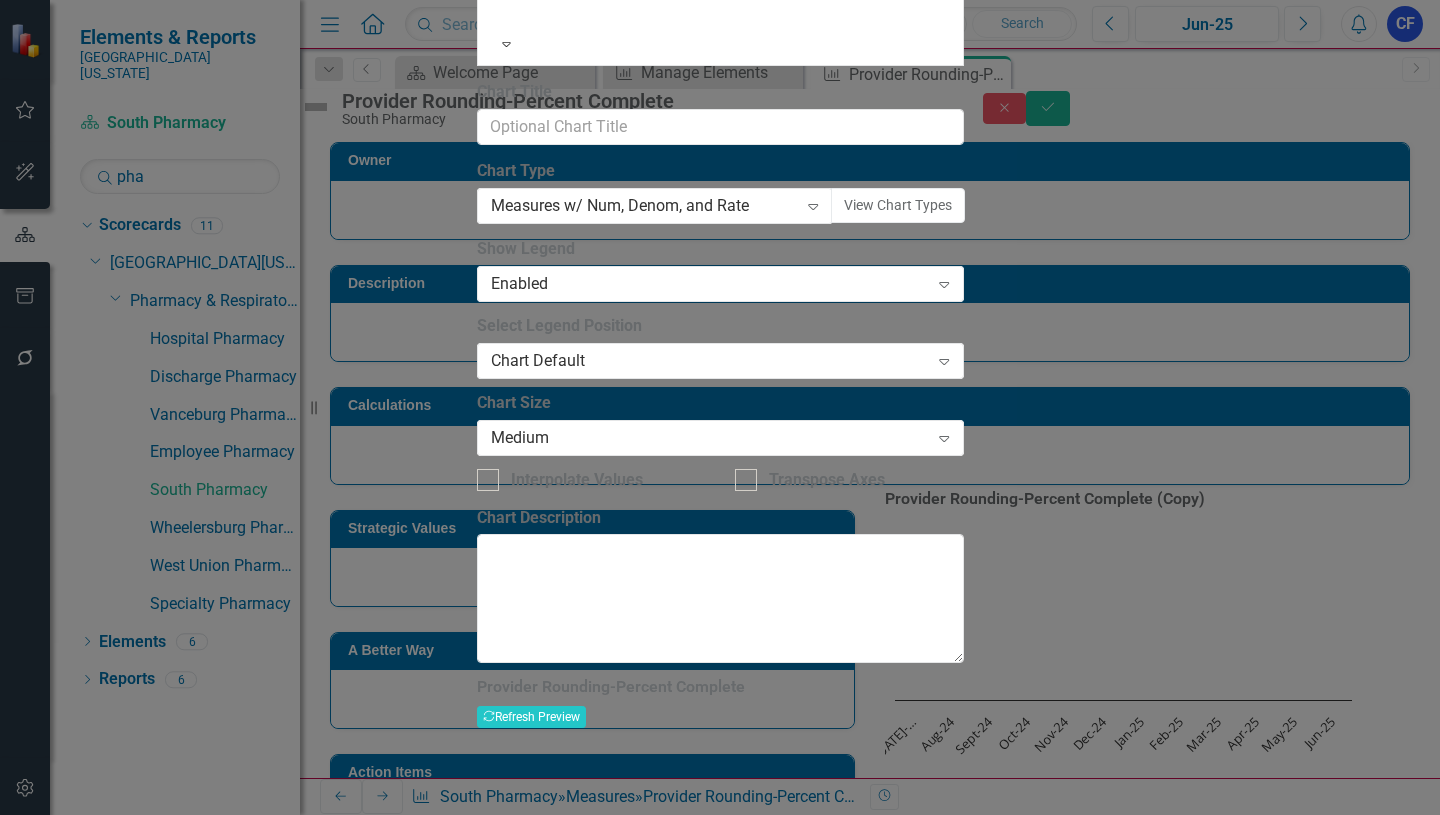 type on "Provider Rounding-Percent Complete" 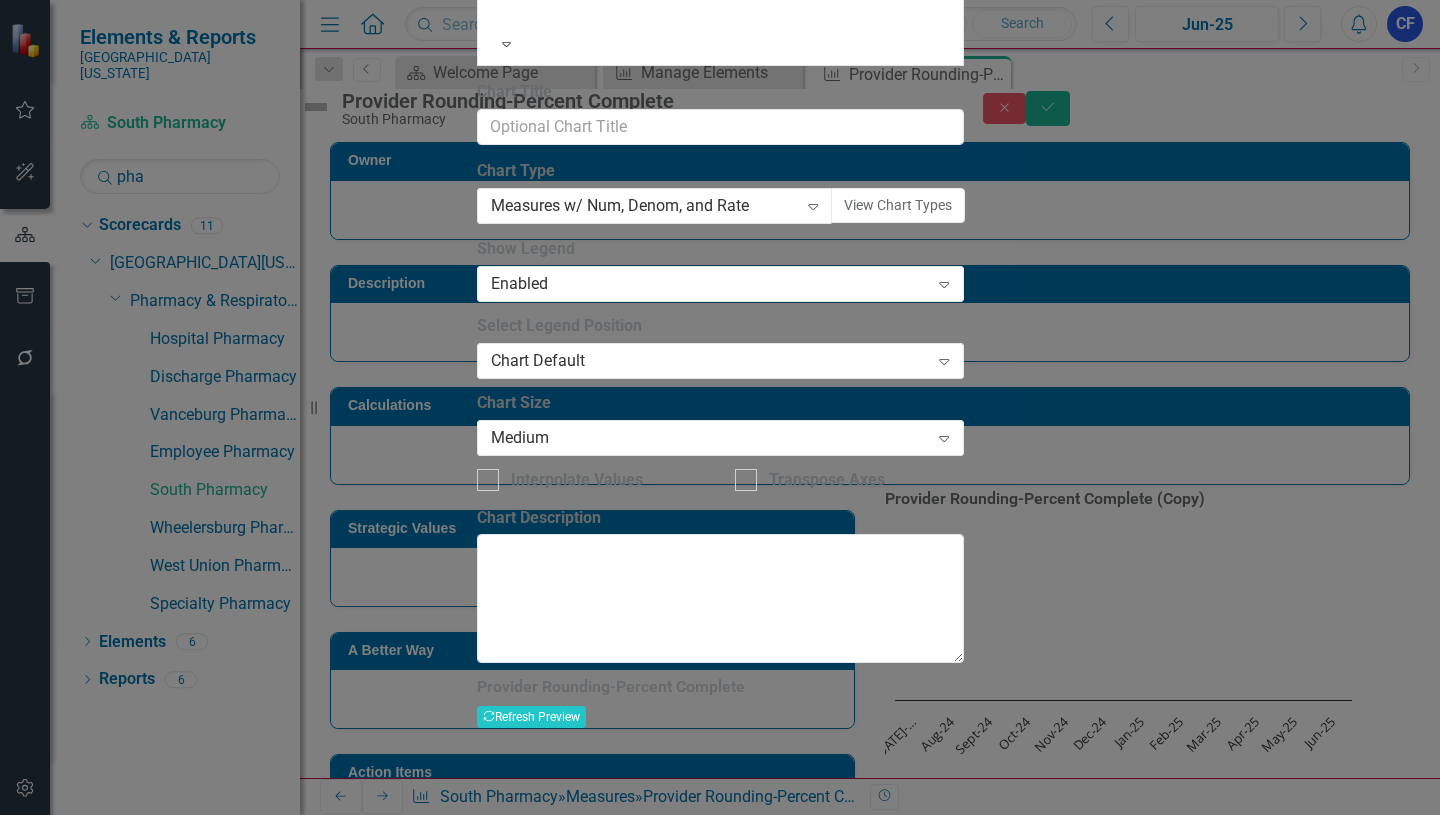 click on "Save" at bounding box center (573, 1045) 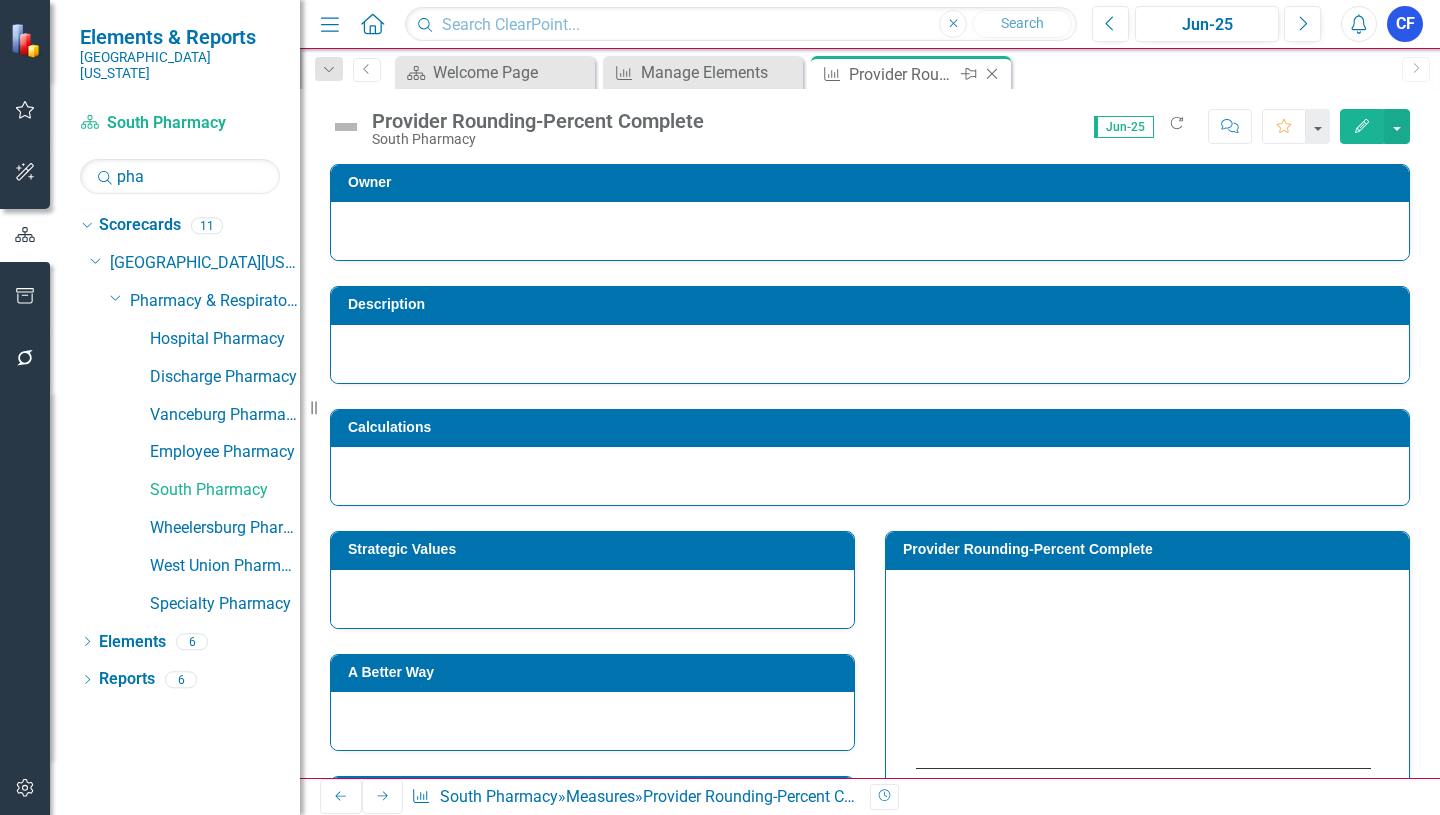 click on "Close" 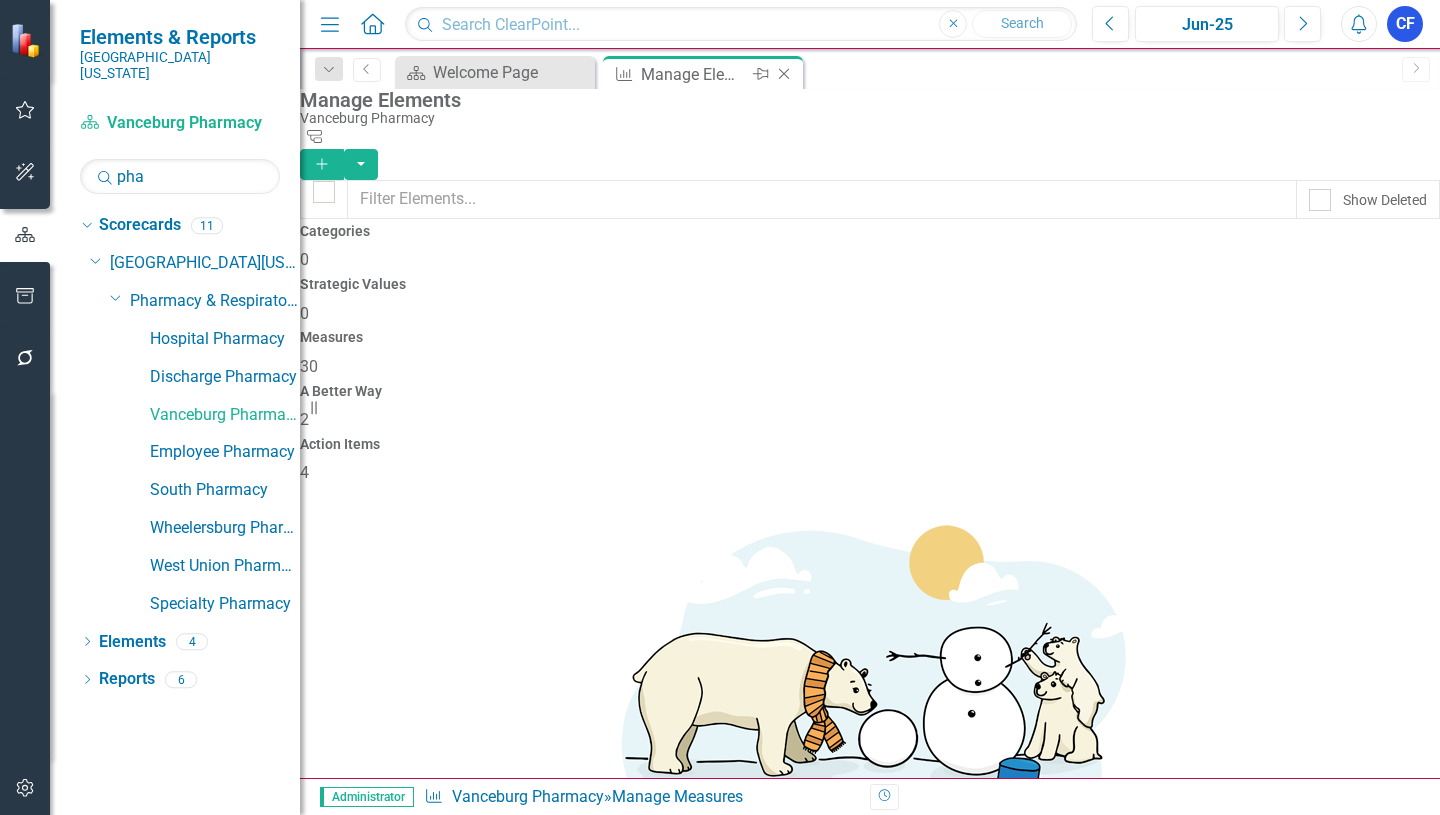 click on "Close" 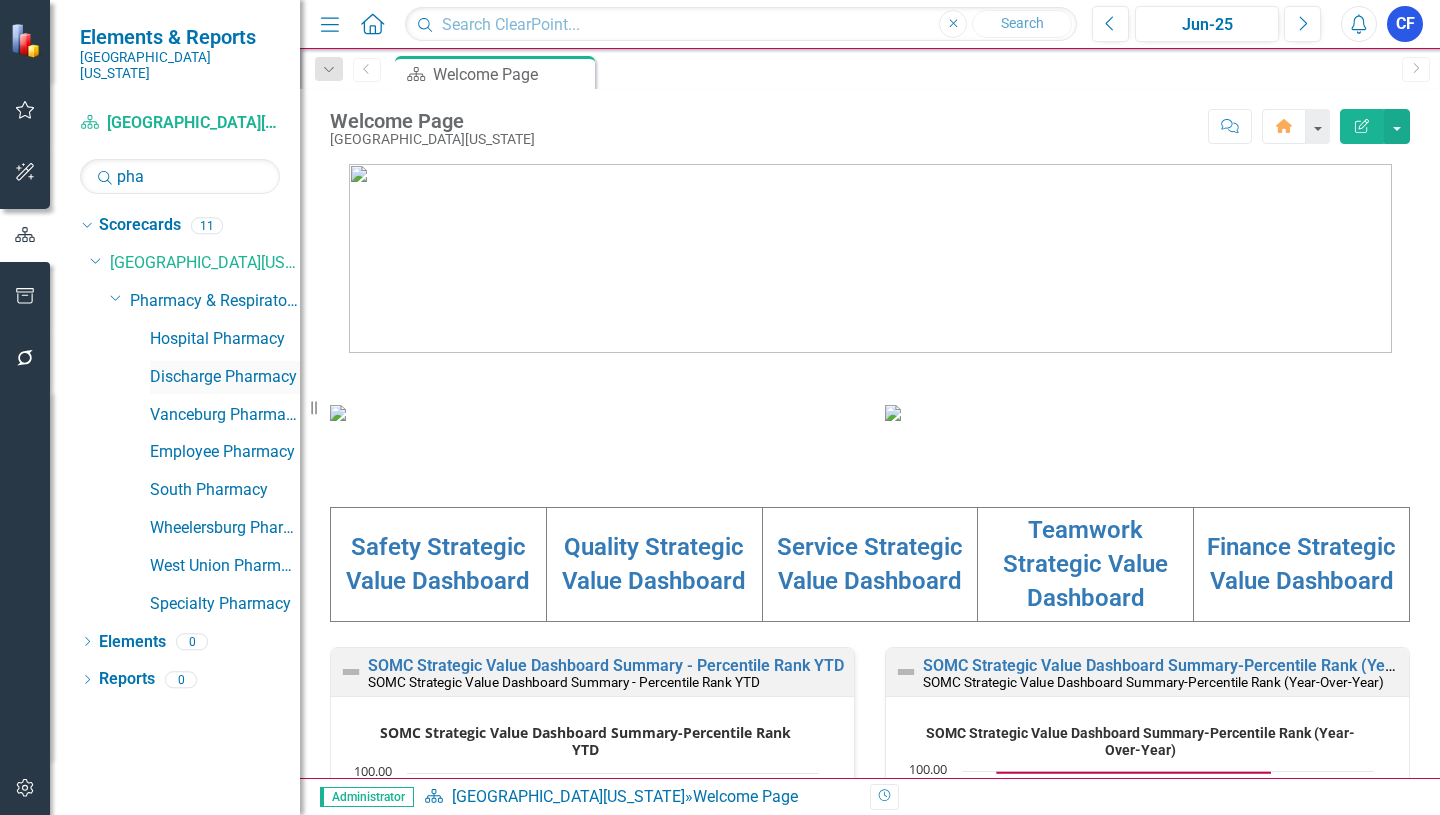 click on "Discharge Pharmacy" at bounding box center (225, 377) 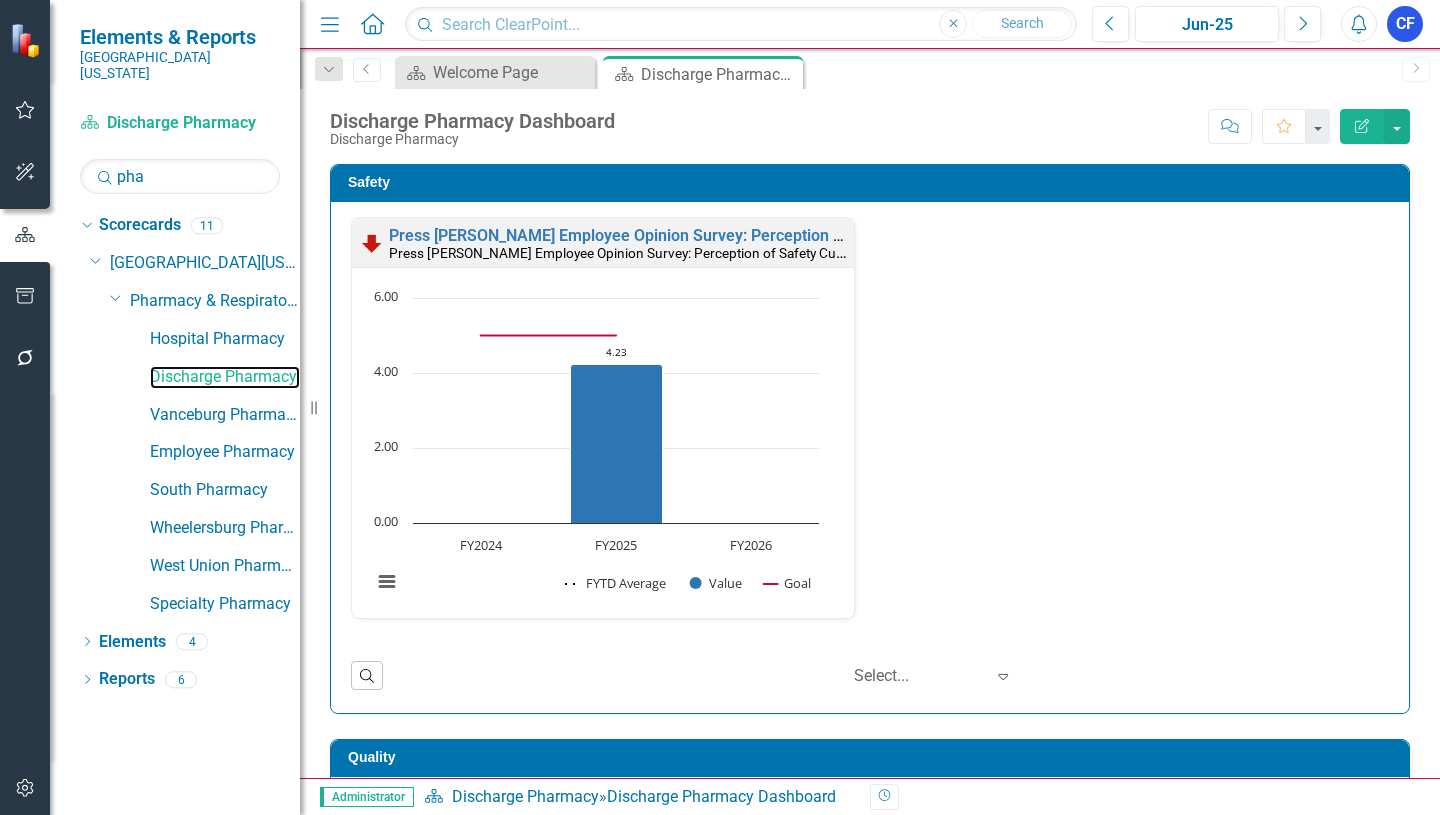 scroll, scrollTop: 1, scrollLeft: 0, axis: vertical 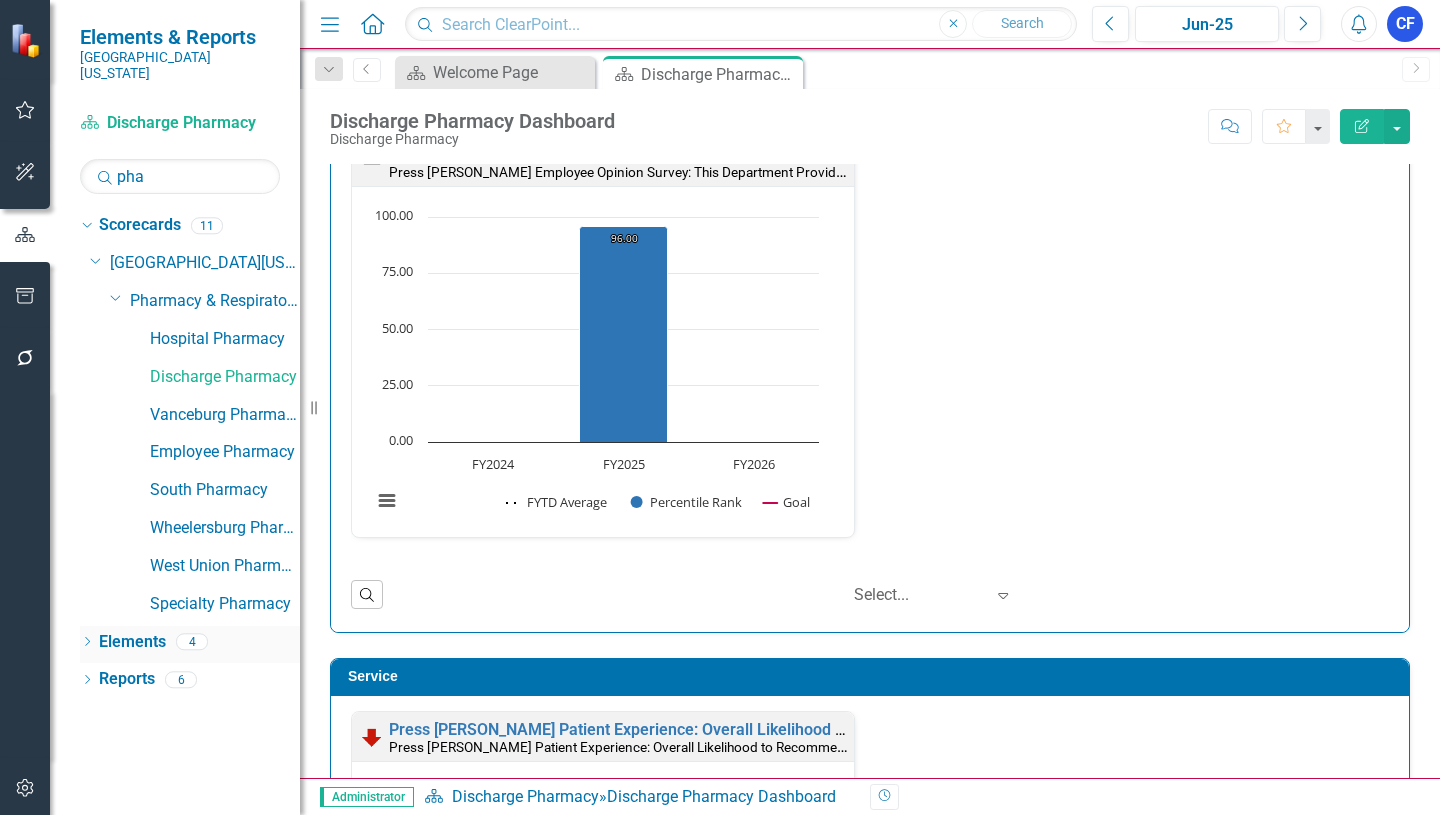 click on "Elements" at bounding box center (132, 642) 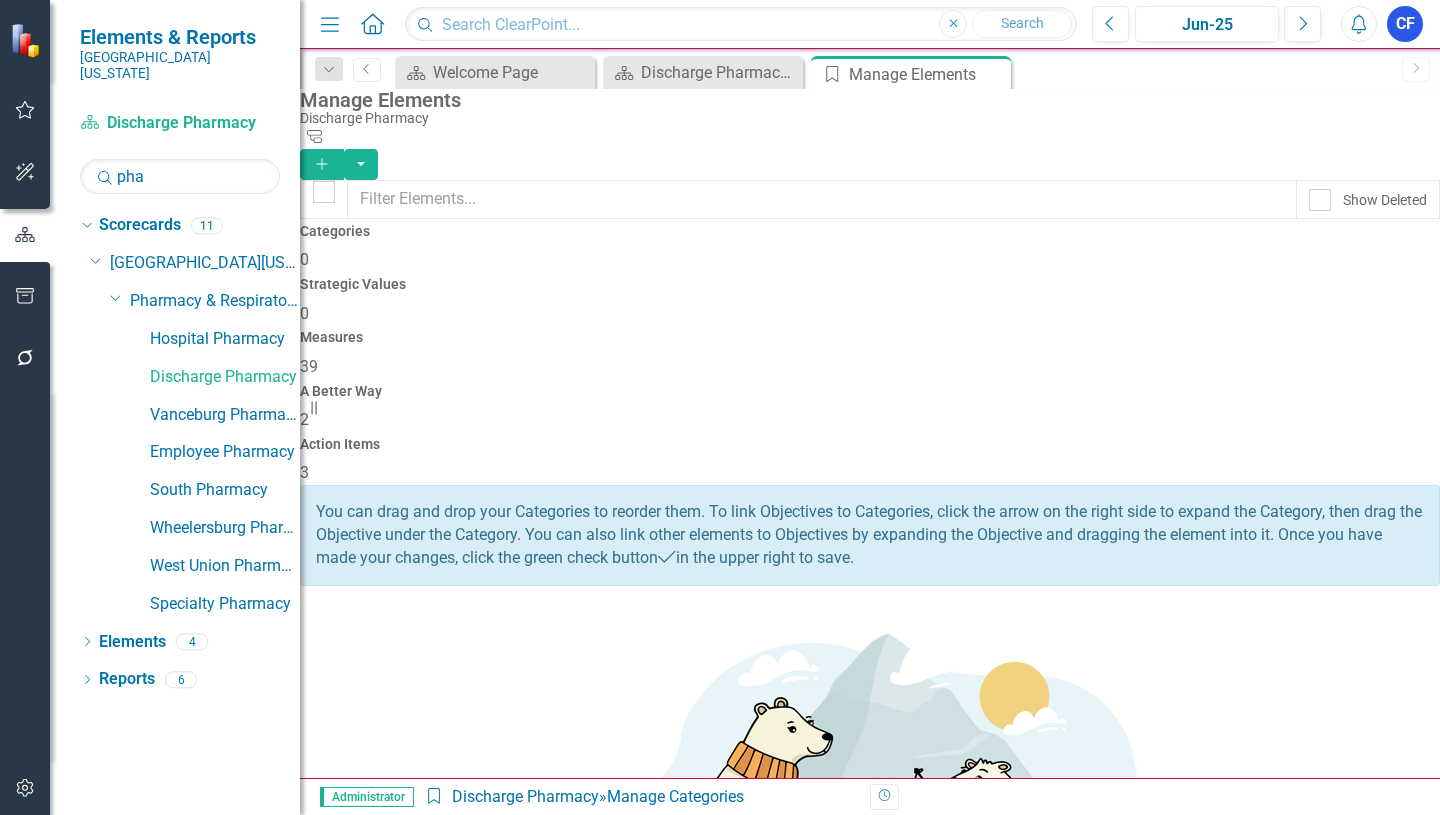 click on "Measures" at bounding box center [870, 337] 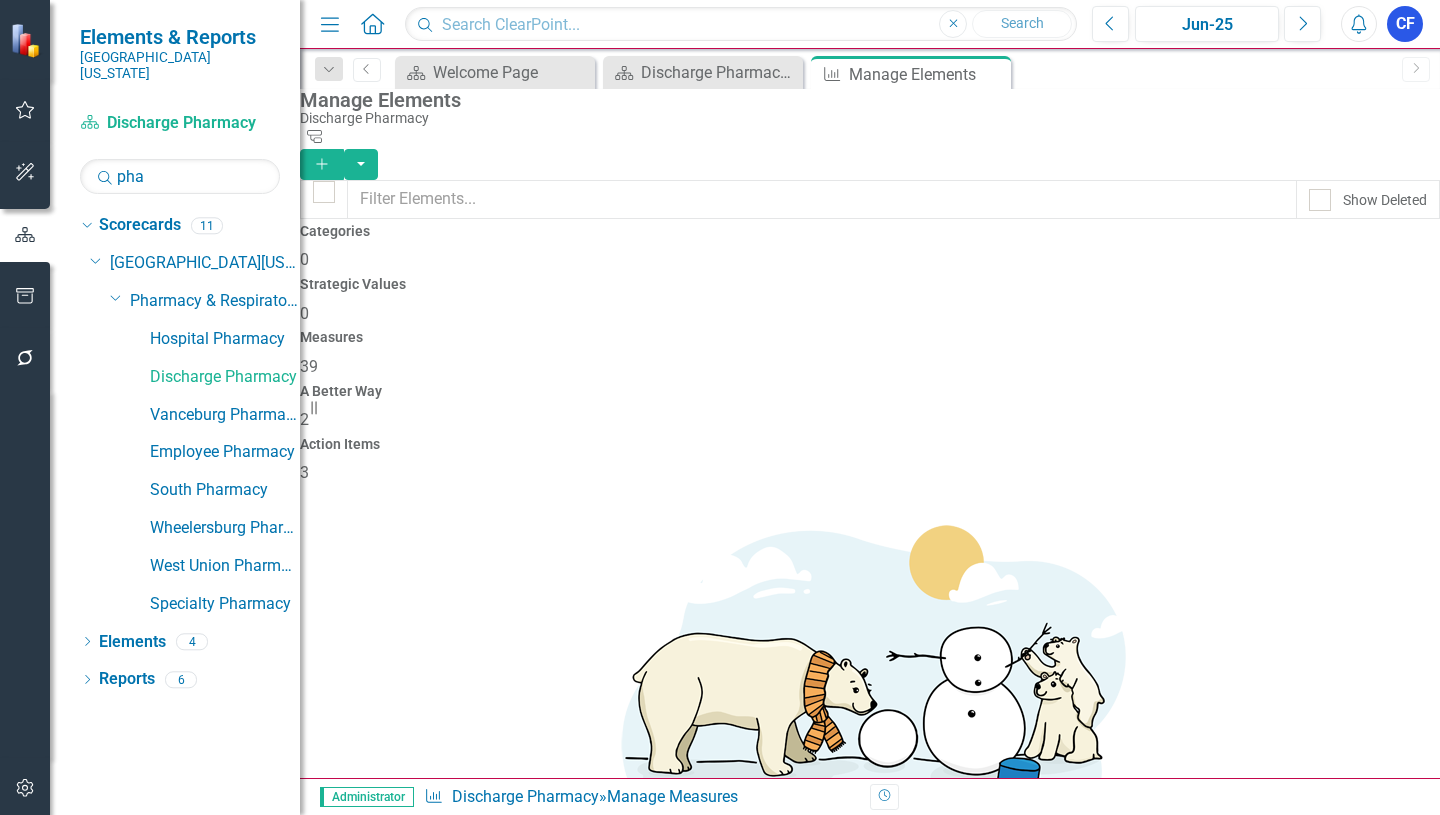 click on "Emergency Department Rounding - Percent Complete" at bounding box center [492, 1583] 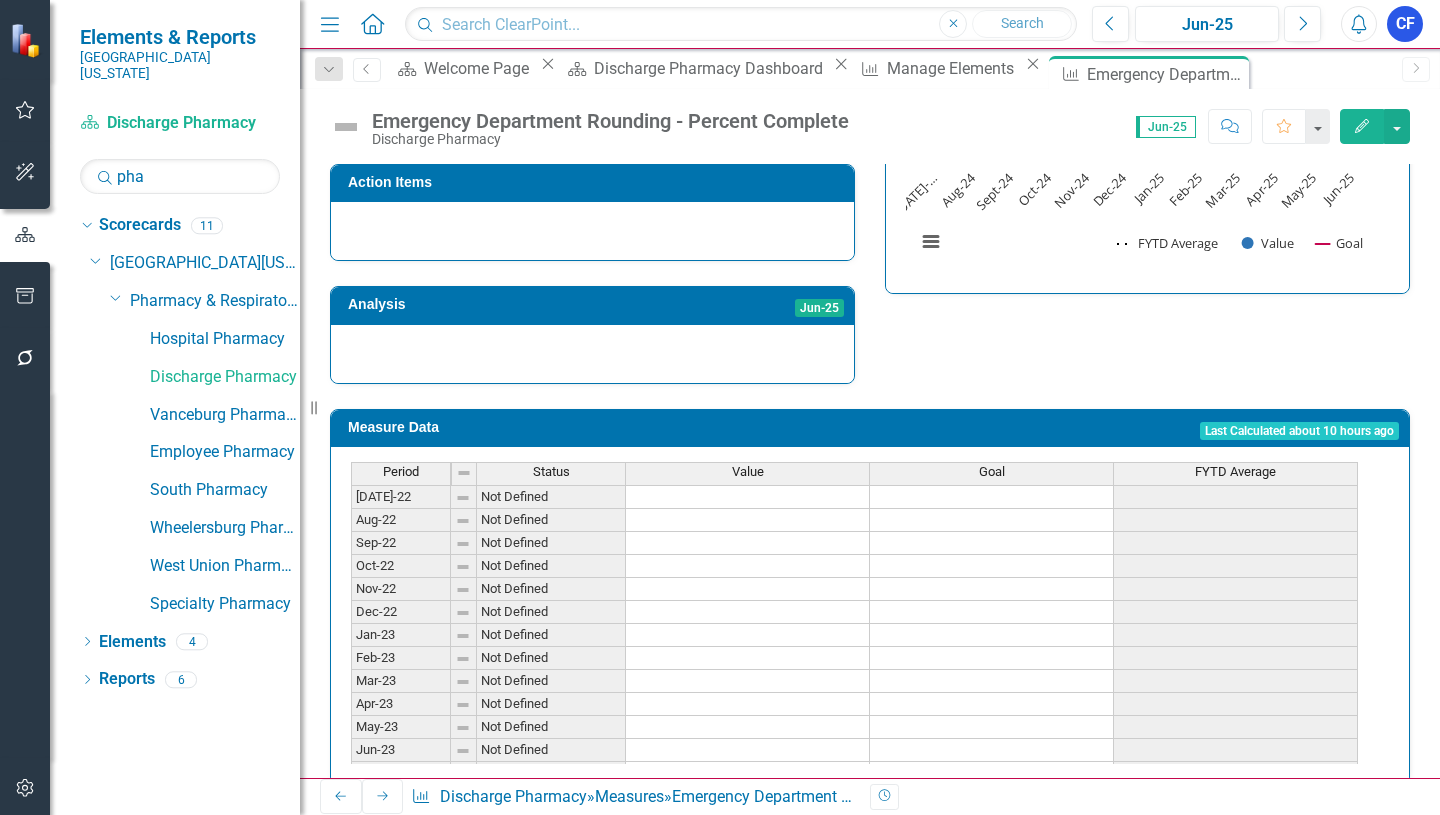 scroll, scrollTop: 649, scrollLeft: 0, axis: vertical 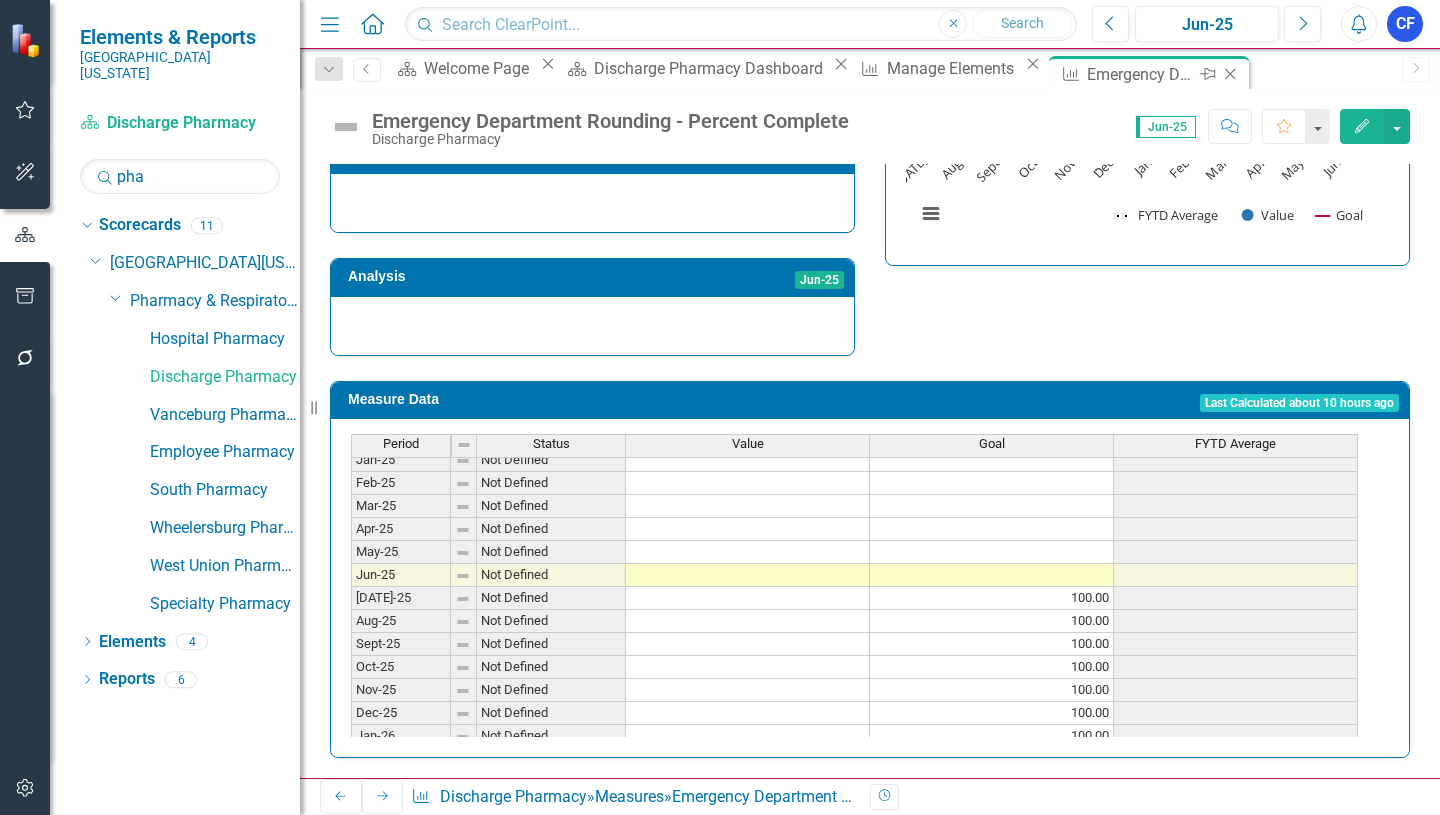 click 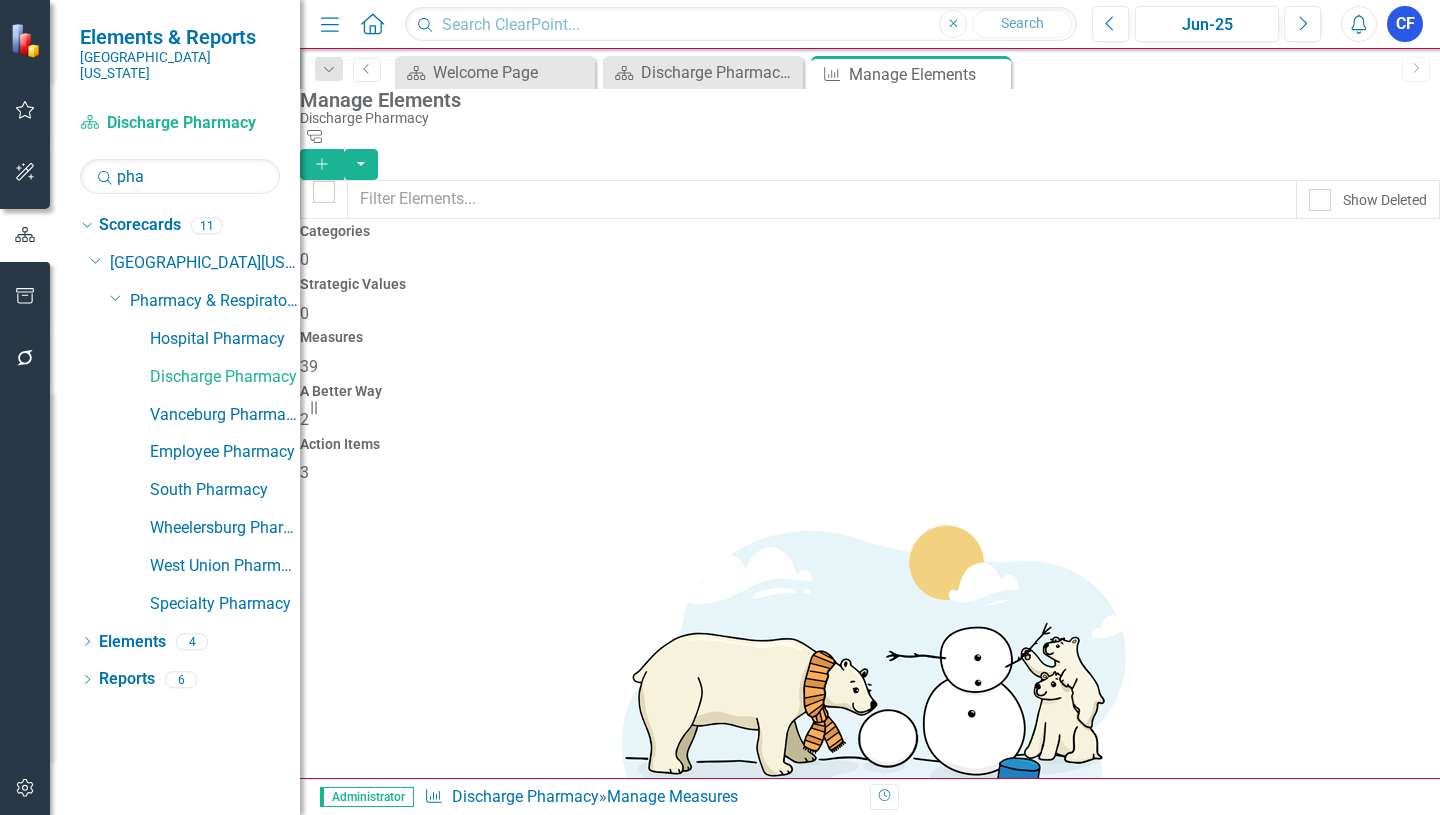 scroll, scrollTop: 200, scrollLeft: 0, axis: vertical 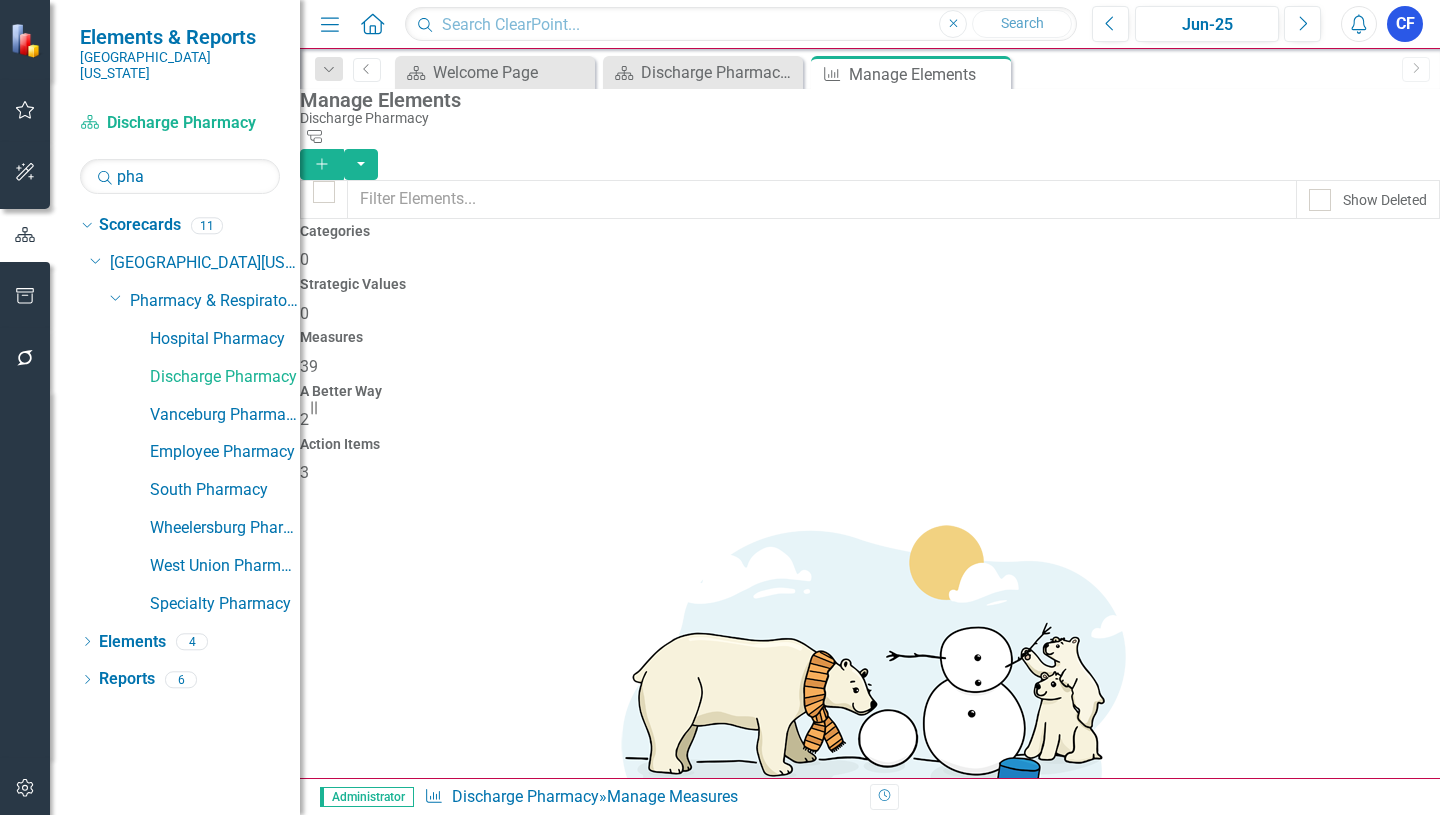 click on "Meds to Beds/Hospitalist Rounding-Percent Complete" at bounding box center [493, 1805] 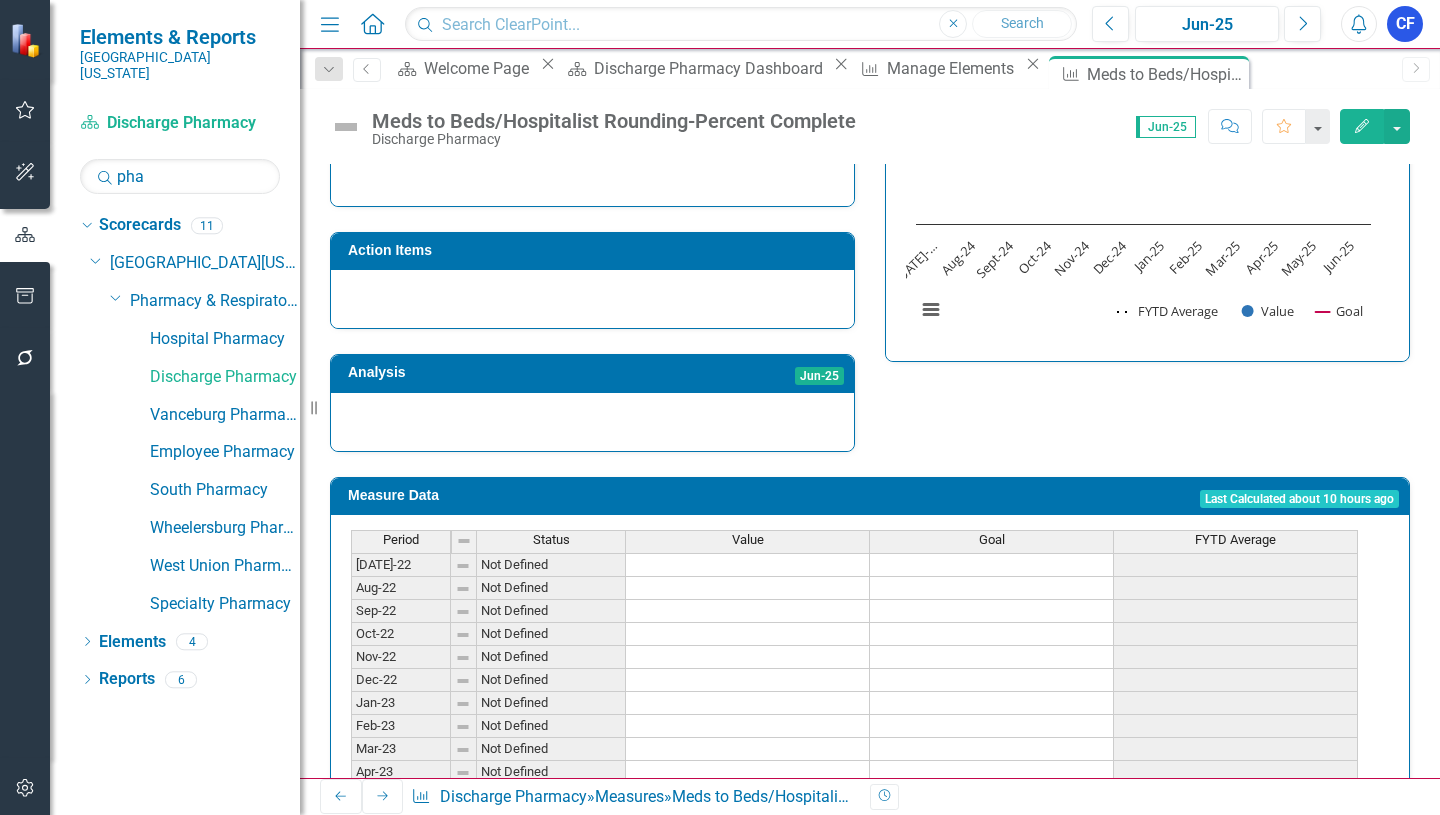 scroll, scrollTop: 600, scrollLeft: 0, axis: vertical 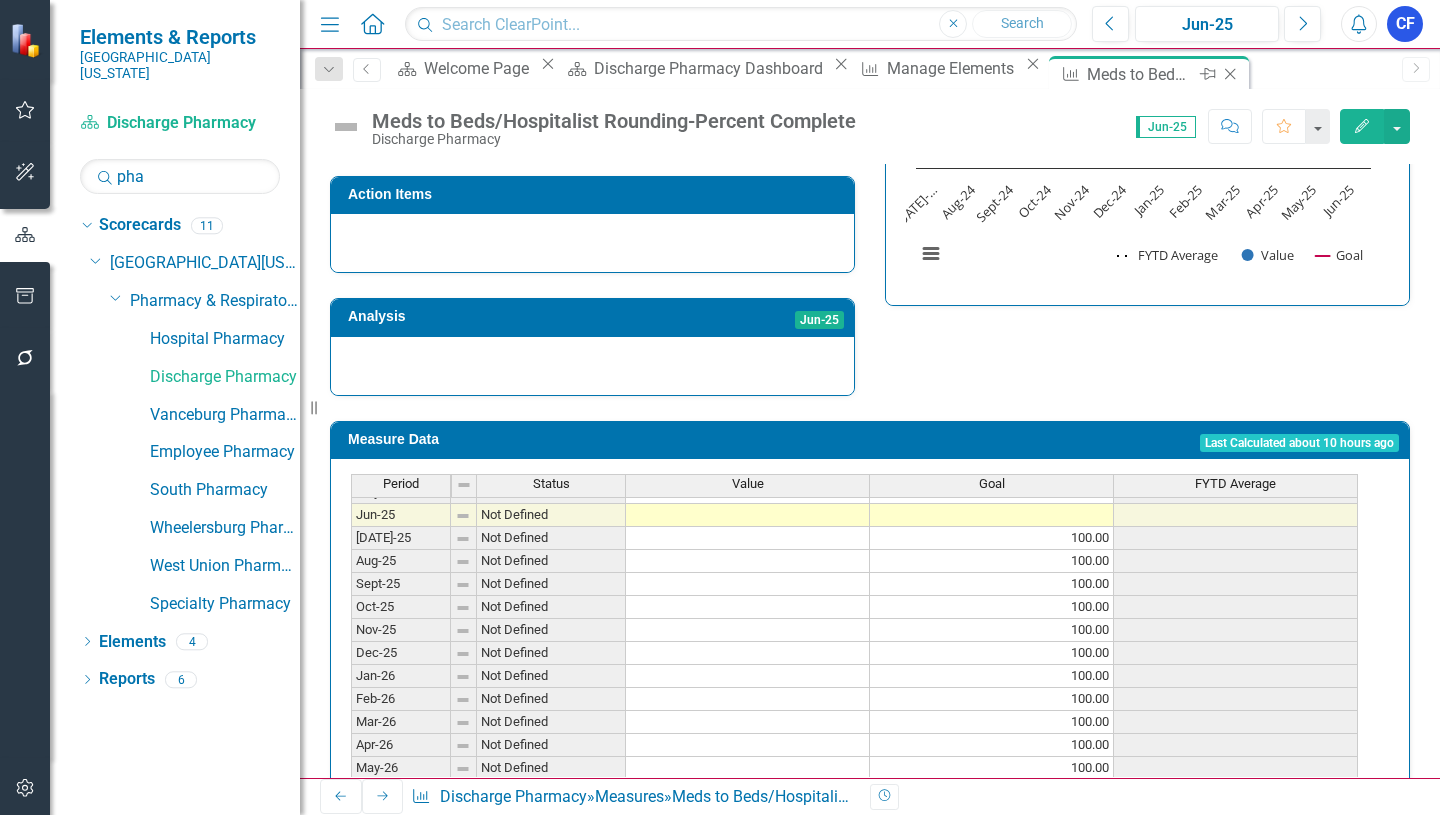 click on "Close" 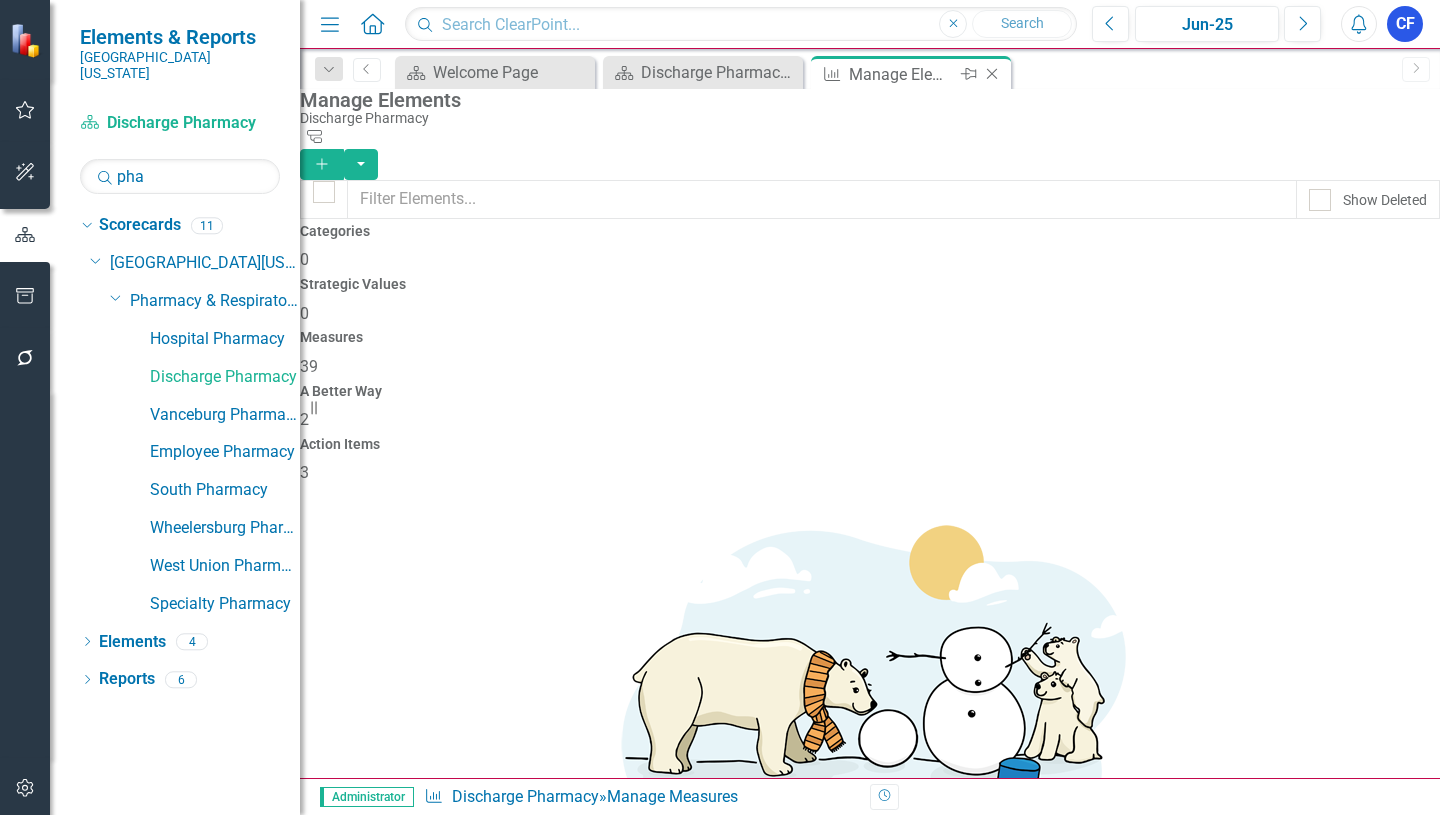 click on "Close" 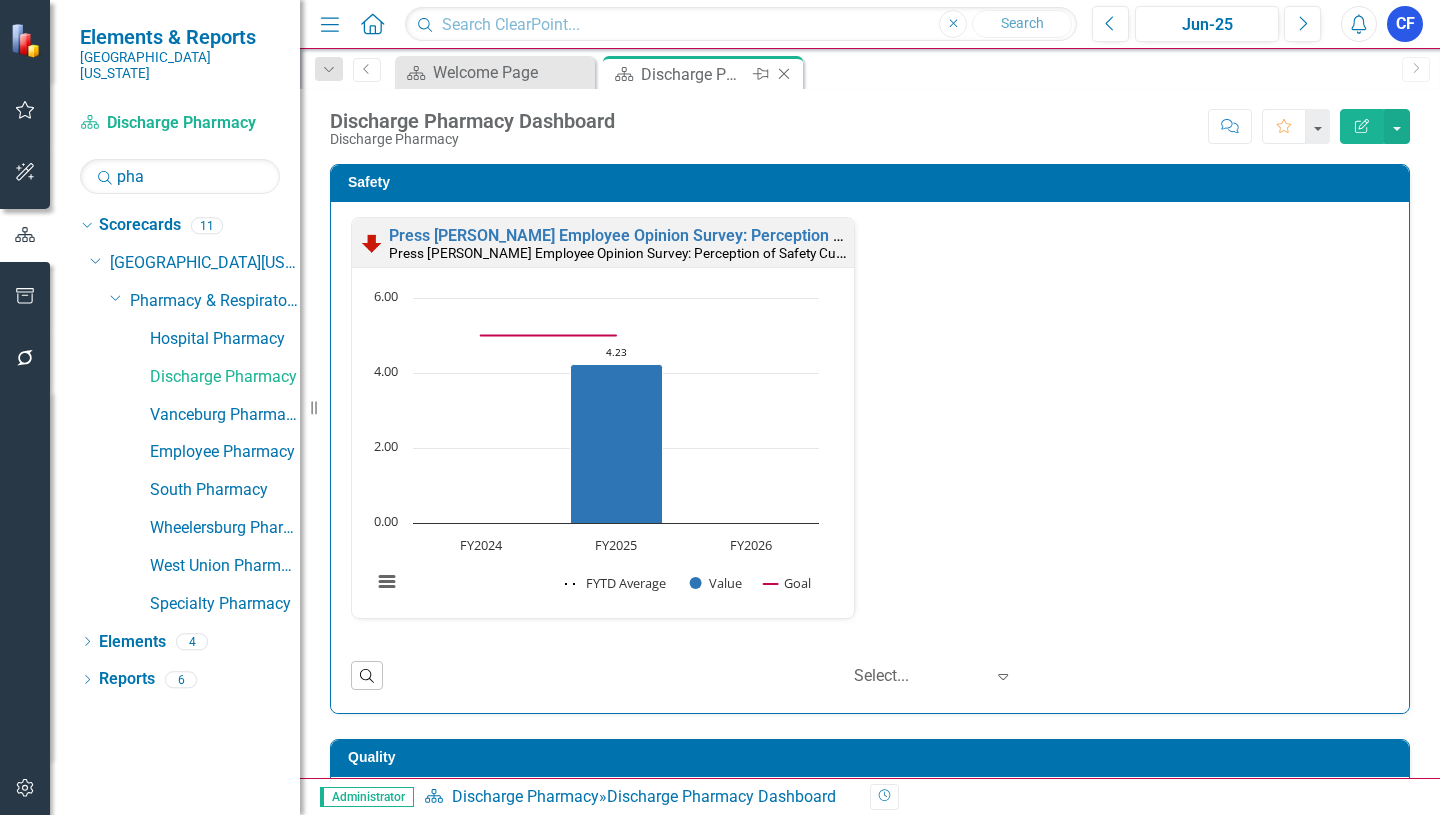 click on "Close" 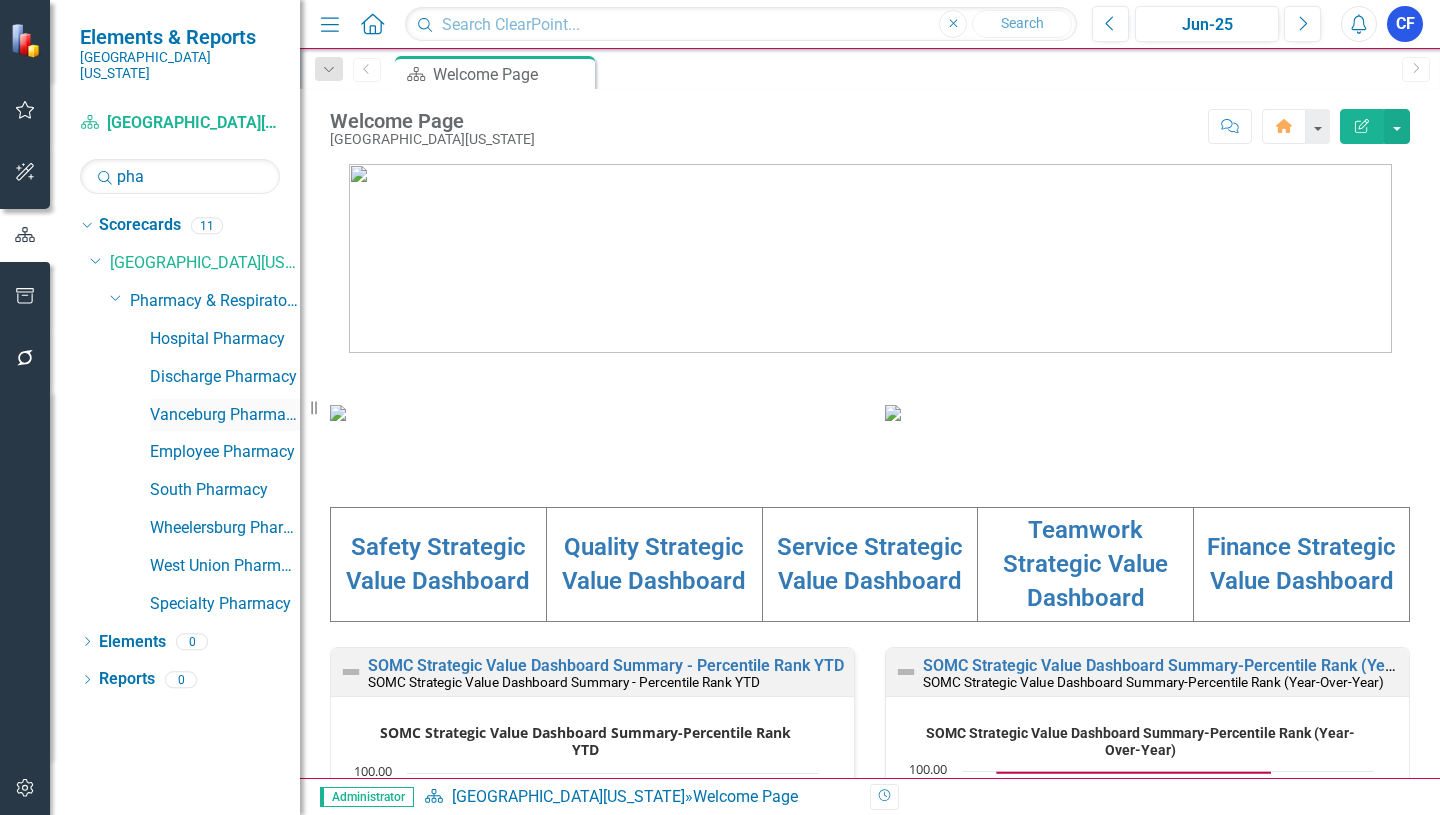click on "Vanceburg Pharmacy" at bounding box center (225, 415) 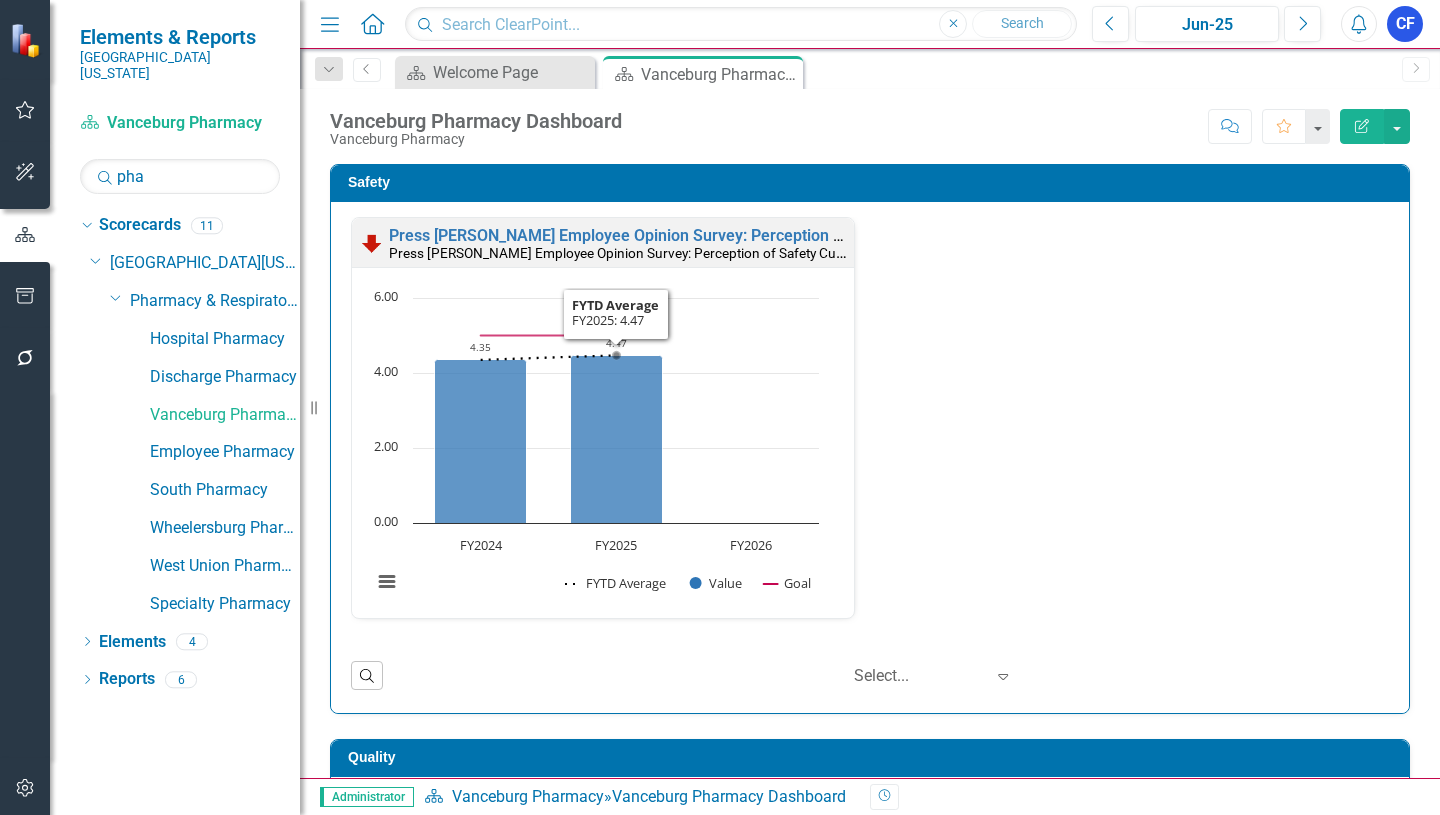 scroll, scrollTop: 0, scrollLeft: 0, axis: both 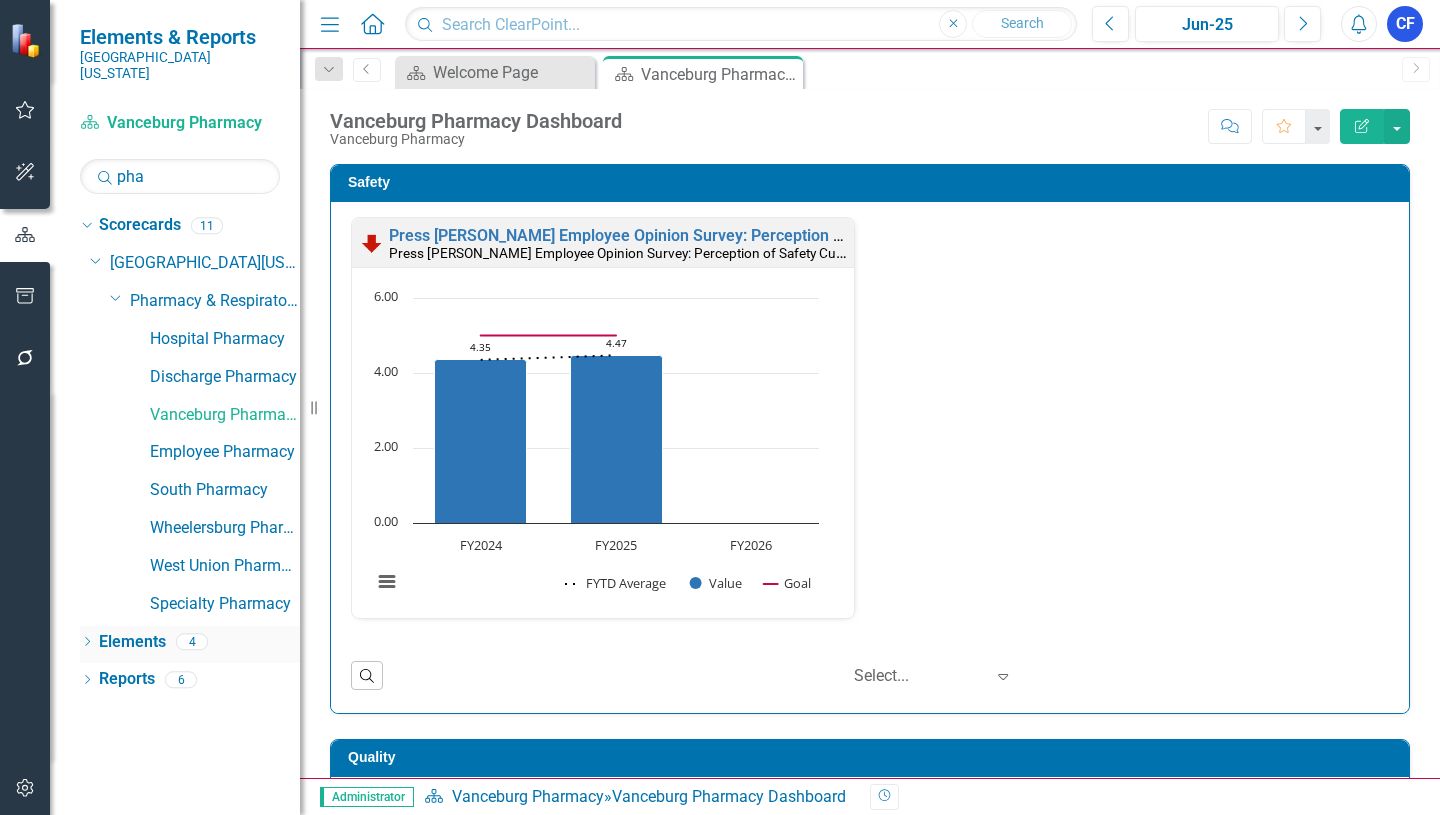 click on "Elements" at bounding box center (132, 642) 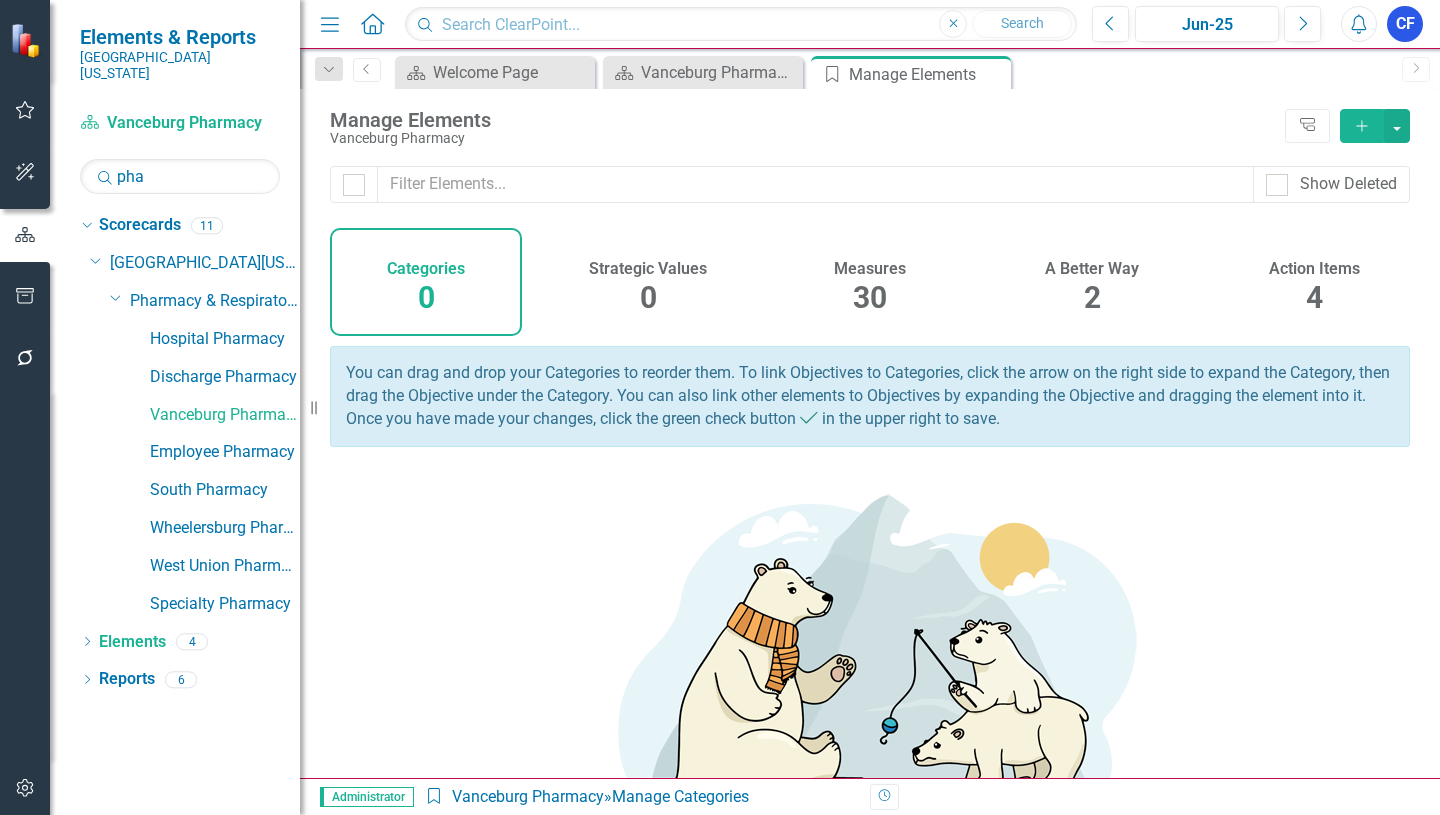 click on "Measures" at bounding box center (870, 269) 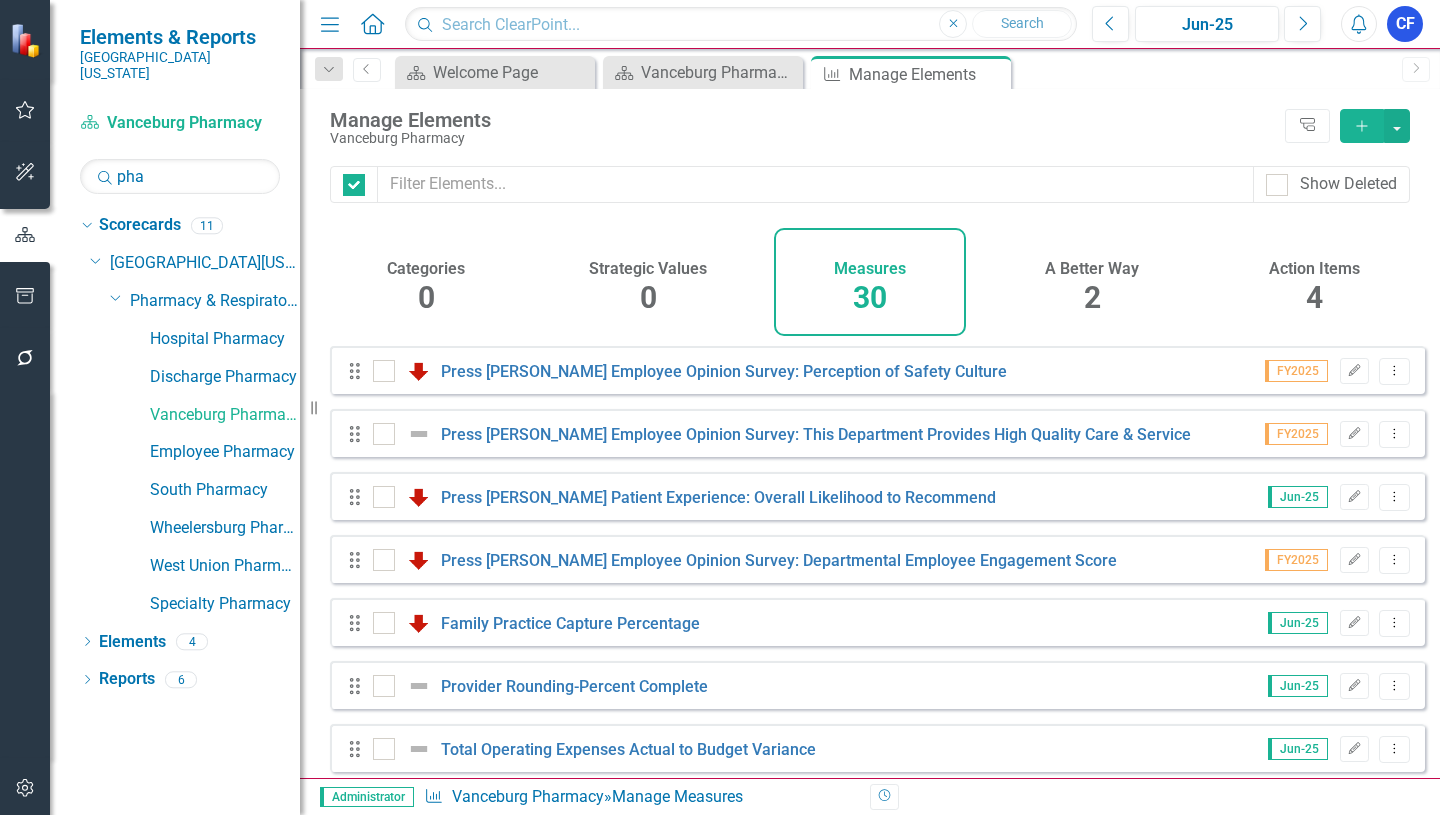 checkbox on "false" 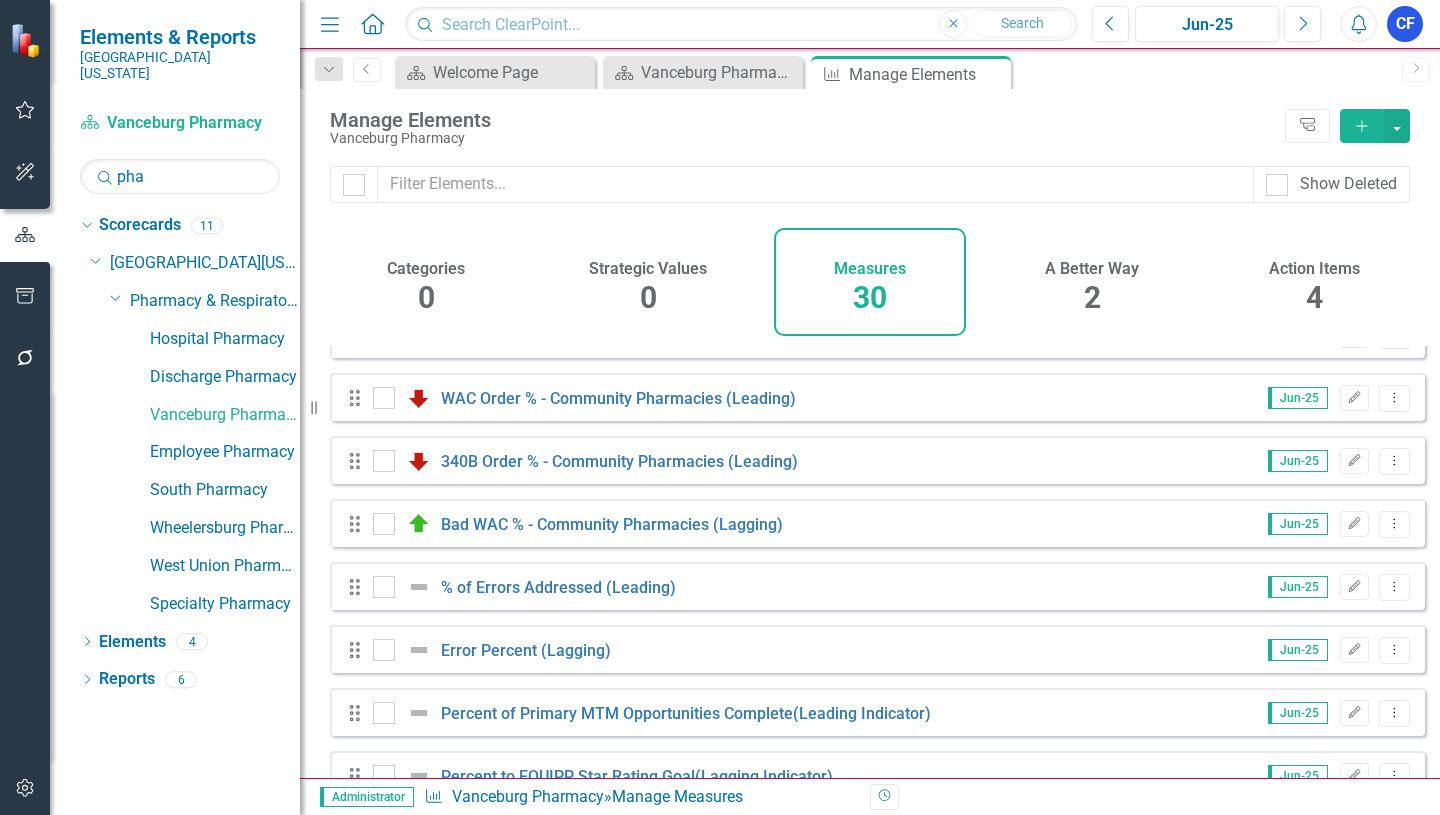 scroll, scrollTop: 700, scrollLeft: 0, axis: vertical 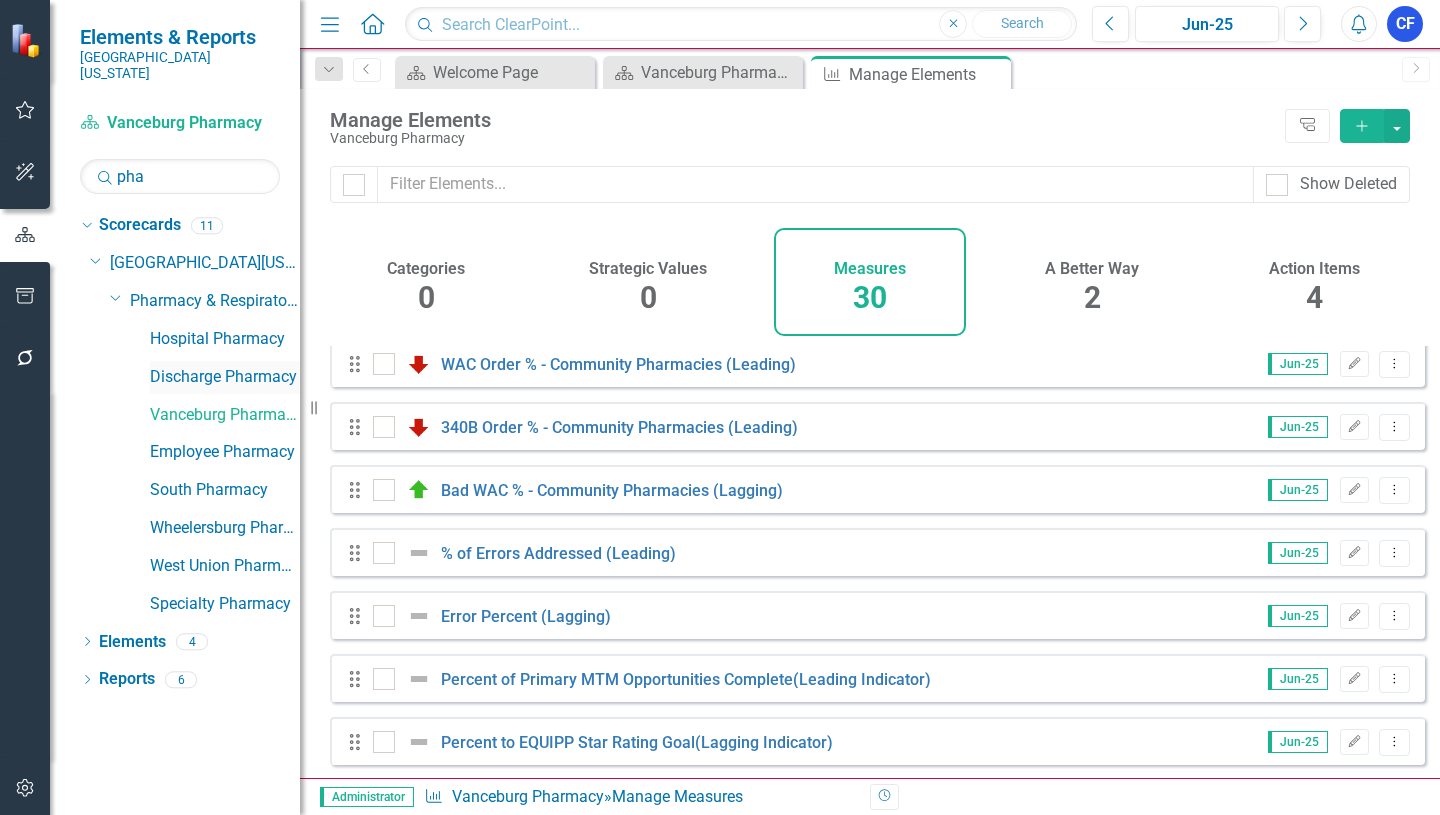 click on "Discharge Pharmacy" at bounding box center (225, 377) 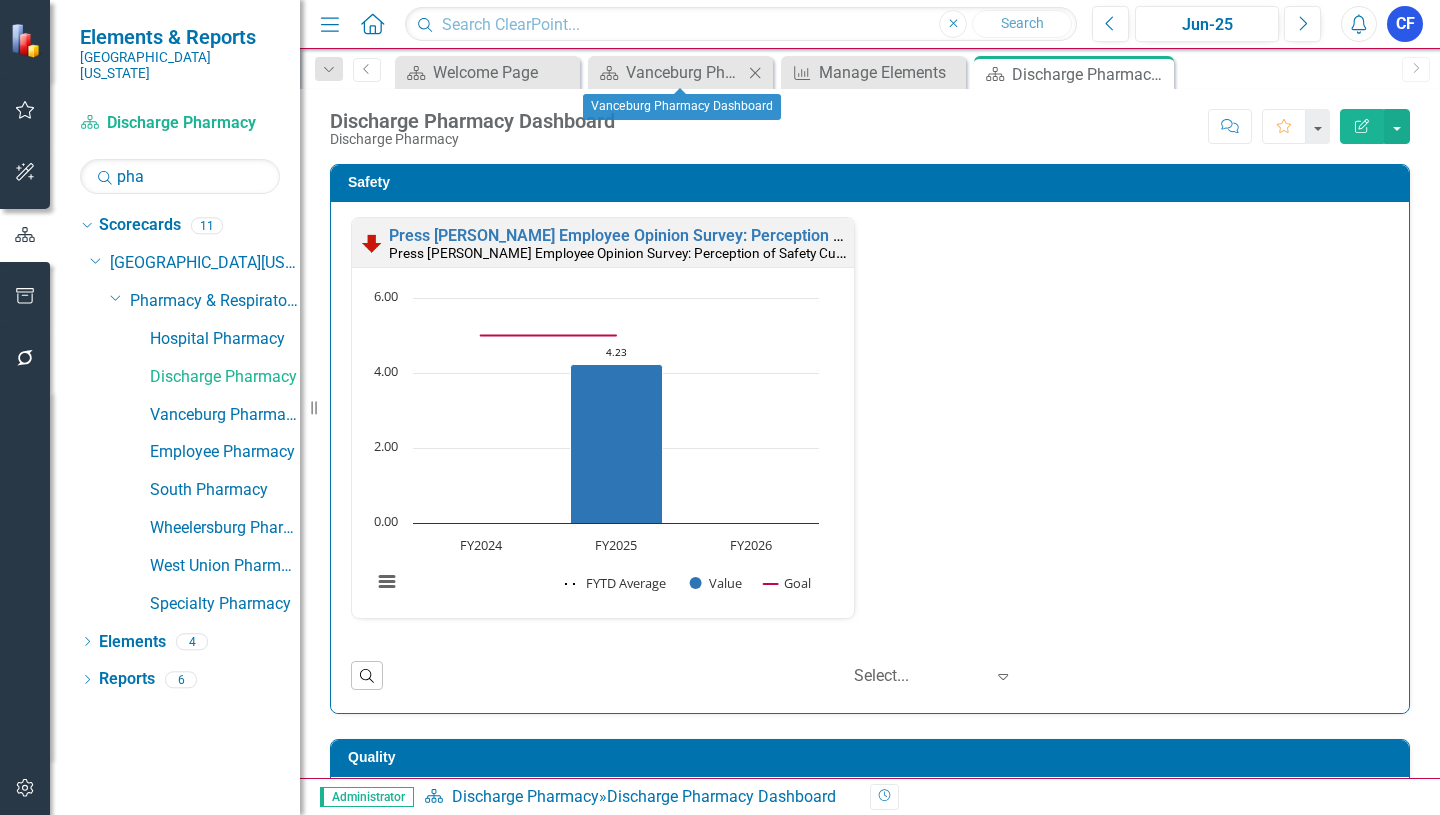click 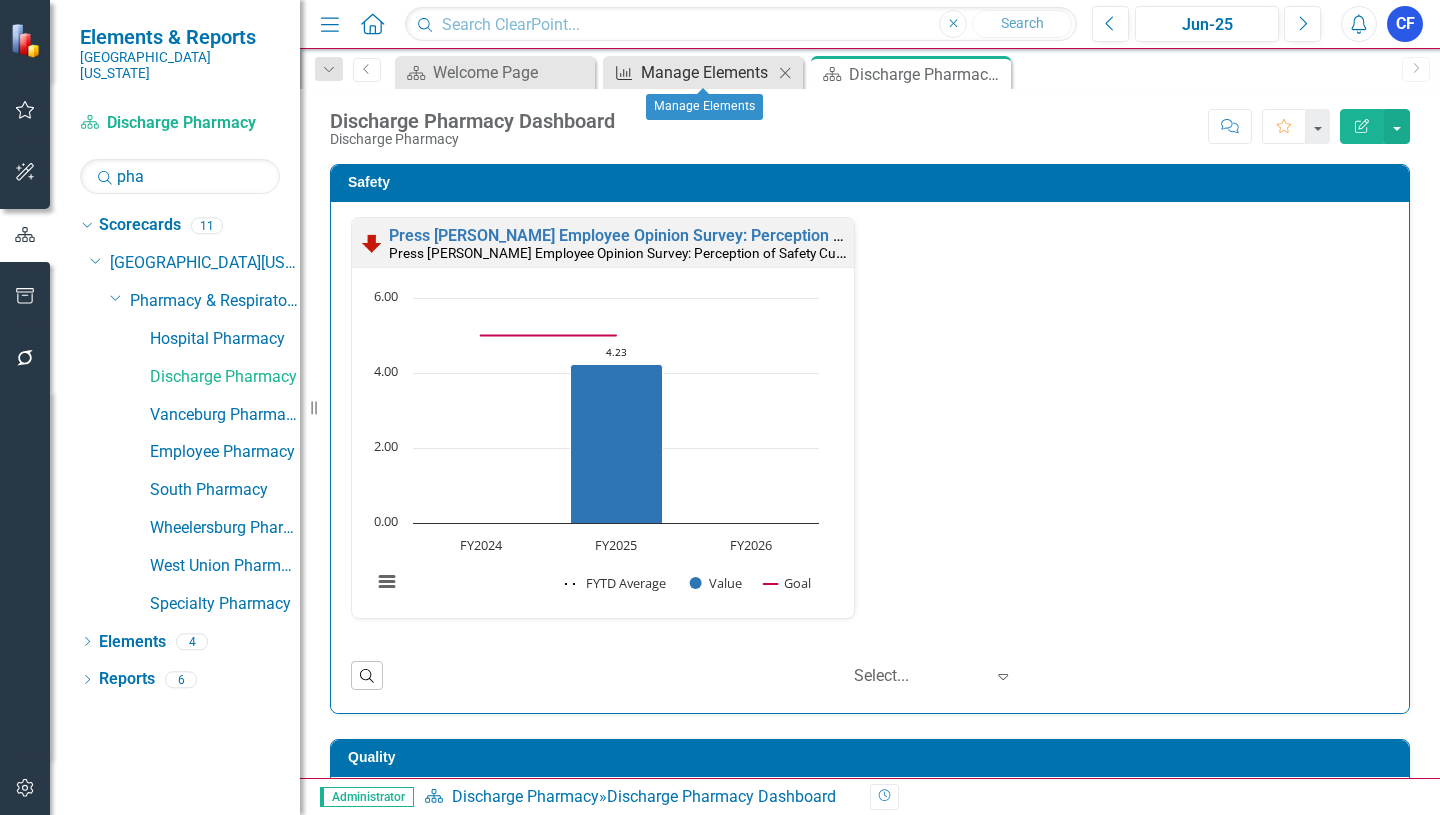 click on "Manage Elements" at bounding box center (707, 72) 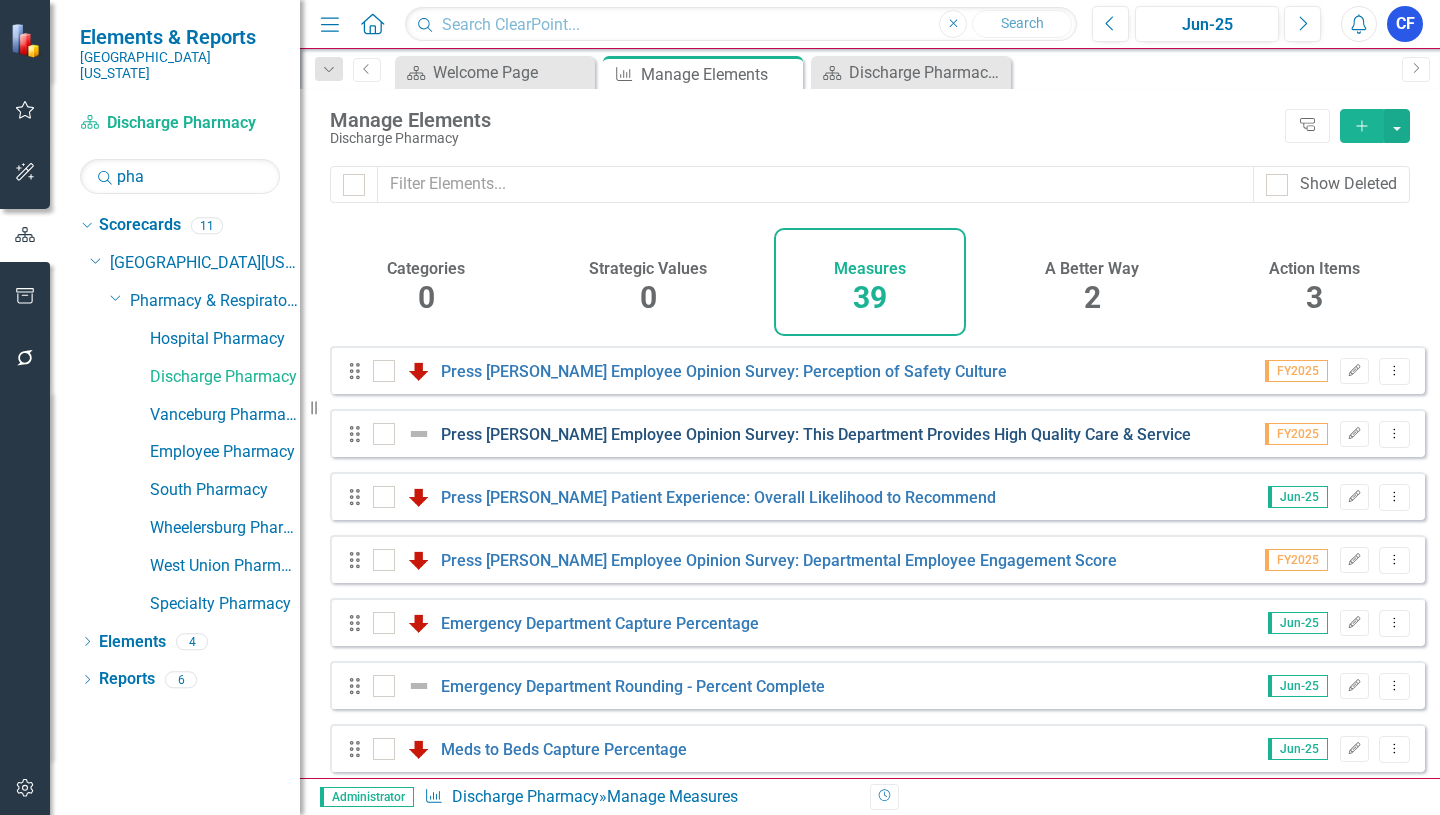 scroll, scrollTop: 100, scrollLeft: 0, axis: vertical 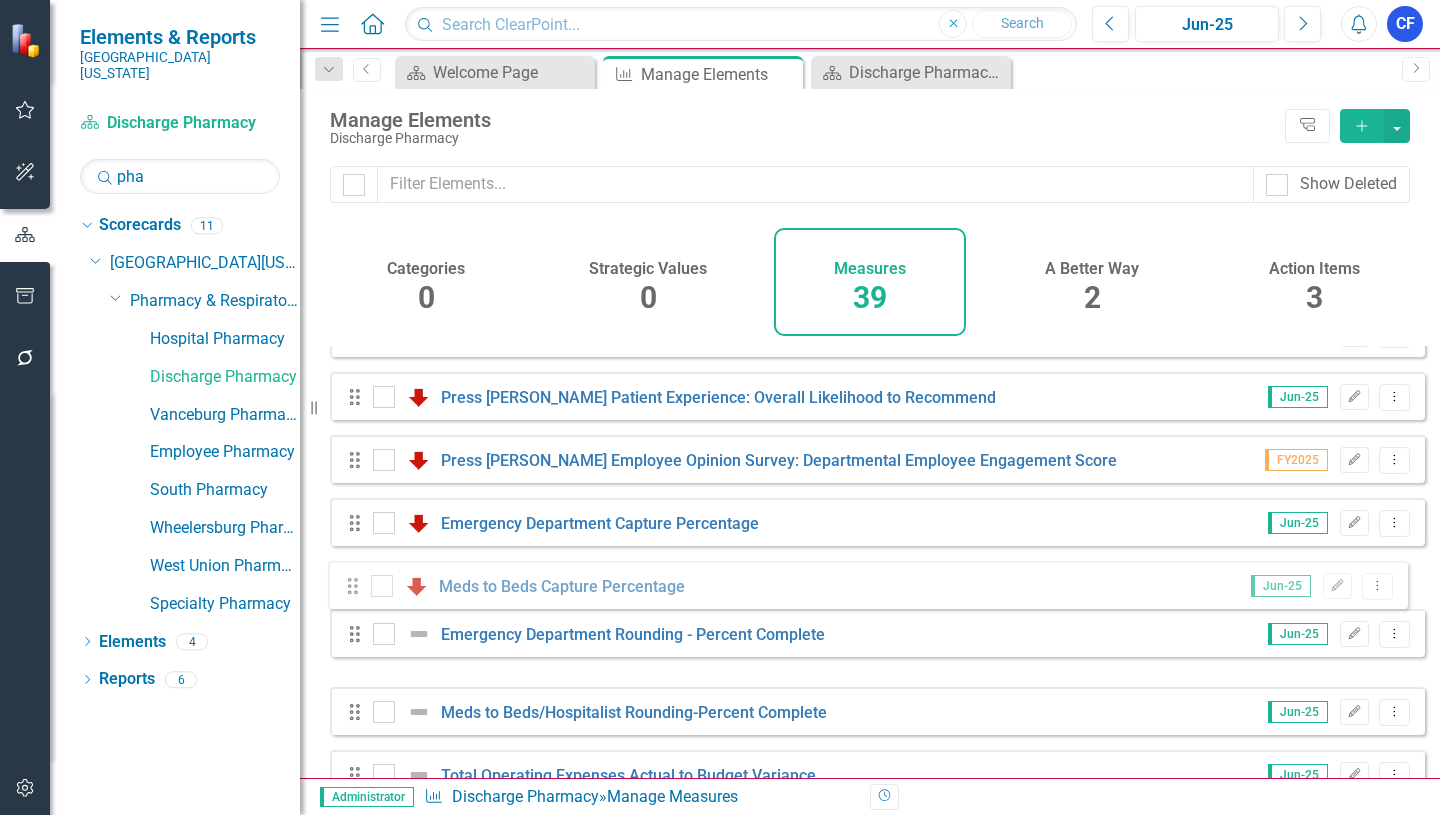 drag, startPoint x: 360, startPoint y: 671, endPoint x: 358, endPoint y: 593, distance: 78.025635 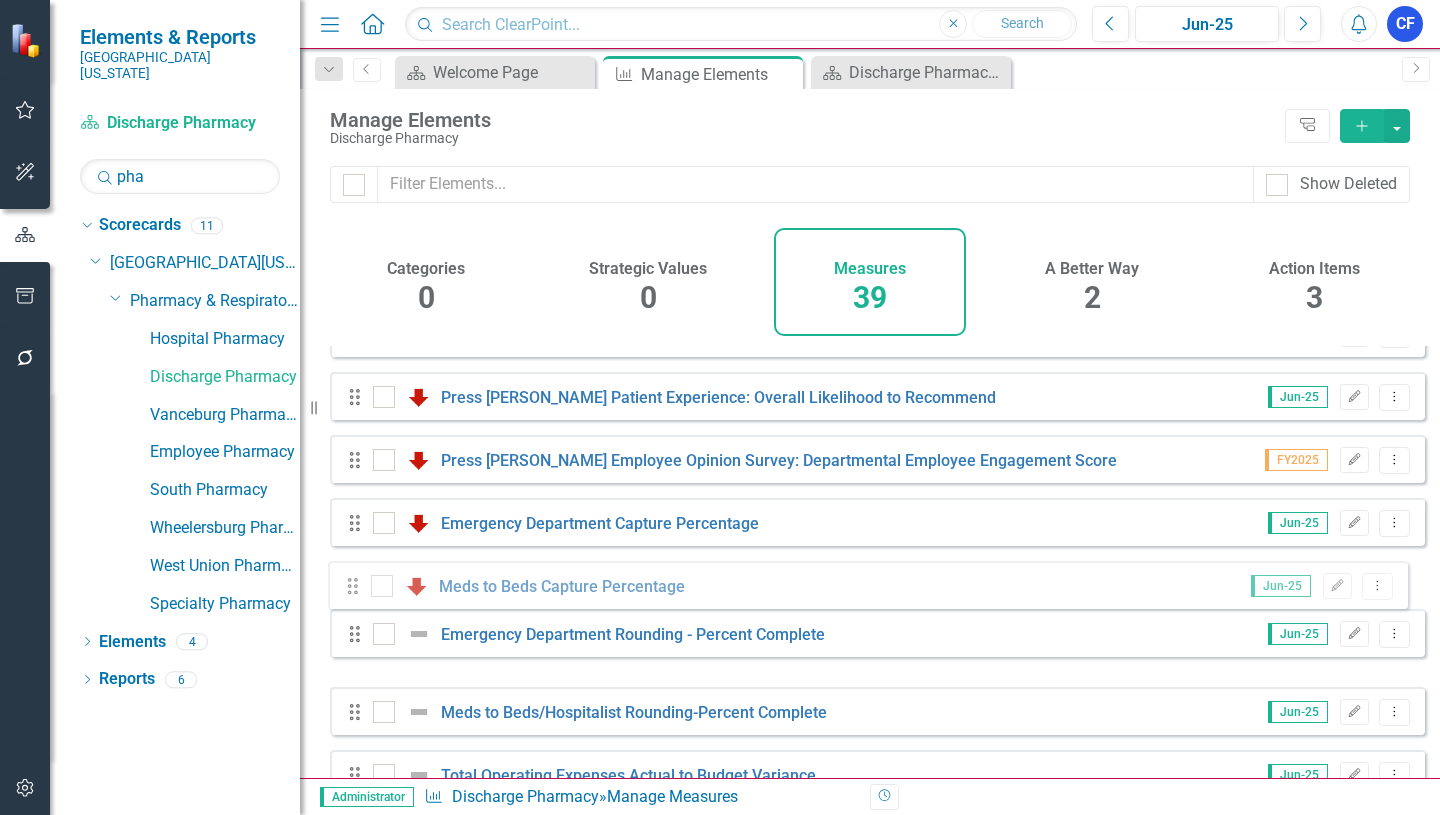 click on "Drag Press [PERSON_NAME] Employee Opinion Survey: Perception of Safety Culture FY2025 Edit Dropdown Menu Drag Press [PERSON_NAME] Employee Opinion Survey: This Department Provides High Quality Care & Service FY2025 Edit Dropdown Menu Drag Press [PERSON_NAME] Patient Experience: Overall Likelihood to Recommend Jun-25 Edit Dropdown Menu Drag Press [PERSON_NAME] Employee Opinion Survey: Departmental Employee Engagement Score FY2025 Edit Dropdown Menu Drag Emergency Department Capture Percentage Jun-25 Edit Dropdown Menu Drag Emergency Department Rounding - Percent Complete Jun-25 Edit Dropdown Menu Drag Meds to Beds Capture Percentage Jun-25 Edit Dropdown Menu Drag Meds to Beds/Hospitalist Rounding-Percent Complete Jun-25 Edit Dropdown Menu Drag Total Operating Expenses Actual to Budget Variance Jun-25 Edit Dropdown Menu Drag Numbers of Prescriptions Dispensed Jun-25 Edit Dropdown Menu Drag Revenue Rate based Jun-25 Edit Dropdown Menu Drag RX per Pharmacist Hour Jun-25 Edit Dropdown Menu Drag RX per Tech Hour Jun-25 Edit Dropdown Menu Drag" at bounding box center (877, 1467) 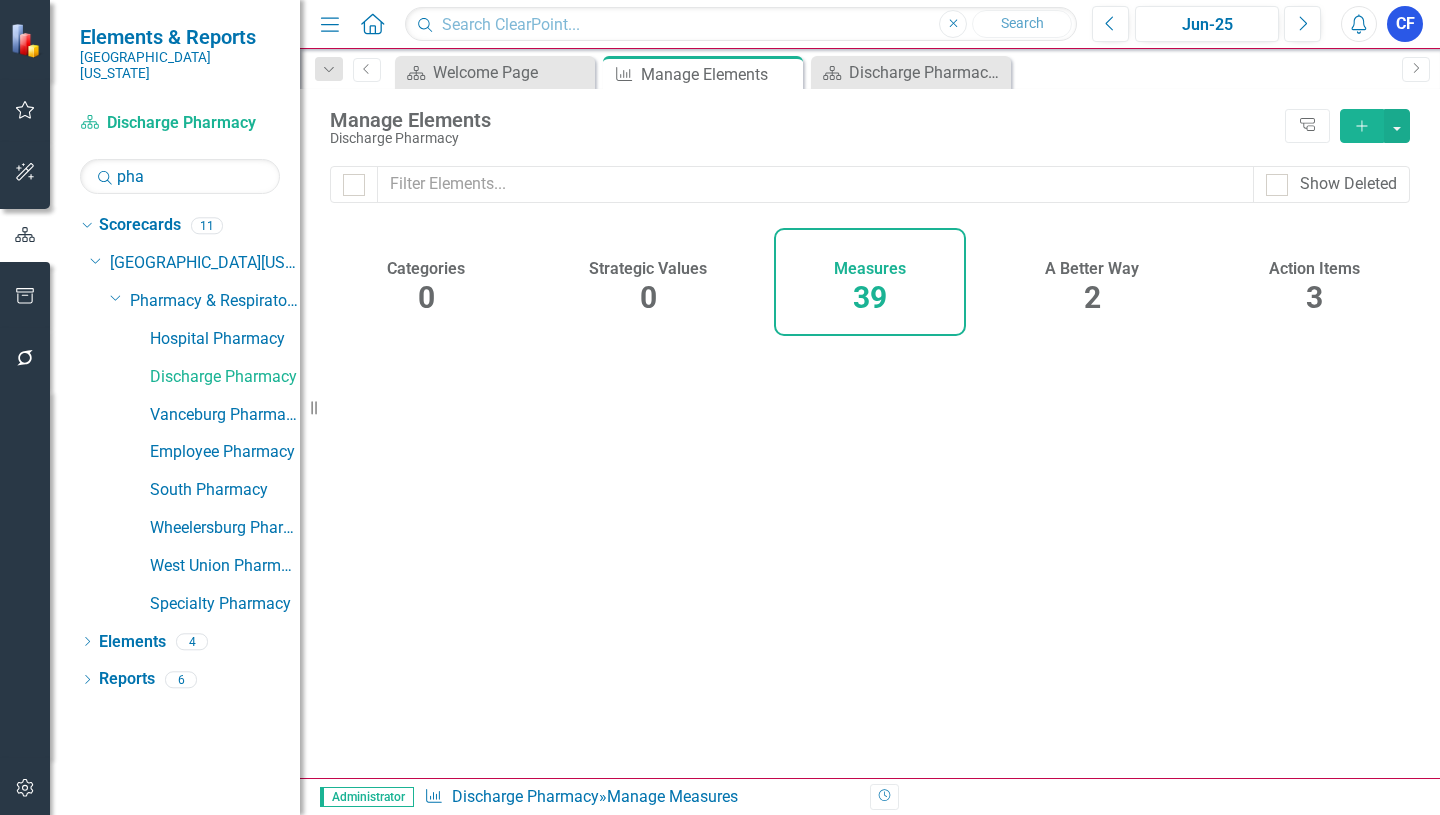 checkbox on "false" 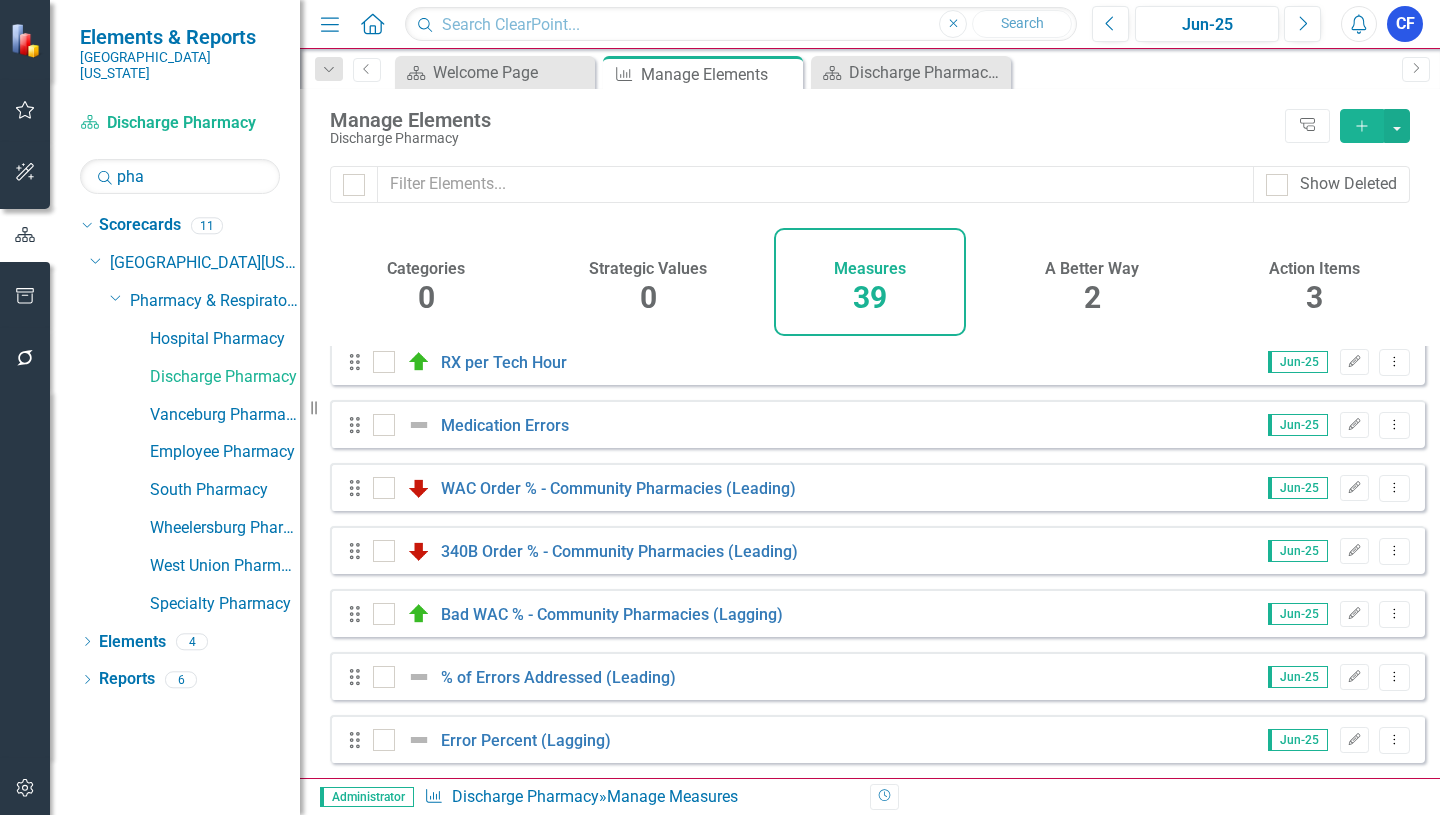 scroll, scrollTop: 800, scrollLeft: 0, axis: vertical 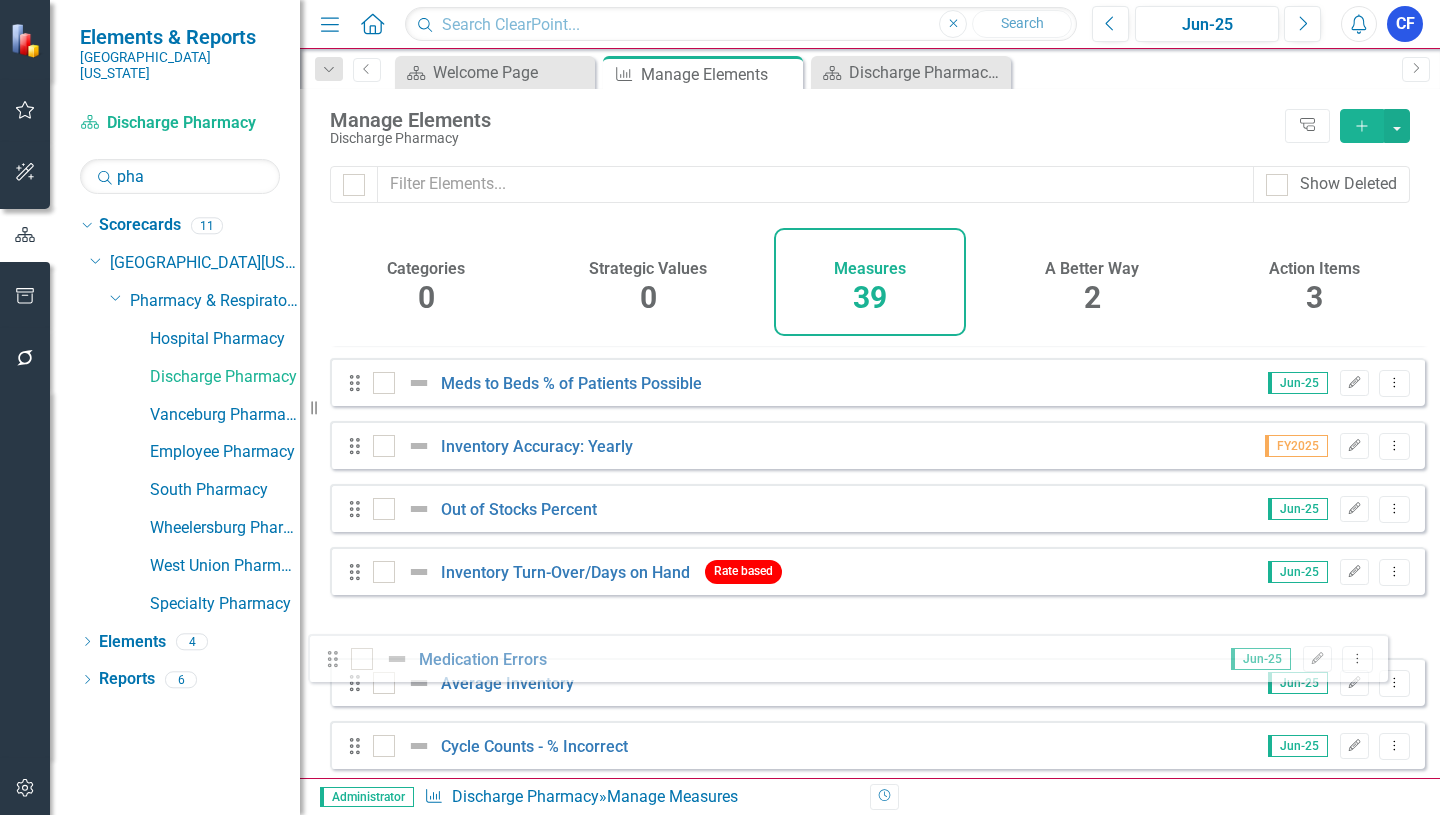 drag, startPoint x: 357, startPoint y: 411, endPoint x: 340, endPoint y: 659, distance: 248.58199 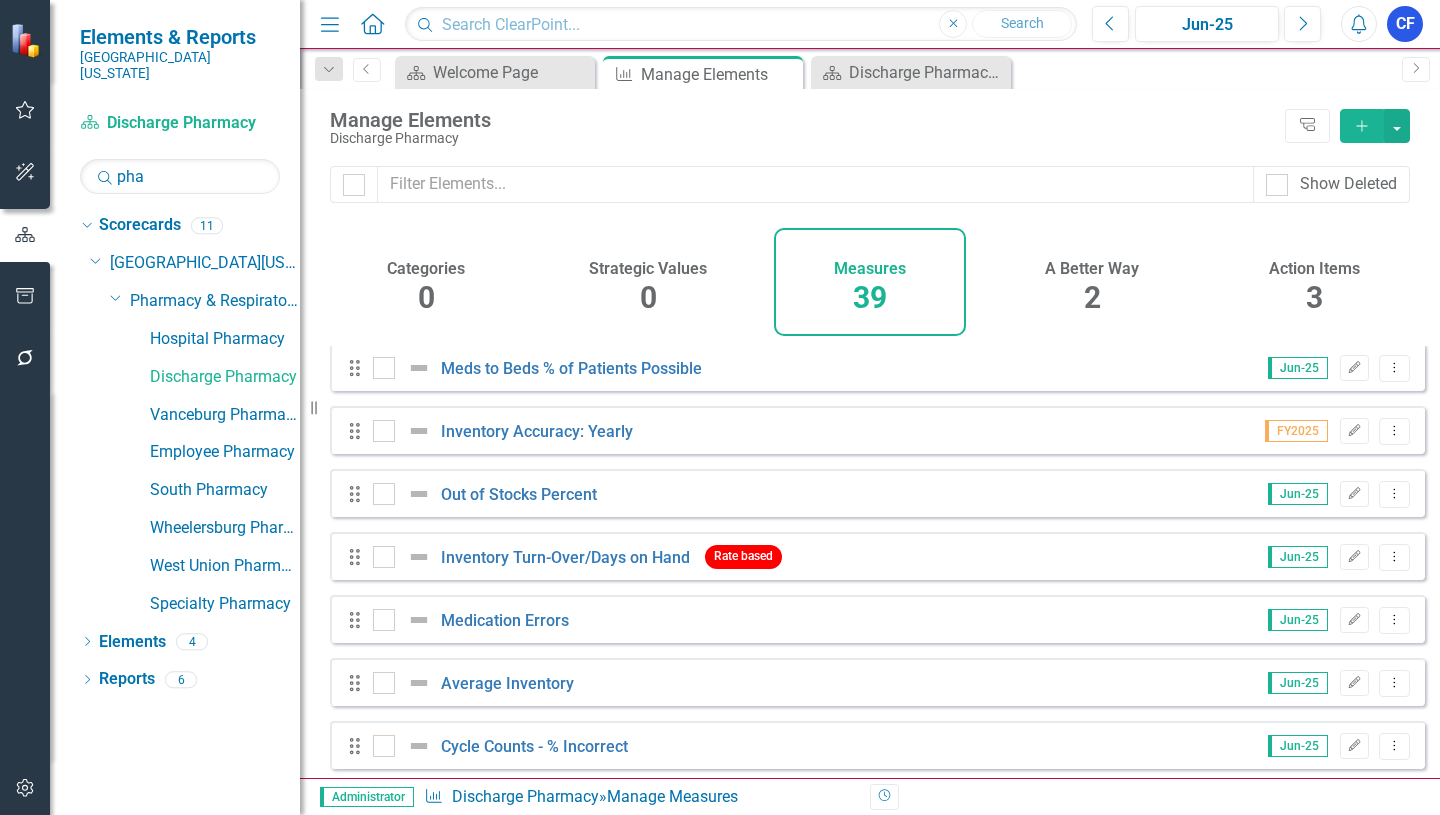 scroll, scrollTop: 1756, scrollLeft: 0, axis: vertical 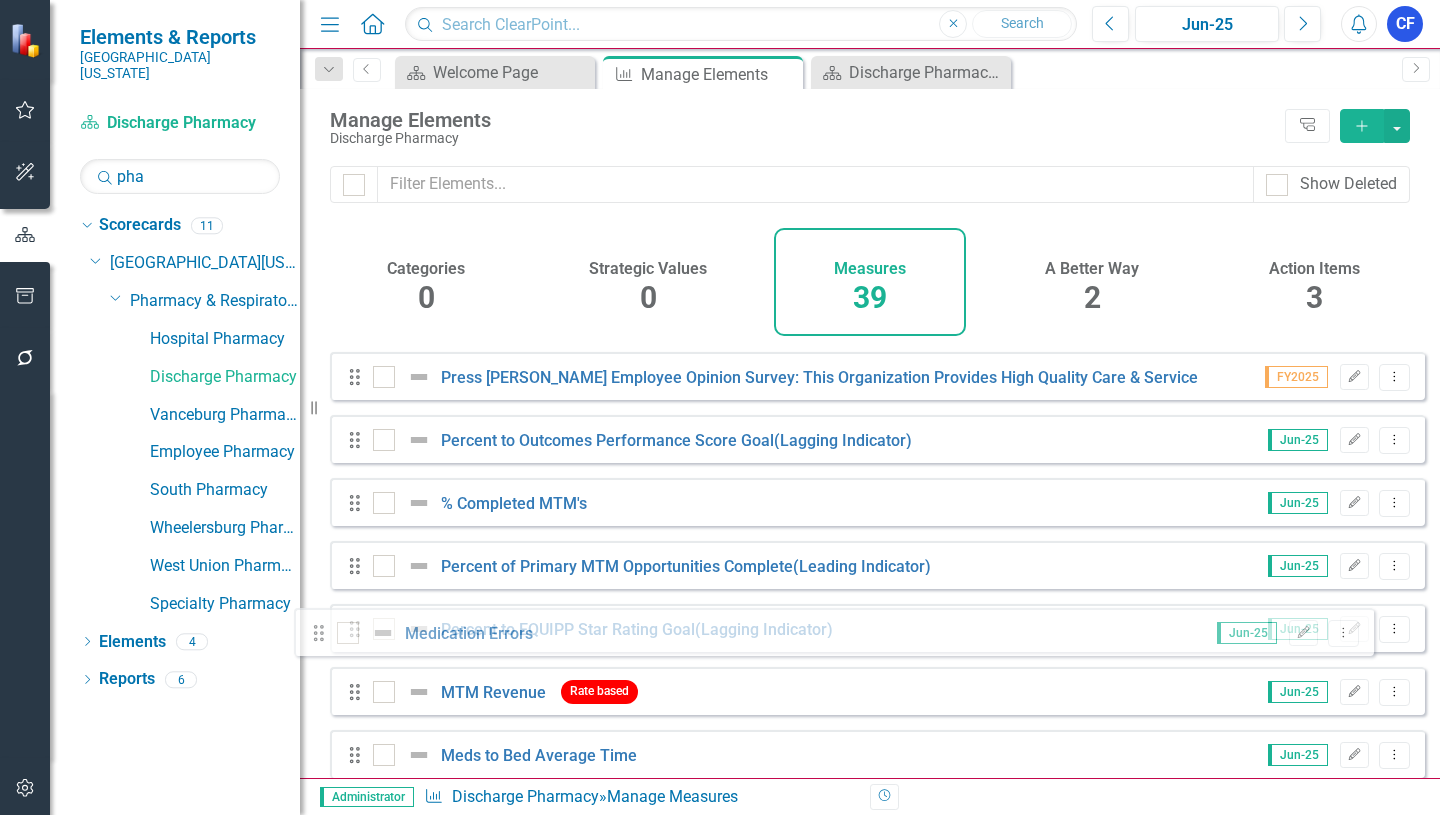 drag, startPoint x: 354, startPoint y: 410, endPoint x: 318, endPoint y: 638, distance: 230.82462 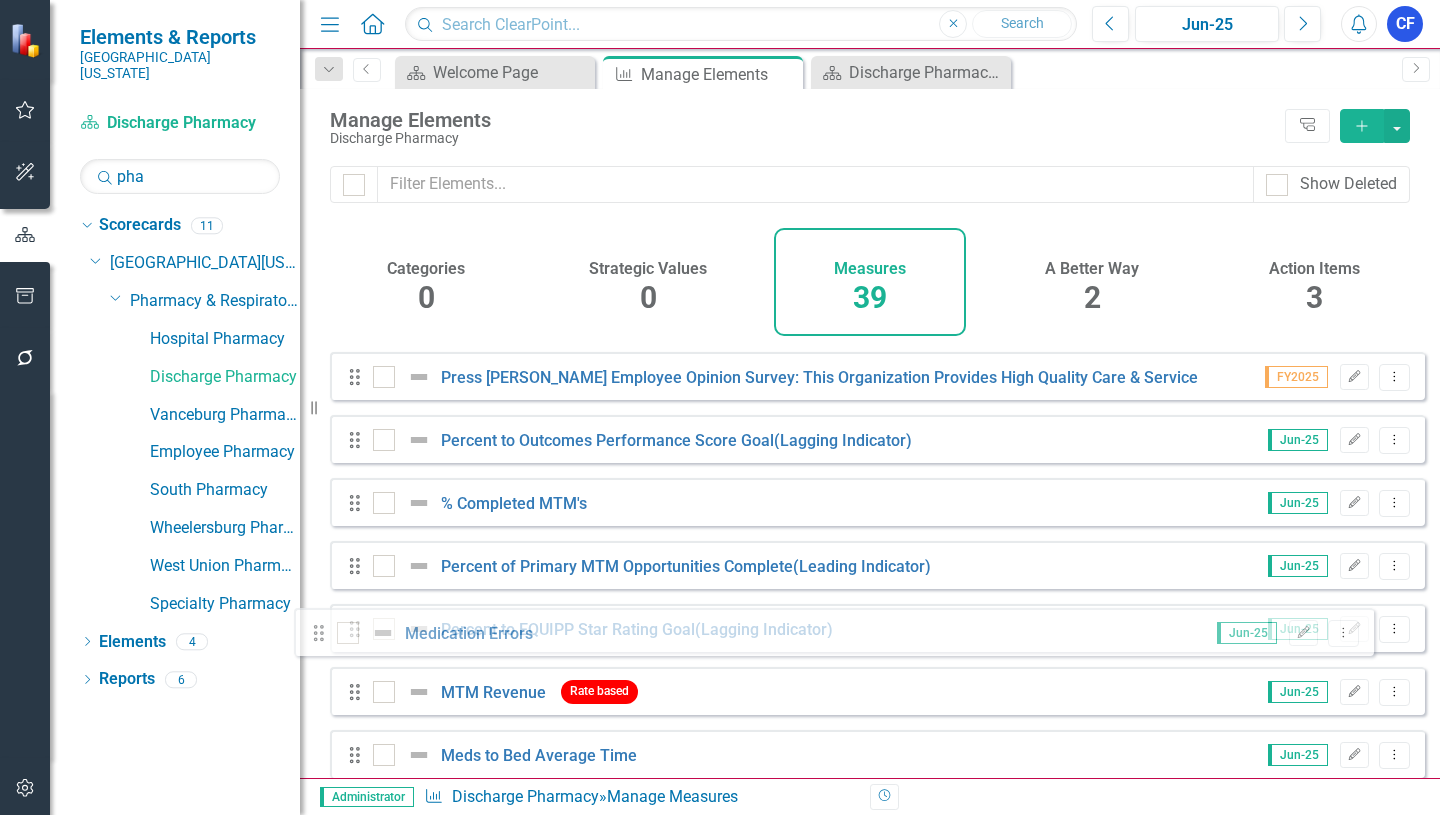 click on "Looks like you don't have any Measures set up yet. Why don't you add a Measure or learn more about Measures. Drag Press [PERSON_NAME] Employee Opinion Survey: Perception of Safety Culture FY2025 Edit Dropdown Menu Drag Press [PERSON_NAME] Employee Opinion Survey: This Department Provides High Quality Care & Service FY2025 Edit Dropdown Menu Drag Press [PERSON_NAME] Patient Experience: Overall Likelihood to Recommend Jun-25 Edit Dropdown Menu Drag Press [PERSON_NAME] Employee Opinion Survey: Departmental Employee Engagement Score FY2025 Edit Dropdown Menu Drag Emergency Department Capture Percentage Jun-25 Edit Dropdown Menu Drag Meds to Beds Capture Percentage Jun-25 Edit Dropdown Menu Drag Emergency Department Rounding - Percent Complete Jun-25 Edit Dropdown Menu Drag Meds to Beds/Hospitalist Rounding-Percent Complete Jun-25 Edit Dropdown Menu Drag Total Operating Expenses Actual to Budget Variance Jun-25 Edit Dropdown Menu Drag Numbers of Prescriptions Dispensed Jun-25 Edit Dropdown Menu Drag Revenue Rate based Jun-25 Edit Dropdown Menu" at bounding box center (870, 562) 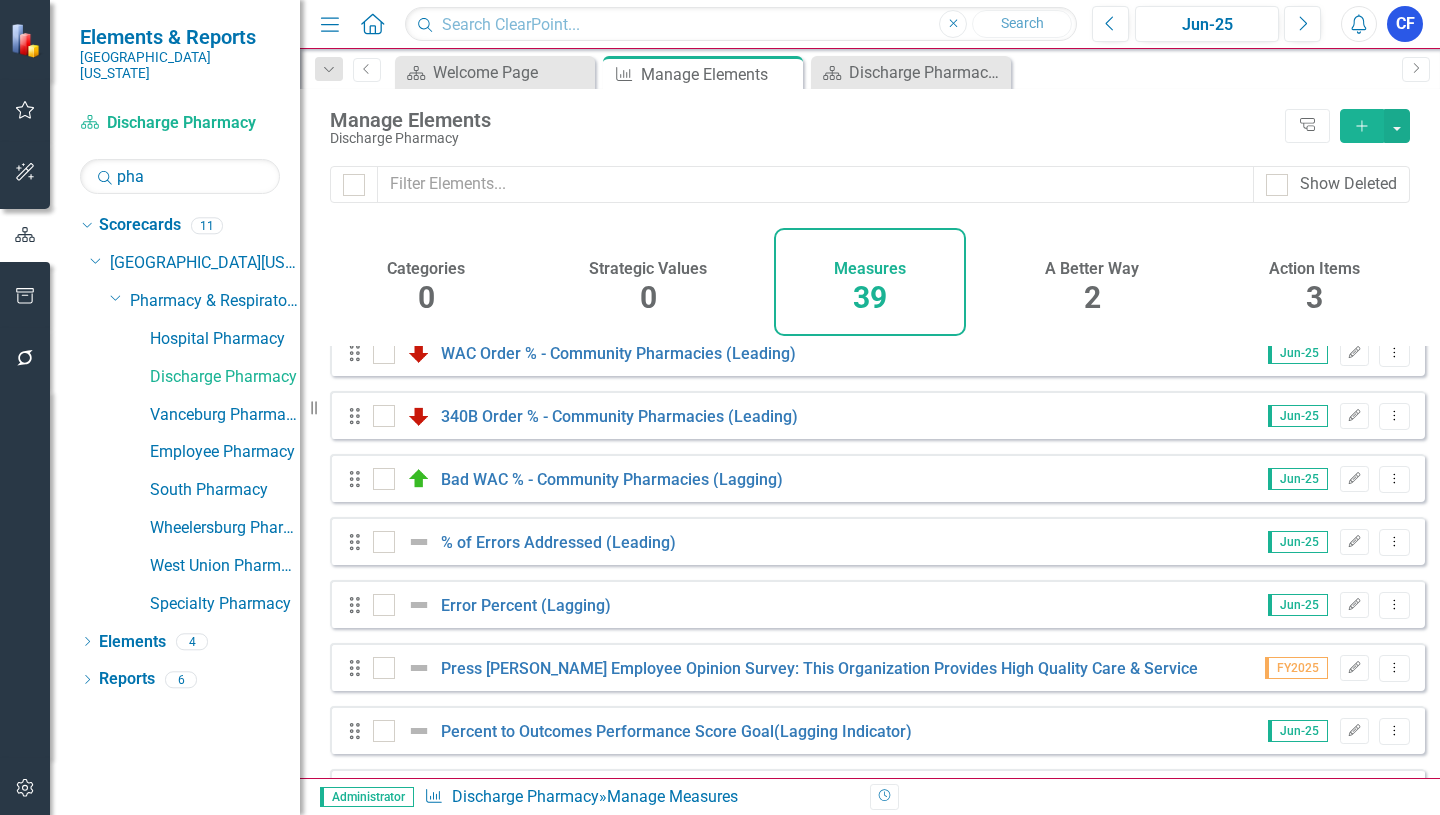 scroll, scrollTop: 843, scrollLeft: 0, axis: vertical 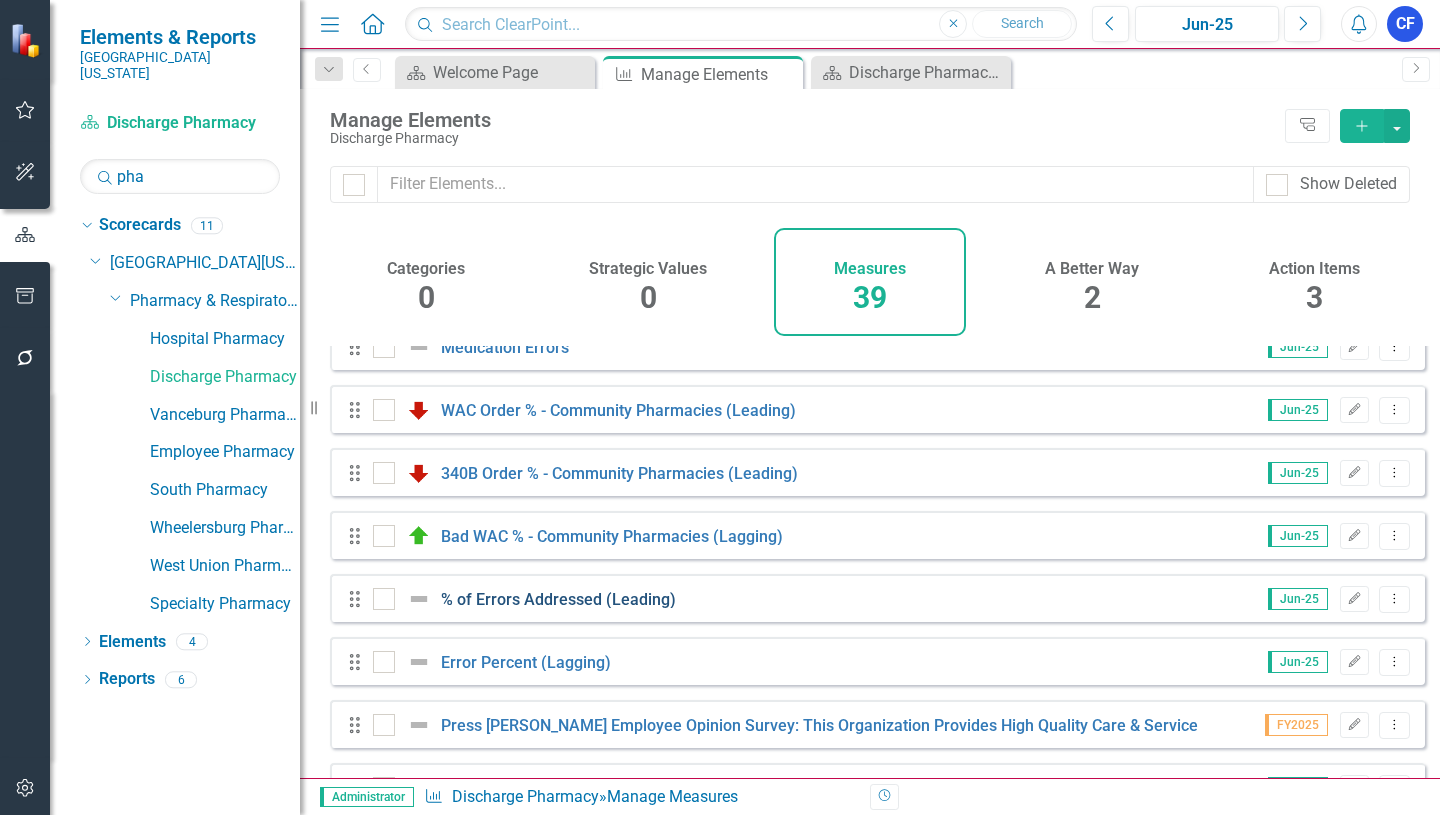 click on "% of Errors Addressed (Leading)" at bounding box center [558, 599] 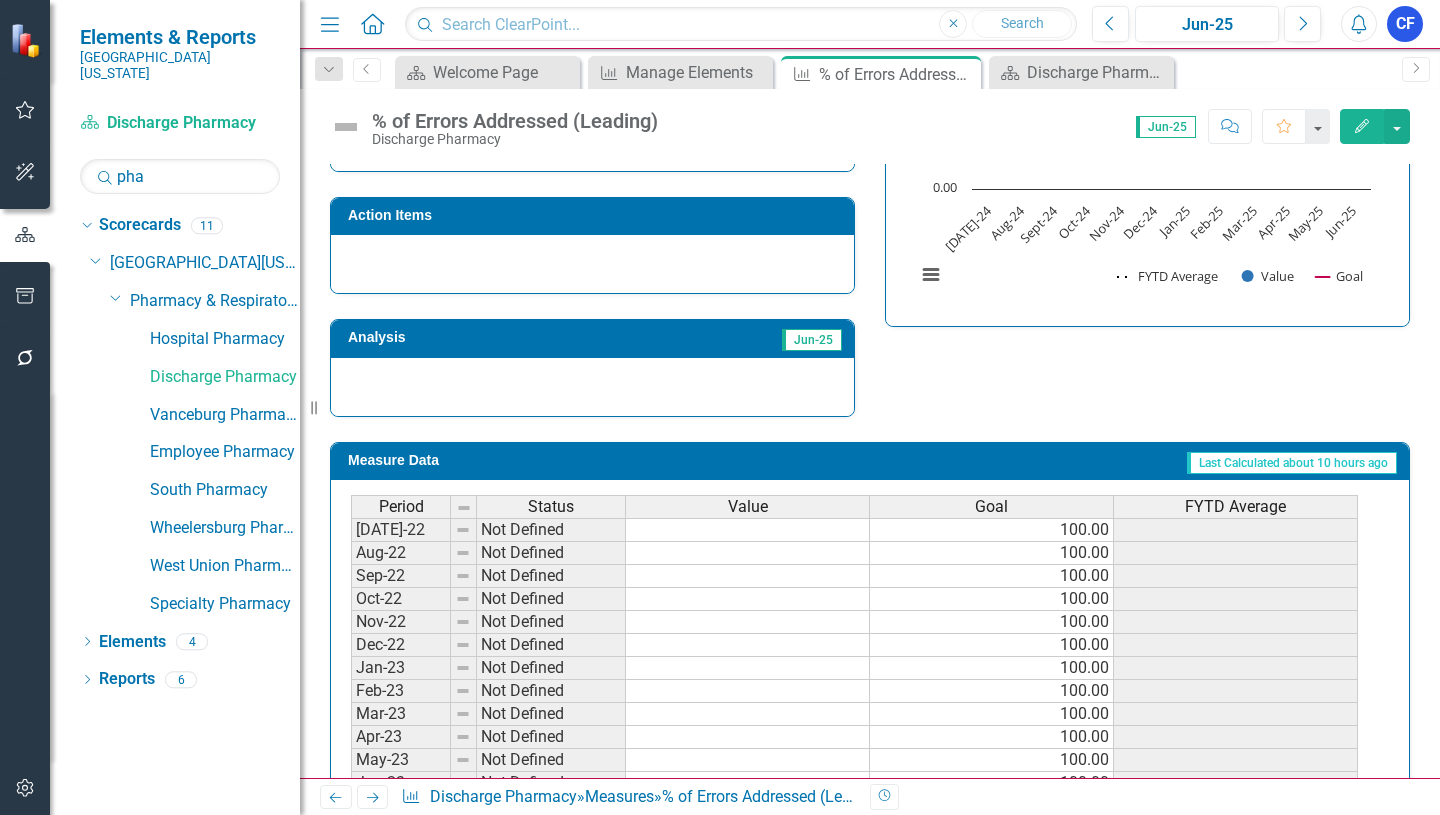 scroll, scrollTop: 649, scrollLeft: 0, axis: vertical 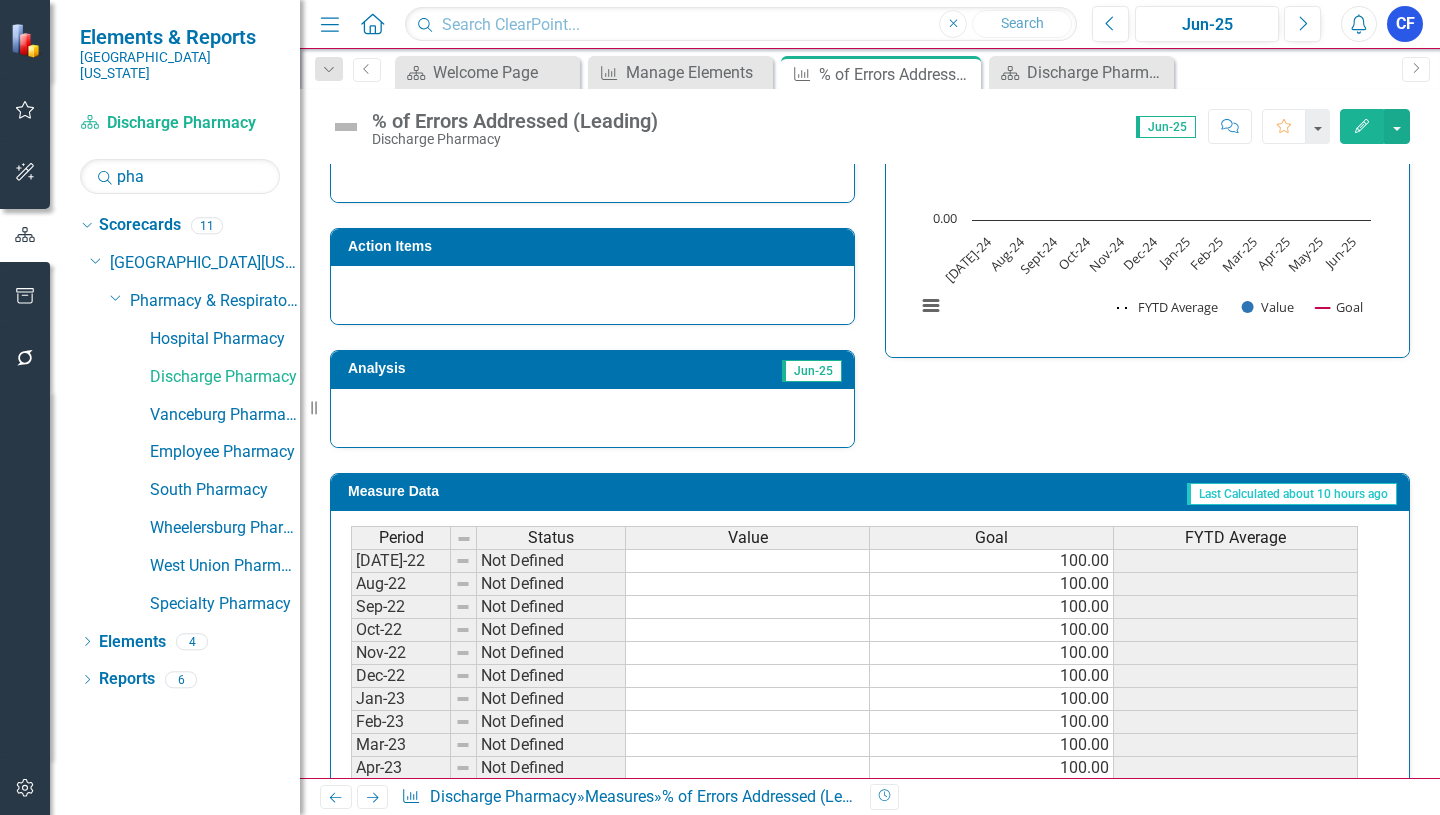 click on "100.00" at bounding box center (992, 561) 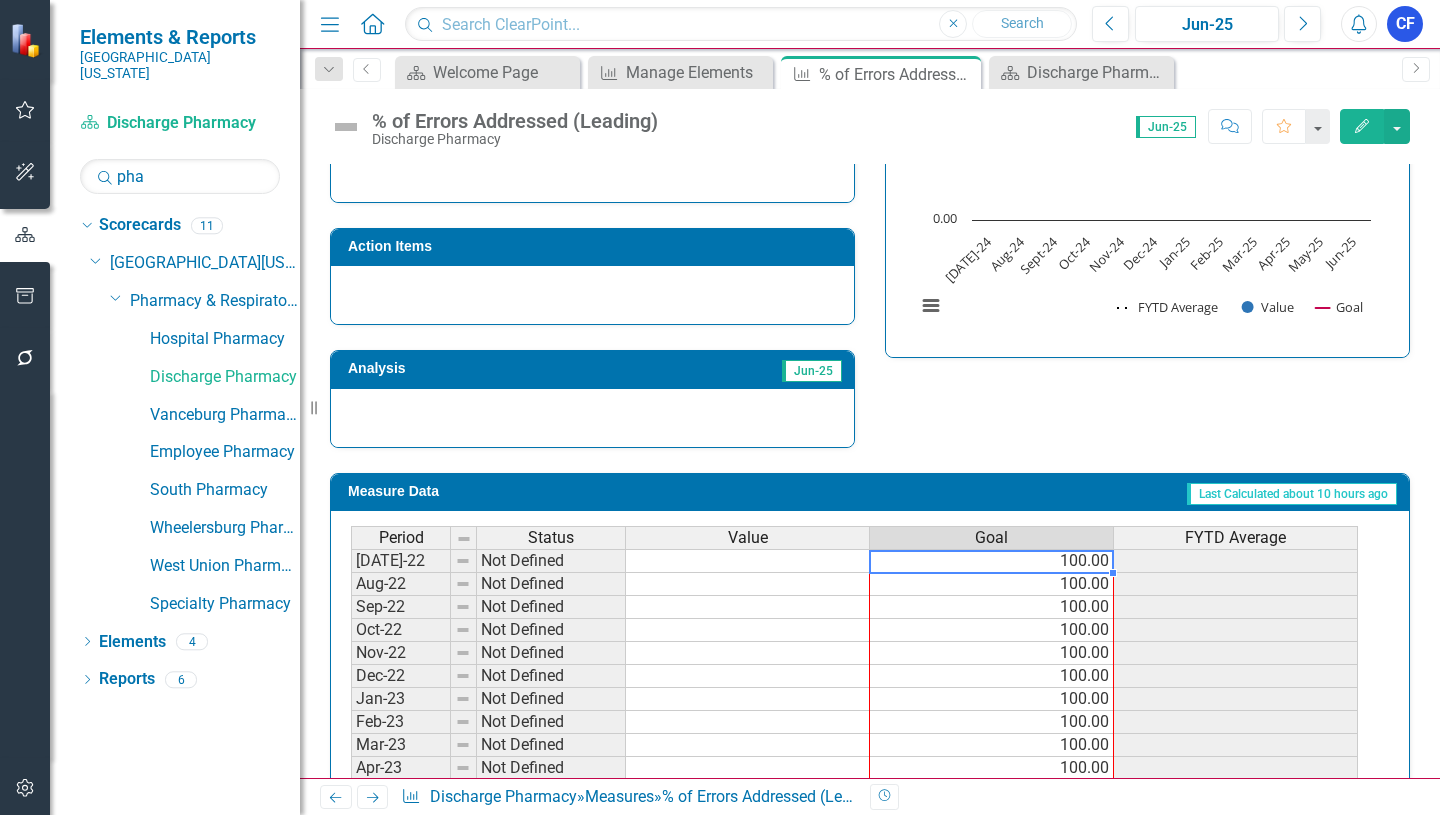 drag, startPoint x: 1114, startPoint y: 574, endPoint x: 1080, endPoint y: 769, distance: 197.94191 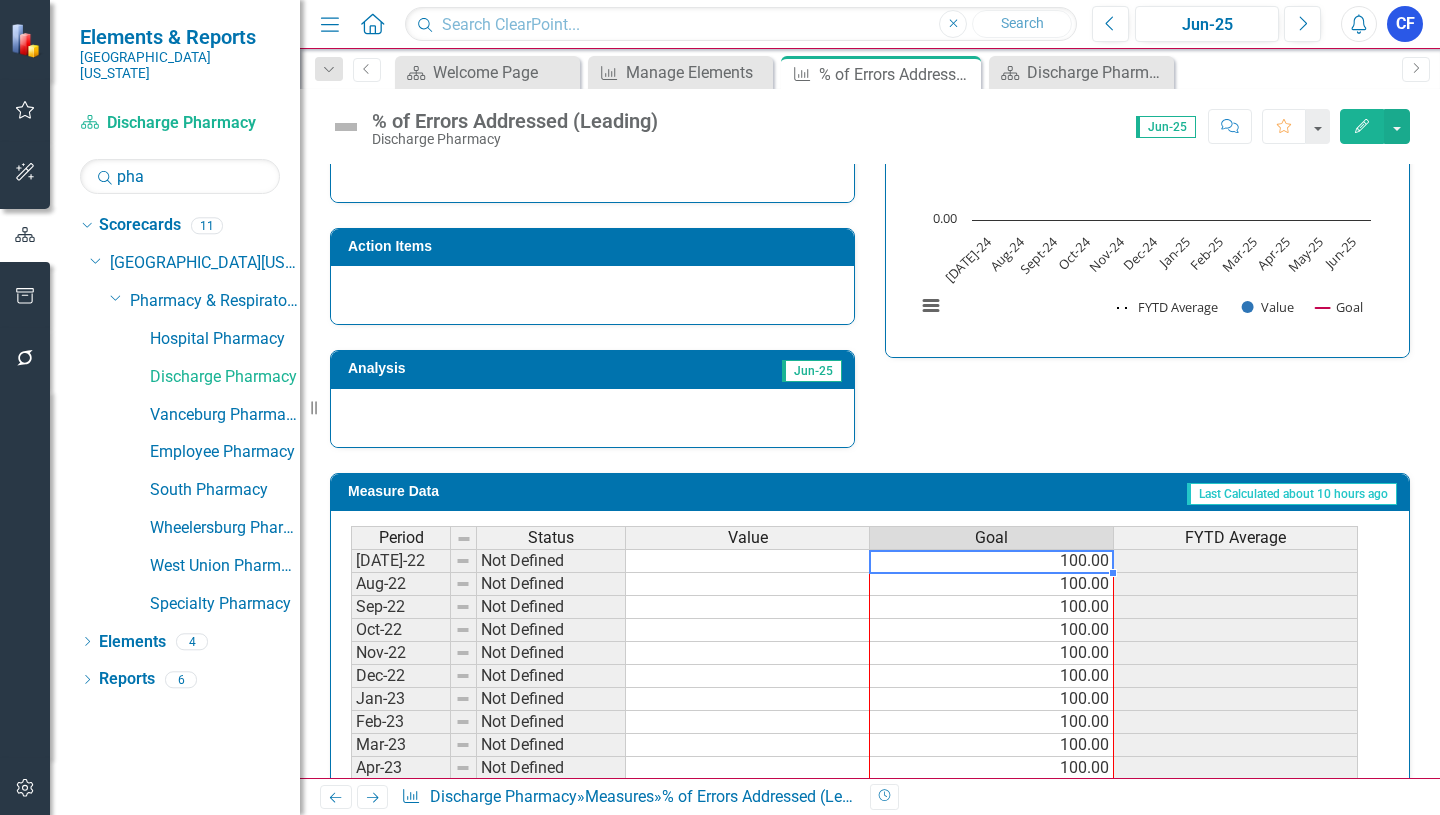 click on "Period Status Value Goal FYTD Average [DATE]-22 Not Defined 100.00 Aug-22 Not Defined 100.00 Sep-22 Not Defined 100.00 Oct-22 Not Defined 100.00 Nov-22 Not Defined 100.00 Dec-22 Not Defined 100.00 Jan-23 Not Defined 100.00 Feb-23 Not Defined 100.00 Mar-23 Not Defined 100.00 Apr-23 Not Defined 100.00 May-23 Not Defined 100.00 Jun-23 Not Defined 100.00 [DATE]-23 Not Defined 100.00 Aug-23 Not Defined 100.00 Sep-23 Not Defined 100.00 Oct-23 Not Defined 100.00" at bounding box center (351, 722) 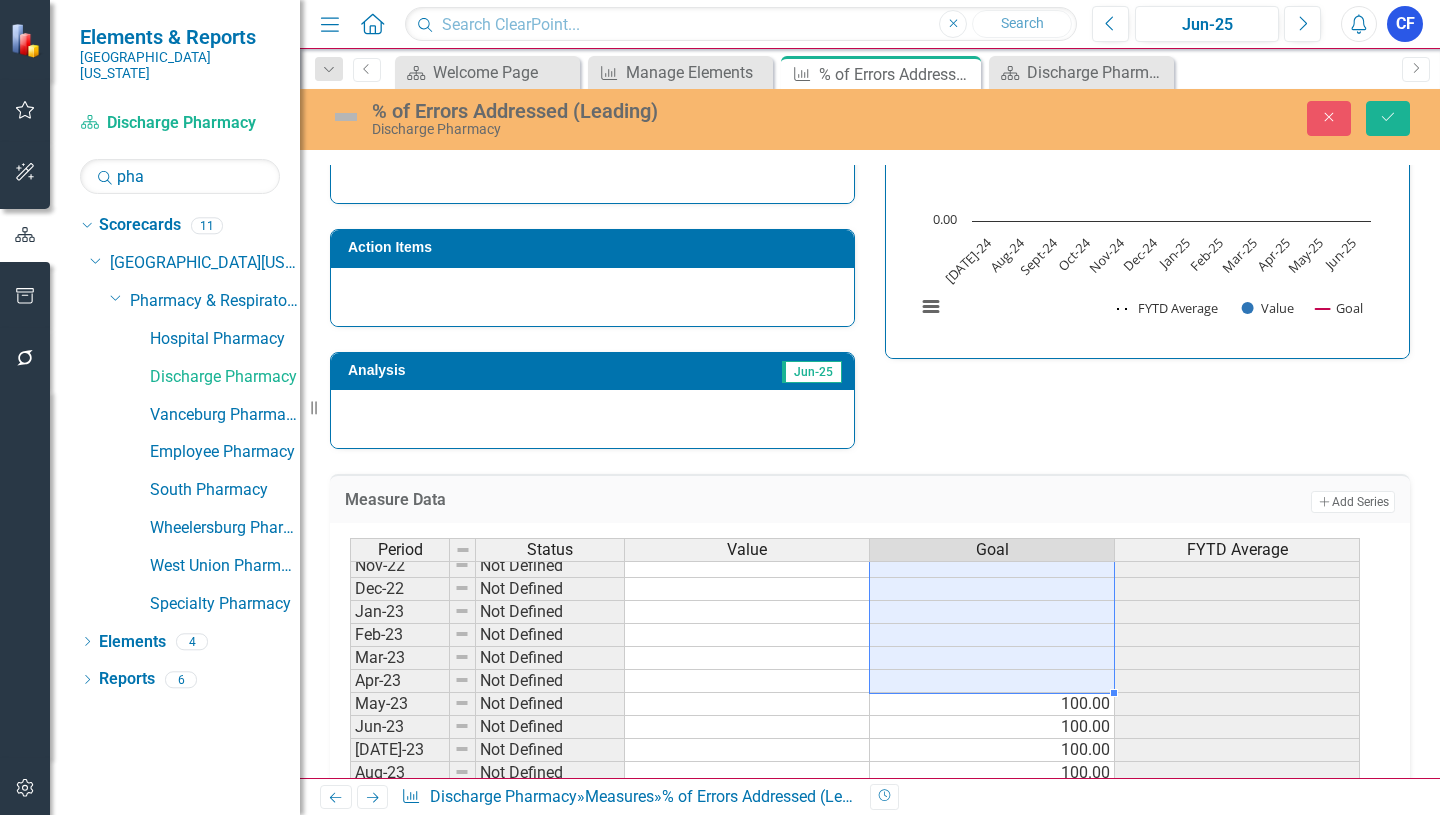 click on "100.00" at bounding box center [992, 704] 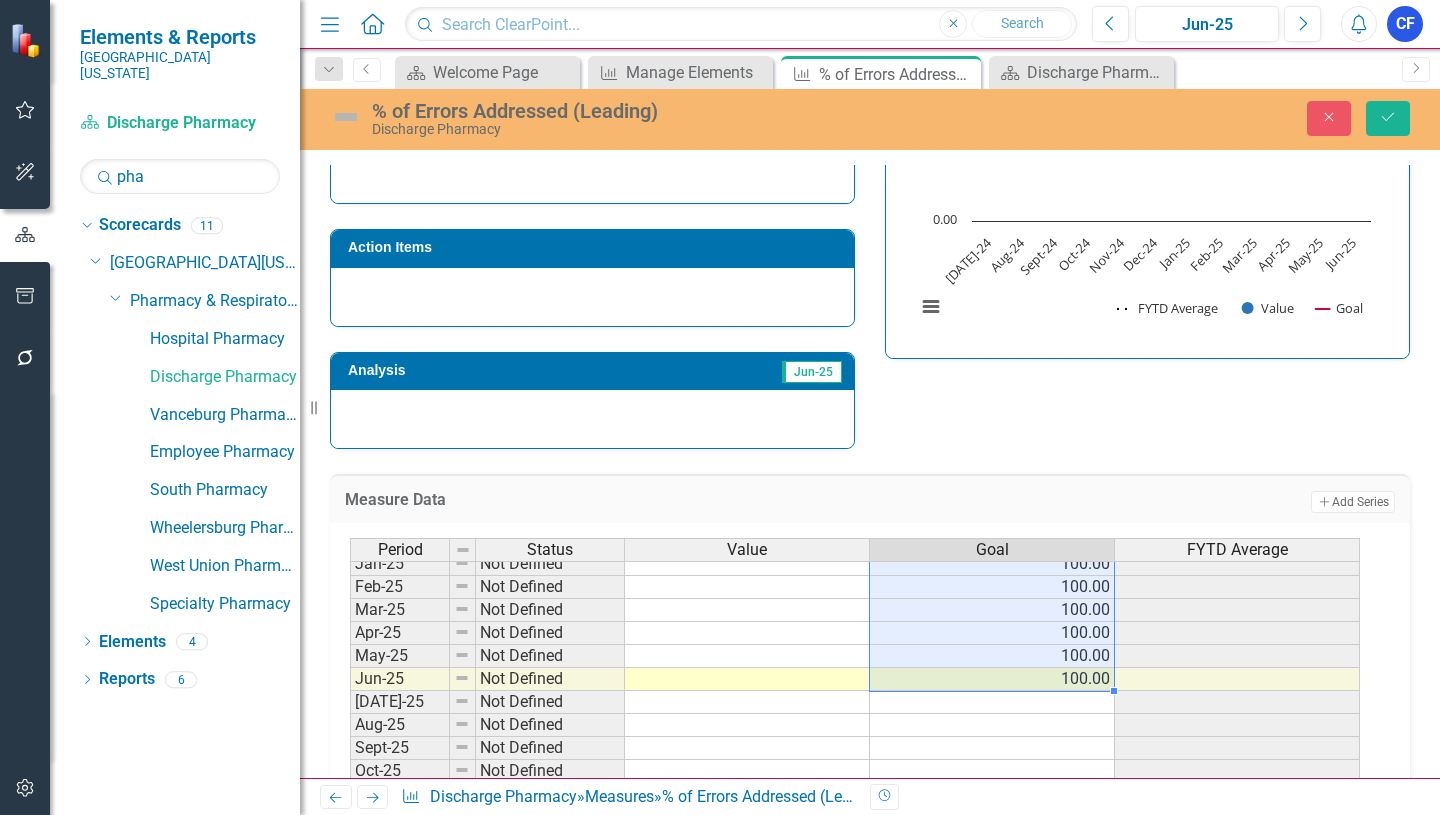 click on "100.00" at bounding box center [992, 679] 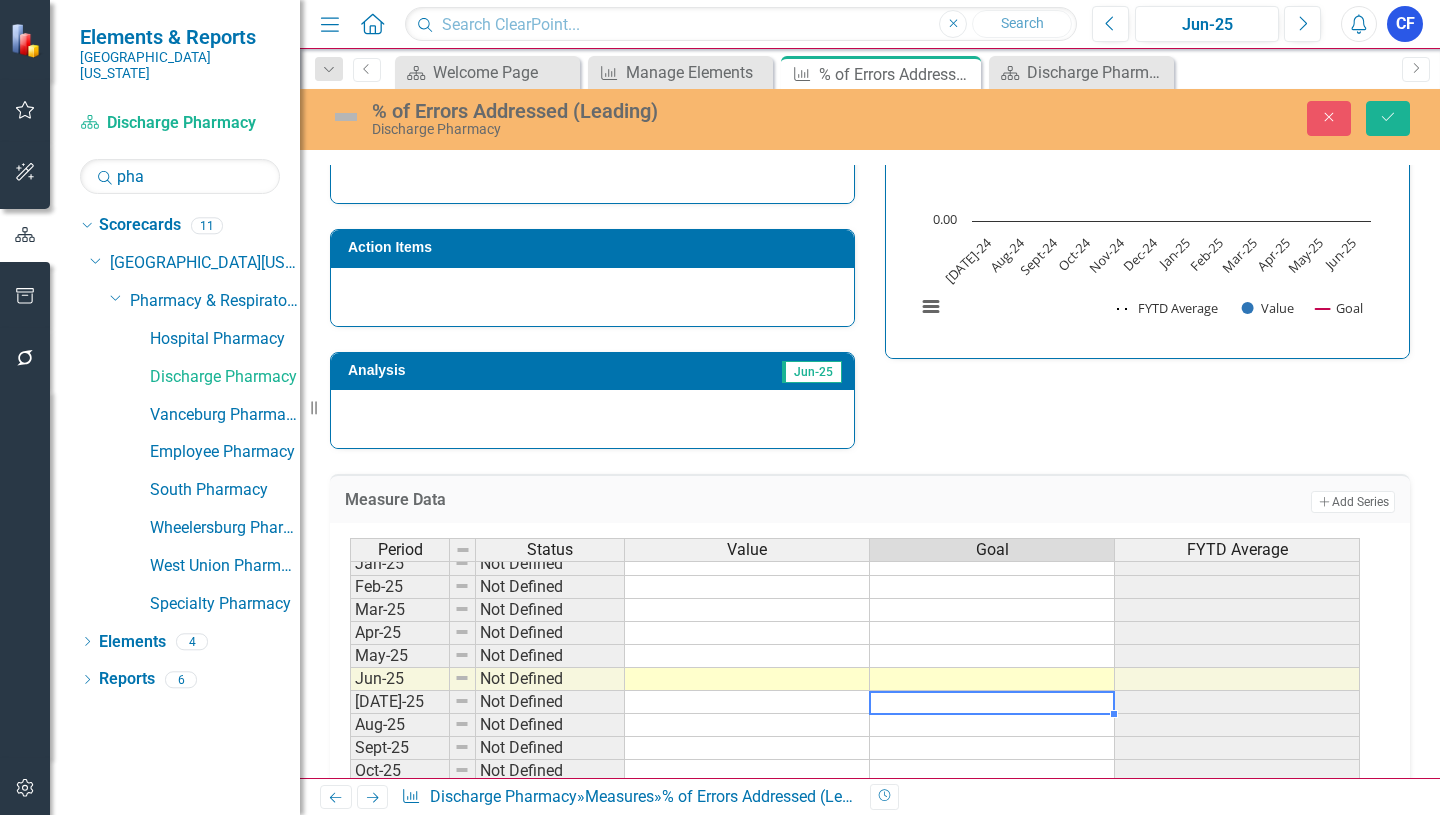 click at bounding box center (992, 702) 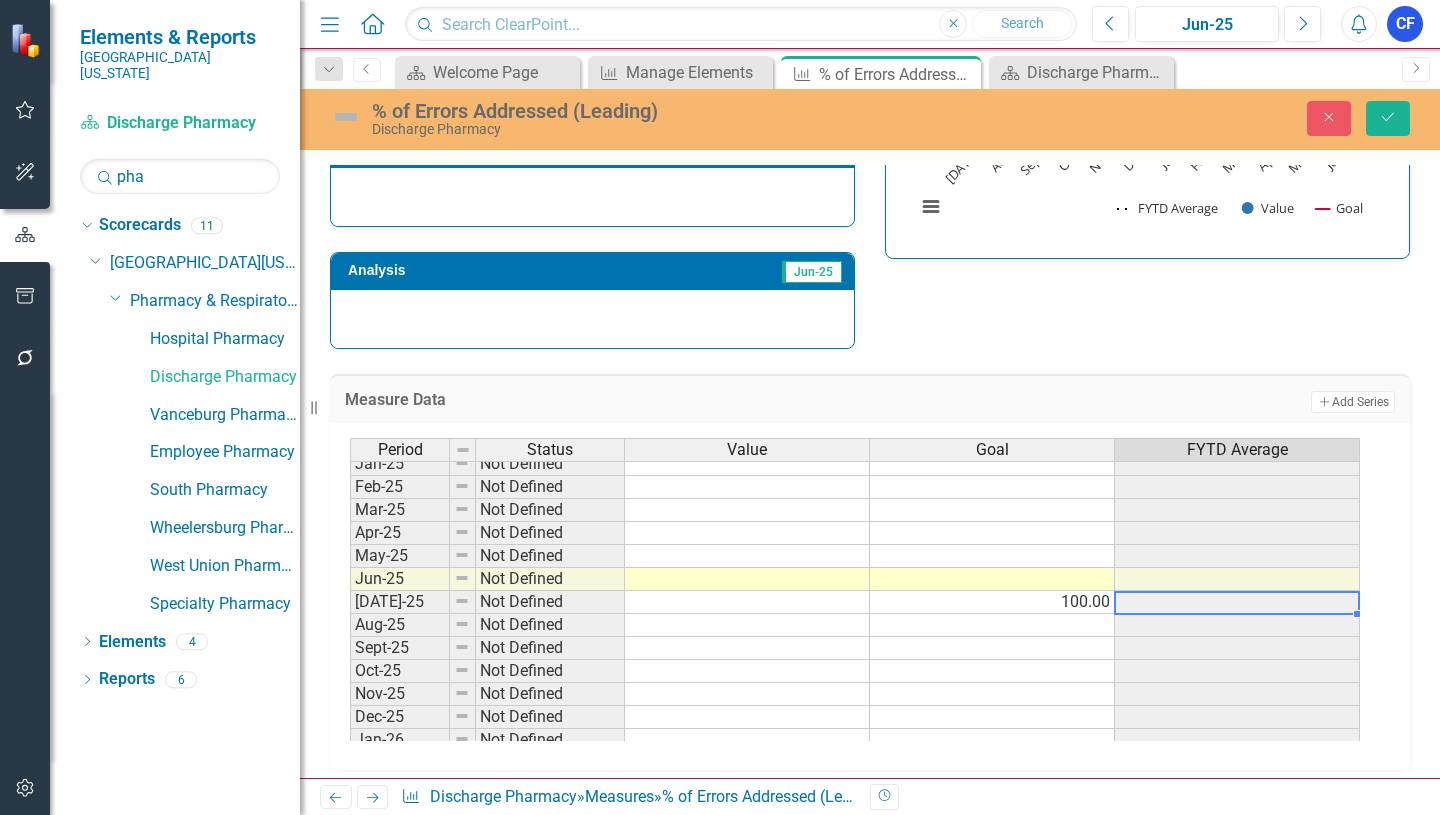 type on "100" 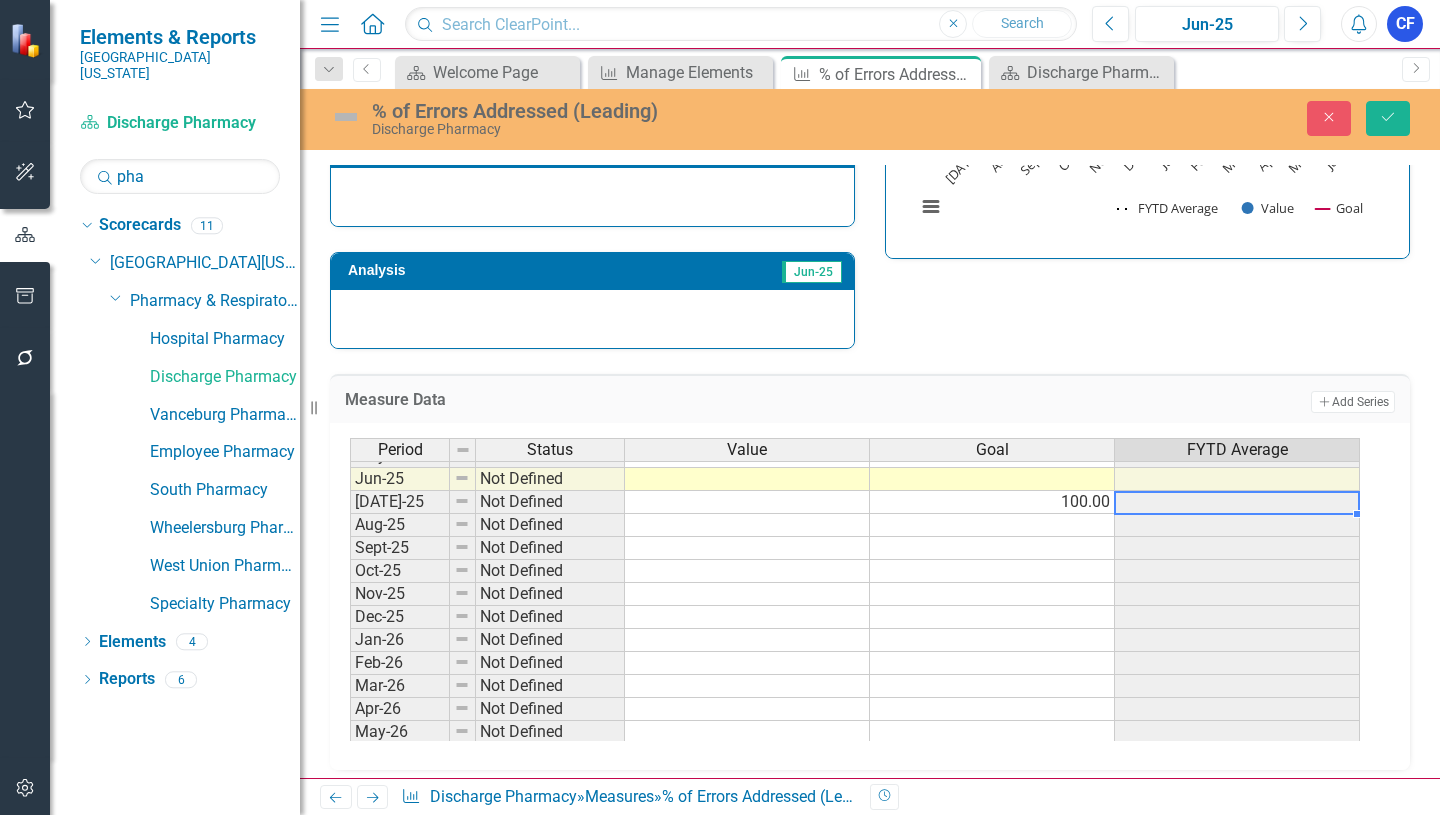 click on "Dec-24 Not Defined Jan-25 Not Defined Feb-25 Not Defined Mar-25 Not Defined Apr-25 Not Defined May-25 Not Defined Jun-25 Not Defined [DATE]-25 Not Defined 100.00 Aug-25 Not Defined Sept-25 Not Defined Oct-25 Not Defined Nov-25 Not Defined Dec-25 Not Defined Jan-26 Not Defined Feb-26 Not Defined Mar-26 Not Defined Apr-26 Not Defined May-26 Not Defined Jun-26 Not Defined [DATE]-26 Not Defined Aug-26 Not Defined Sep-26 Not Defined Oct-26 Not Defined Nov-26 Not Defined Dec-26 Not Defined Jan-27 Not Defined Feb-27 Not Defined Mar-27 Not Defined Apr-27 Not Defined May-27 Not Defined Jun-27 Not Defined [DATE]-27 Not Defined Aug-27 Not Defined" at bounding box center (855, 709) 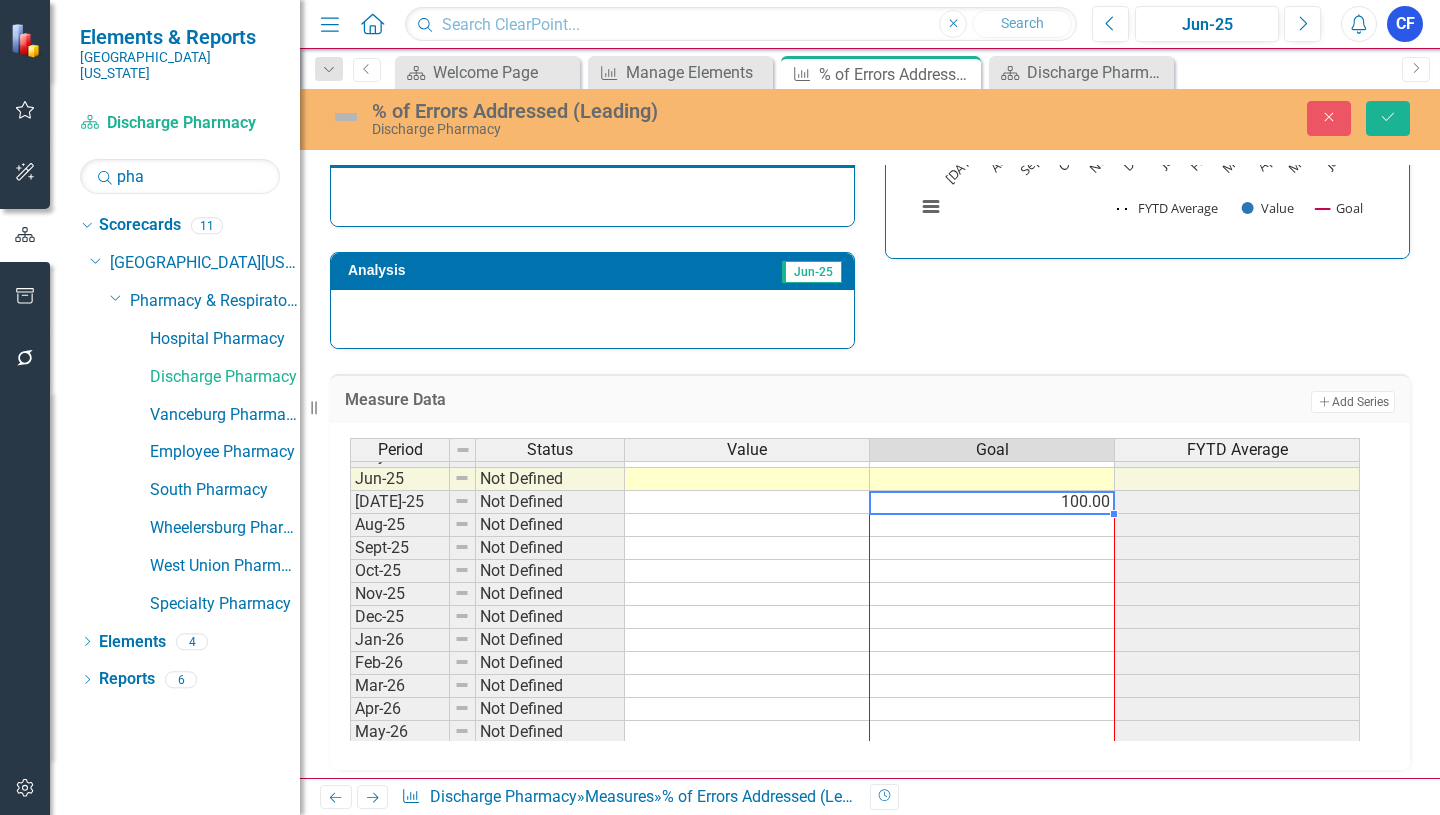 drag, startPoint x: 1114, startPoint y: 515, endPoint x: 1092, endPoint y: 726, distance: 212.14381 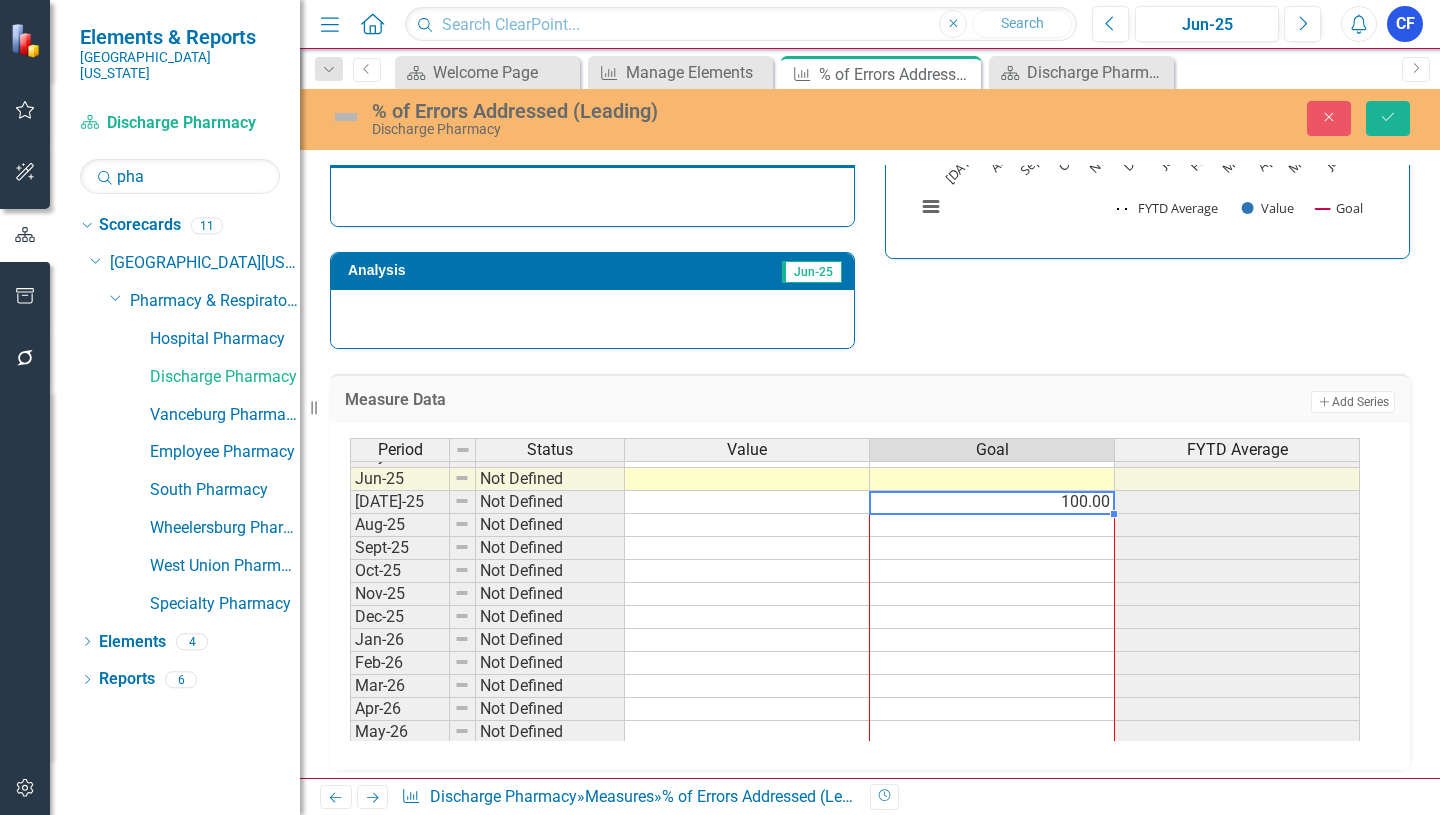 click on "Period Status Value Goal FYTD Average Aug-24 Not Defined Sept-24 Not Defined Oct-24 Not Defined Nov-24 Not Defined Dec-24 Not Defined Jan-25 Not Defined Feb-25 Not Defined Mar-25 Not Defined Apr-25 Not Defined May-25 Not Defined Jun-25 Not Defined [DATE]-25 Not Defined 100.00 Aug-25 Not Defined Sept-25 Not Defined Oct-25 Not Defined Nov-25 Not Defined Dec-25 Not Defined Jan-26 Not Defined Feb-26 Not Defined Mar-26 Not Defined Apr-26 Not Defined May-26 Not Defined Jun-26 Not Defined [DATE]-26 Not Defined Aug-26 Not Defined Sep-26 Not Defined Oct-26 Not Defined Nov-26 Not Defined Dec-26 Not Defined Jan-27 Not Defined Feb-27 Not Defined" at bounding box center [350, 582] 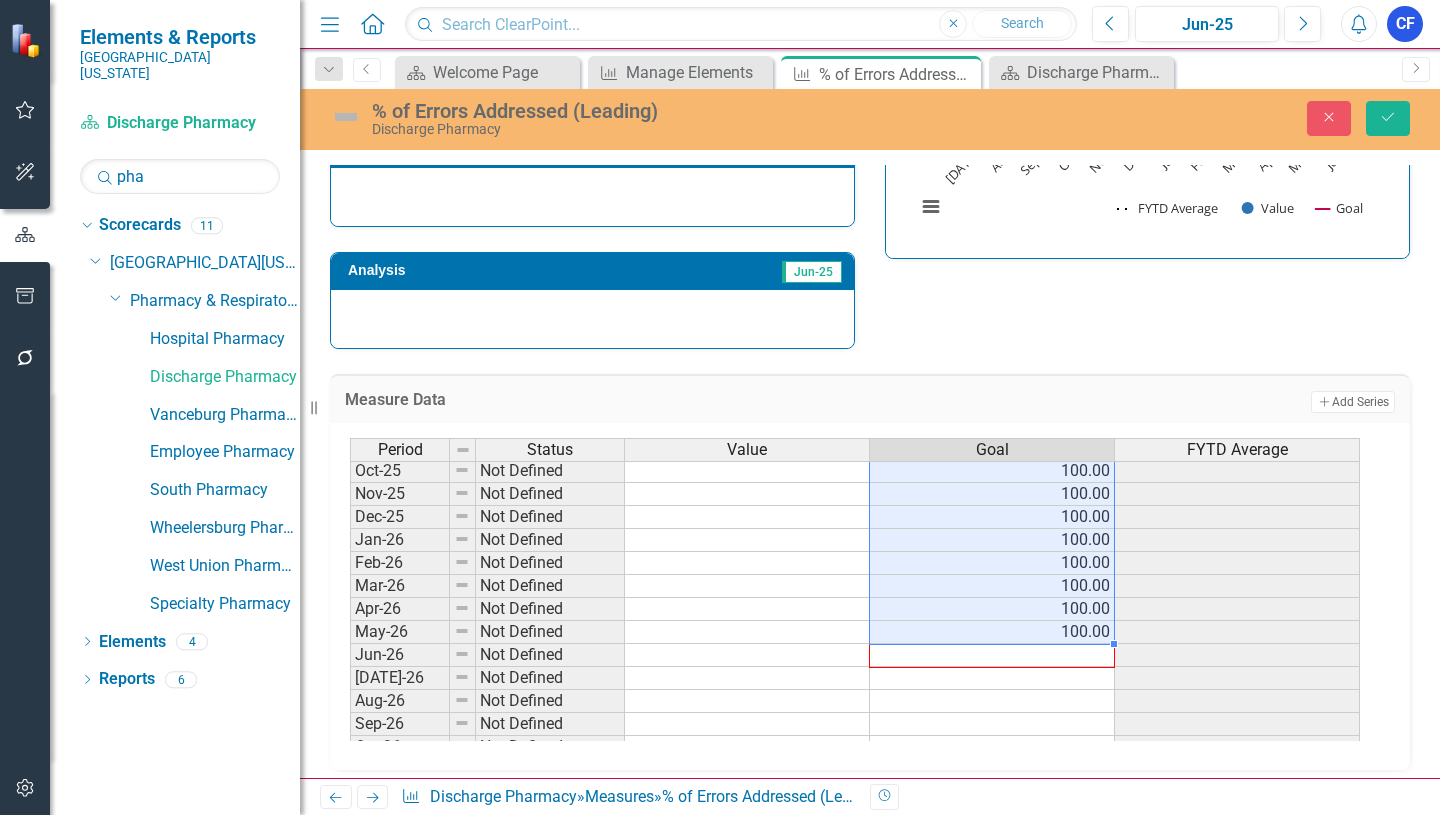 drag, startPoint x: 1112, startPoint y: 644, endPoint x: 1111, endPoint y: 657, distance: 13.038404 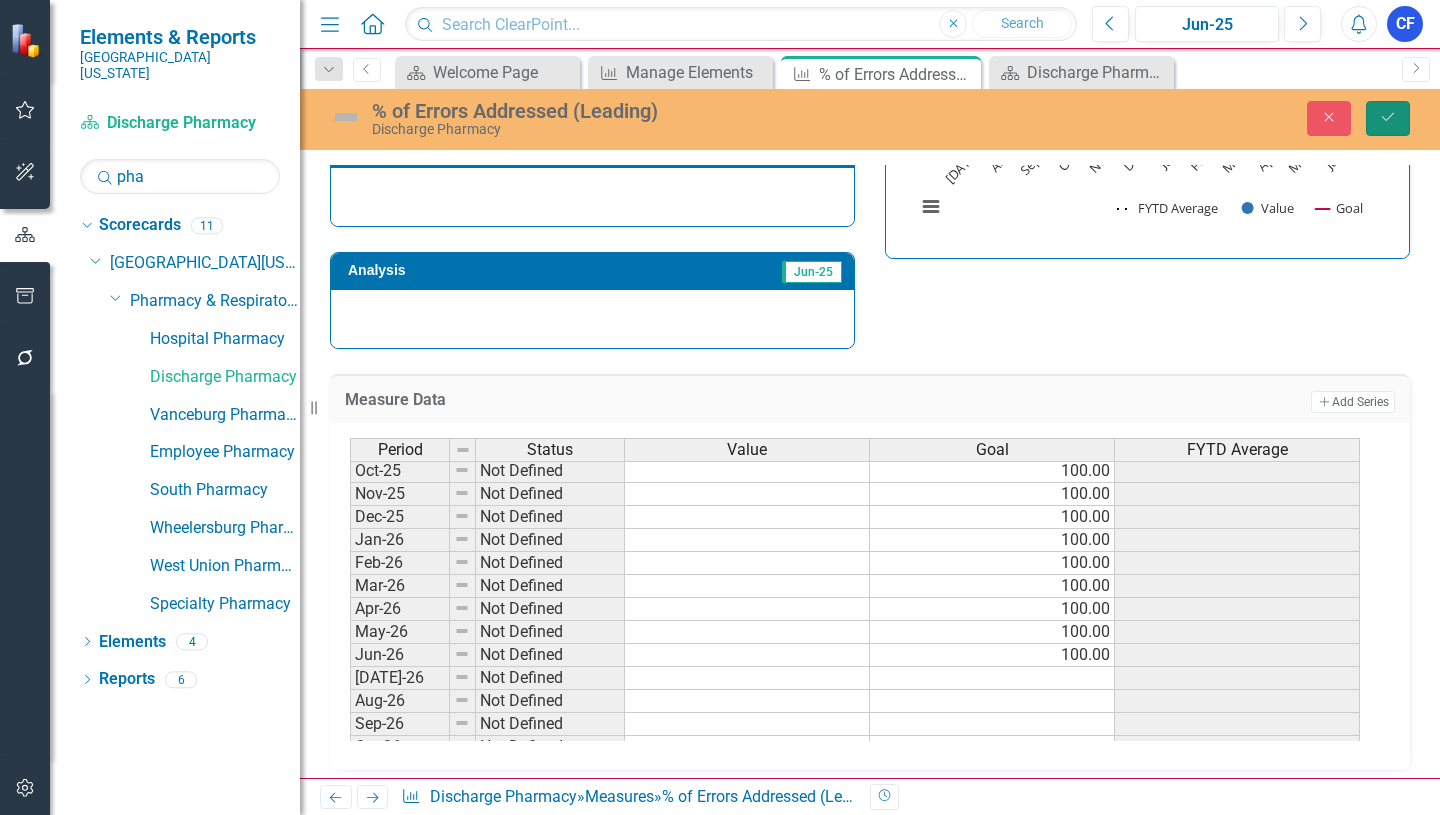 click on "Save" 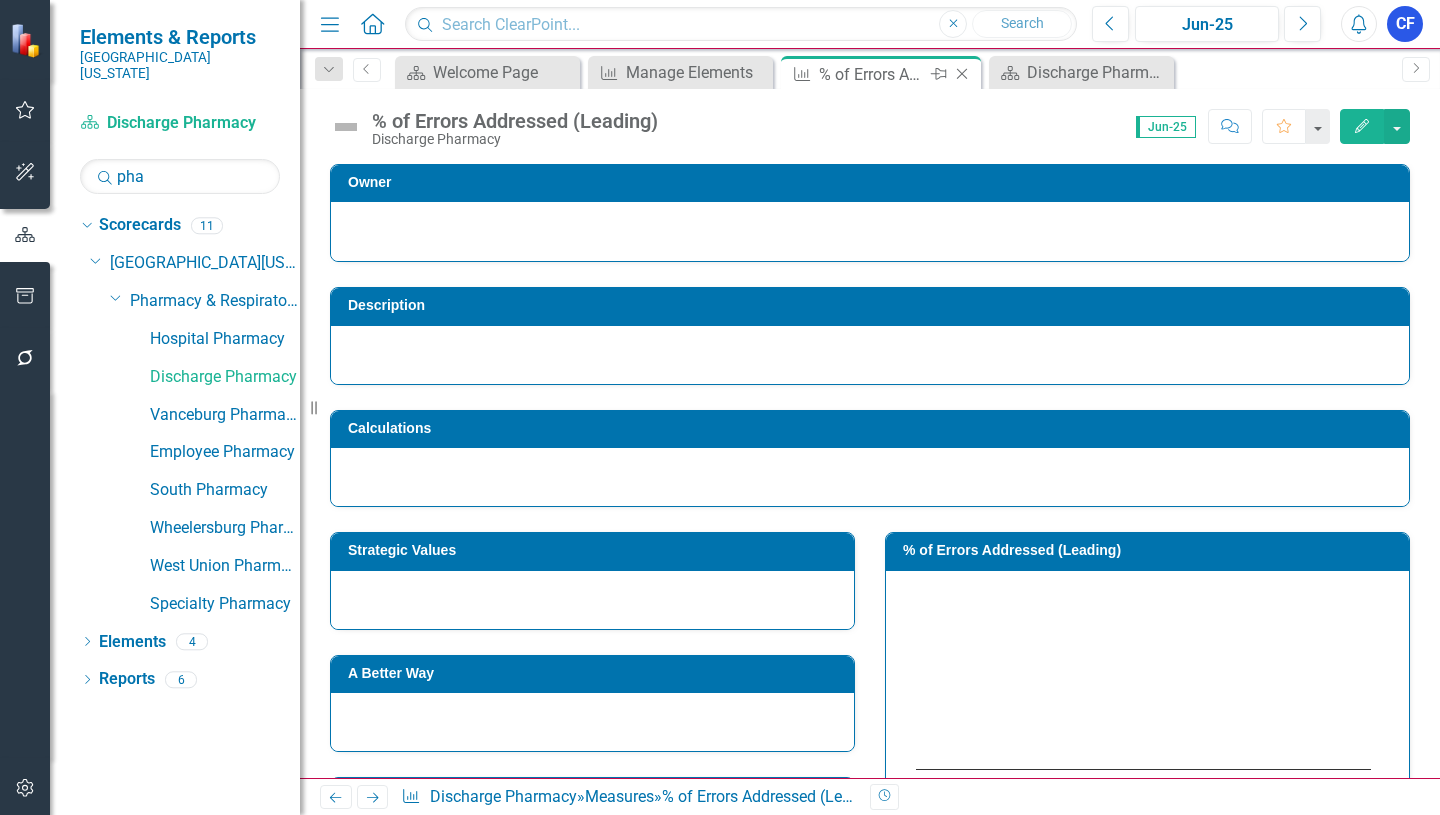 click on "Close" 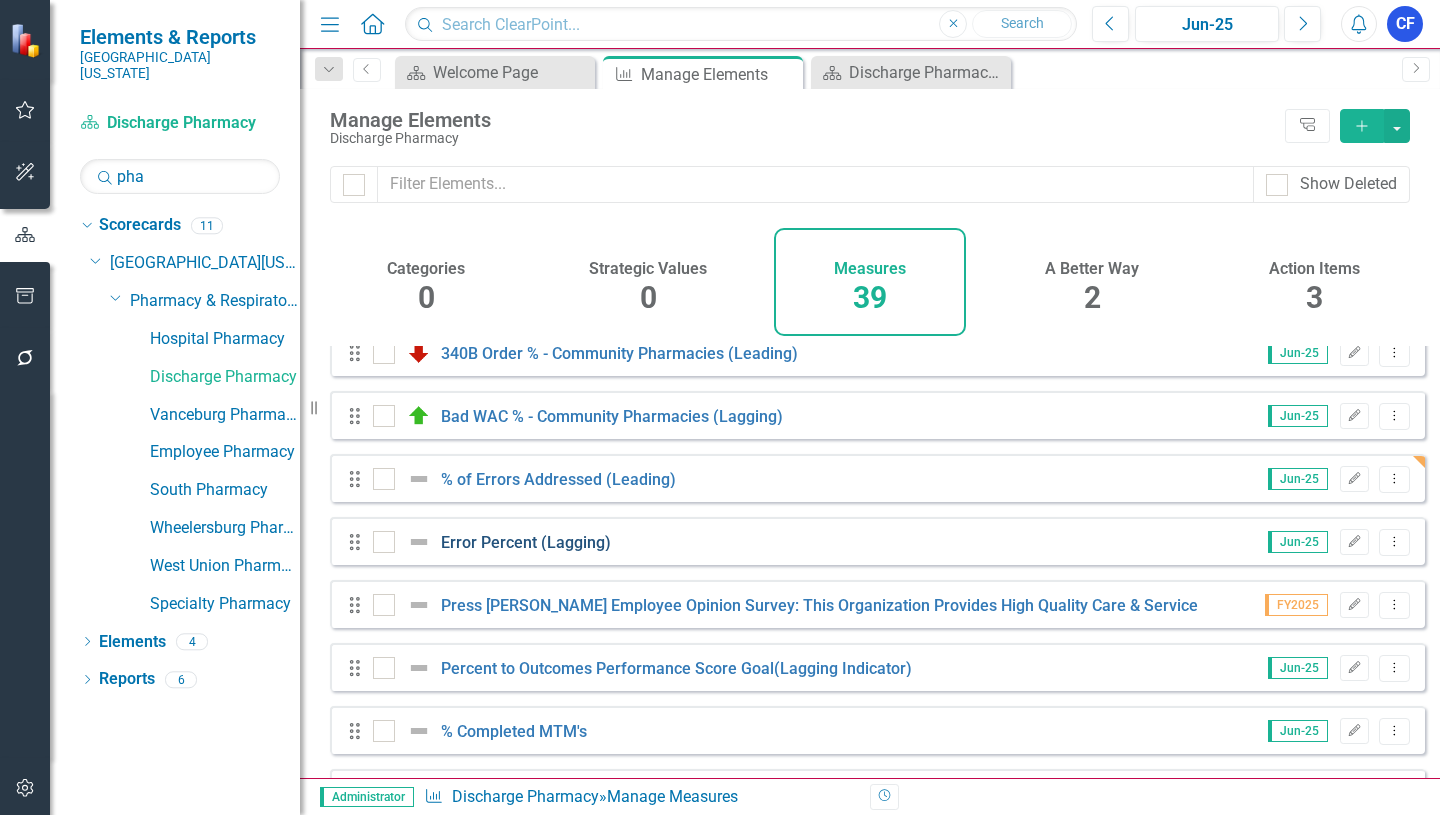 click on "Error Percent (Lagging)" at bounding box center (526, 542) 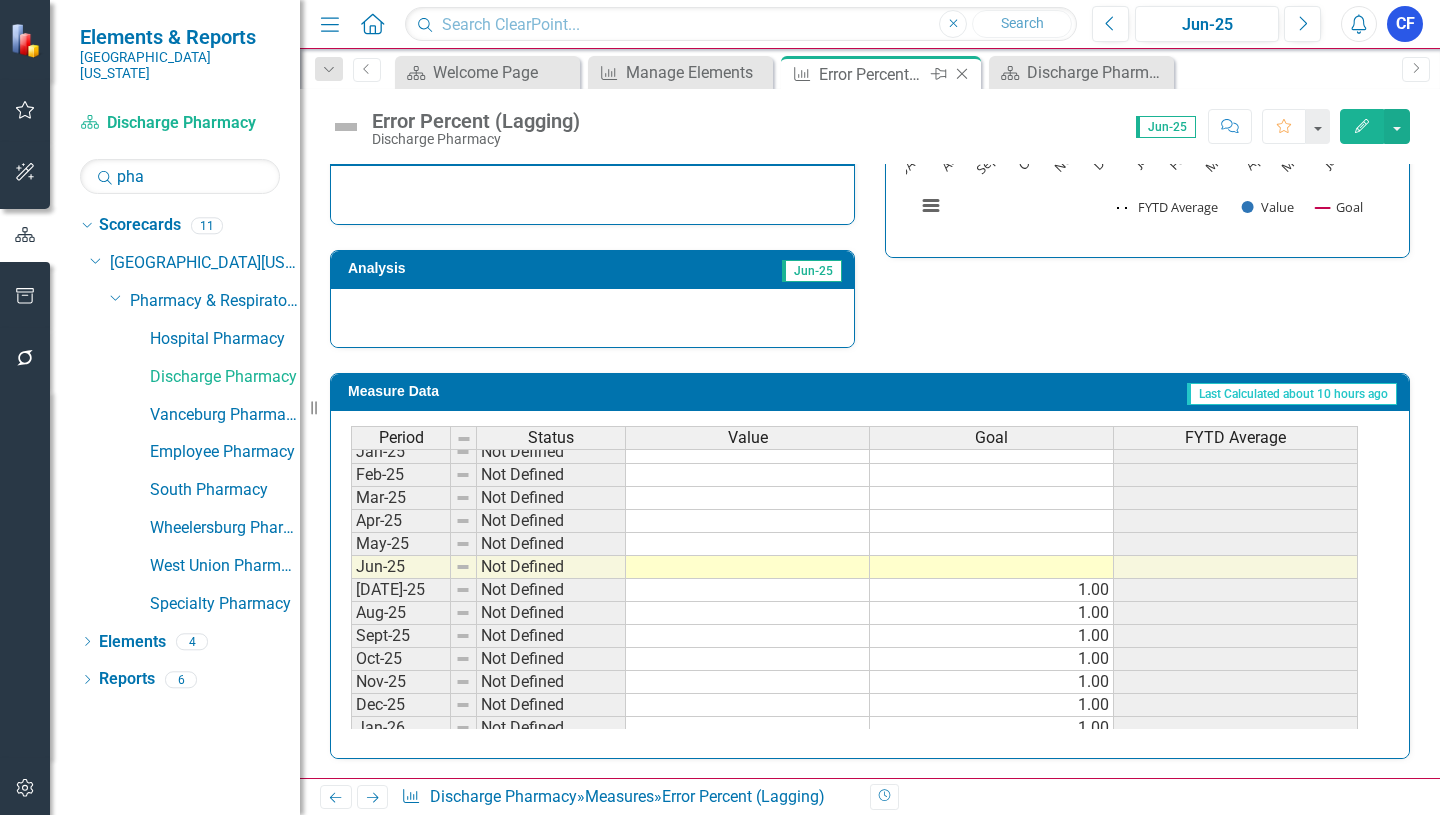 click on "Close" 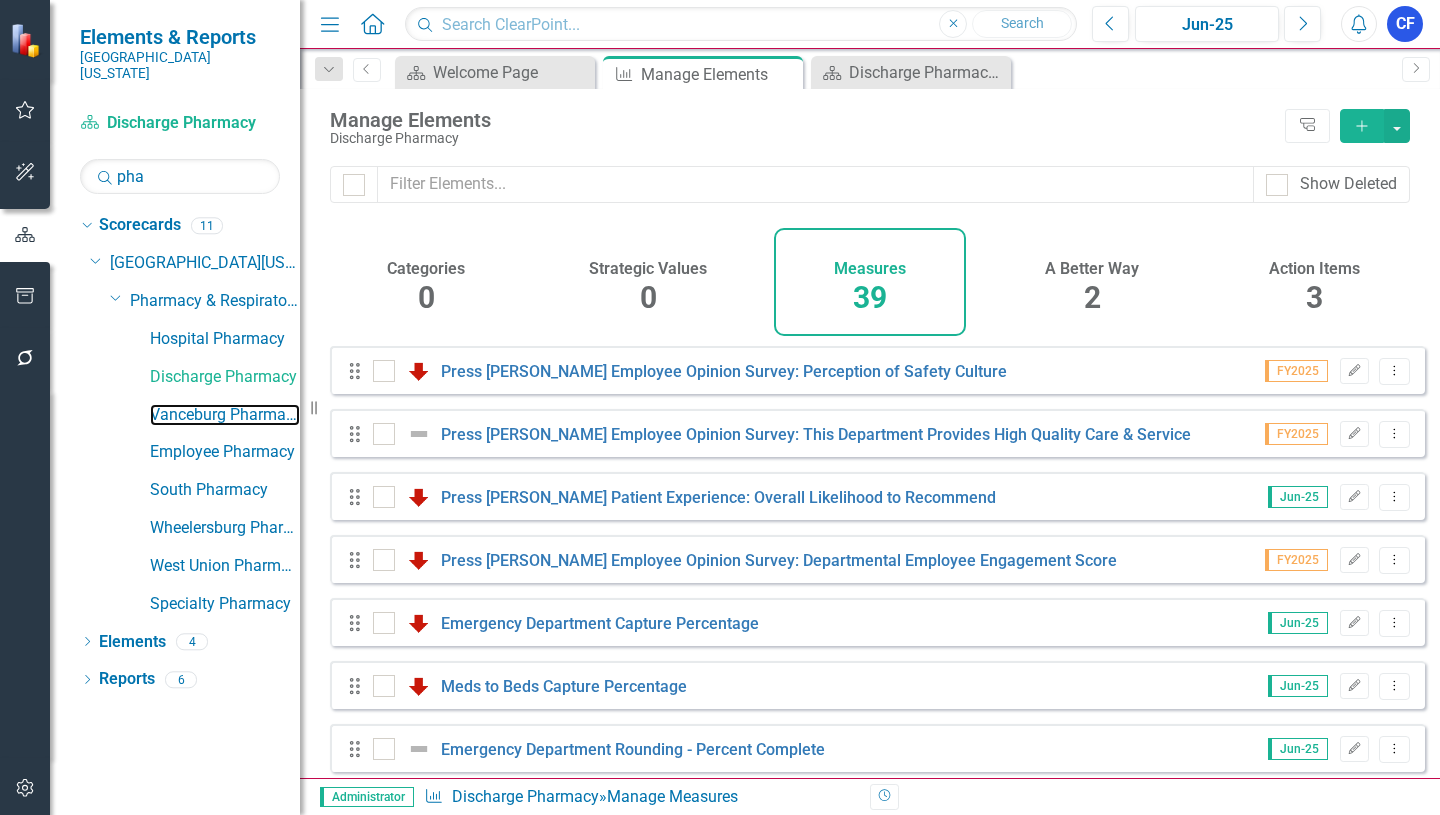 drag, startPoint x: 207, startPoint y: 400, endPoint x: 940, endPoint y: 2, distance: 834.08215 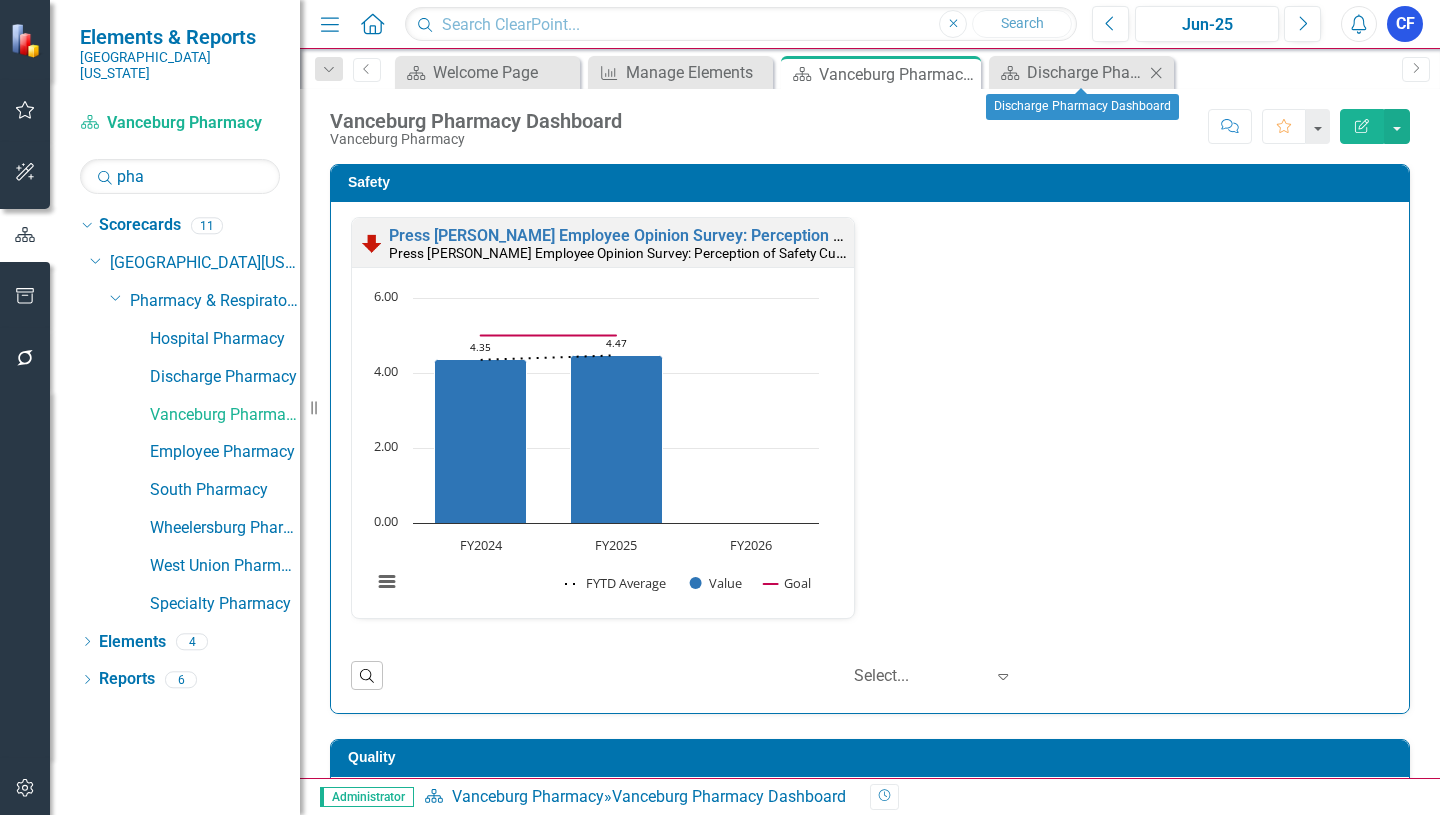 click on "Close" 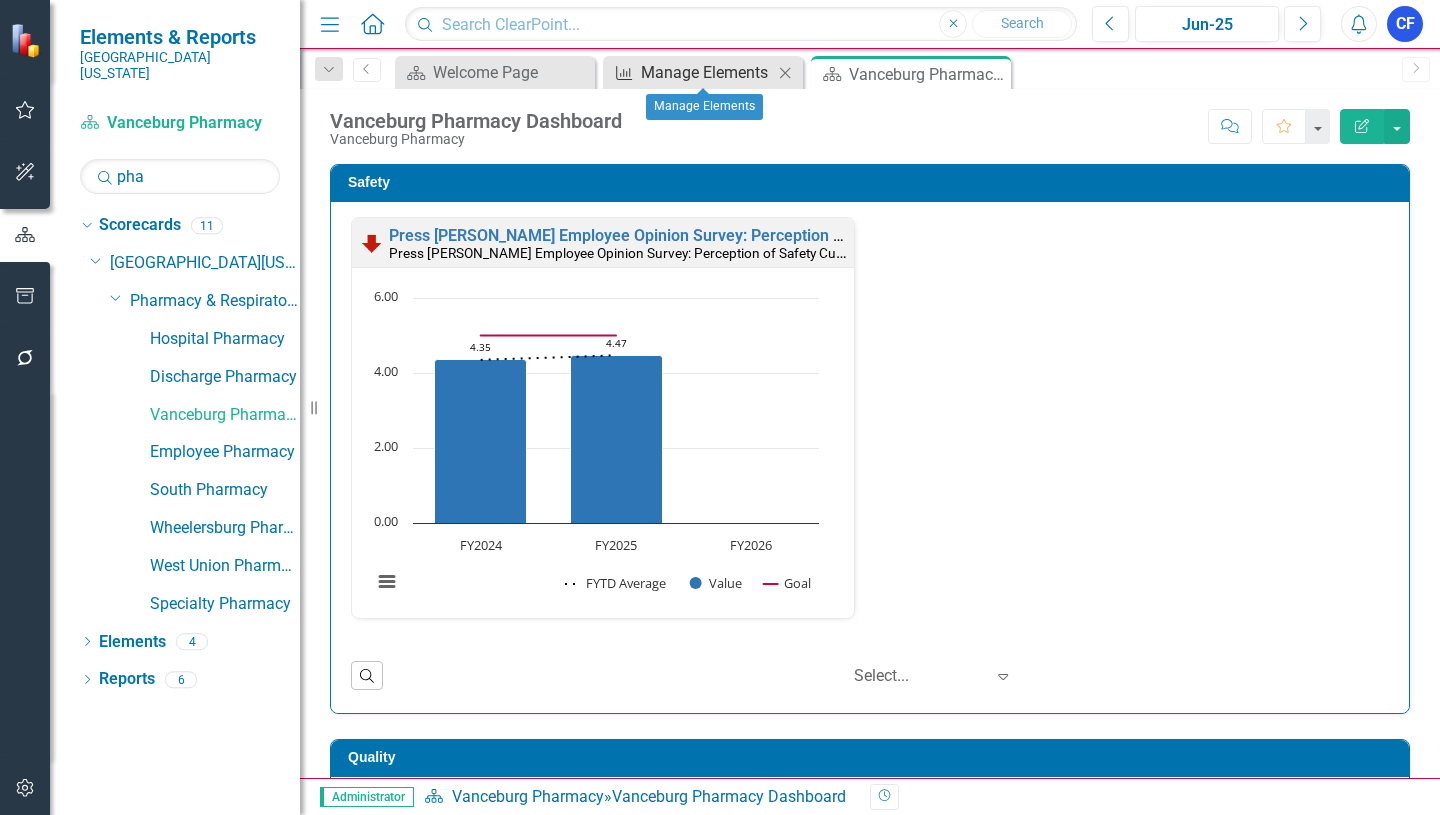 click on "Manage Elements" at bounding box center [707, 72] 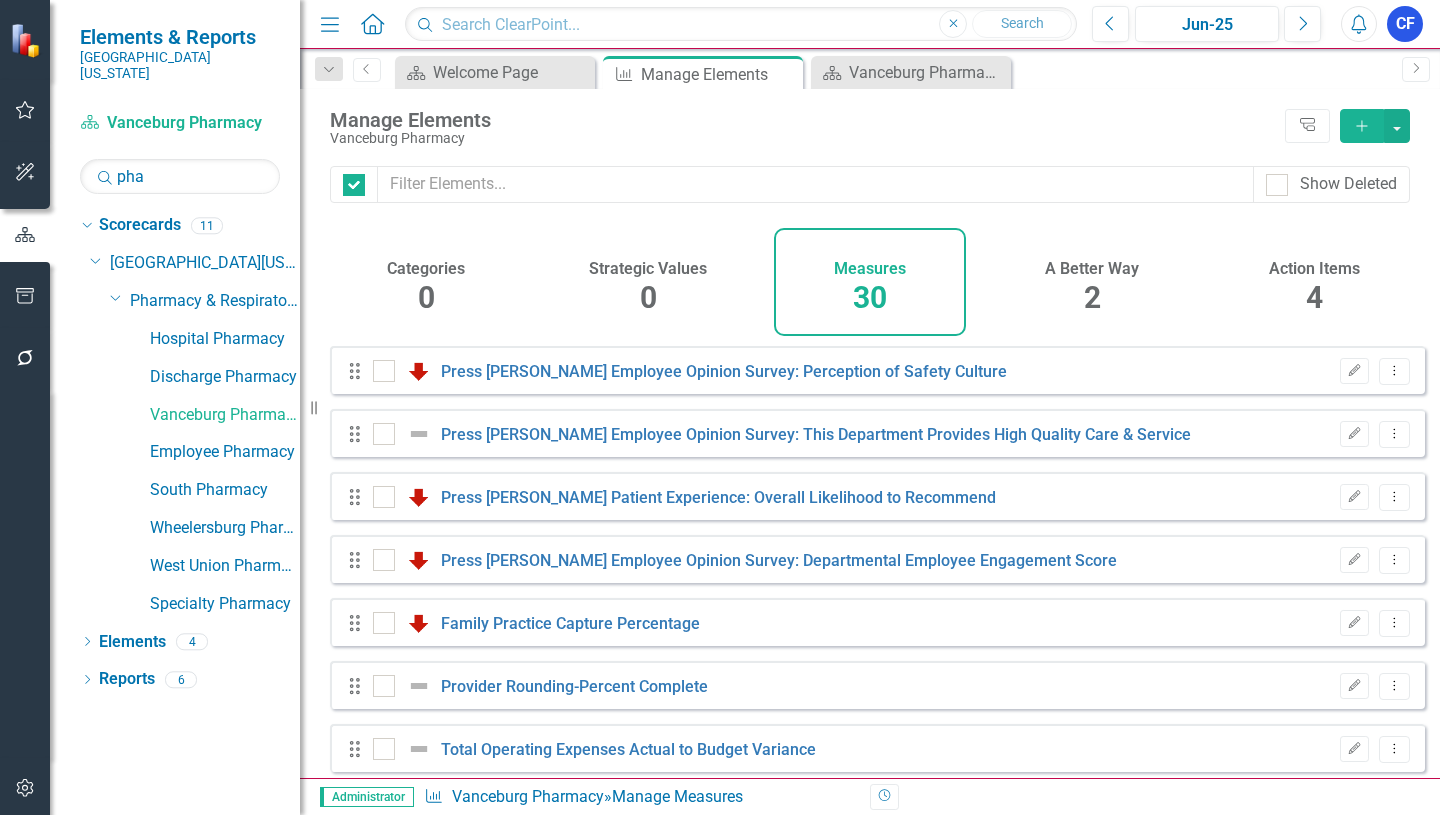 checkbox on "false" 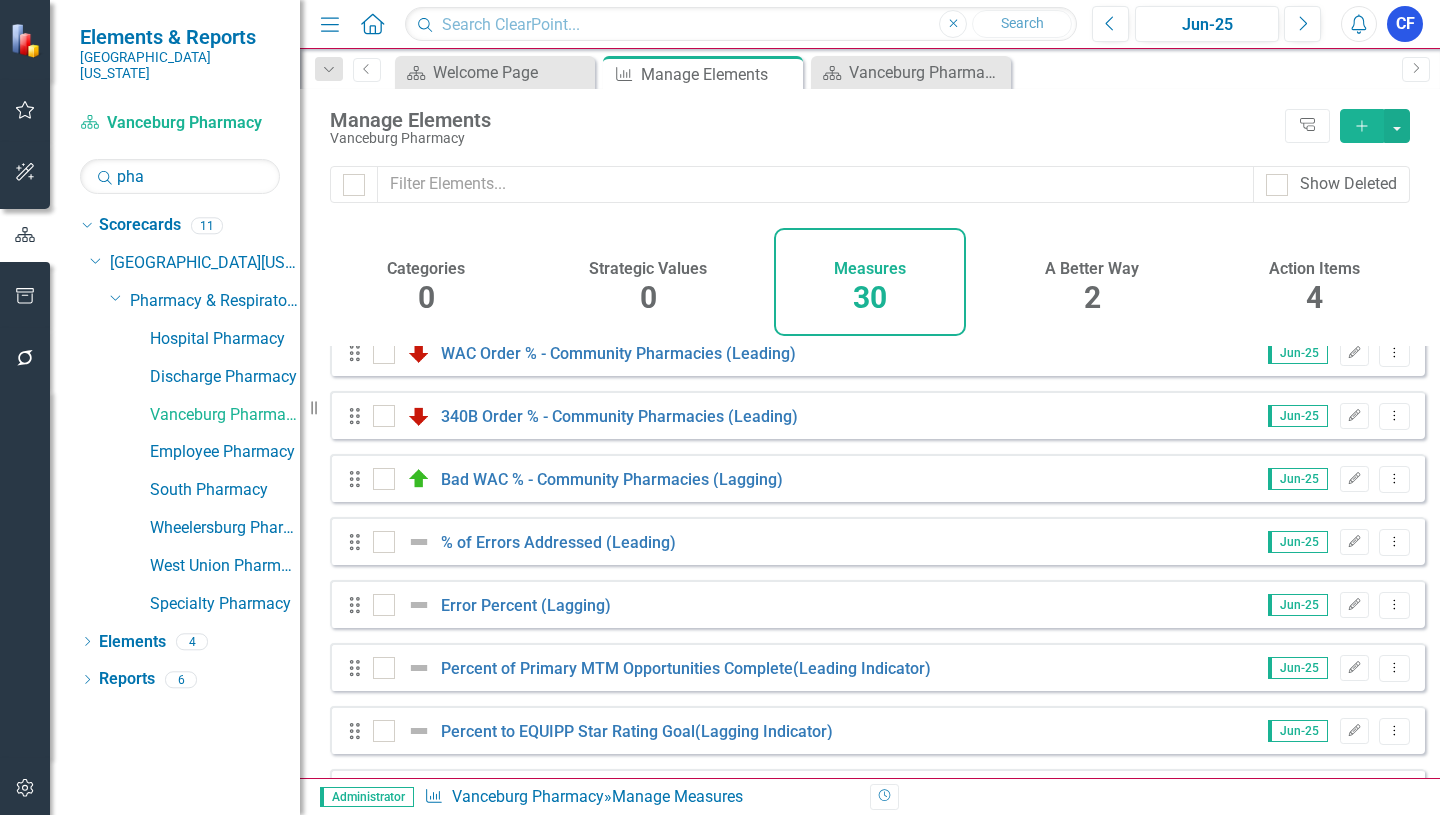 scroll, scrollTop: 716, scrollLeft: 0, axis: vertical 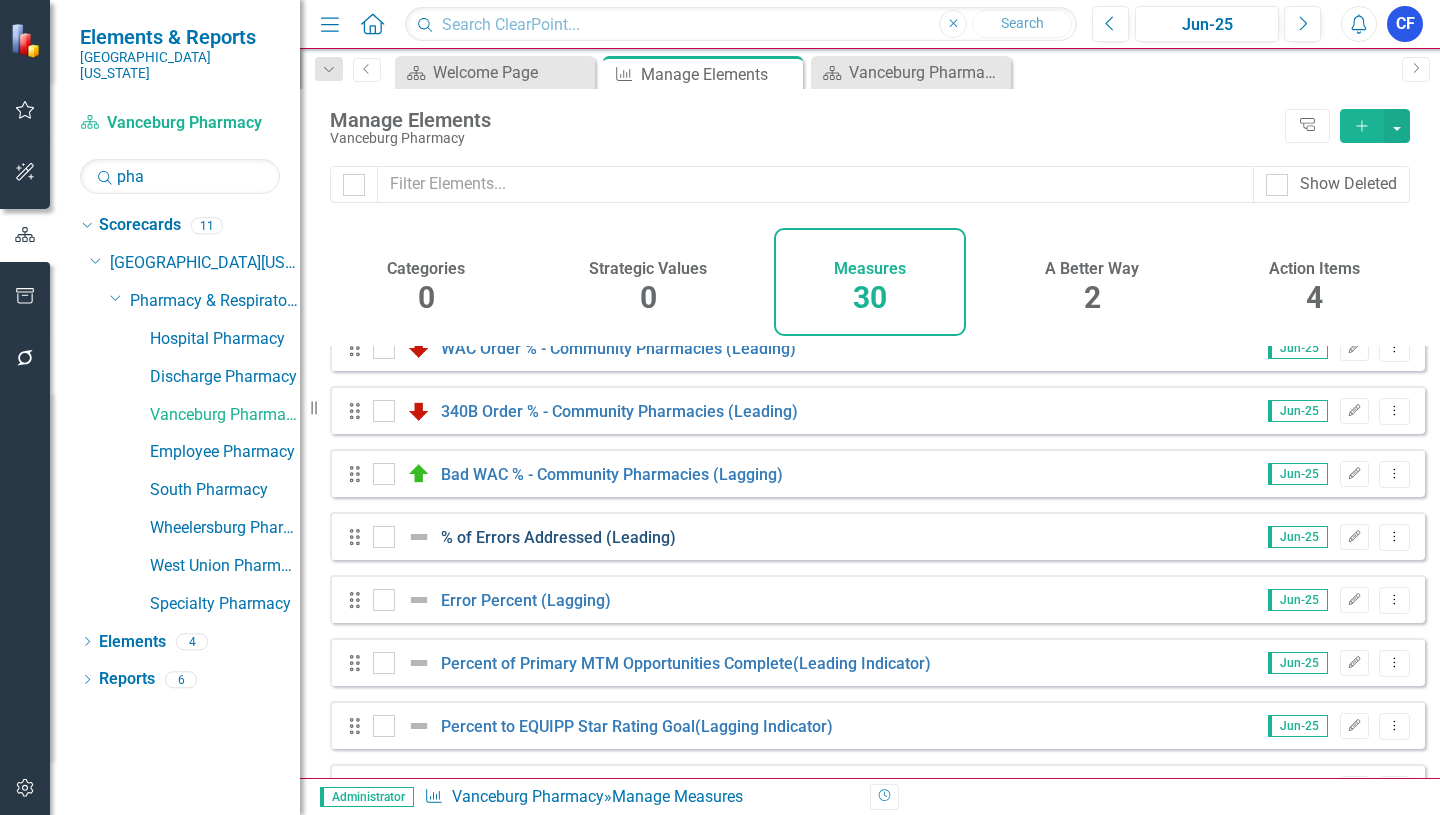 click on "% of Errors Addressed (Leading)" at bounding box center [558, 537] 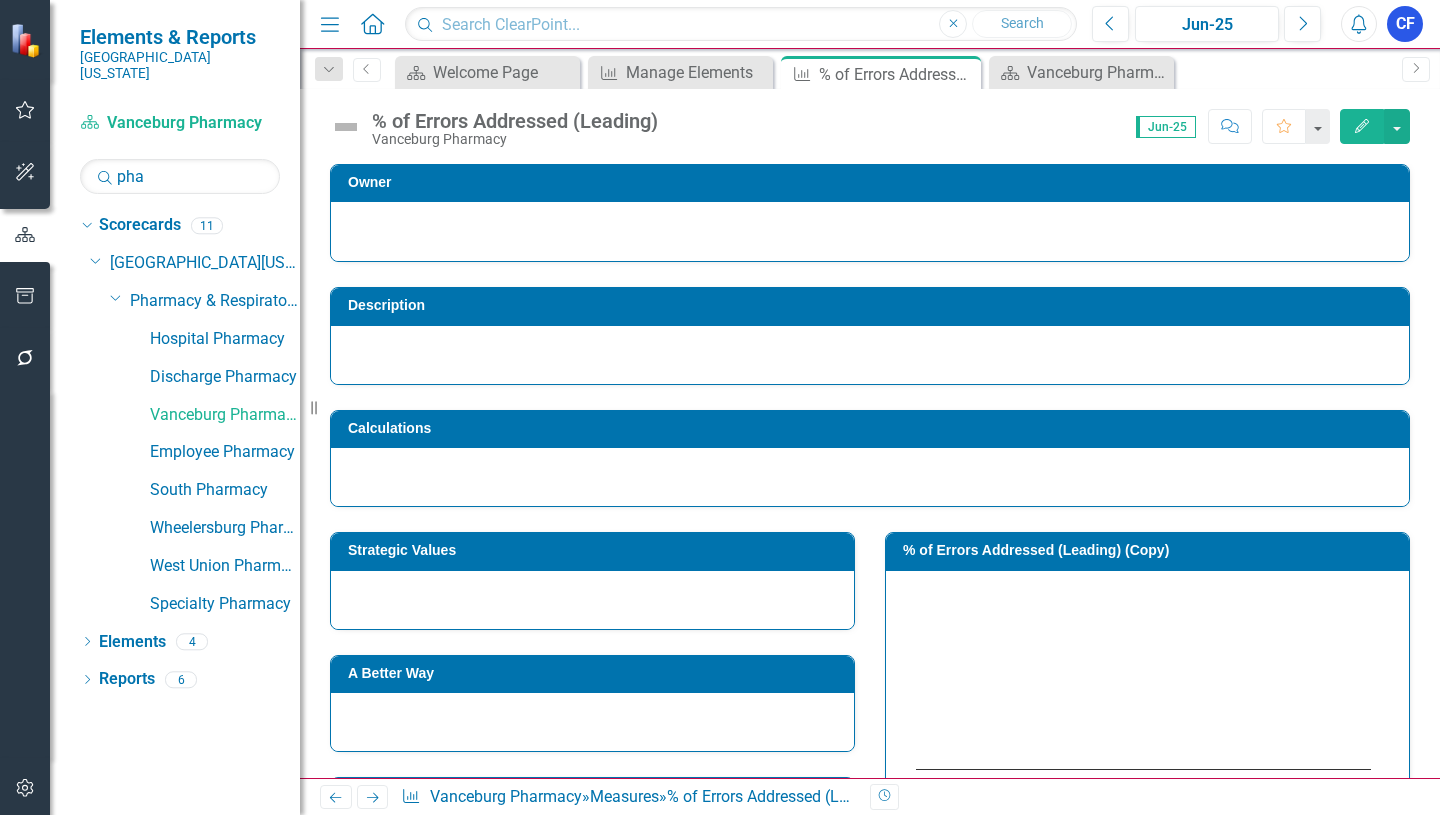 click on "% of Errors Addressed (Leading) (Copy)" at bounding box center [1151, 550] 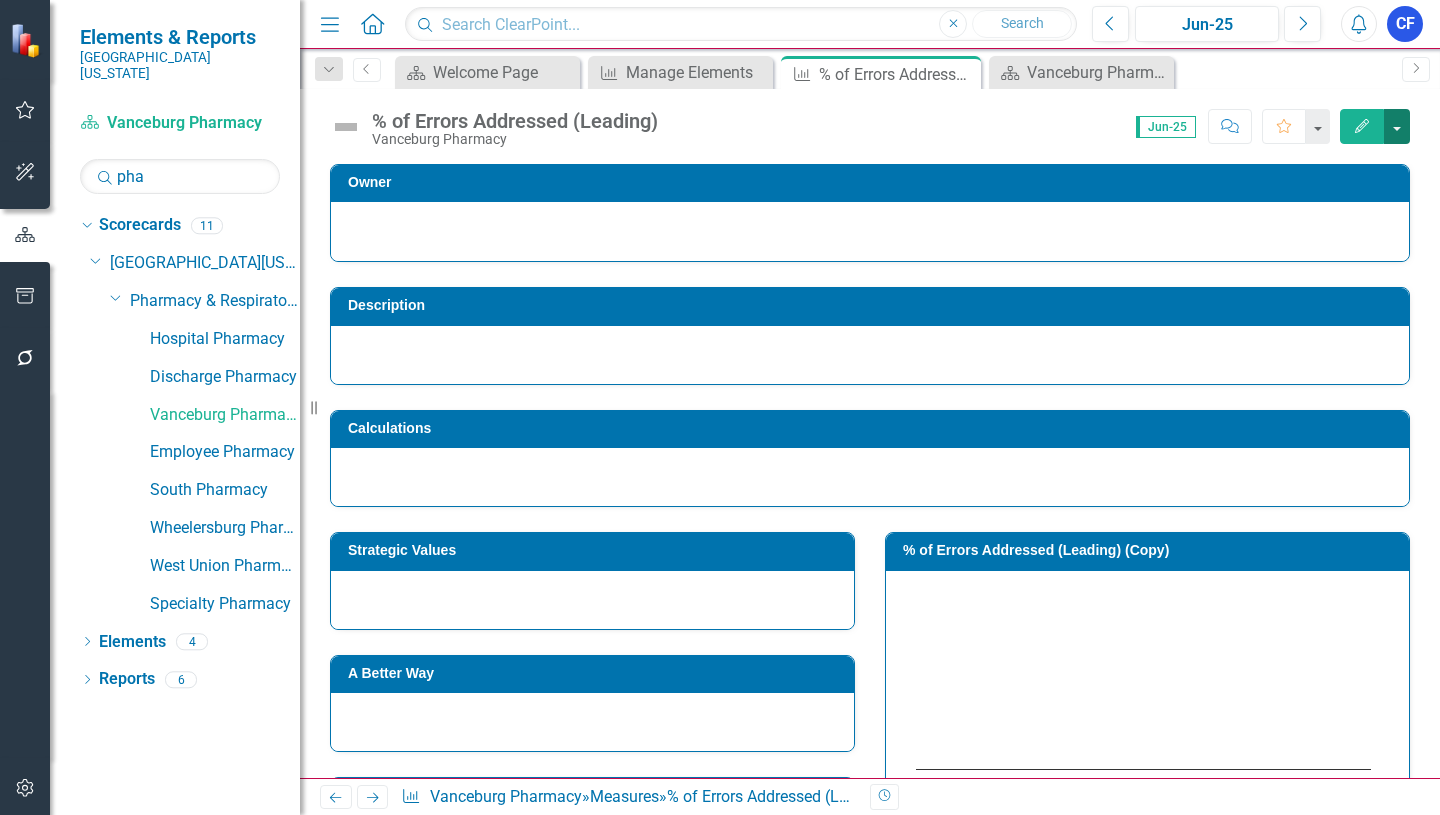 drag, startPoint x: 1395, startPoint y: 126, endPoint x: 1386, endPoint y: 136, distance: 13.453624 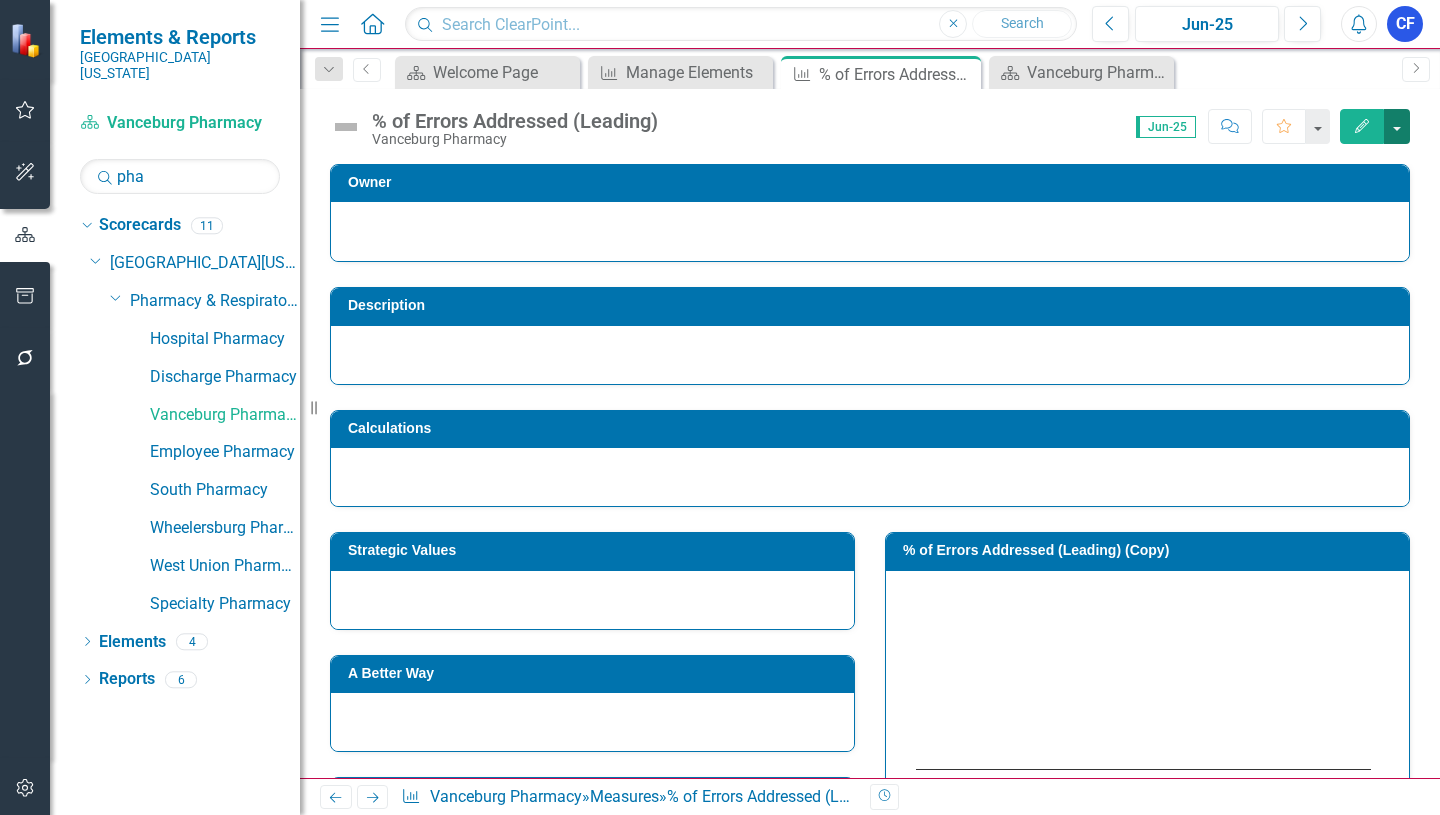 click at bounding box center (1397, 126) 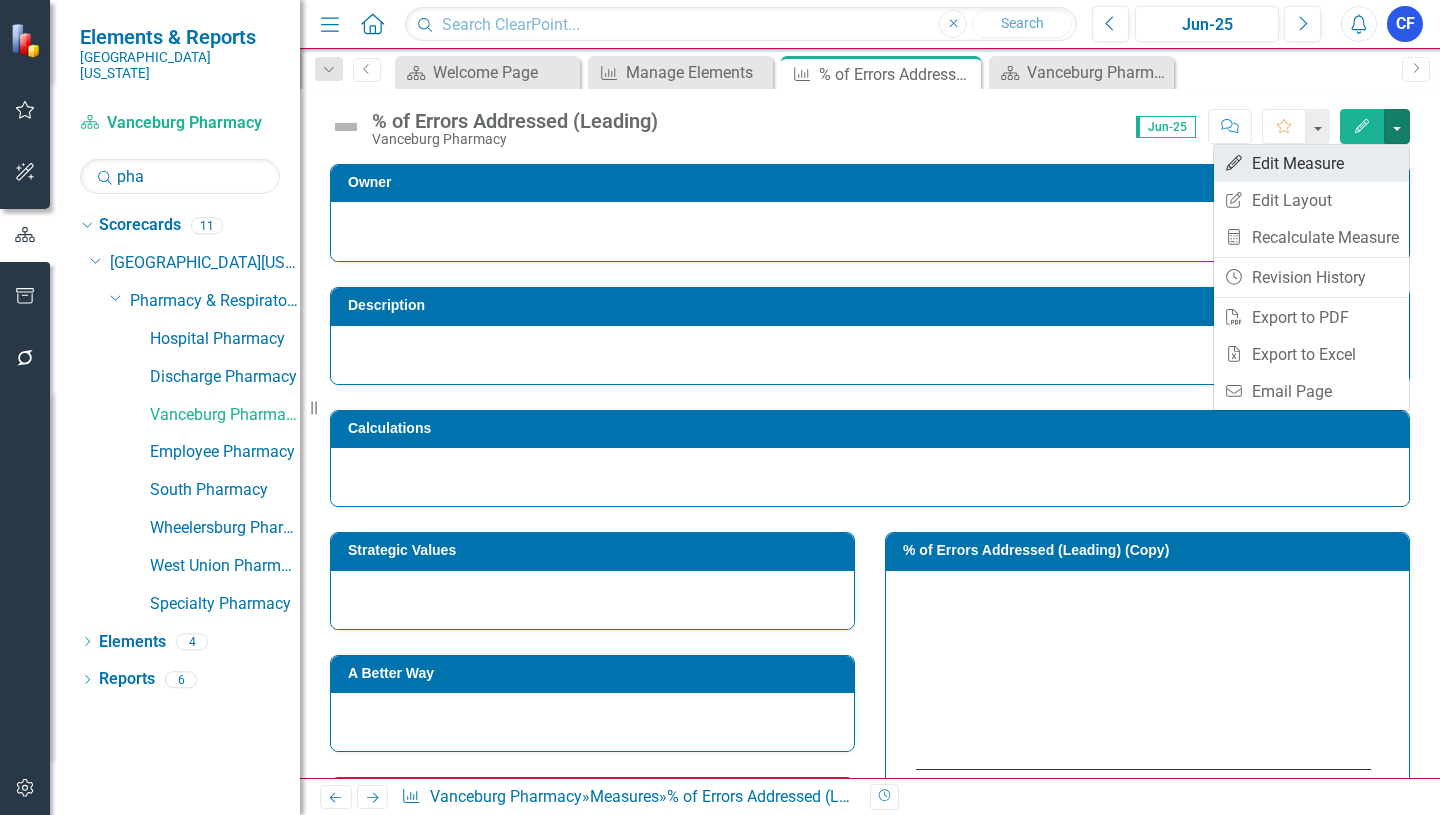 click on "Edit Edit Measure" at bounding box center [1311, 163] 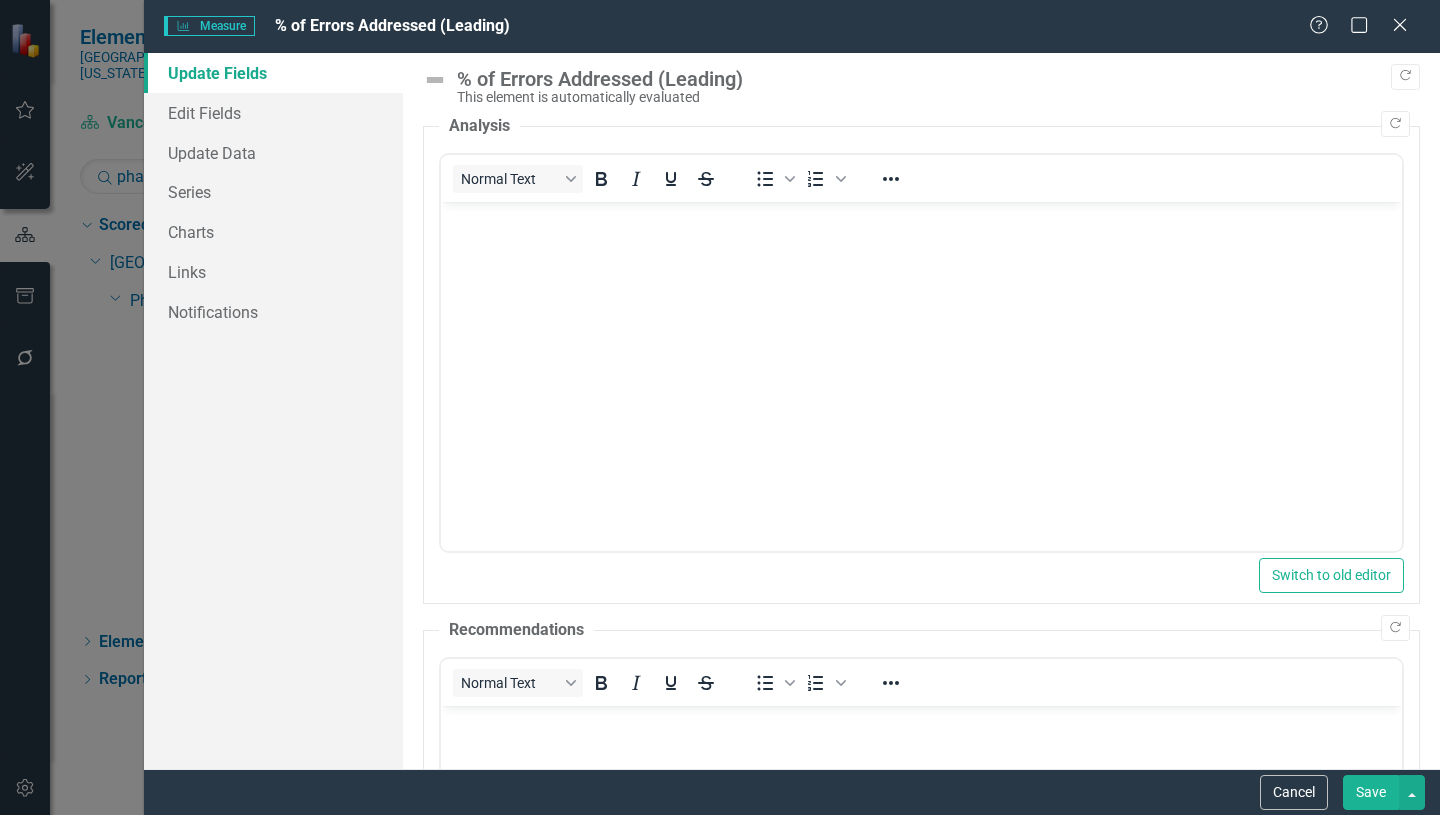 scroll, scrollTop: 0, scrollLeft: 0, axis: both 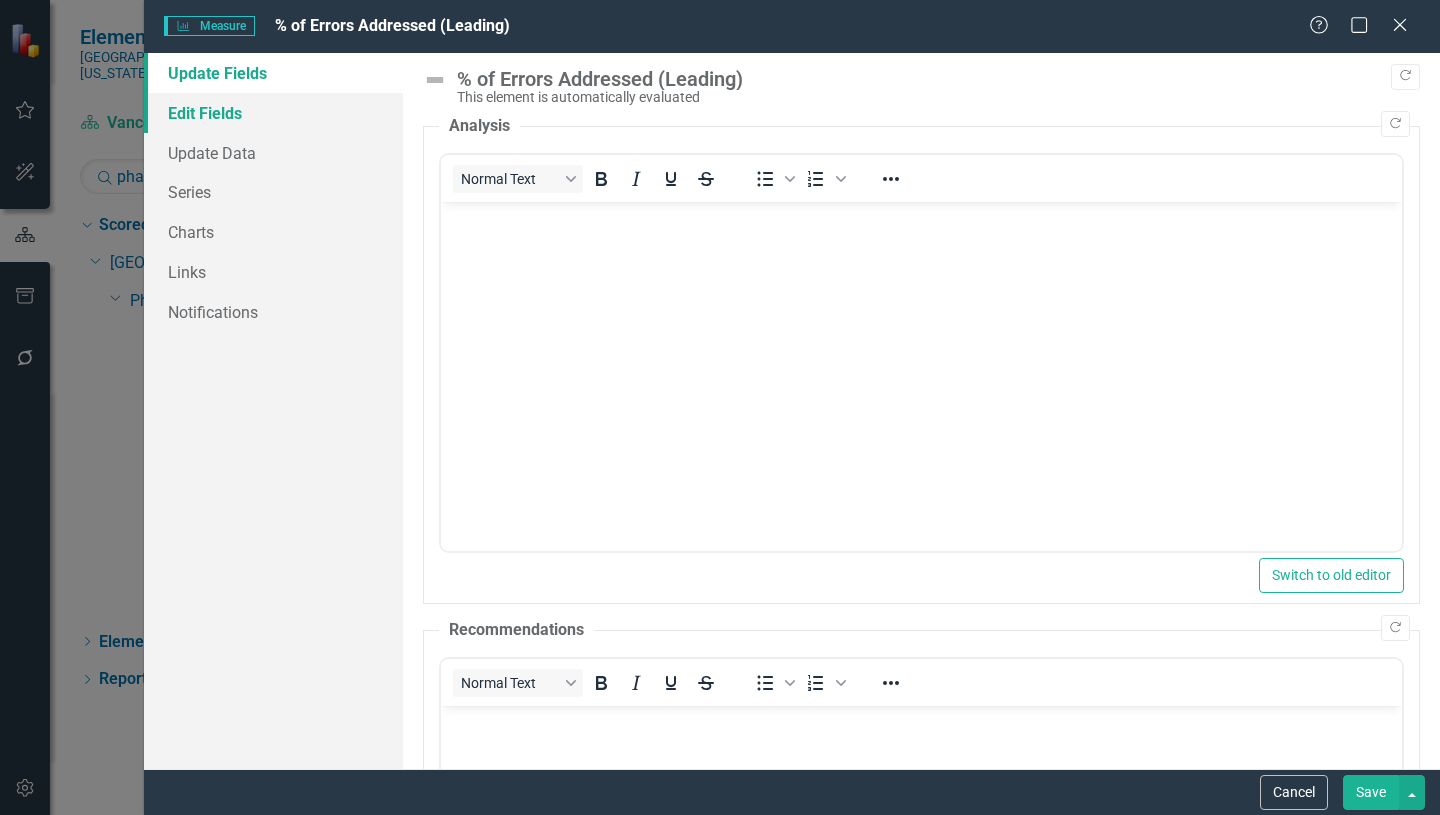 click on "Edit Fields" at bounding box center (273, 113) 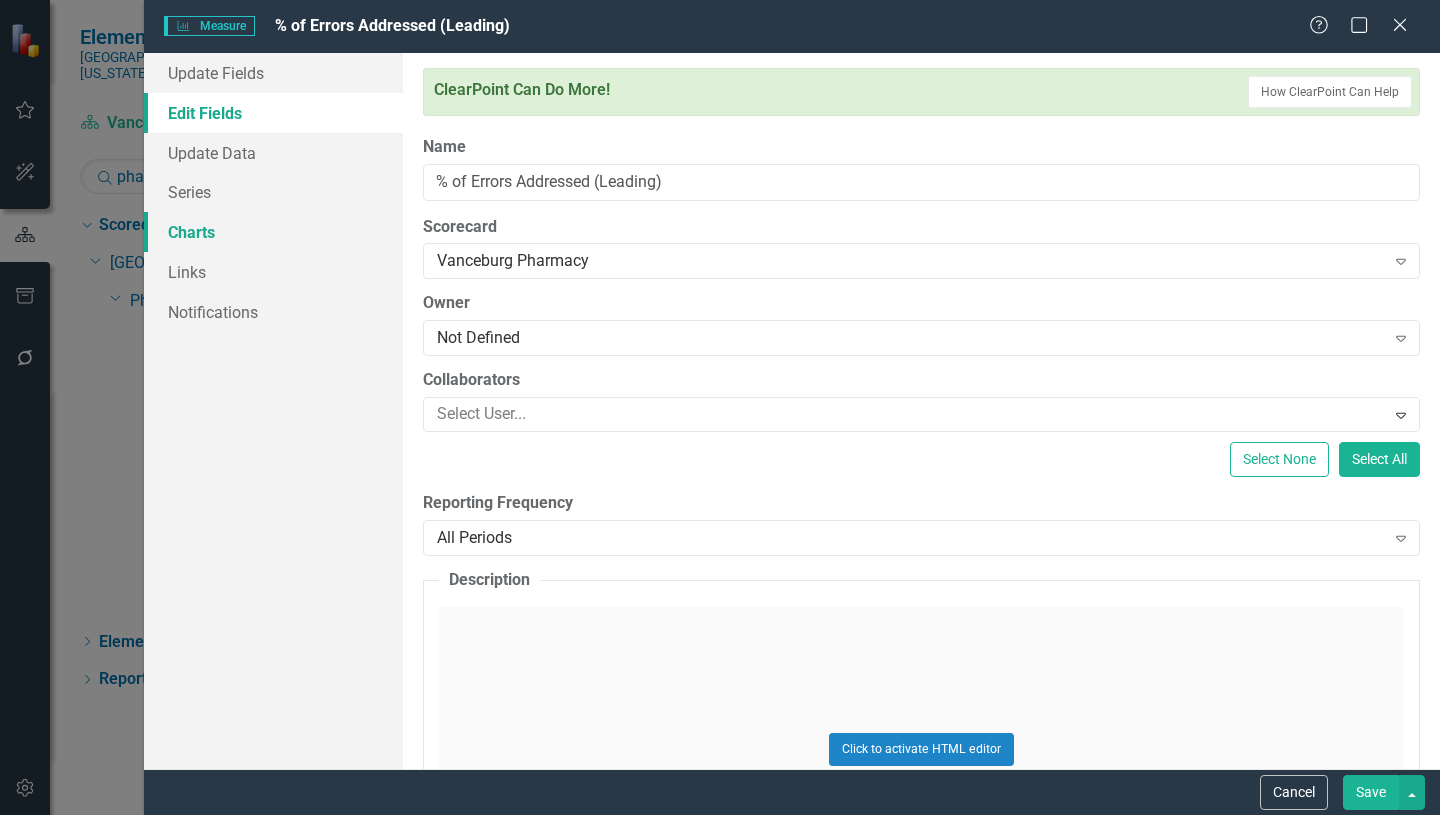 click on "Charts" at bounding box center [273, 232] 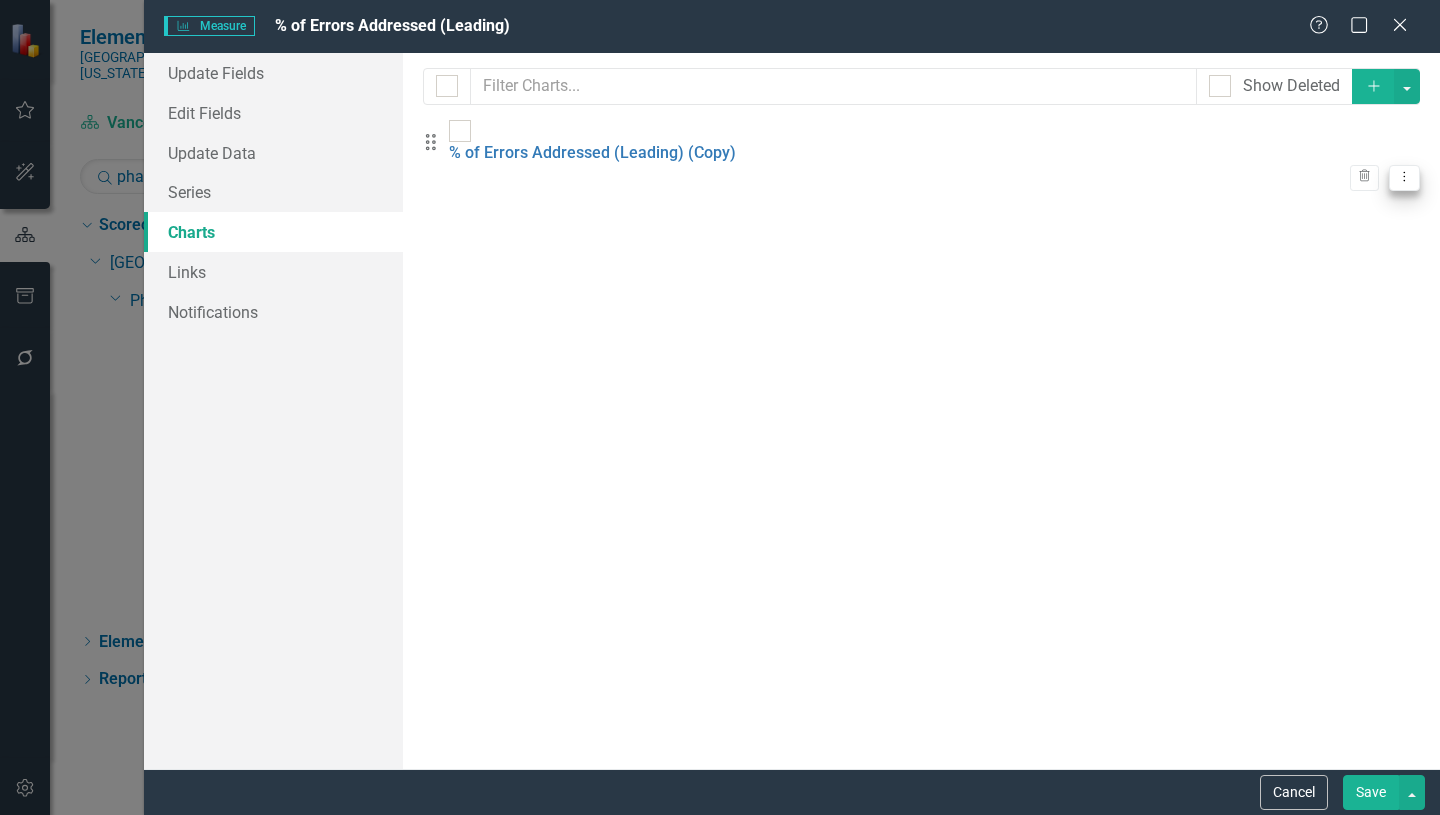 click on "Dropdown Menu" 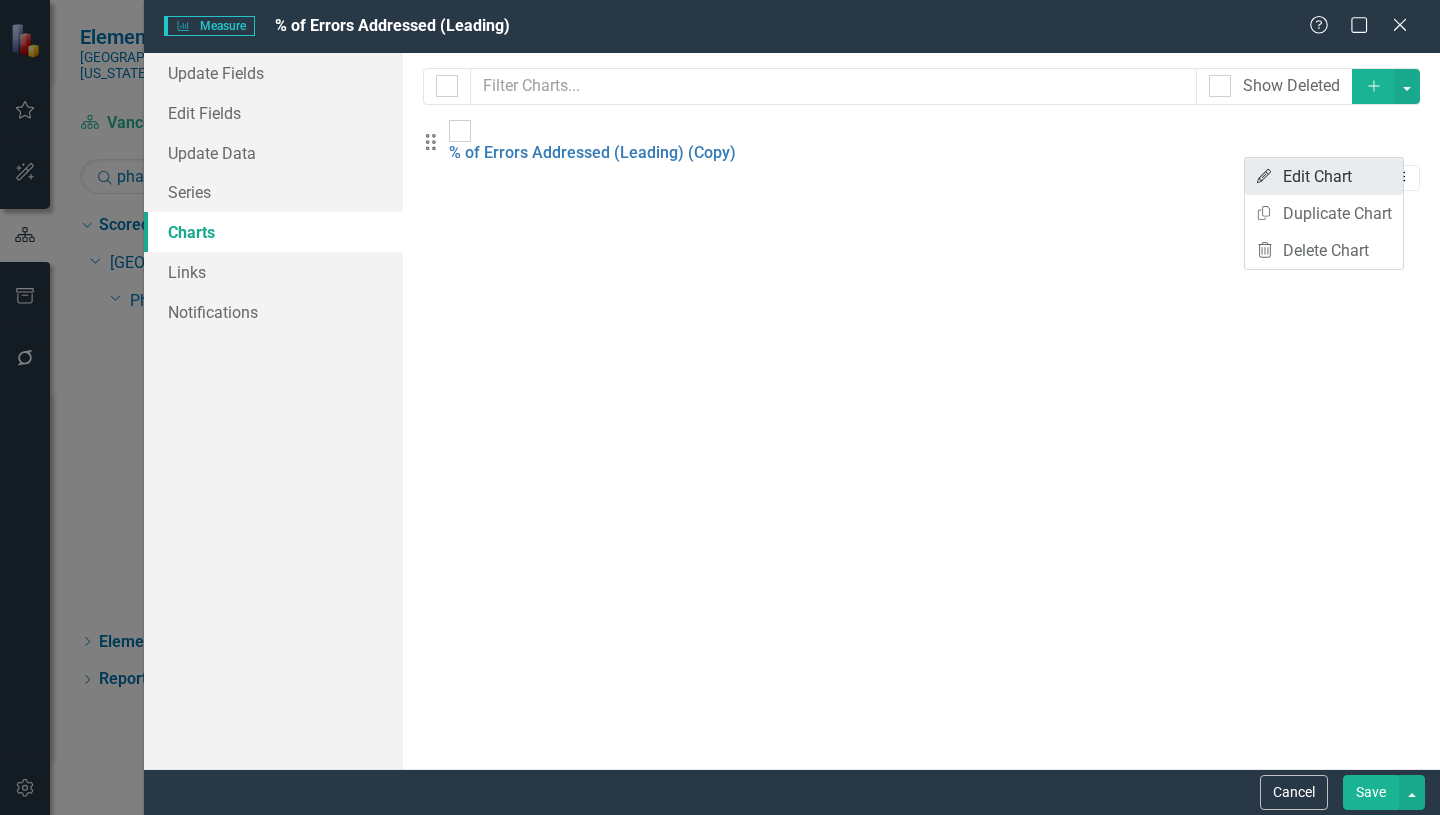 click on "Edit Edit Chart" at bounding box center (1324, 176) 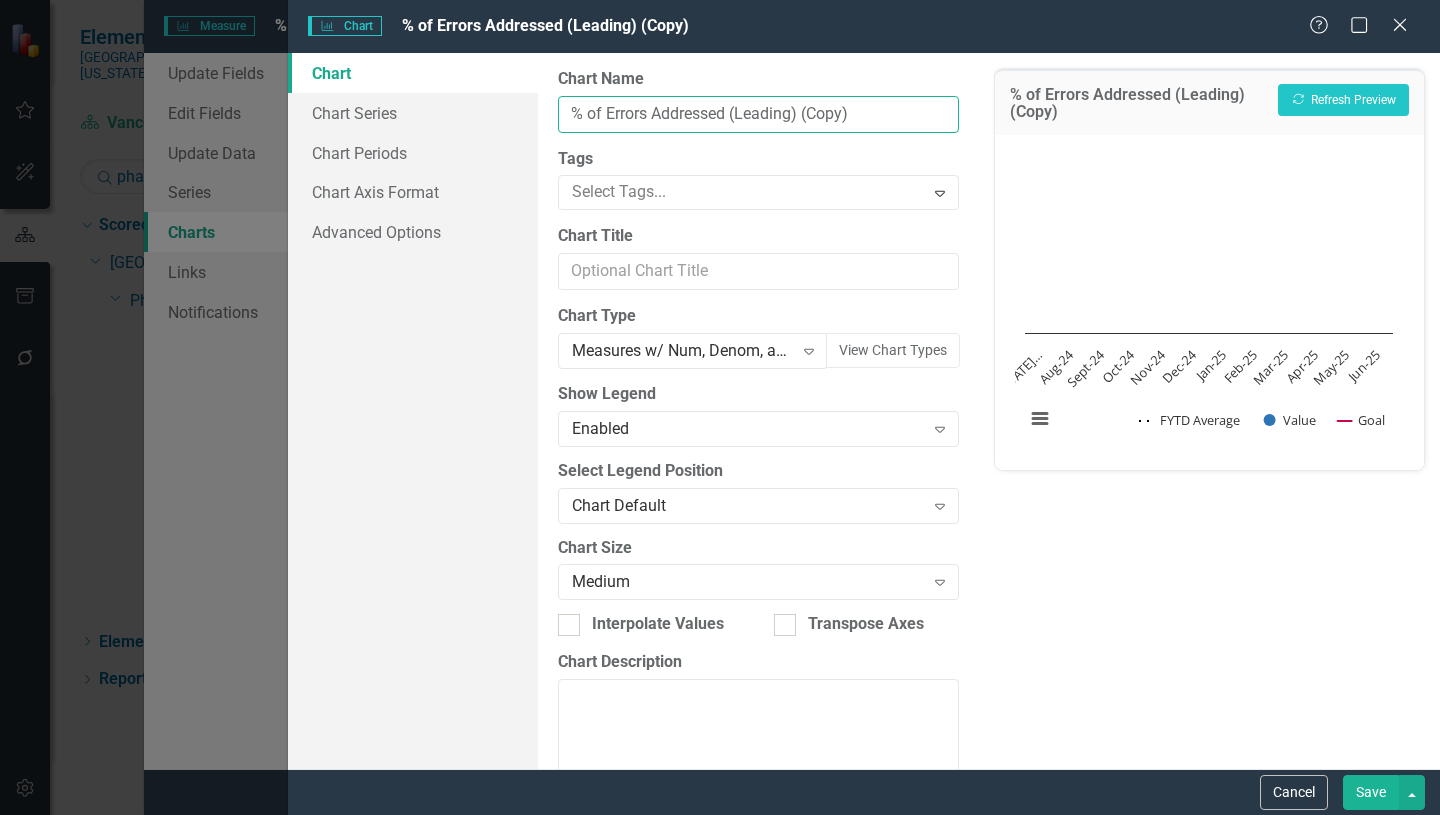 click on "% of Errors Addressed (Leading) (Copy)" at bounding box center [758, 114] 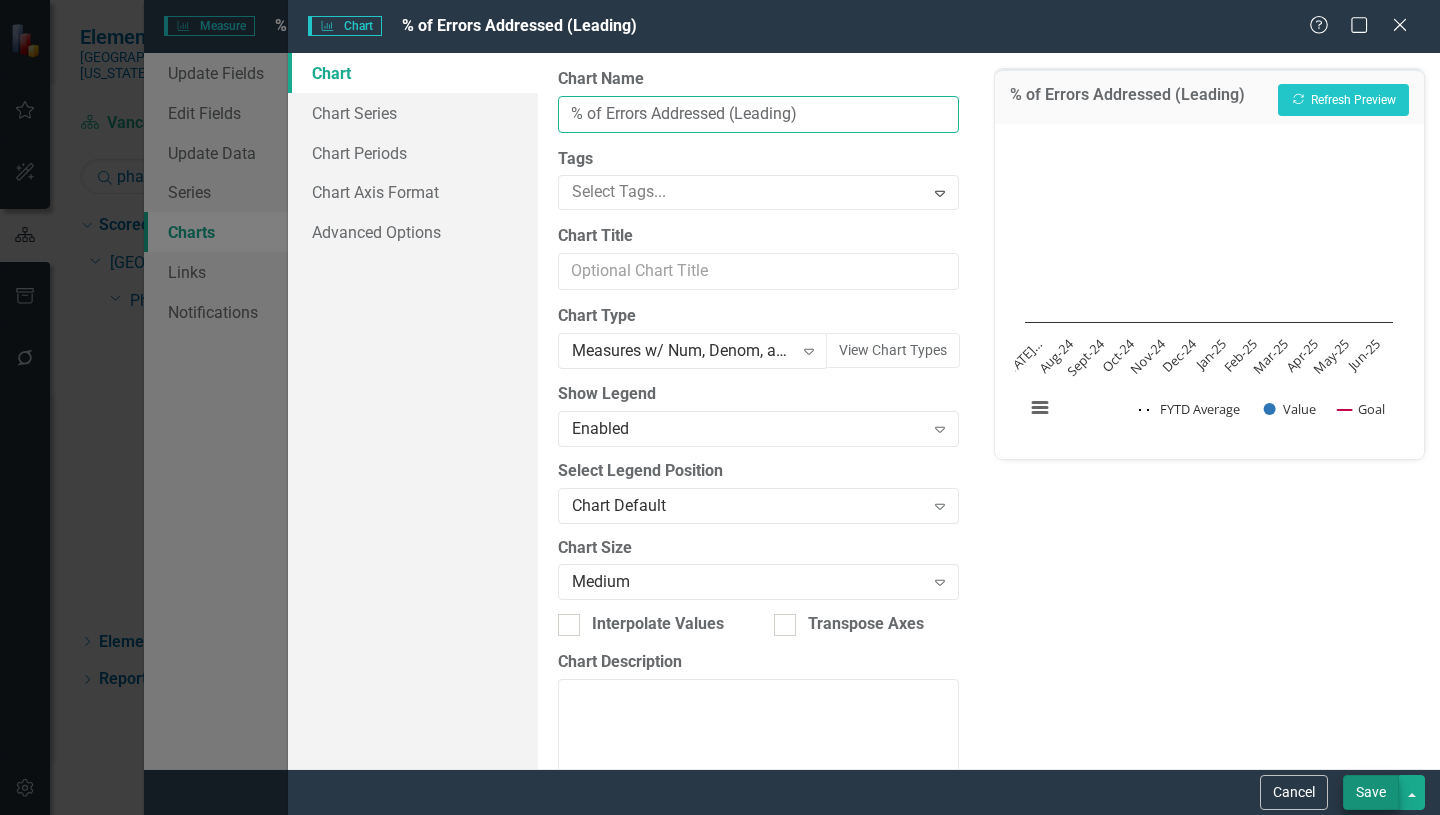 type on "% of Errors Addressed (Leading)" 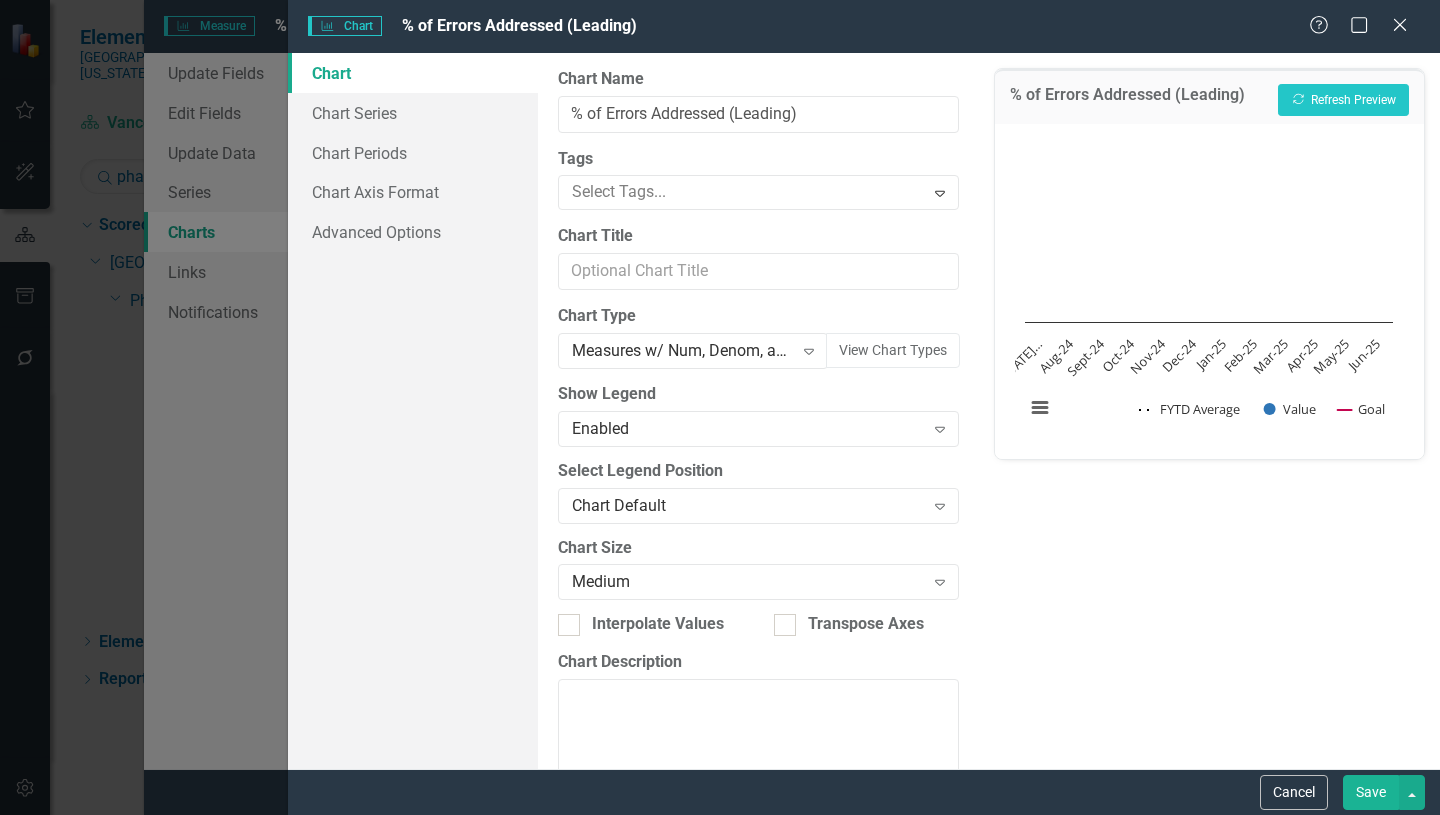 click on "Save" at bounding box center [1371, 792] 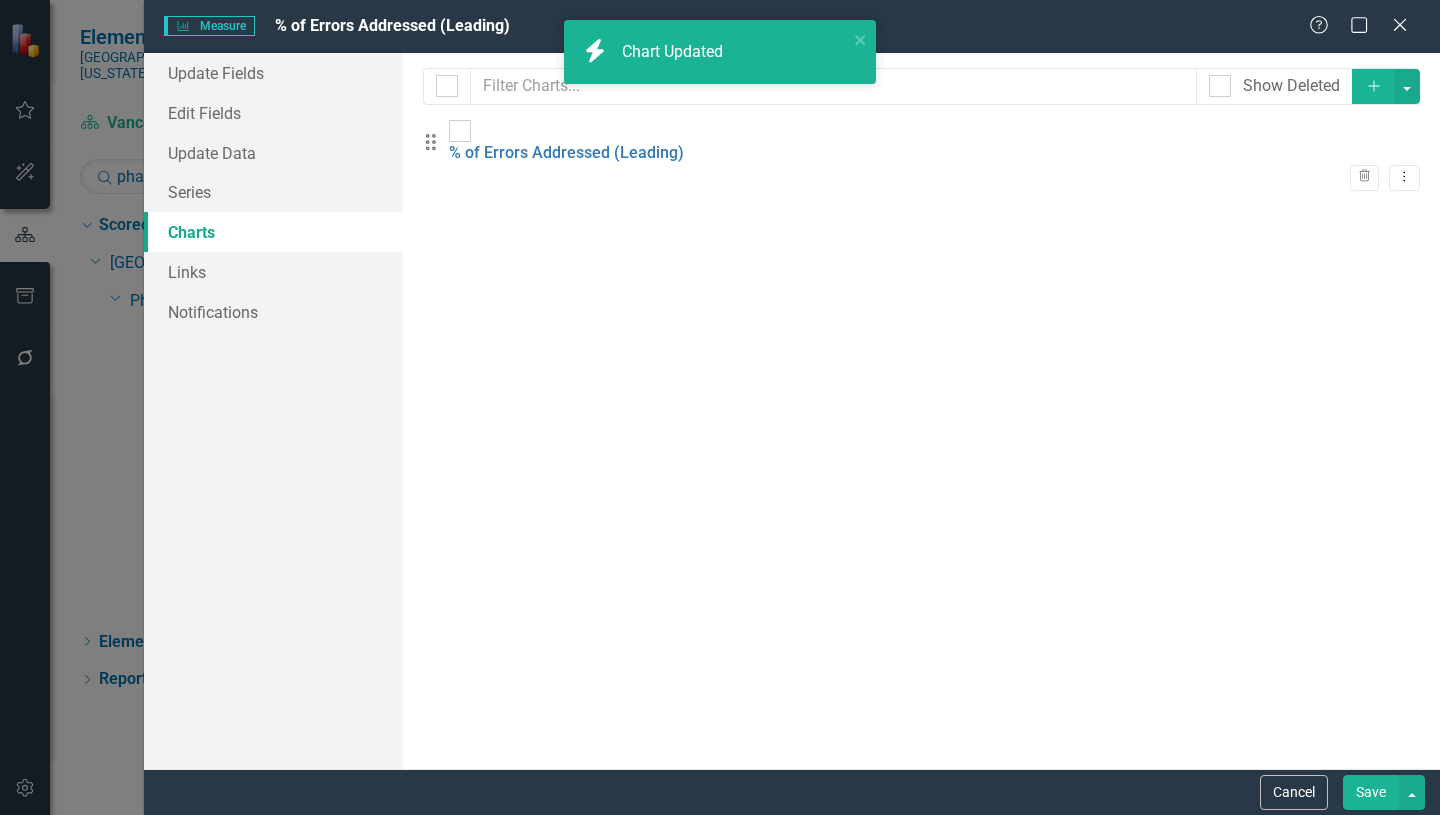 click on "Save" at bounding box center (1371, 792) 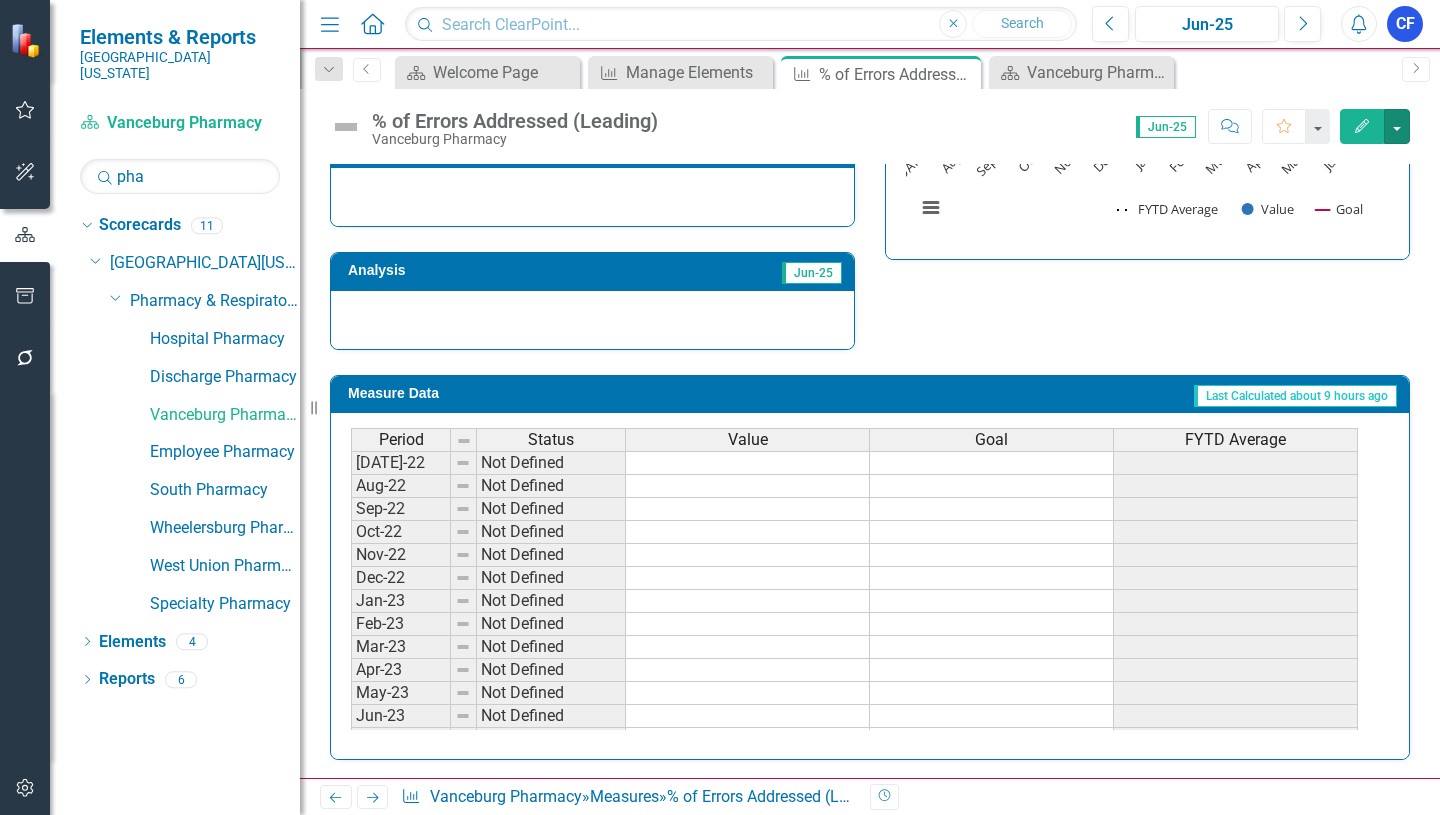 scroll, scrollTop: 649, scrollLeft: 0, axis: vertical 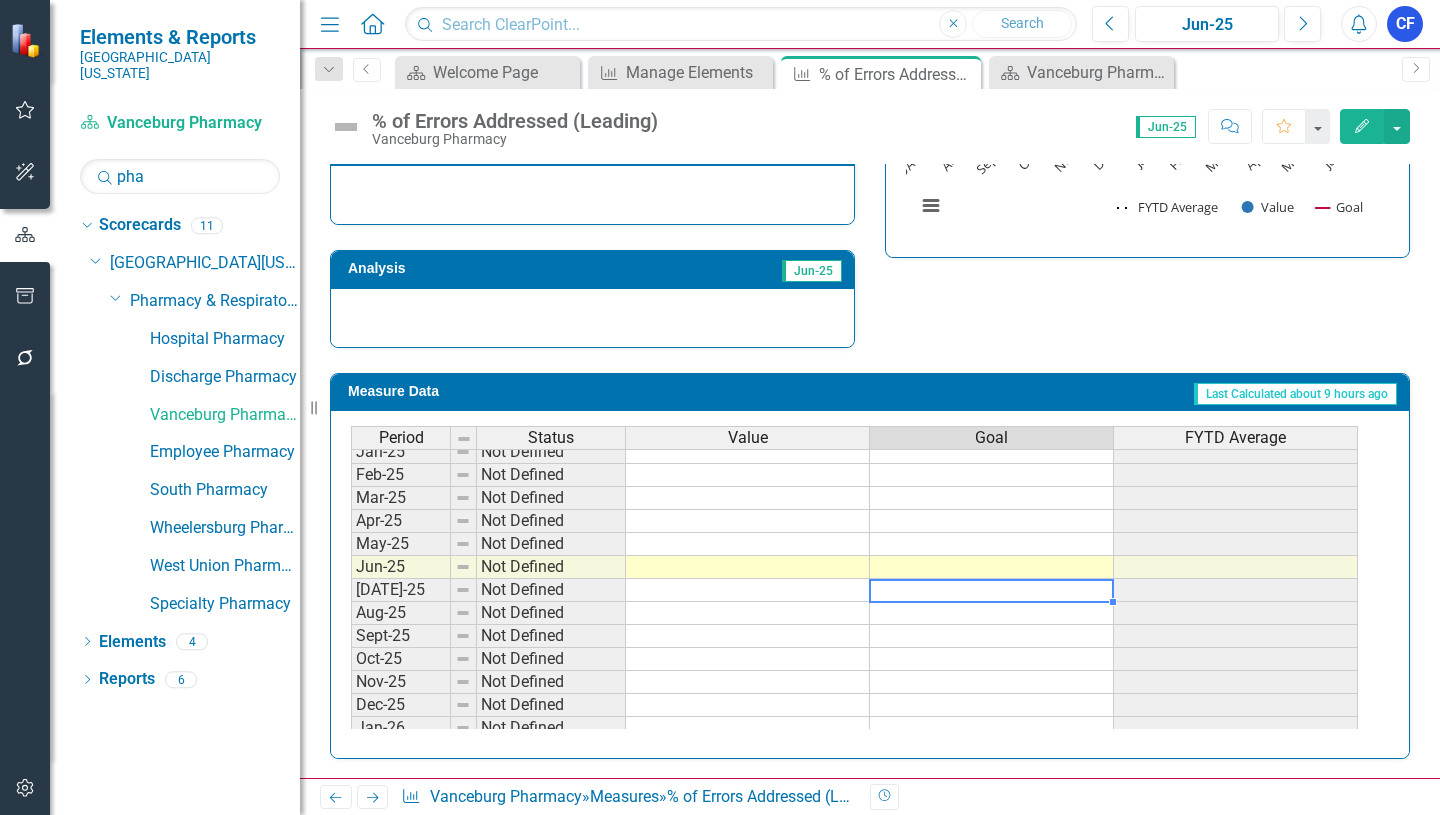 click on "May-24 Not Defined Jun-24 Not Defined Jul-24 Not Defined Aug-24 Not Defined Sept-24 Not Defined Oct-24 Not Defined Nov-24 Not Defined Dec-24 Not Defined Jan-25 Not Defined Feb-25 Not Defined Mar-25 Not Defined Apr-25 Not Defined May-25 Not Defined Jun-25 Not Defined Jul-25 Not Defined Aug-25 Not Defined Sept-25 Not Defined Oct-25 Not Defined Nov-25 Not Defined Dec-25 Not Defined Jan-26 Not Defined Feb-26 Not Defined Mar-26 Not Defined Apr-26 Not Defined May-26 Not Defined Jun-26 Not Defined Jul-26 Not Defined Aug-26 Not Defined Sep-26 Not Defined" at bounding box center (854, 590) 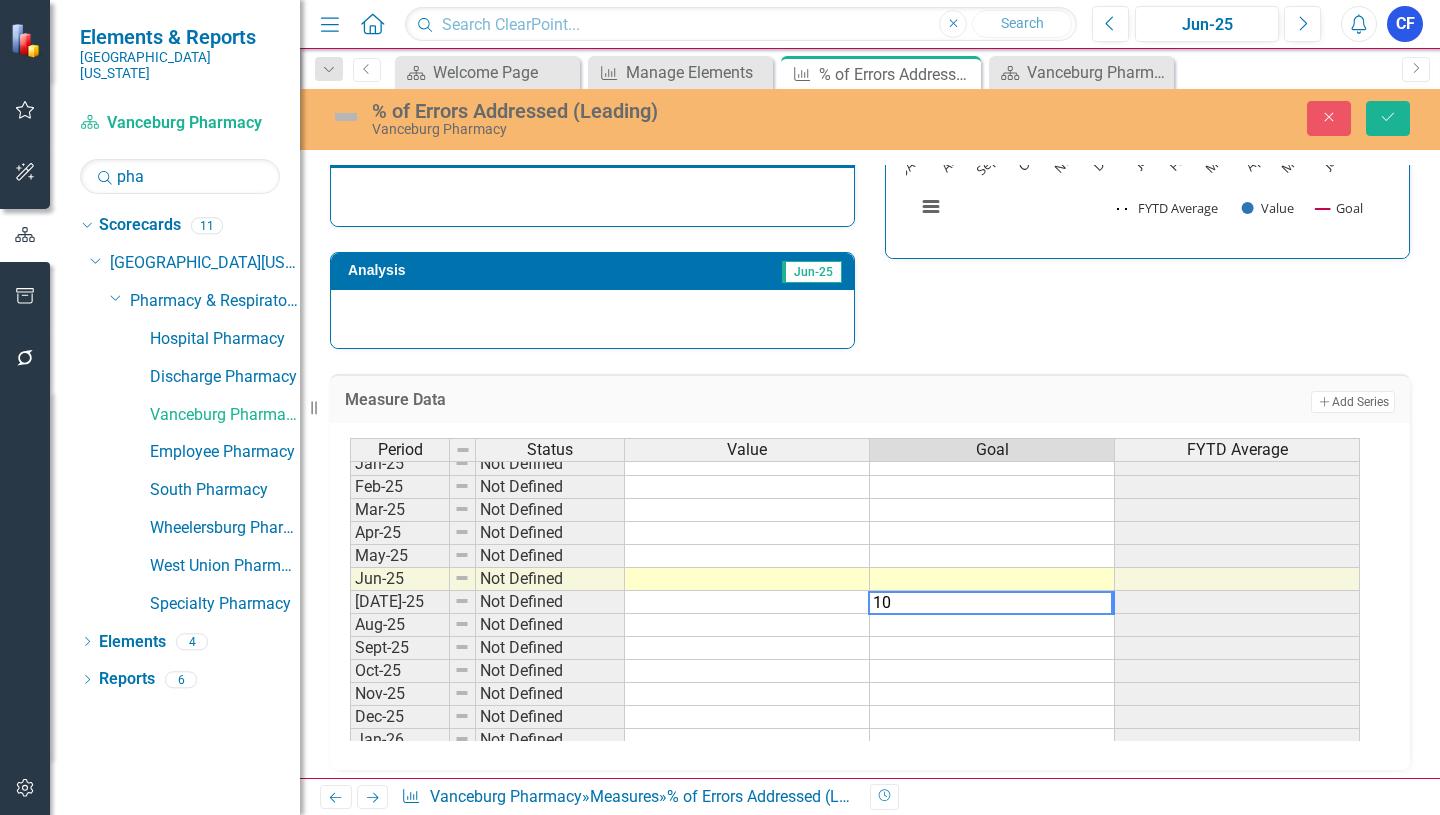 type on "100" 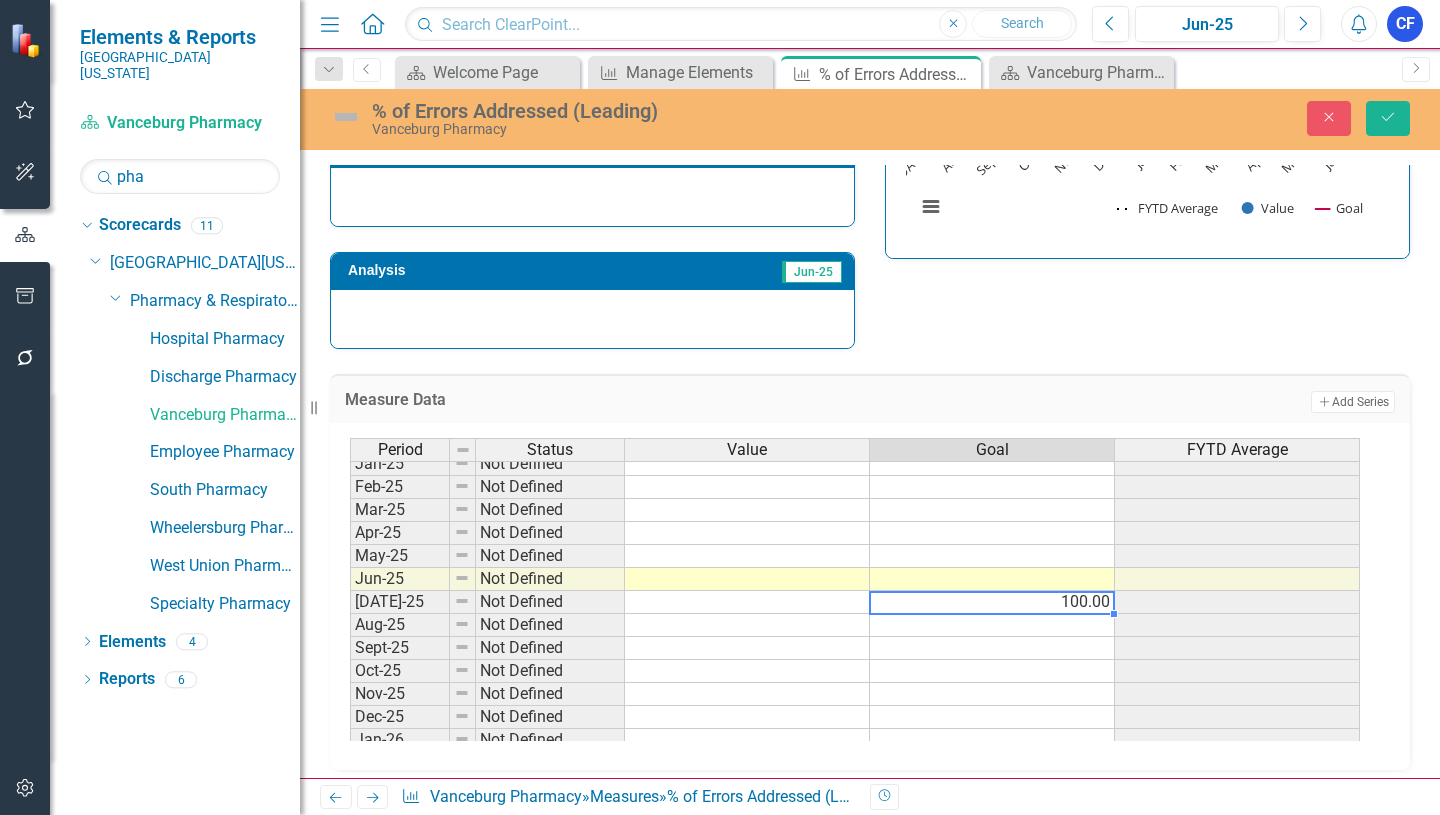 click on "100.00" at bounding box center (992, 602) 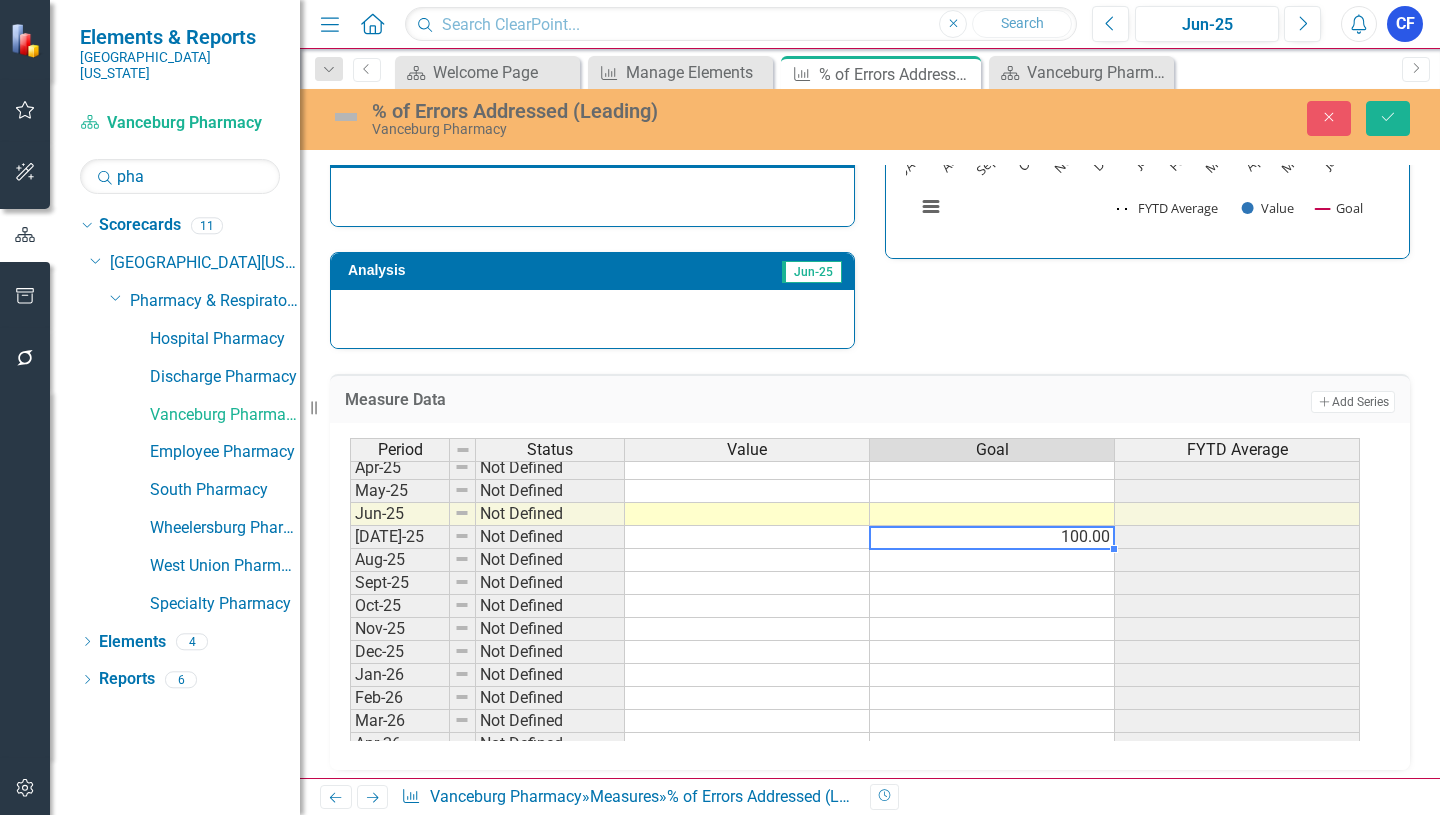 scroll, scrollTop: 800, scrollLeft: 0, axis: vertical 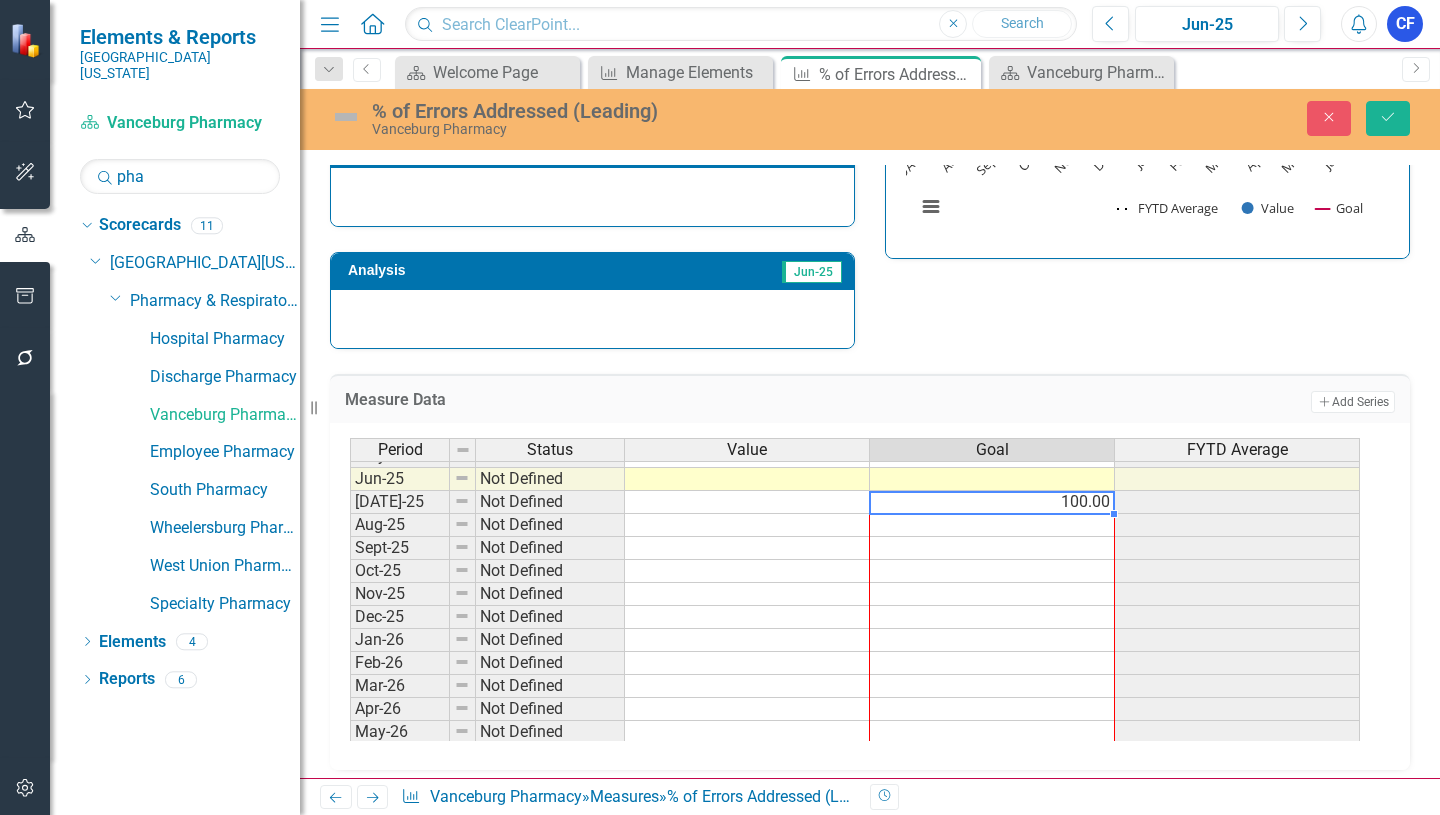 drag, startPoint x: 1112, startPoint y: 515, endPoint x: 1104, endPoint y: 728, distance: 213.15018 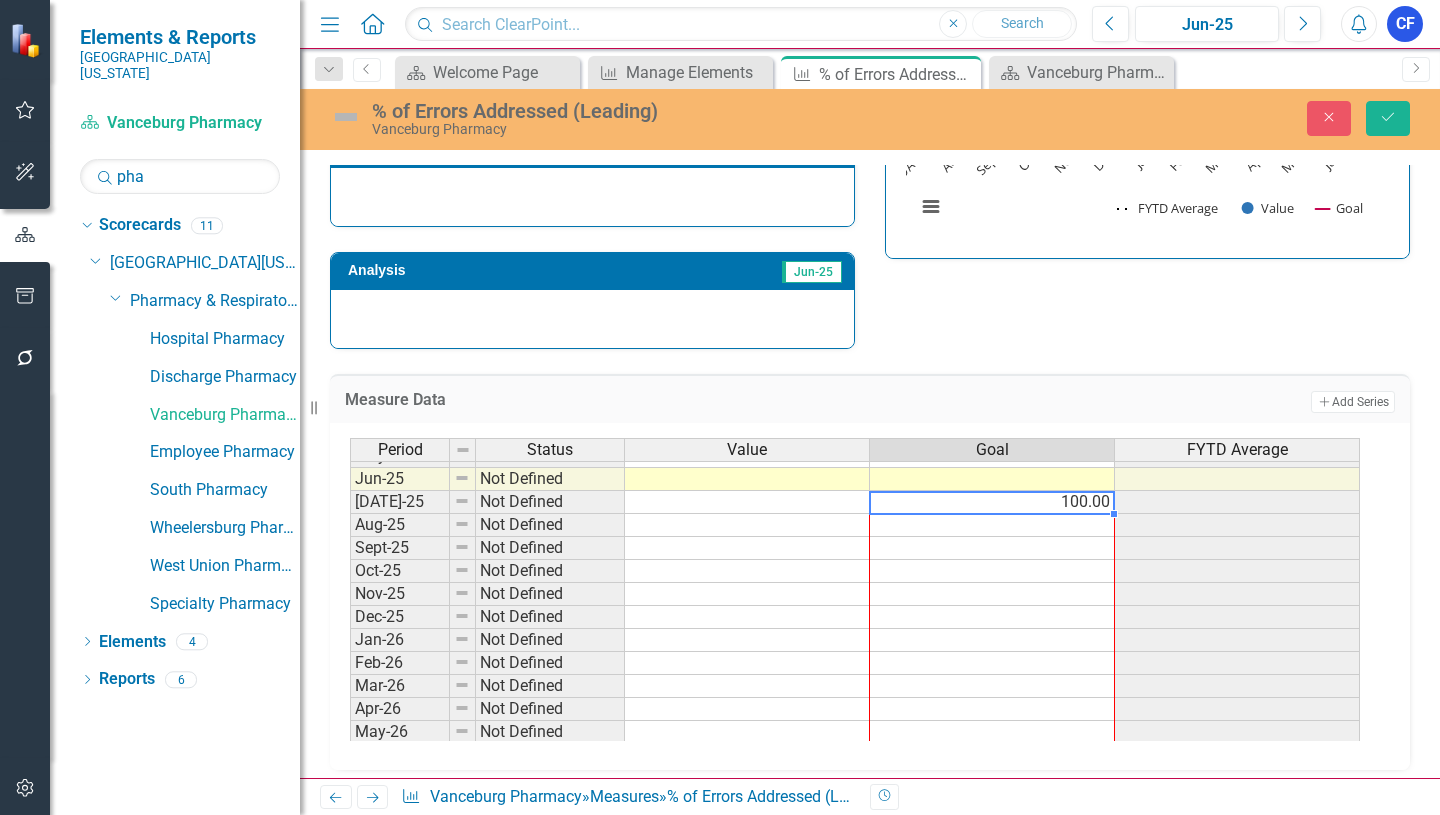 click on "Period Status Value Goal FYTD Average May-24 Not Defined Jun-24 Not Defined Jul-24 Not Defined Aug-24 Not Defined Sept-24 Not Defined Oct-24 Not Defined Nov-24 Not Defined Dec-24 Not Defined Jan-25 Not Defined Feb-25 Not Defined Mar-25 Not Defined Apr-25 Not Defined May-25 Not Defined Jun-25 Not Defined Jul-25 Not Defined 100.00 Aug-25 Not Defined Sept-25 Not Defined Oct-25 Not Defined Nov-25 Not Defined Dec-25 Not Defined Jan-26 Not Defined Feb-26 Not Defined Mar-26 Not Defined Apr-26 Not Defined May-26 Not Defined Jun-26 Not Defined Jul-26 Not Defined Aug-26 Not Defined Sep-26 Not Defined" at bounding box center (350, 490) 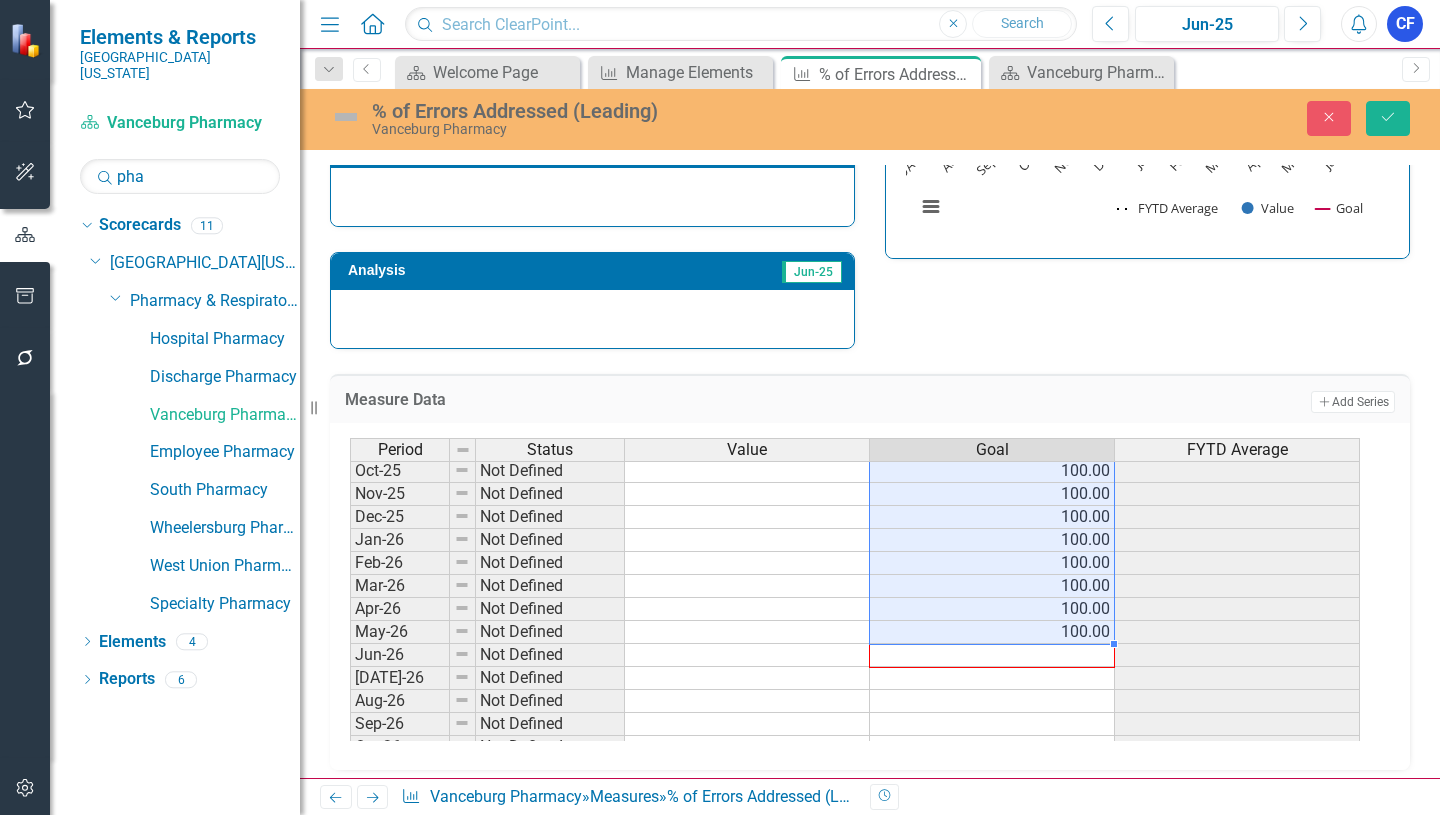 click on "Period Status Value Goal FYTD Average Aug-24 Not Defined Sept-24 Not Defined Oct-24 Not Defined Nov-24 Not Defined Dec-24 Not Defined Jan-25 Not Defined Feb-25 Not Defined Mar-25 Not Defined Apr-25 Not Defined May-25 Not Defined Jun-25 Not Defined Jul-25 Not Defined 100.00 Aug-25 Not Defined 100.00 Sept-25 Not Defined 100.00 Oct-25 Not Defined 100.00 Nov-25 Not Defined 100.00 Dec-25 Not Defined 100.00 Jan-26 Not Defined 100.00 Feb-26 Not Defined 100.00 Mar-26 Not Defined 100.00 Apr-26 Not Defined 100.00 May-26 Not Defined 100.00 Jun-26 Not Defined Jul-26 Not Defined Aug-26 Not Defined Sep-26 Not Defined Oct-26 Not Defined Nov-26 Not Defined Dec-26 Not Defined Jan-27 Not Defined Feb-27 Not Defined" at bounding box center (350, 482) 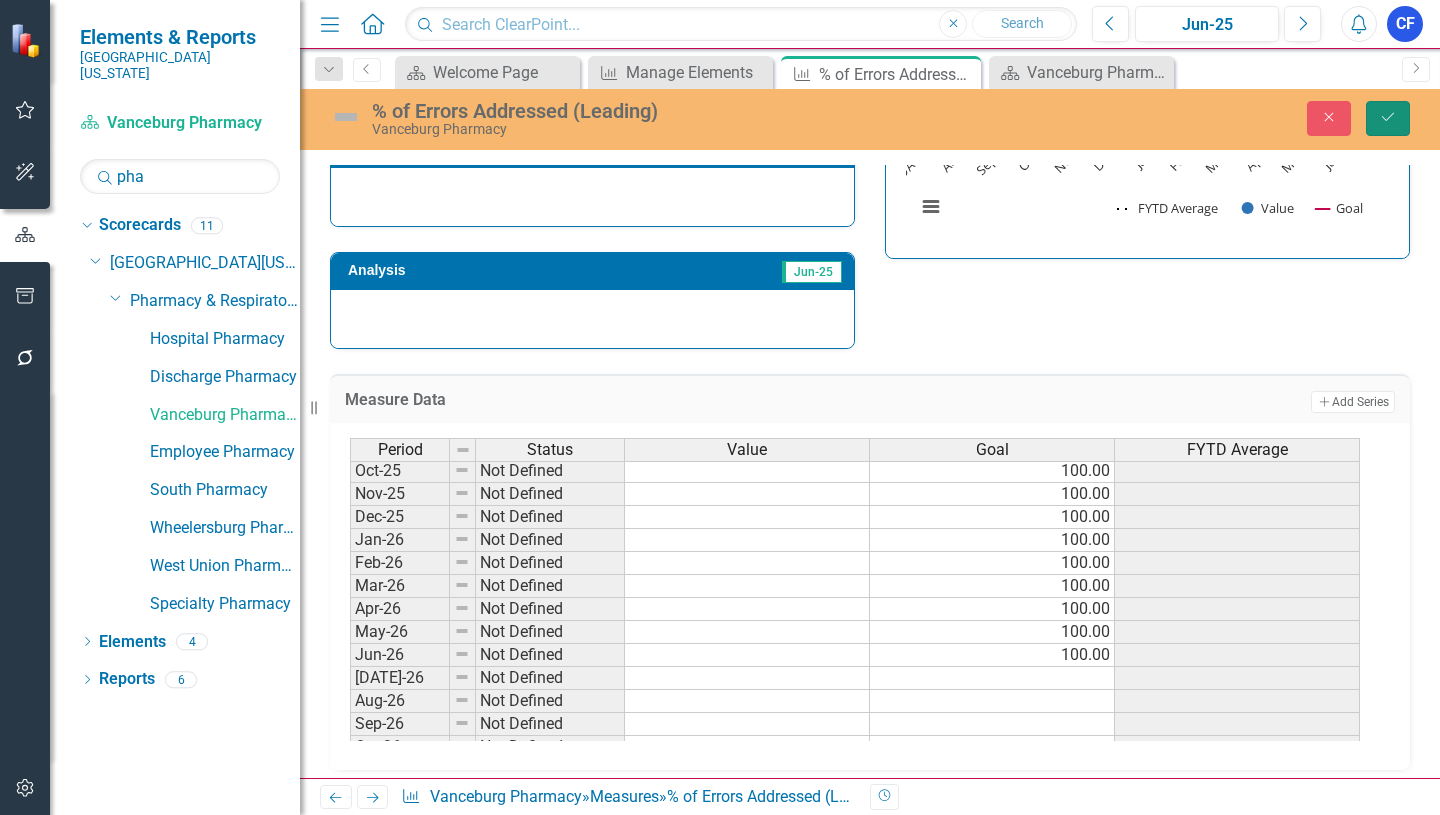 click on "Save" 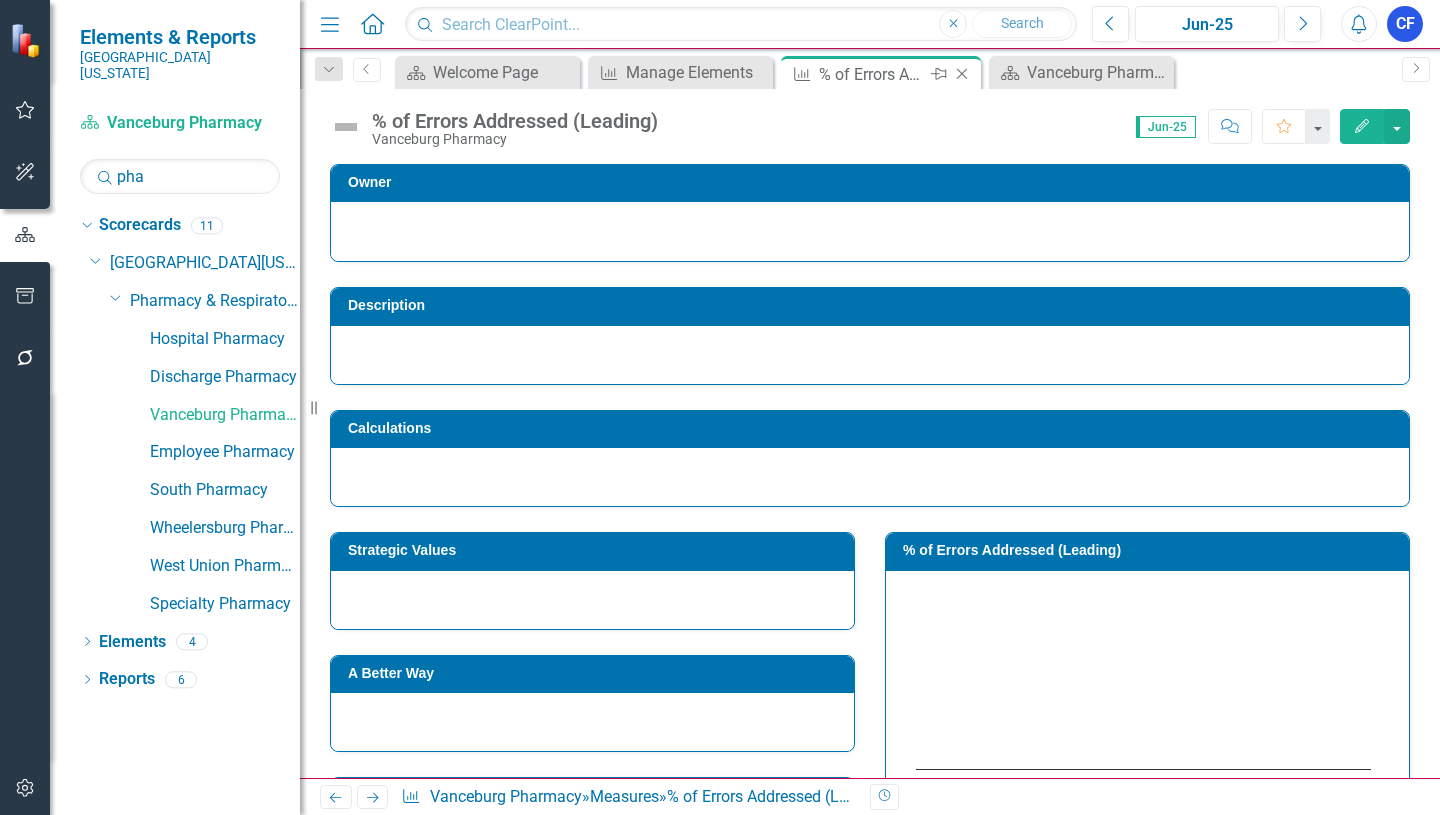 click on "Close" 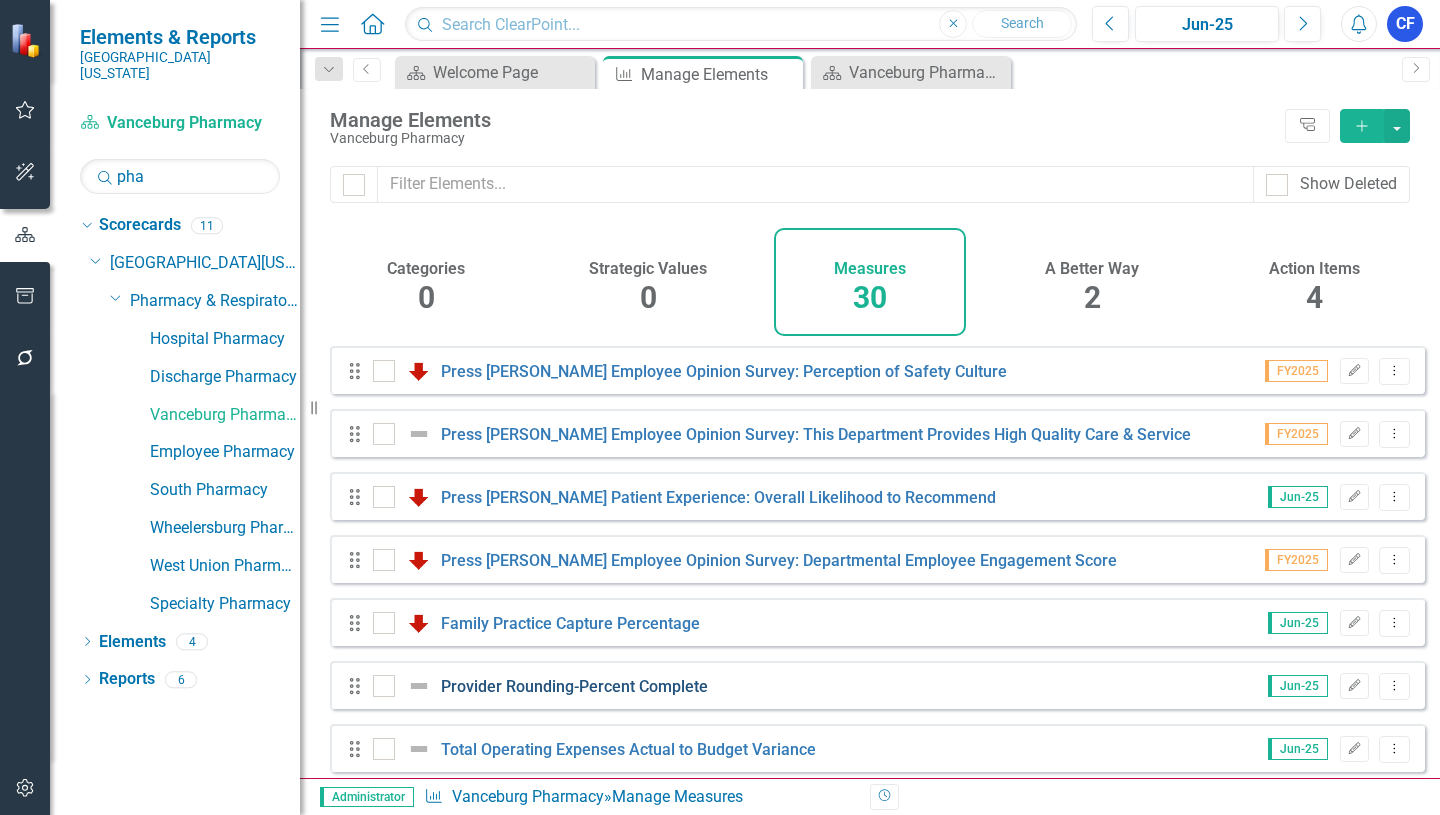 click on "Provider Rounding-Percent Complete" at bounding box center (574, 686) 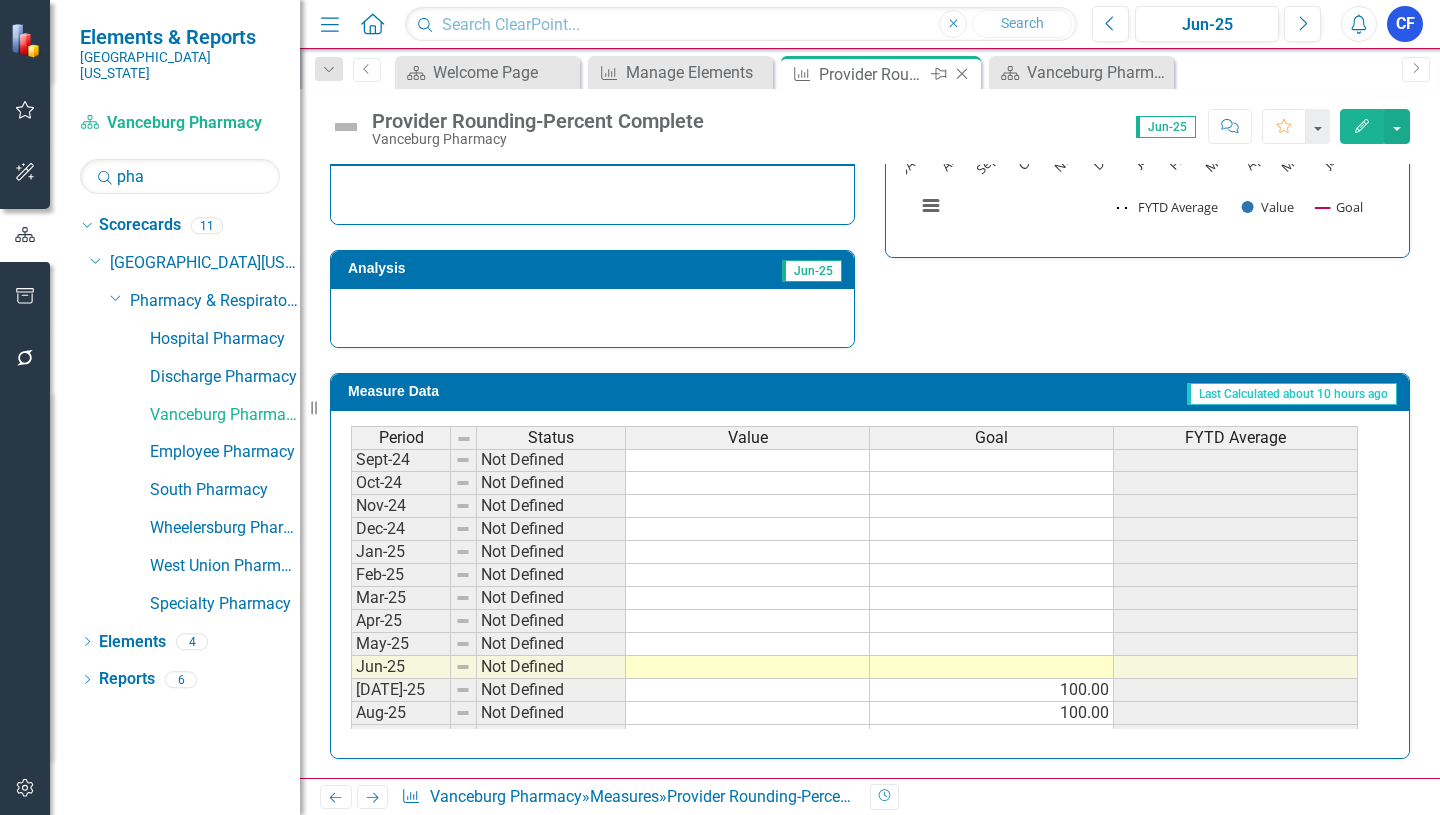 click on "Close" 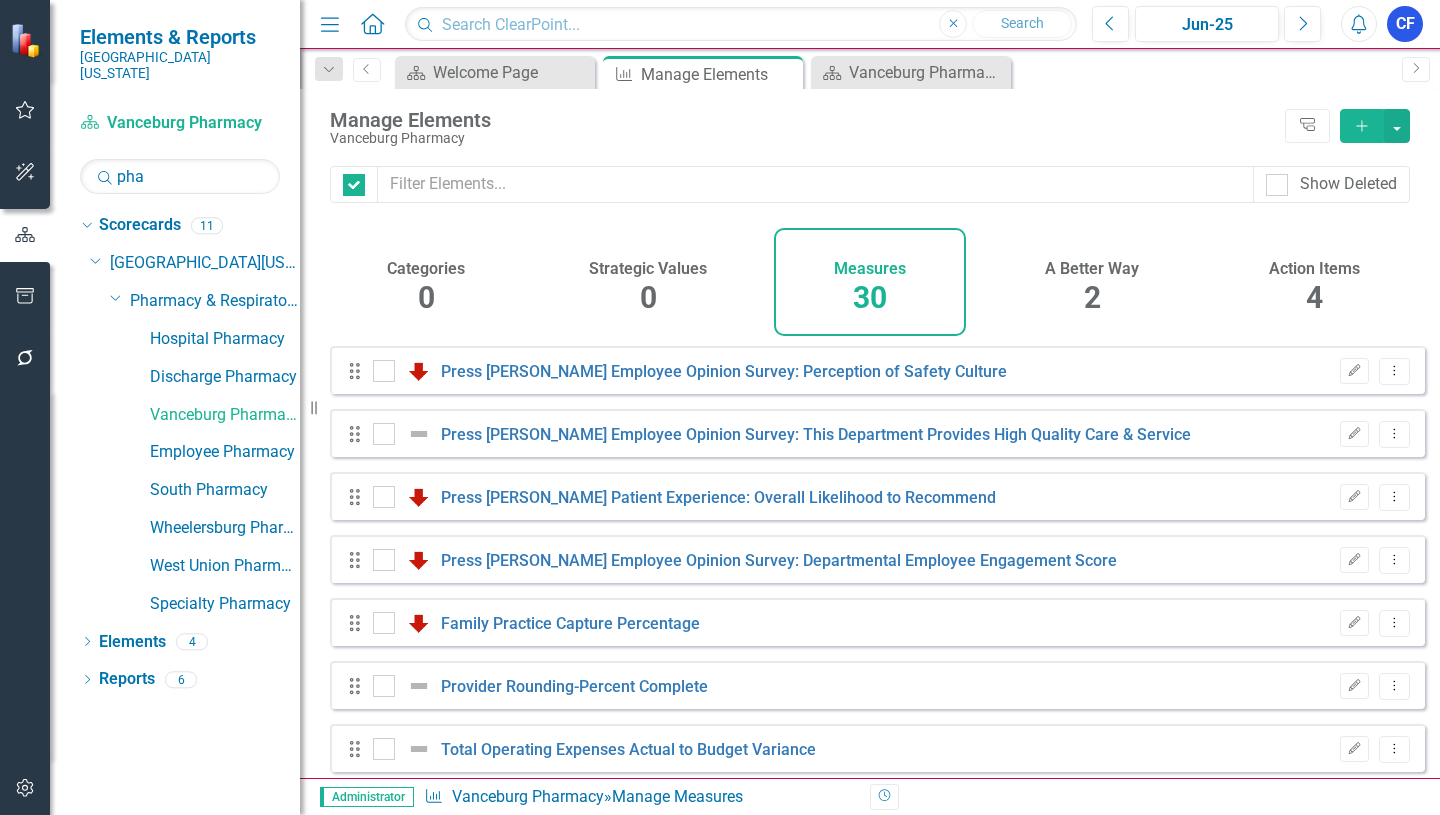 checkbox on "false" 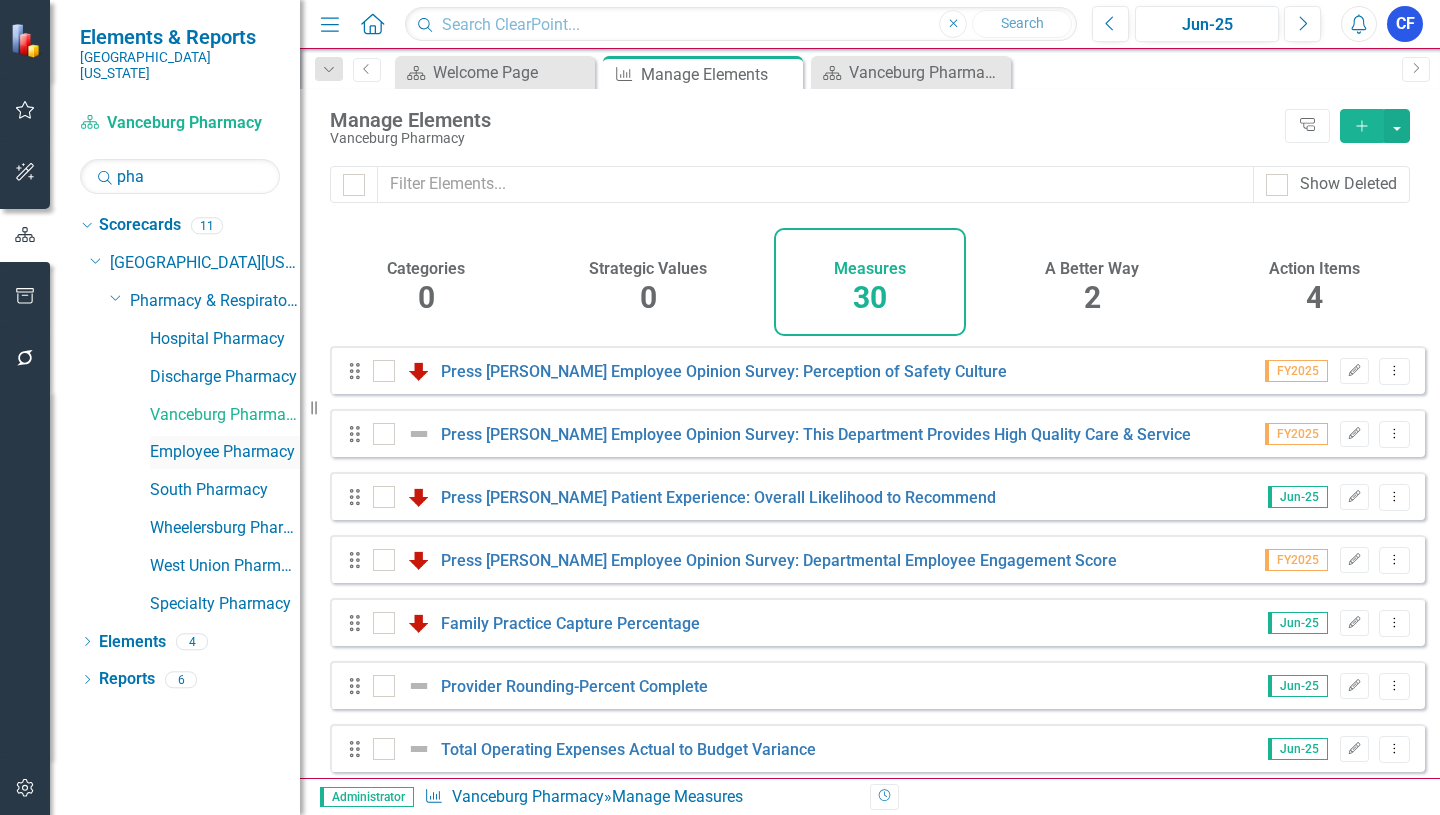 click on "Employee Pharmacy" at bounding box center [225, 452] 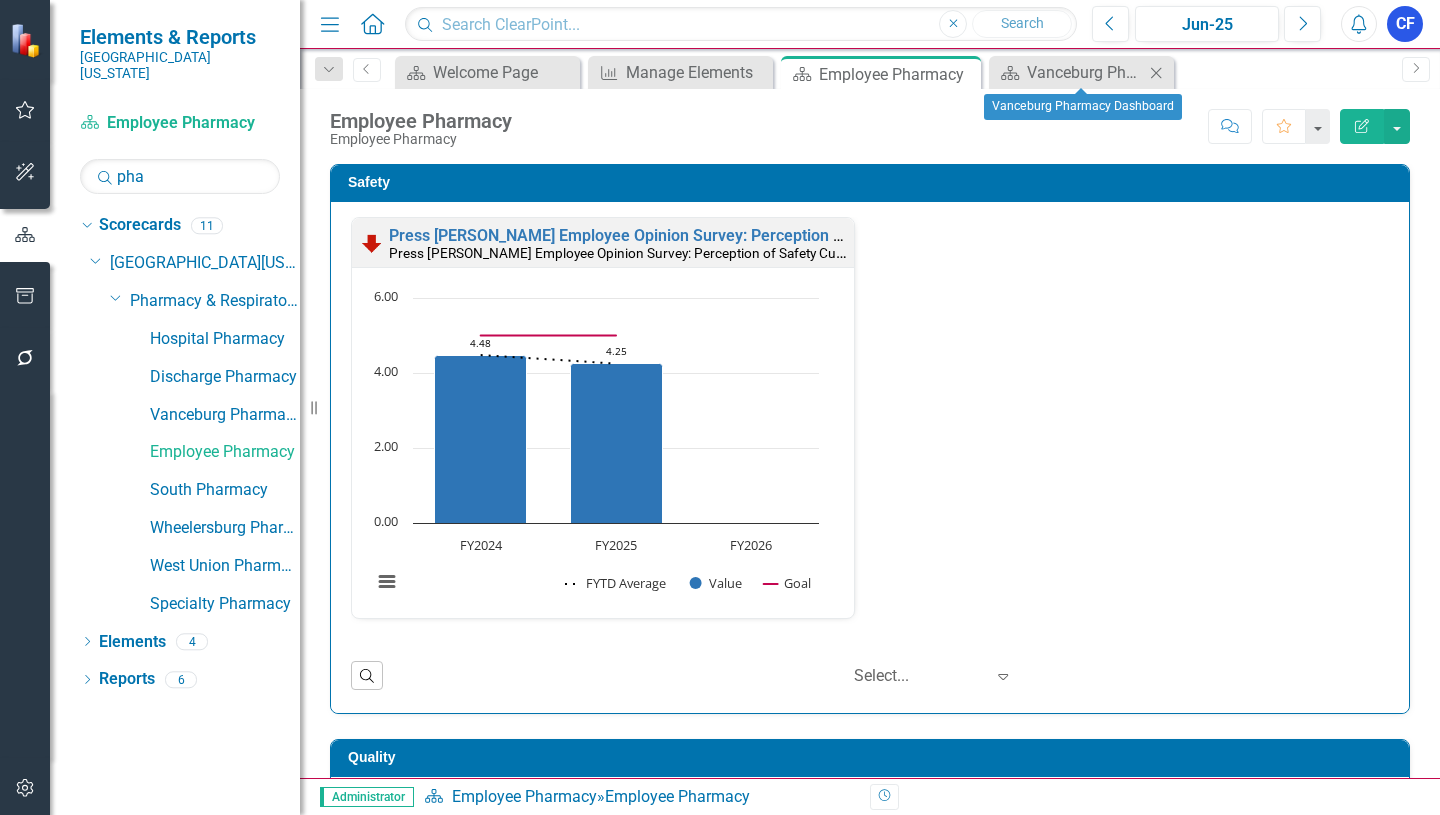 click 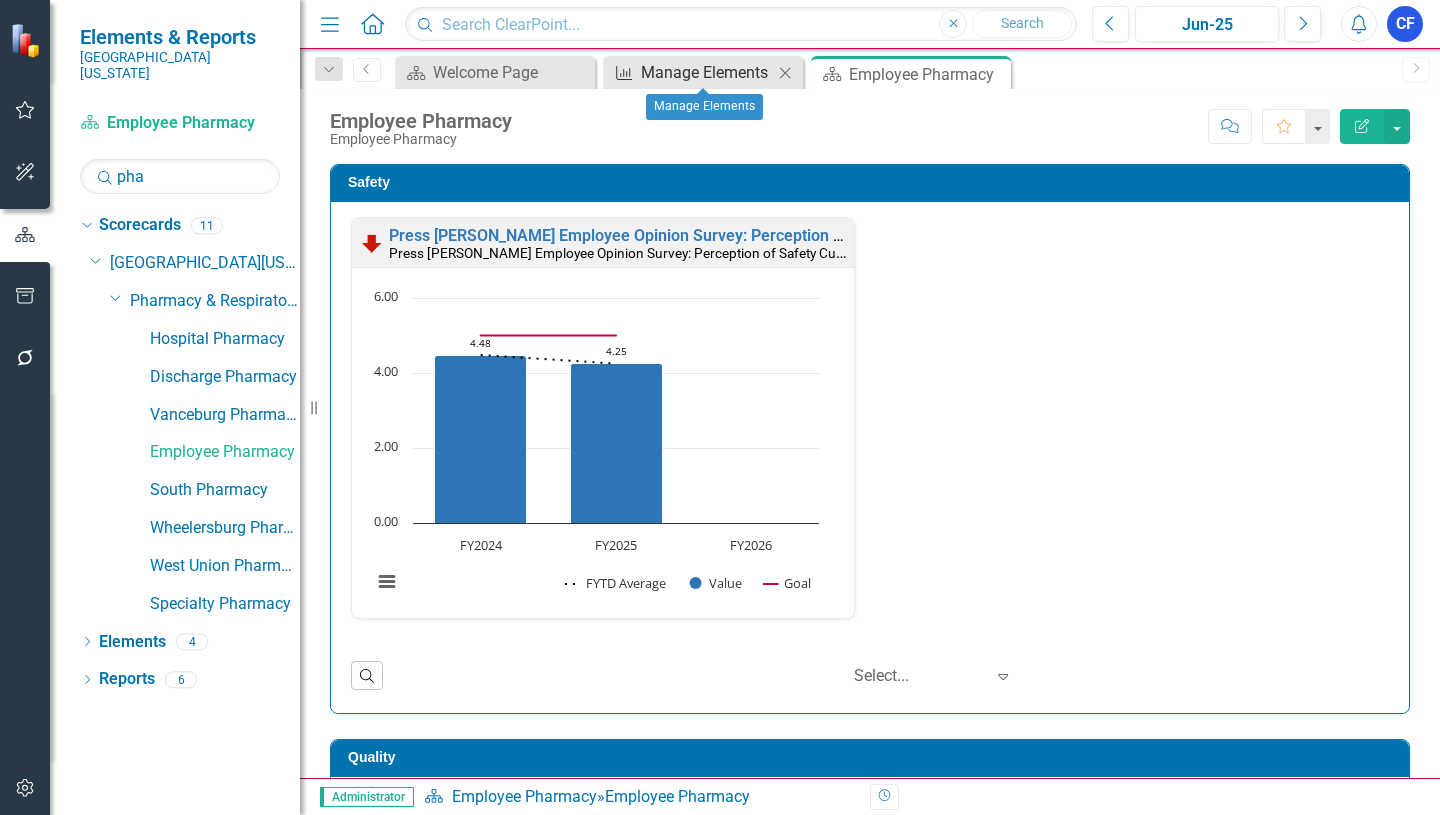 click on "Manage Elements" at bounding box center (707, 72) 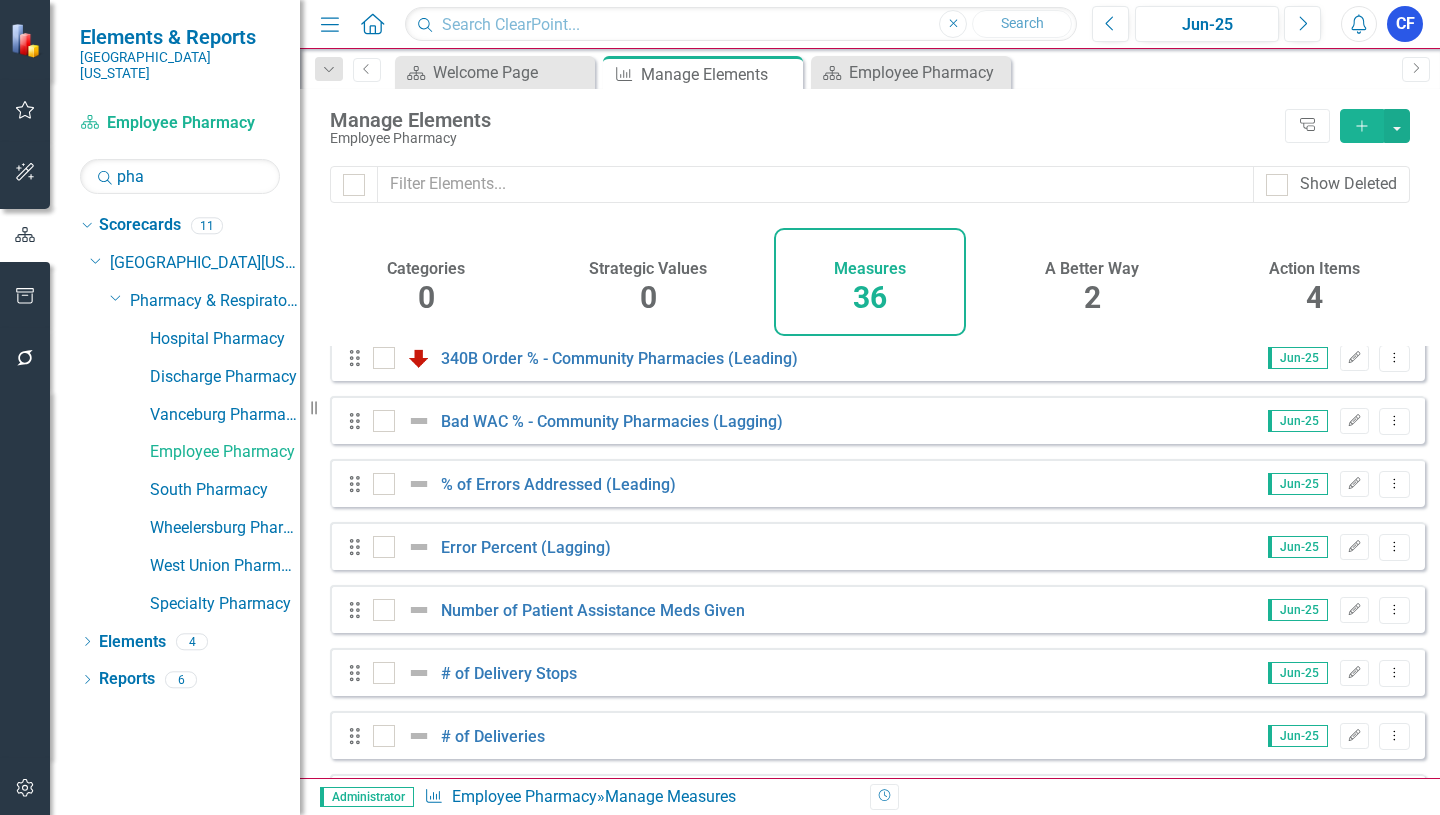 scroll, scrollTop: 964, scrollLeft: 0, axis: vertical 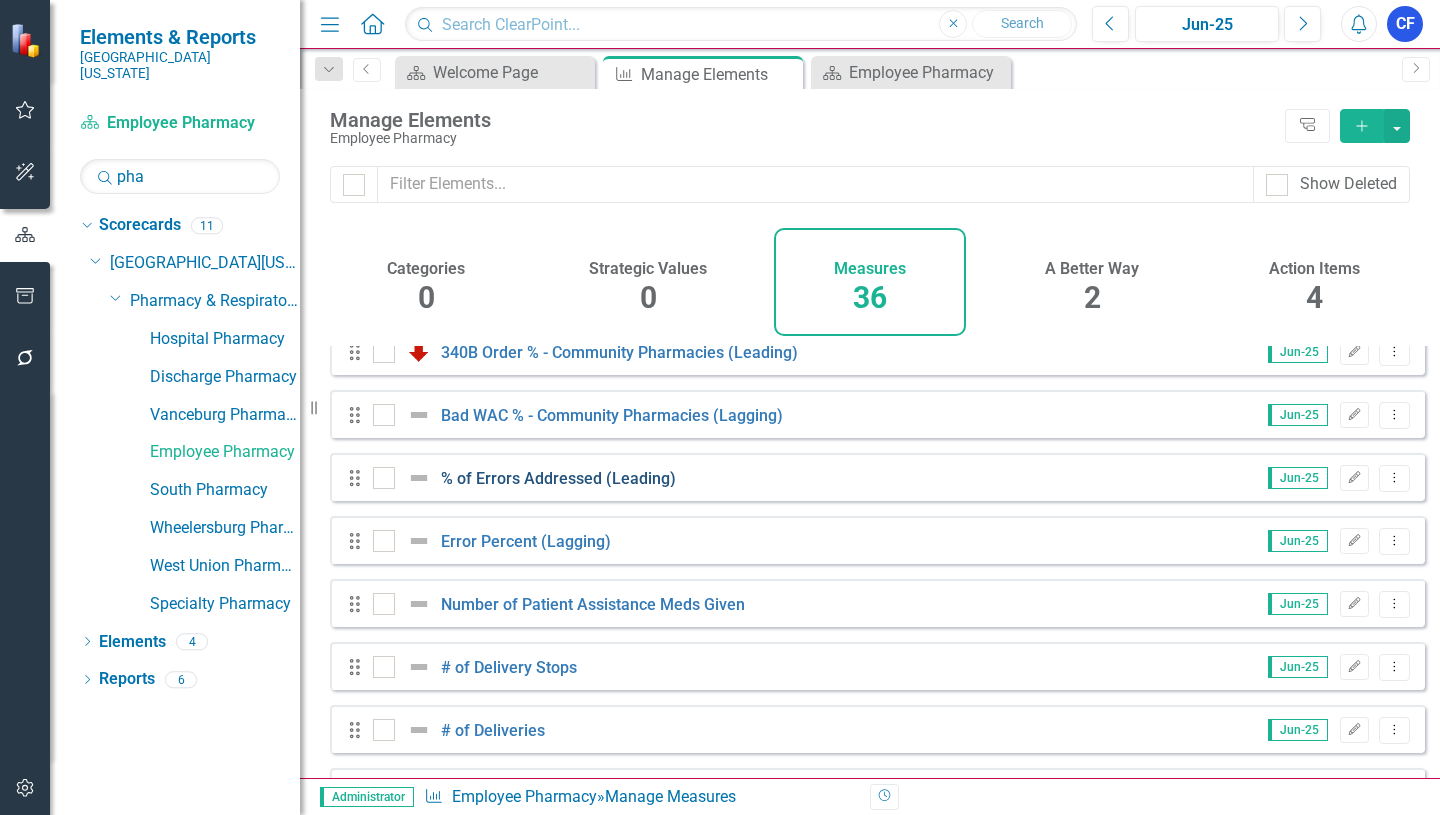 click on "% of Errors Addressed (Leading)" at bounding box center [558, 478] 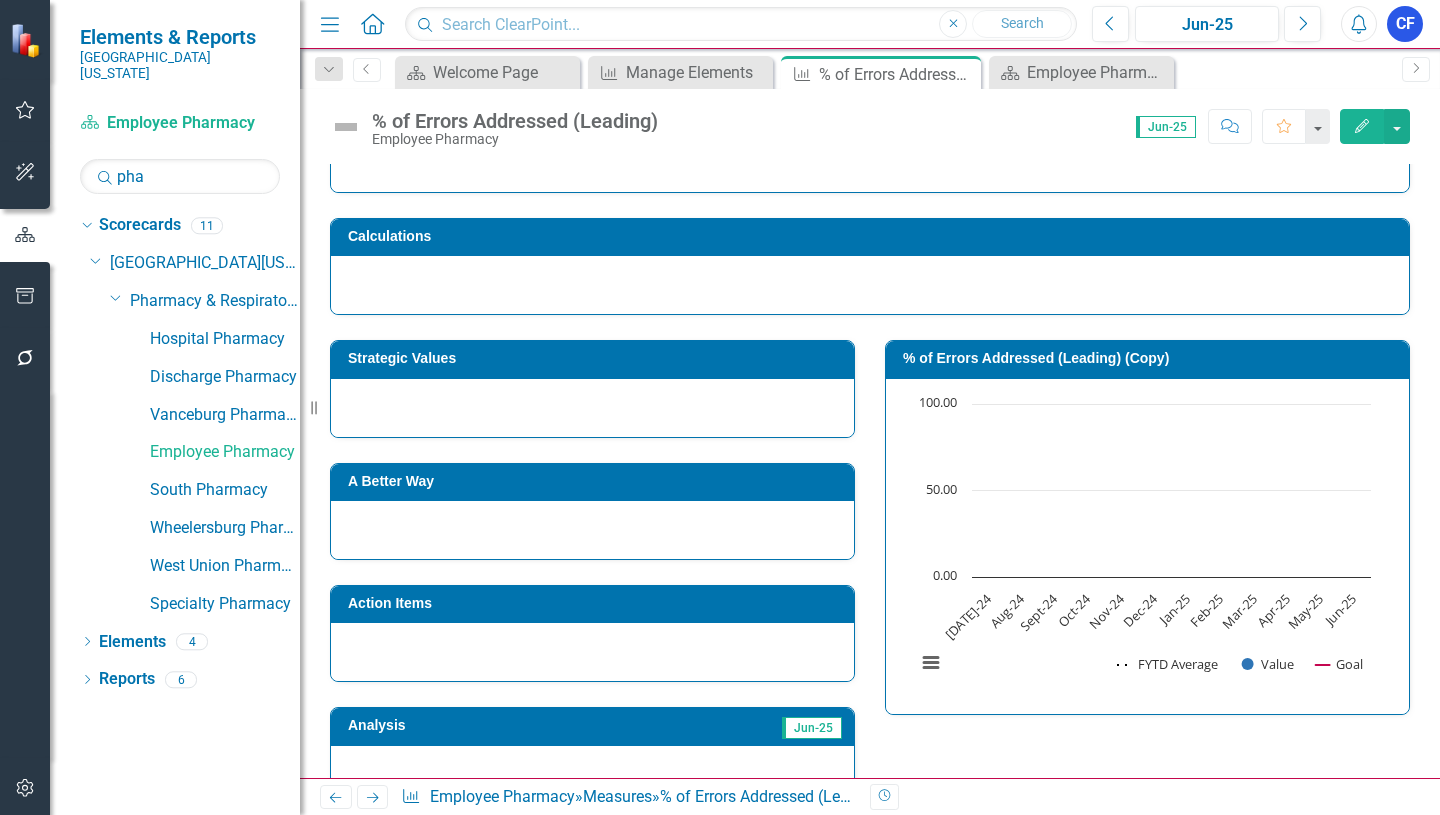scroll, scrollTop: 200, scrollLeft: 0, axis: vertical 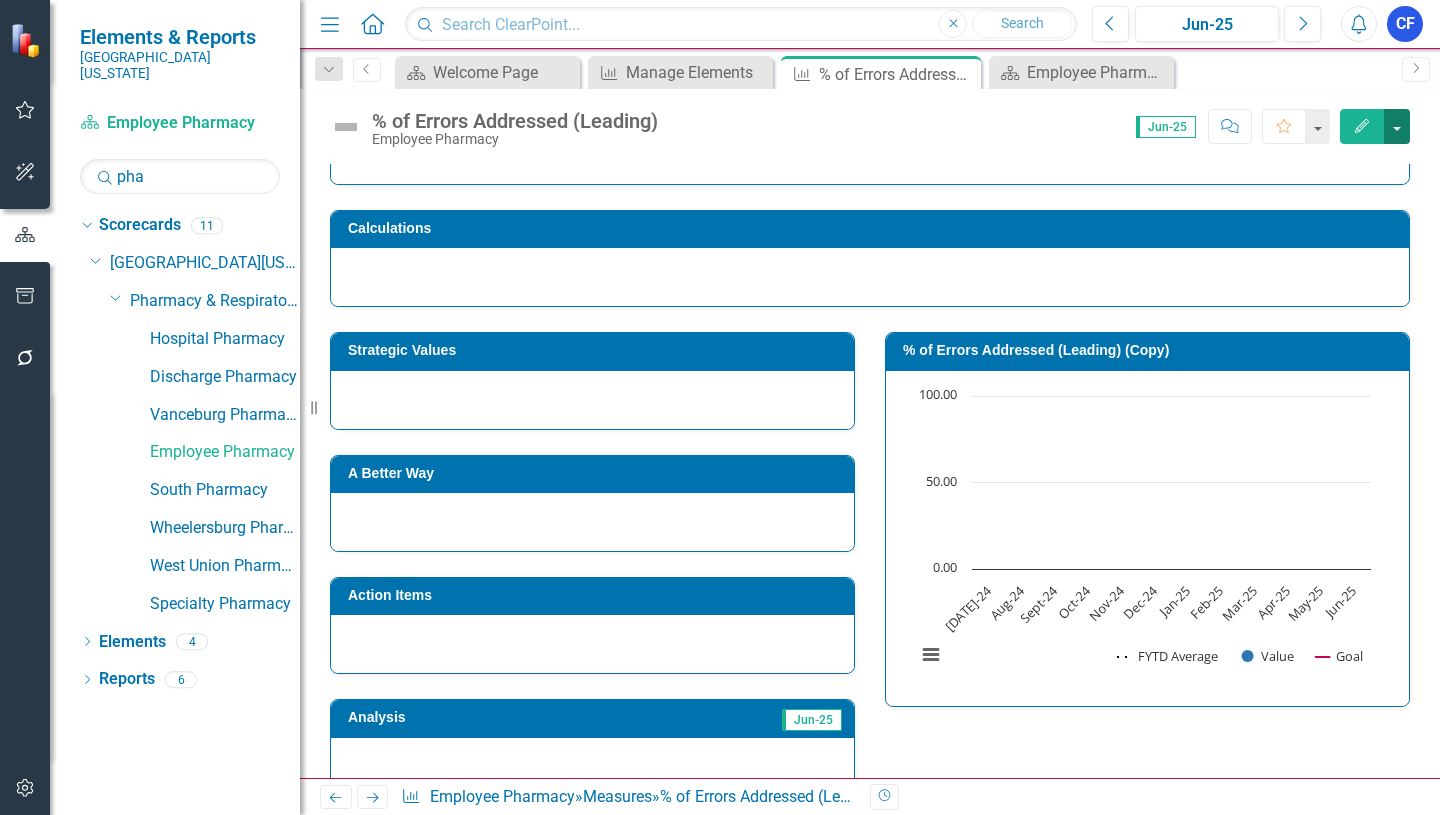 click at bounding box center [1397, 126] 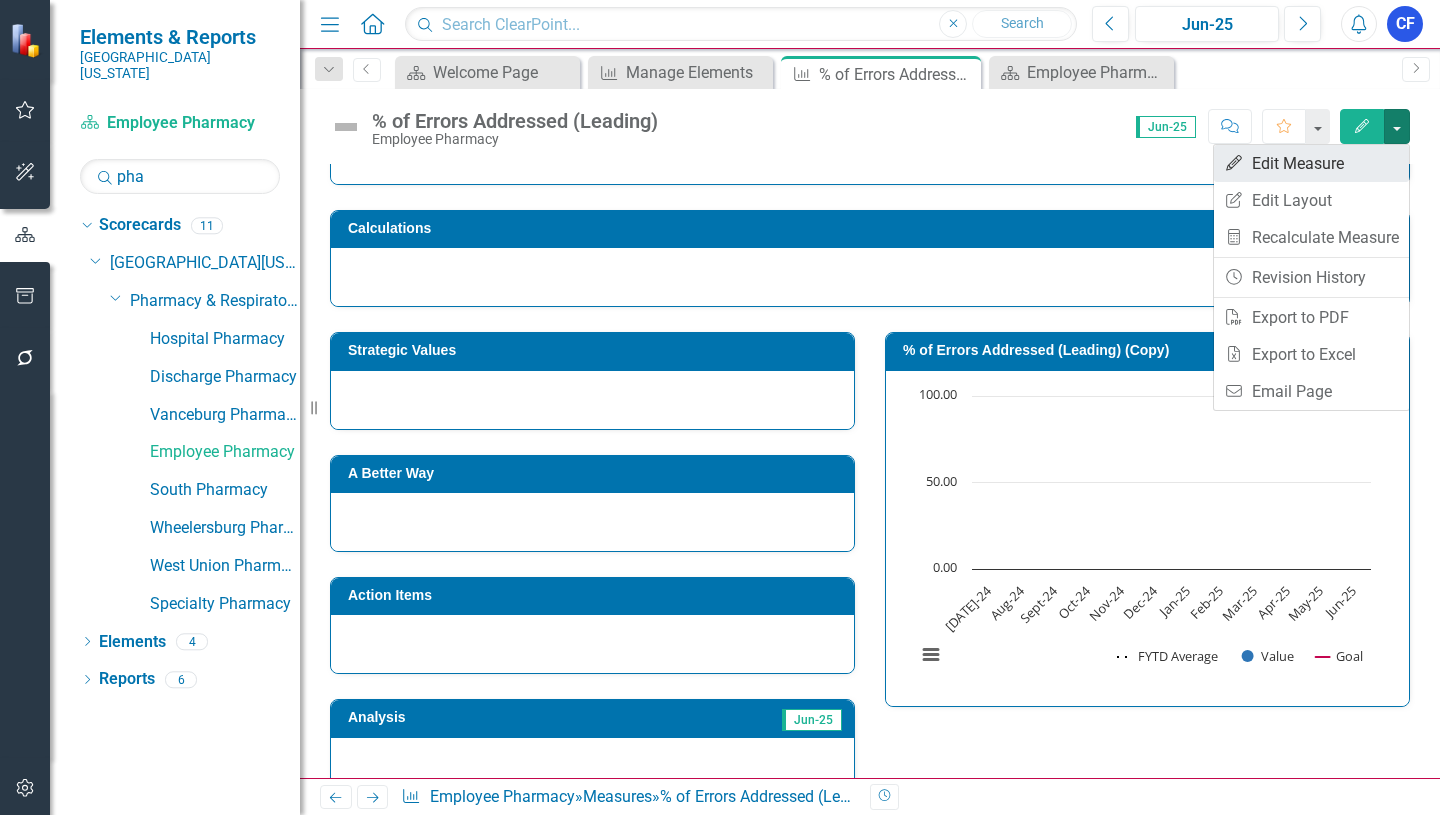 click on "Edit Edit Measure" at bounding box center [1311, 163] 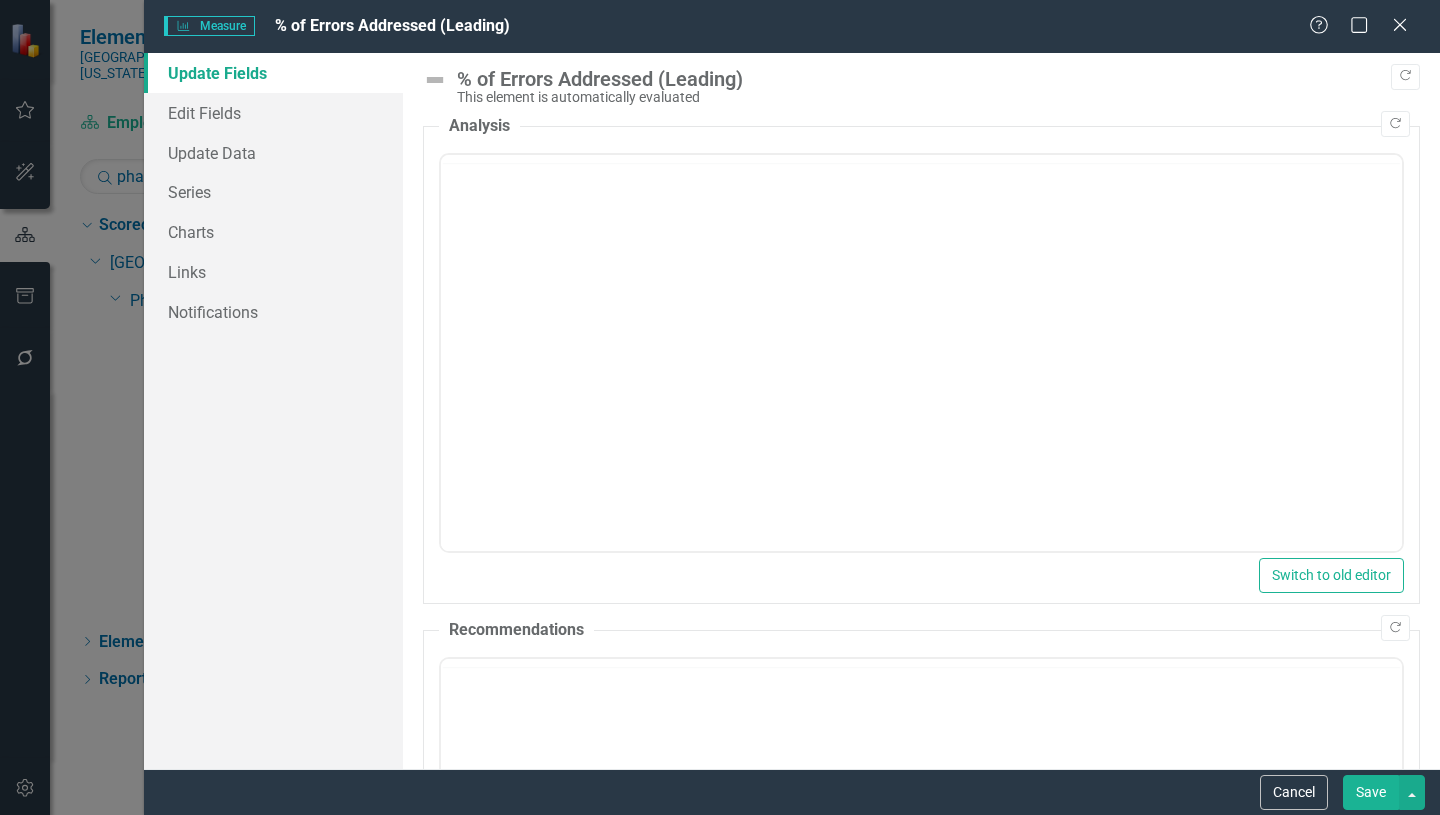 scroll, scrollTop: 0, scrollLeft: 0, axis: both 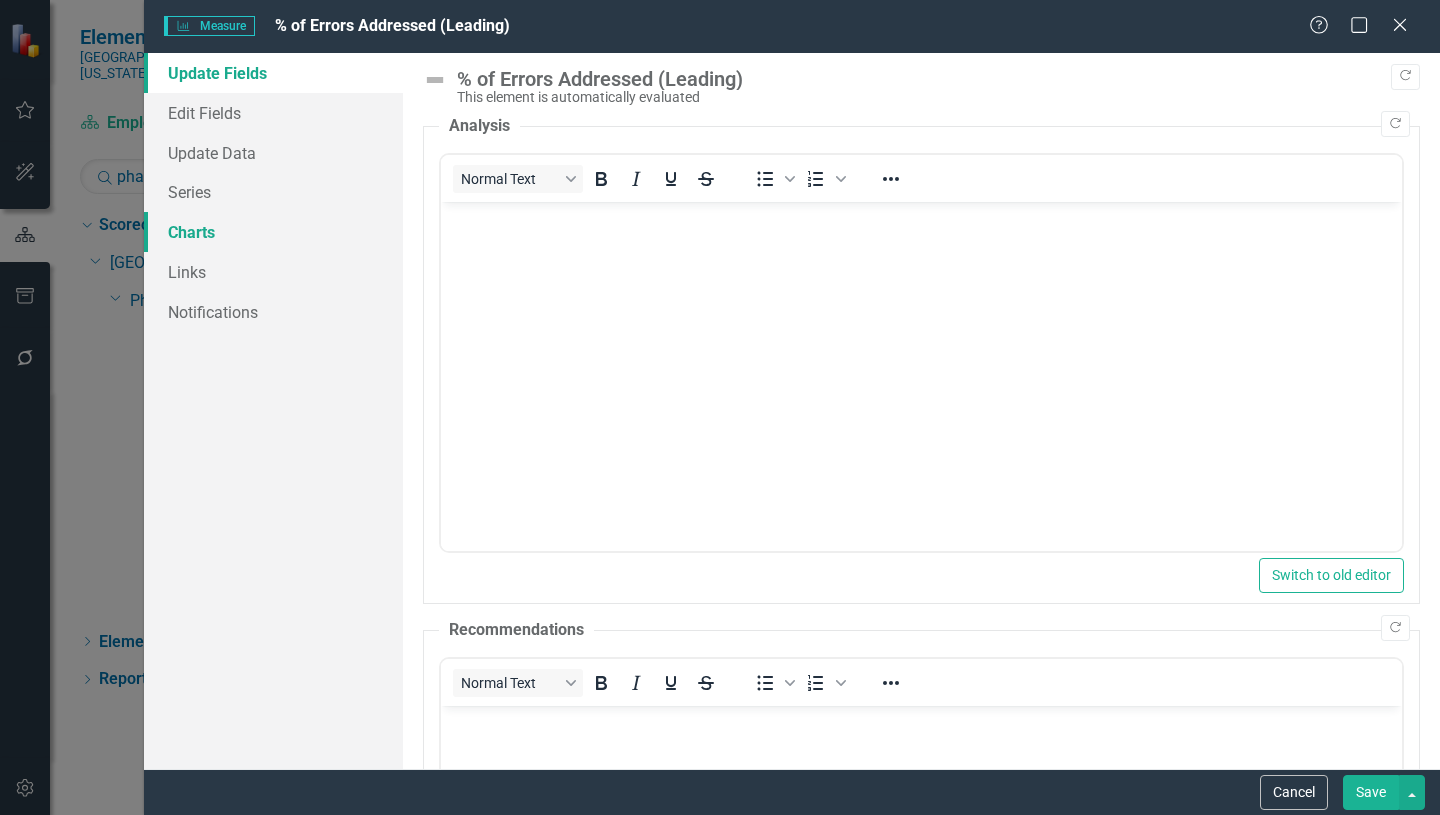 click on "Charts" at bounding box center (273, 232) 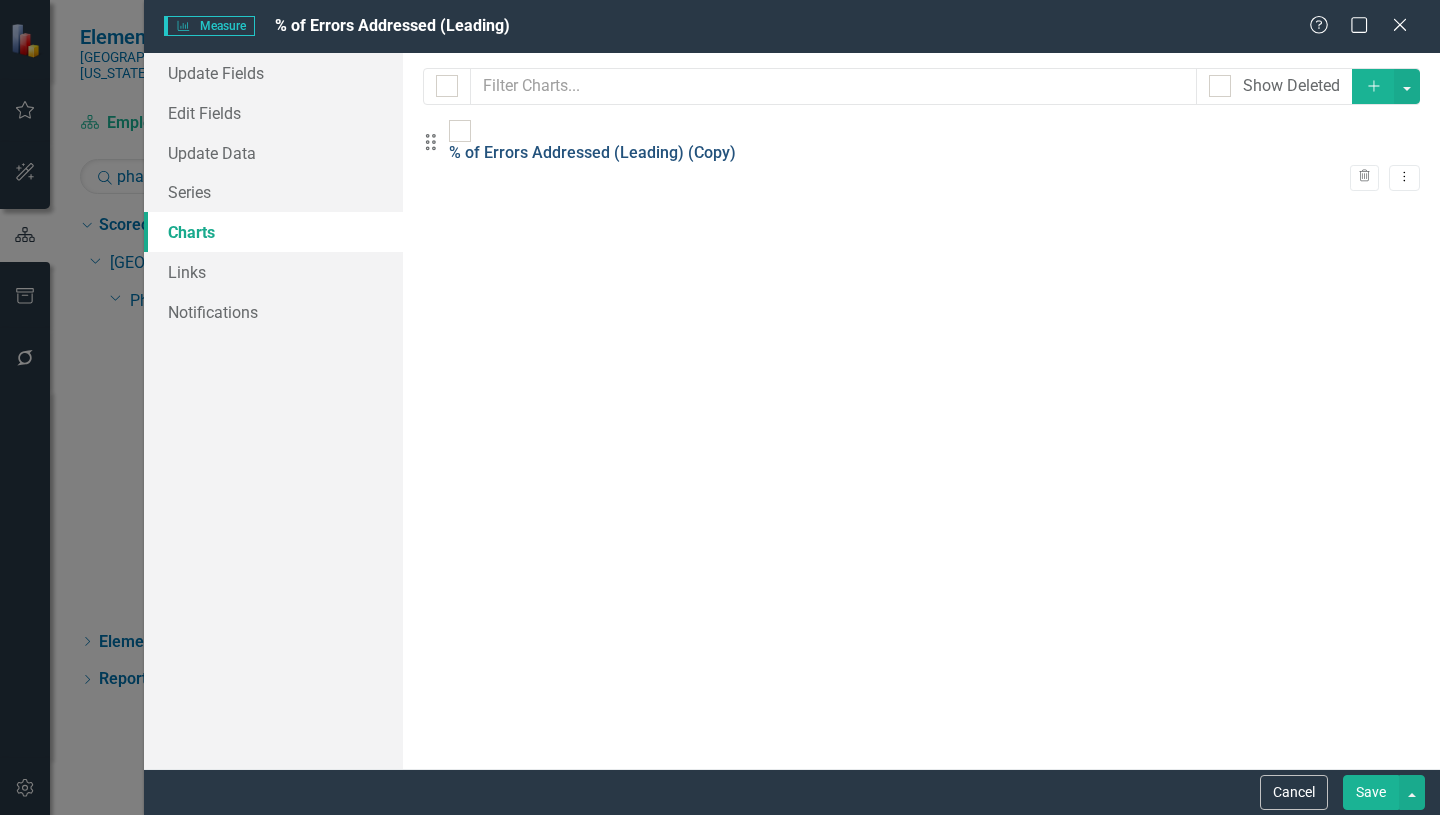 click on "% of Errors Addressed (Leading) (Copy)" at bounding box center (592, 152) 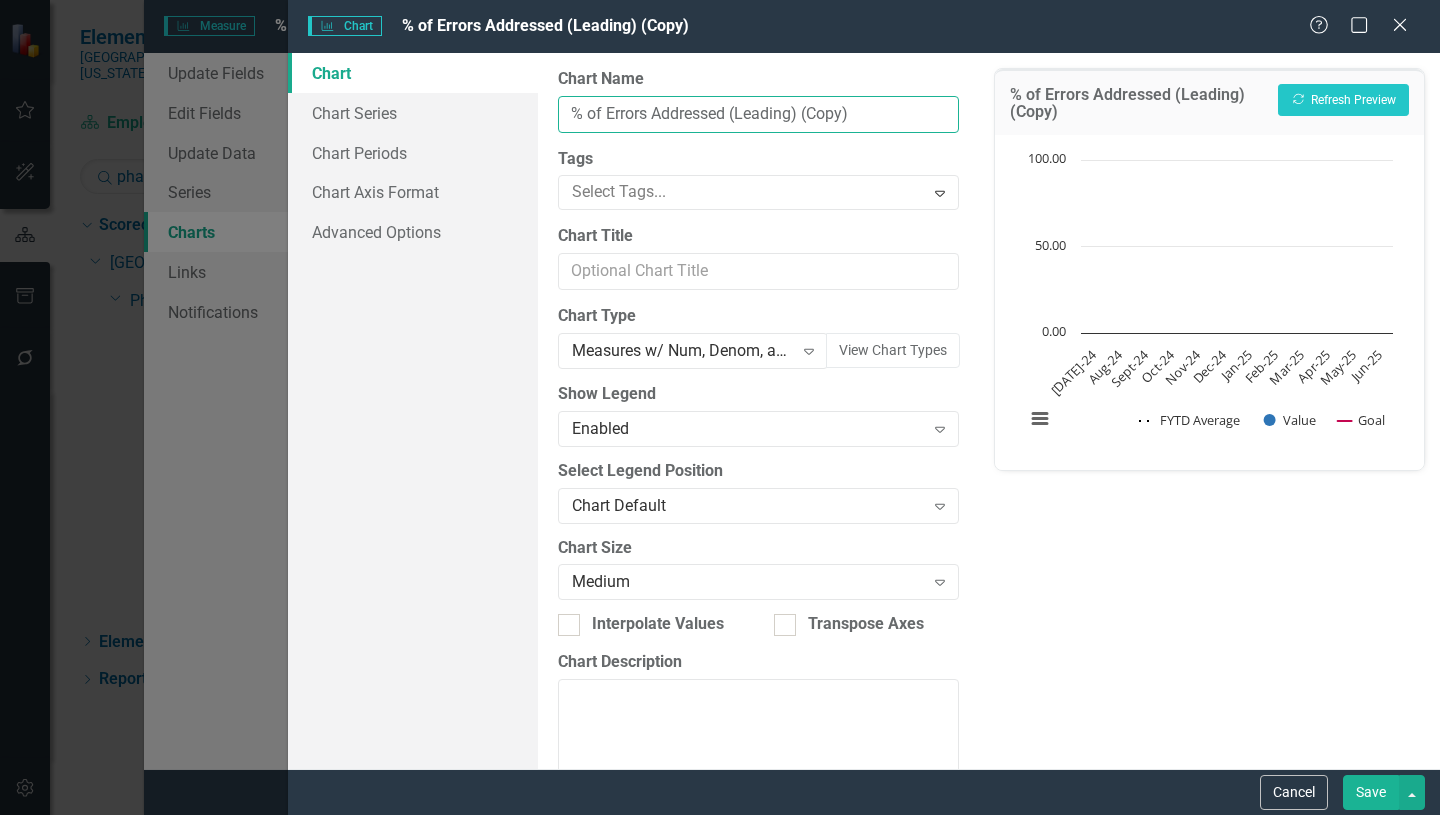 click on "% of Errors Addressed (Leading) (Copy)" at bounding box center [758, 114] 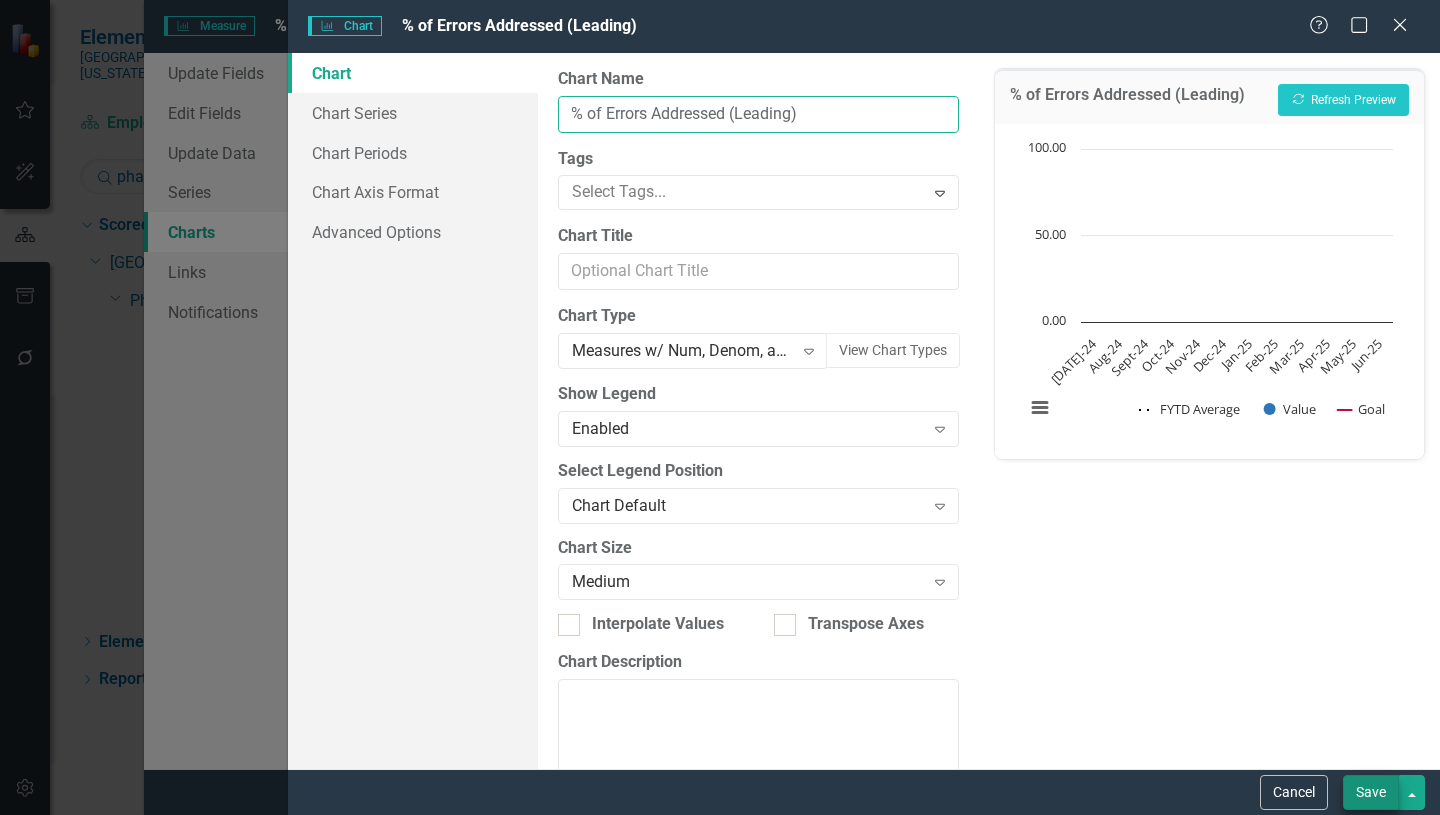 type on "% of Errors Addressed (Leading)" 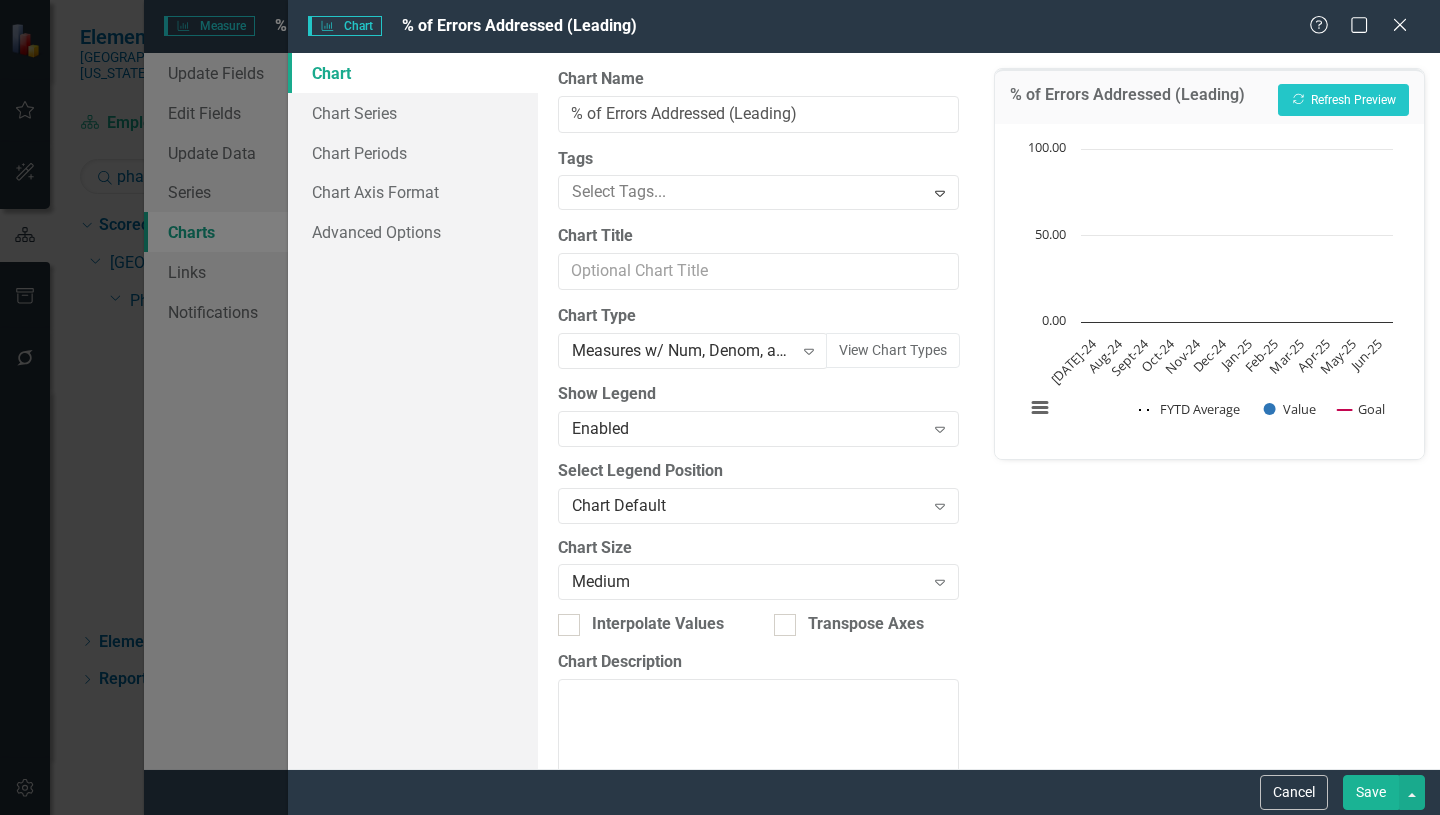 click on "Save" at bounding box center [1371, 792] 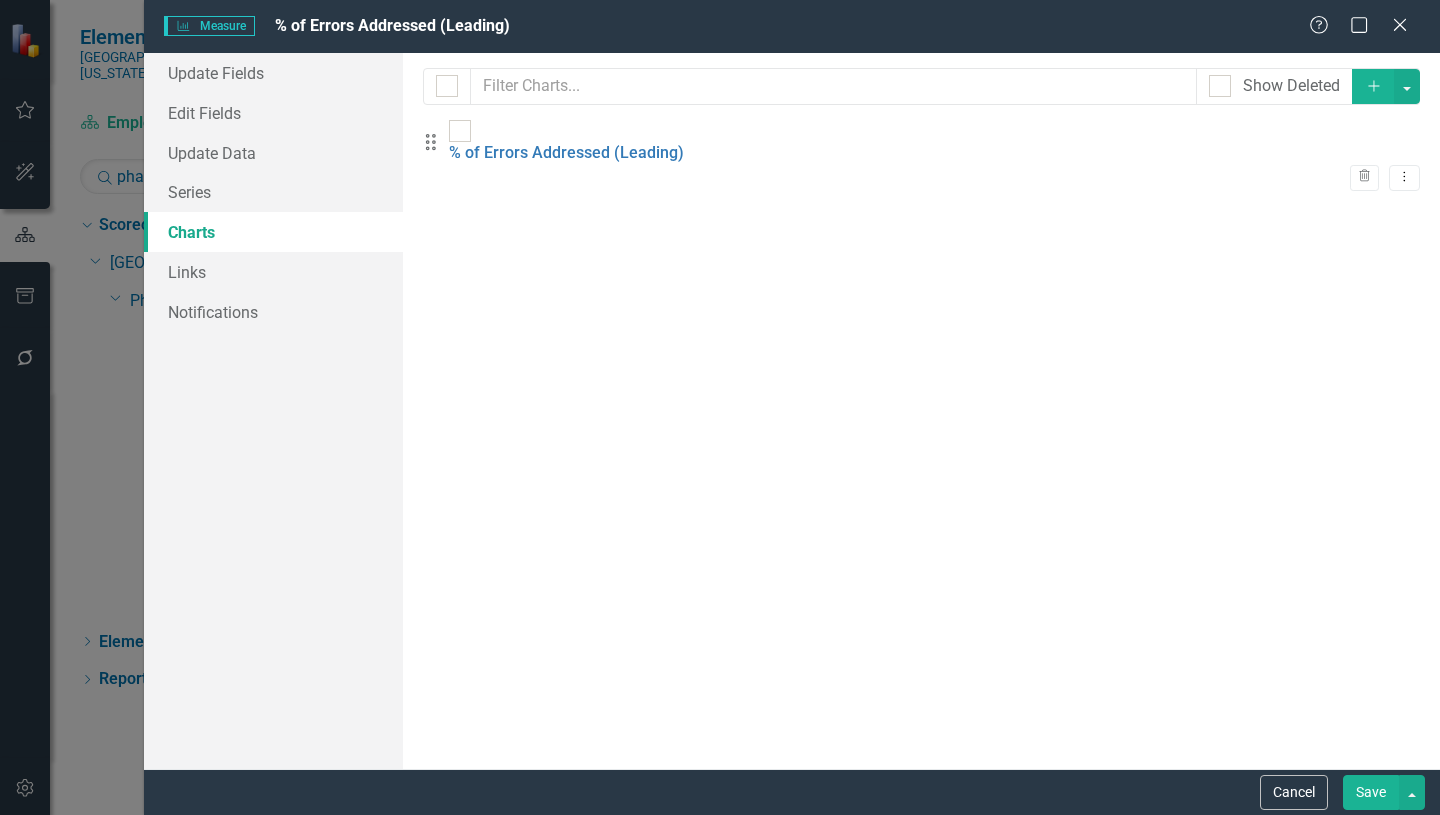 click on "Save" at bounding box center [1371, 792] 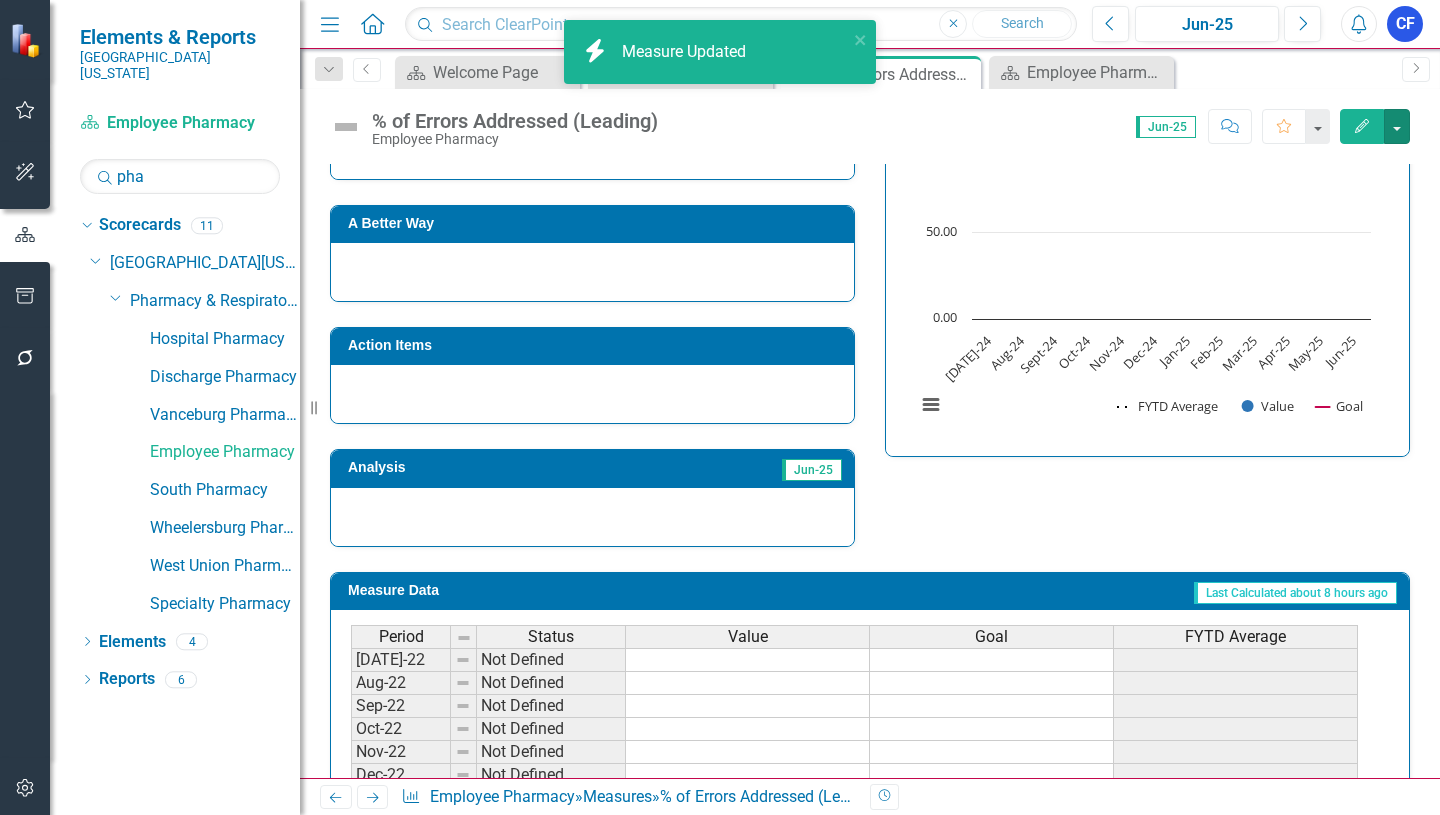 scroll, scrollTop: 500, scrollLeft: 0, axis: vertical 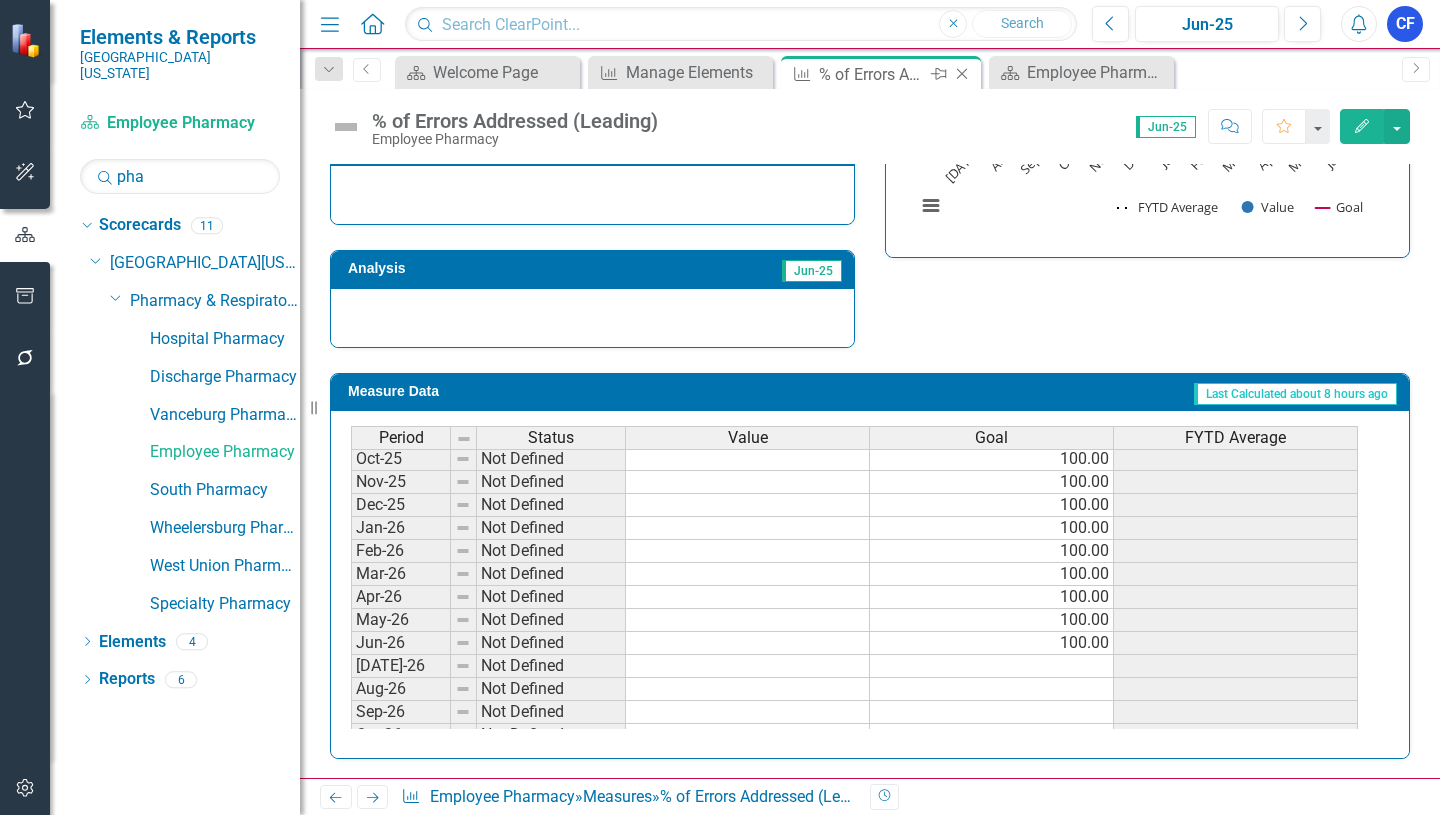 click on "Close" 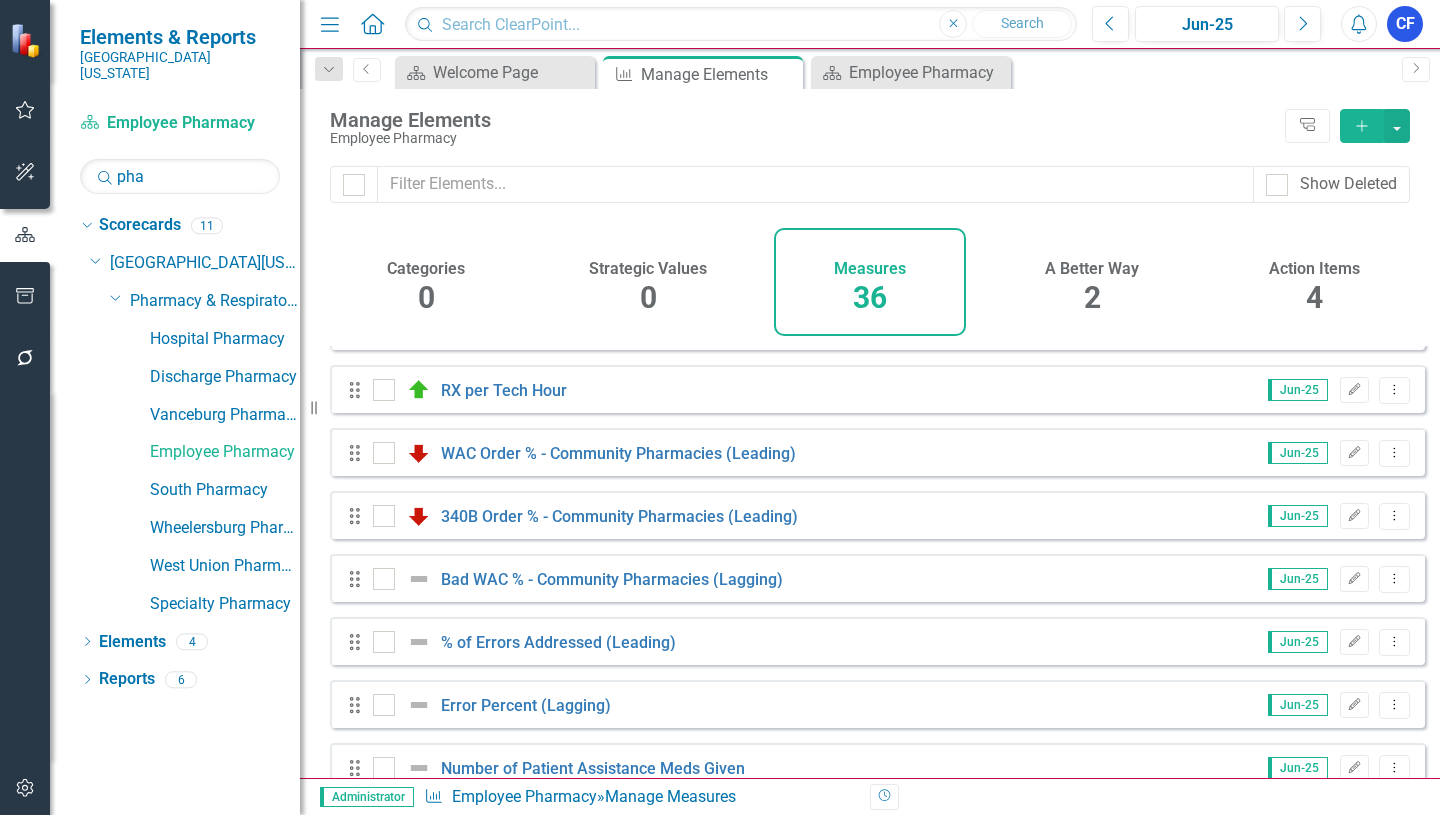 scroll, scrollTop: 900, scrollLeft: 0, axis: vertical 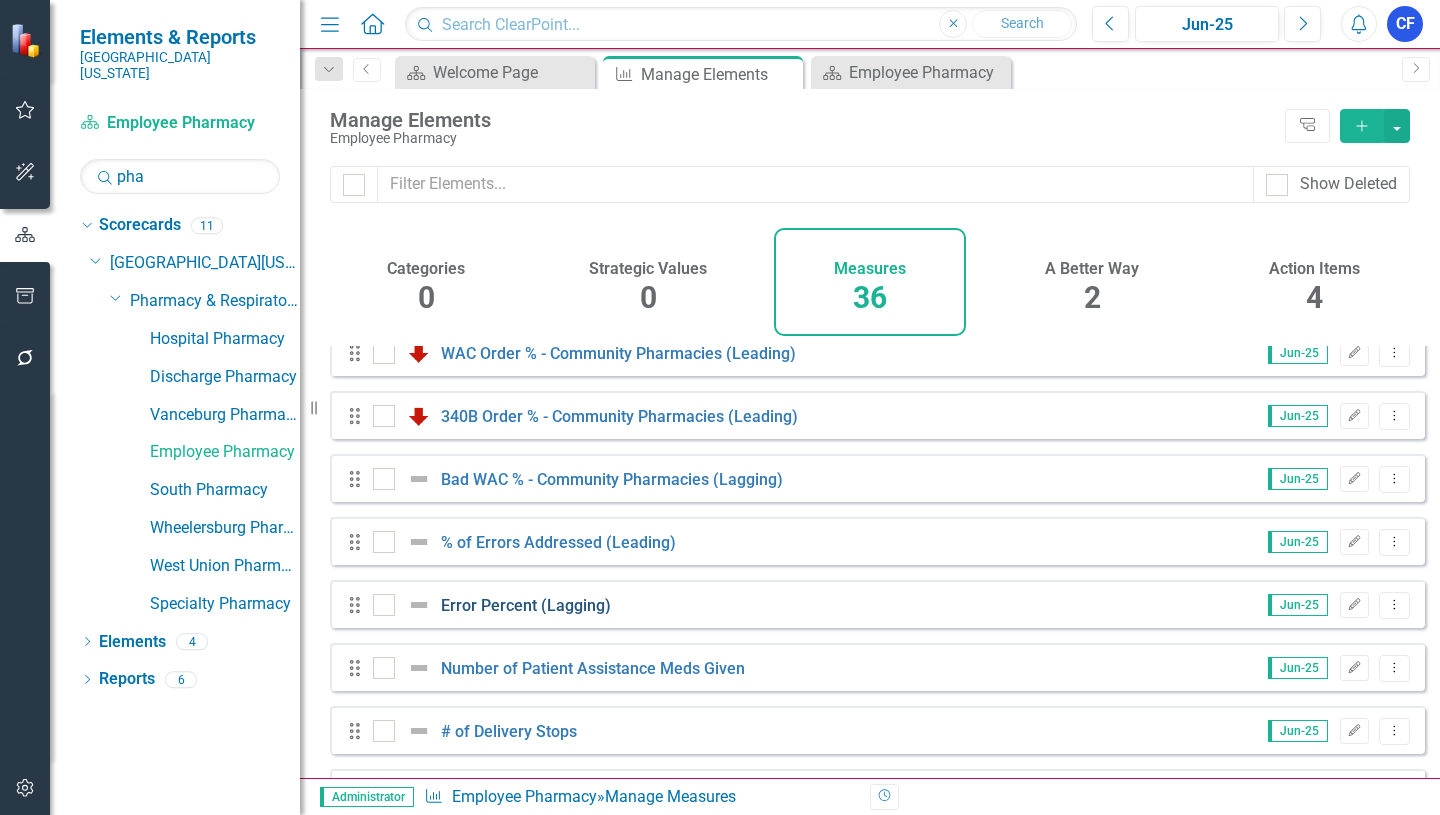 click on "Error Percent (Lagging)" at bounding box center (526, 605) 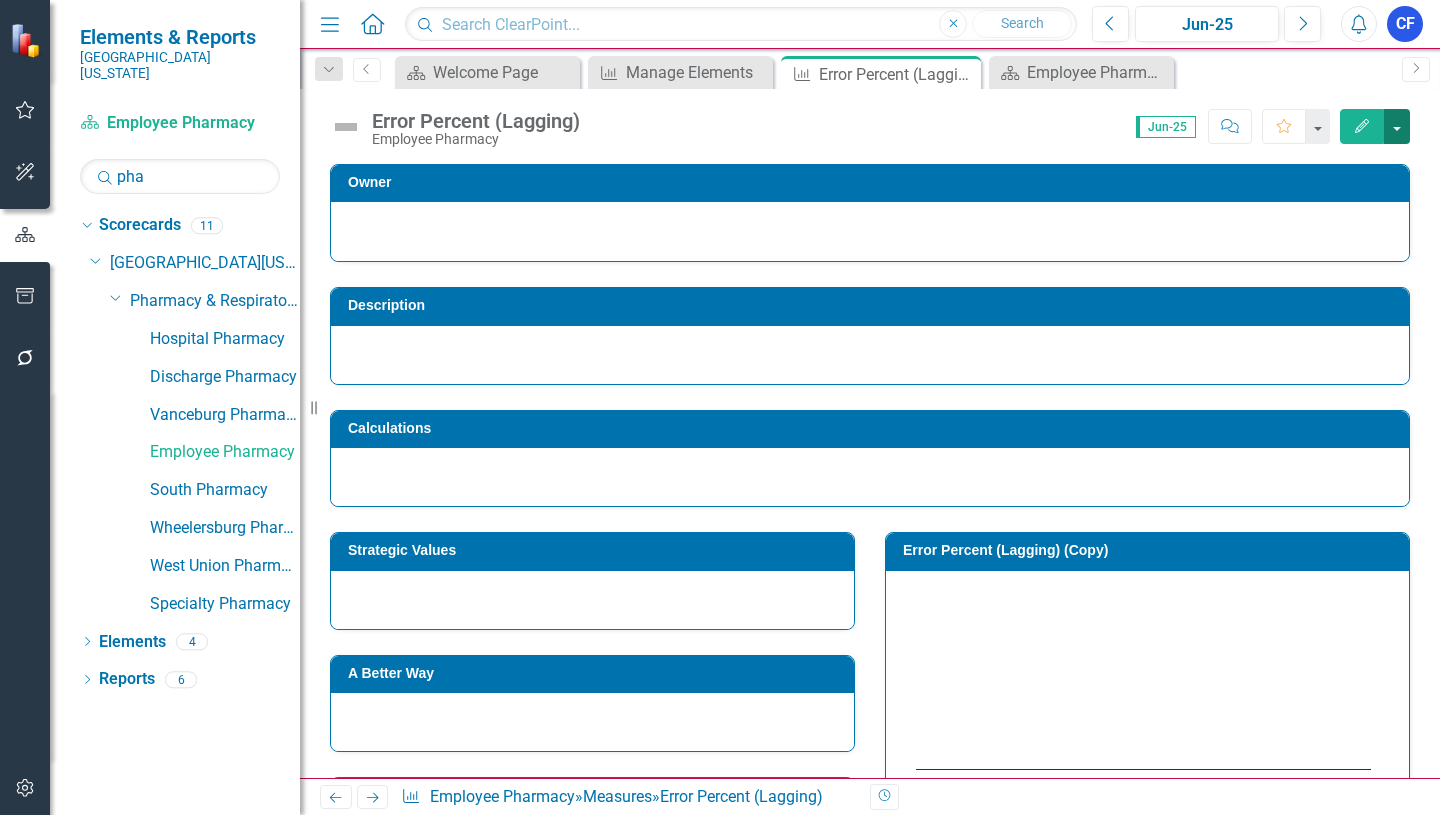 click at bounding box center (1397, 126) 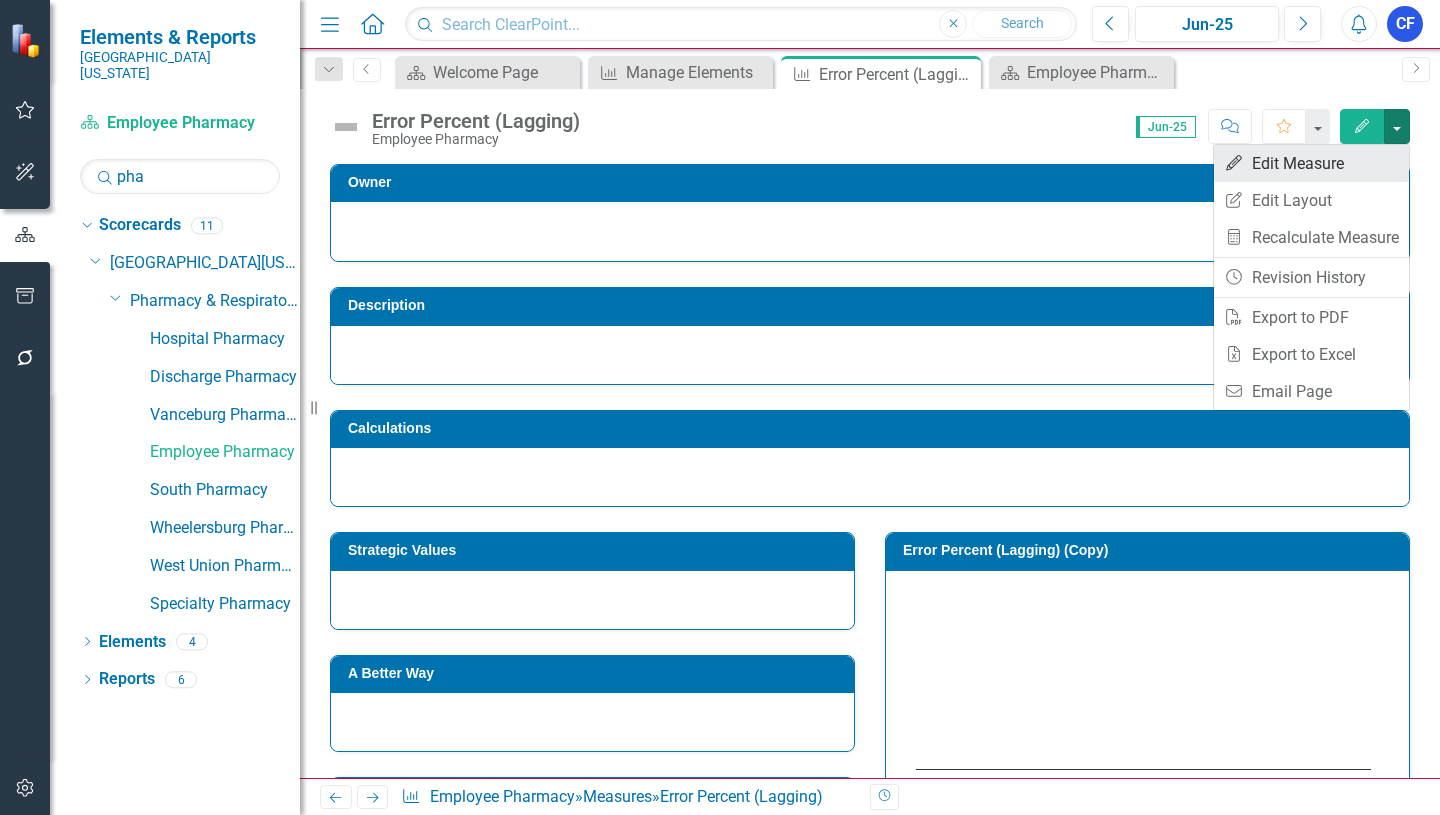 click on "Edit Edit Measure" at bounding box center (1311, 163) 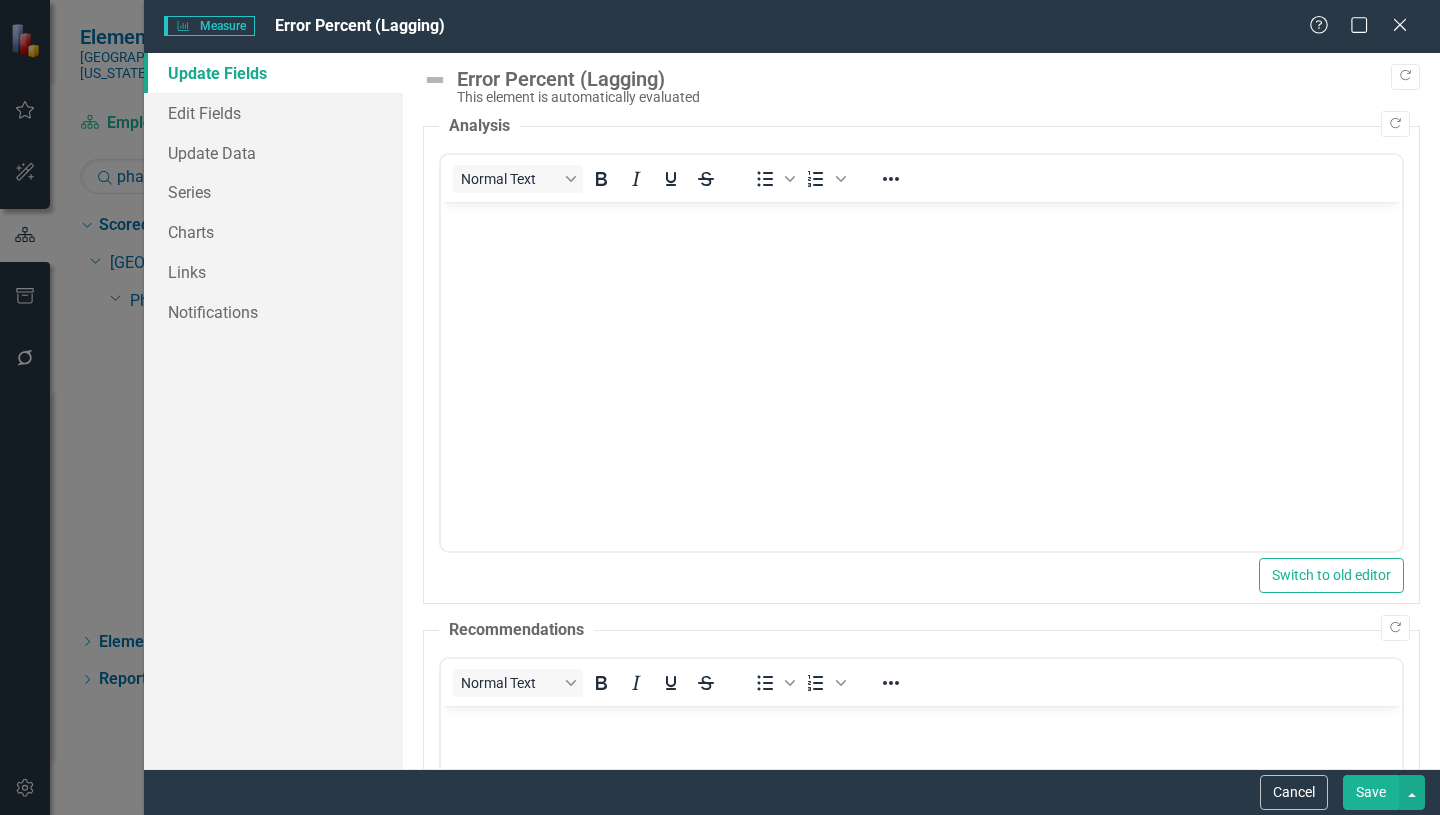 scroll, scrollTop: 0, scrollLeft: 0, axis: both 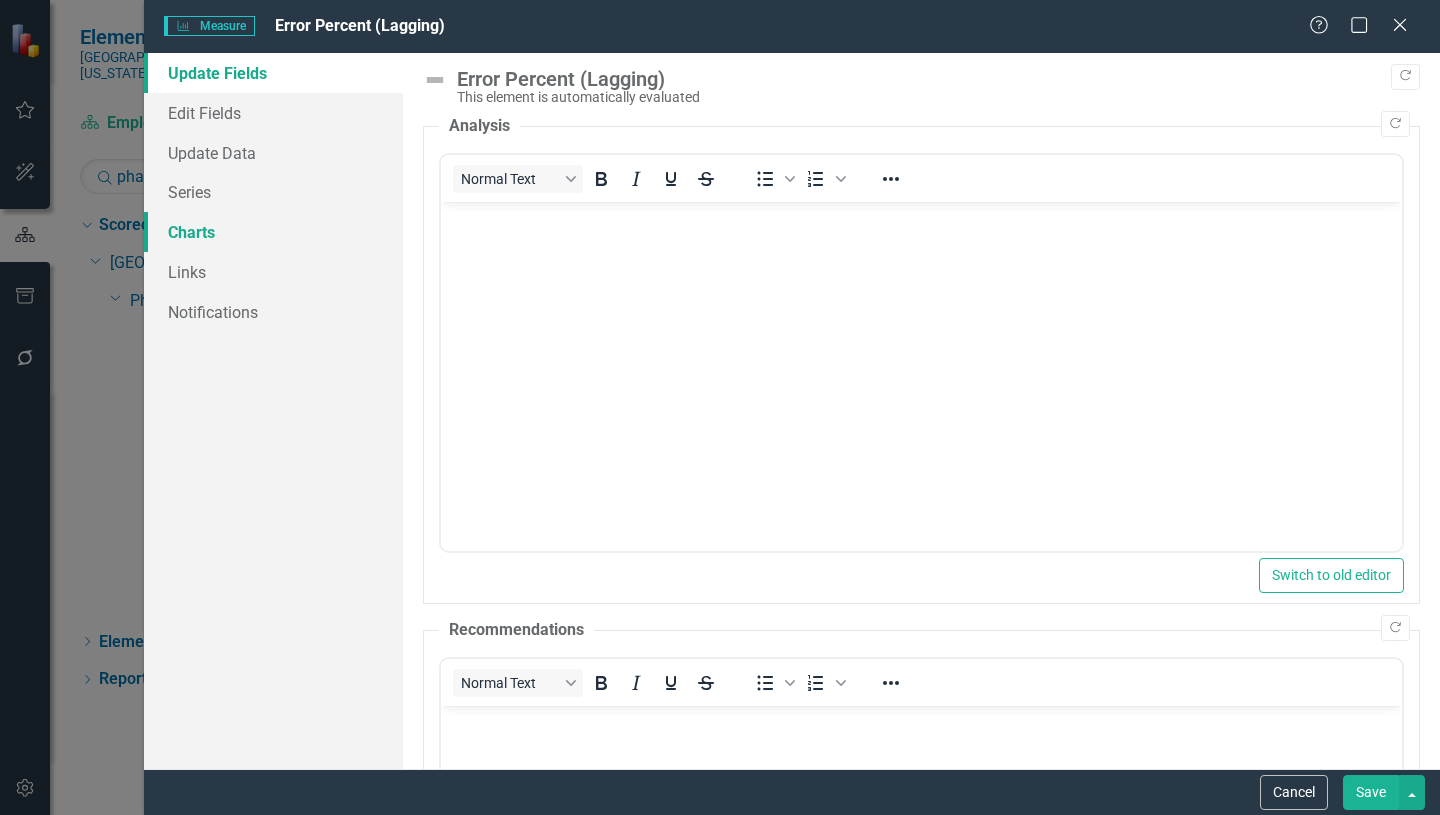 click on "Charts" at bounding box center (273, 232) 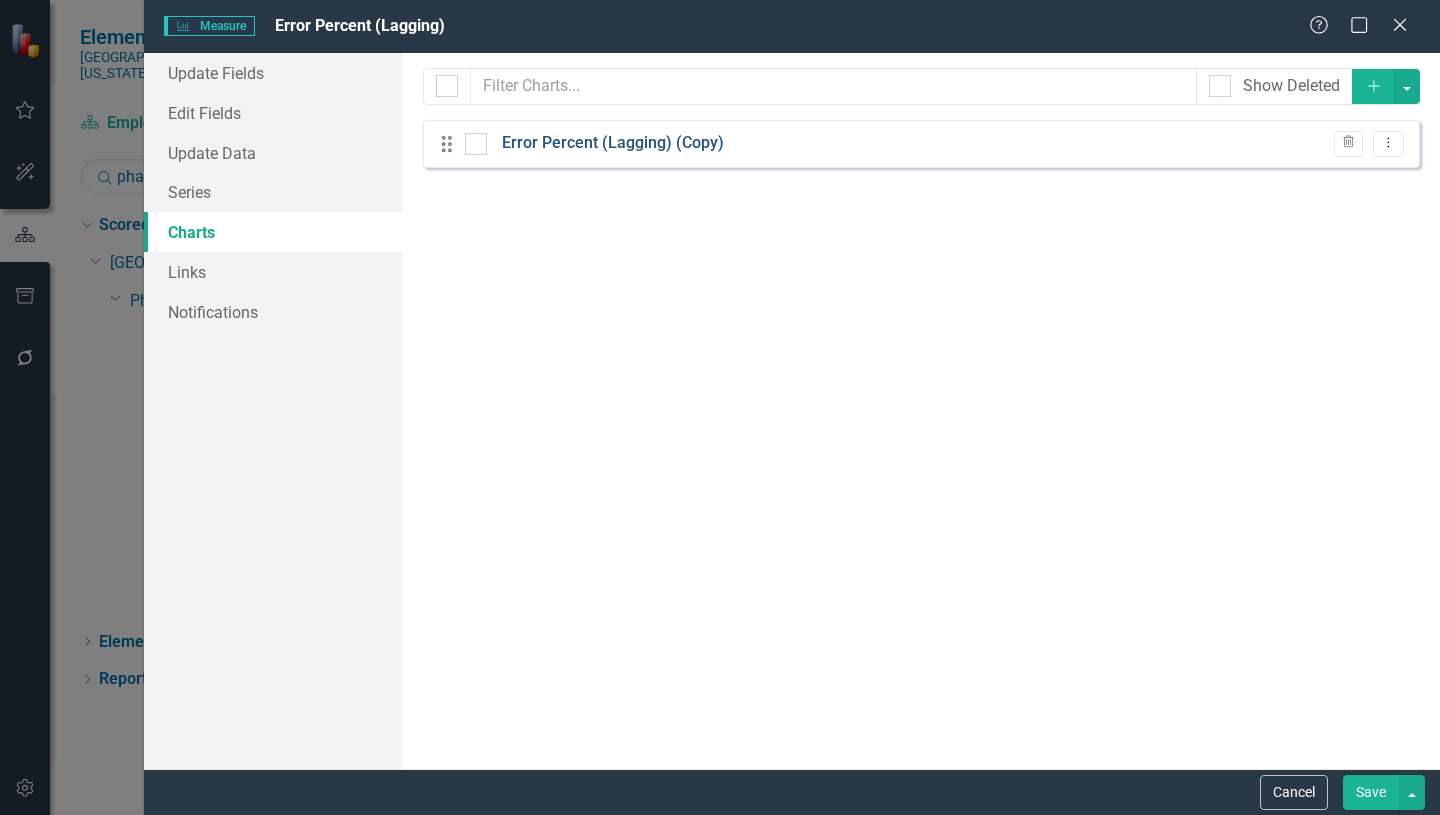 click on "Error Percent (Lagging) (Copy)" at bounding box center [613, 143] 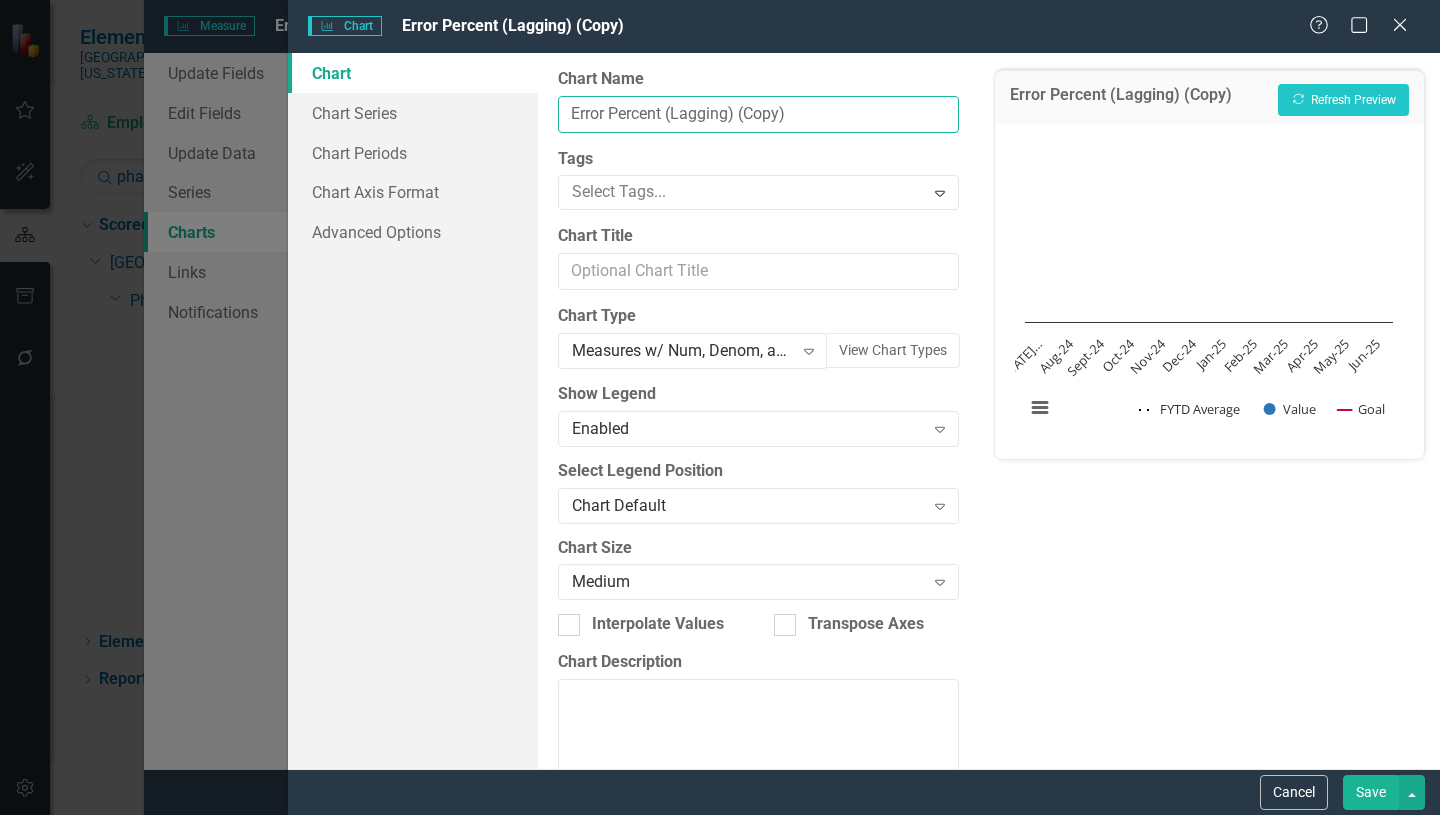 click on "Error Percent (Lagging) (Copy)" at bounding box center [758, 114] 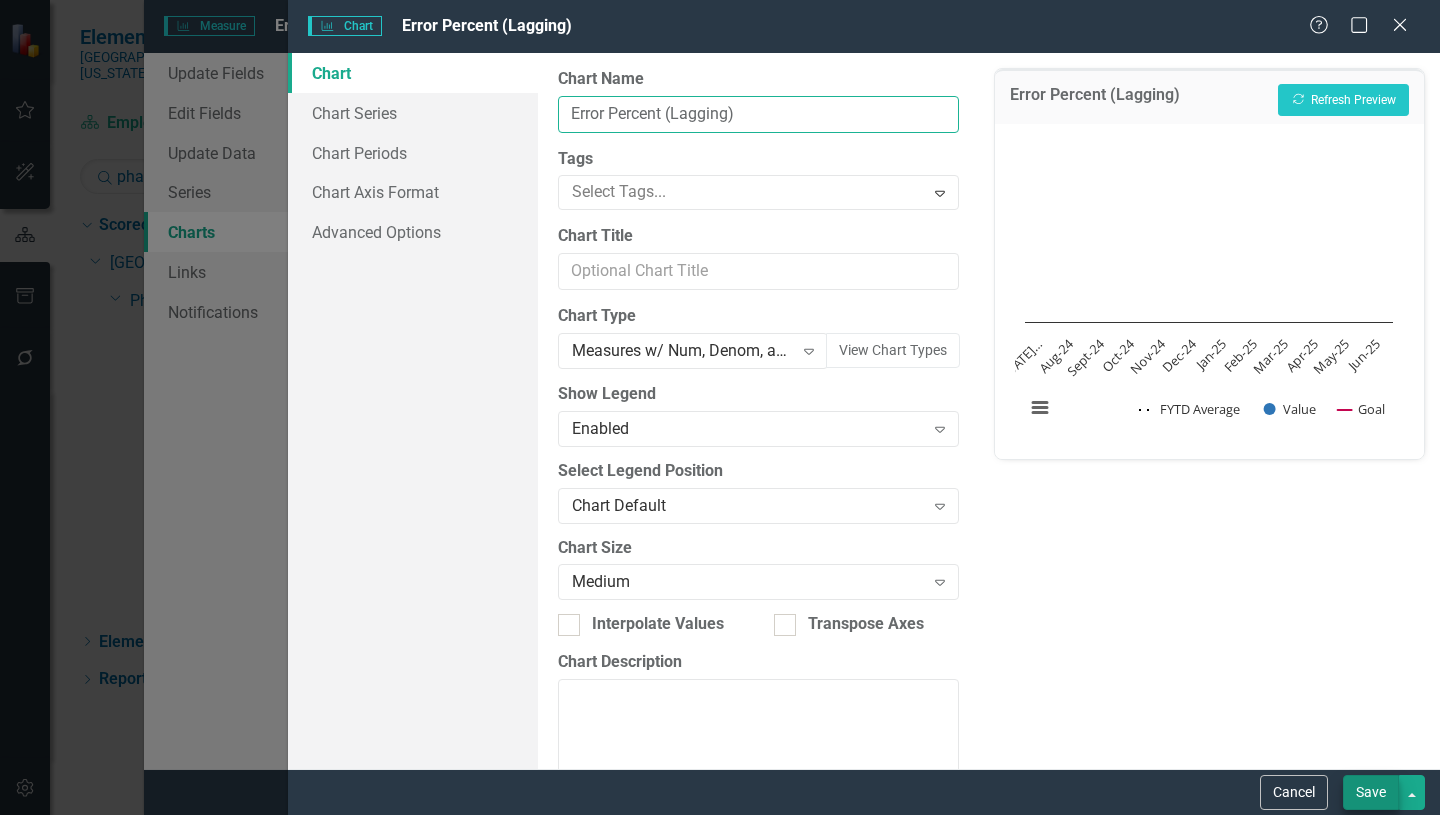 type on "Error Percent (Lagging)" 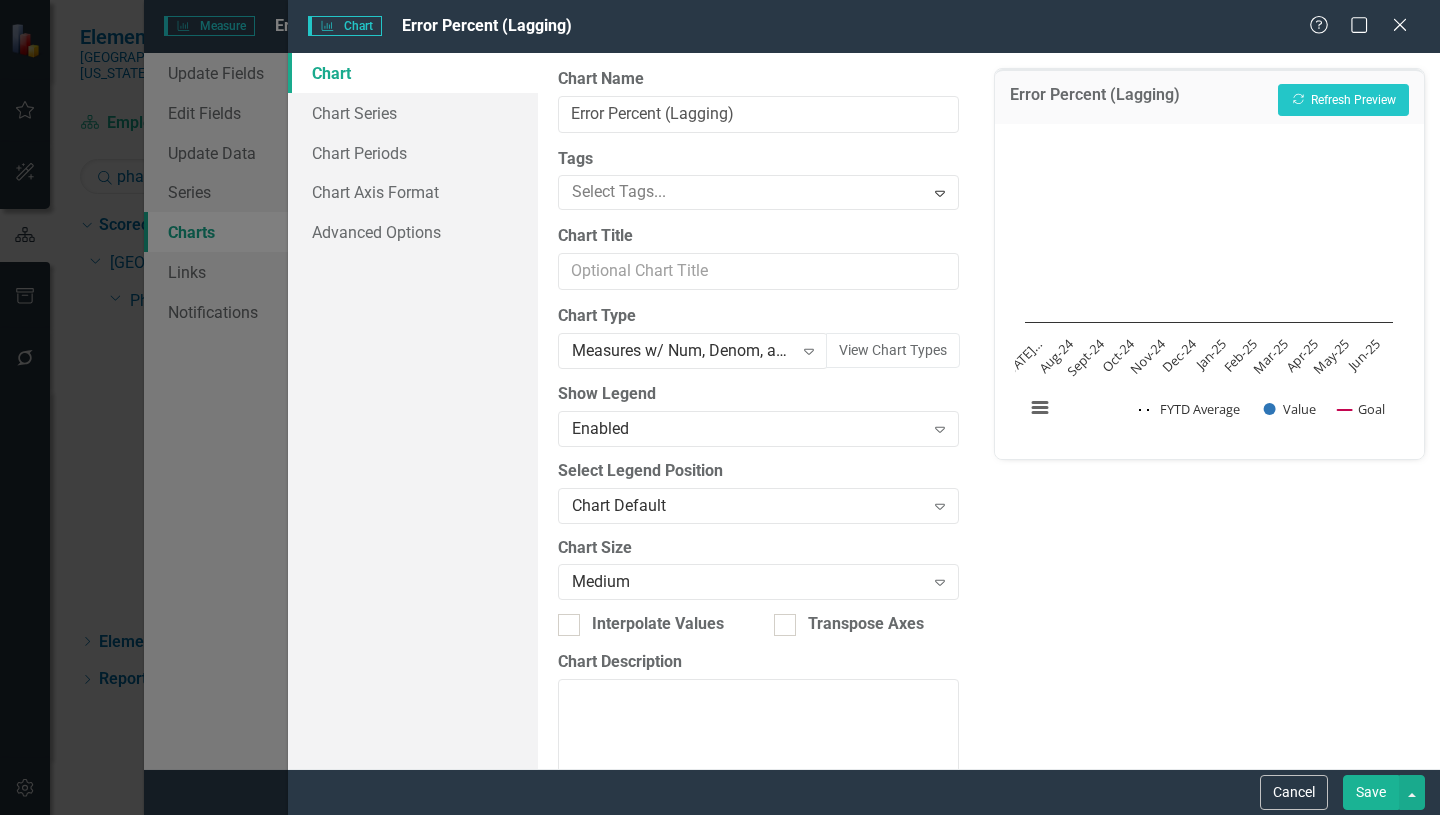 click on "Save" at bounding box center (1371, 792) 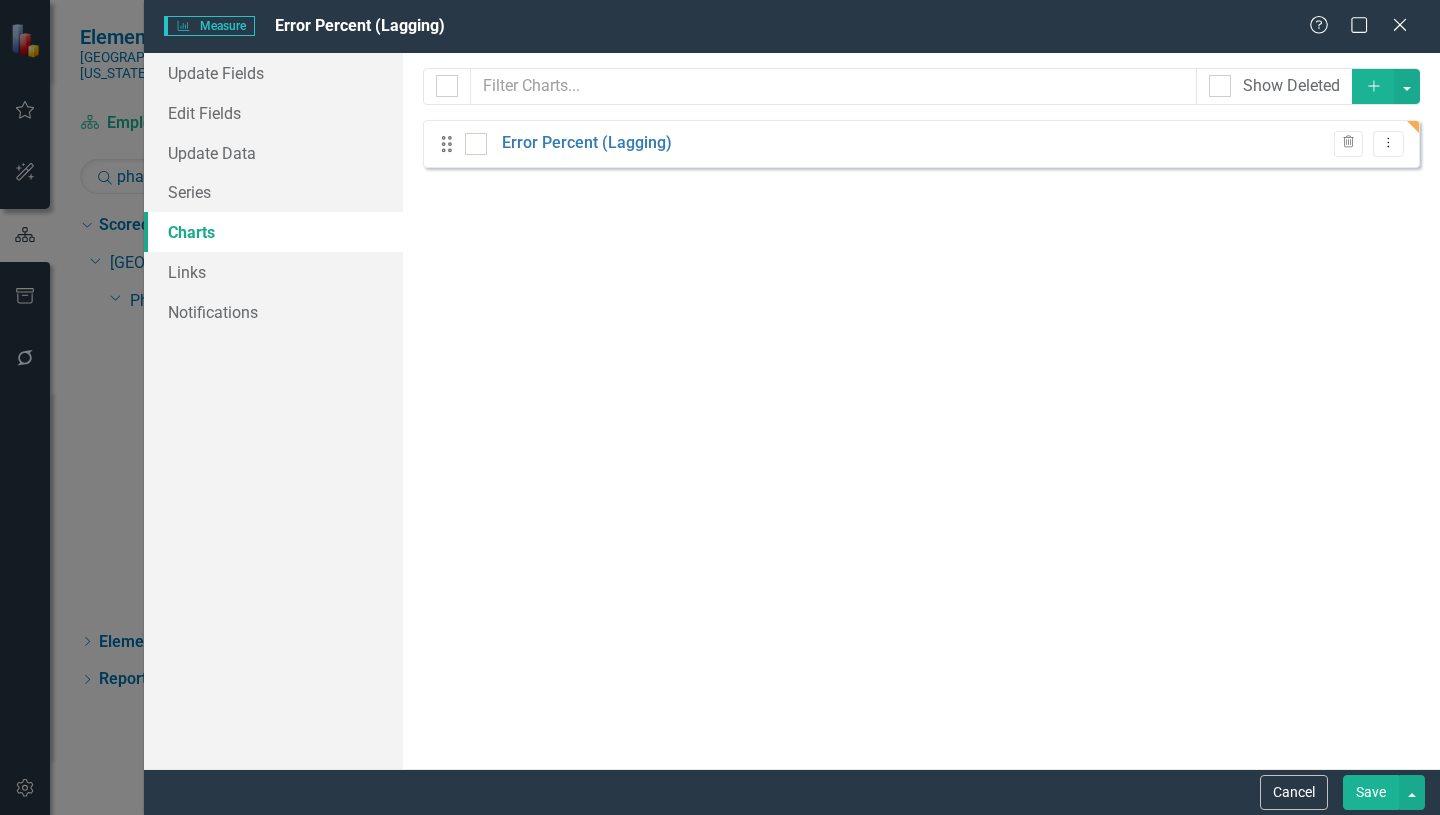 click on "Save" at bounding box center [1371, 792] 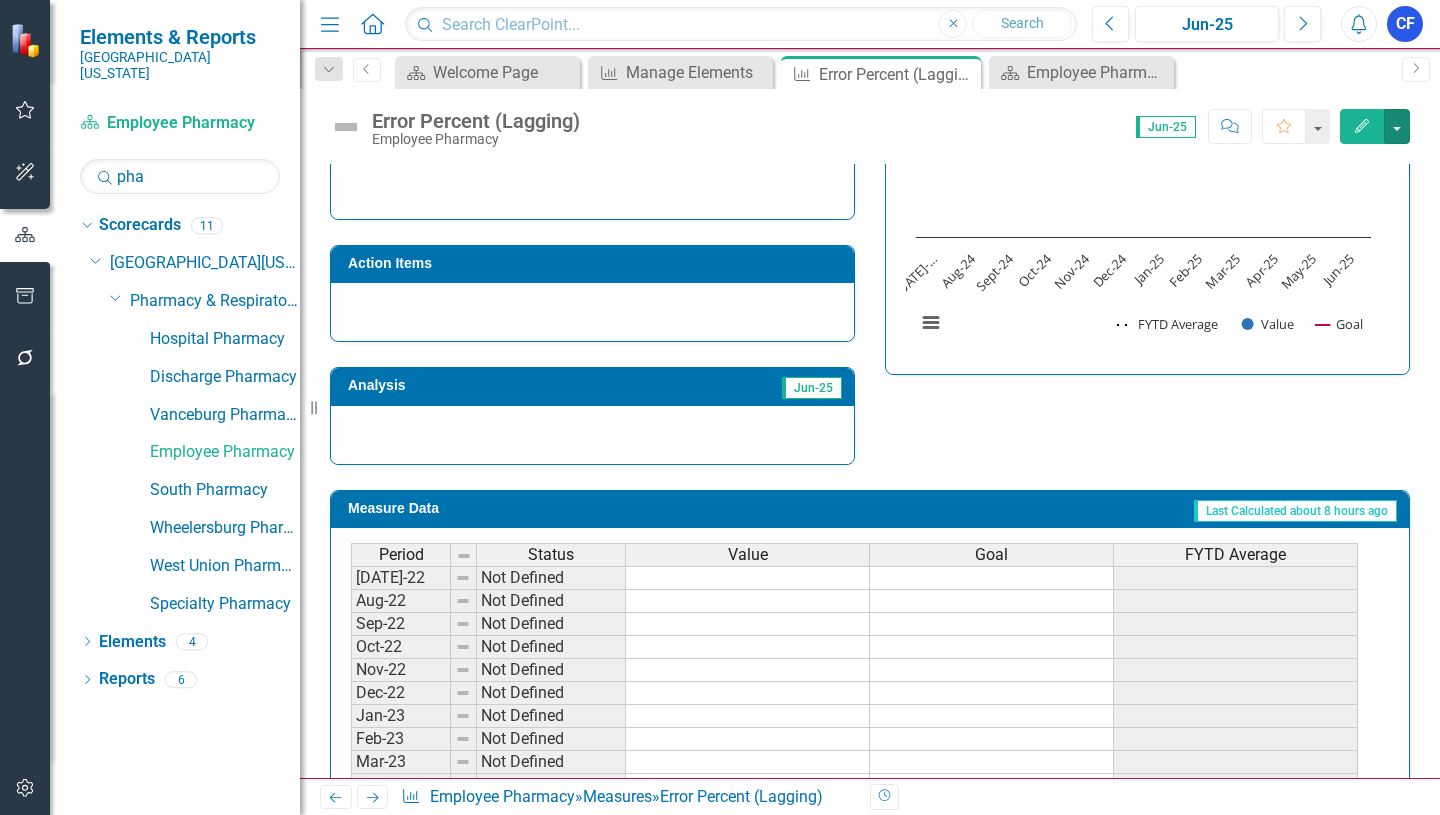 scroll, scrollTop: 649, scrollLeft: 0, axis: vertical 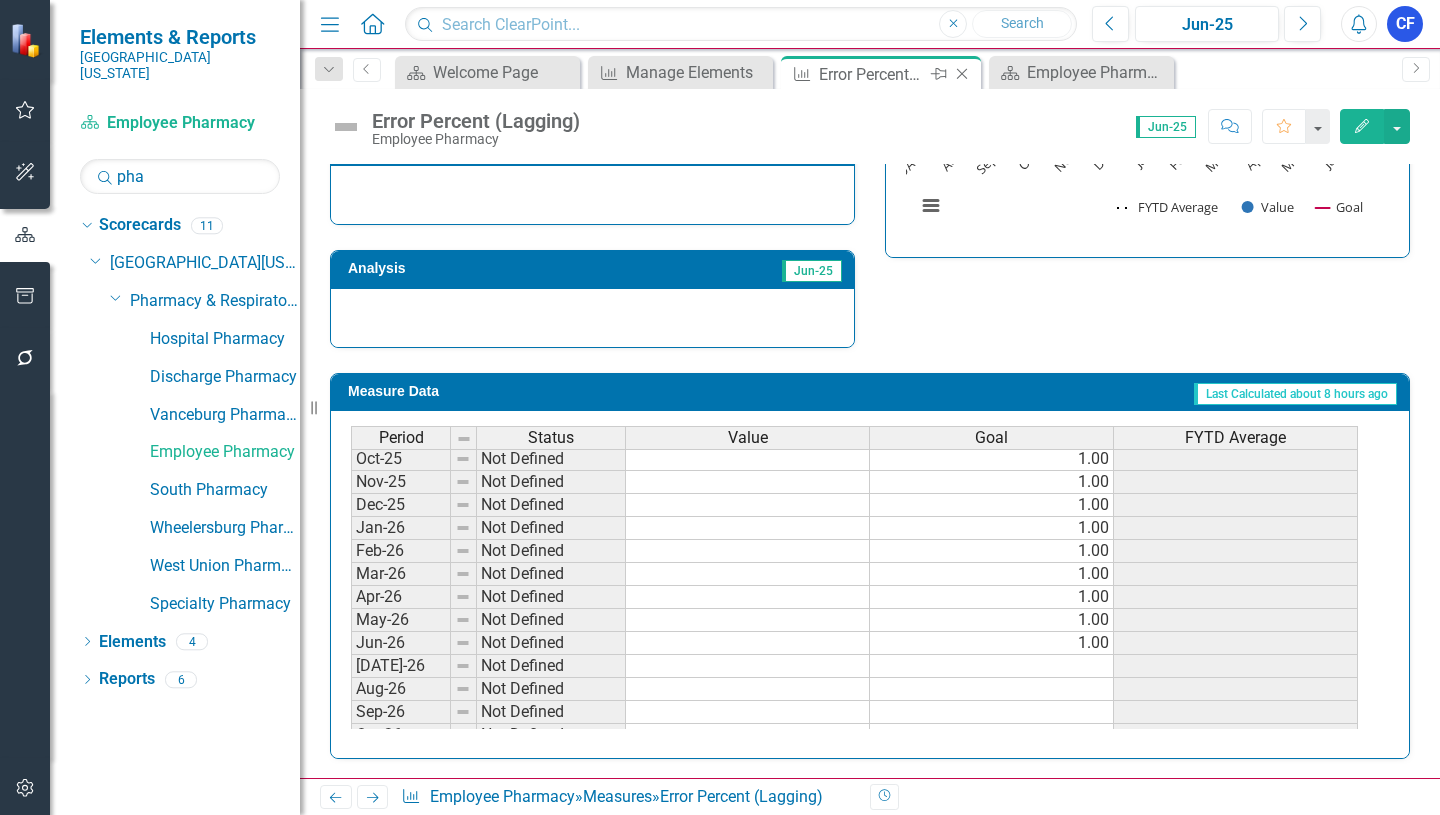 click on "Close" 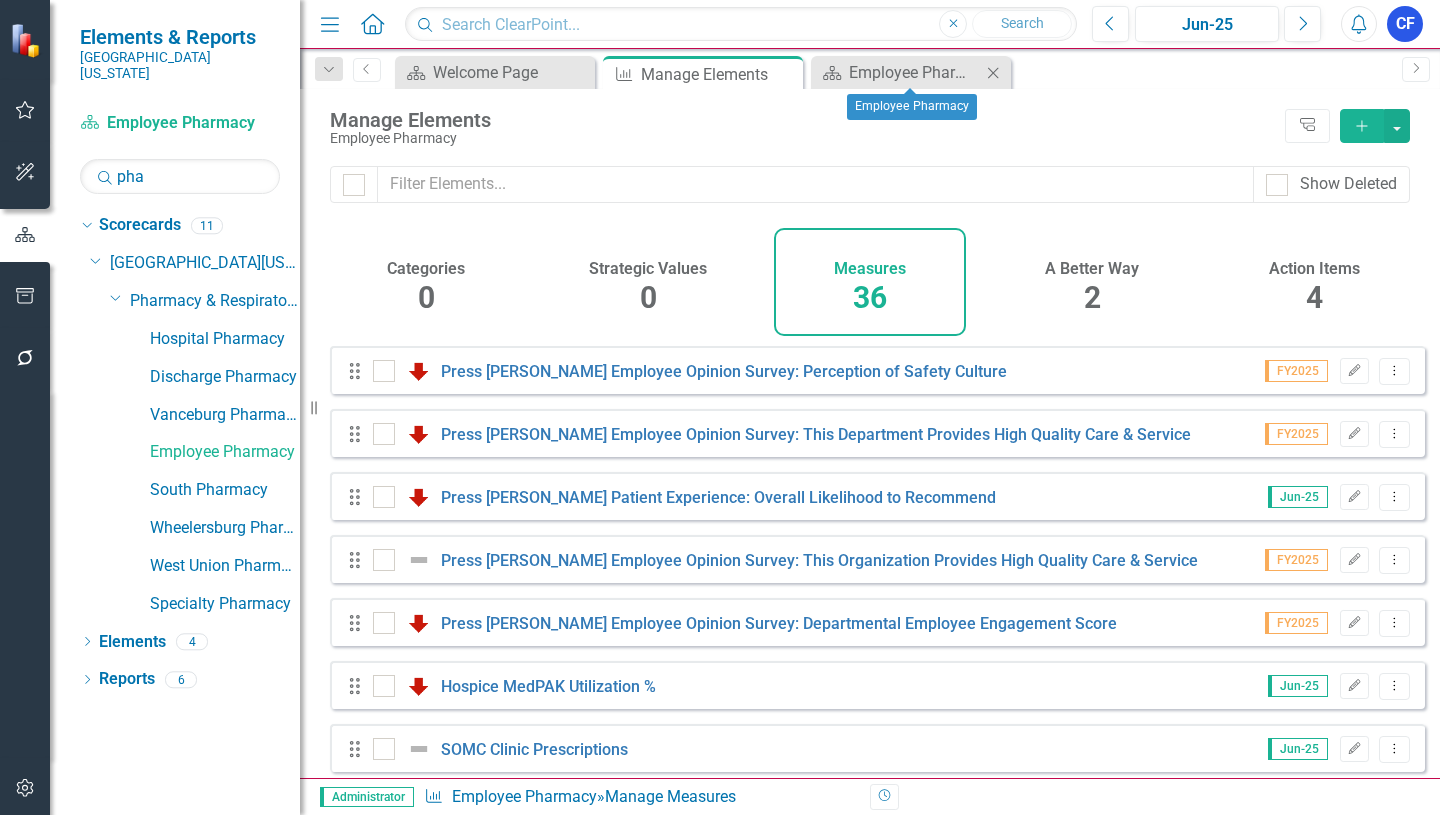 click 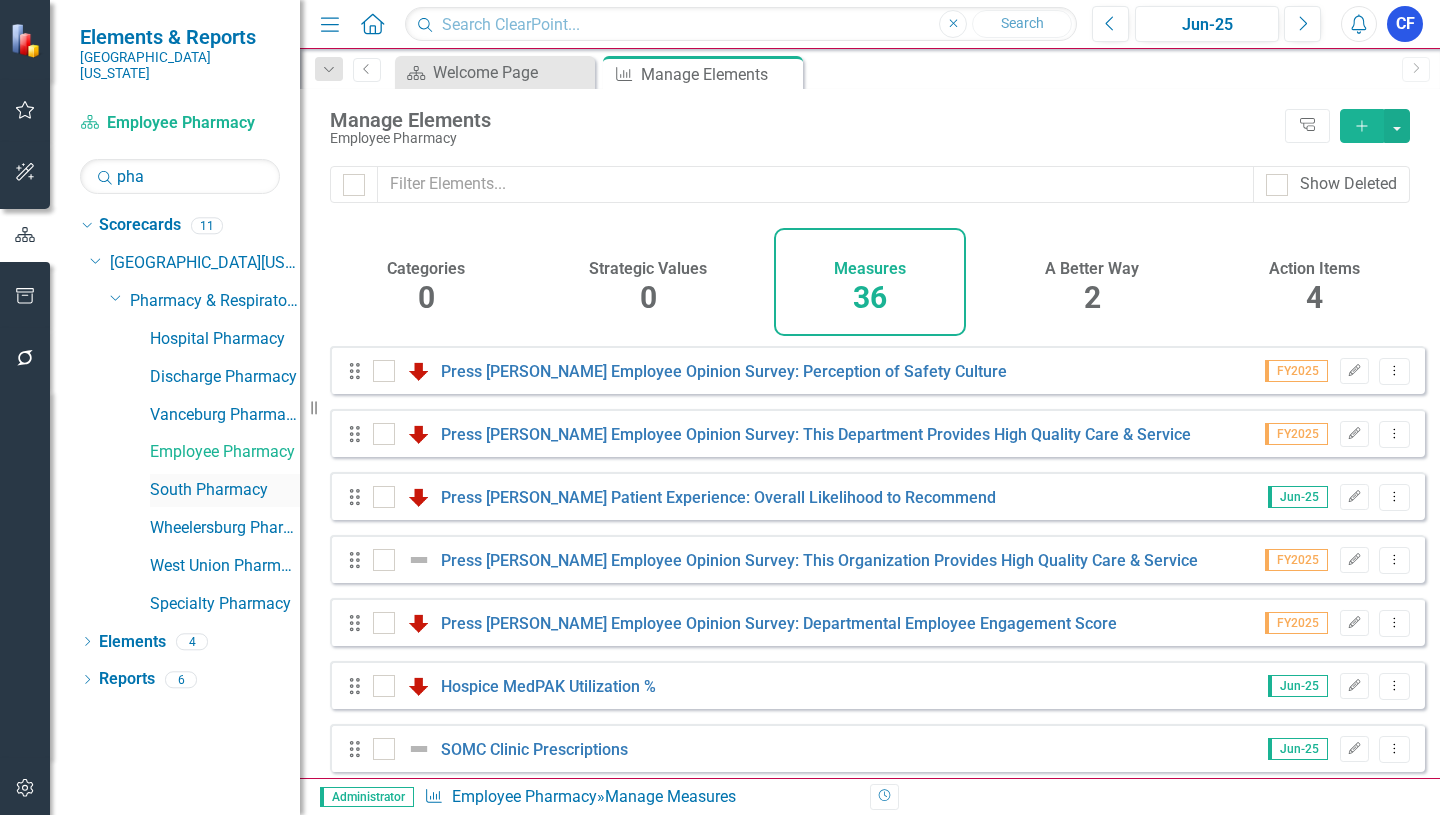 click on "South Pharmacy" at bounding box center [225, 490] 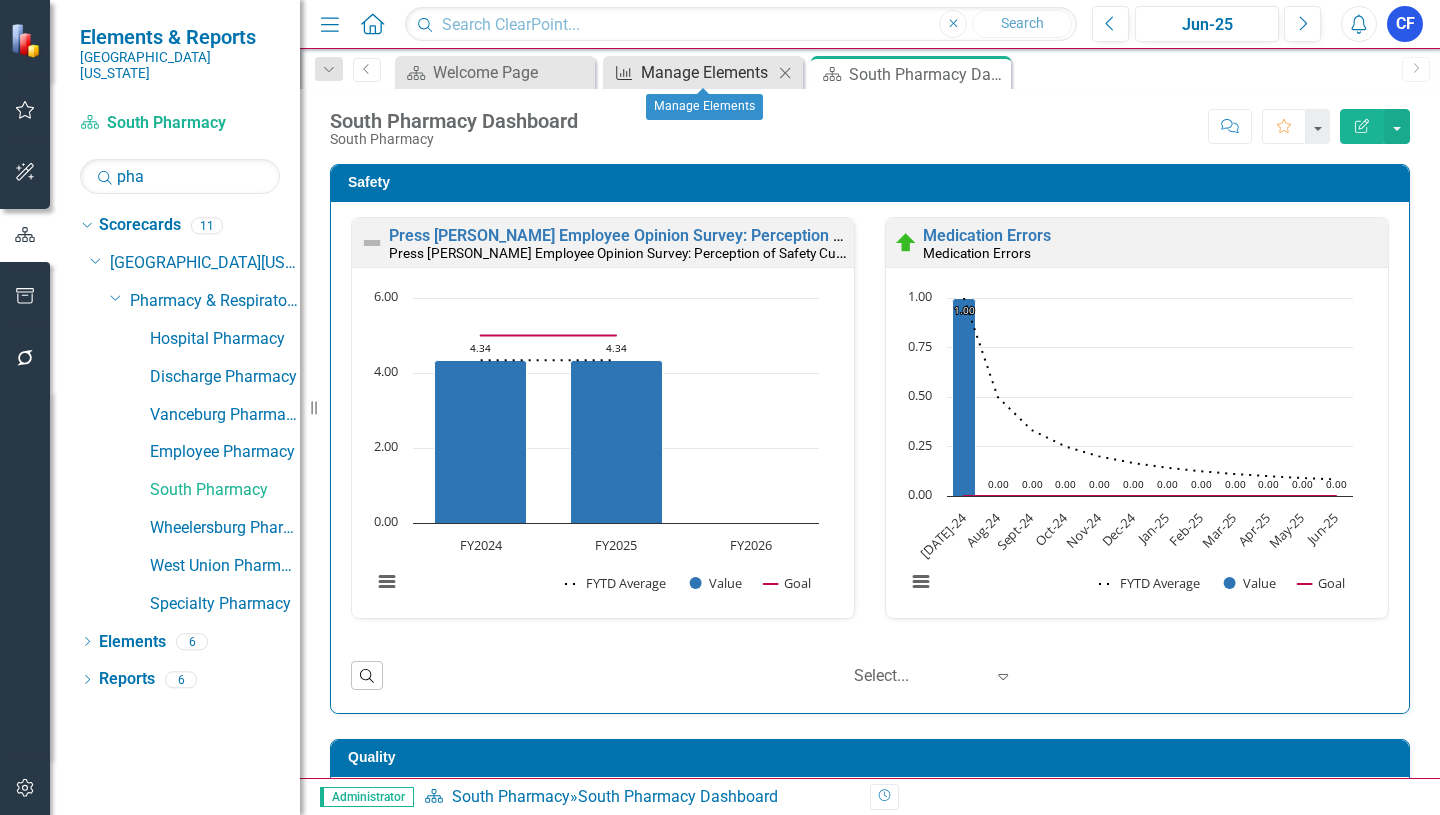 click on "Manage Elements" at bounding box center (707, 72) 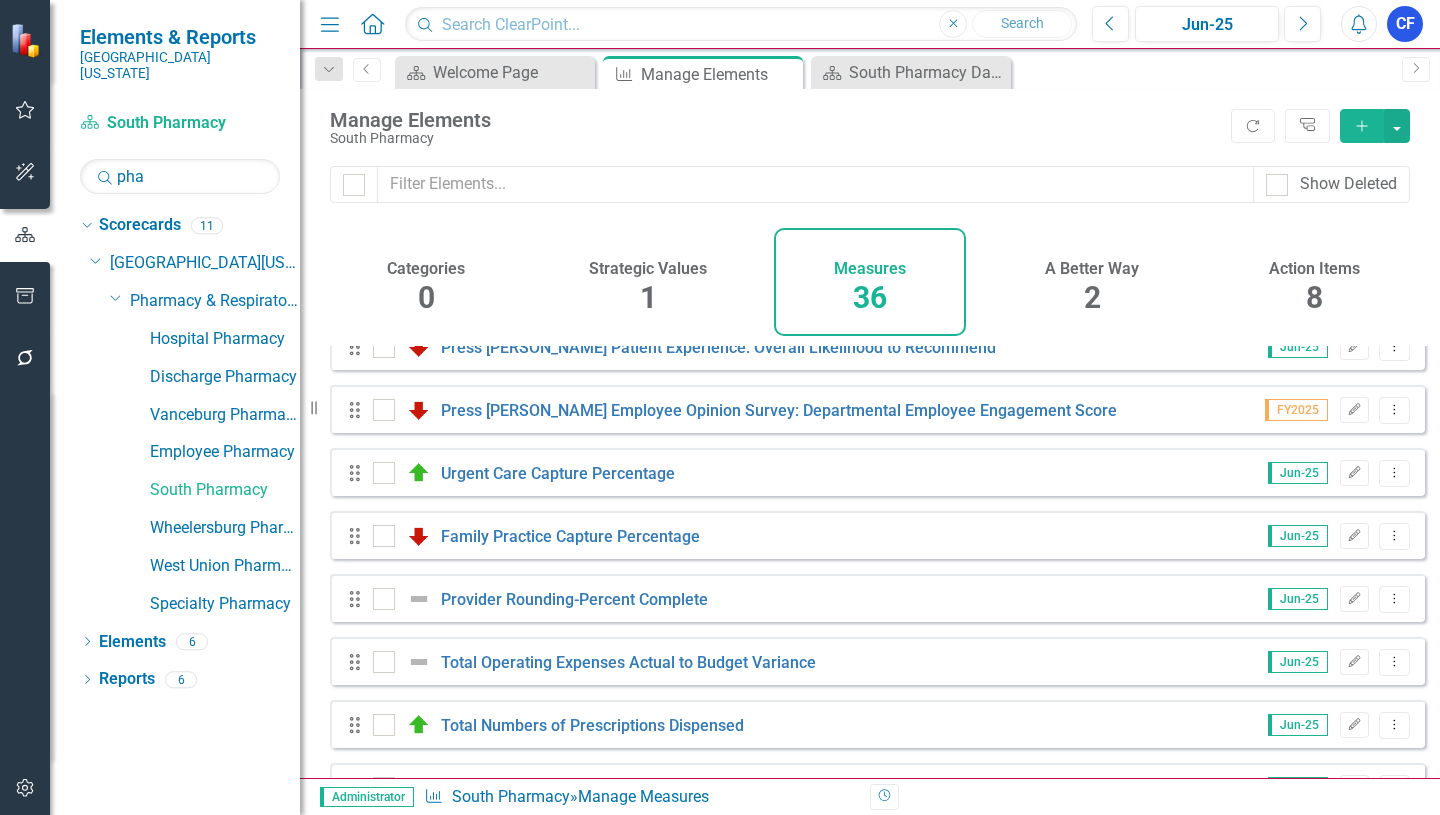 scroll, scrollTop: 200, scrollLeft: 0, axis: vertical 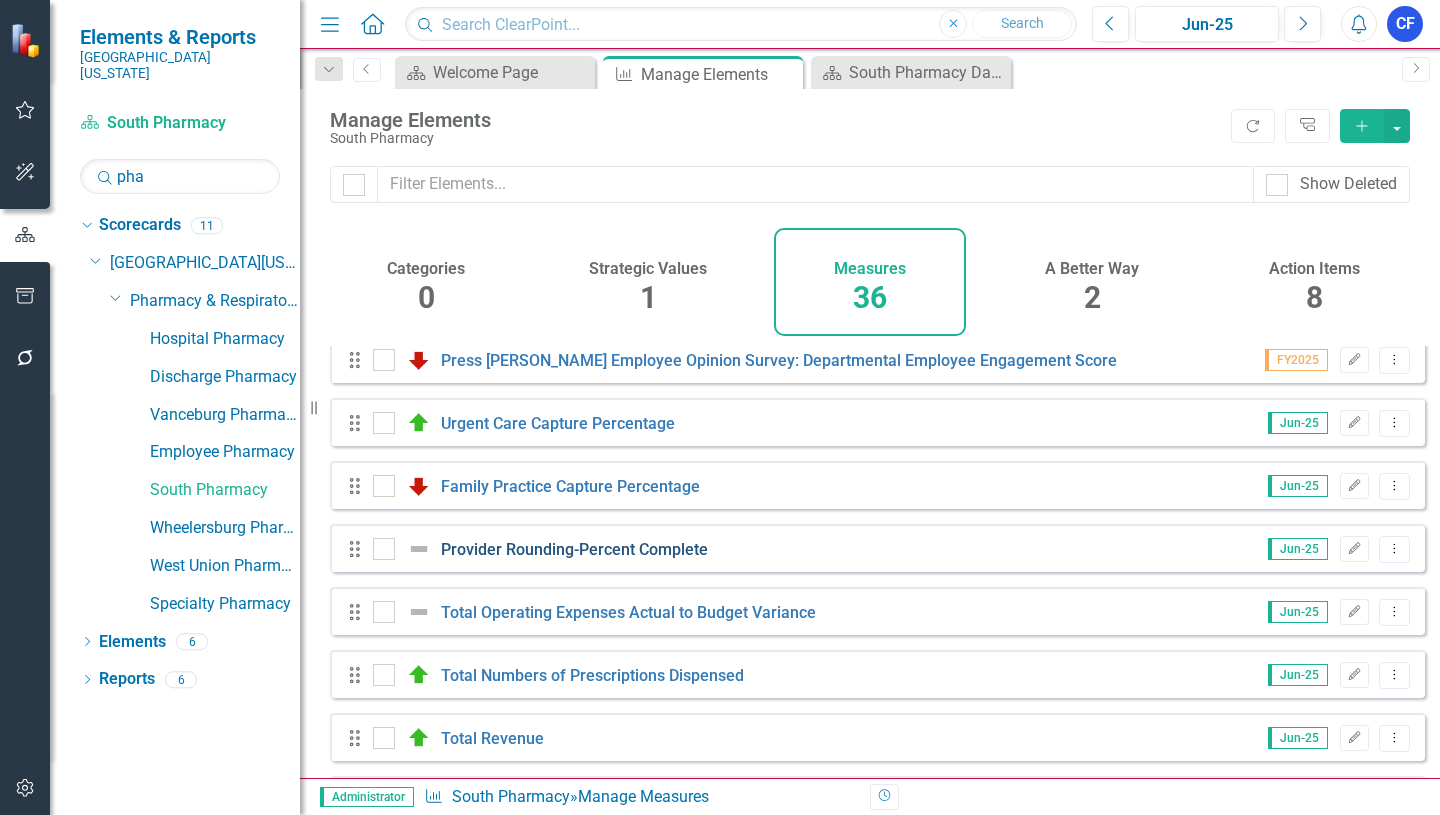 click on "Provider Rounding-Percent Complete" at bounding box center [574, 549] 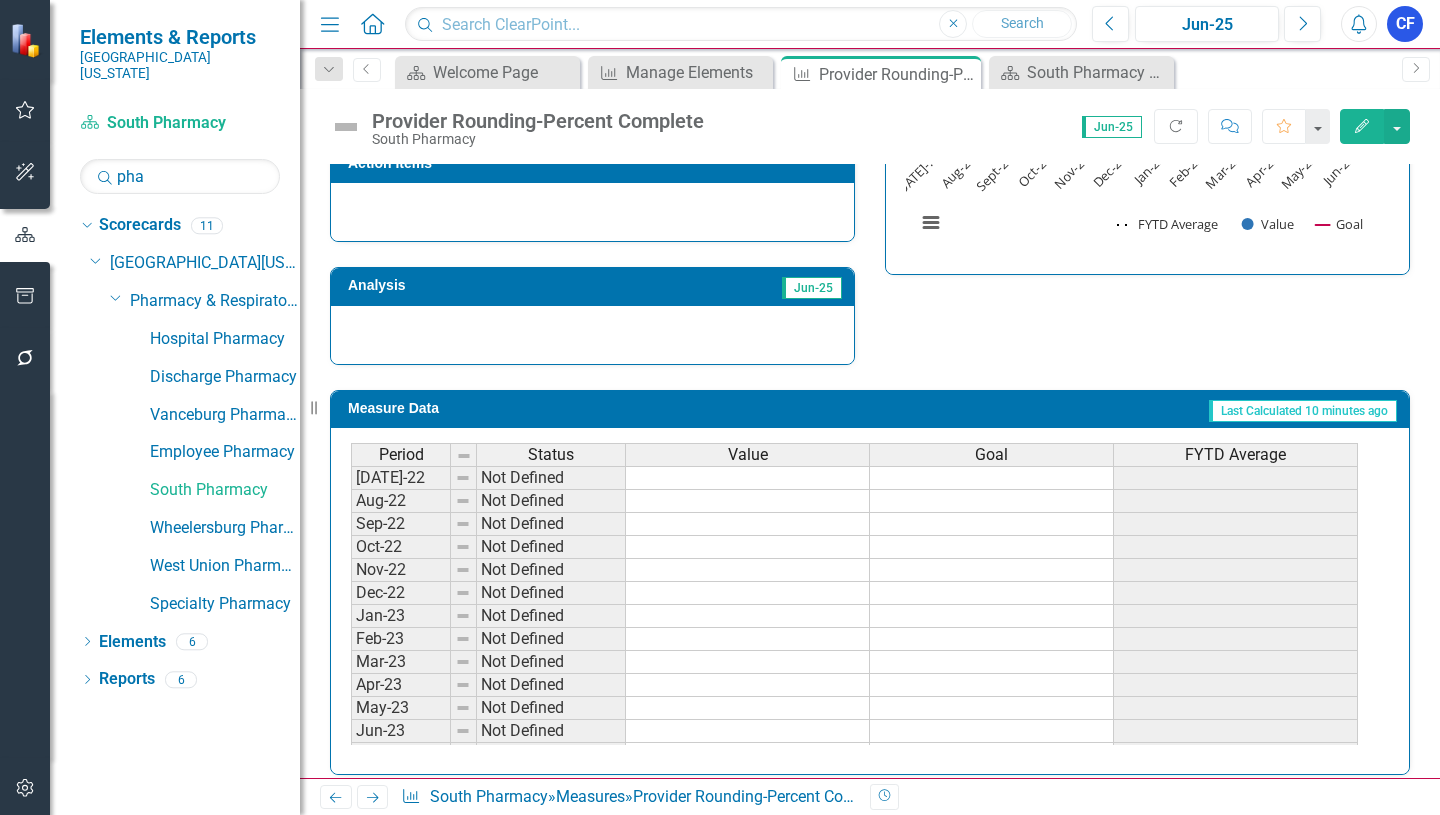 scroll, scrollTop: 649, scrollLeft: 0, axis: vertical 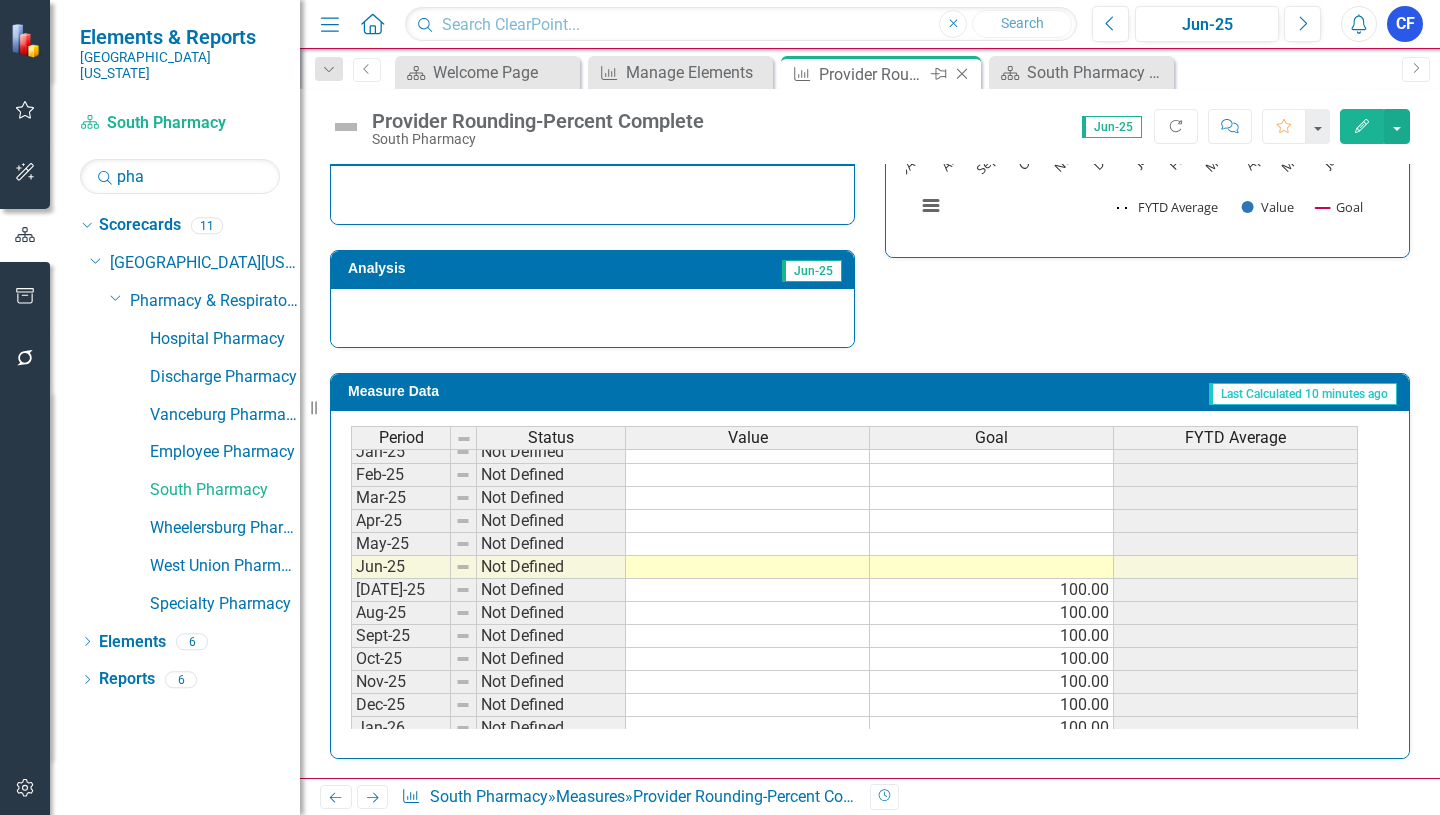 click 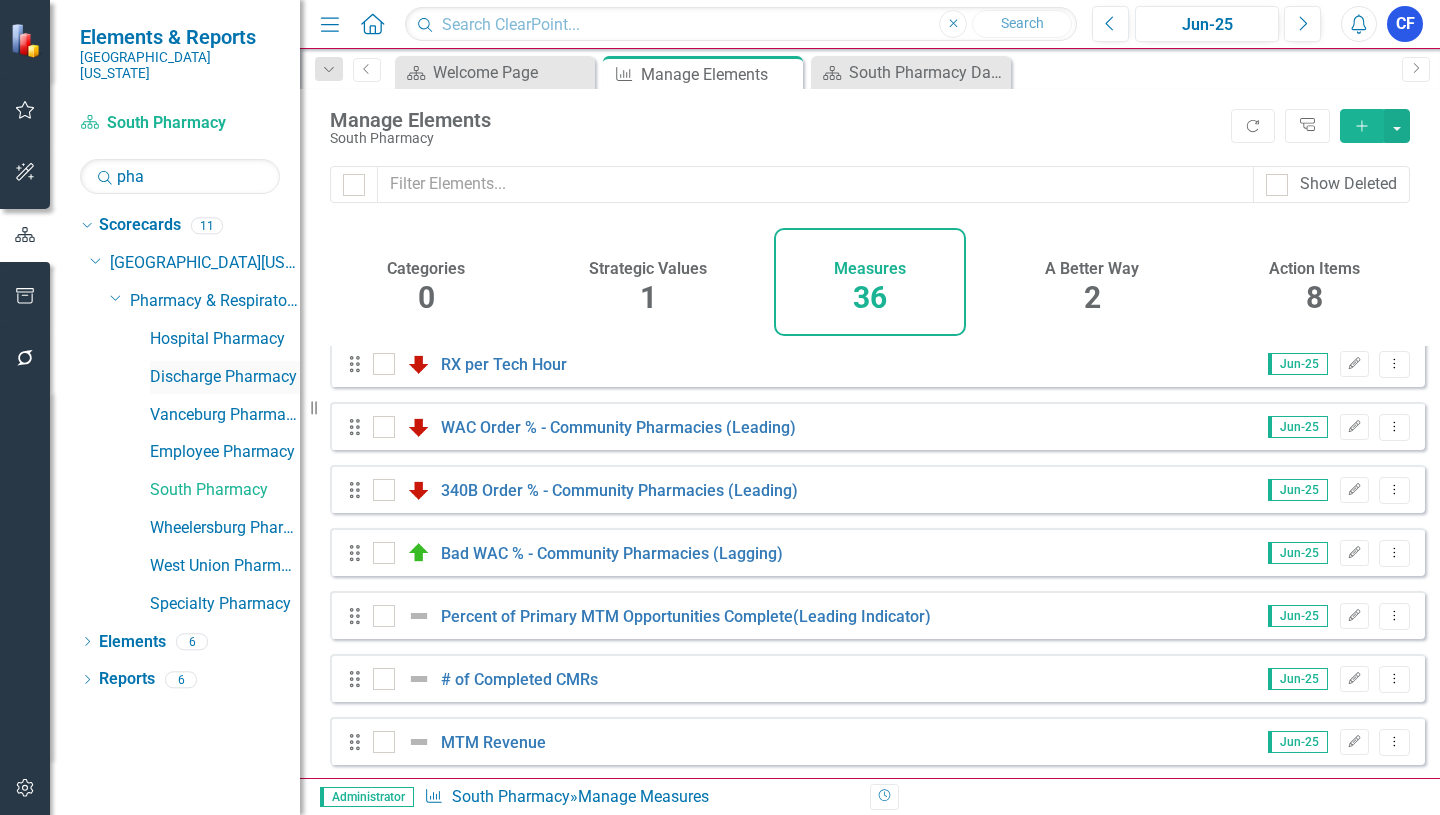 click on "Discharge Pharmacy" at bounding box center (225, 377) 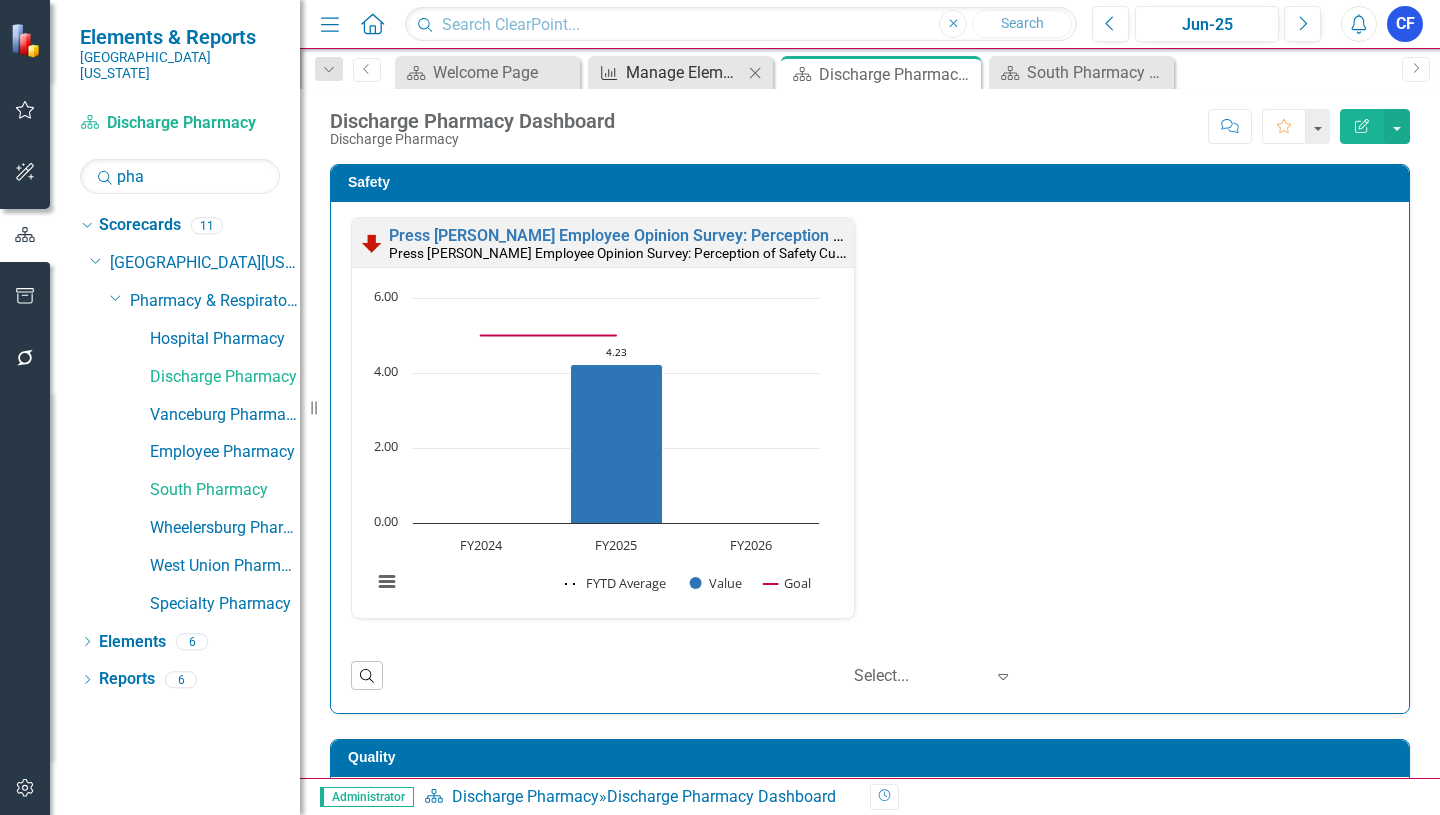 click on "Manage Elements" at bounding box center [684, 72] 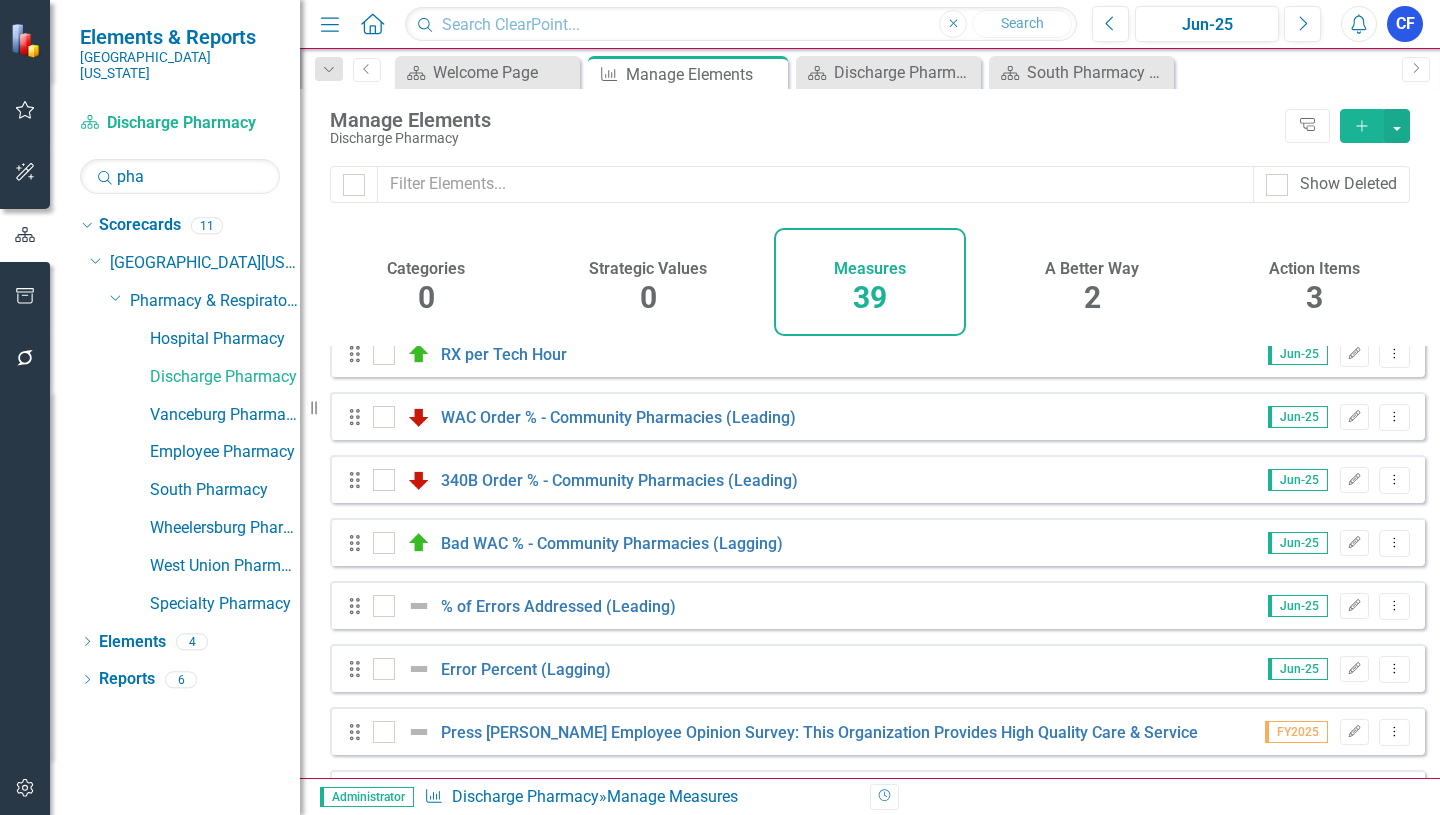 scroll, scrollTop: 800, scrollLeft: 0, axis: vertical 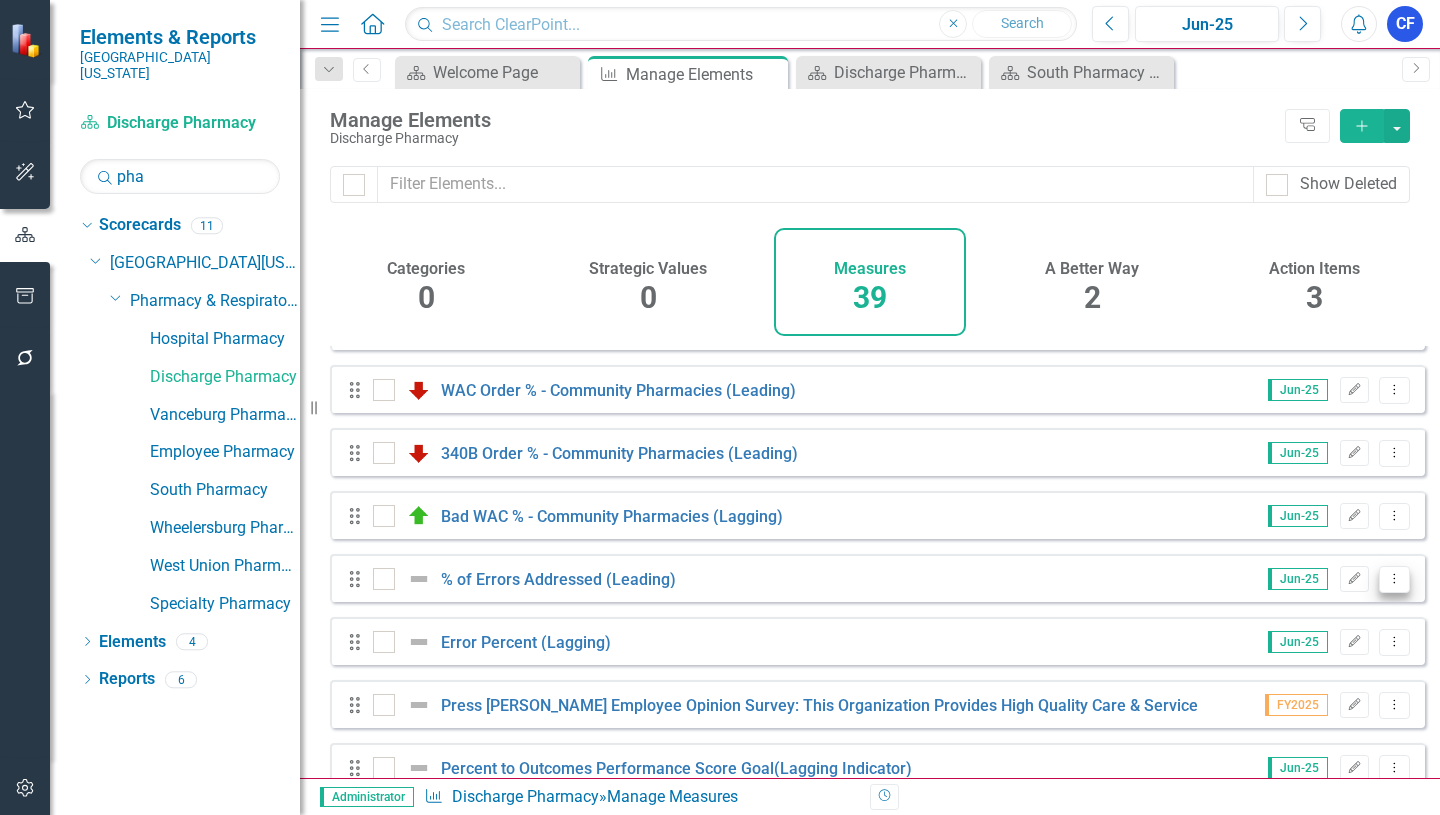 click on "Dropdown Menu" 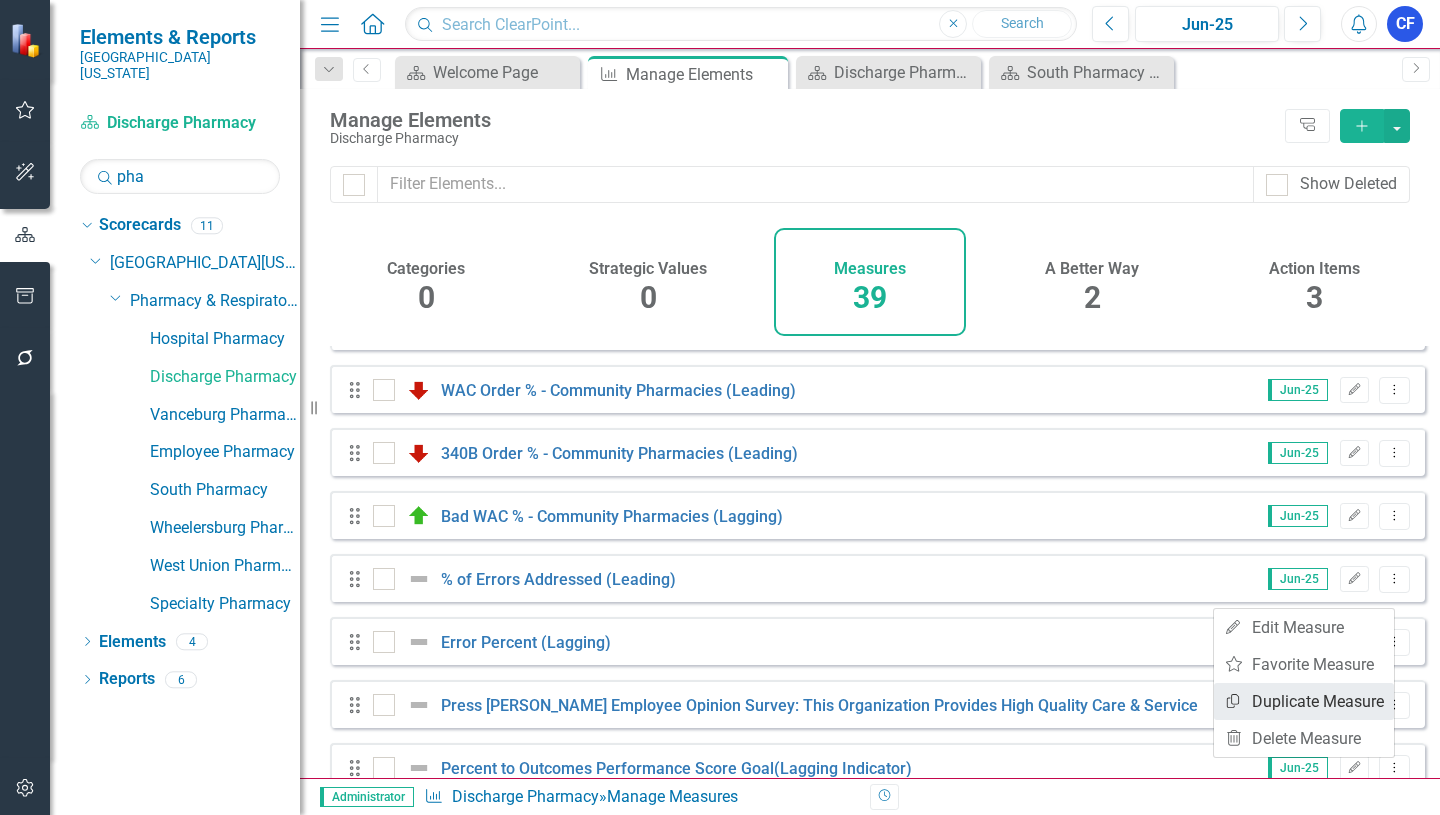 click on "Copy Duplicate Measure" at bounding box center (1304, 701) 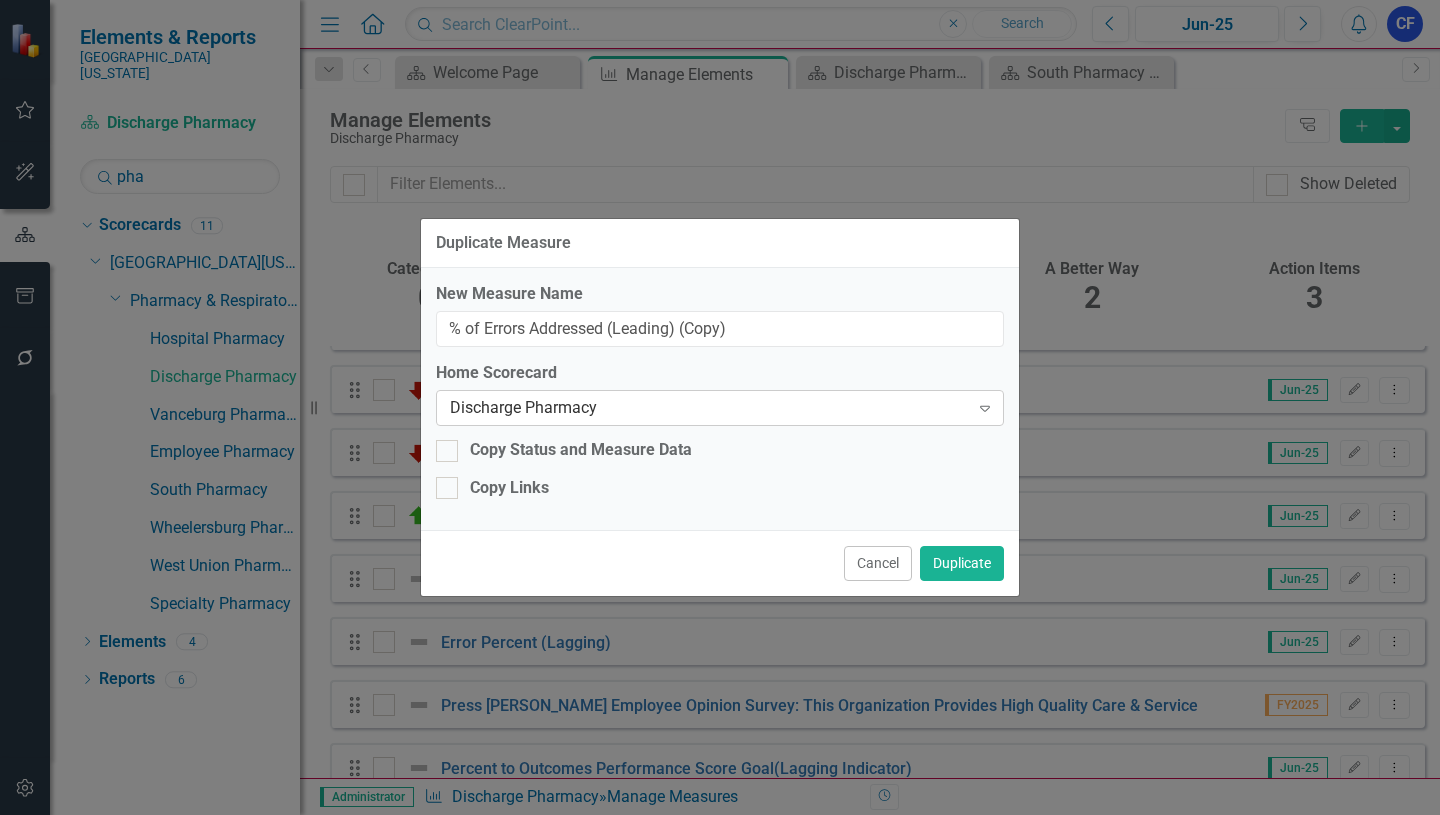 click on "Expand" 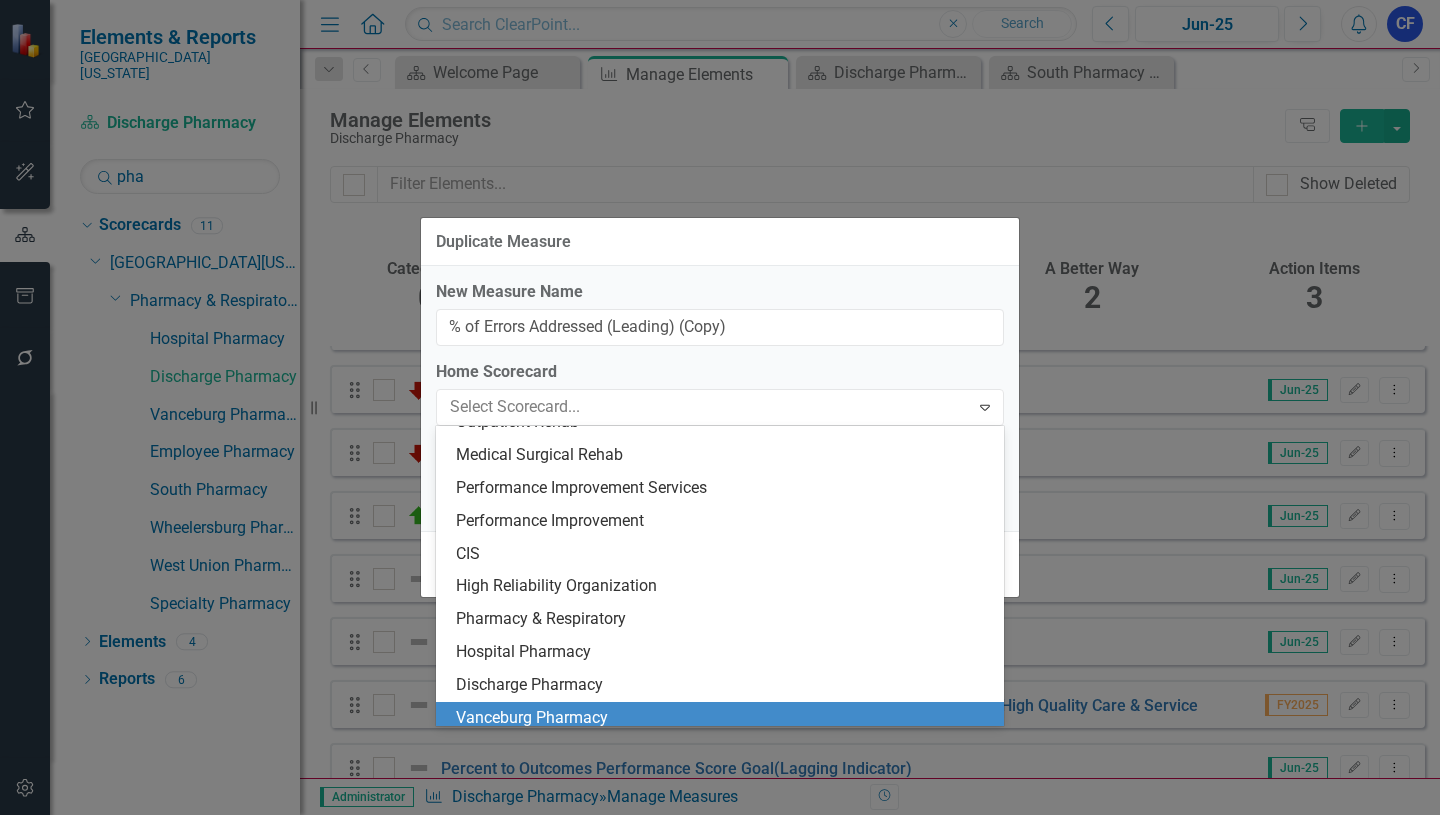 scroll, scrollTop: 4335, scrollLeft: 0, axis: vertical 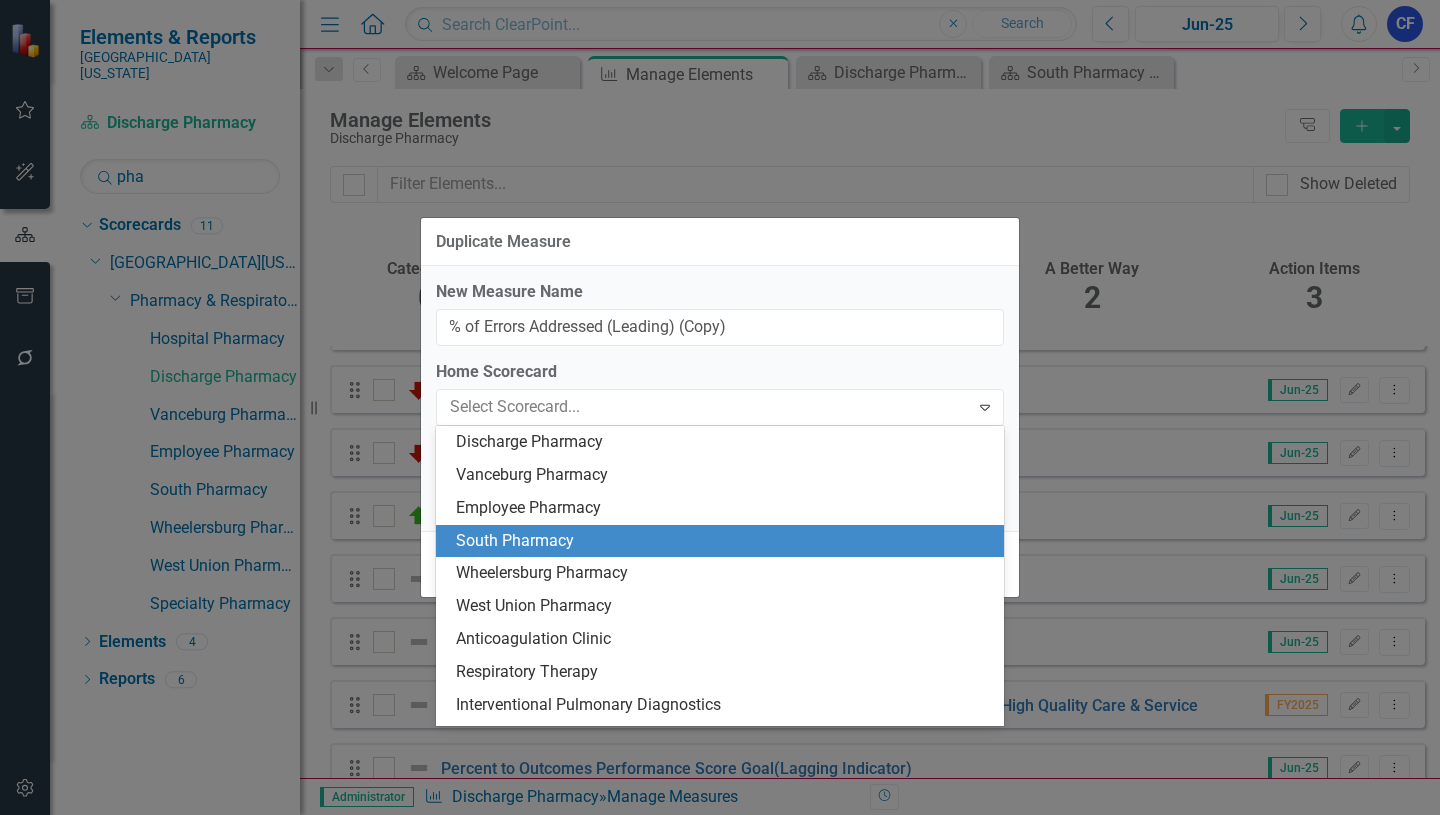 click on "South Pharmacy" at bounding box center [724, 541] 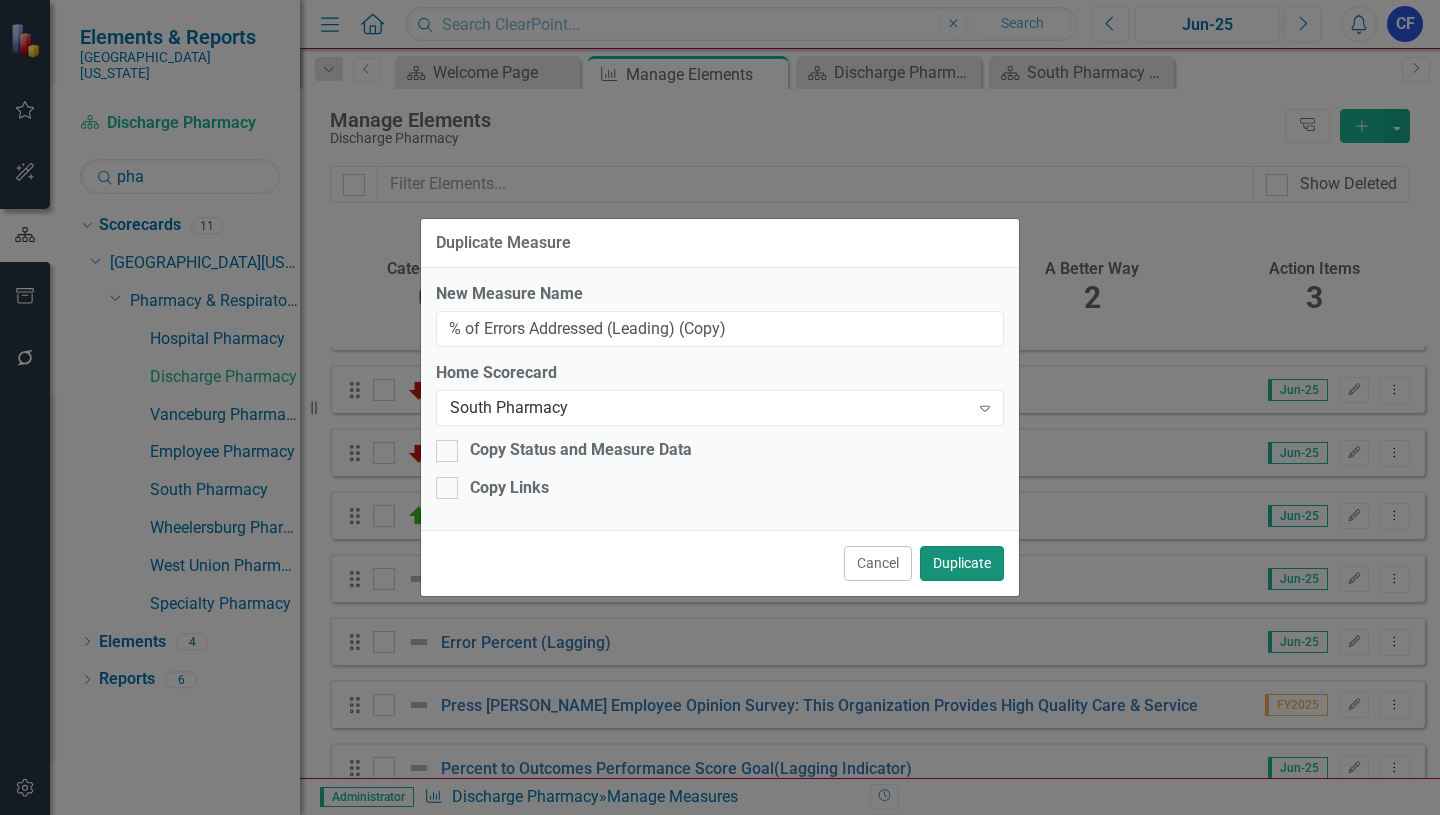 click on "Duplicate" at bounding box center (962, 563) 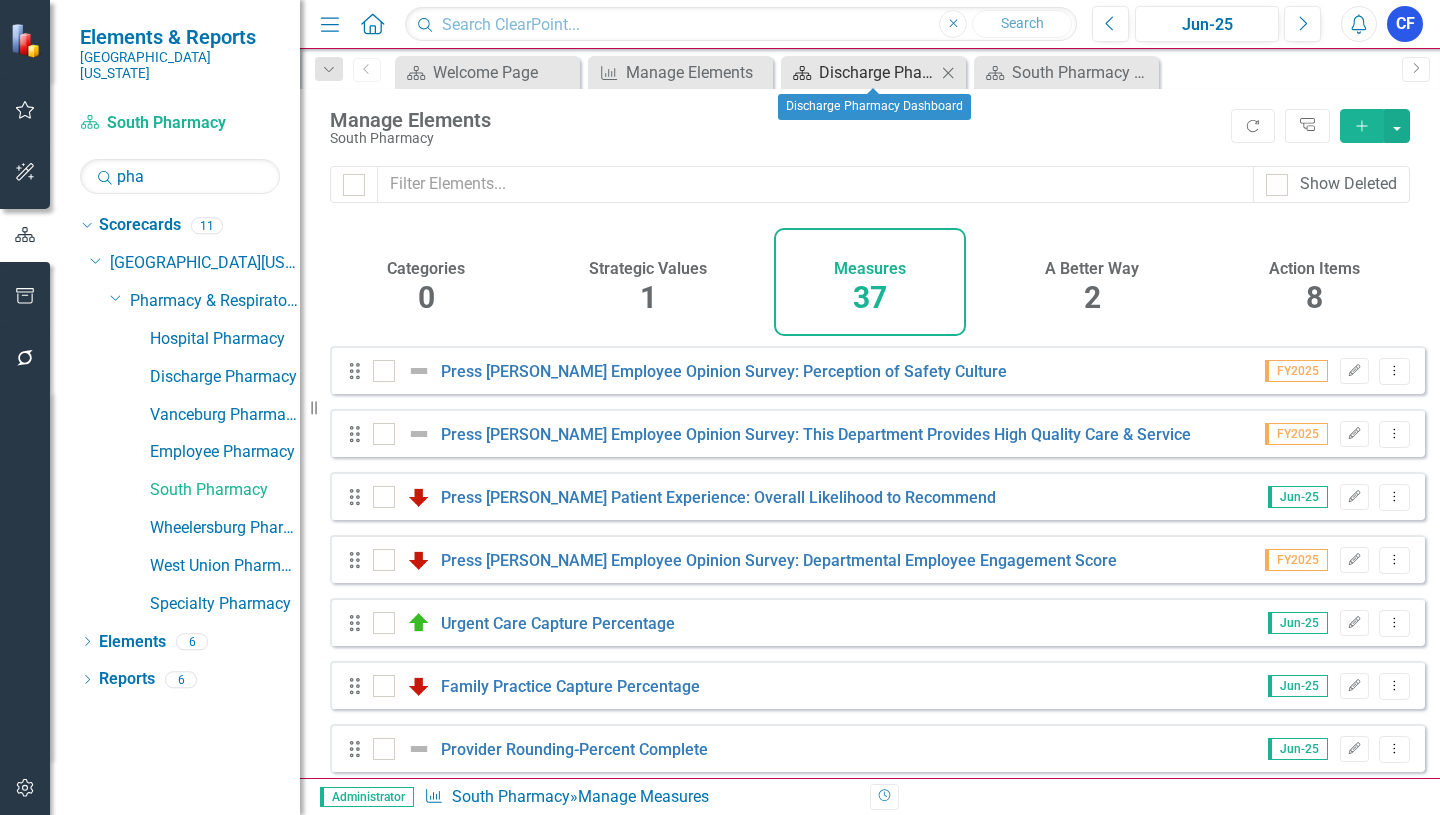 click on "Discharge Pharmacy Dashboard" at bounding box center (877, 72) 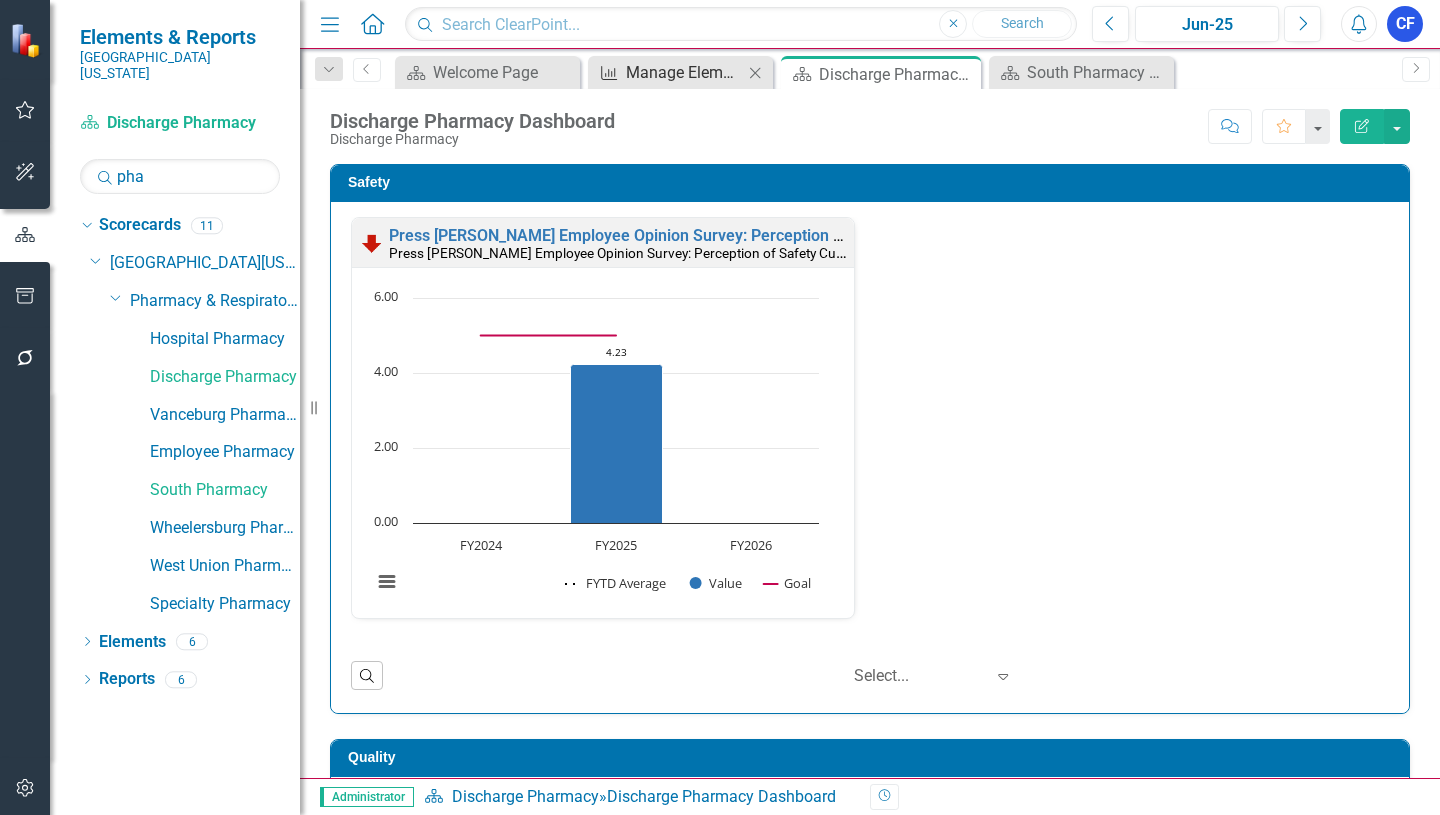 click on "Manage Elements" at bounding box center [684, 72] 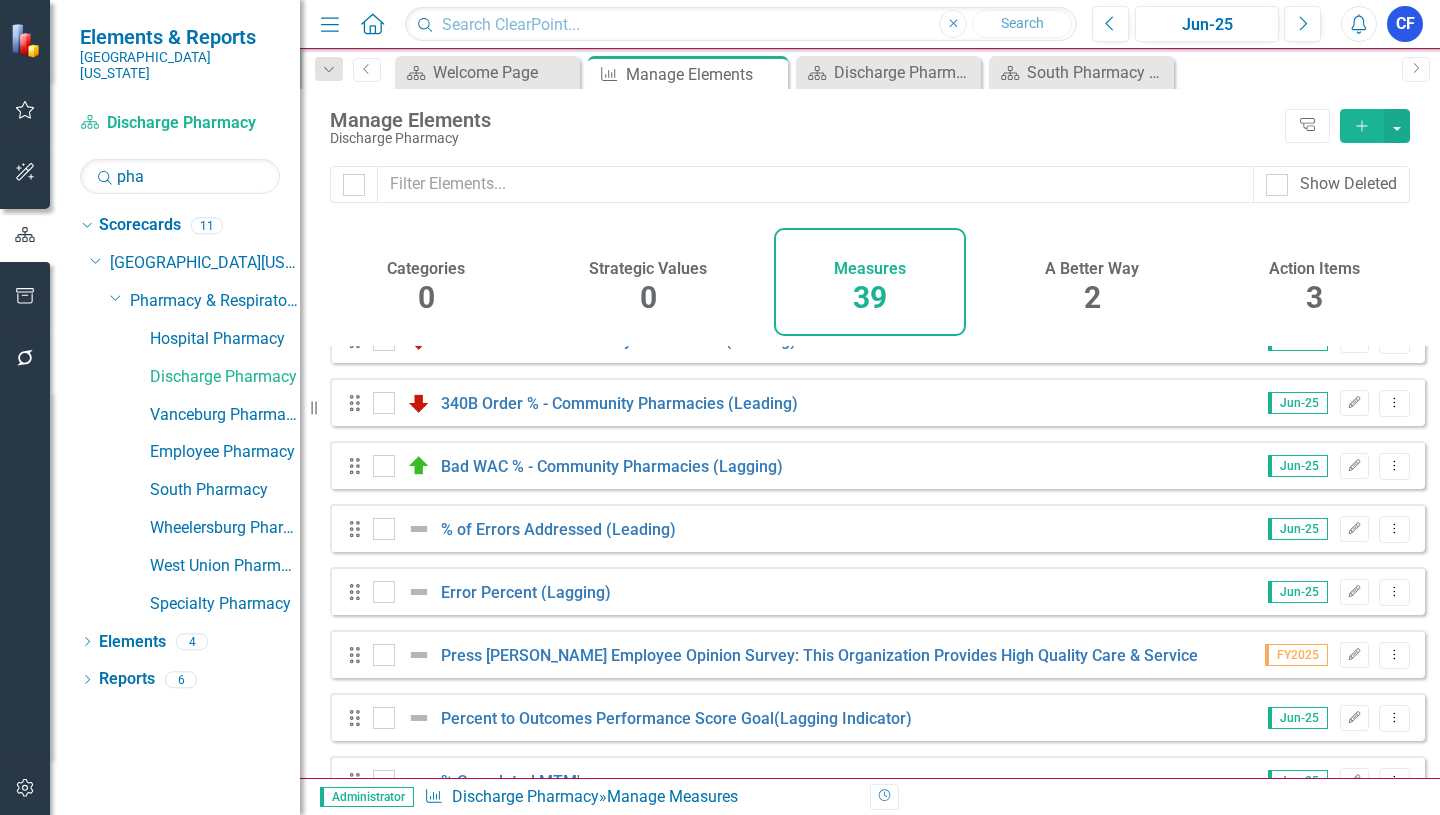 scroll, scrollTop: 900, scrollLeft: 0, axis: vertical 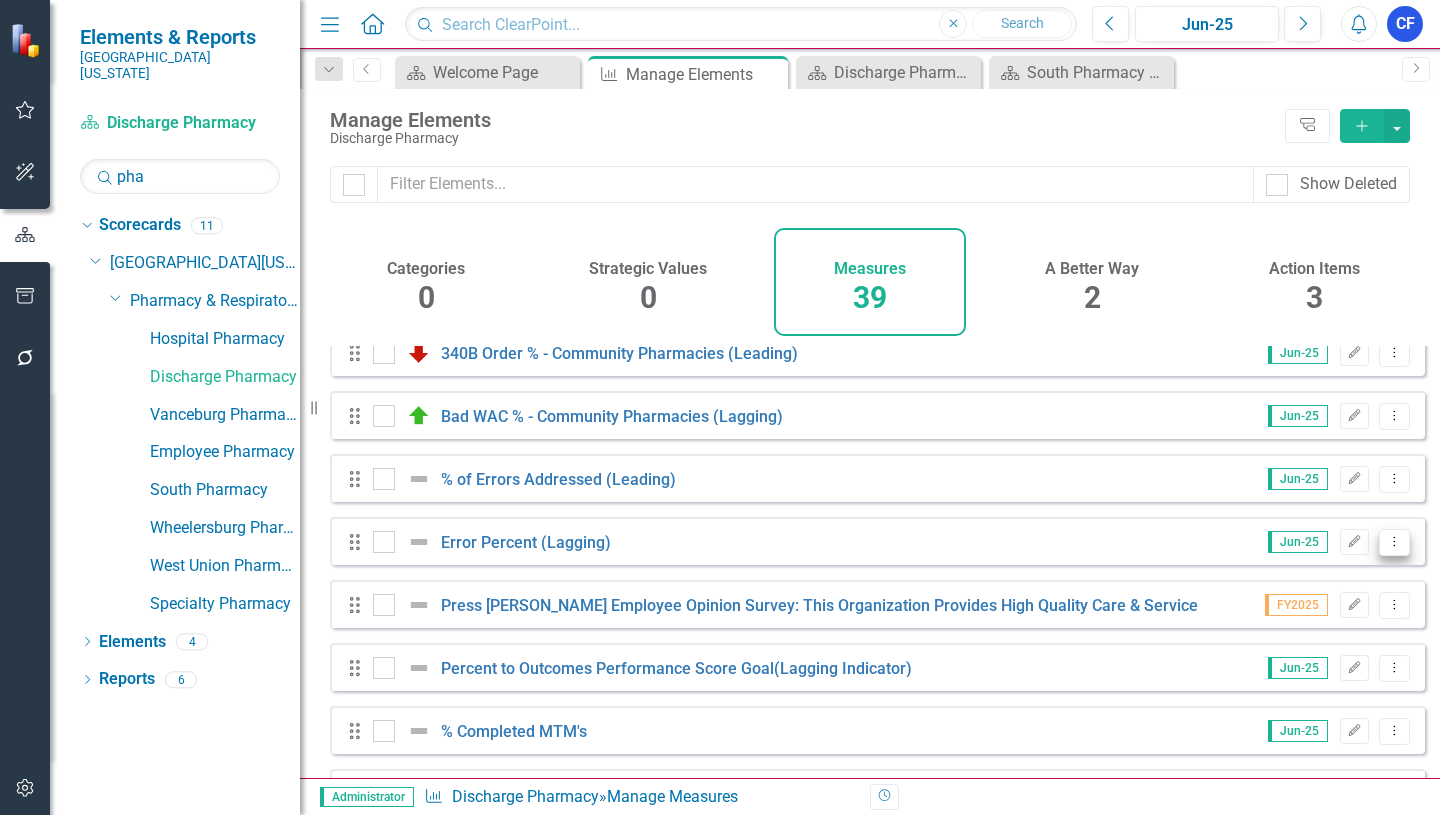 click on "Dropdown Menu" 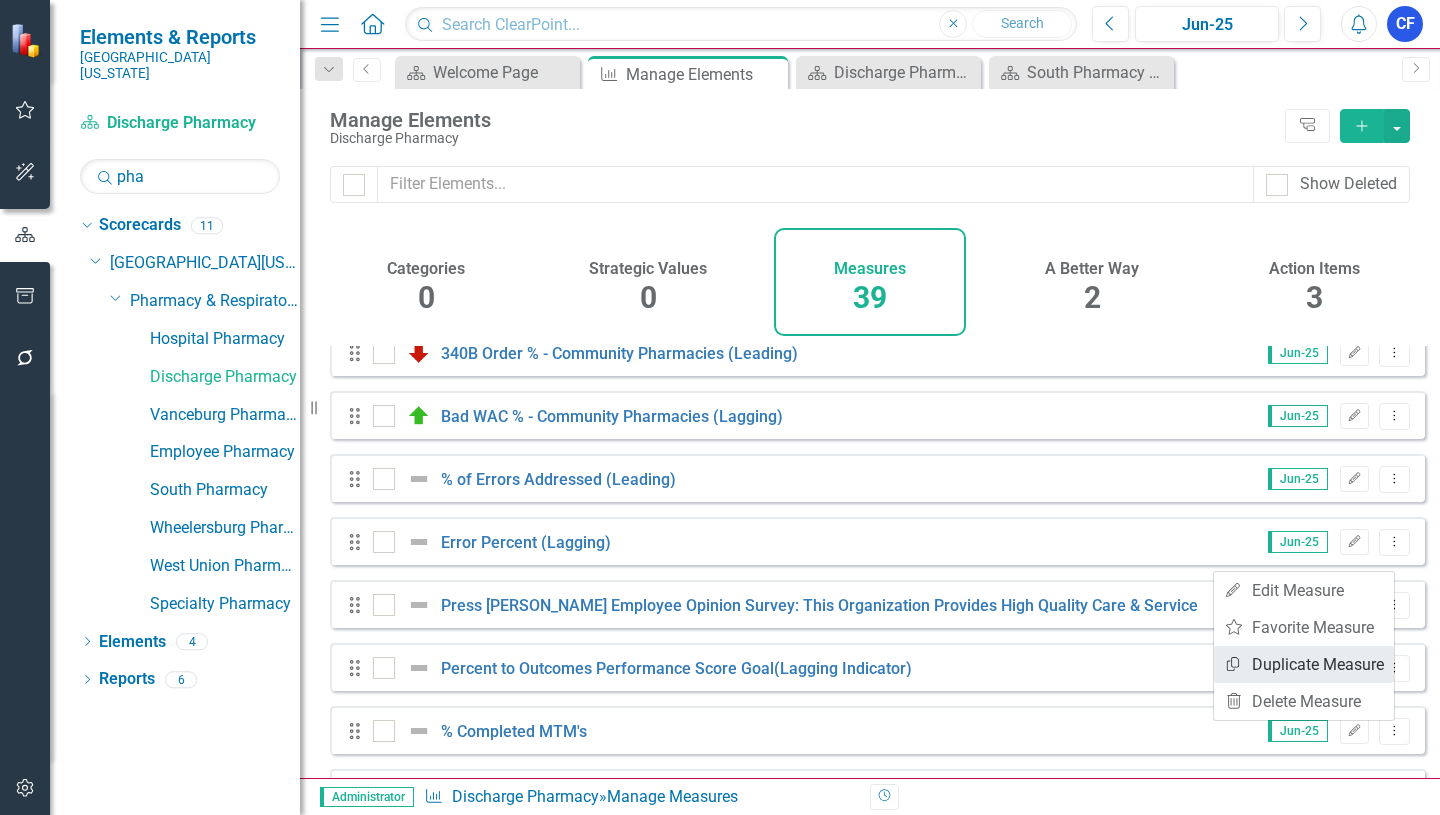 click on "Copy Duplicate Measure" at bounding box center (1304, 664) 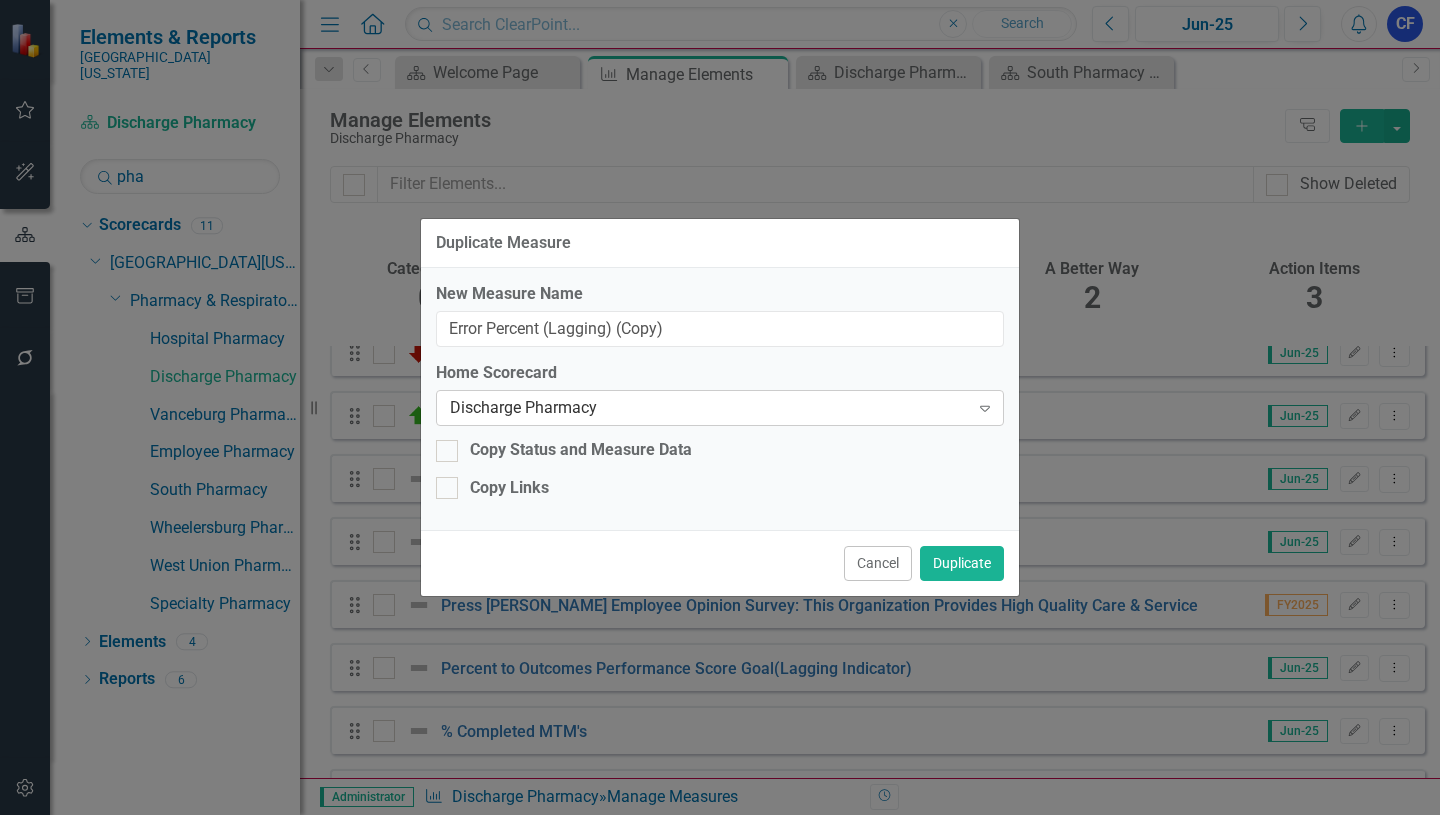 click on "Expand" 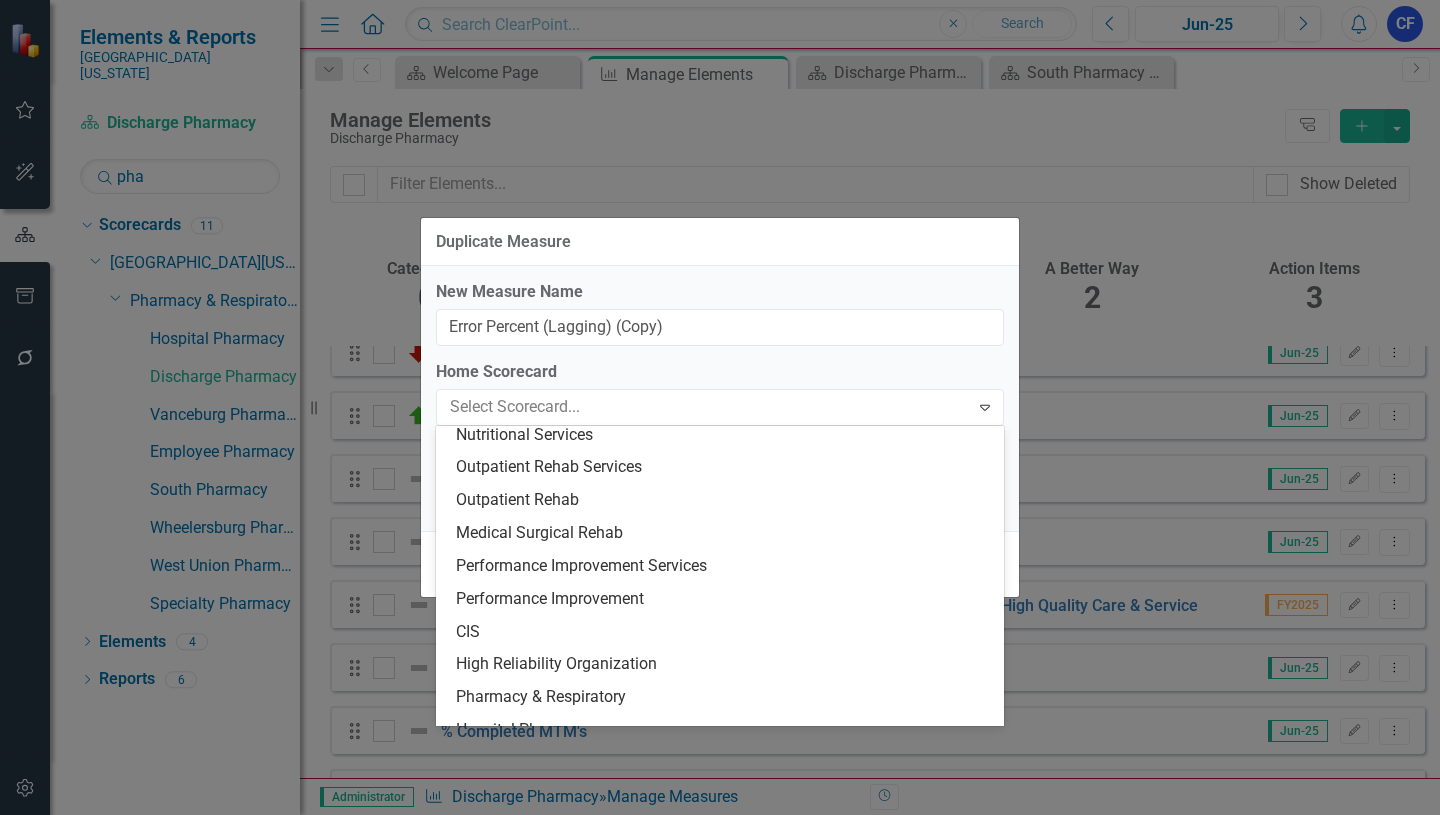scroll, scrollTop: 4335, scrollLeft: 0, axis: vertical 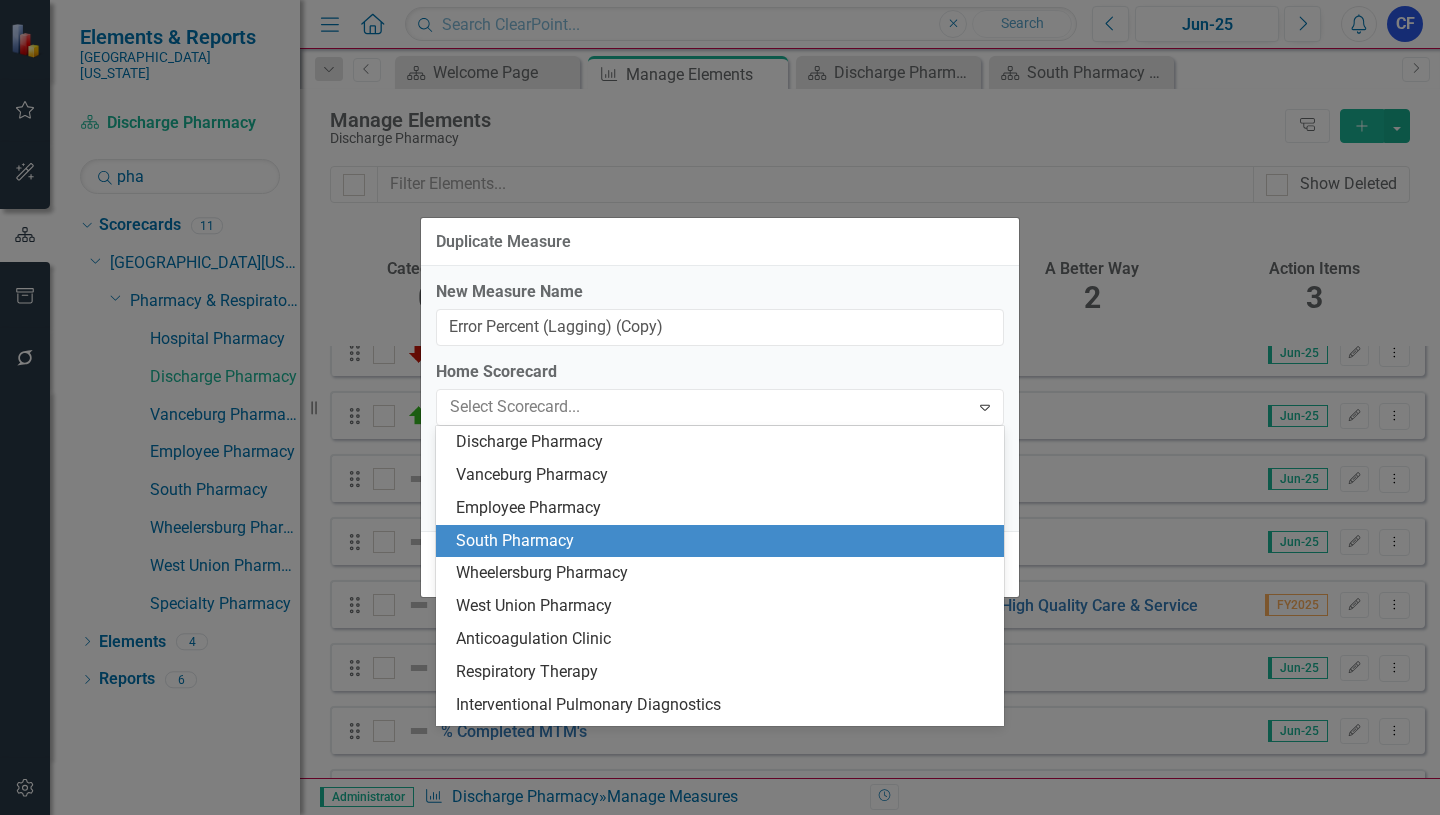 click on "South Pharmacy" at bounding box center (724, 541) 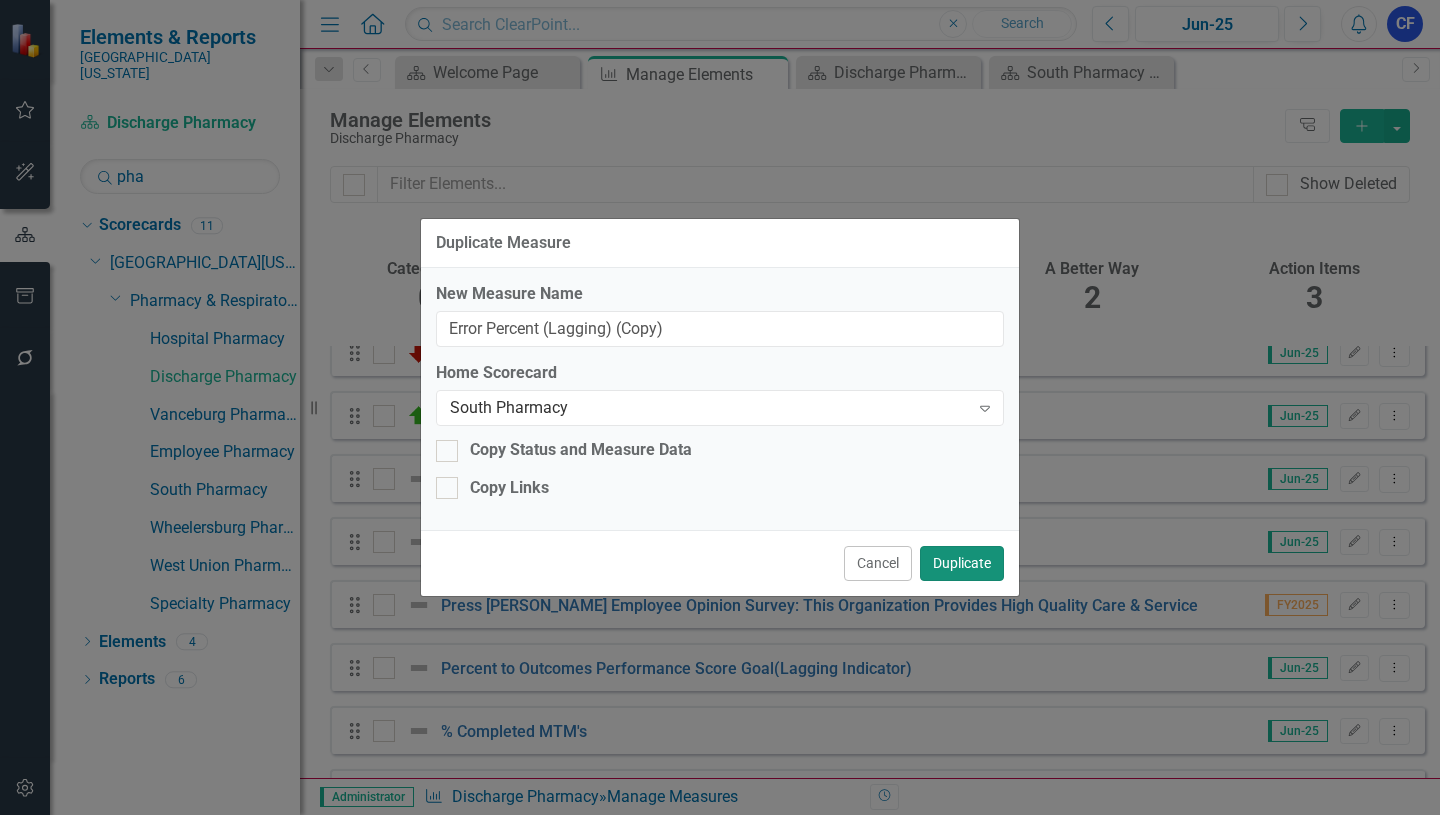 click on "Duplicate" at bounding box center [962, 563] 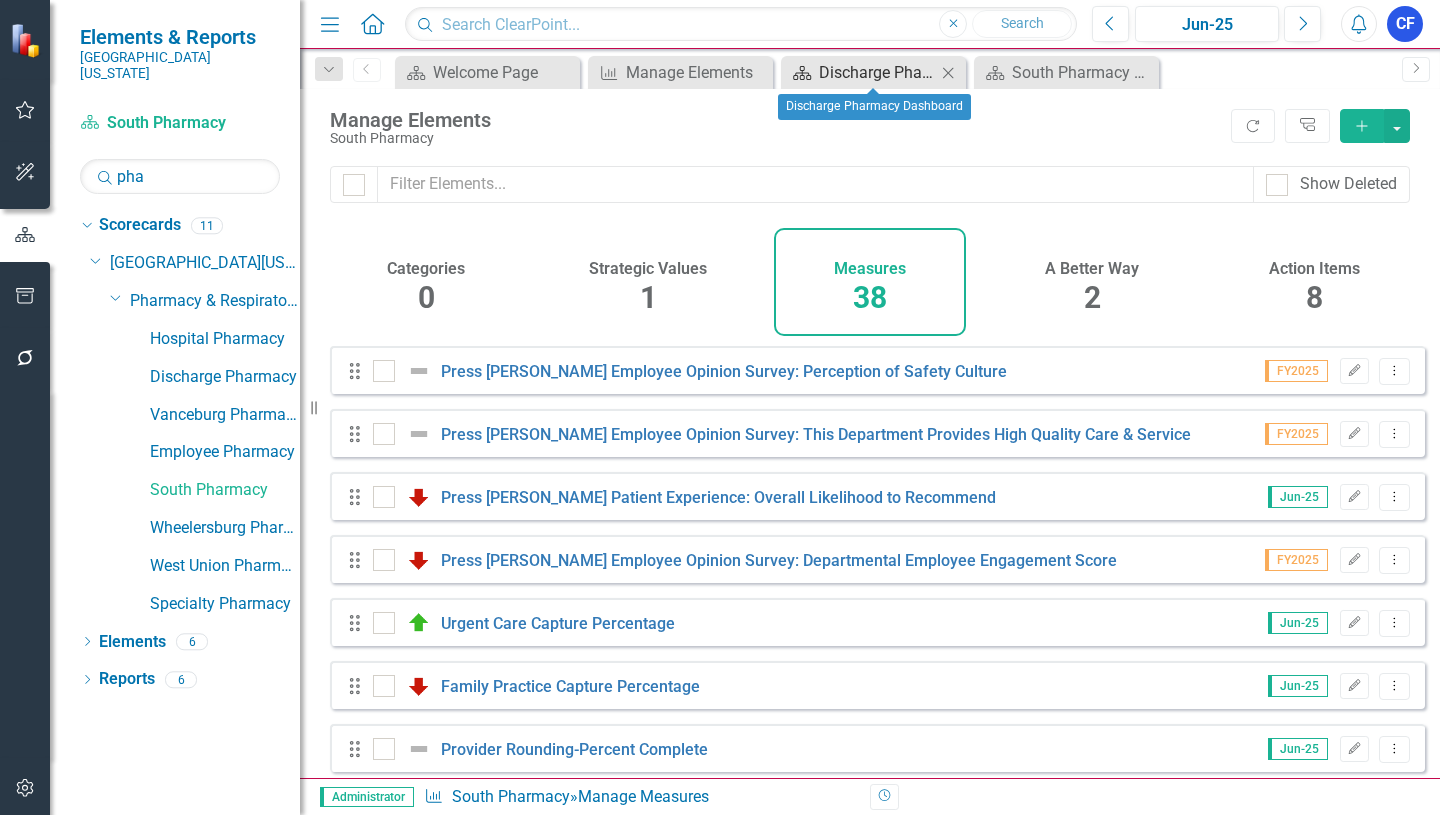 click on "Discharge Pharmacy Dashboard" at bounding box center [877, 72] 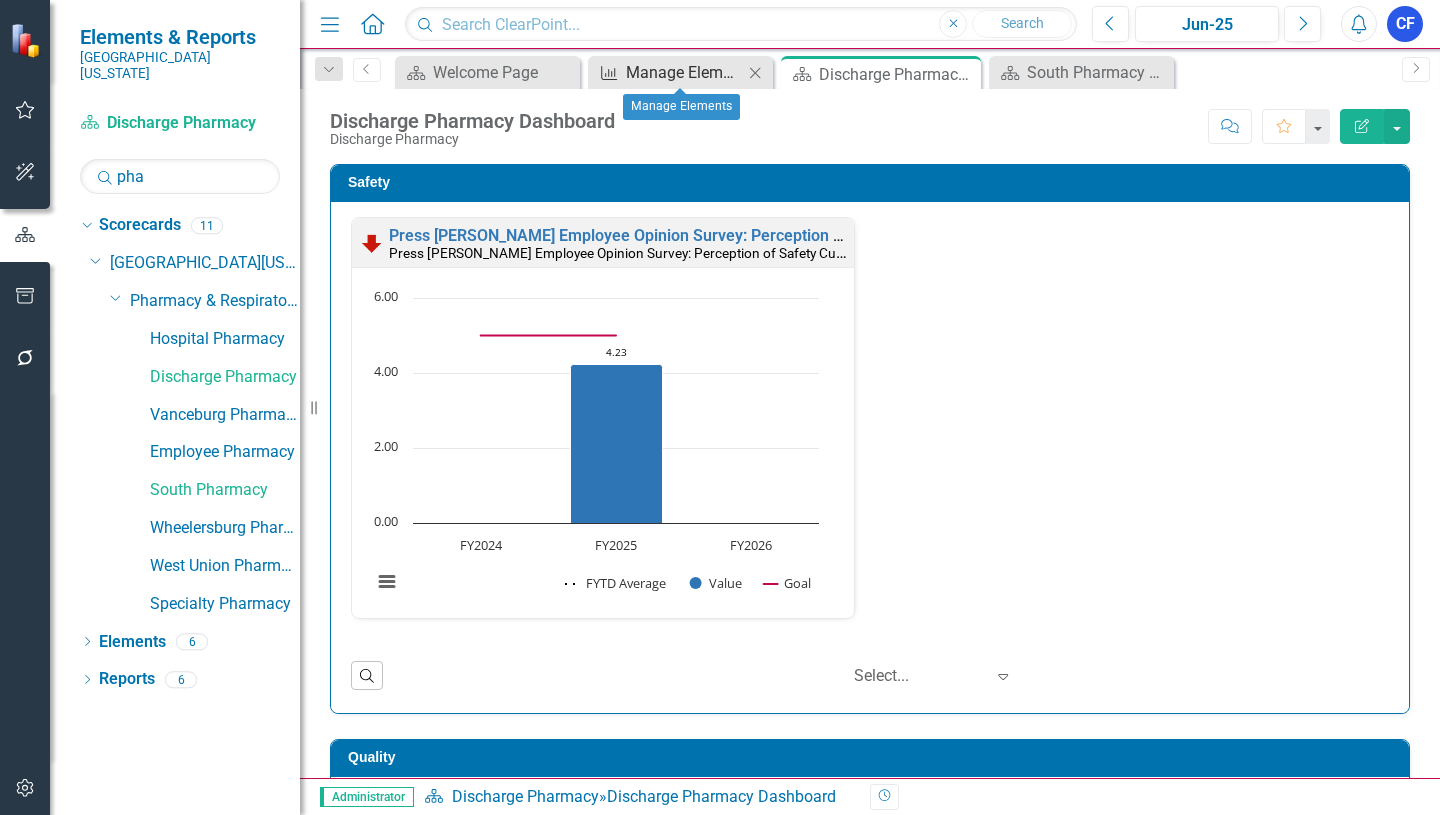click on "Manage Elements" at bounding box center (684, 72) 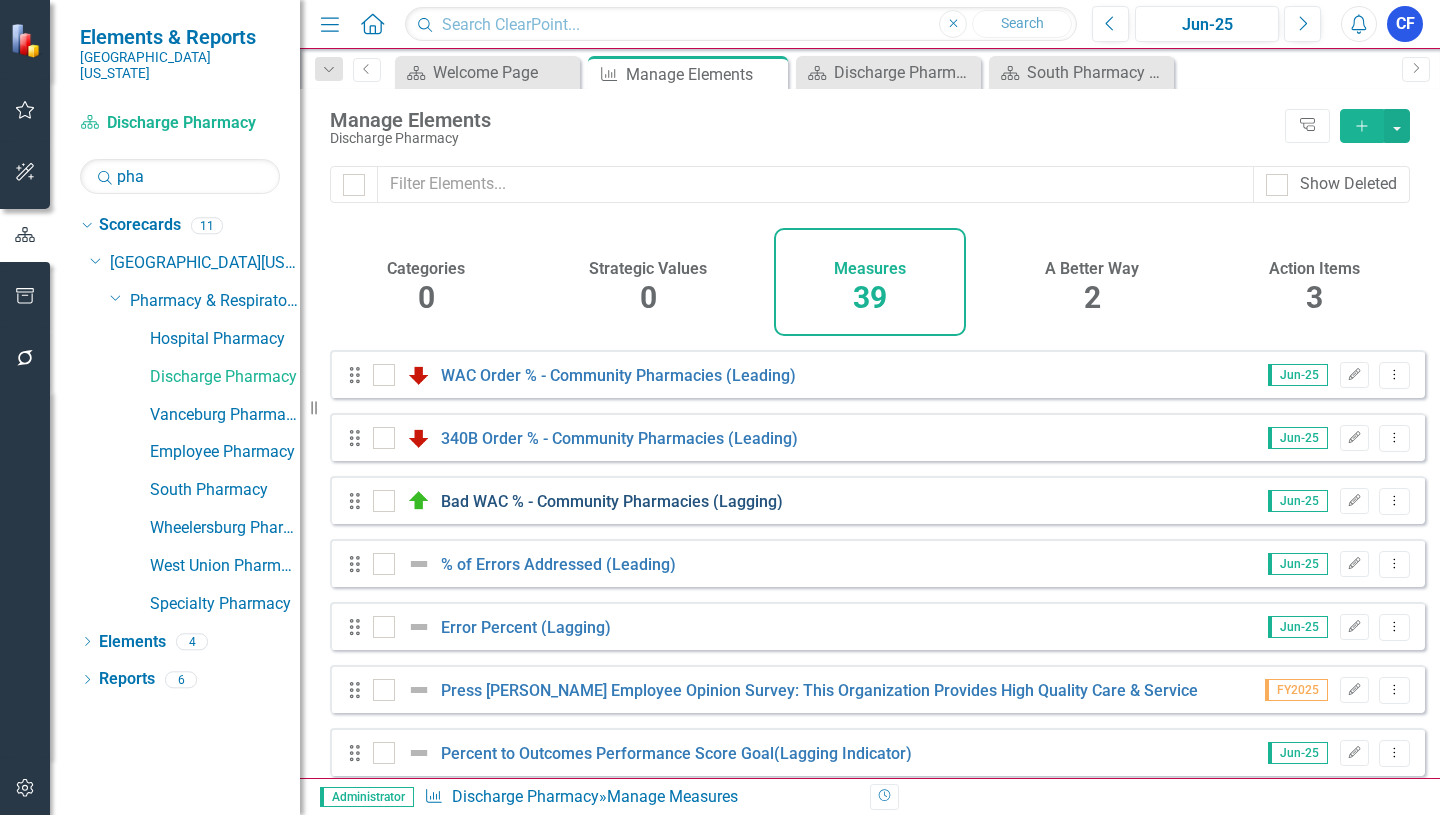 scroll, scrollTop: 900, scrollLeft: 0, axis: vertical 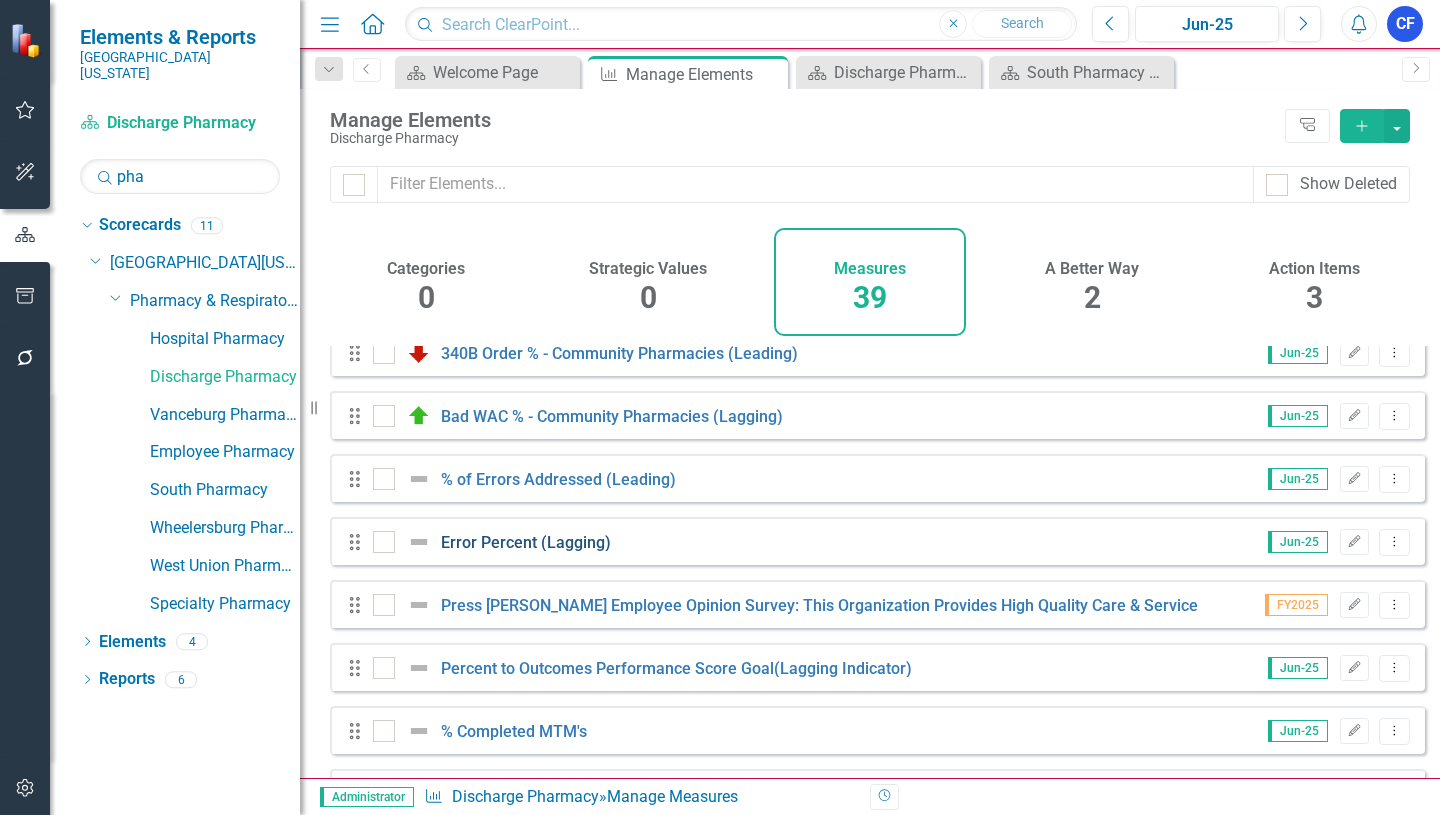 click on "Error Percent (Lagging)" at bounding box center (526, 542) 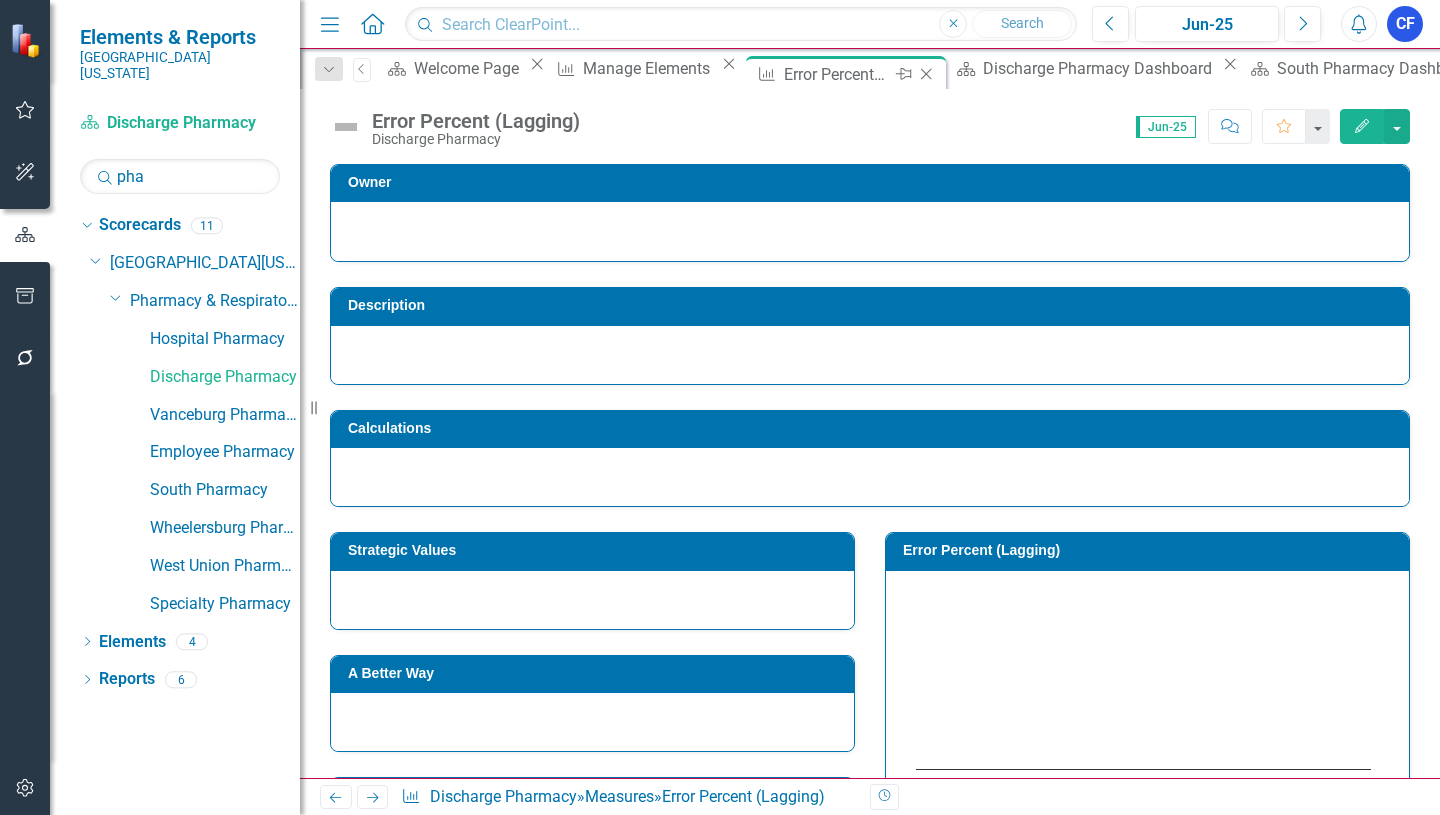 click on "Close" 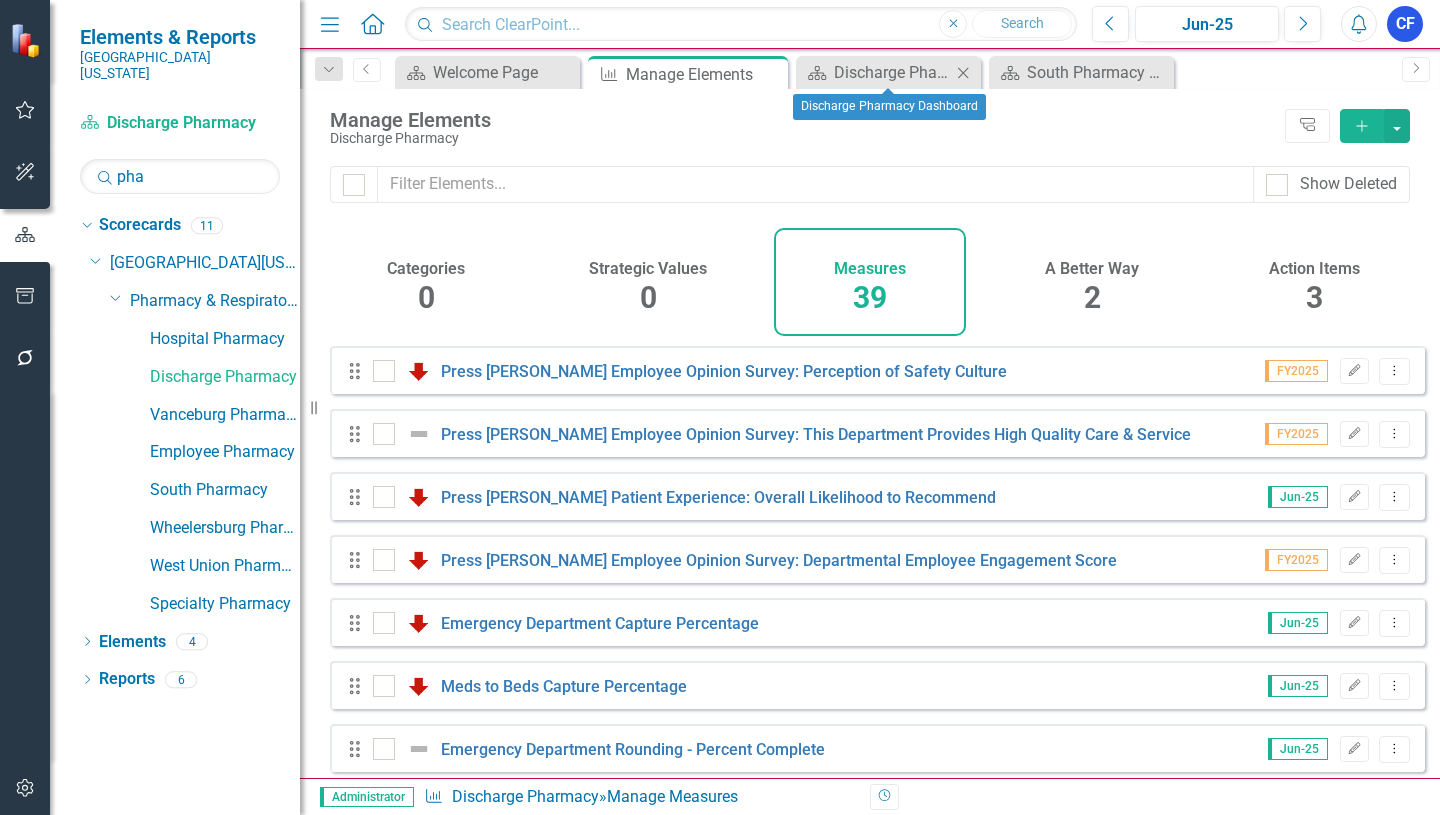 click 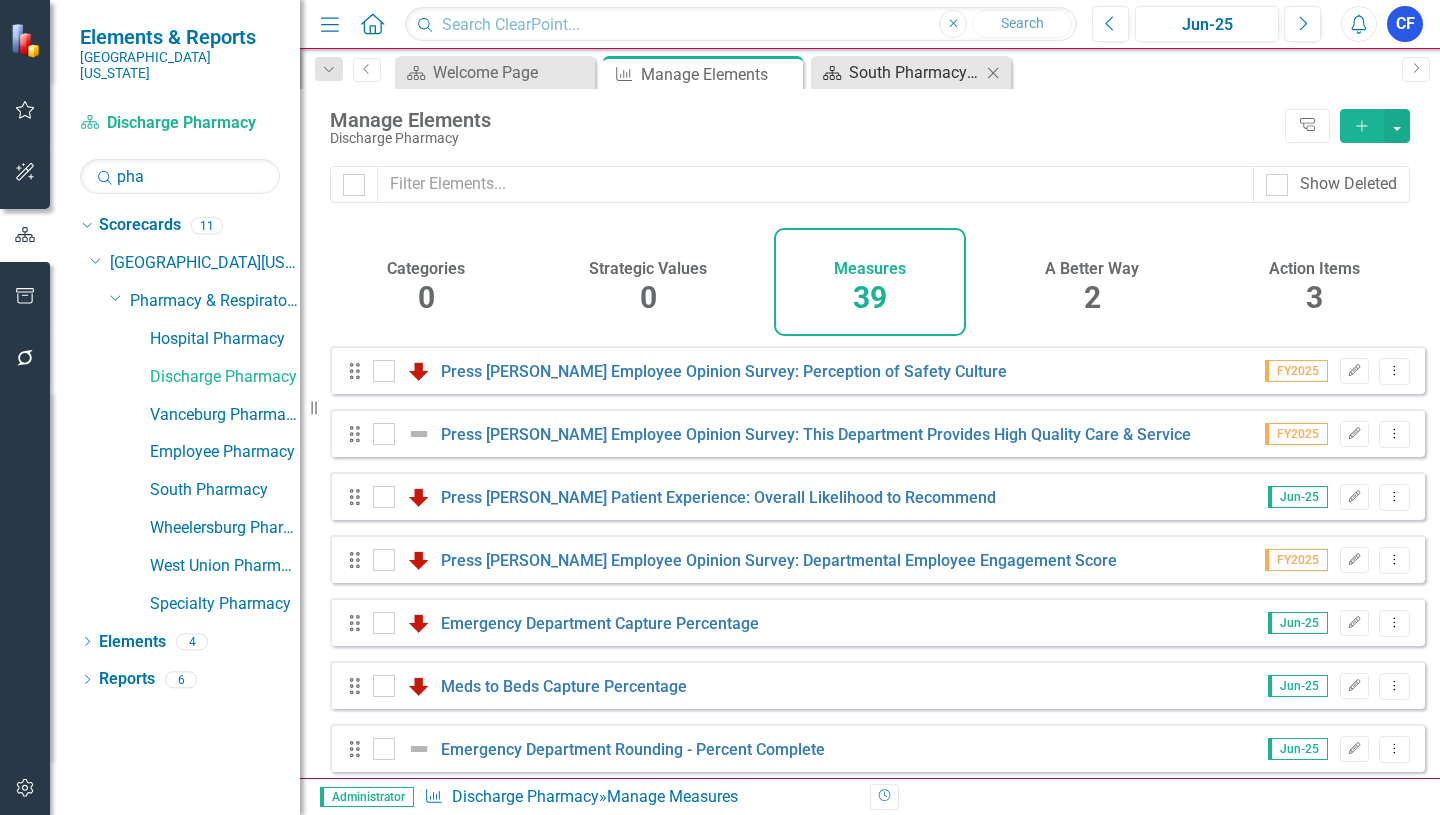 click on "South Pharmacy Dashboard" at bounding box center (915, 72) 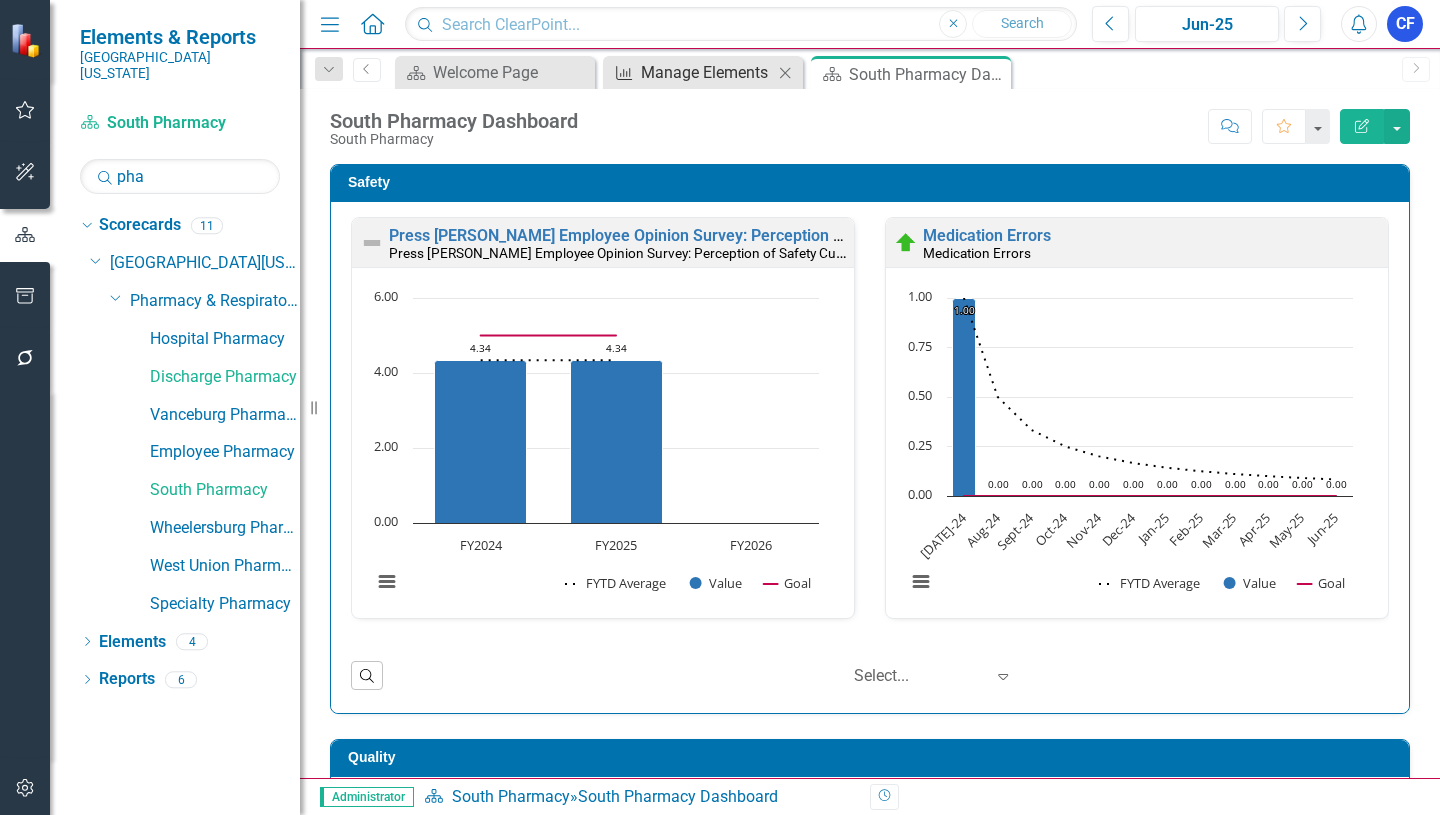 click on "Manage Elements" at bounding box center (707, 72) 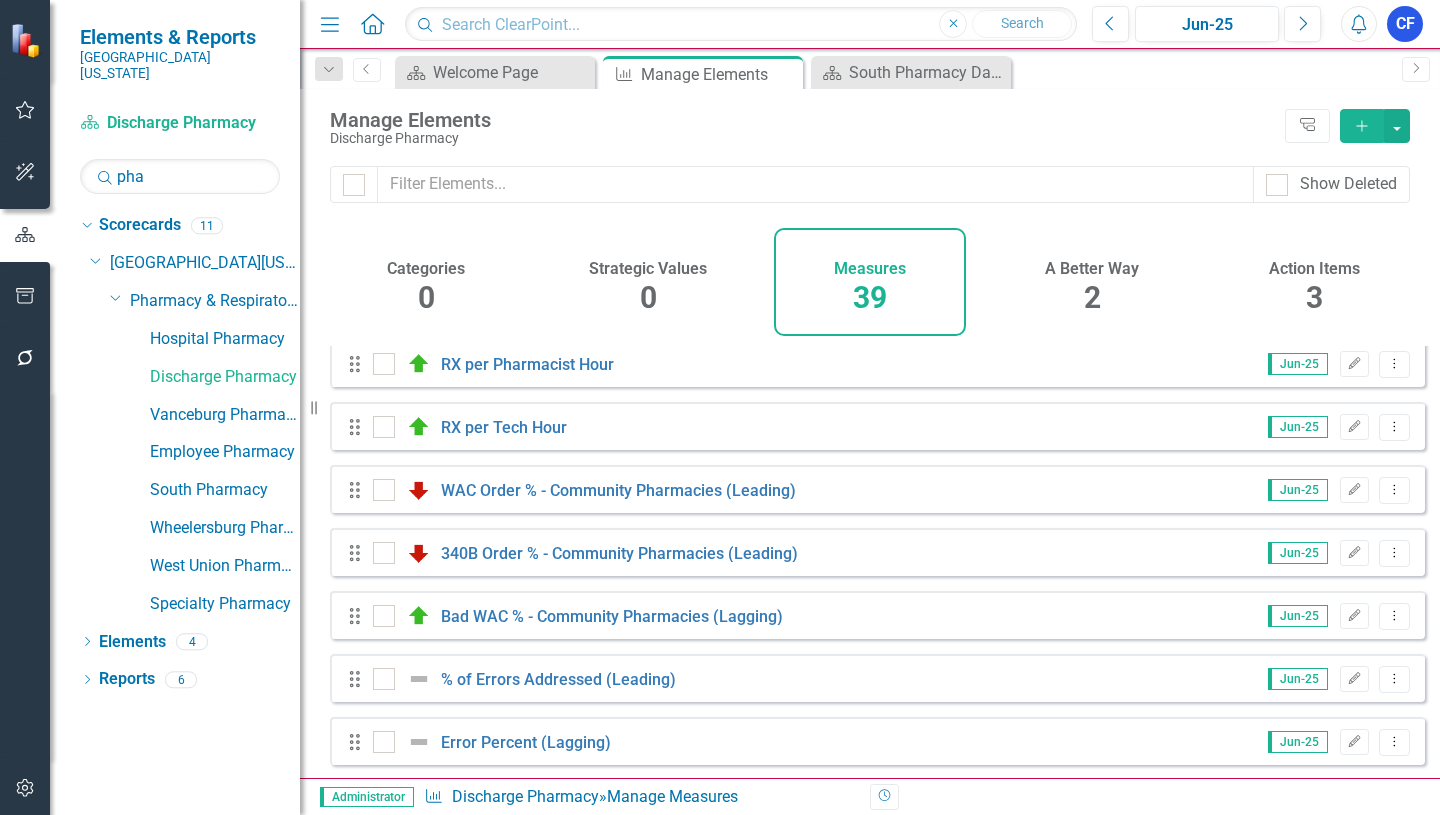 scroll, scrollTop: 800, scrollLeft: 0, axis: vertical 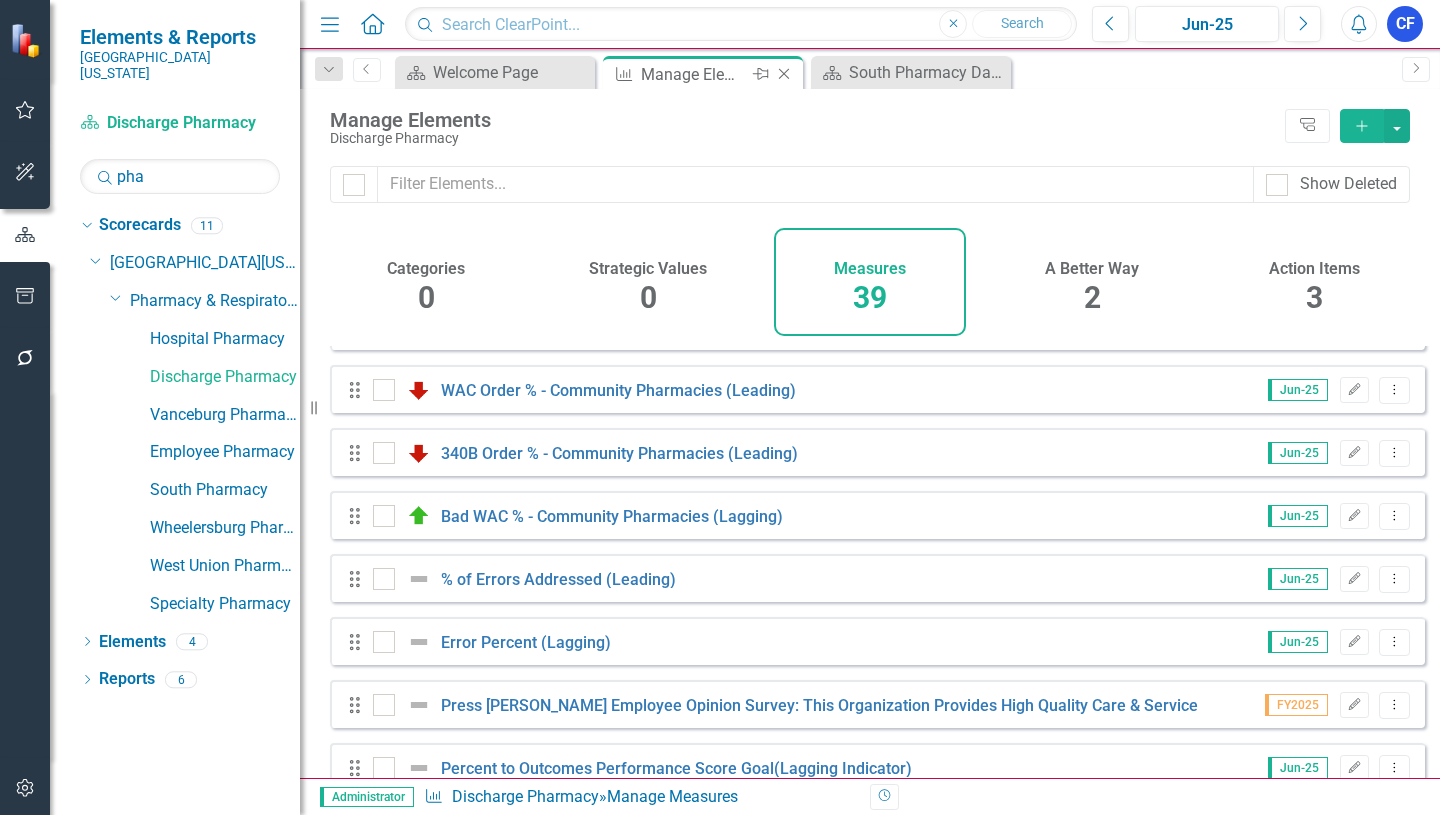 click on "Close" 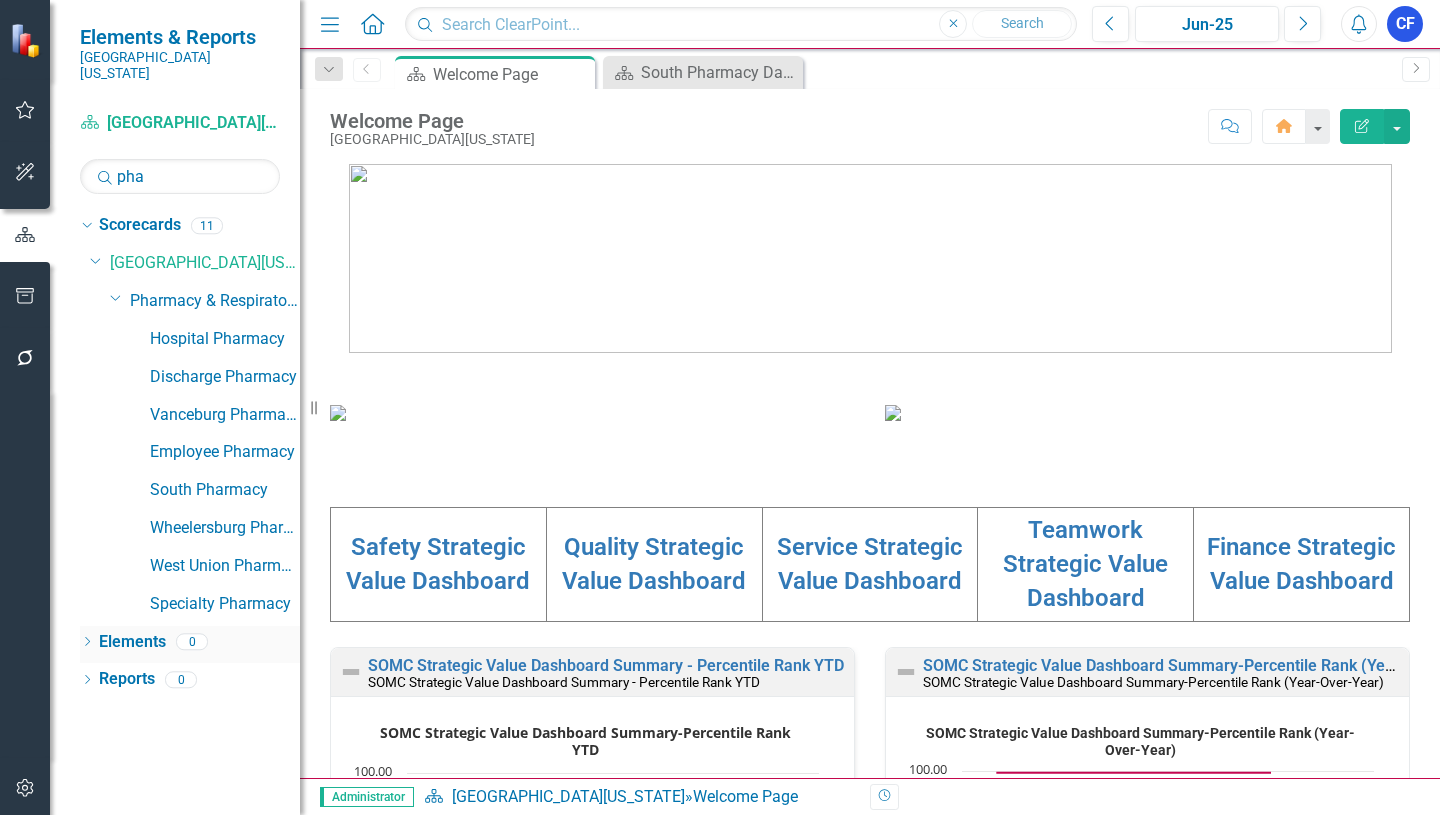 click on "Elements" at bounding box center (132, 642) 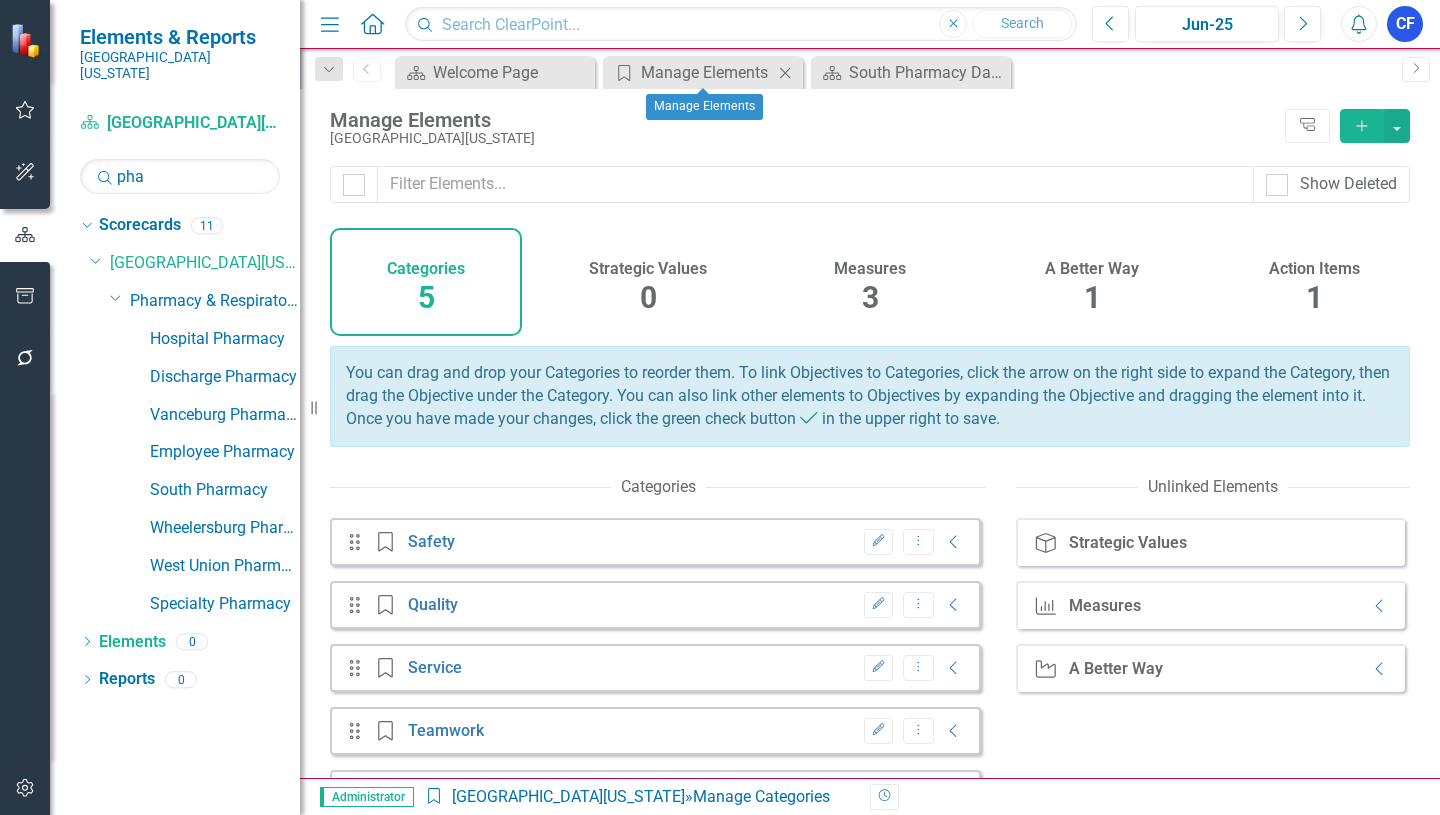click on "Close" 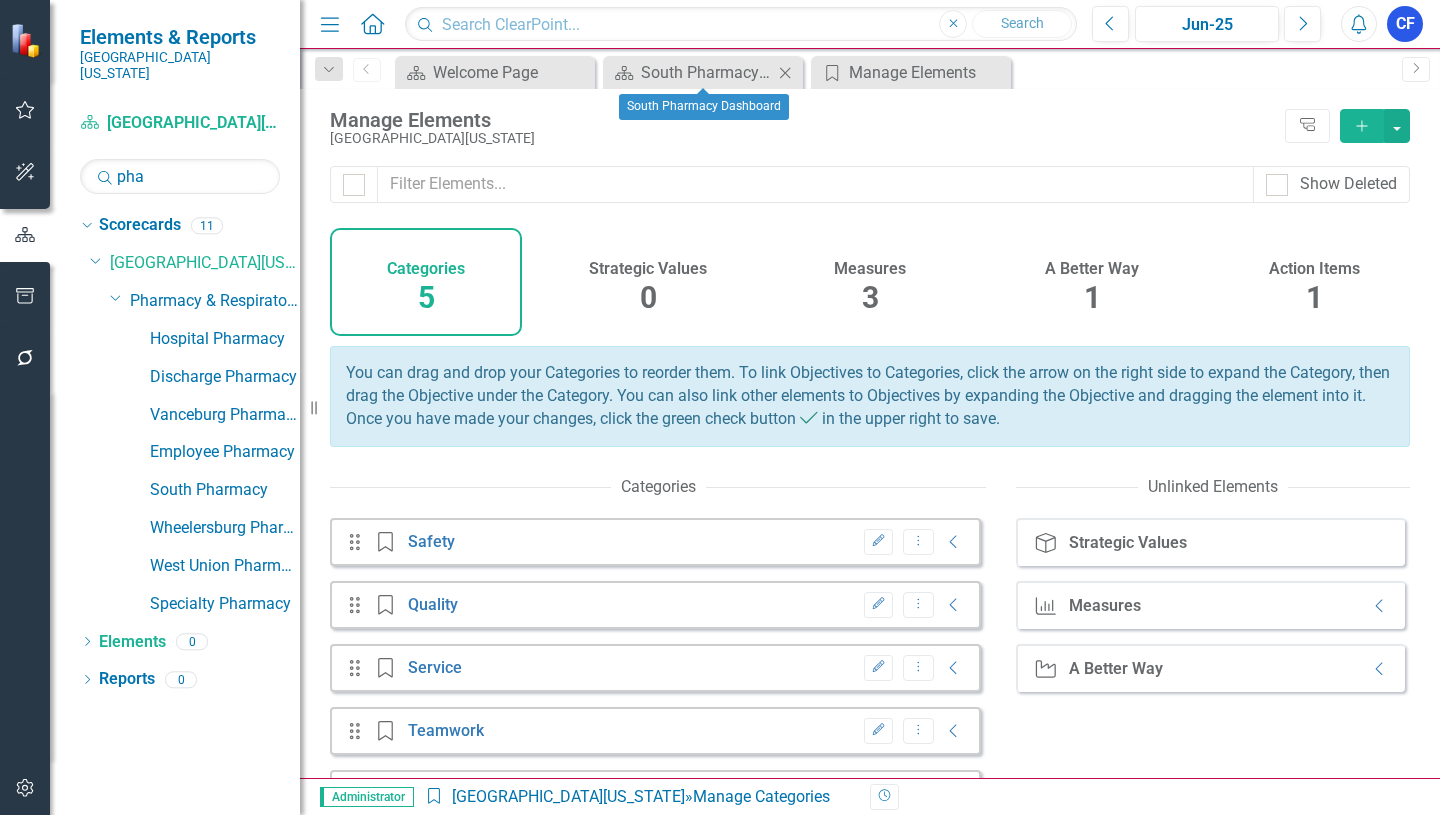click on "Close" 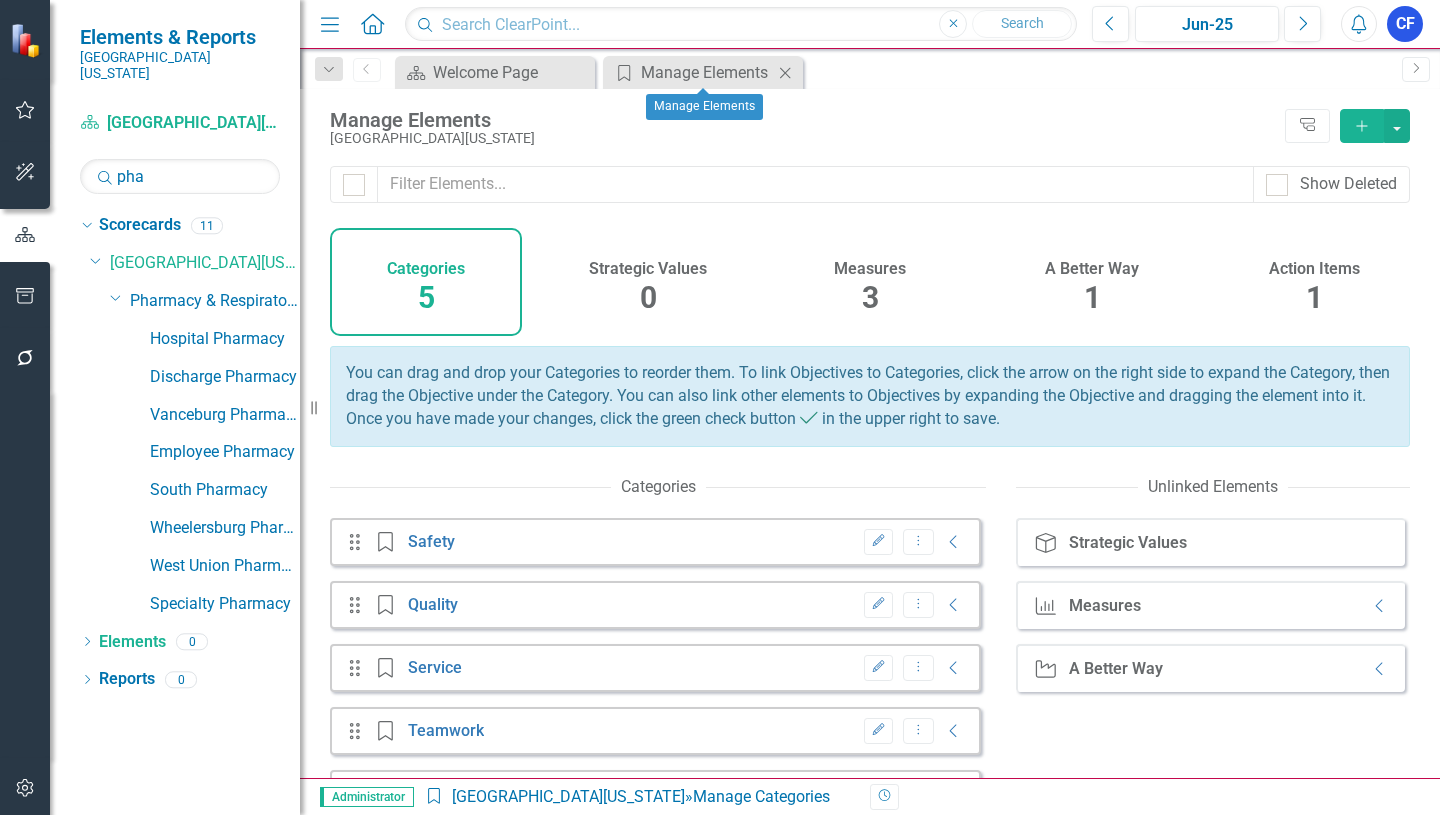 click on "Close" 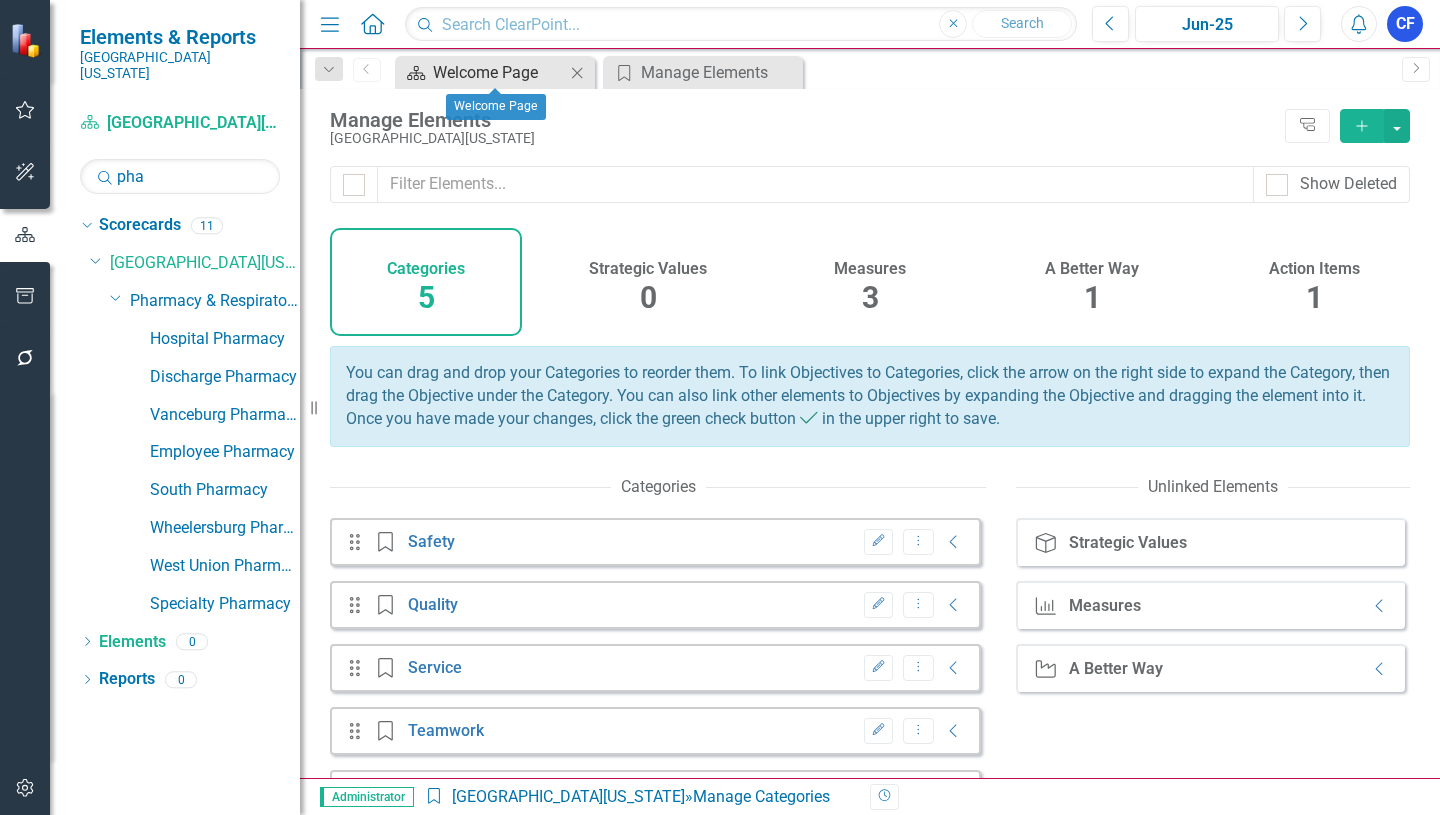 click on "Welcome Page" at bounding box center [499, 72] 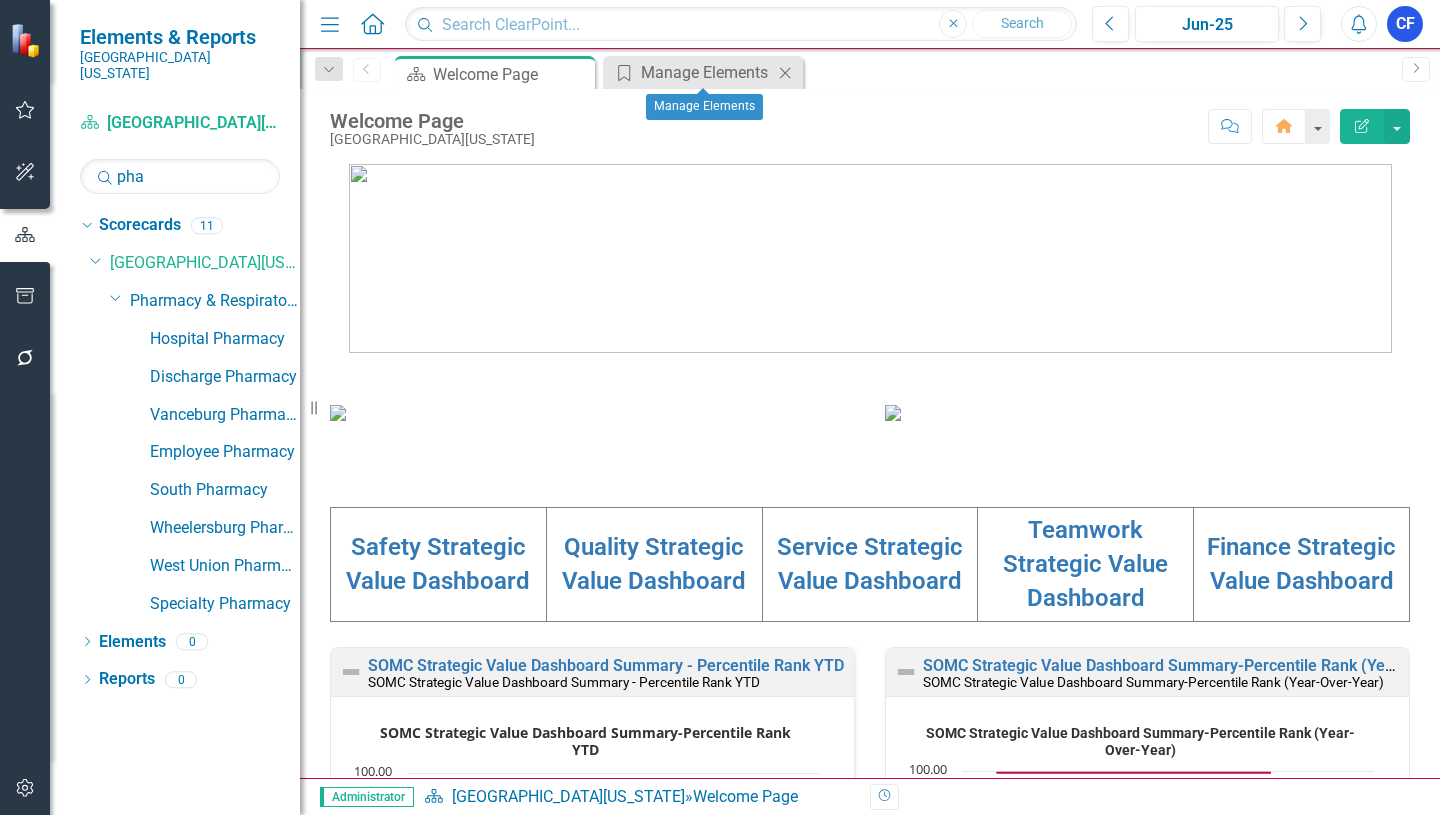 click on "Close" 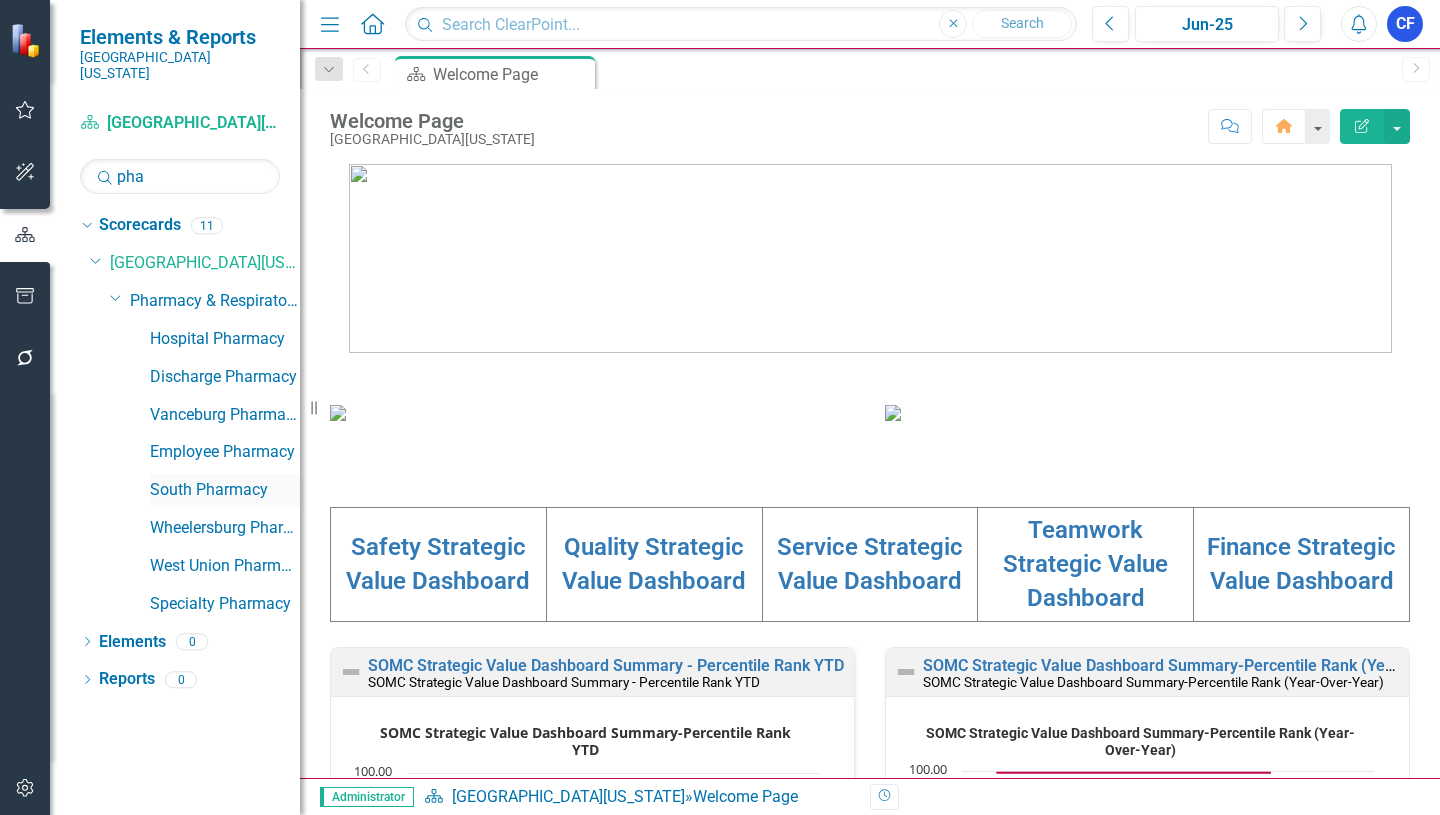 click on "South Pharmacy" at bounding box center (225, 490) 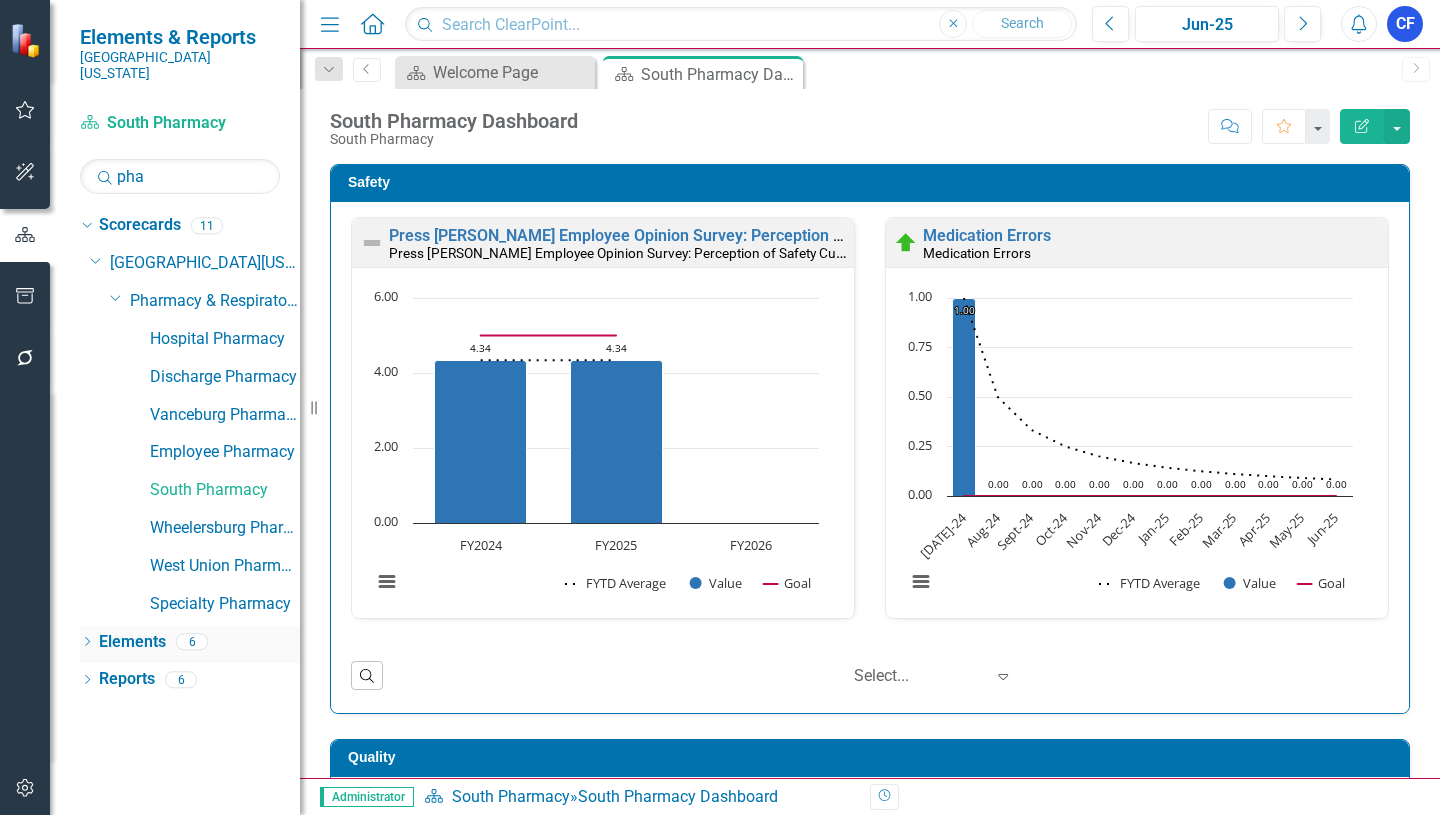 click on "Elements" at bounding box center (132, 642) 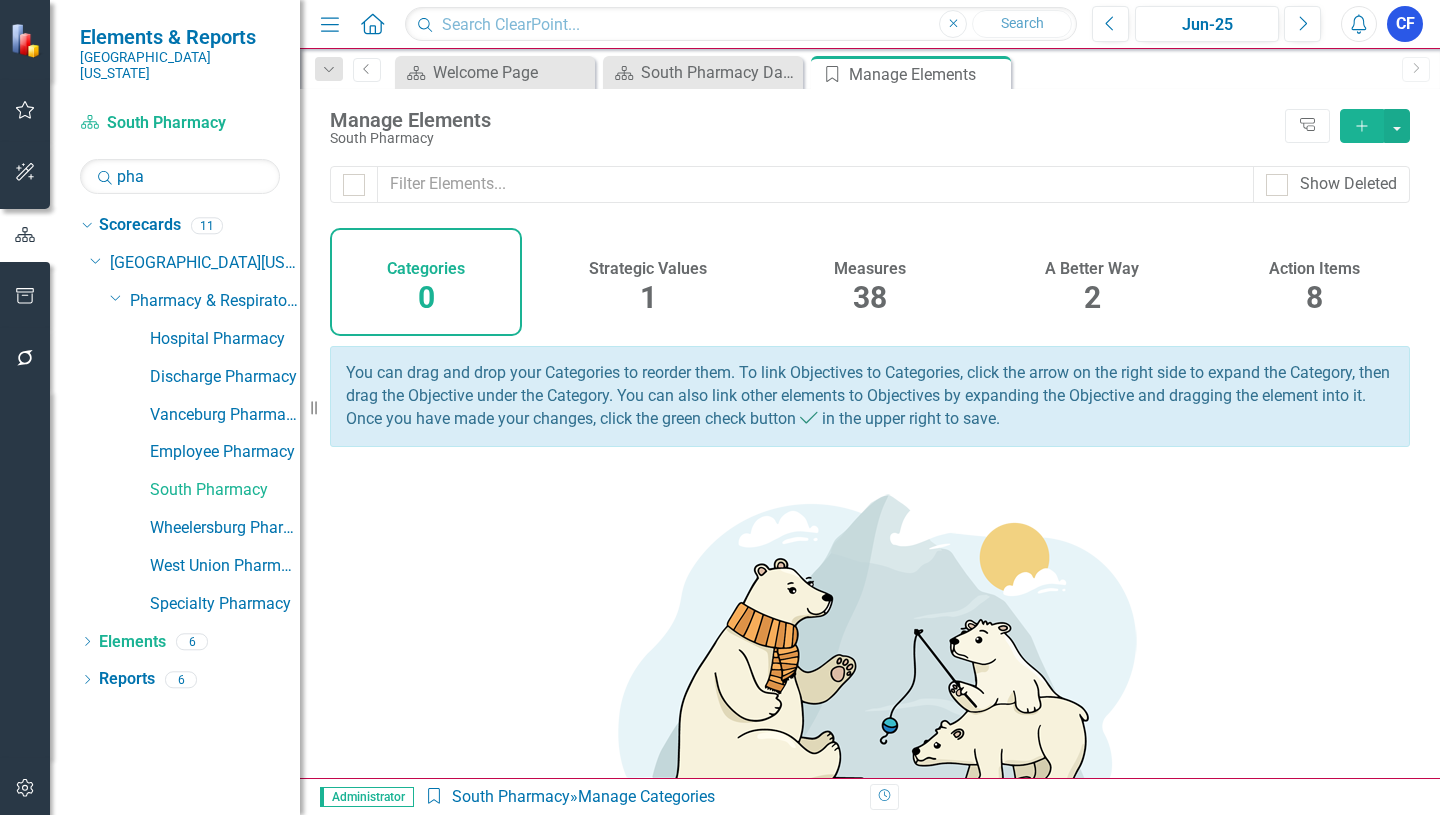 click on "Measures" at bounding box center [870, 269] 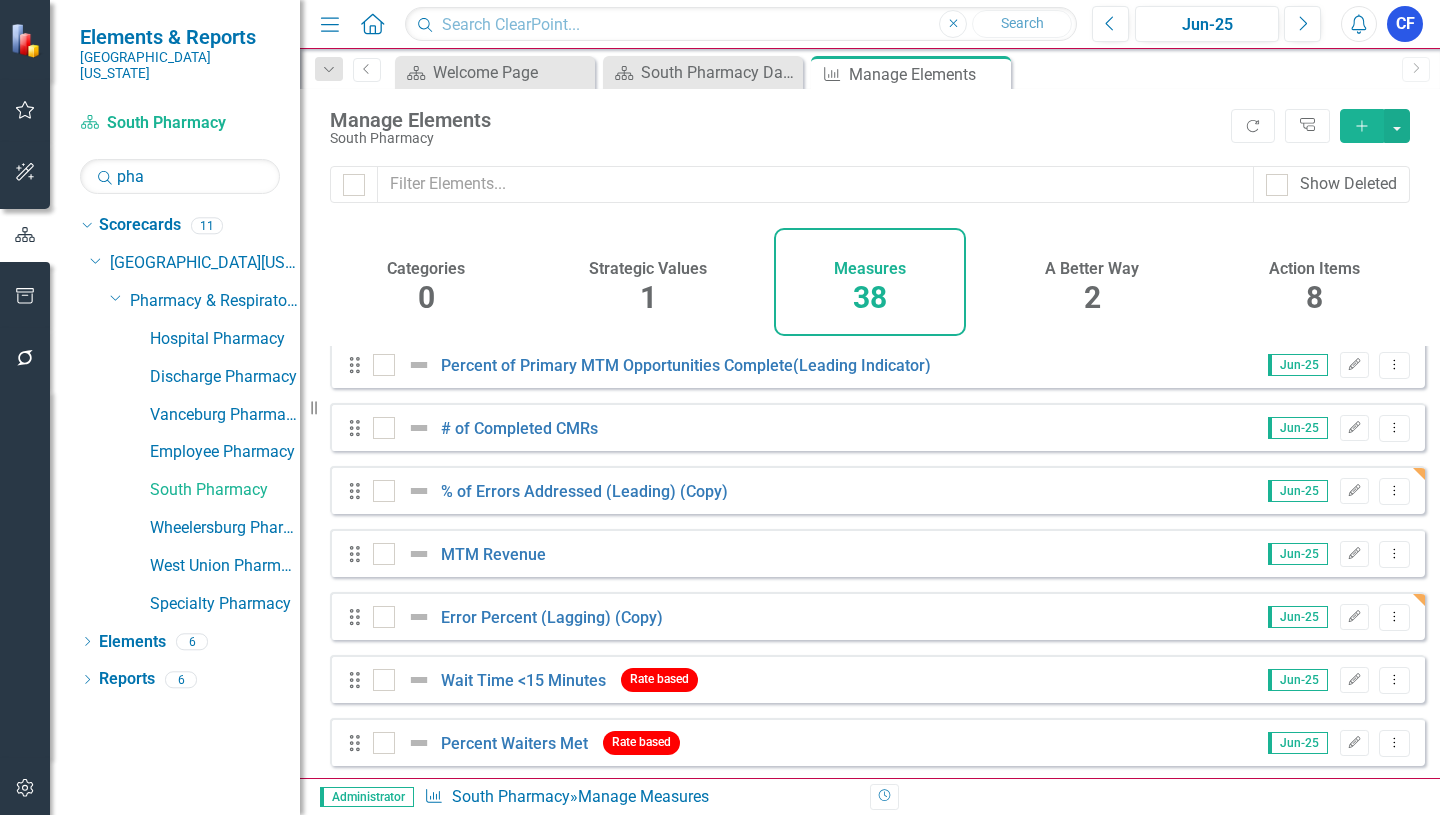 scroll, scrollTop: 877, scrollLeft: 0, axis: vertical 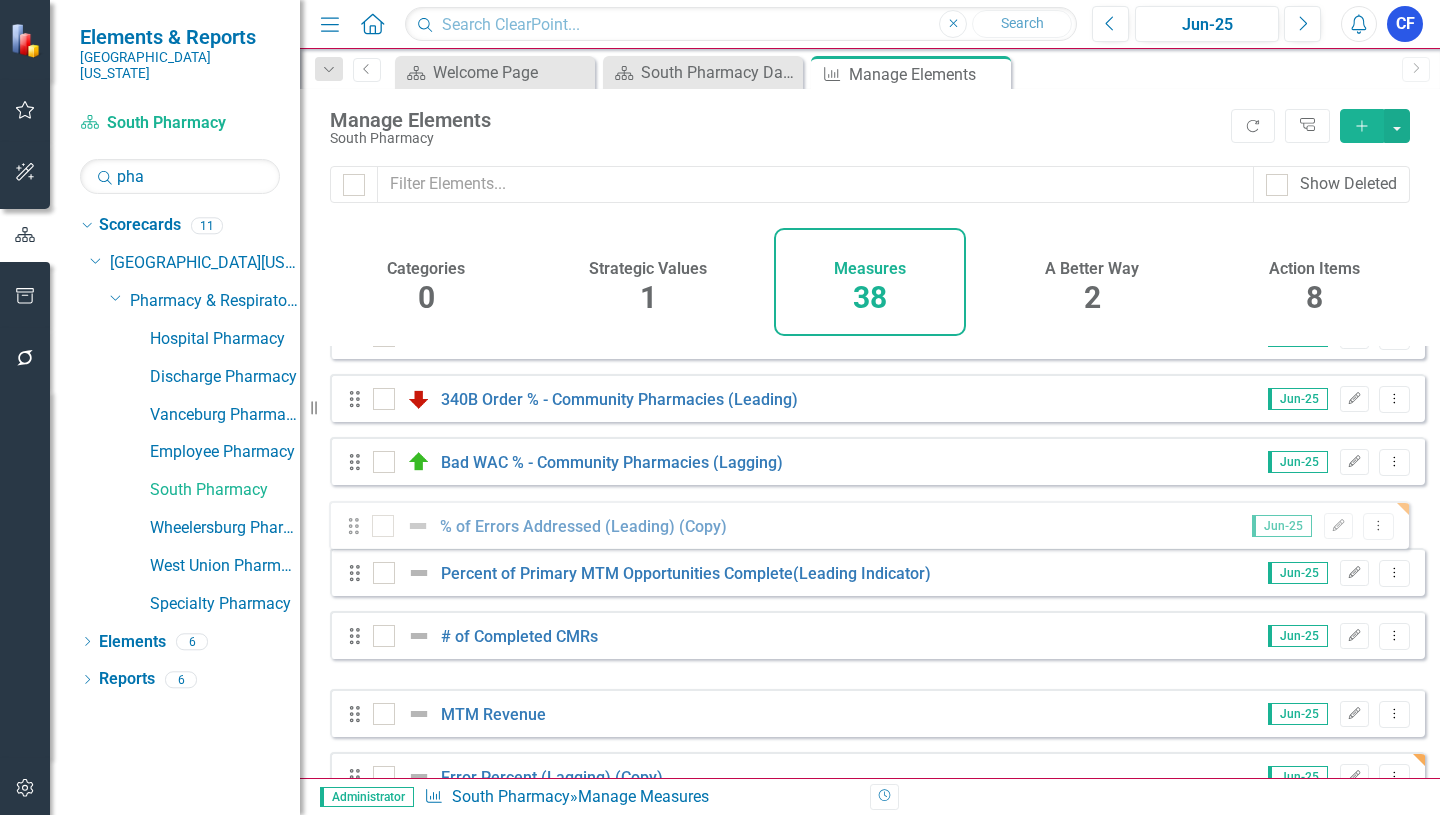 drag, startPoint x: 358, startPoint y: 586, endPoint x: 357, endPoint y: 532, distance: 54.00926 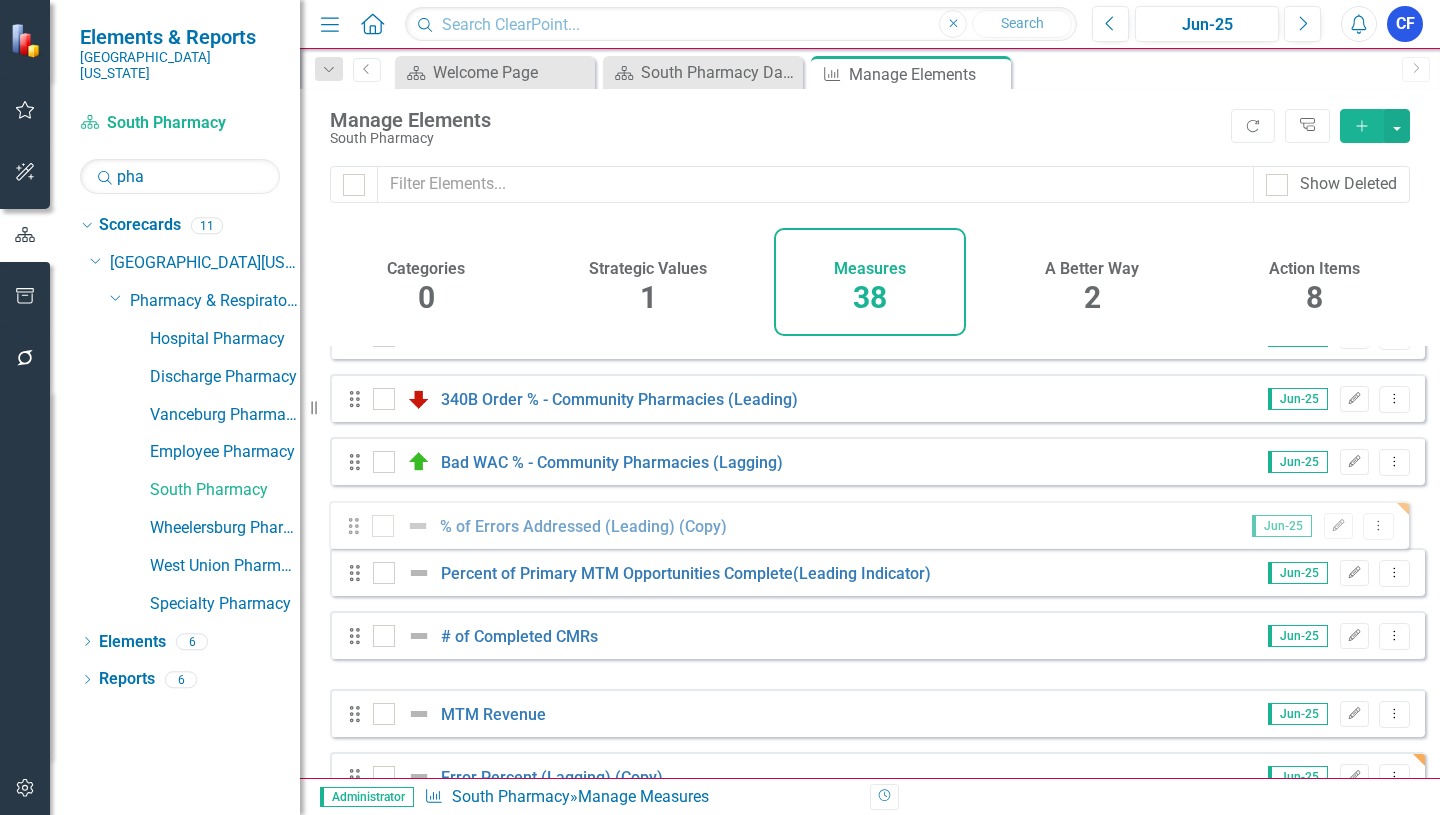 click on "Drag Press Ganey Employee Opinion Survey: Perception of Safety Culture FY2025 Edit Dropdown Menu Drag Press Ganey Employee Opinion Survey: This Department Provides High Quality Care & Service FY2025 Edit Dropdown Menu Drag Press Ganey Patient Experience: Overall Likelihood to Recommend Jun-25 Edit Dropdown Menu Drag Press Ganey Employee Opinion Survey: Departmental Employee Engagement Score FY2025 Edit Dropdown Menu Drag Urgent Care Capture Percentage Jun-25 Edit Dropdown Menu Drag Family Practice Capture Percentage Jun-25 Edit Dropdown Menu Drag Provider Rounding-Percent Complete Jun-25 Edit Dropdown Menu Drag Total Operating Expenses Actual to Budget Variance Jun-25 Edit Dropdown Menu Drag Total Numbers of Prescriptions Dispensed Jun-25 Edit Dropdown Menu Drag Total Revenue Jun-25 Edit Dropdown Menu Drag RX per Pharmacist Hour Jun-25 Edit Dropdown Menu Drag RX per Tech Hour Jun-25 Edit Dropdown Menu Drag WAC Order % - Community Pharmacies (Leading) Jun-25 Edit Dropdown Menu Drag Jun-25 Edit Dropdown Menu" at bounding box center (877, 744) 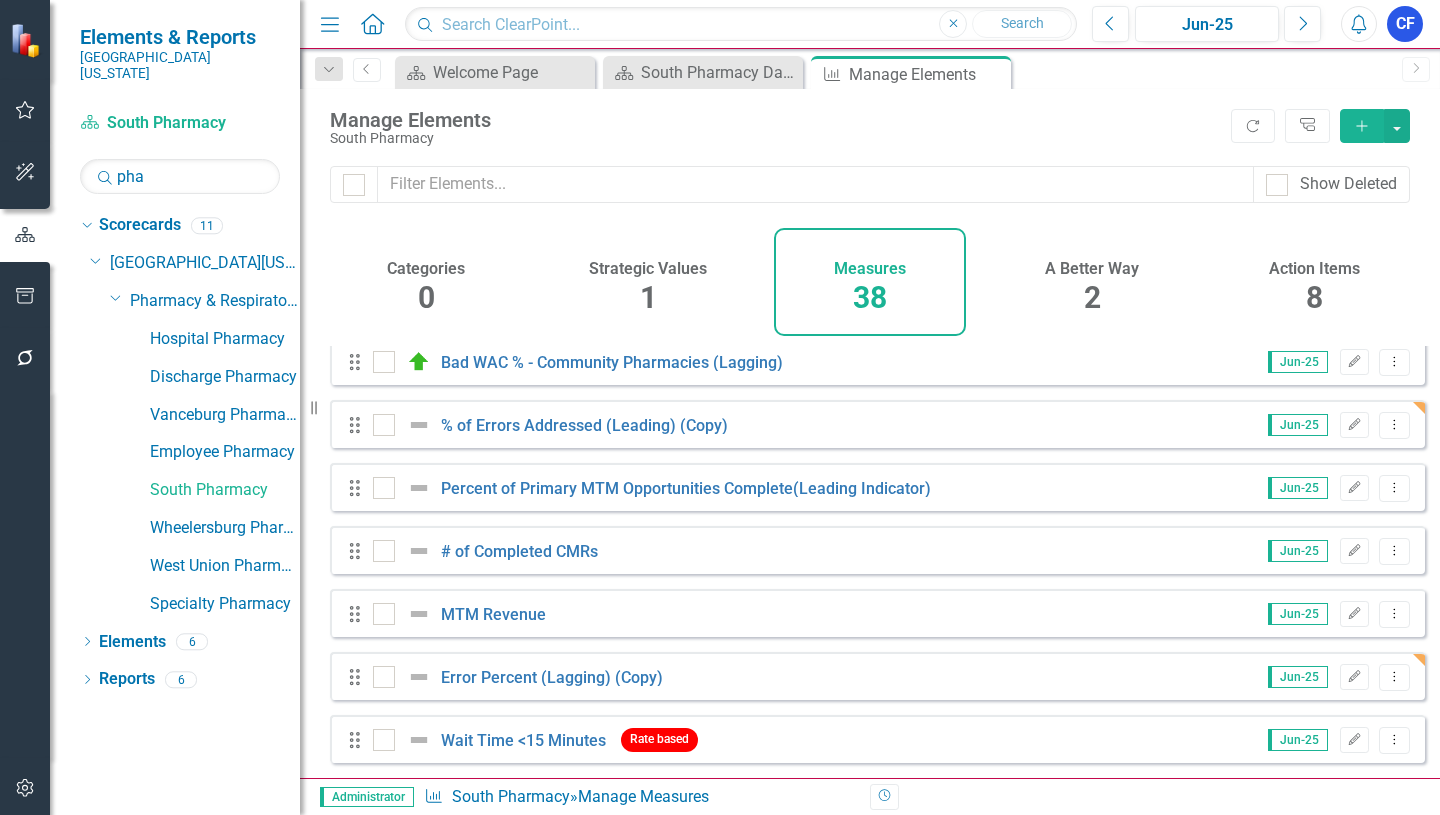 scroll, scrollTop: 991, scrollLeft: 0, axis: vertical 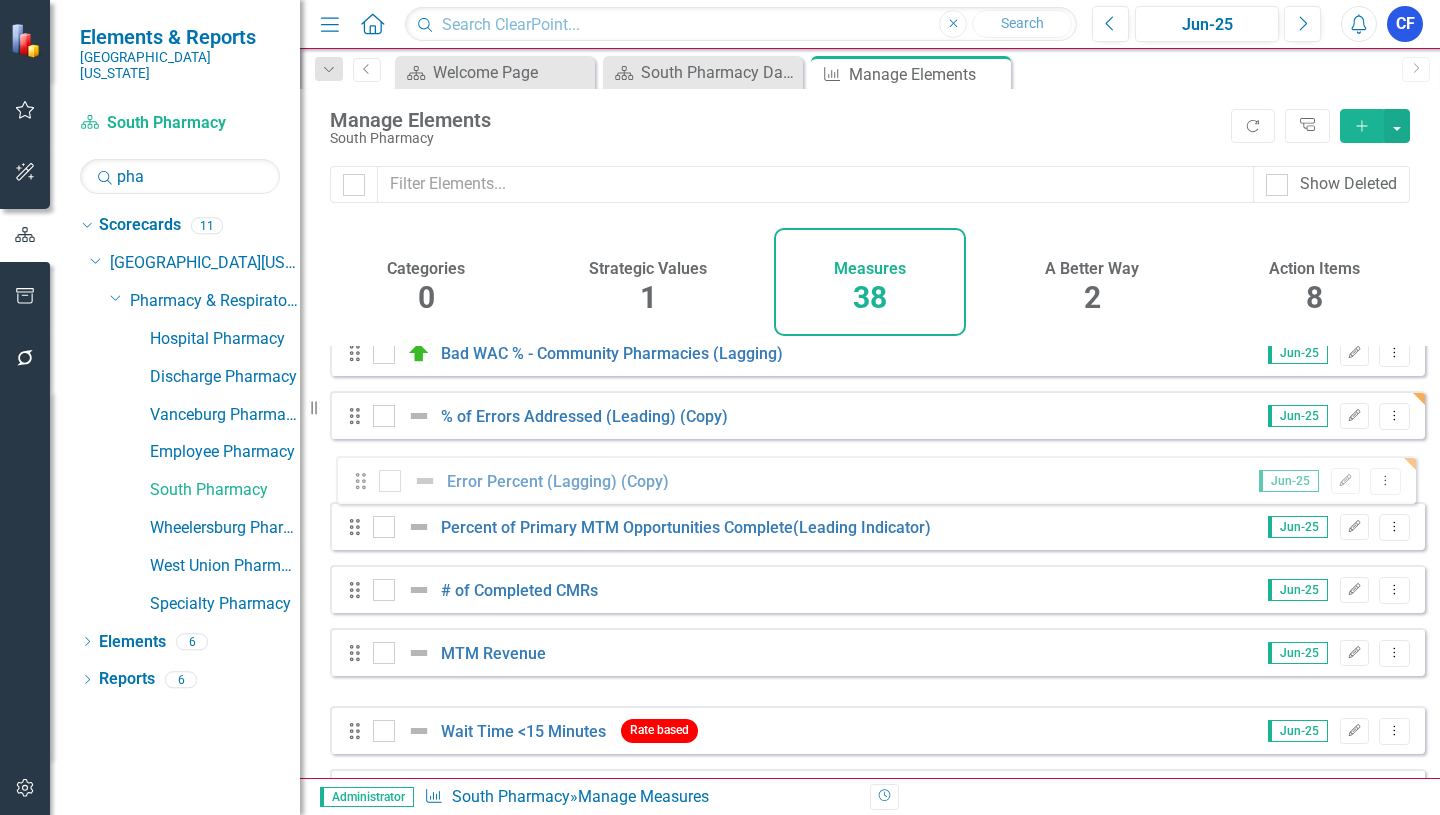drag, startPoint x: 355, startPoint y: 691, endPoint x: 361, endPoint y: 489, distance: 202.0891 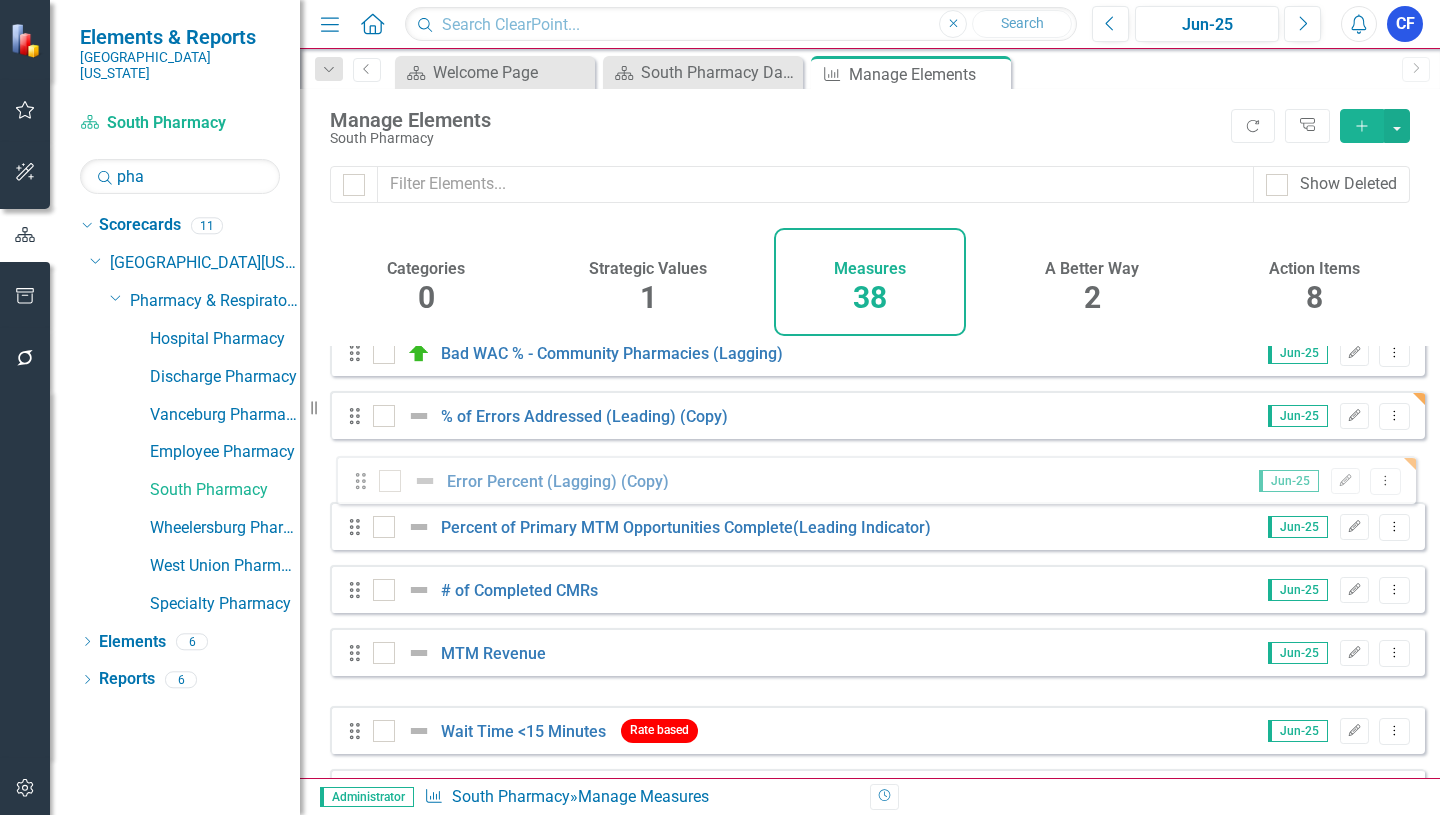 click on "Drag Press Ganey Employee Opinion Survey: Perception of Safety Culture FY2025 Edit Dropdown Menu Drag Press Ganey Employee Opinion Survey: This Department Provides High Quality Care & Service FY2025 Edit Dropdown Menu Drag Press Ganey Patient Experience: Overall Likelihood to Recommend Jun-25 Edit Dropdown Menu Drag Press Ganey Employee Opinion Survey: Departmental Employee Engagement Score FY2025 Edit Dropdown Menu Drag Urgent Care Capture Percentage Jun-25 Edit Dropdown Menu Drag Family Practice Capture Percentage Jun-25 Edit Dropdown Menu Drag Provider Rounding-Percent Complete Jun-25 Edit Dropdown Menu Drag Total Operating Expenses Actual to Budget Variance Jun-25 Edit Dropdown Menu Drag Total Numbers of Prescriptions Dispensed Jun-25 Edit Dropdown Menu Drag Total Revenue Jun-25 Edit Dropdown Menu Drag RX per Pharmacist Hour Jun-25 Edit Dropdown Menu Drag RX per Tech Hour Jun-25 Edit Dropdown Menu Drag WAC Order % - Community Pharmacies (Leading) Jun-25 Edit Dropdown Menu Drag Jun-25 Edit Dropdown Menu" at bounding box center (877, 635) 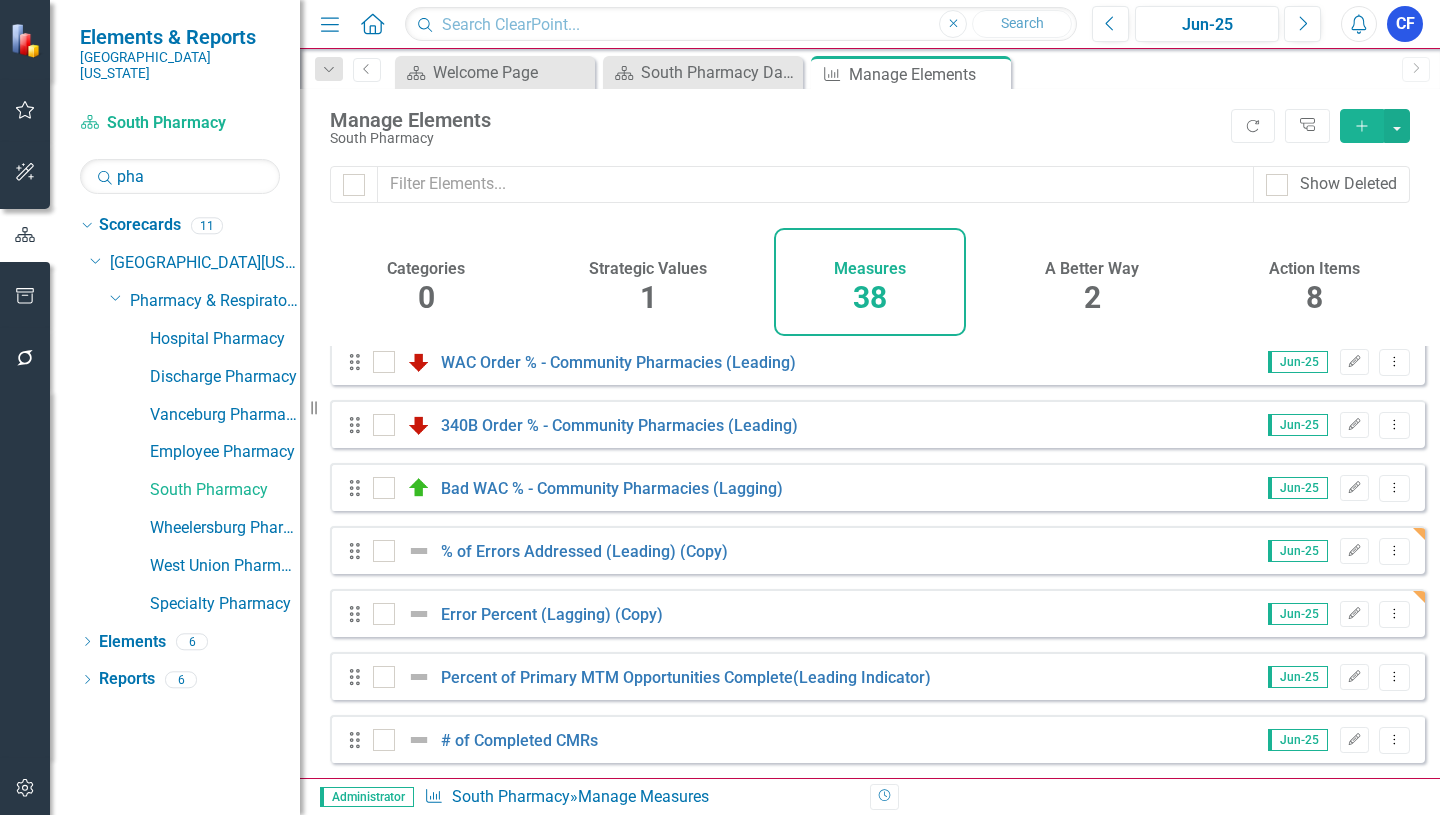 scroll, scrollTop: 800, scrollLeft: 0, axis: vertical 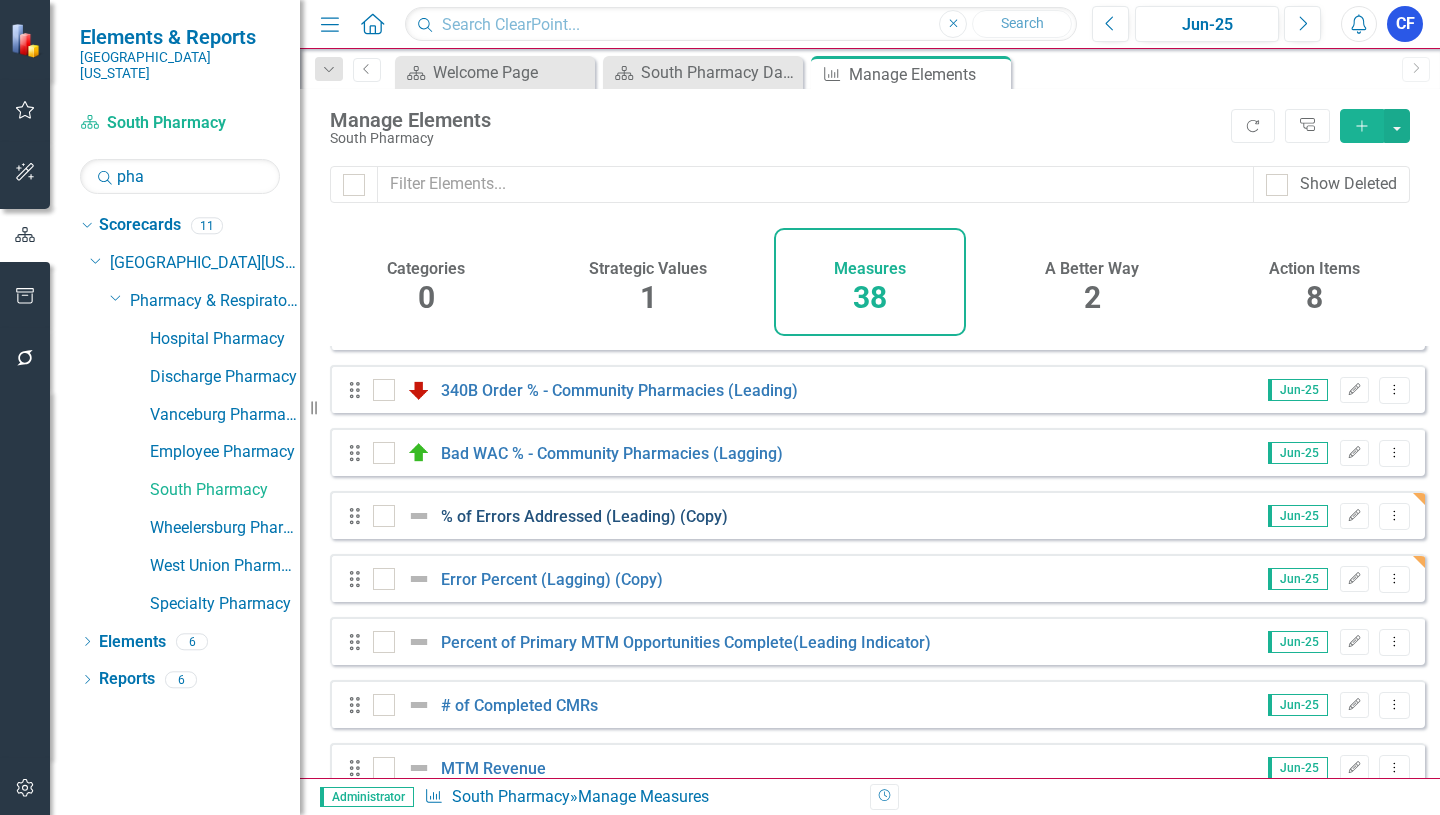 click on "% of Errors Addressed (Leading) (Copy)" at bounding box center [584, 516] 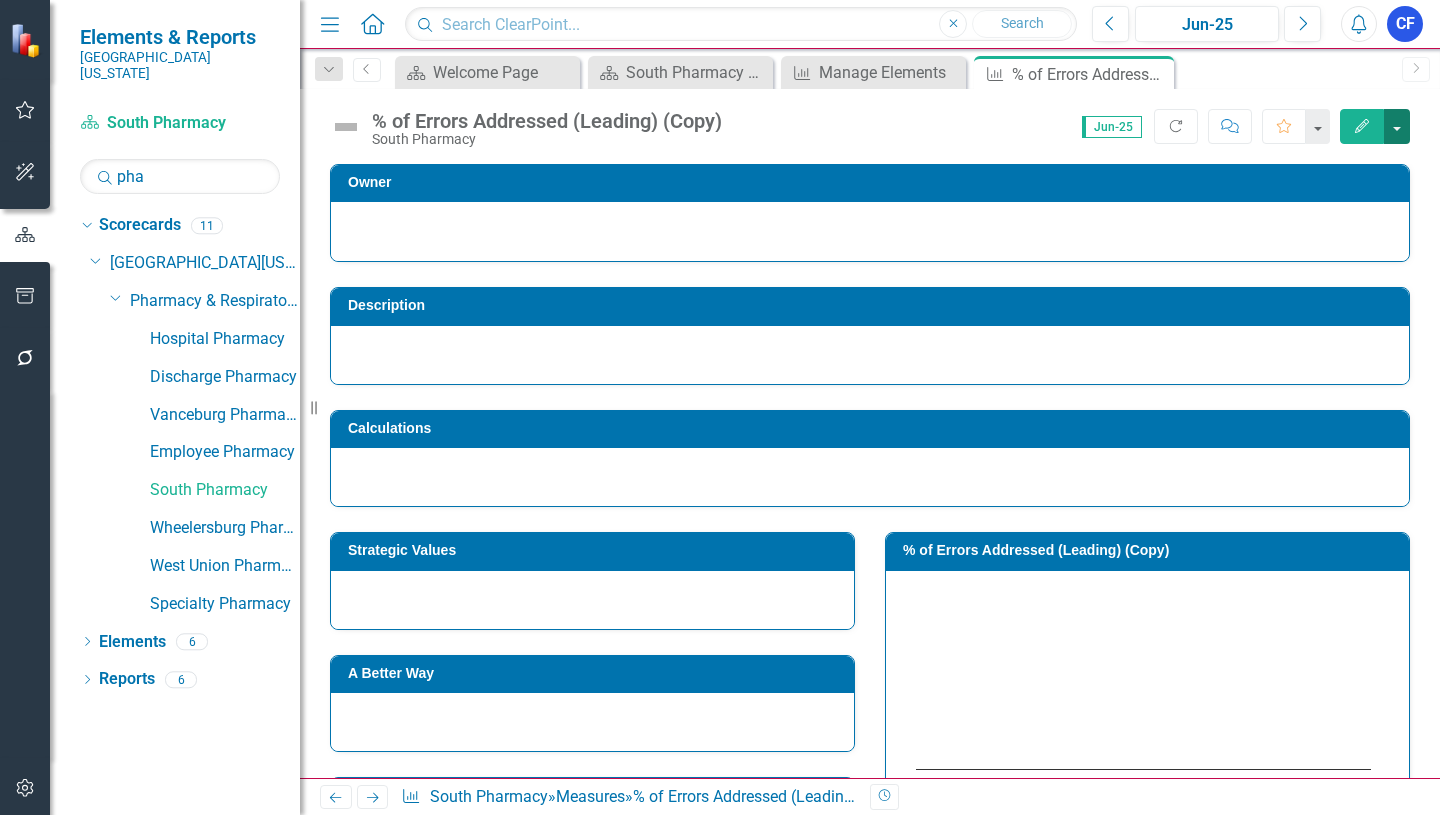 click at bounding box center [1397, 126] 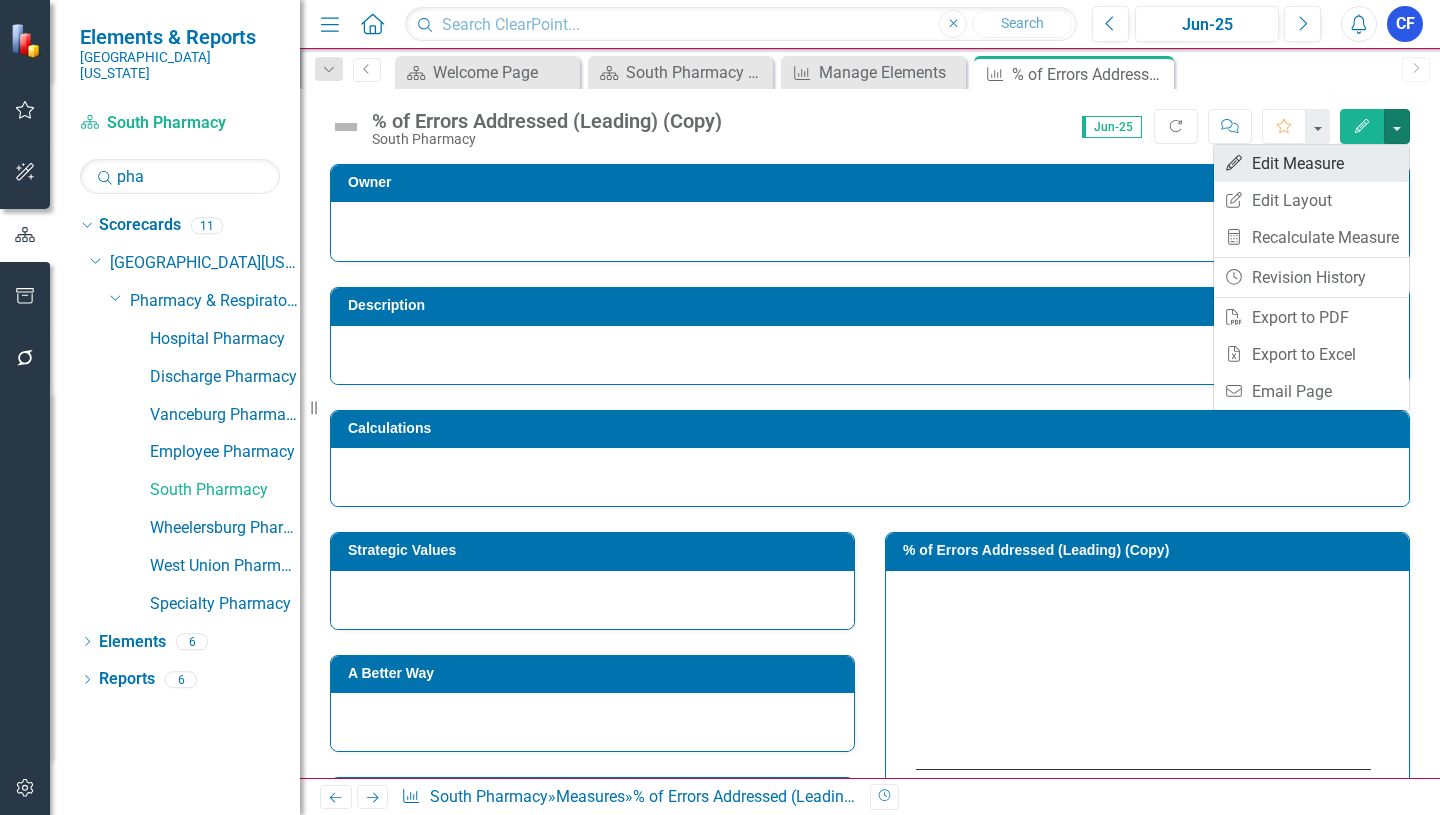 click on "Edit Edit Measure" at bounding box center (1311, 163) 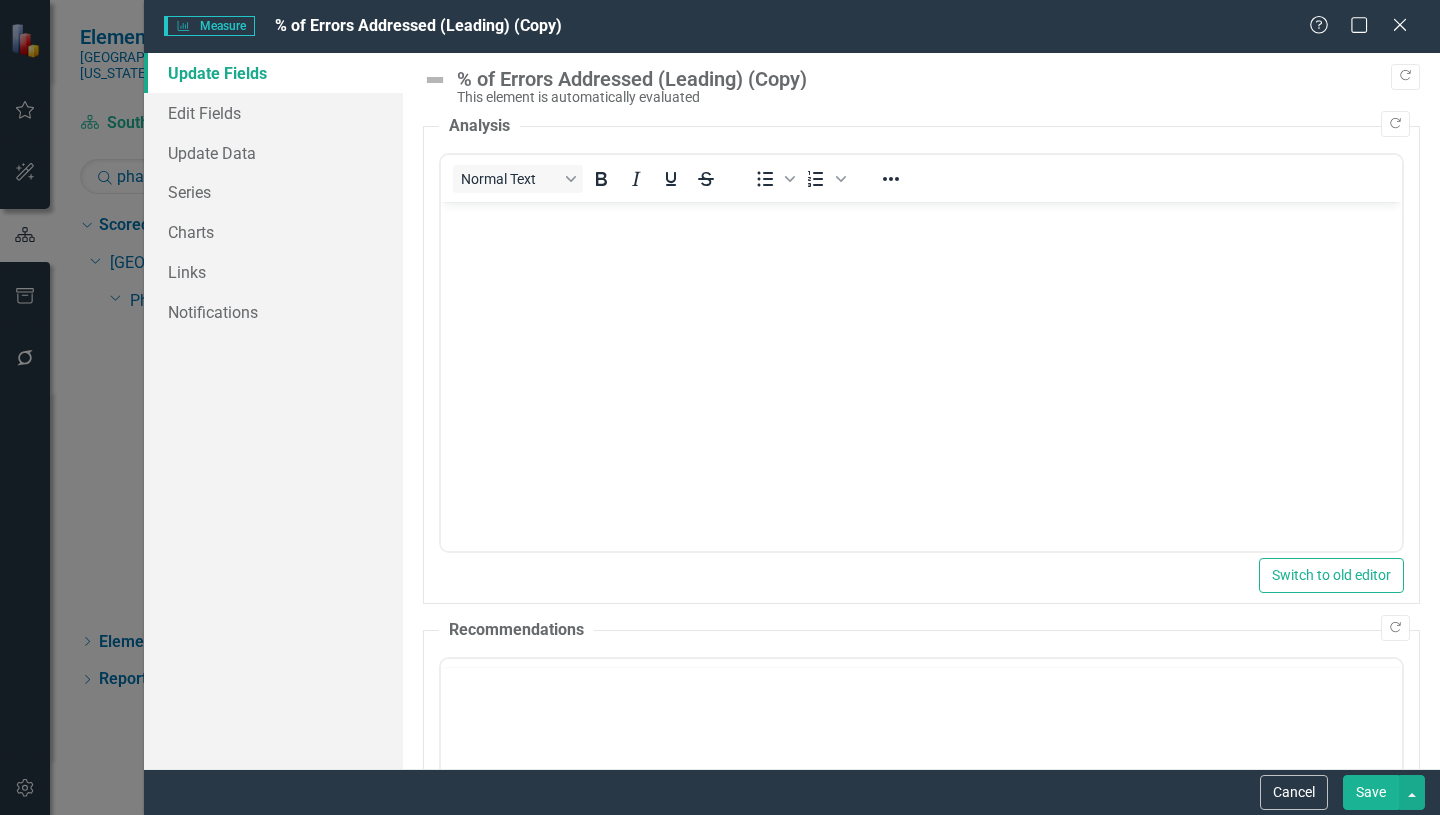 scroll, scrollTop: 0, scrollLeft: 0, axis: both 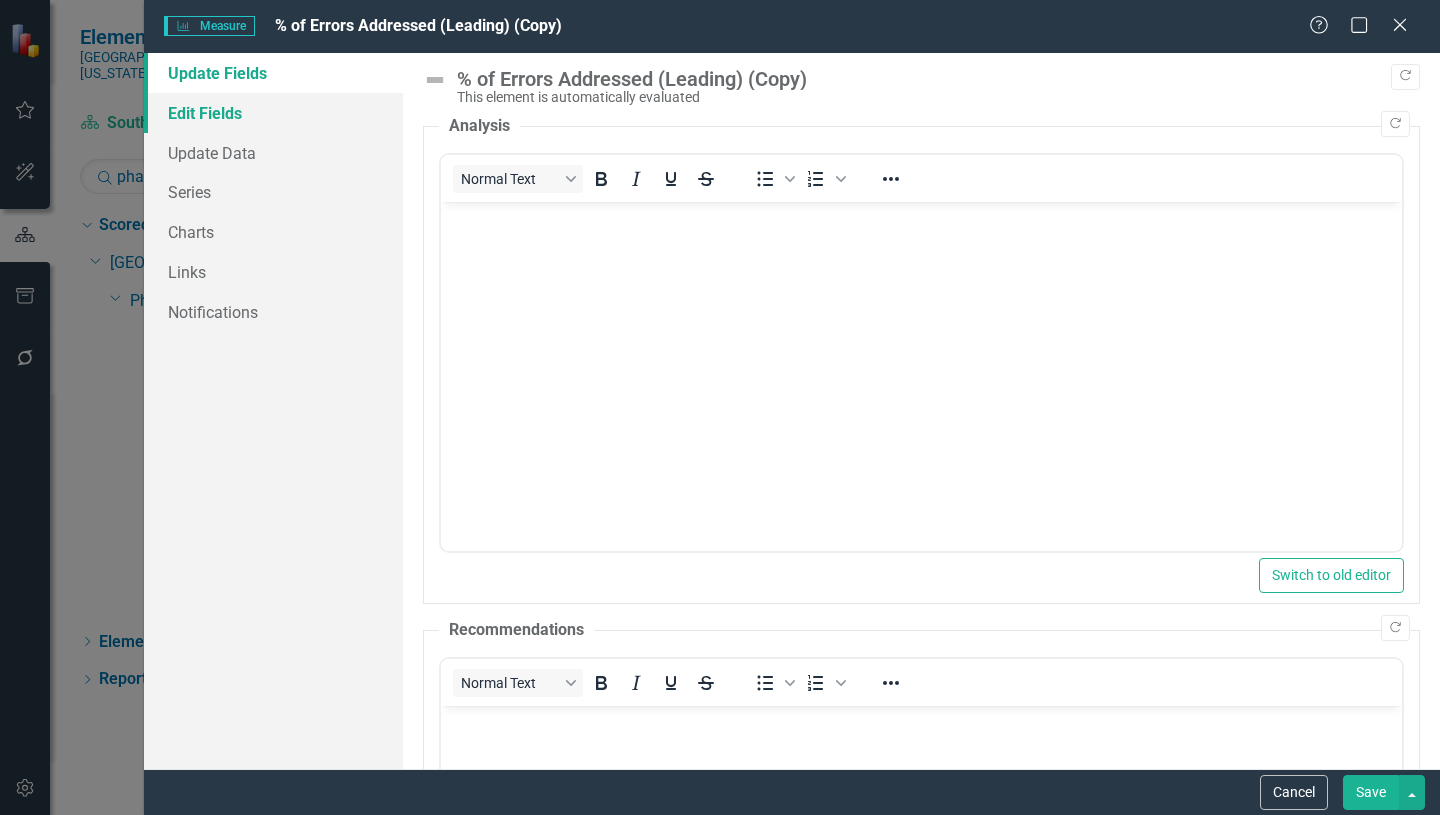 click on "Edit Fields" at bounding box center (273, 113) 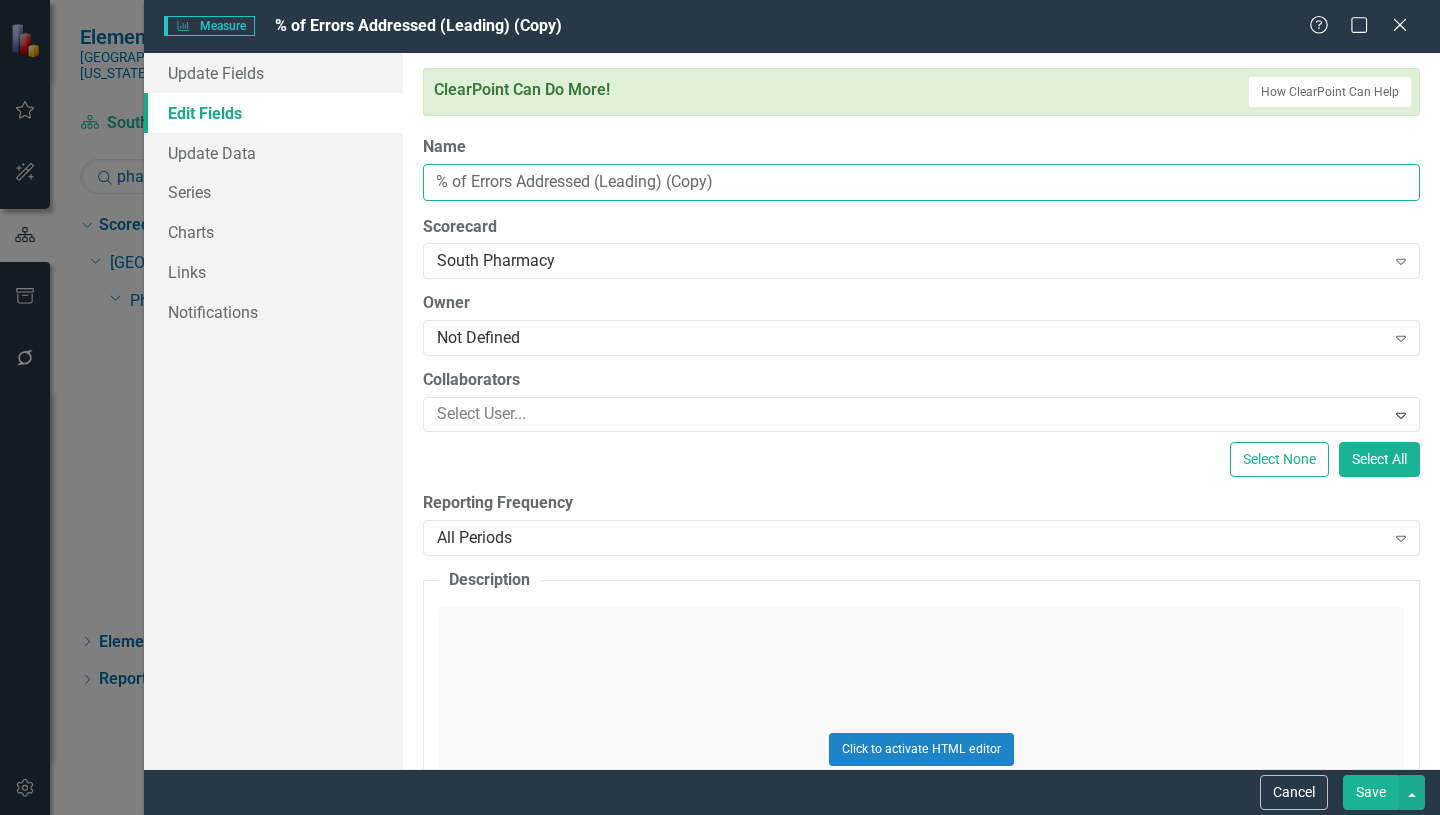 click on "% of Errors Addressed (Leading) (Copy)" at bounding box center (921, 182) 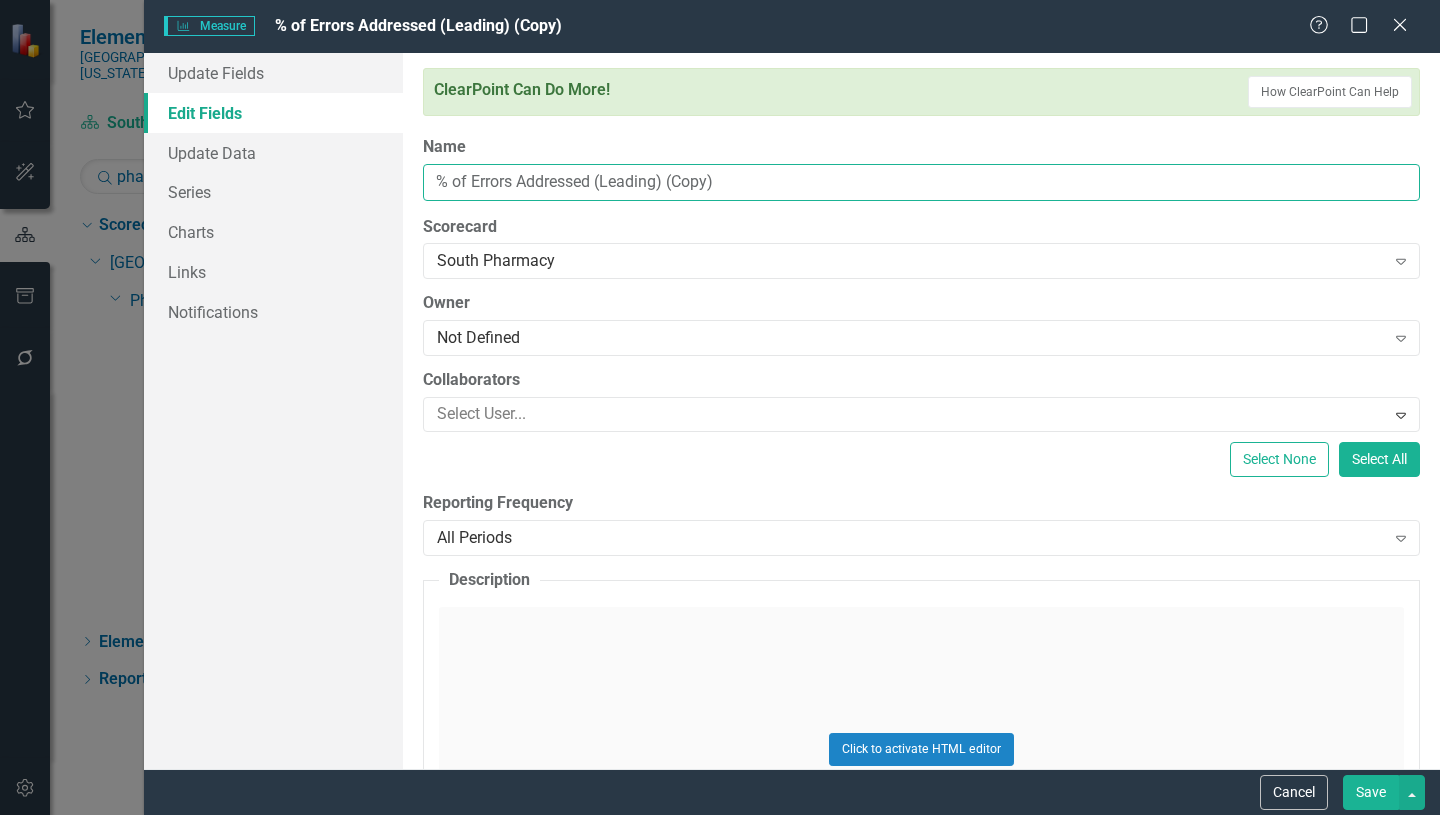 drag, startPoint x: 728, startPoint y: 183, endPoint x: 664, endPoint y: 181, distance: 64.03124 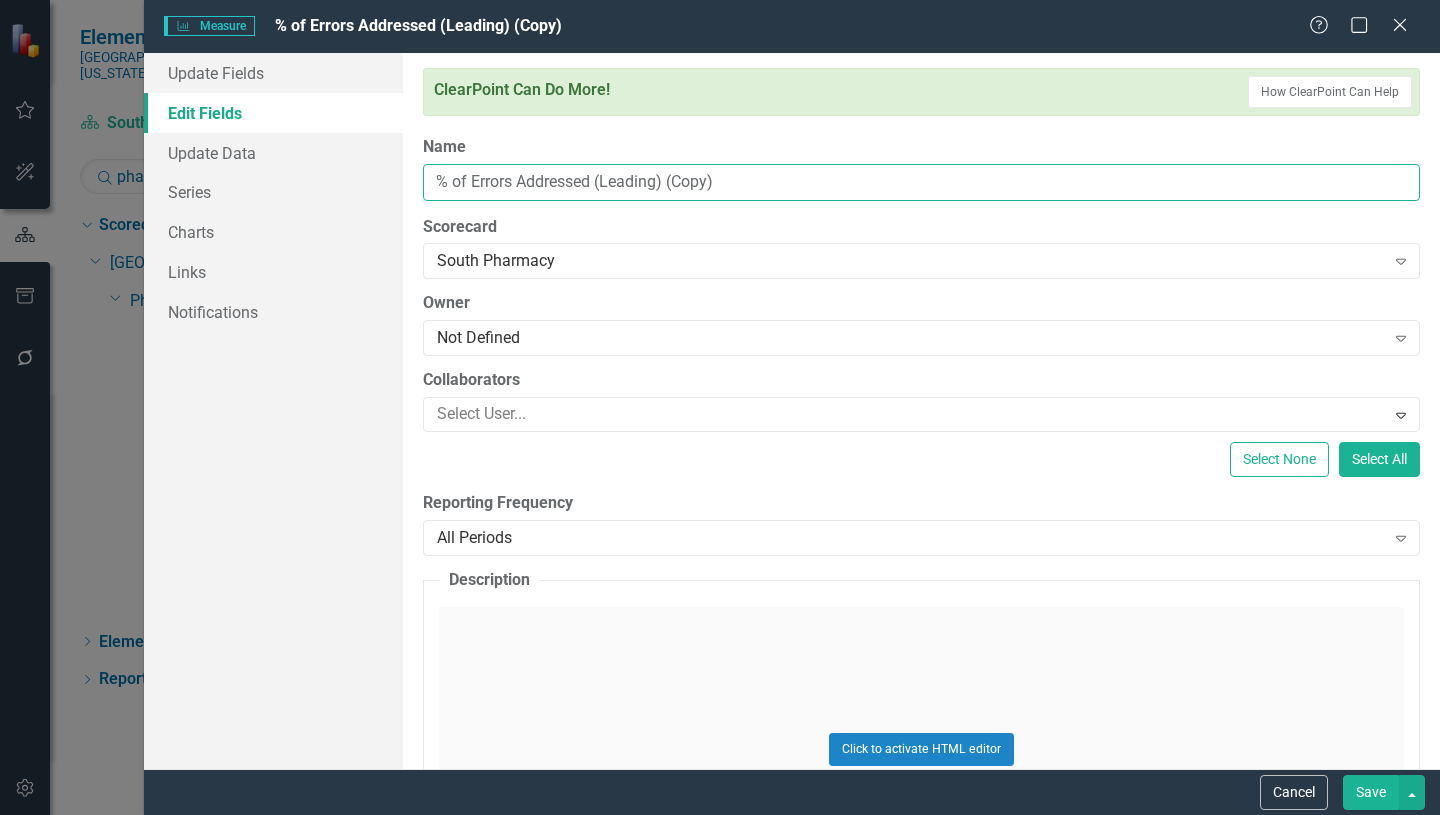 click on "% of Errors Addressed (Leading) (Copy)" at bounding box center (921, 182) 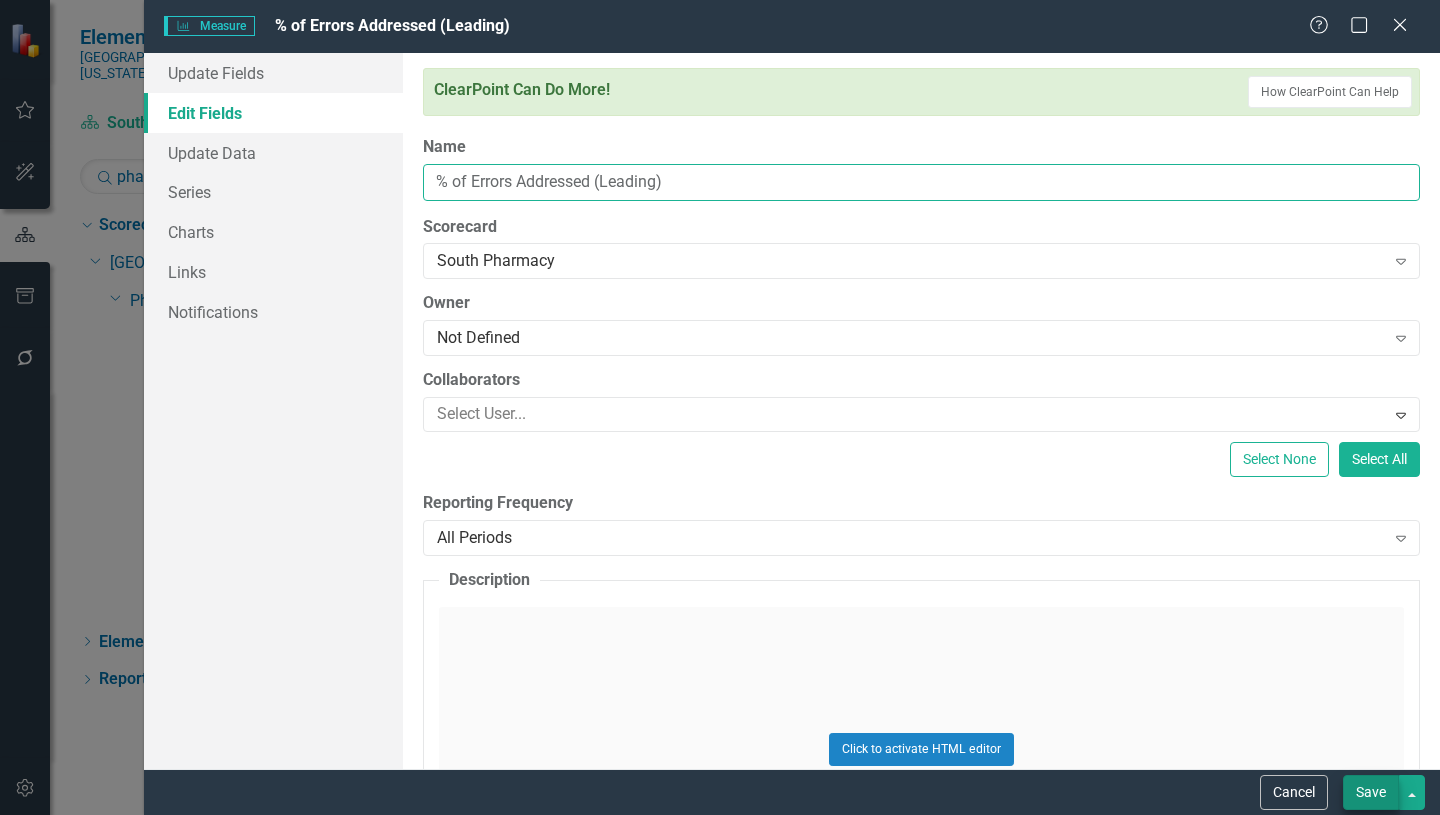 type on "% of Errors Addressed (Leading)" 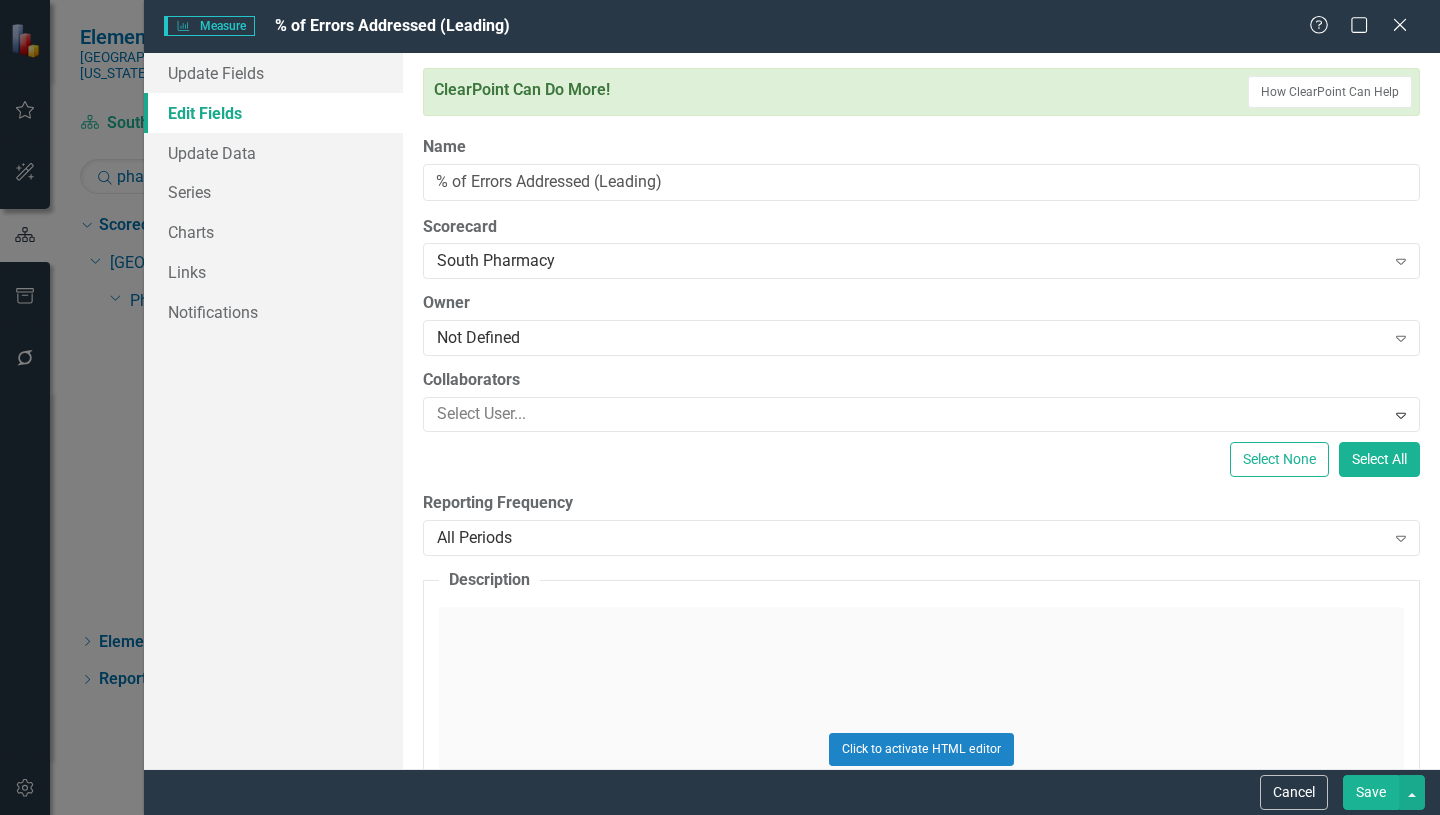 click on "Save" at bounding box center [1371, 792] 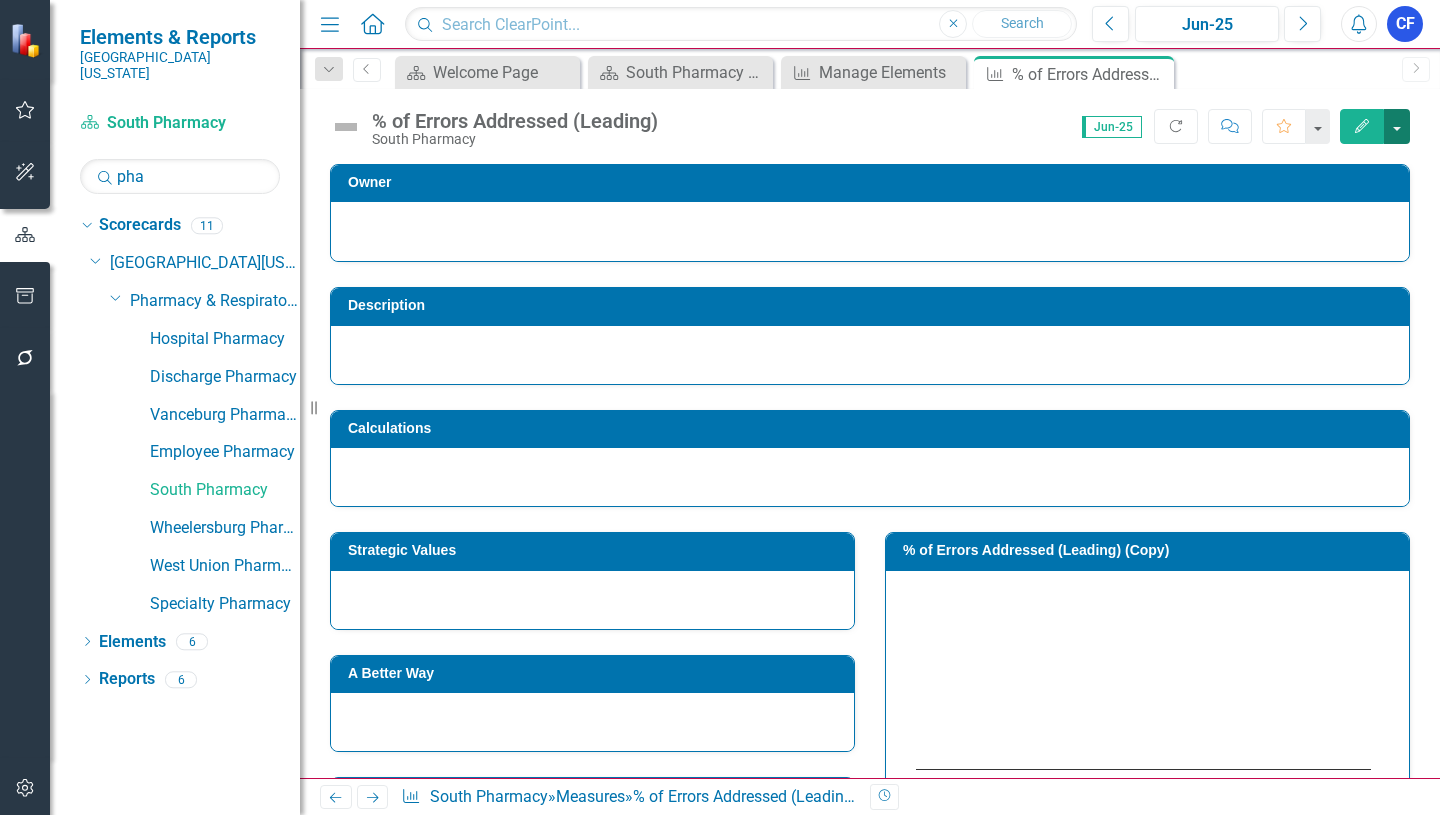 click at bounding box center [1397, 126] 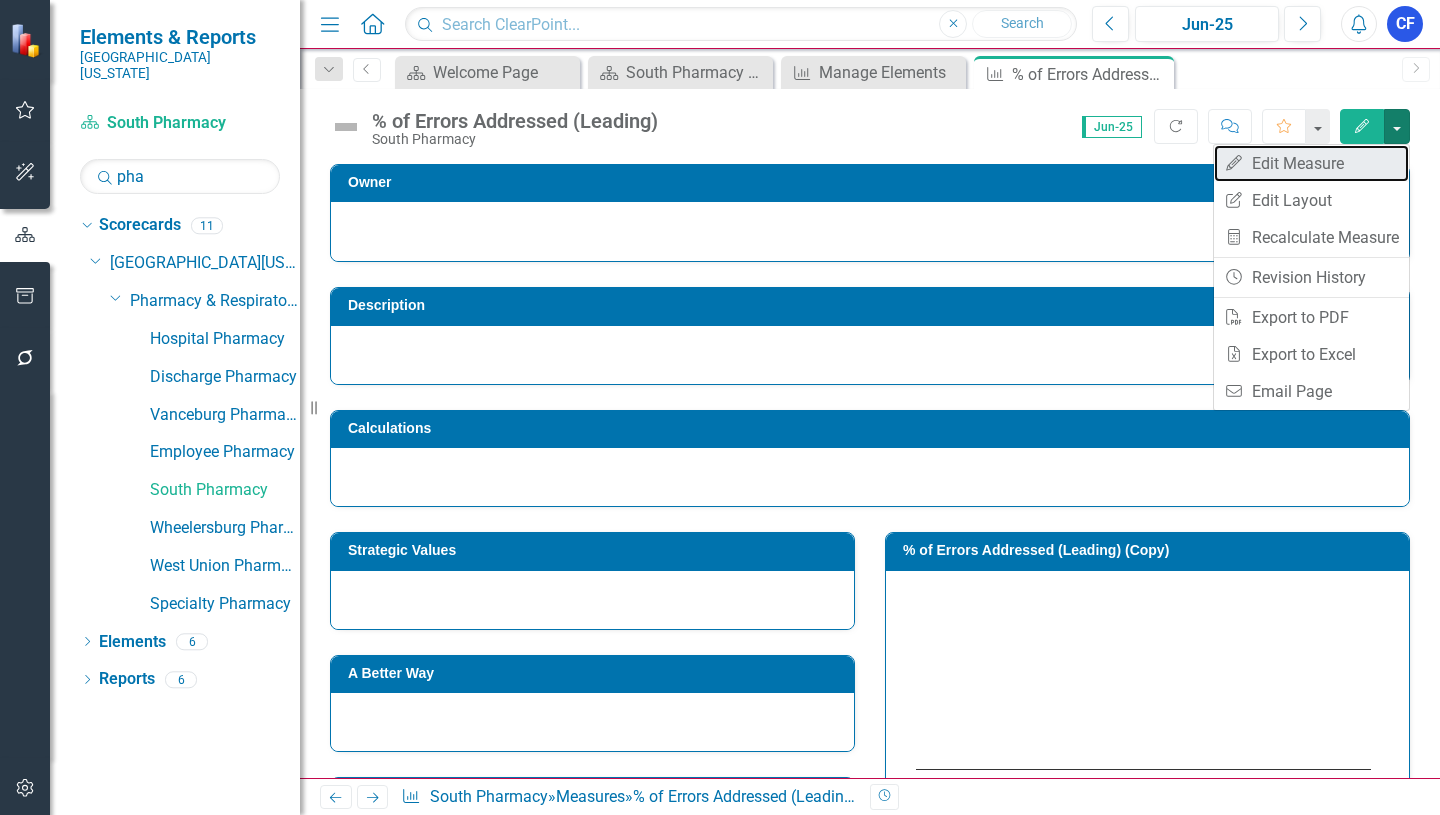 click on "Edit Edit Measure" at bounding box center [1311, 163] 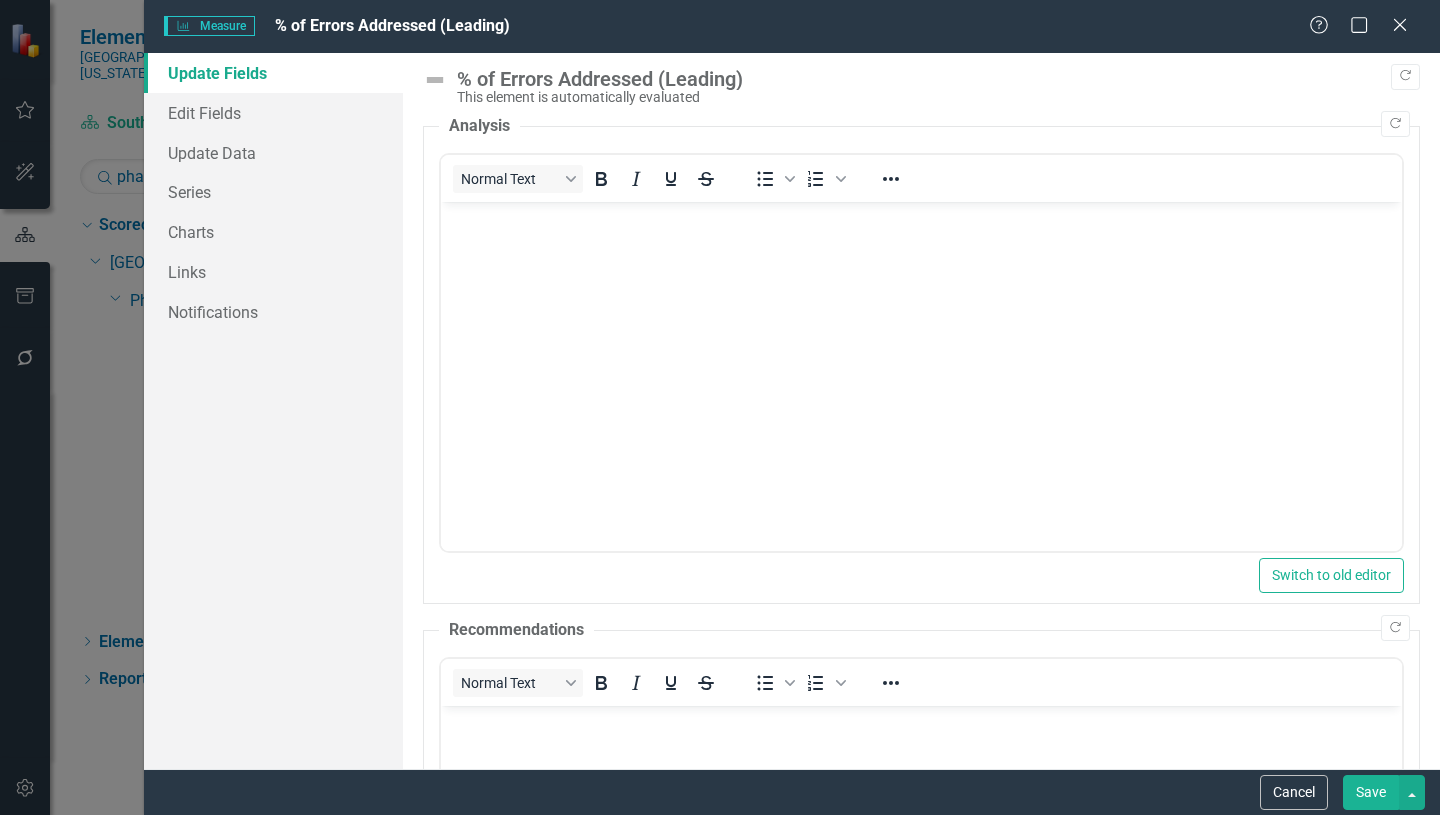scroll, scrollTop: 0, scrollLeft: 0, axis: both 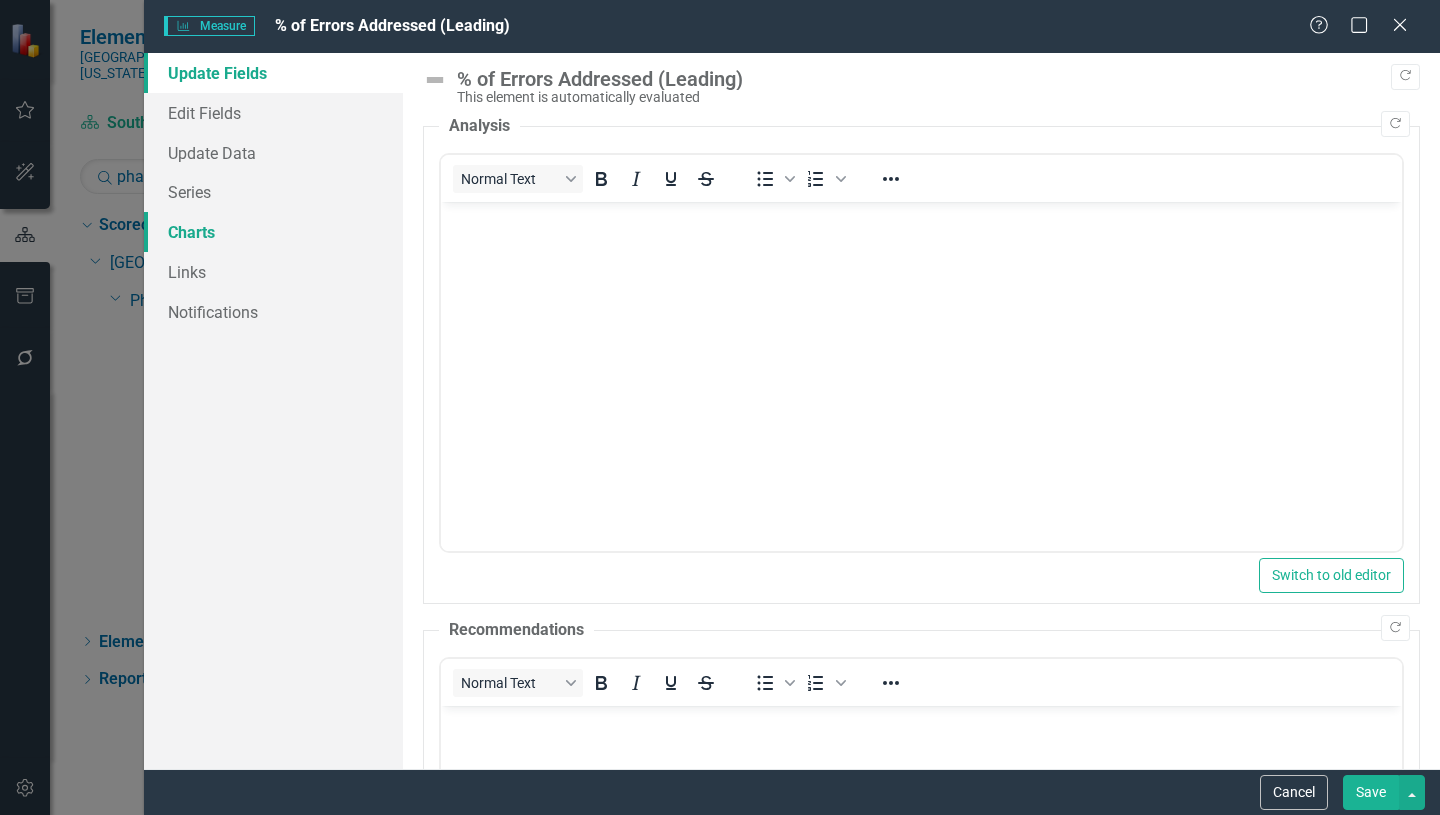 click on "Charts" at bounding box center (273, 232) 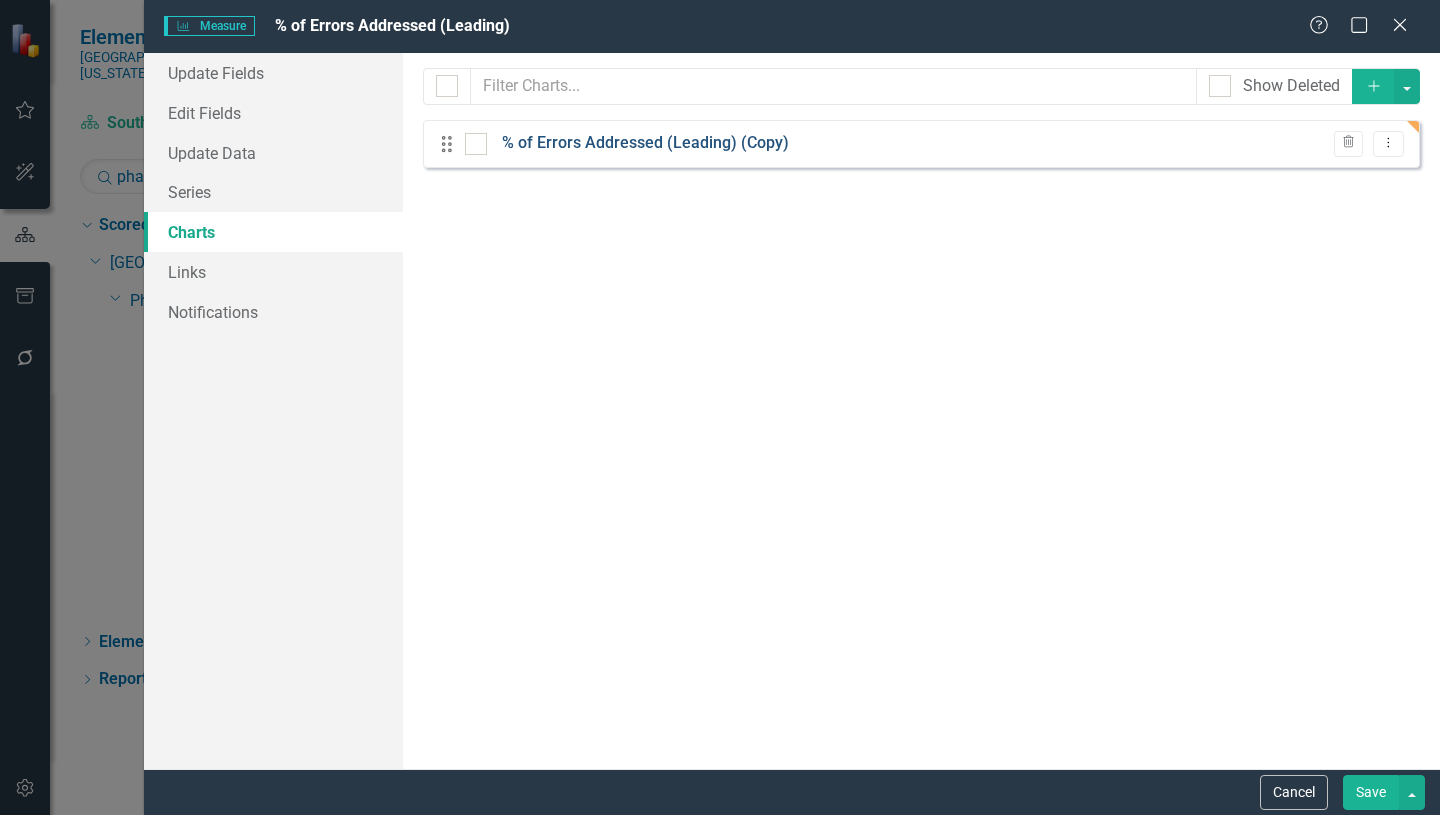 click on "% of Errors Addressed (Leading) (Copy)" at bounding box center [645, 143] 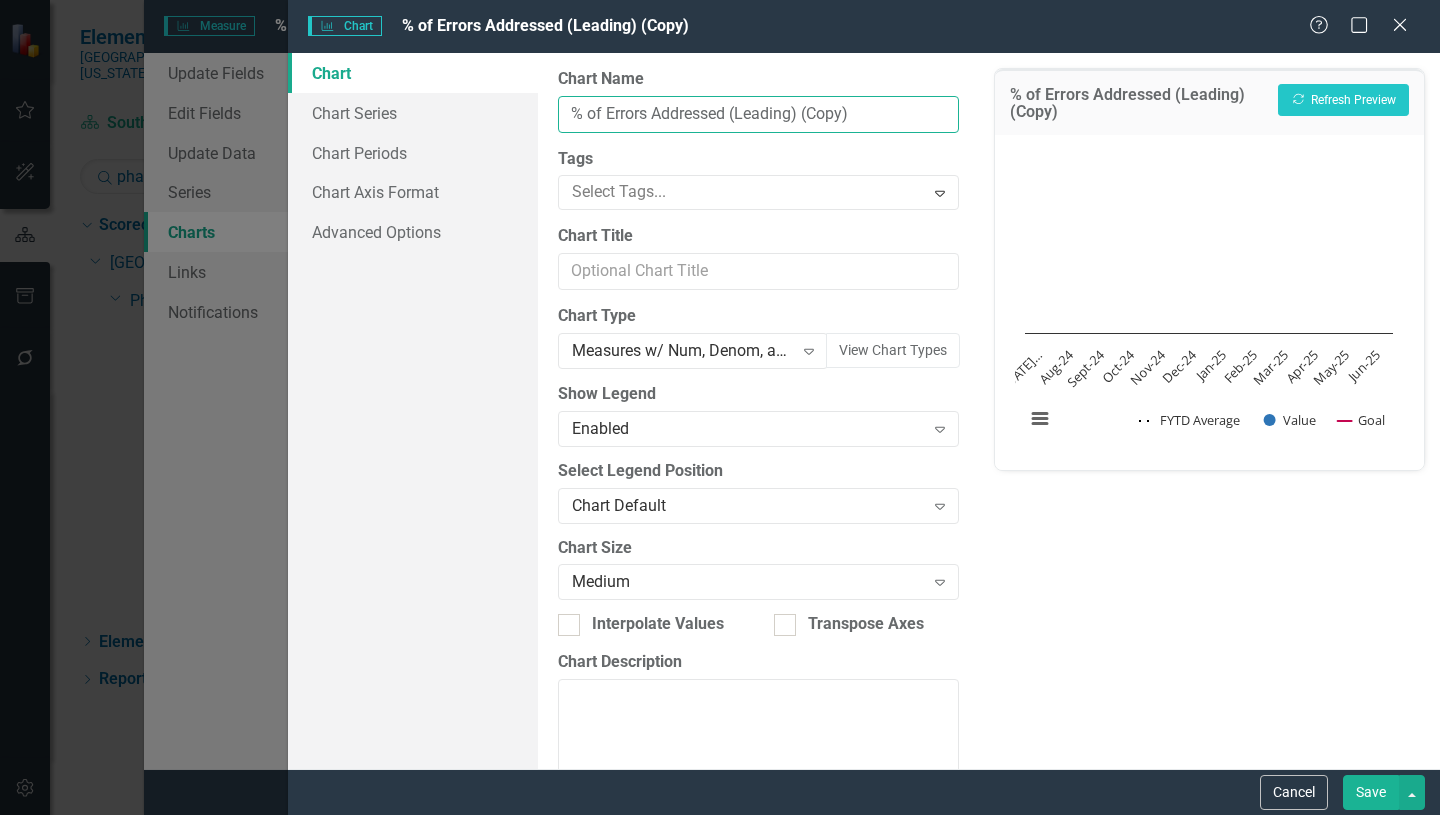 drag, startPoint x: 862, startPoint y: 110, endPoint x: 797, endPoint y: 115, distance: 65.192024 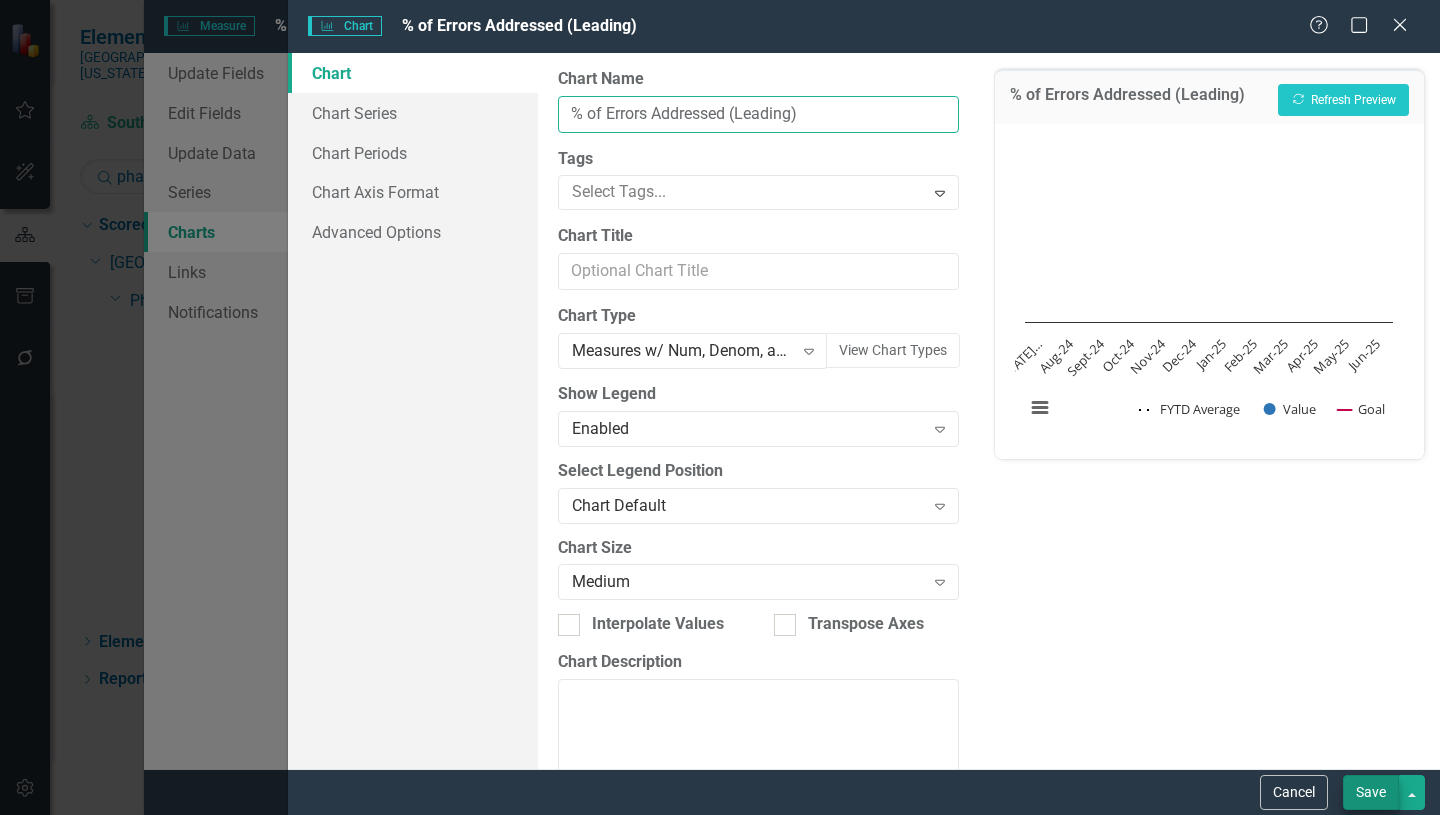 type on "% of Errors Addressed (Leading)" 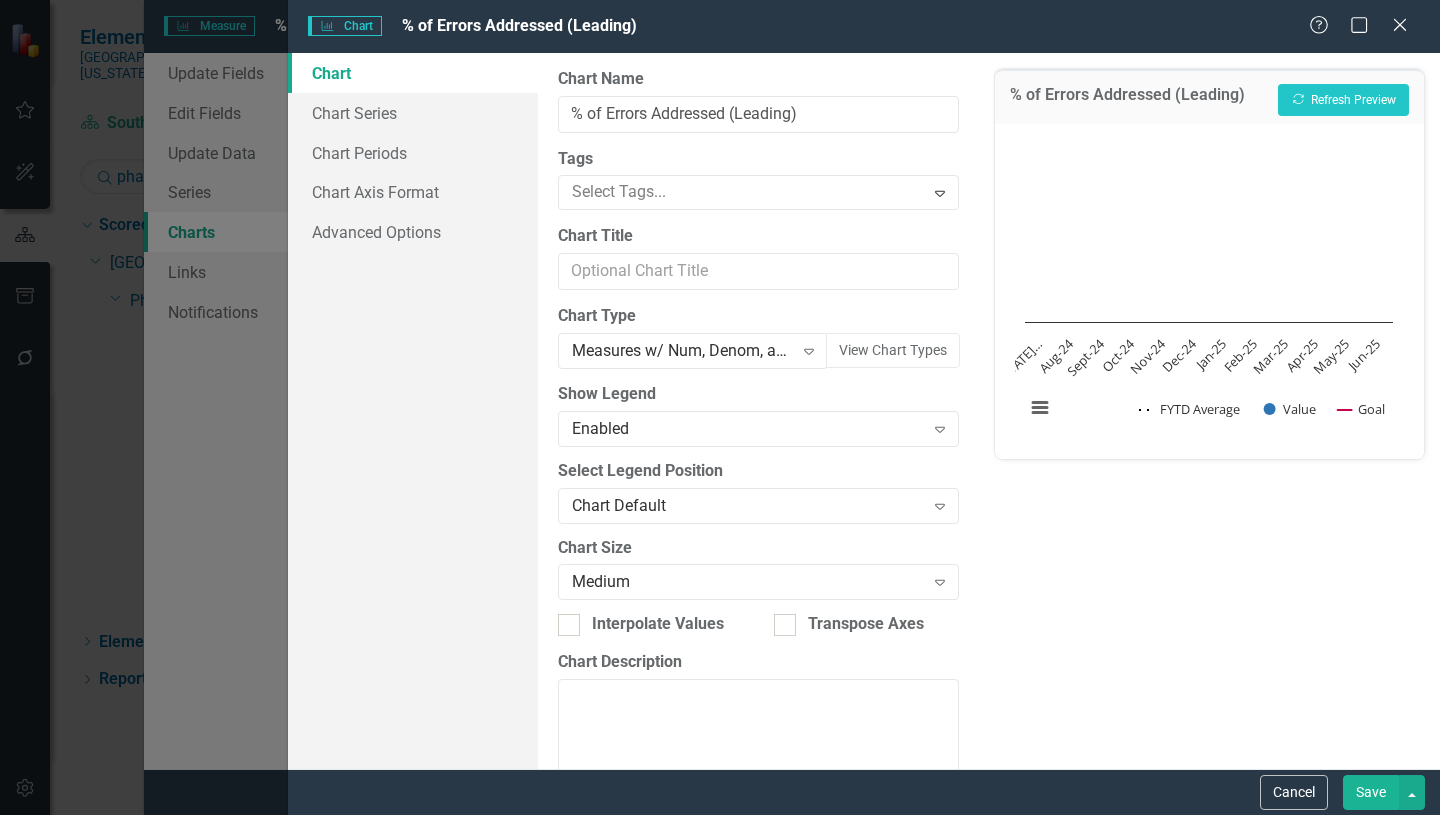 click on "Save" at bounding box center (1371, 792) 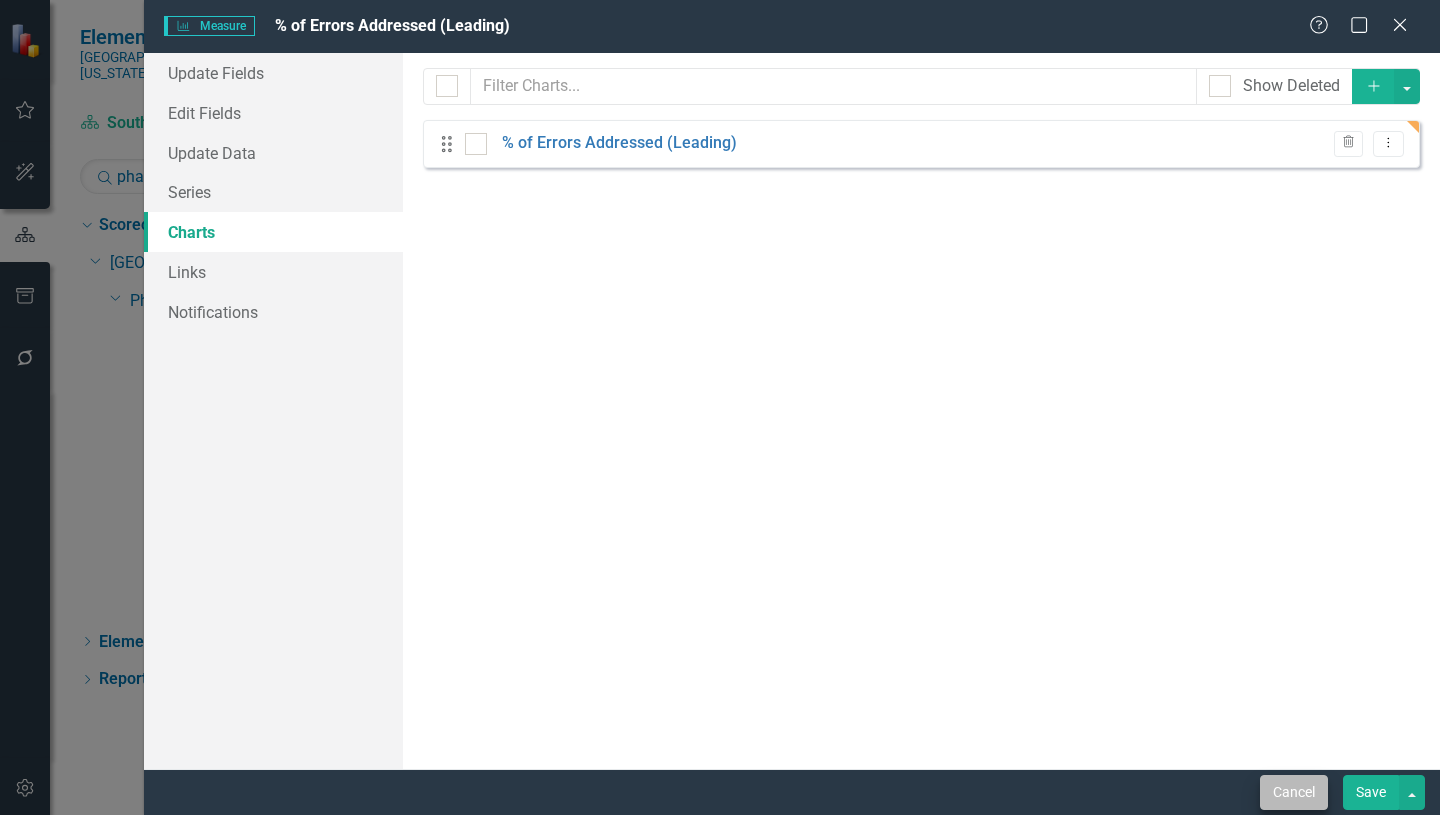 drag, startPoint x: 1369, startPoint y: 792, endPoint x: 1304, endPoint y: 792, distance: 65 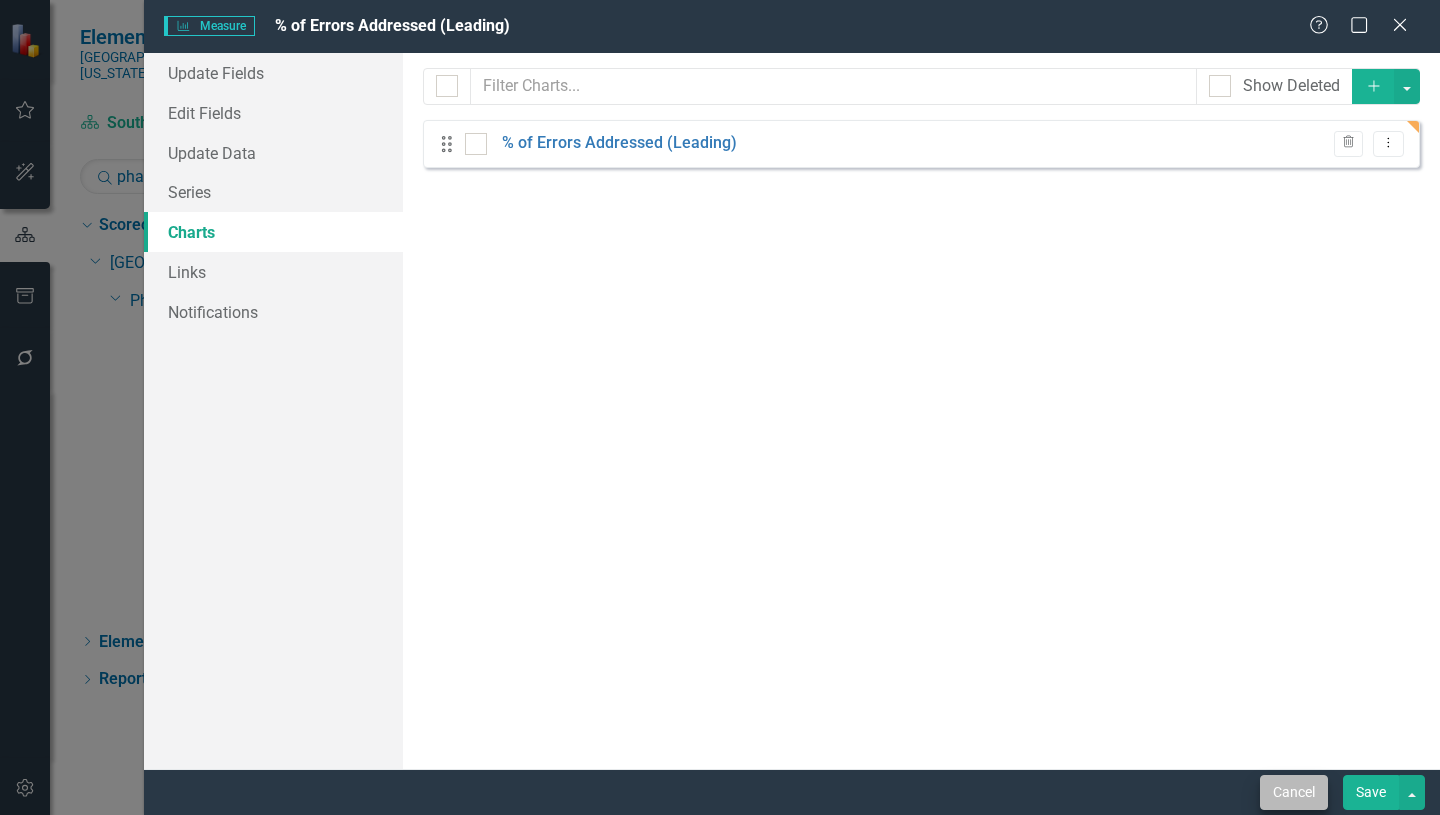 click on "Save" at bounding box center [1371, 792] 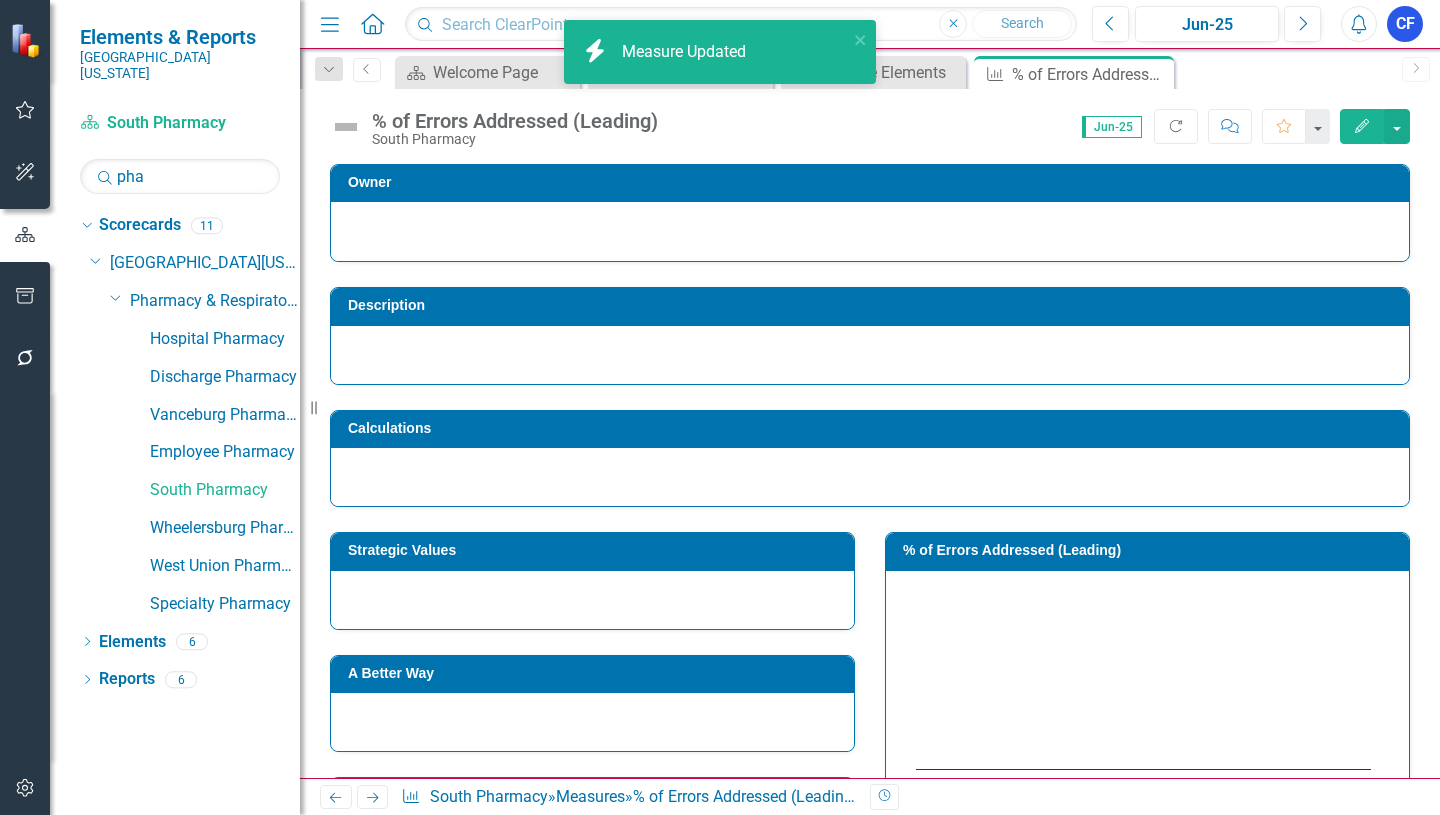 scroll, scrollTop: 0, scrollLeft: 0, axis: both 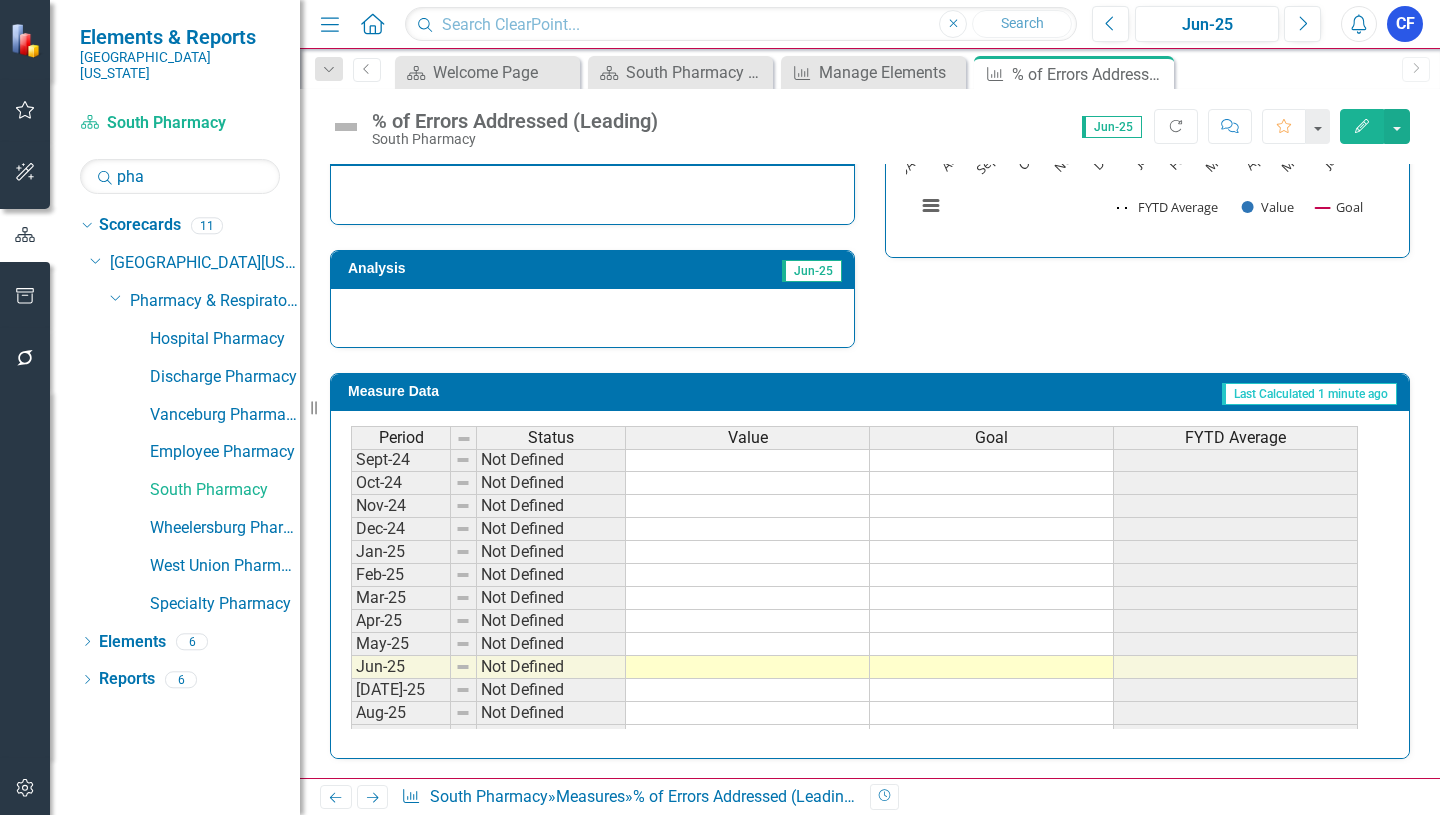 click on "Oct-23 Not Defined Nov-23 Not Defined Dec-23 Not Defined Jan-24 Not Defined Feb-24 Not Defined Mar-24 Not Defined Apr-24 Not Defined May-24 Not Defined Jun-24 Not Defined Jul-24 Not Defined Aug-24 Not Defined Sept-24 Not Defined Oct-24 Not Defined Nov-24 Not Defined Dec-24 Not Defined Jan-25 Not Defined Feb-25 Not Defined Mar-25 Not Defined Apr-25 Not Defined May-25 Not Defined Jun-25 Not Defined Jul-25 Not Defined Aug-25 Not Defined Sept-25 Not Defined Oct-25 Not Defined" at bounding box center [854, 483] 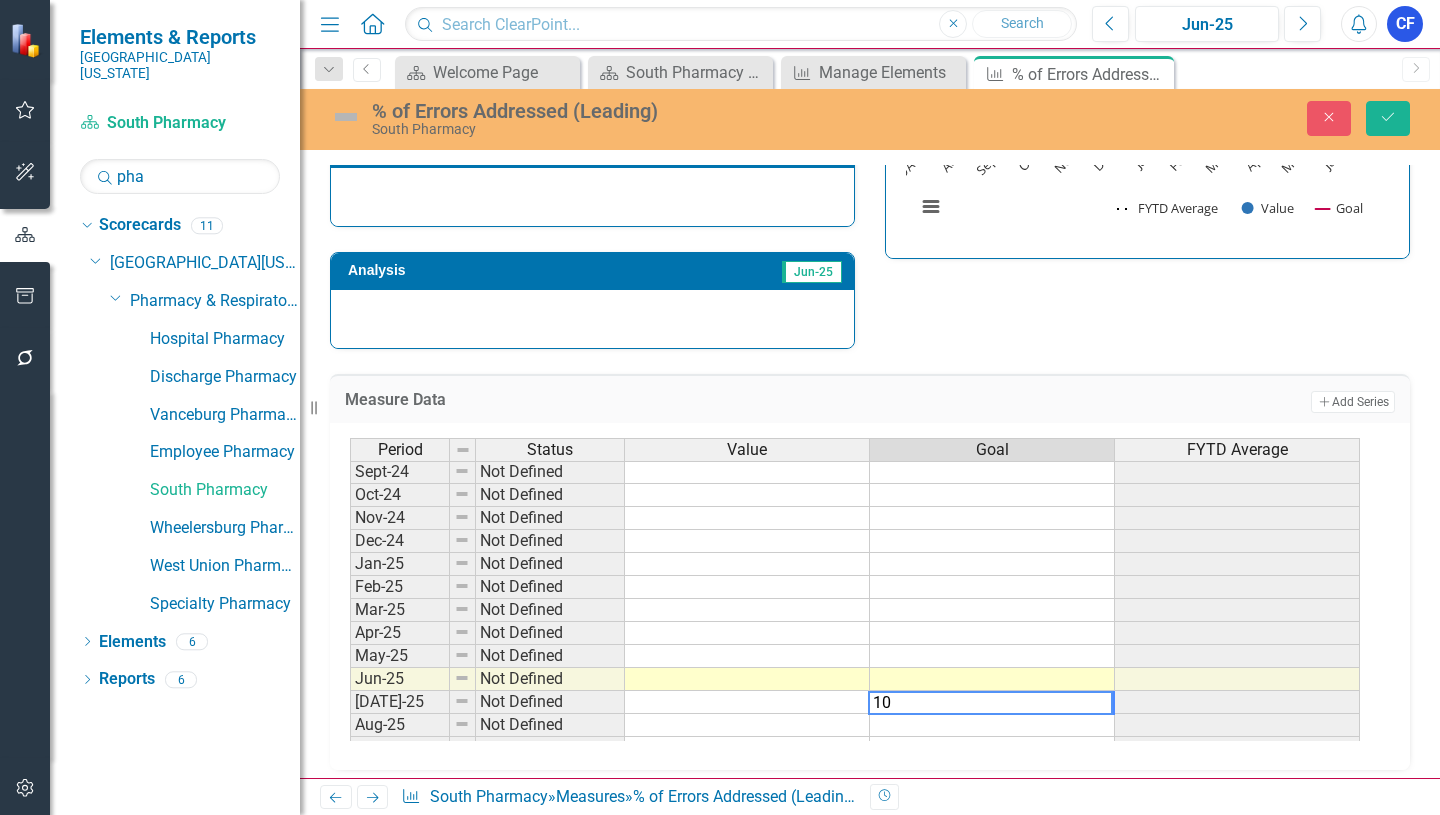 type on "100" 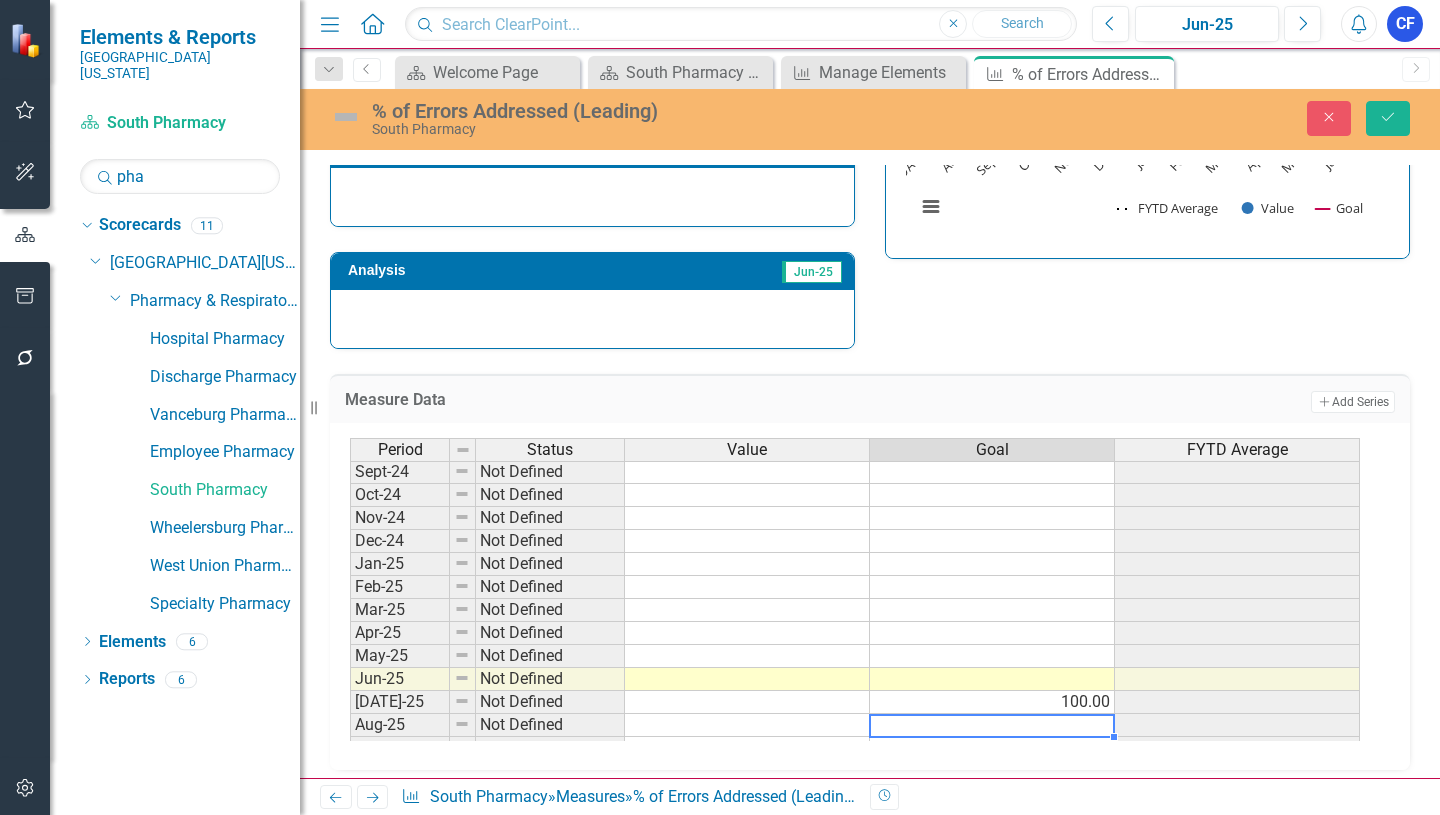 scroll, scrollTop: 665, scrollLeft: 0, axis: vertical 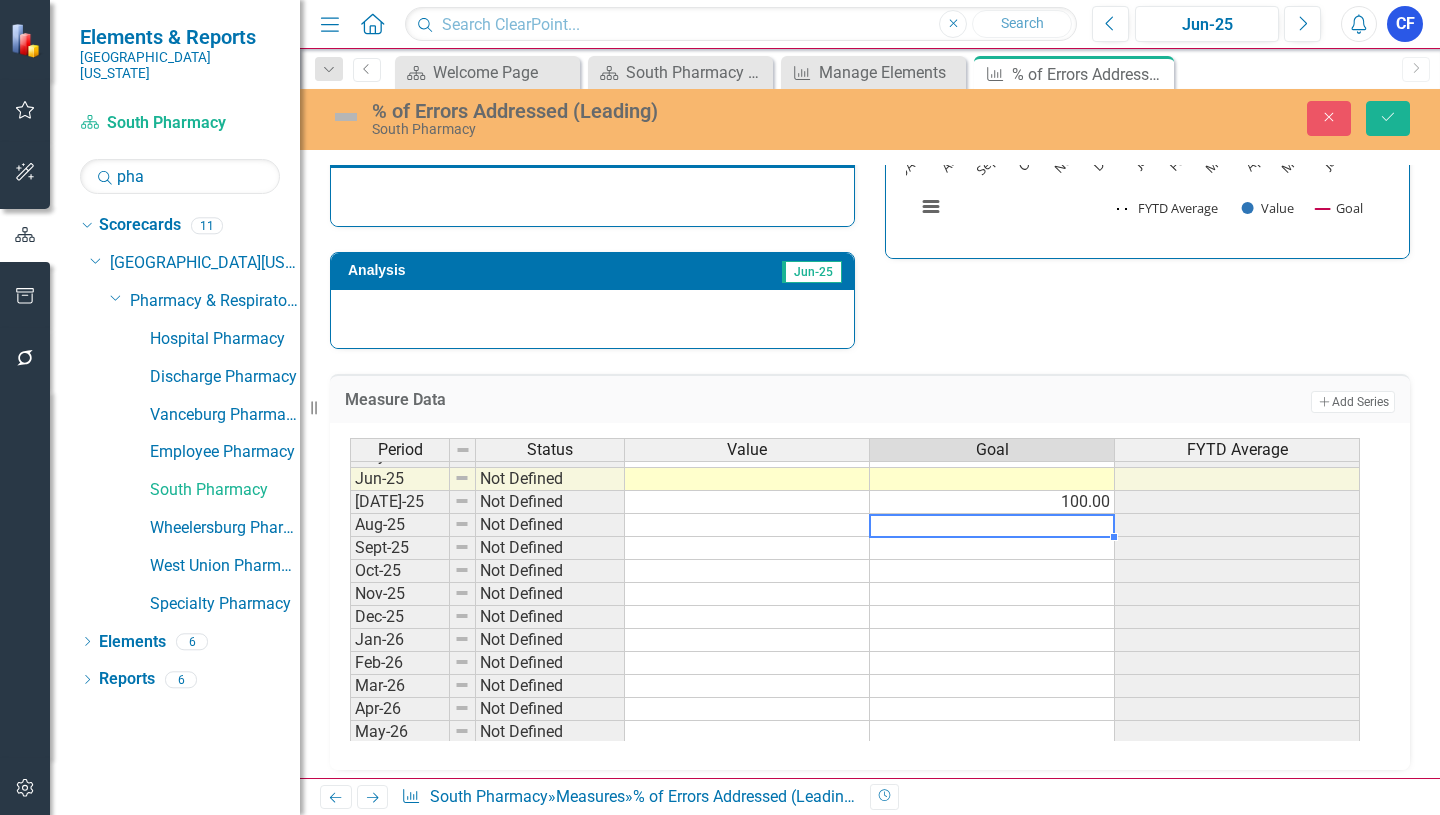 click on "100.00" at bounding box center (992, 502) 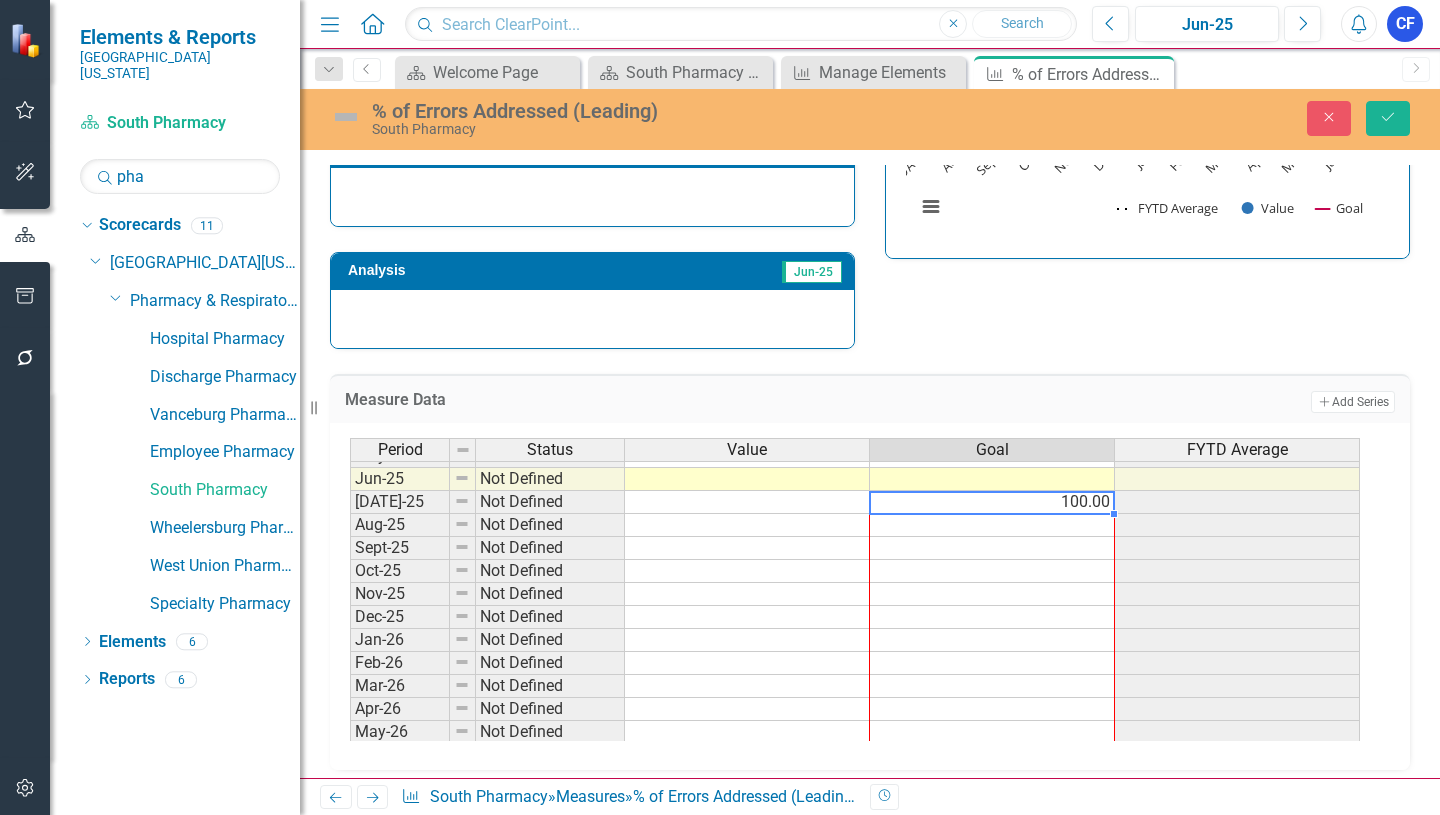 drag, startPoint x: 1115, startPoint y: 517, endPoint x: 1102, endPoint y: 730, distance: 213.39635 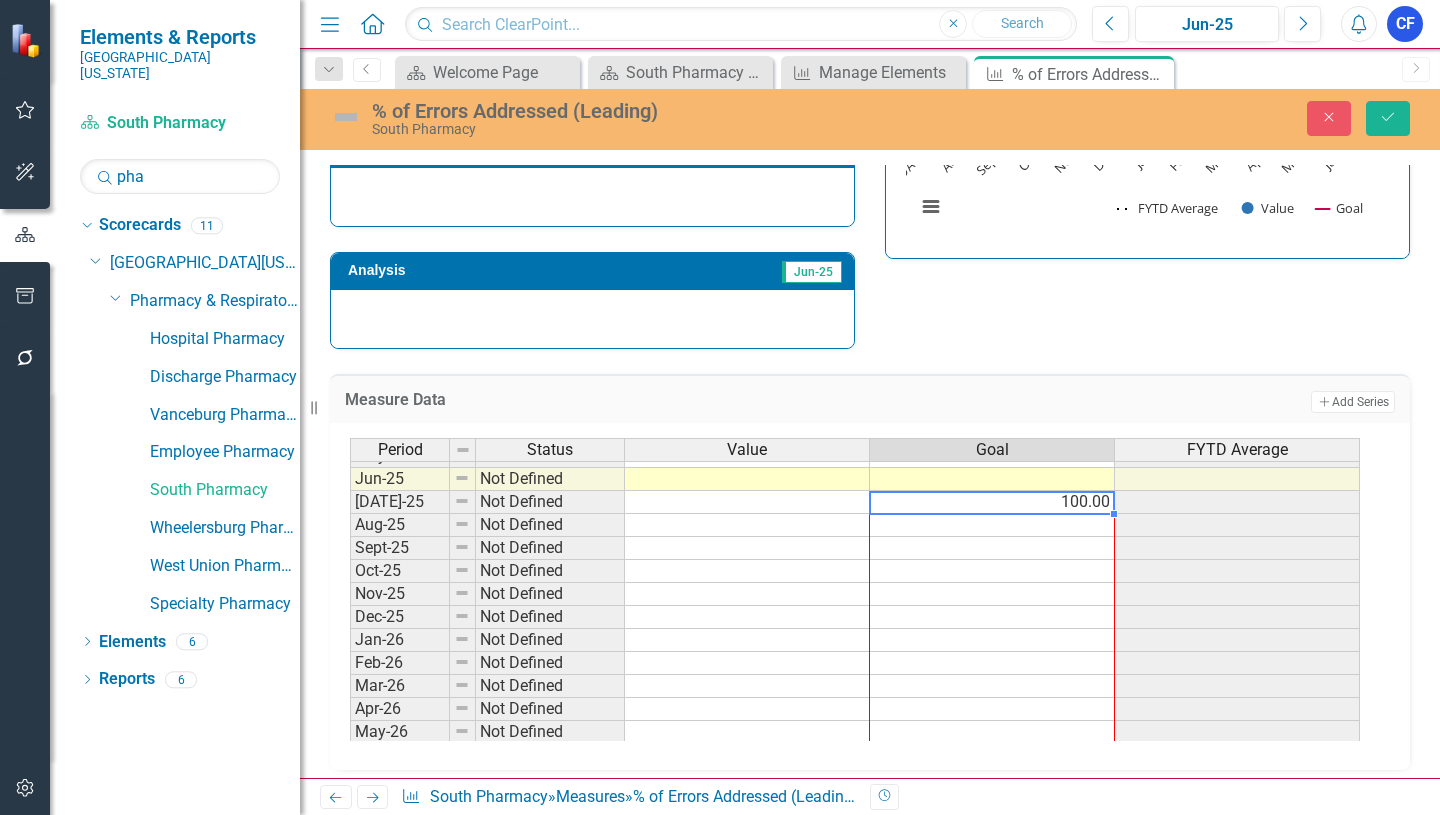 click on "Period Status Value Goal FYTD Average Aug-24 Not Defined Sept-24 Not Defined Oct-24 Not Defined Nov-24 Not Defined Dec-24 Not Defined Jan-25 Not Defined Feb-25 Not Defined Mar-25 Not Defined Apr-25 Not Defined May-25 Not Defined Jun-25 Not Defined [DATE]-25 Not Defined 100.00 Aug-25 Not Defined Sept-25 Not Defined Oct-25 Not Defined Nov-25 Not Defined Dec-25 Not Defined Jan-26 Not Defined Feb-26 Not Defined Mar-26 Not Defined Apr-26 Not Defined May-26 Not Defined Jun-26 Not Defined [DATE]-26 Not Defined Aug-26 Not Defined Sep-26 Not Defined Oct-26 Not Defined Nov-26 Not Defined Dec-26 Not Defined Jan-27 Not Defined Feb-27 Not Defined" at bounding box center [350, 582] 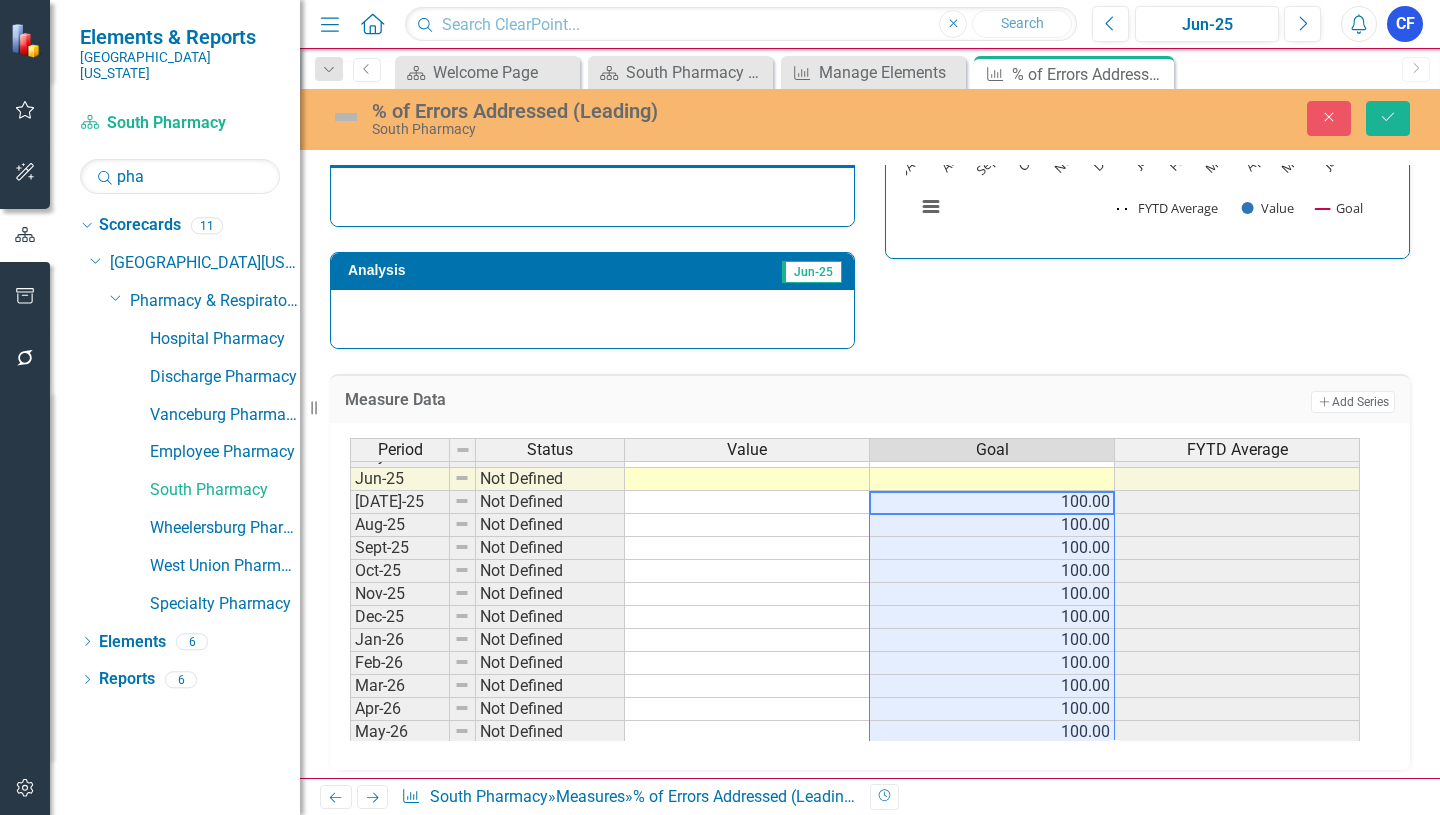 scroll, scrollTop: 900, scrollLeft: 0, axis: vertical 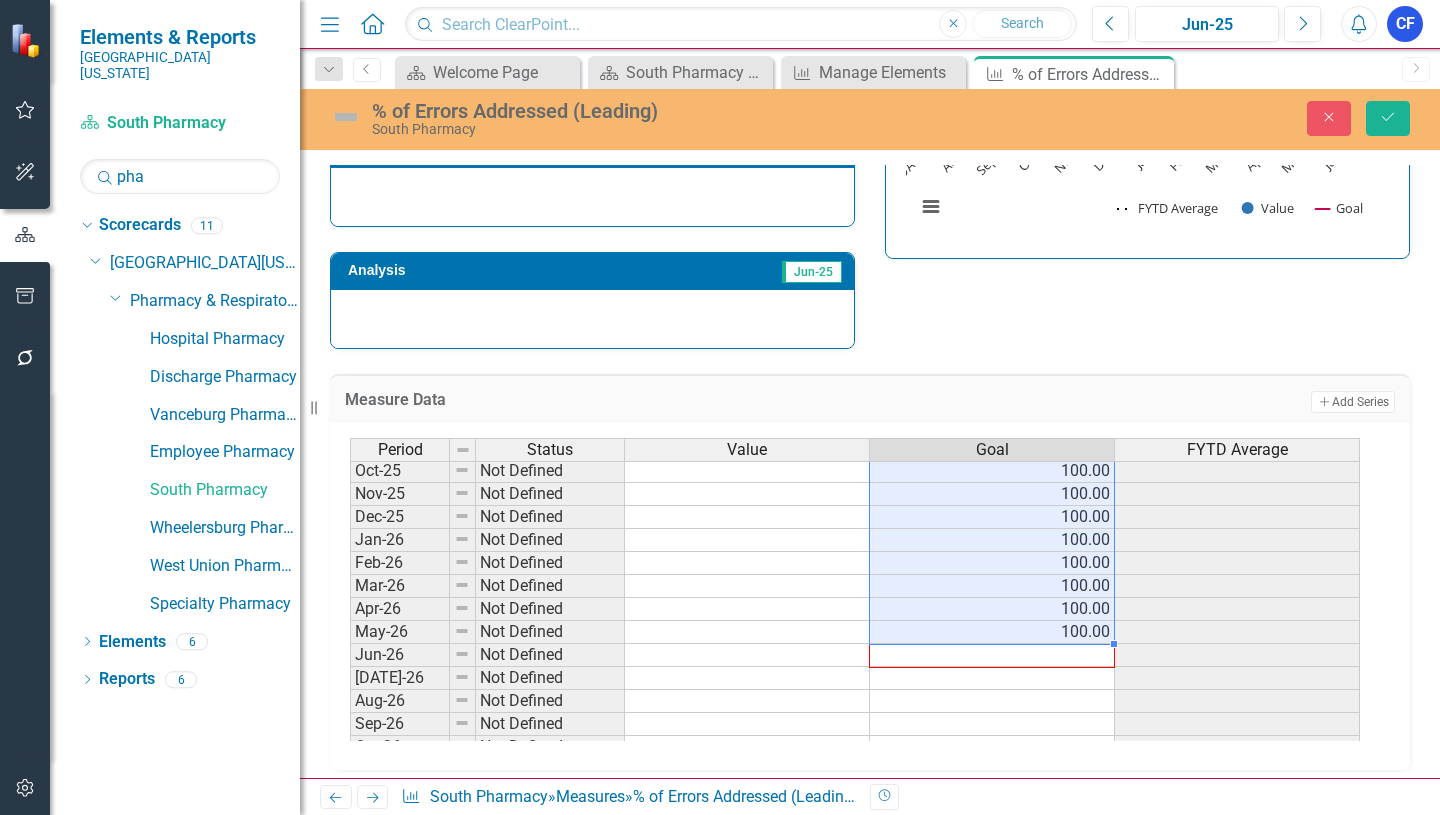 drag, startPoint x: 1112, startPoint y: 644, endPoint x: 1110, endPoint y: 655, distance: 11.18034 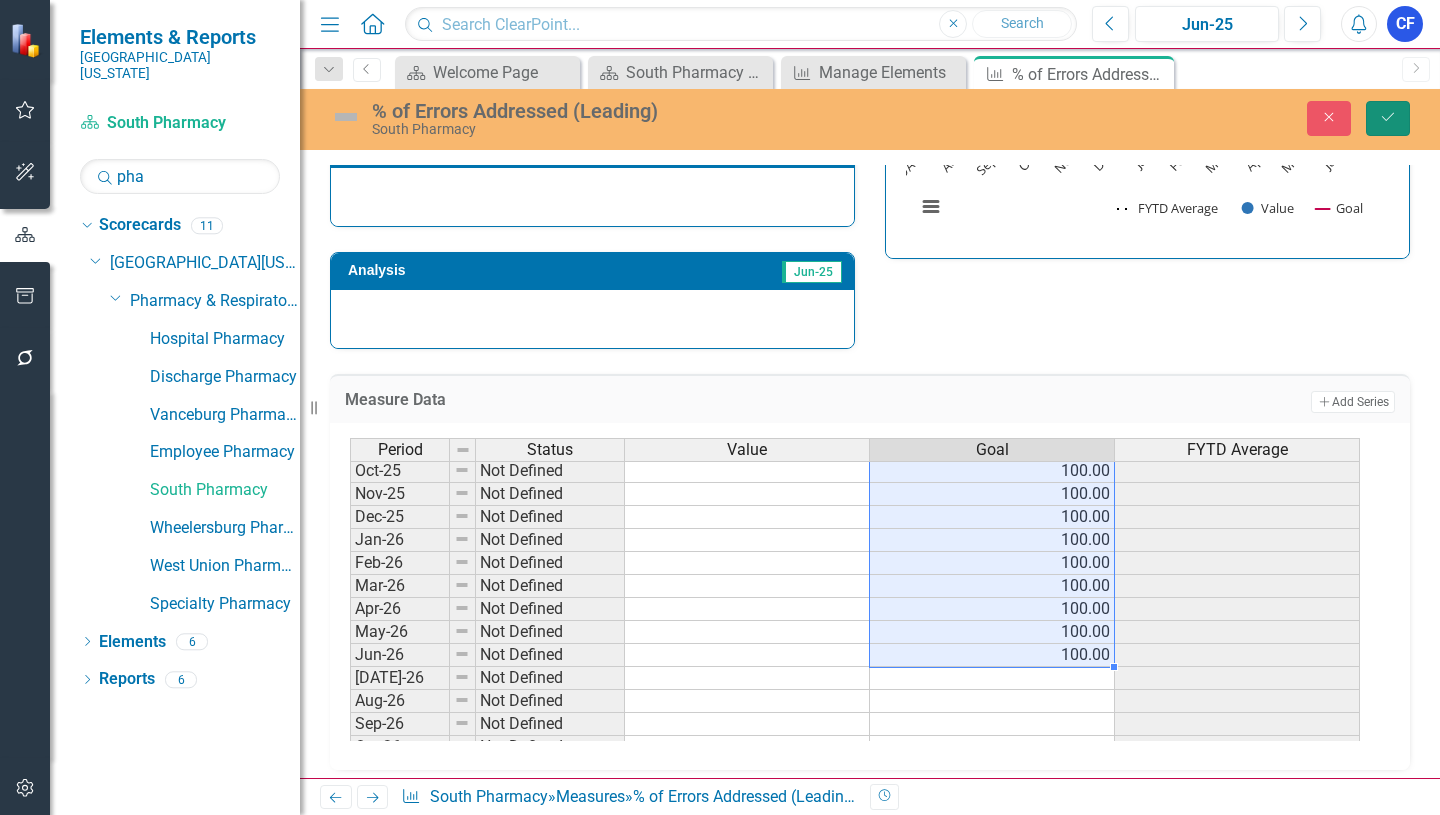 click 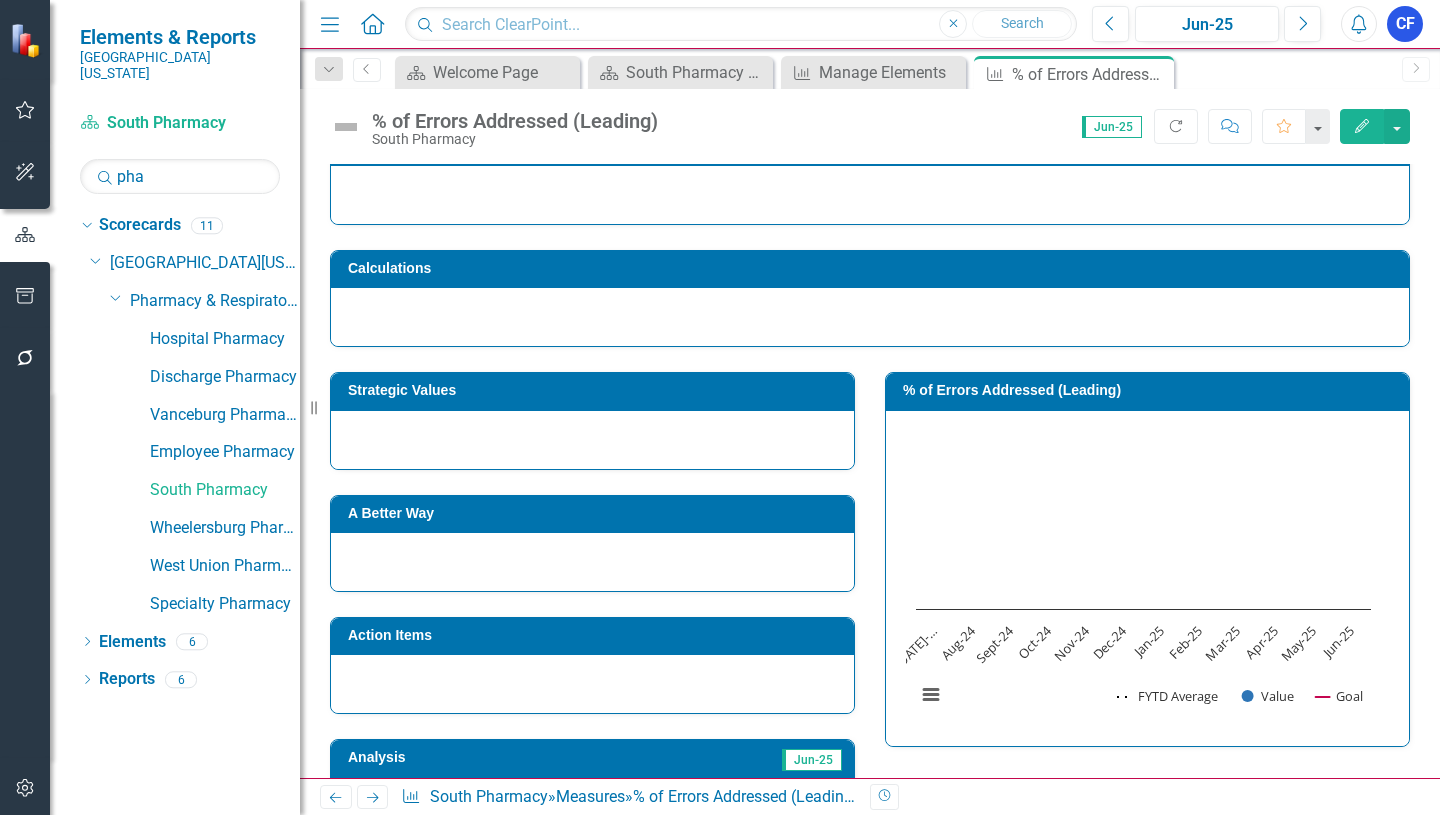 scroll, scrollTop: 0, scrollLeft: 0, axis: both 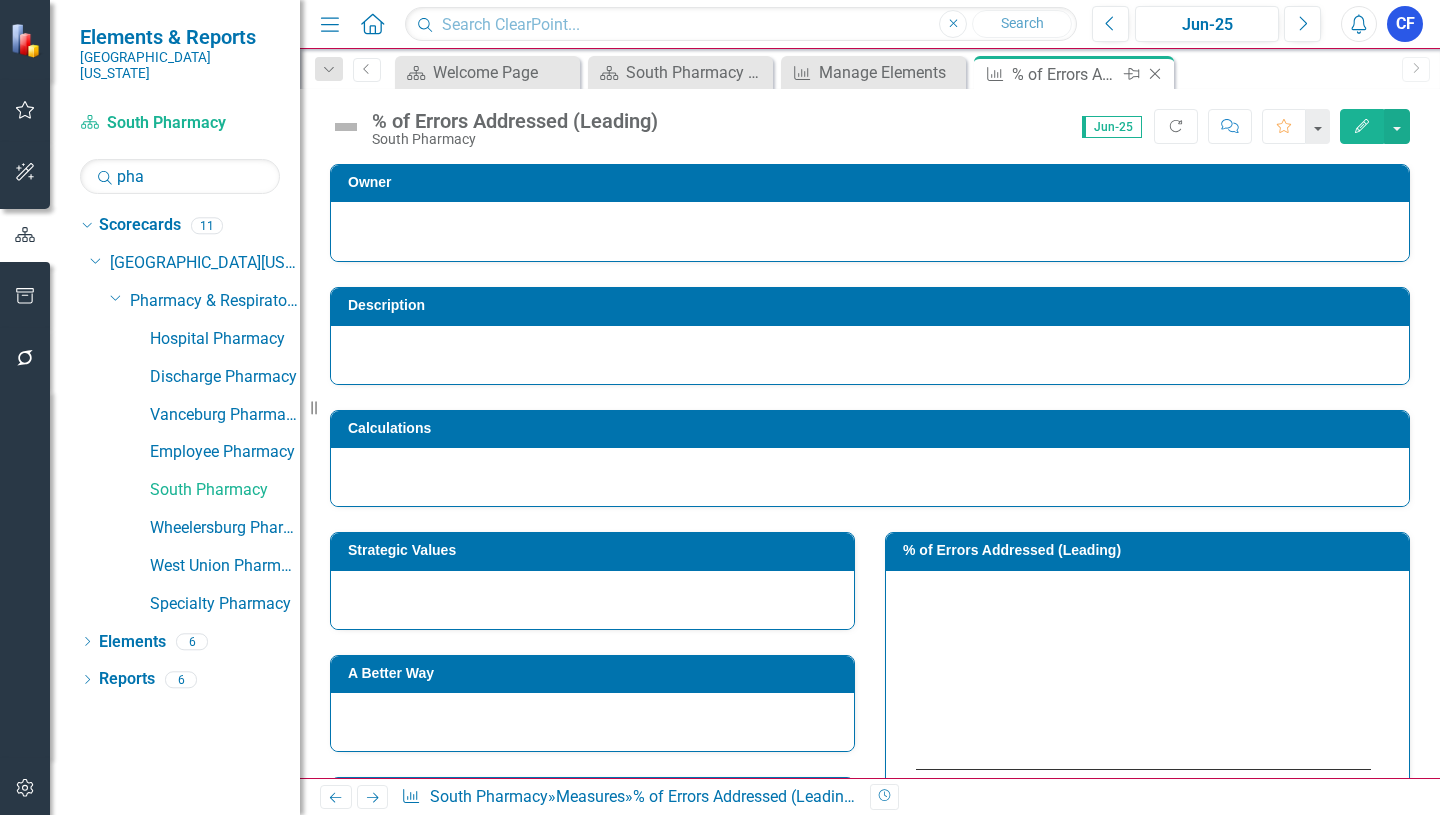click on "Close" 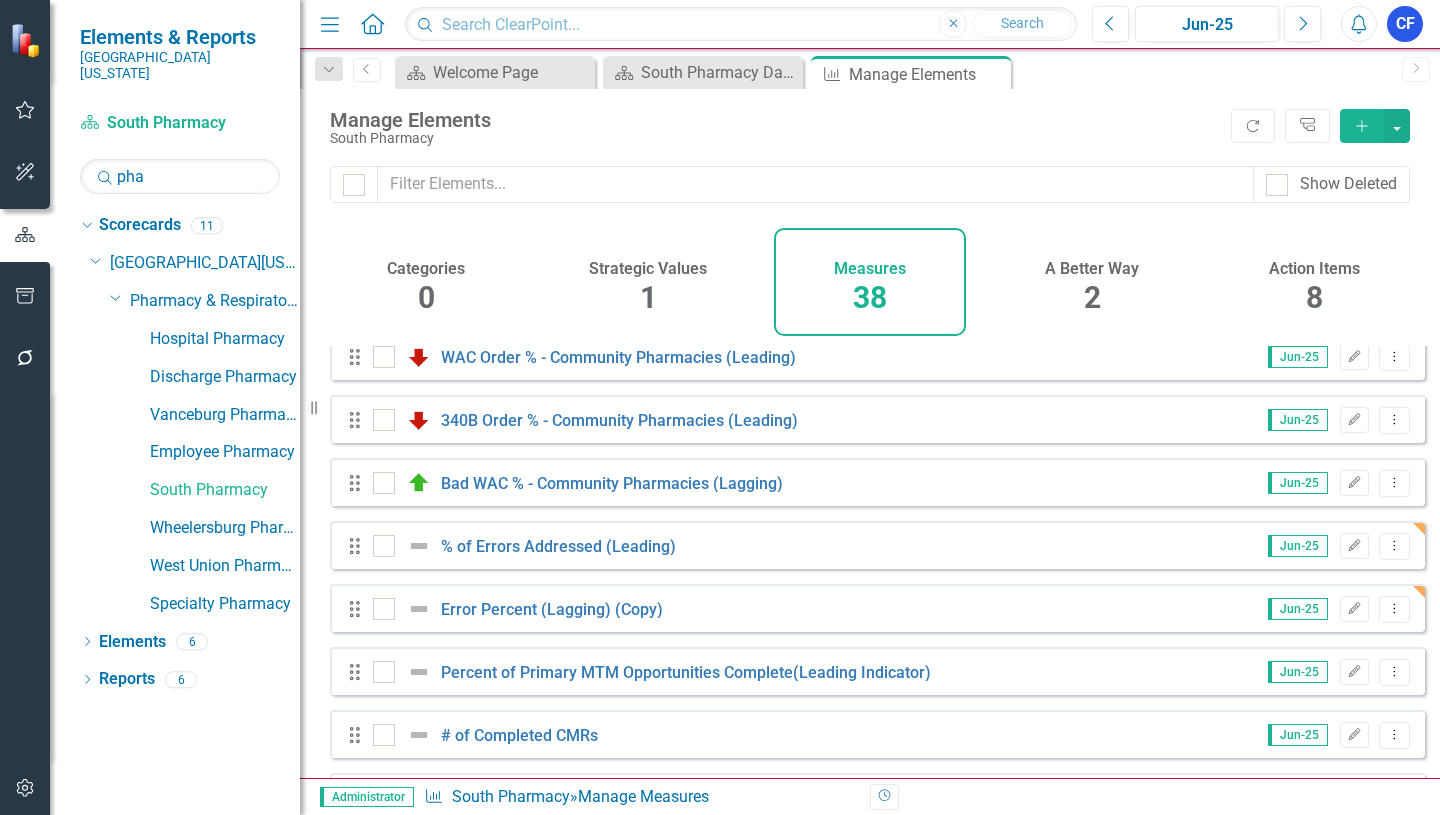 scroll 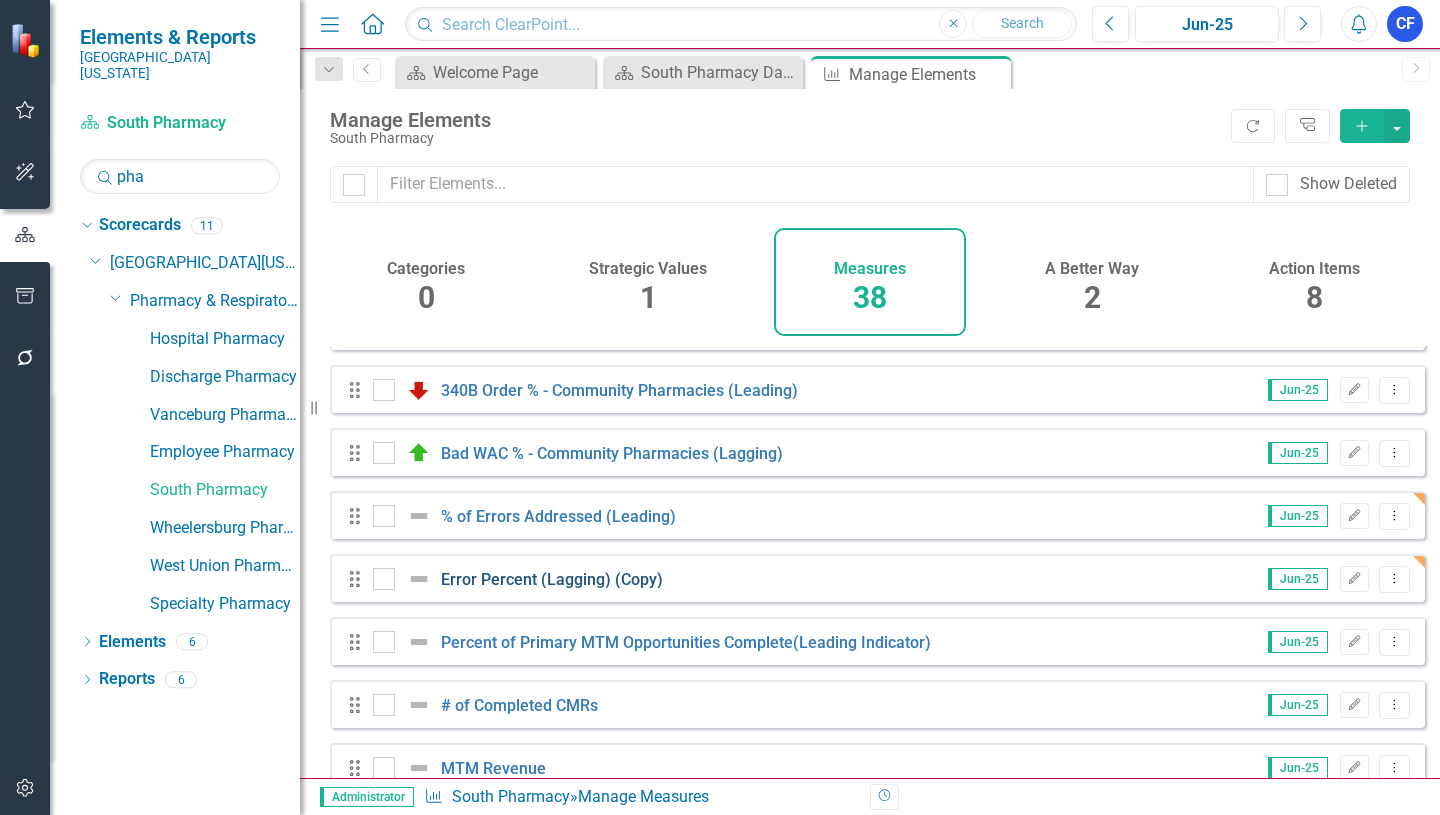 click on "Error Percent (Lagging) (Copy)" at bounding box center (552, 579) 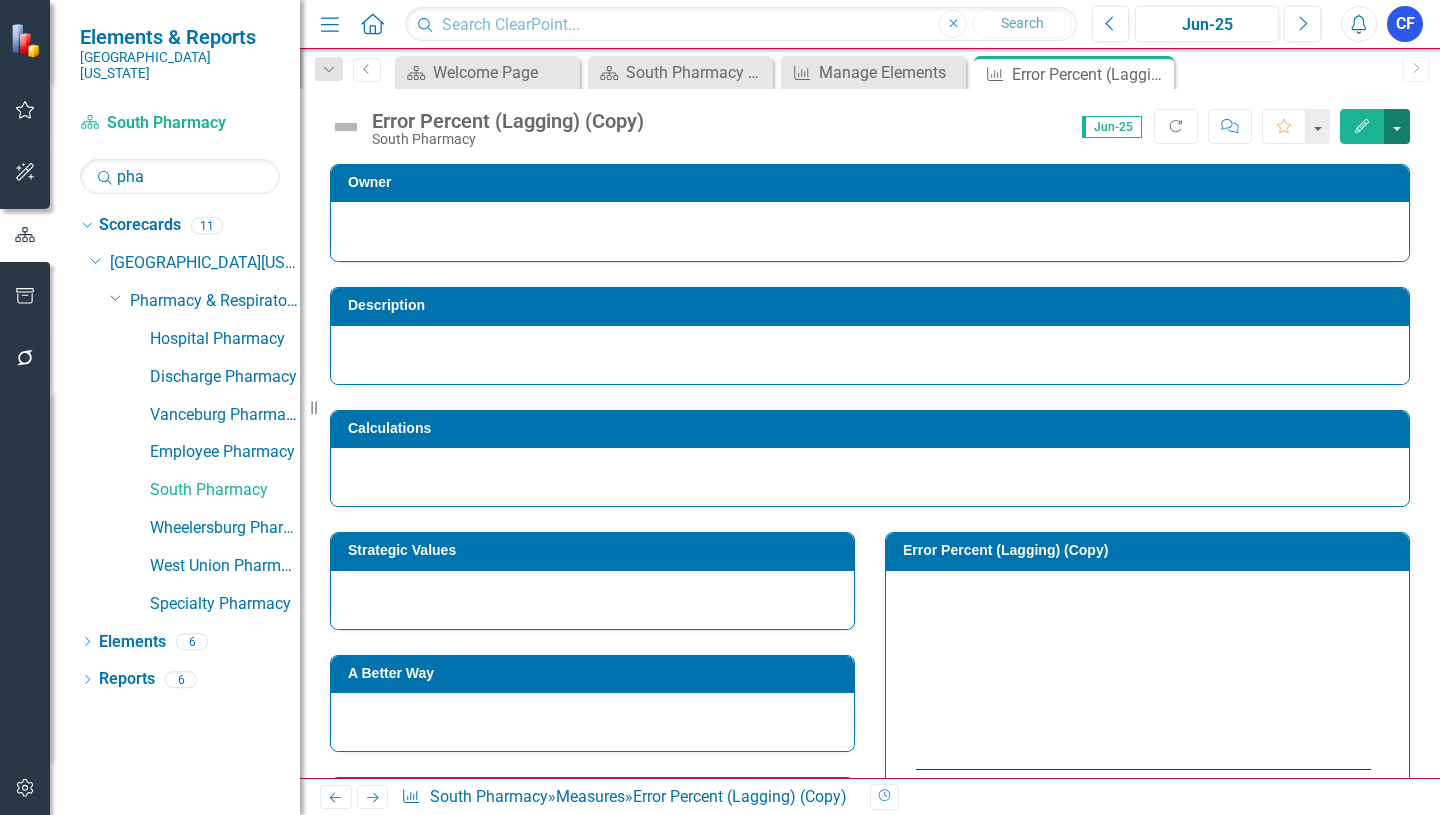 click at bounding box center [1397, 126] 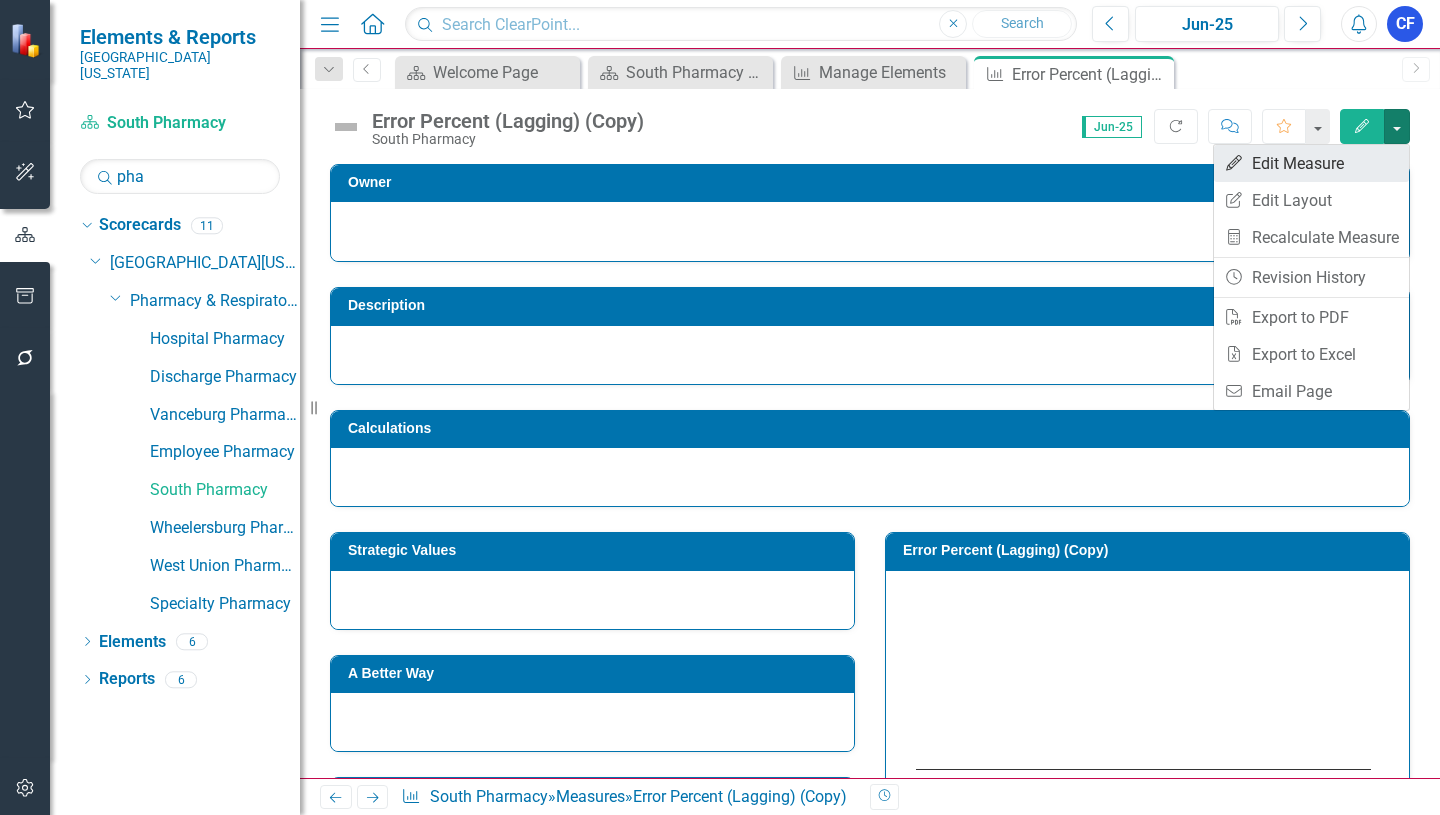 click on "Edit Edit Measure" at bounding box center (1311, 163) 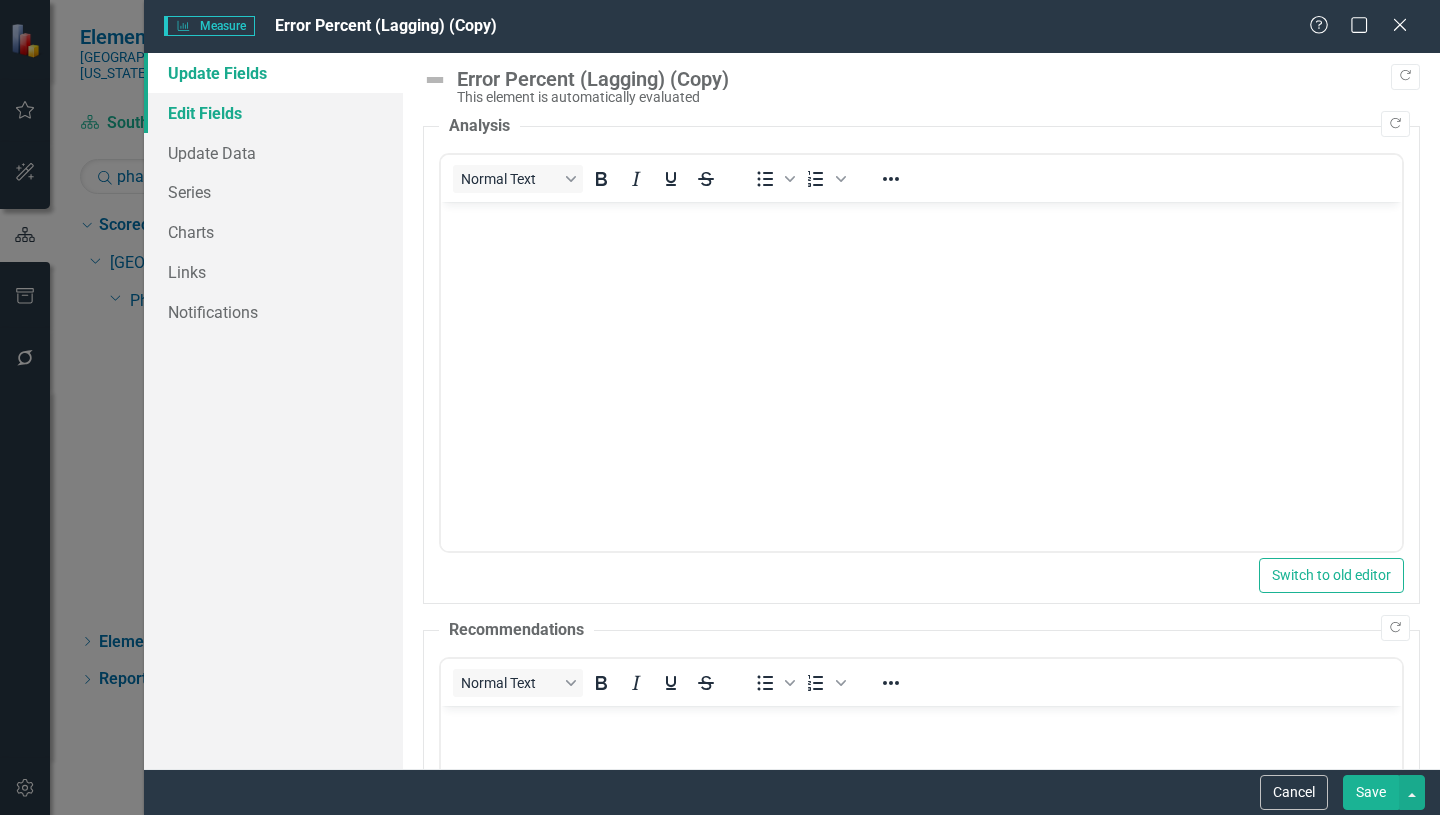 click on "Edit Fields" at bounding box center (273, 113) 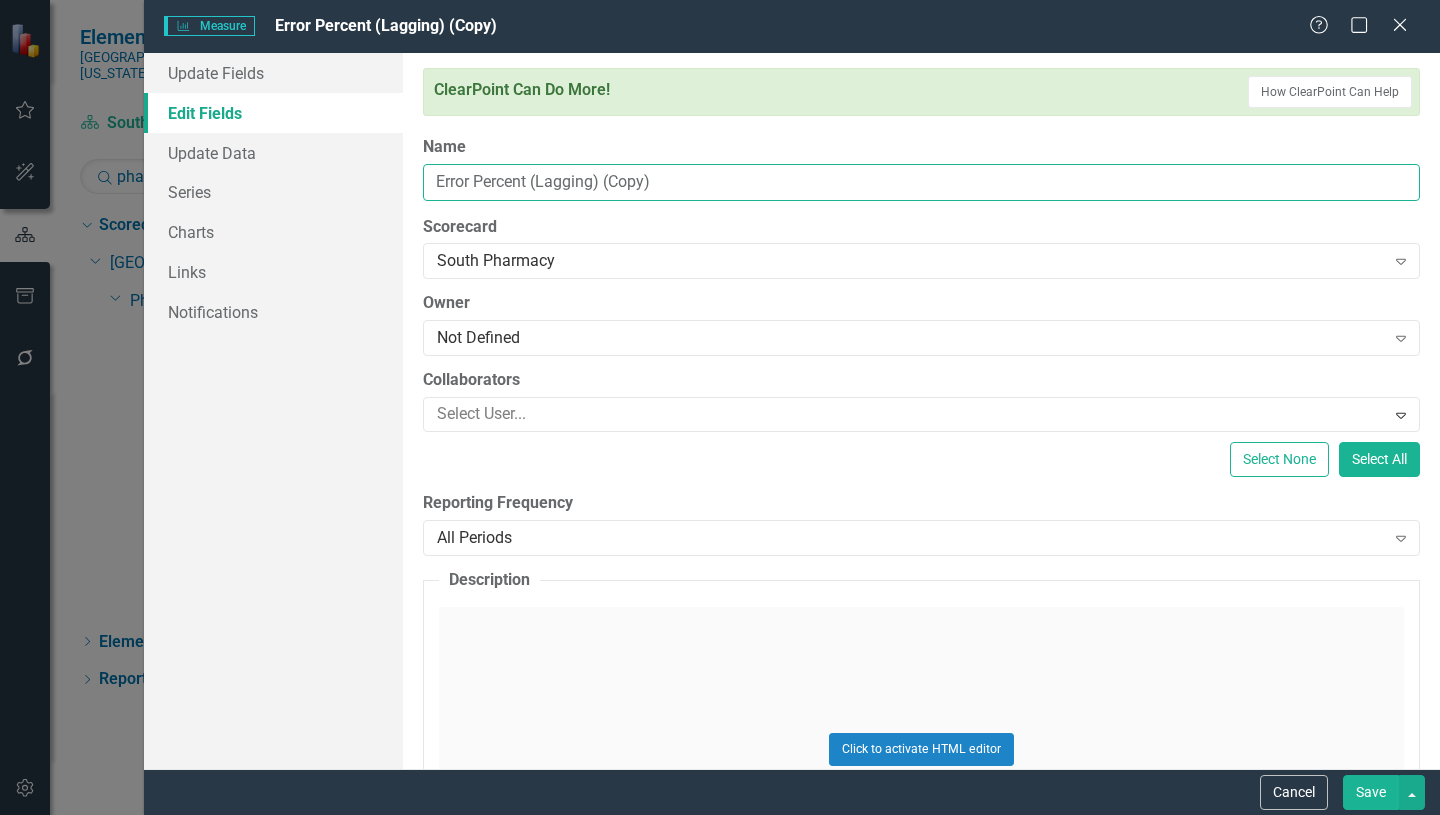click on "Error Percent (Lagging) (Copy)" at bounding box center [921, 182] 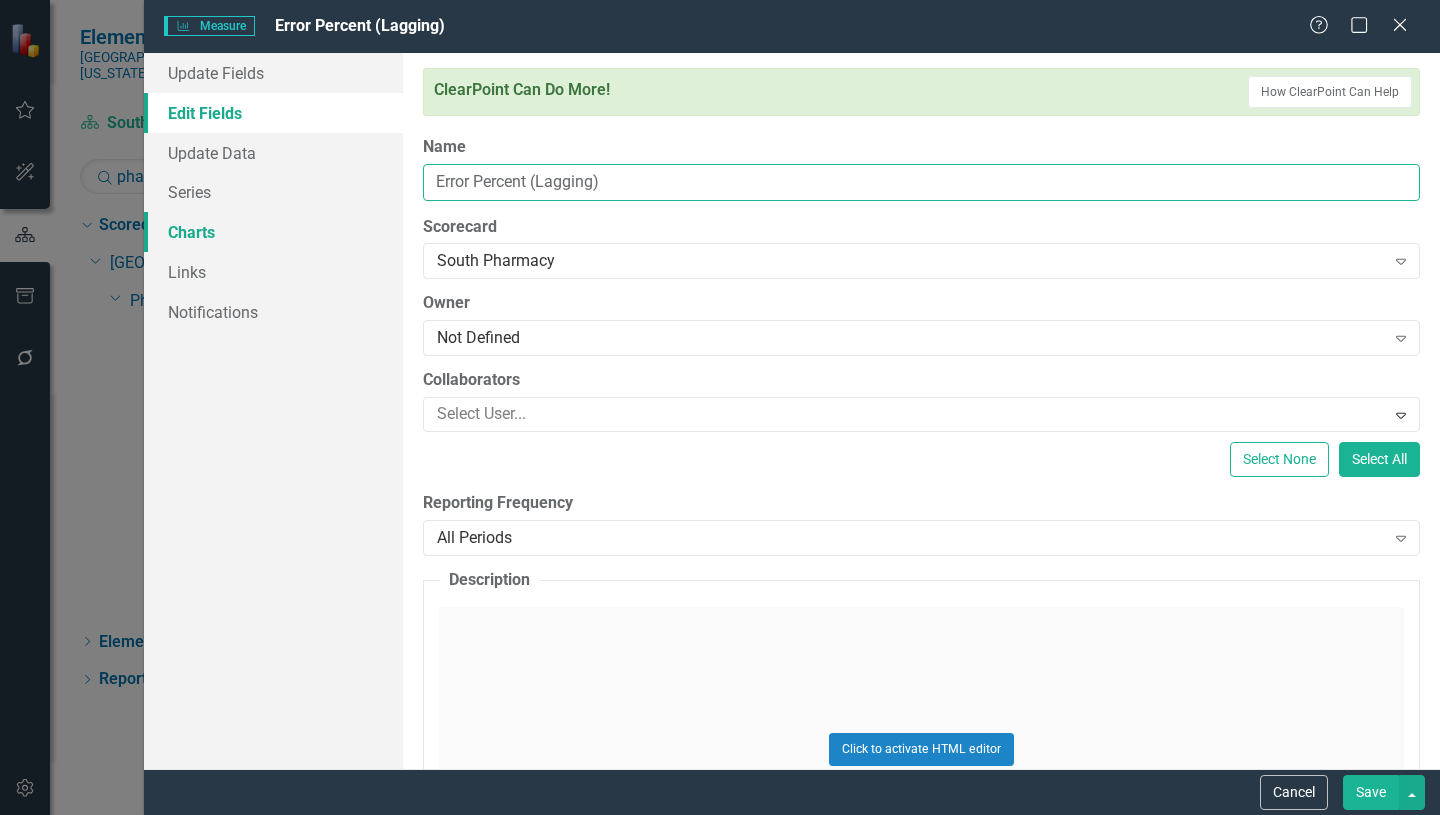 type on "Error Percent (Lagging)" 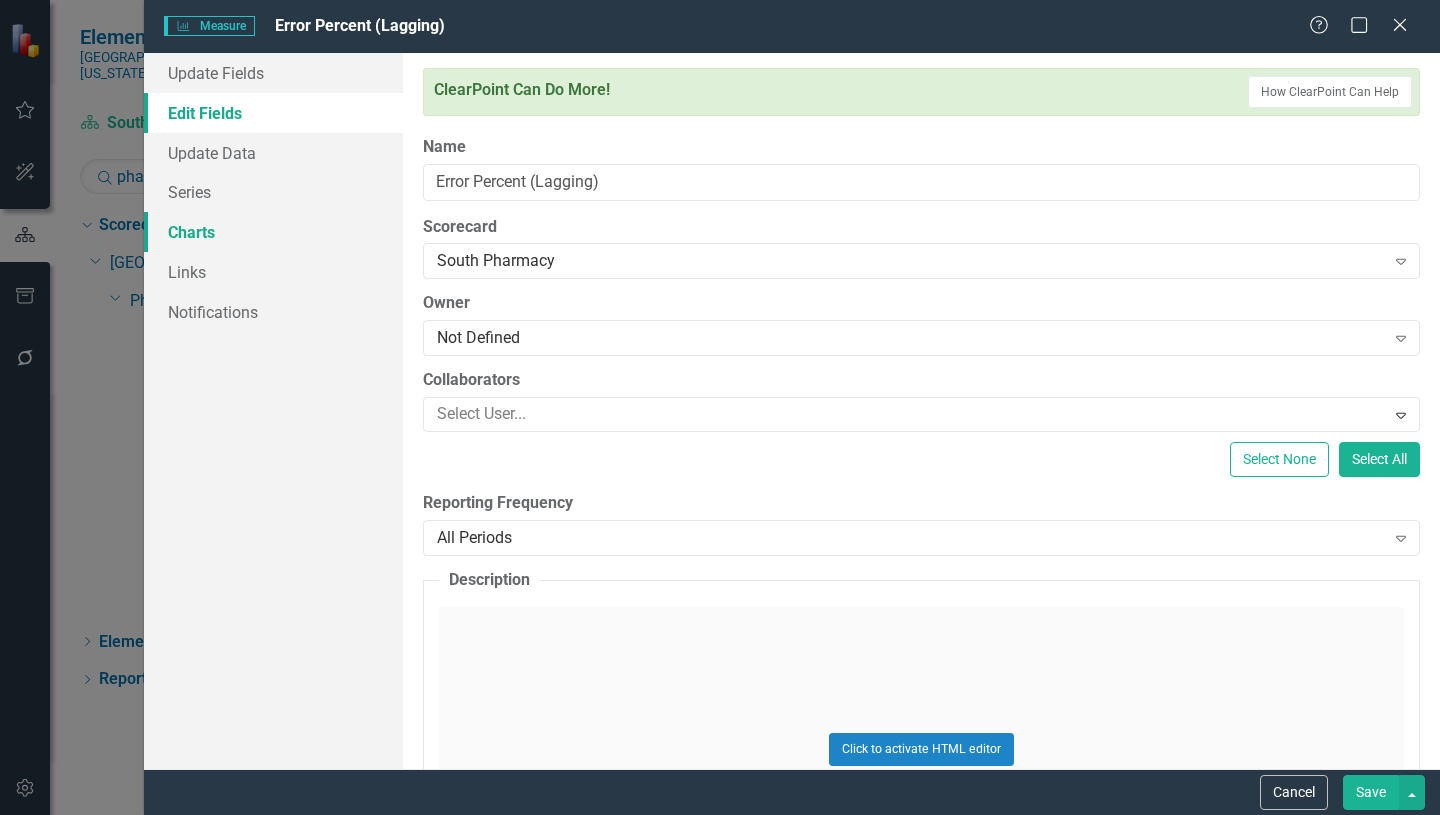 click on "Charts" at bounding box center [273, 232] 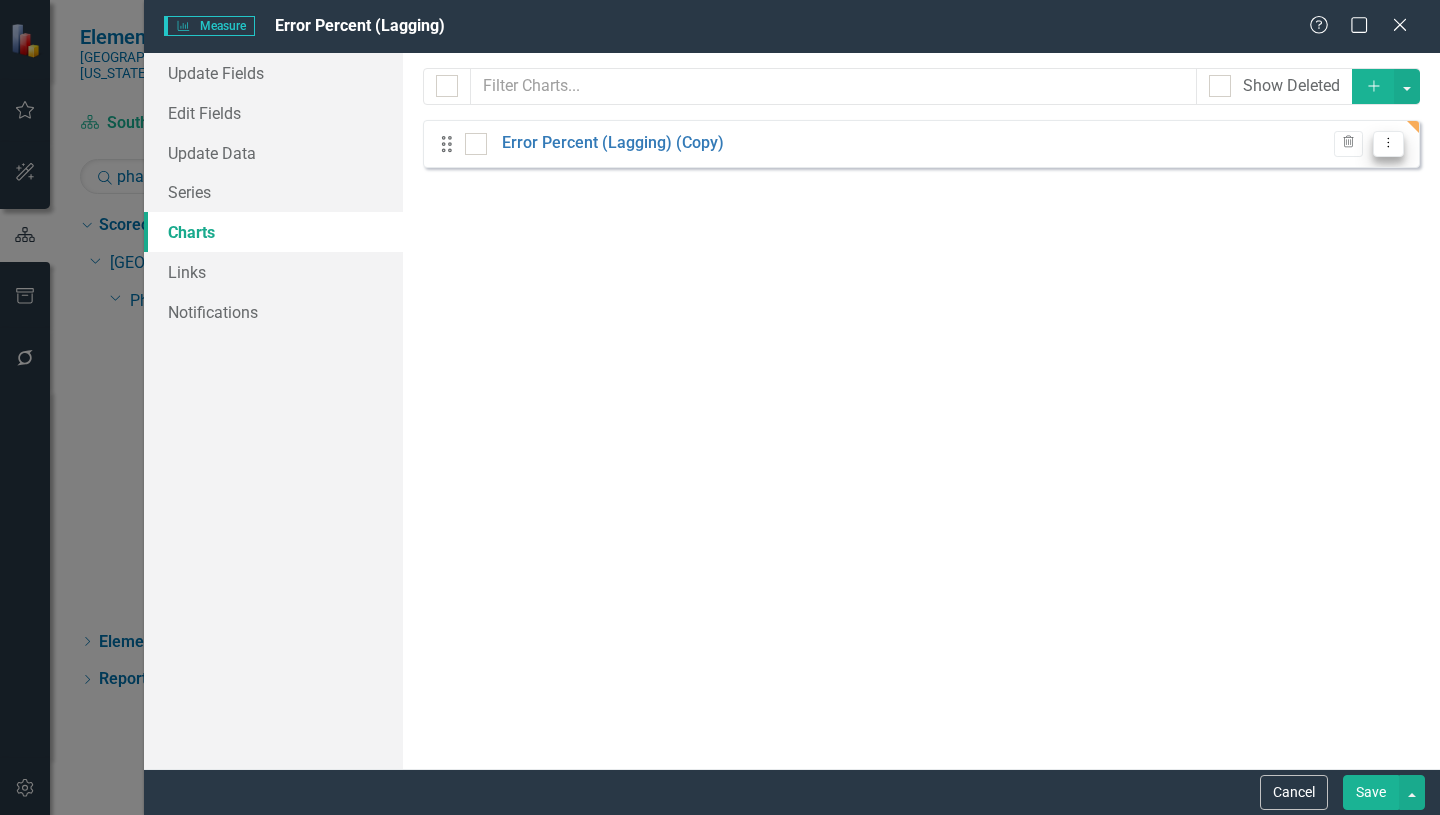 click on "Dropdown Menu" at bounding box center [1388, 144] 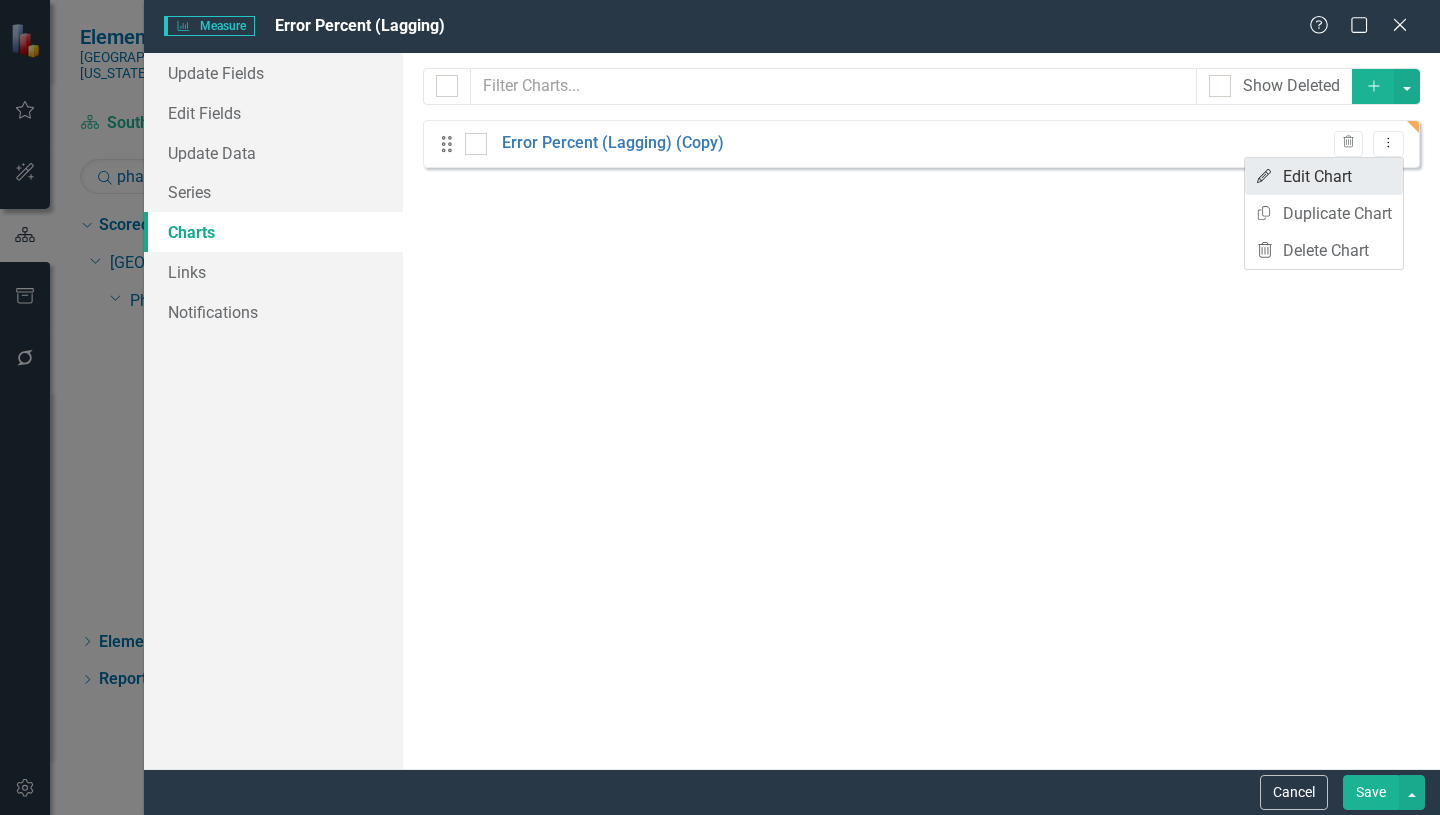 click on "Edit Edit Chart" at bounding box center (1324, 176) 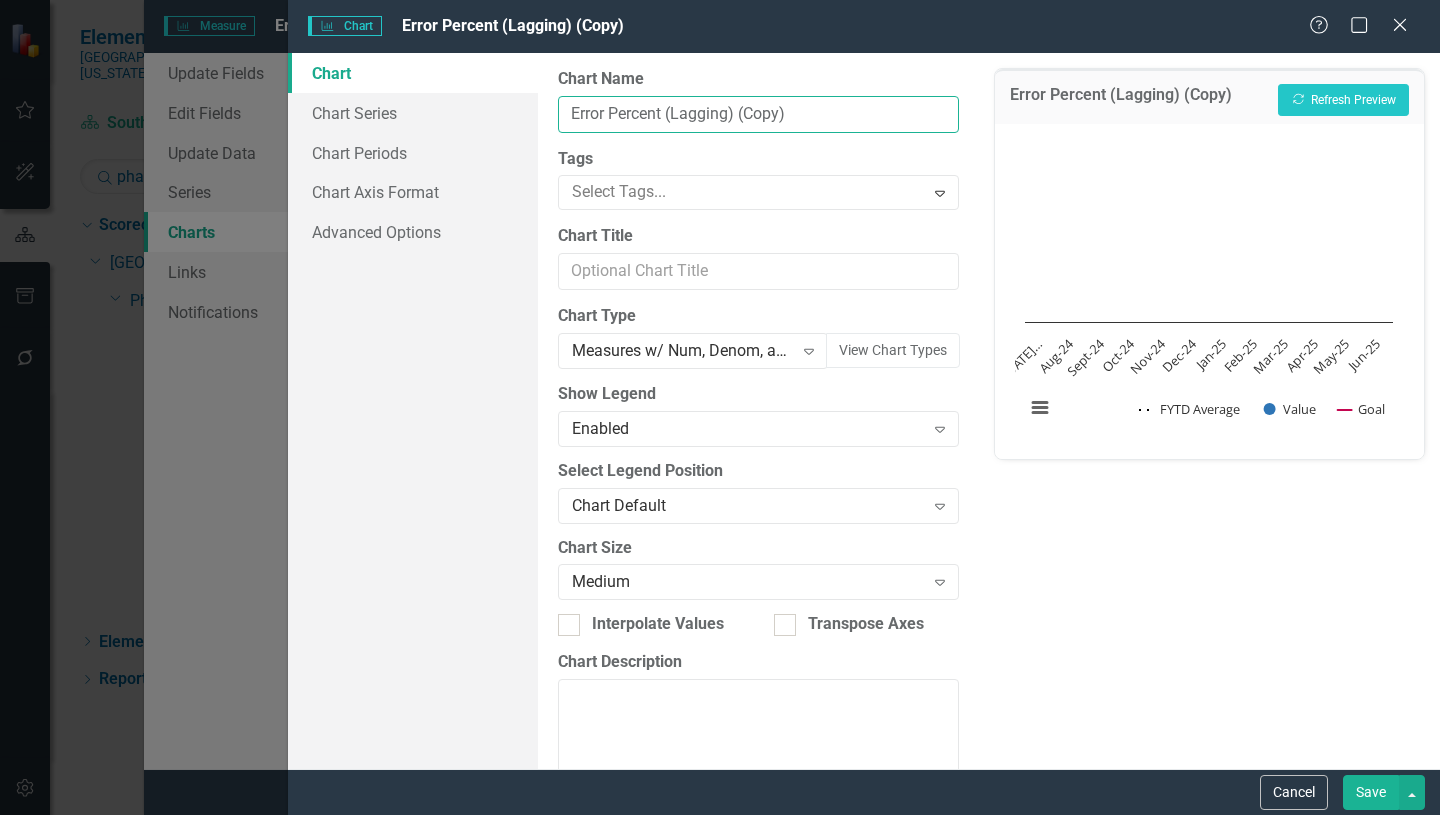 click on "Error Percent (Lagging) (Copy)" at bounding box center (758, 114) 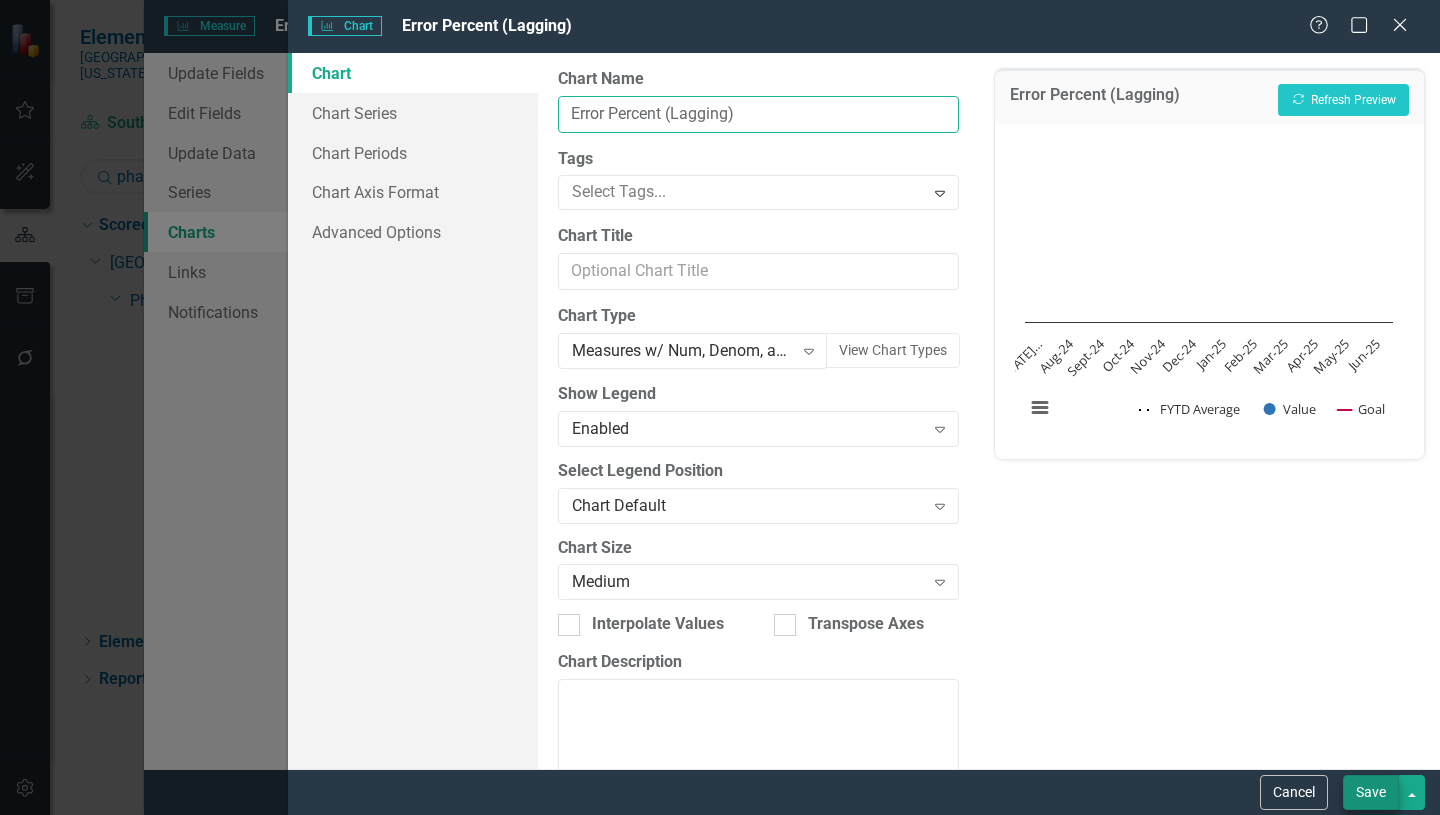 type on "Error Percent (Lagging)" 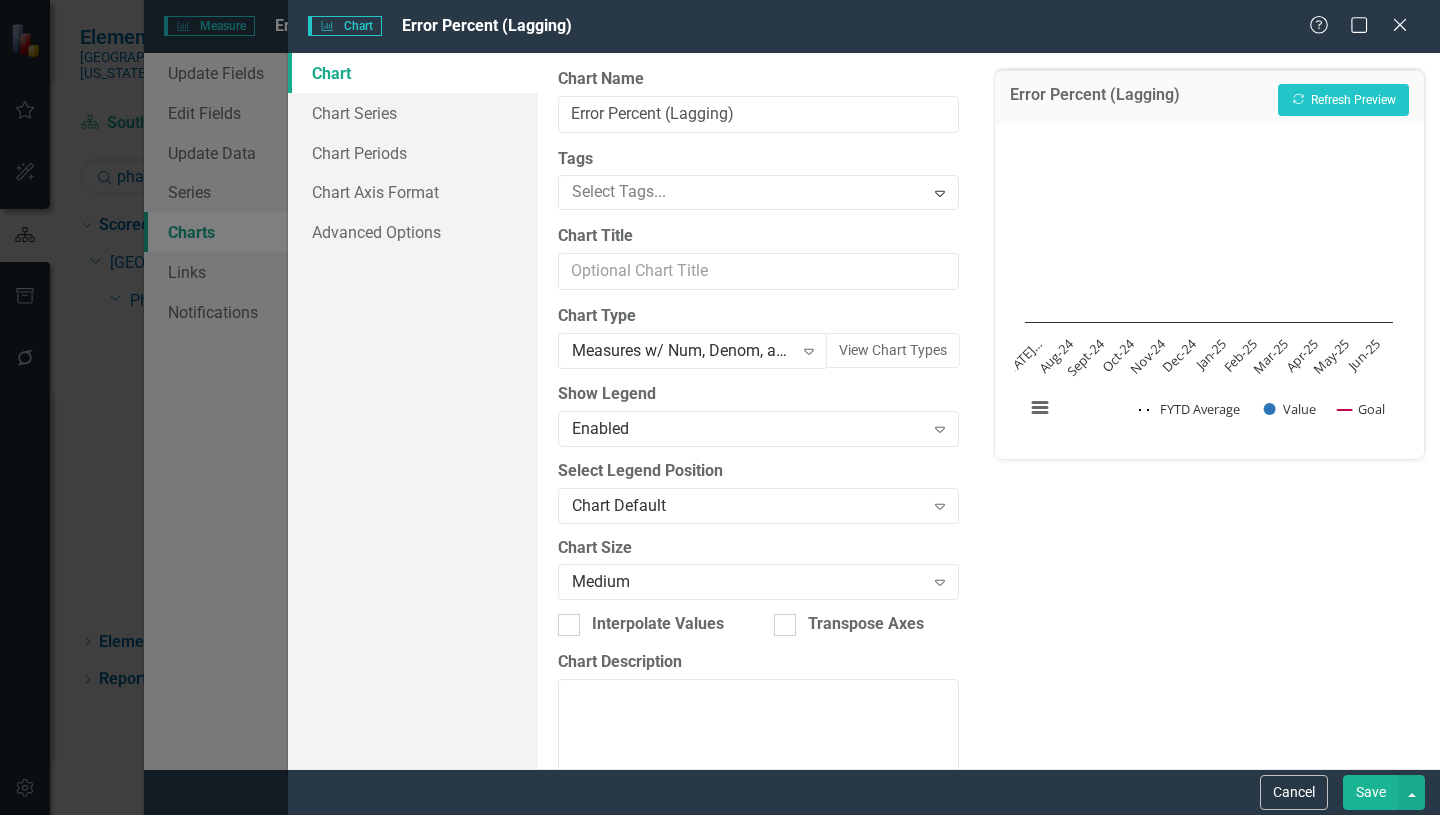 click on "Save" at bounding box center (1371, 792) 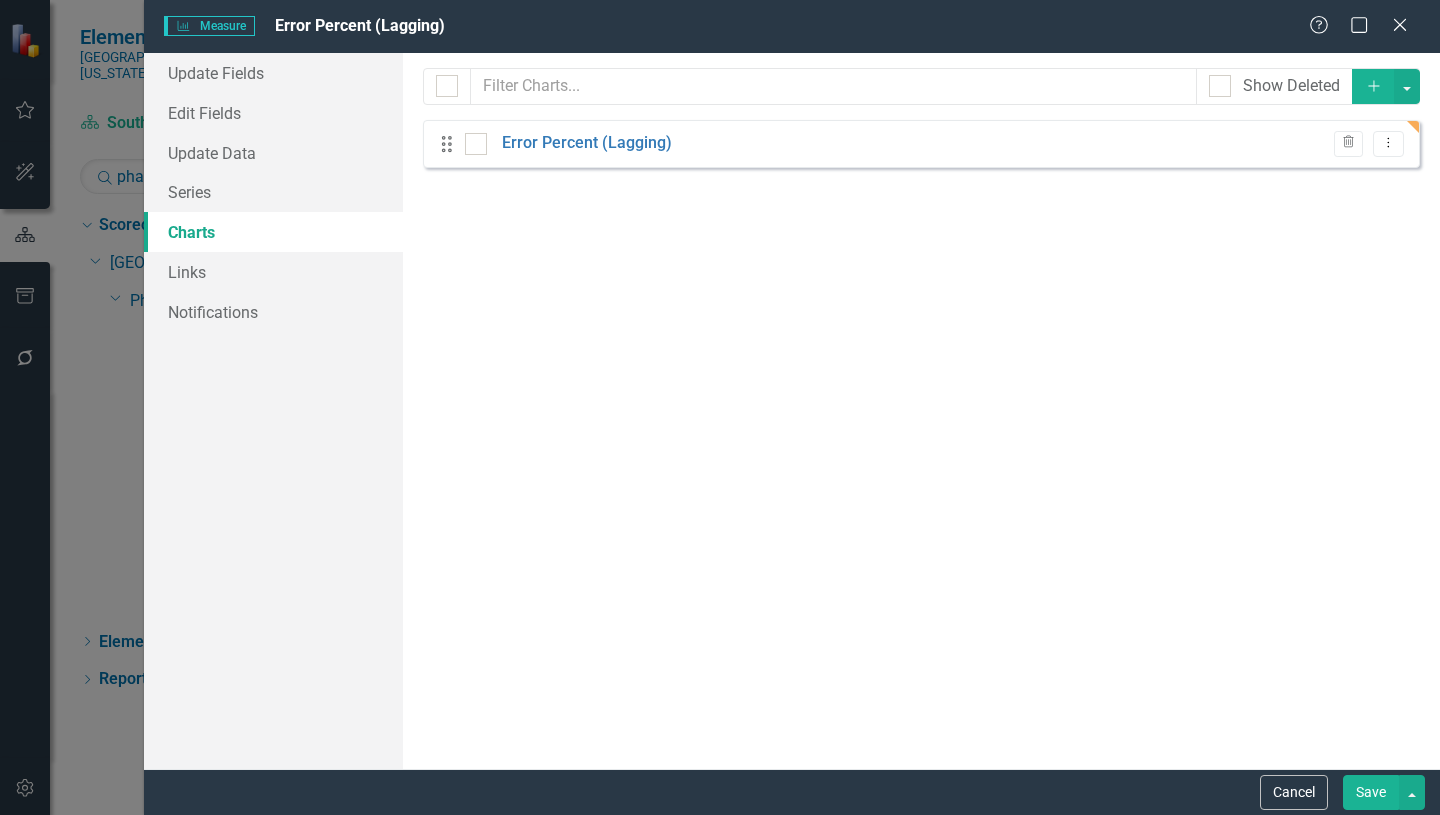 click on "Save" at bounding box center (1371, 792) 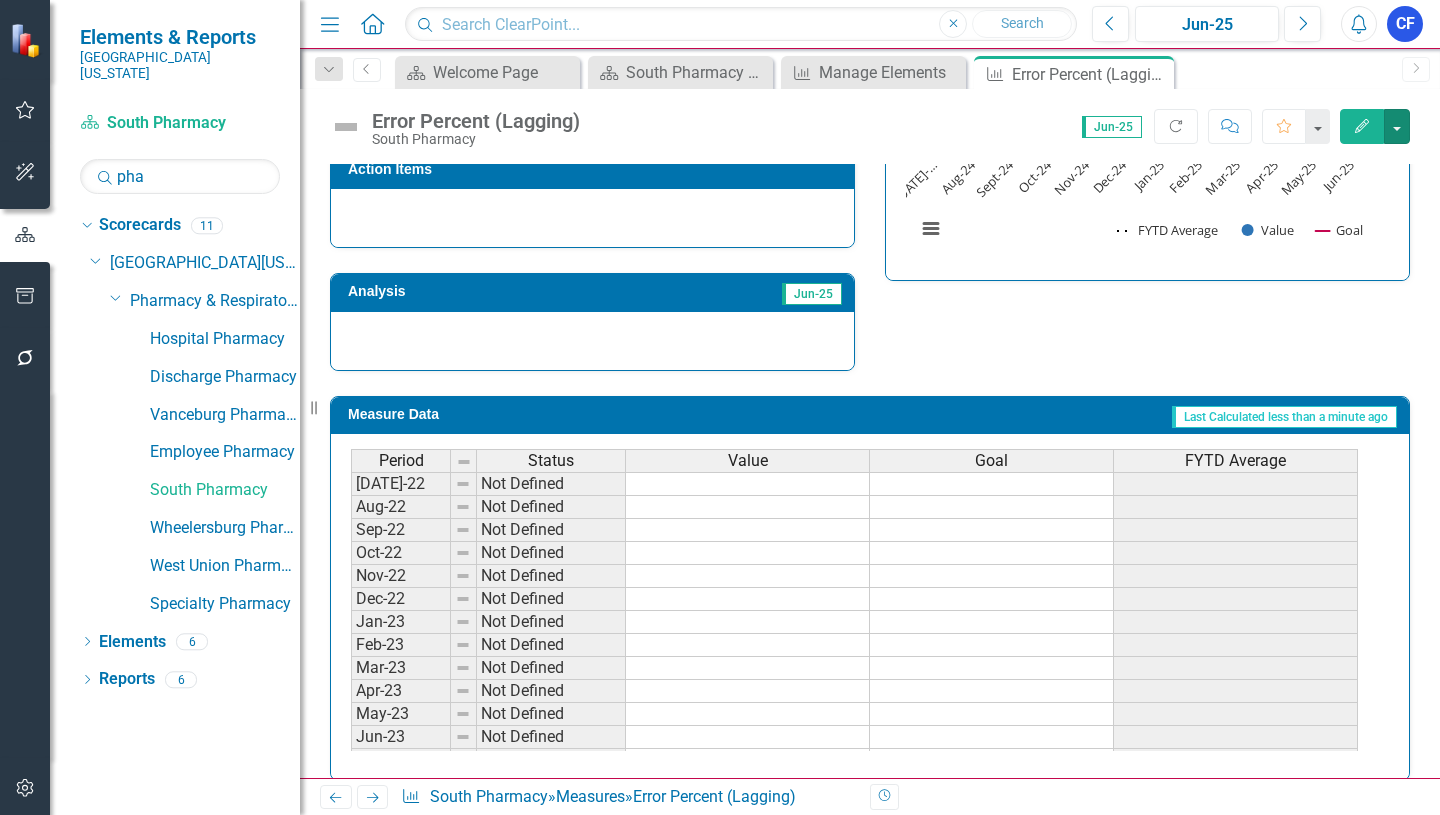 scroll, scrollTop: 649, scrollLeft: 0, axis: vertical 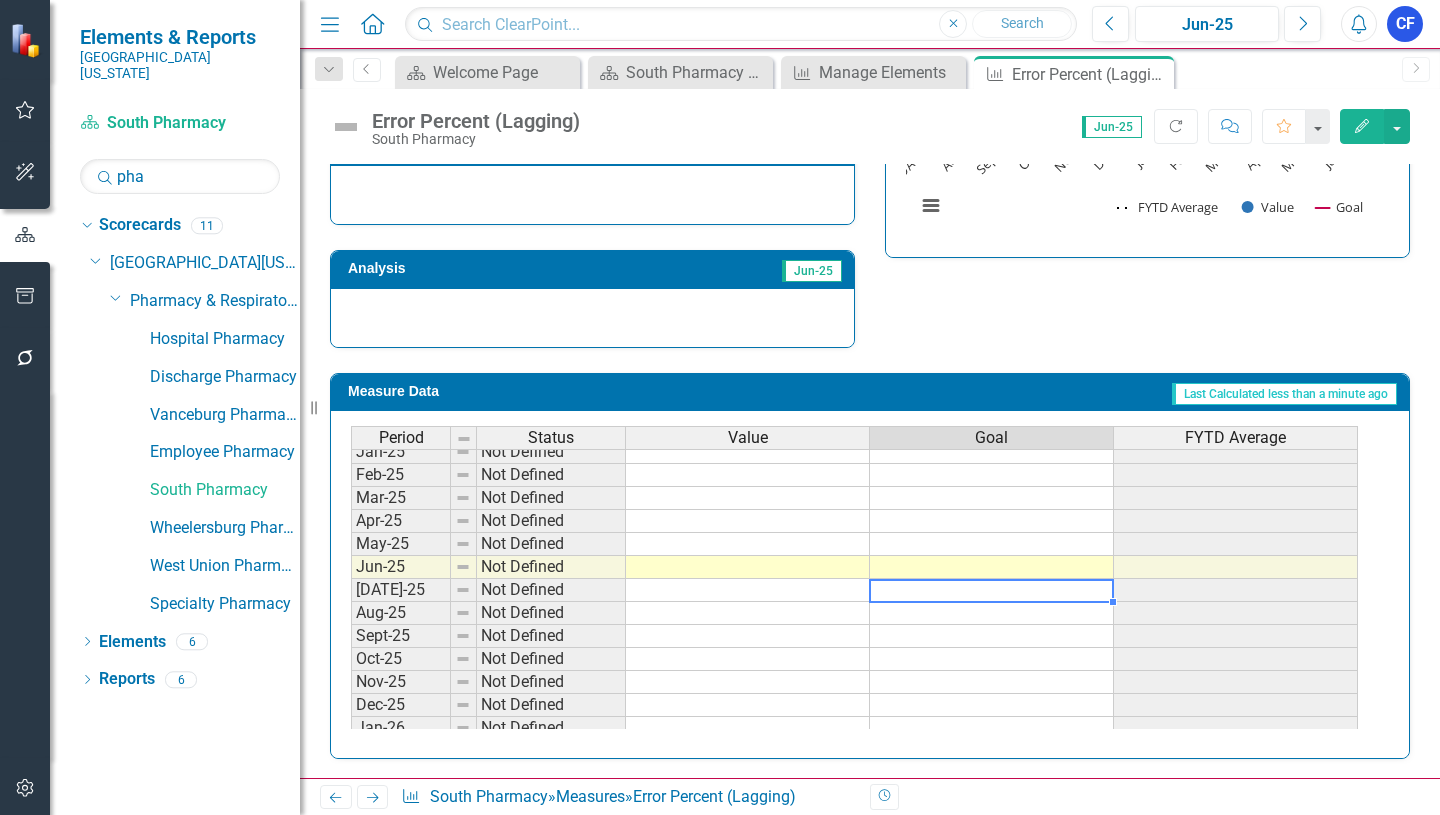 click at bounding box center (992, 590) 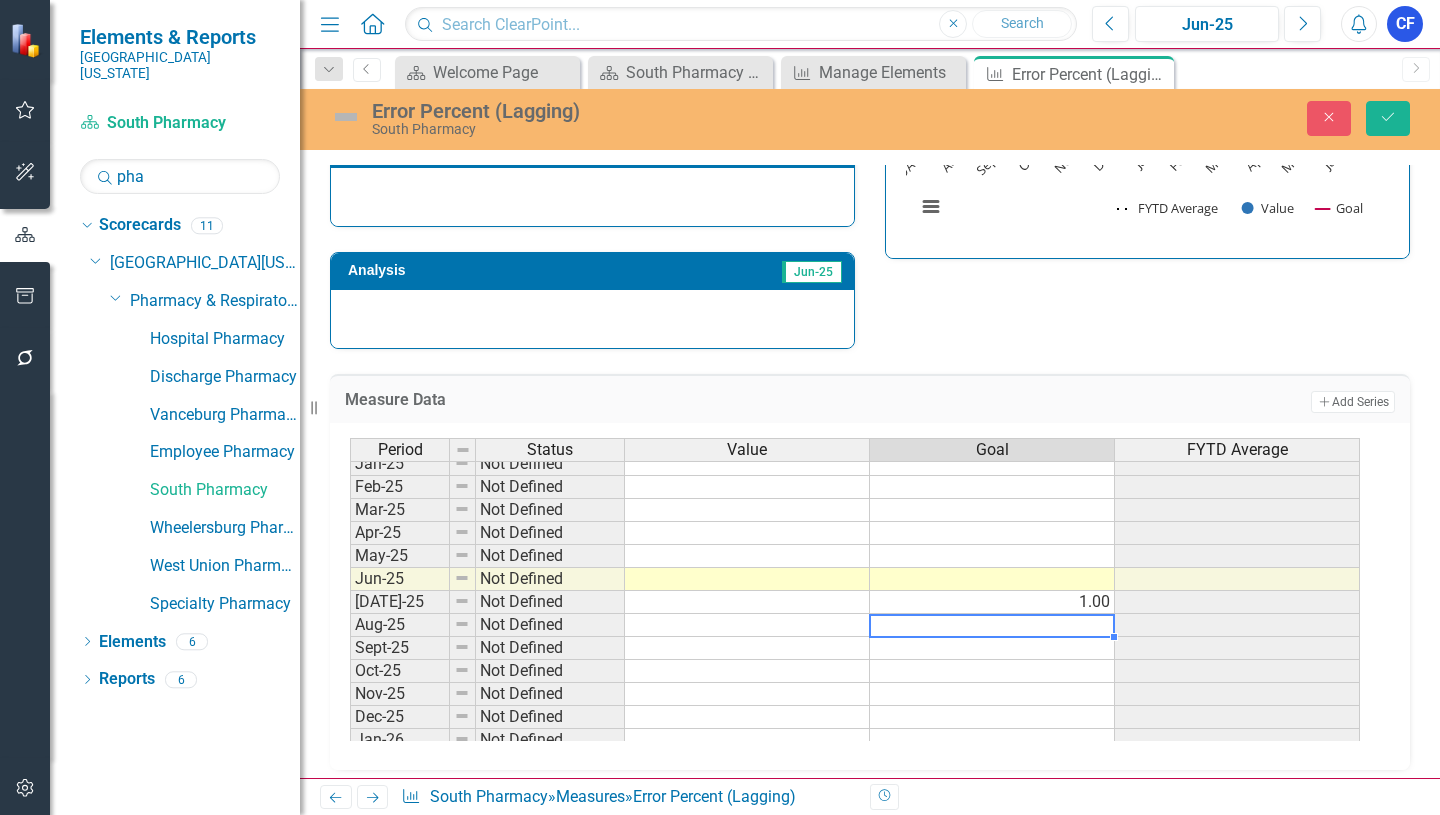 scroll, scrollTop: 765, scrollLeft: 0, axis: vertical 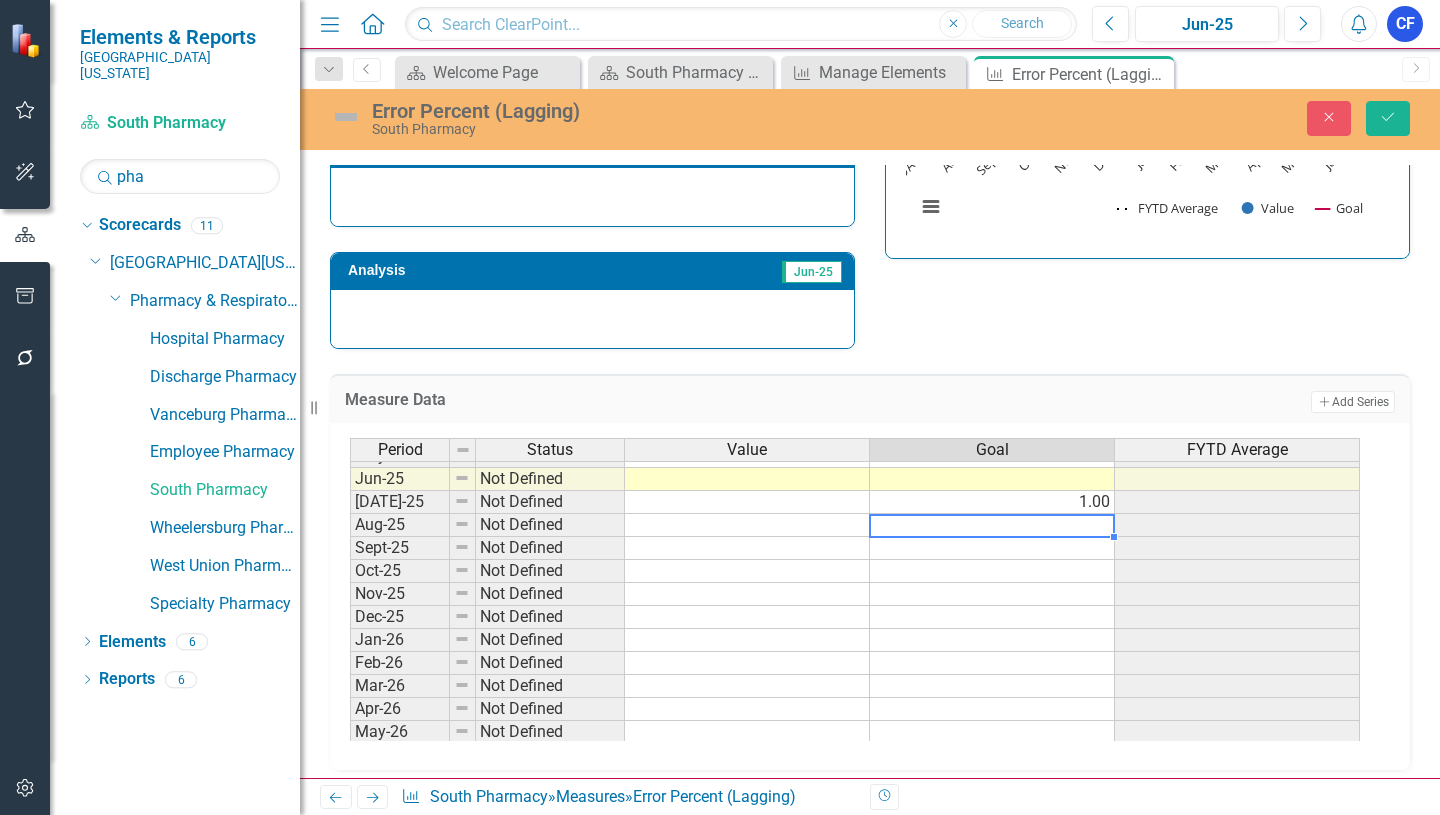 click on "May-24 Not Defined Jun-24 Not Defined Jul-24 Not Defined Aug-24 Not Defined Sept-24 Not Defined Oct-24 Not Defined Nov-24 Not Defined Dec-24 Not Defined Jan-25 Not Defined Feb-25 Not Defined Mar-25 Not Defined Apr-25 Not Defined May-25 Not Defined Jun-25 Not Defined Jul-25 Not Defined 1.00 Aug-25 Not Defined Sept-25 Not Defined Oct-25 Not Defined Nov-25 Not Defined Dec-25 Not Defined Jan-26 Not Defined Feb-26 Not Defined Mar-26 Not Defined Apr-26 Not Defined May-26 Not Defined Jun-26 Not Defined Jul-26 Not Defined Aug-26 Not Defined Sep-26 Not Defined" at bounding box center [855, 502] 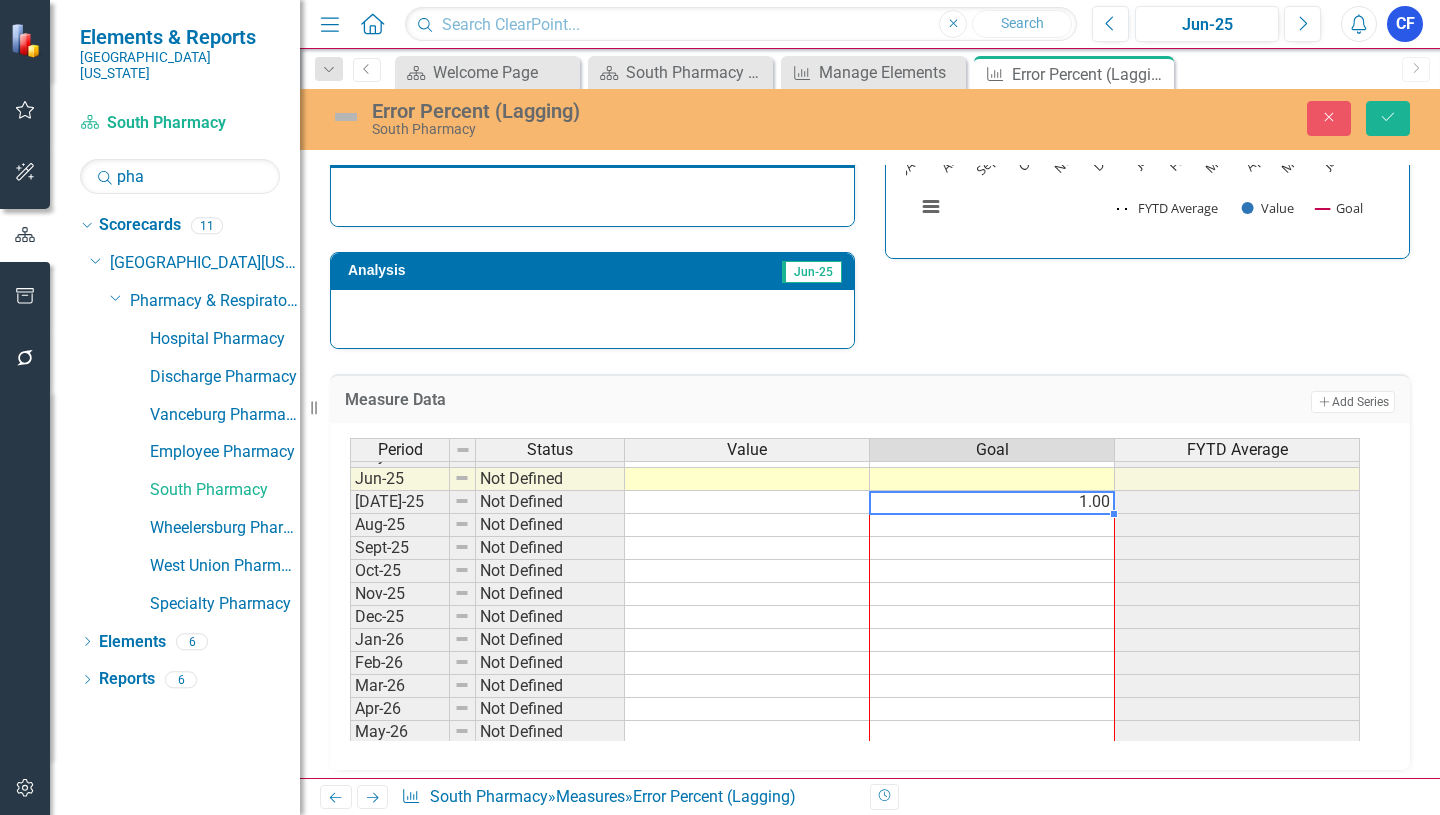 scroll, scrollTop: 840, scrollLeft: 0, axis: vertical 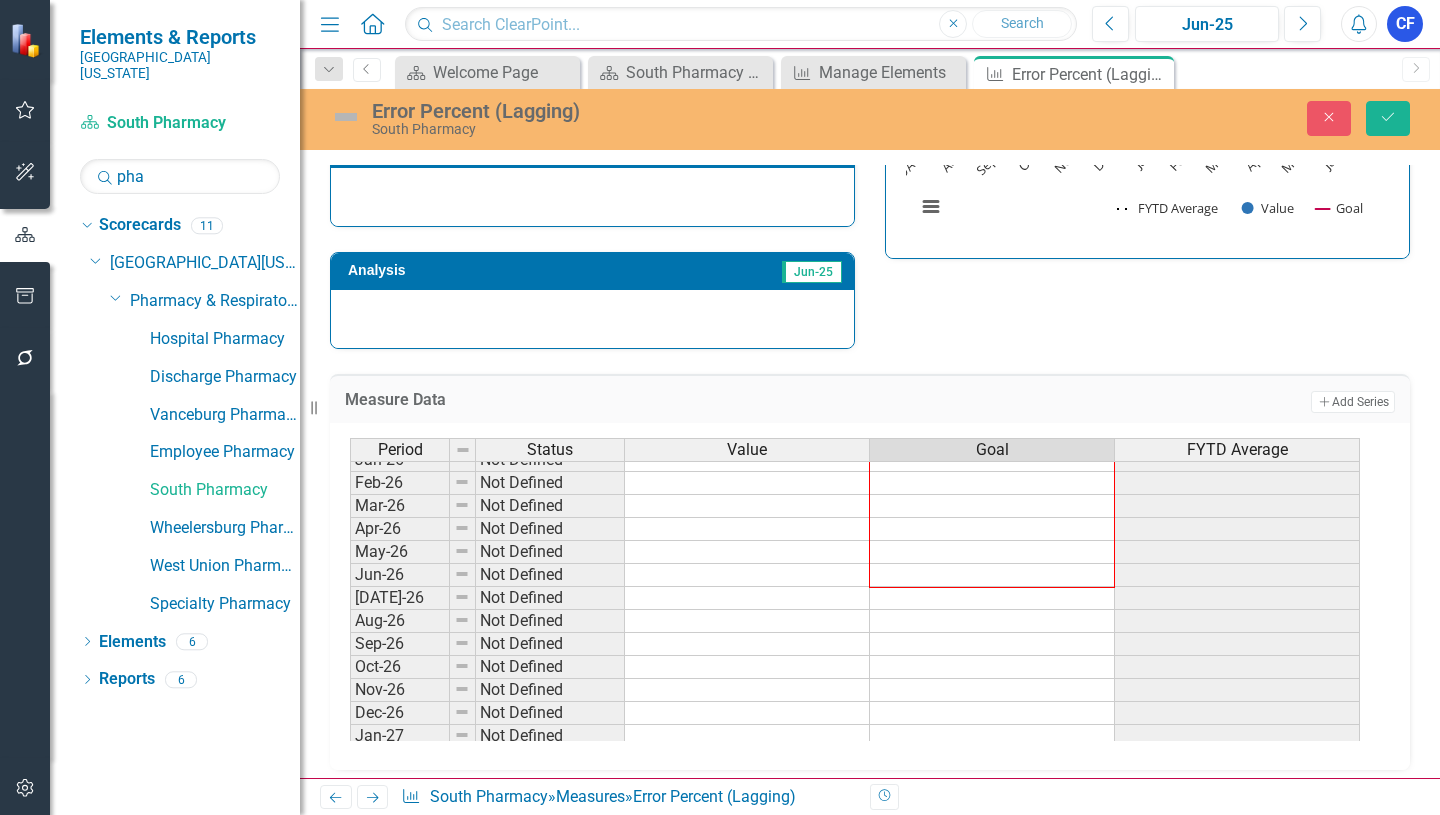 drag, startPoint x: 1113, startPoint y: 515, endPoint x: 1092, endPoint y: 572, distance: 60.74537 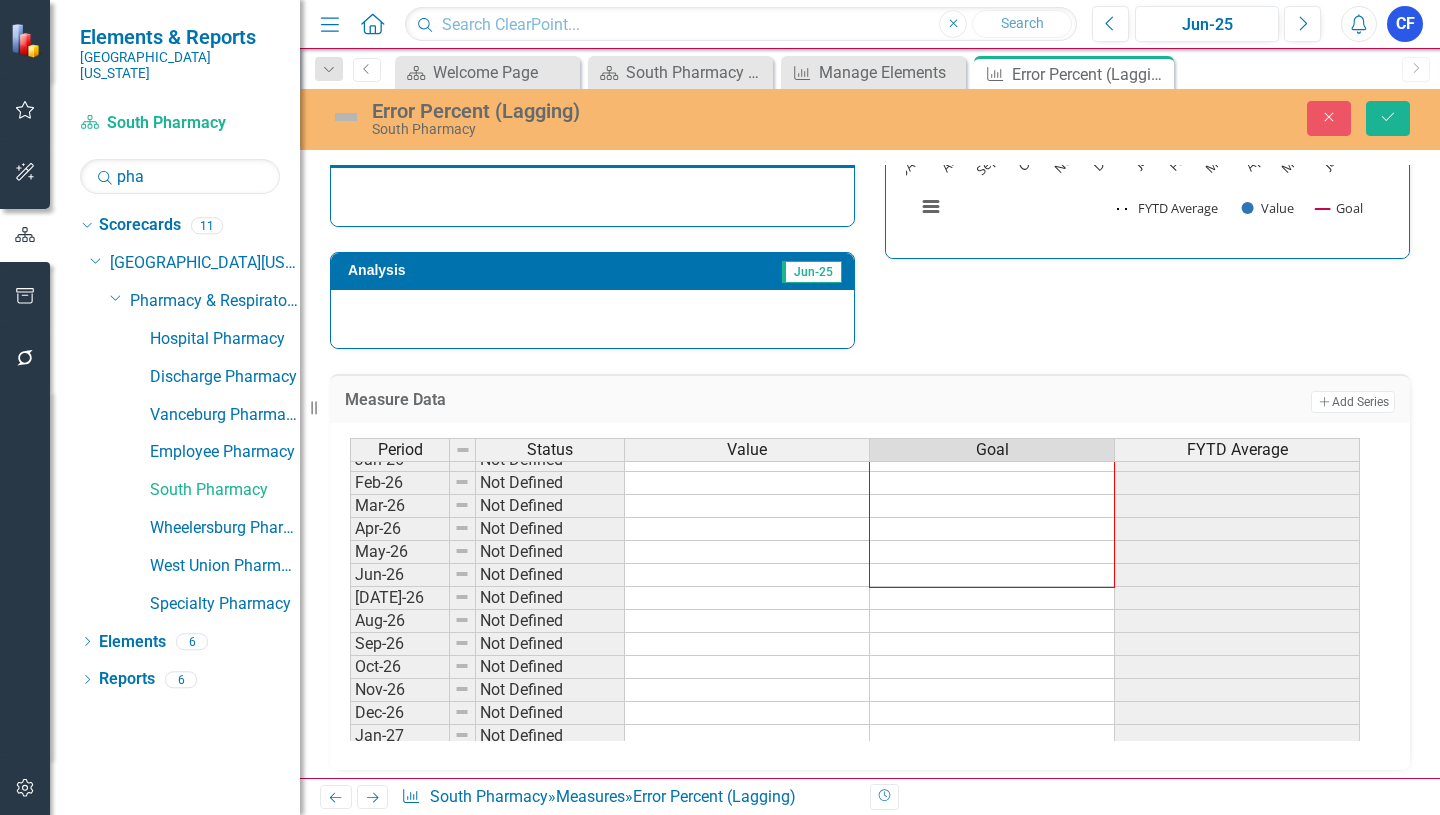 click on "Period Status Value Goal FYTD Average Aug-24 Not Defined Sept-24 Not Defined Oct-24 Not Defined Nov-24 Not Defined Dec-24 Not Defined Jan-25 Not Defined Feb-25 Not Defined Mar-25 Not Defined Apr-25 Not Defined May-25 Not Defined Jun-25 Not Defined Jul-25 Not Defined 1.00 Aug-25 Not Defined Sept-25 Not Defined Oct-25 Not Defined Nov-25 Not Defined Dec-25 Not Defined Jan-26 Not Defined Feb-26 Not Defined Mar-26 Not Defined Apr-26 Not Defined May-26 Not Defined Jun-26 Not Defined Jul-26 Not Defined Aug-26 Not Defined Sep-26 Not Defined Oct-26 Not Defined Nov-26 Not Defined Dec-26 Not Defined Jan-27 Not Defined Feb-27 Not Defined" at bounding box center [350, 402] 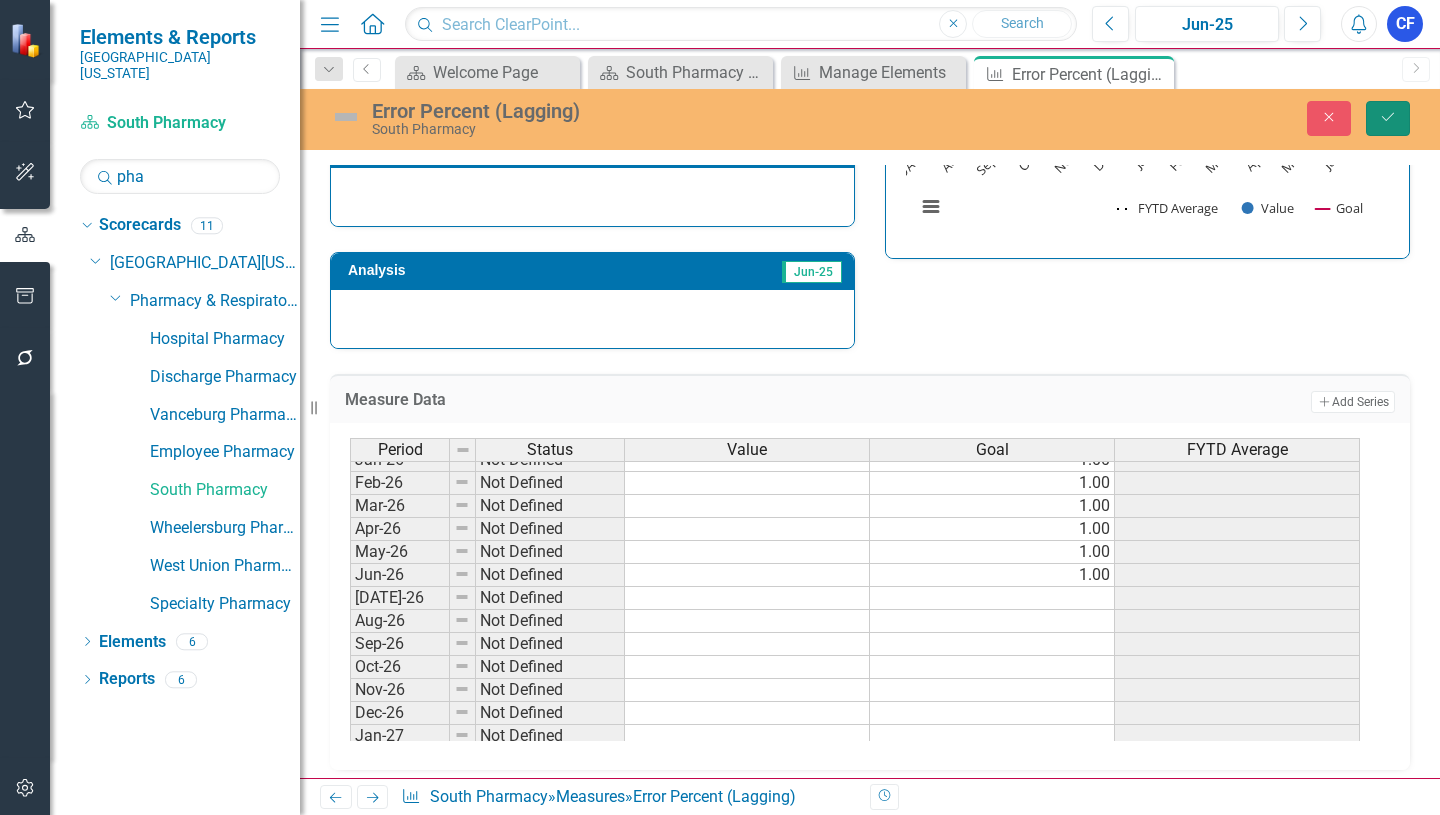 click on "Save" 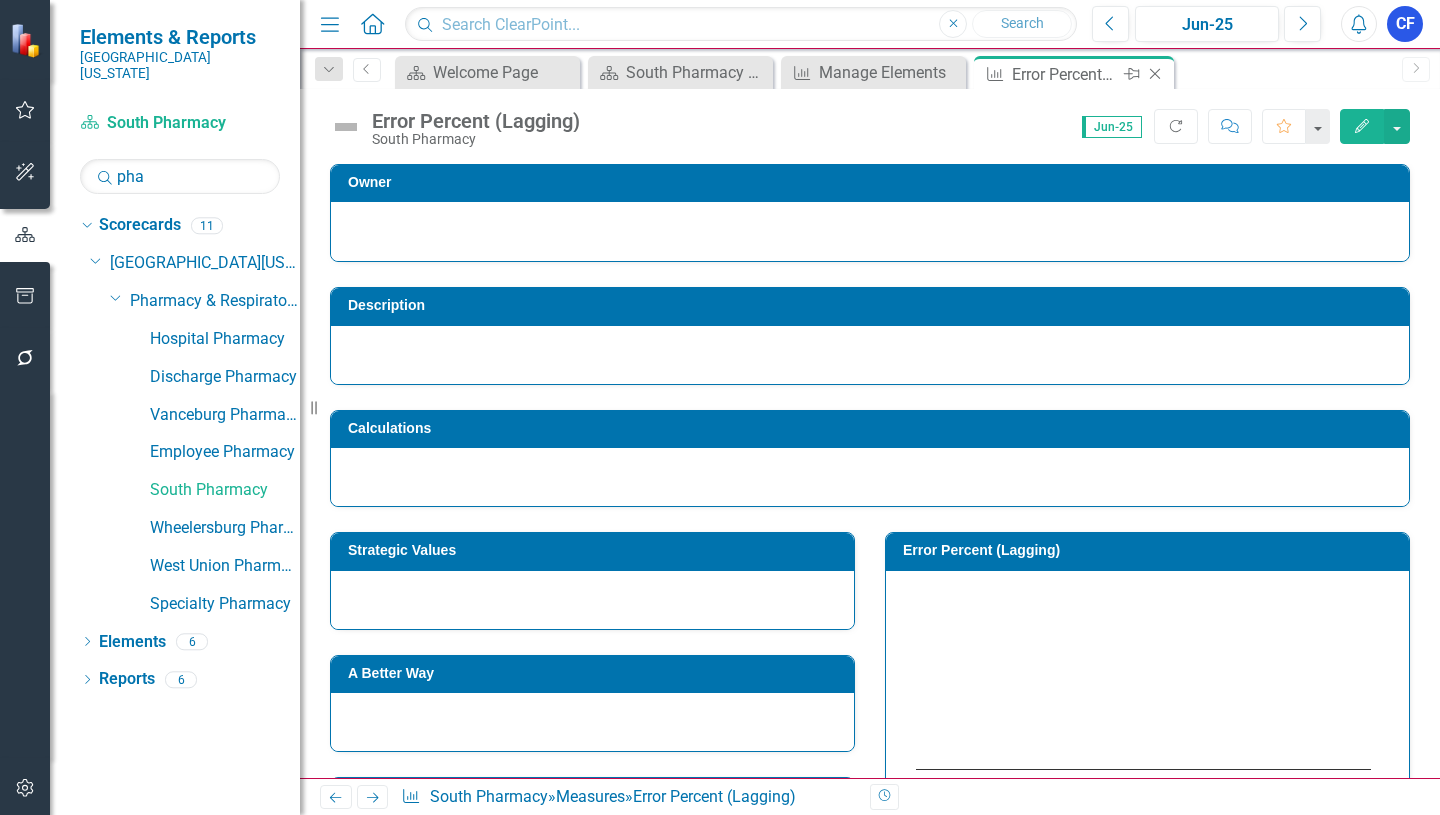 click on "Close" 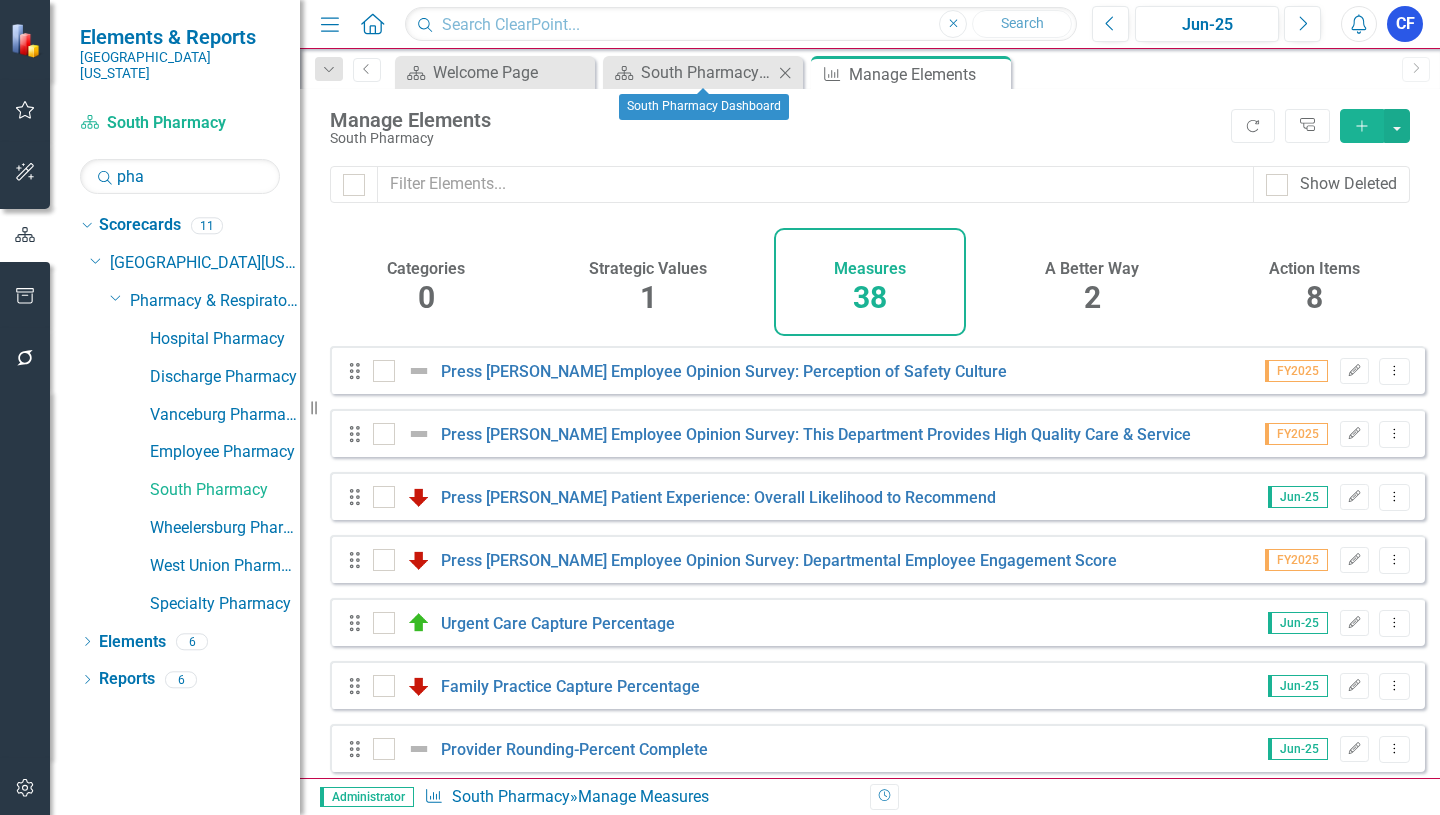 click on "Close" 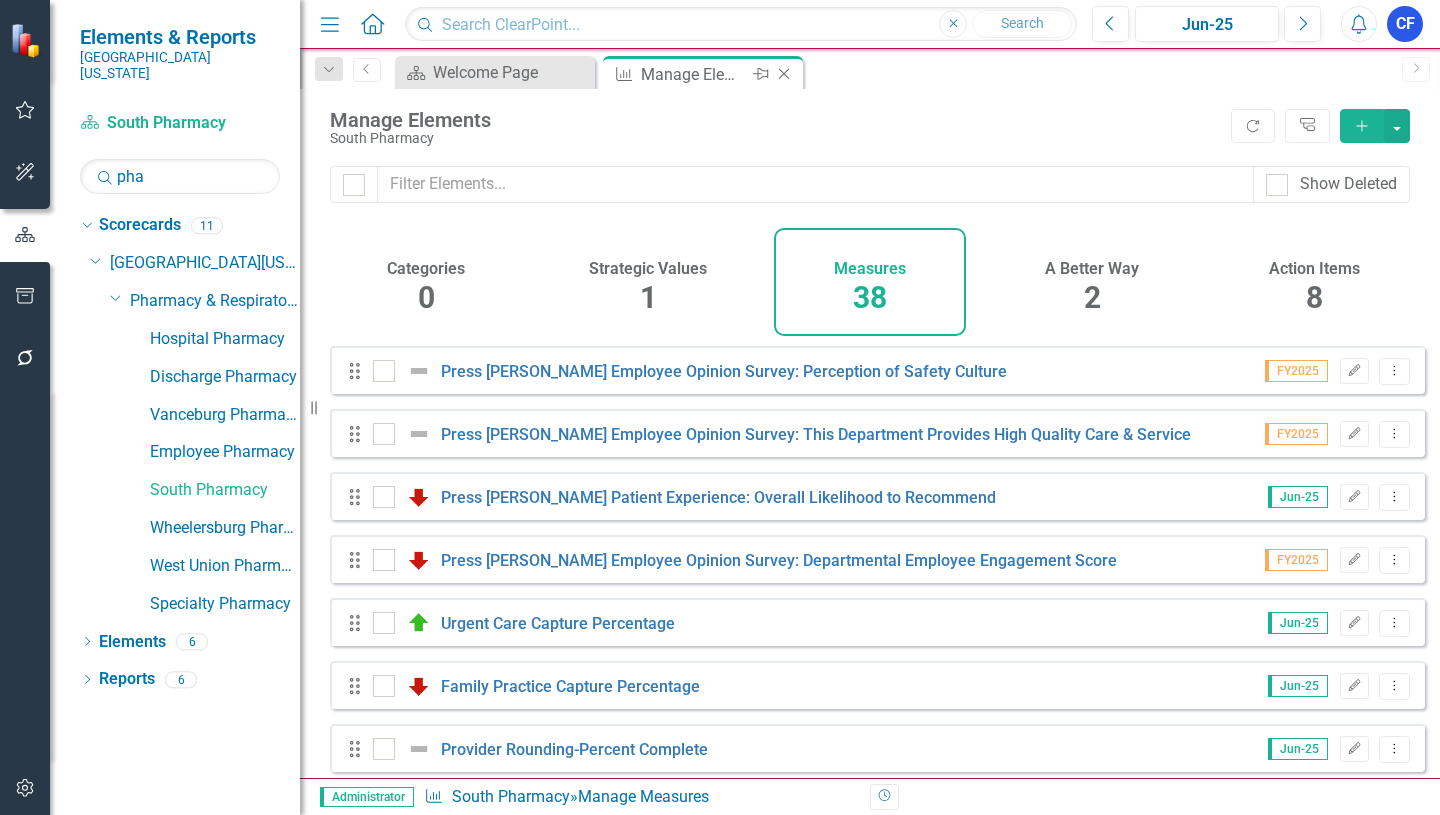 click on "Close" 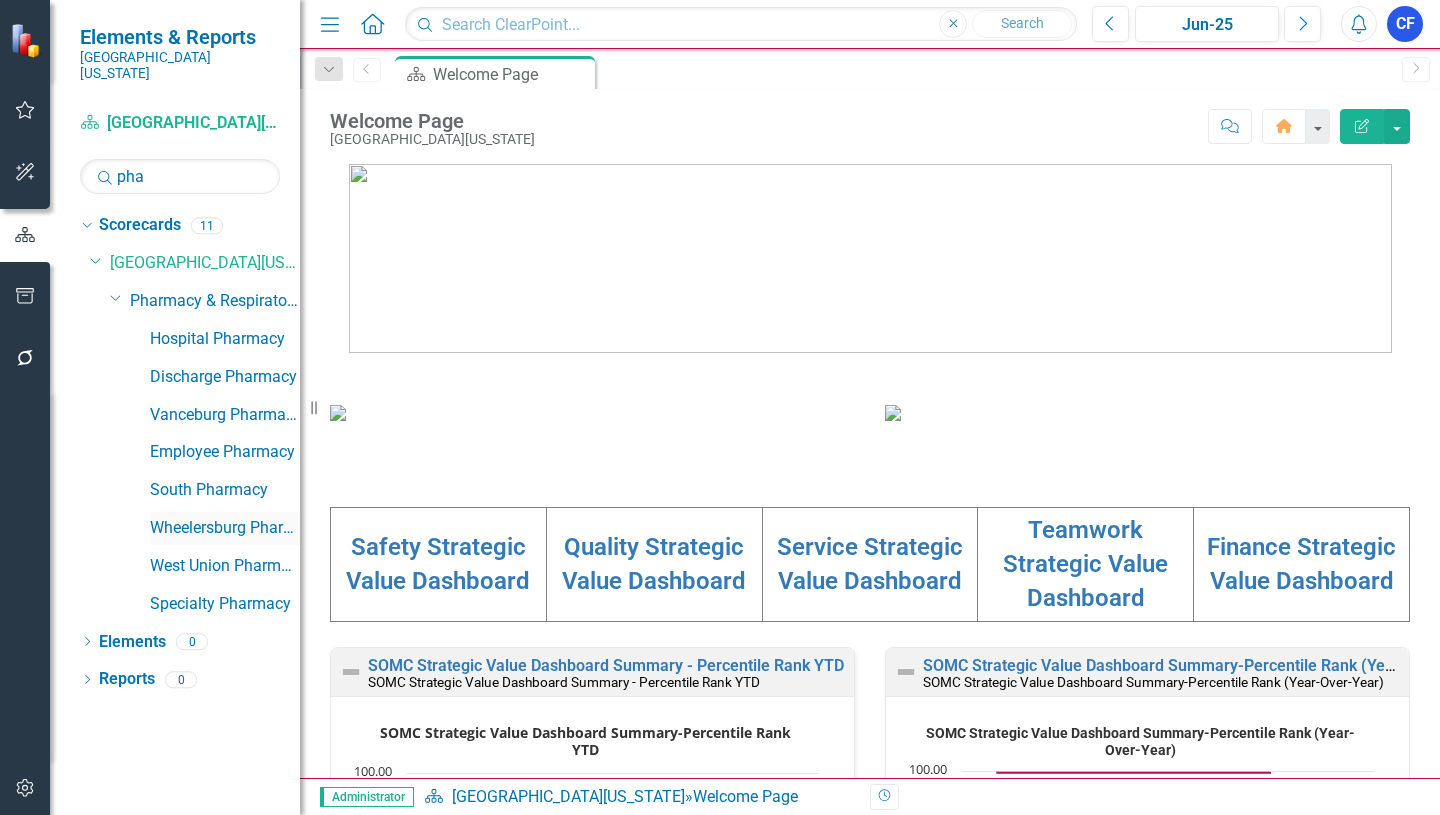 click on "Wheelersburg Pharmacy" at bounding box center [225, 528] 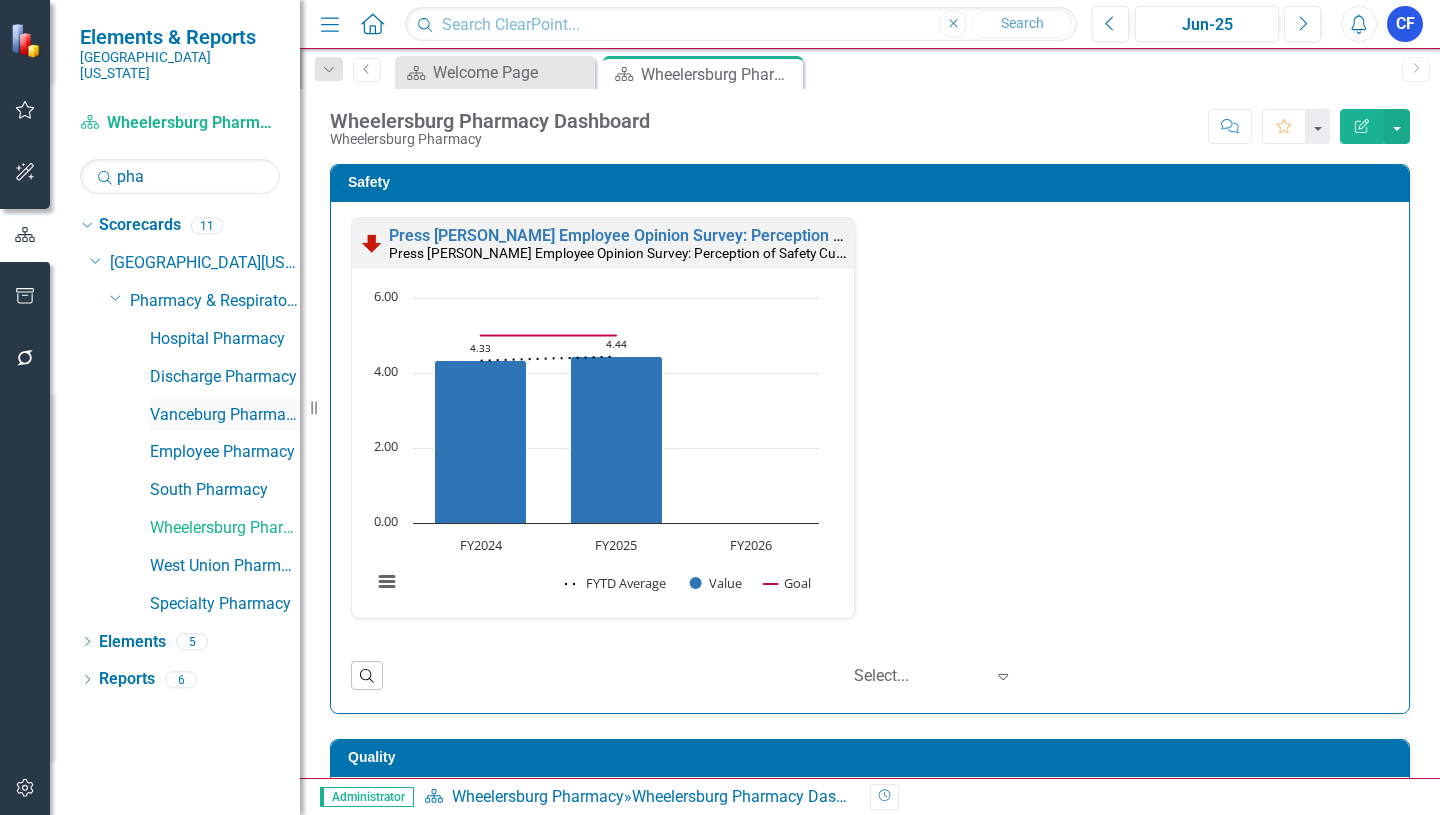 click on "Vanceburg Pharmacy" at bounding box center (225, 415) 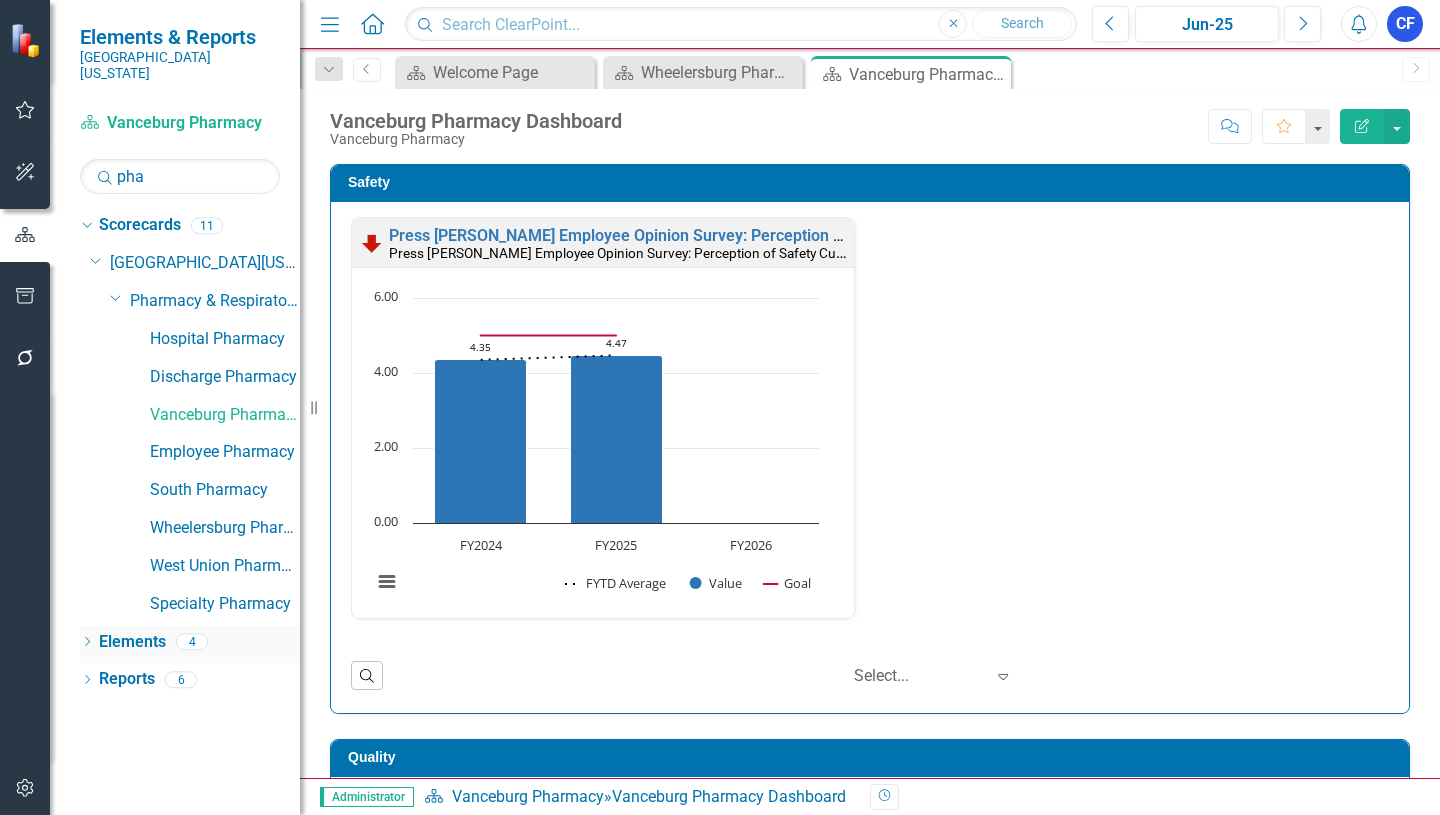 click on "Elements" at bounding box center [132, 642] 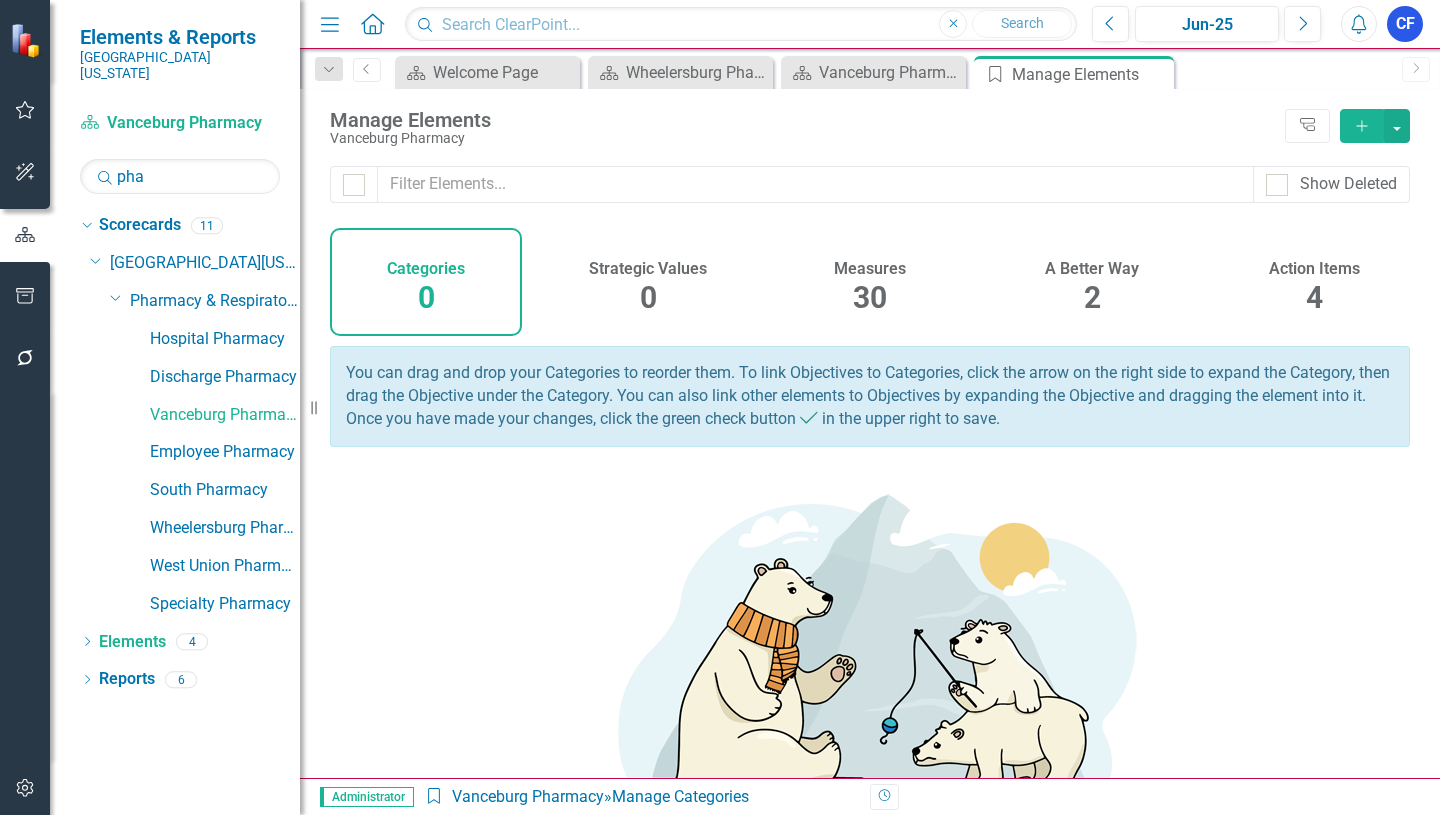 click on "Measures" at bounding box center [870, 269] 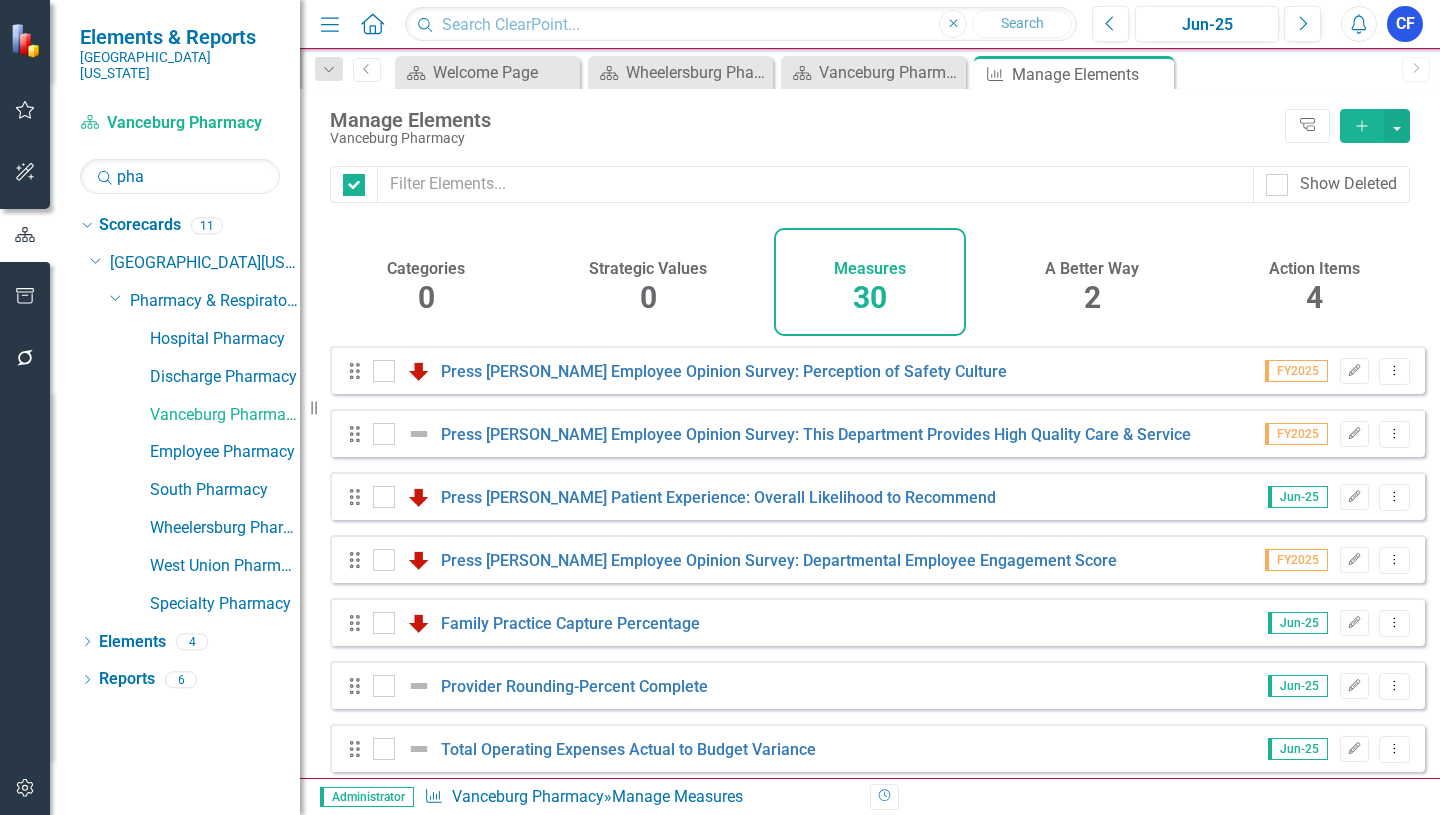 checkbox on "false" 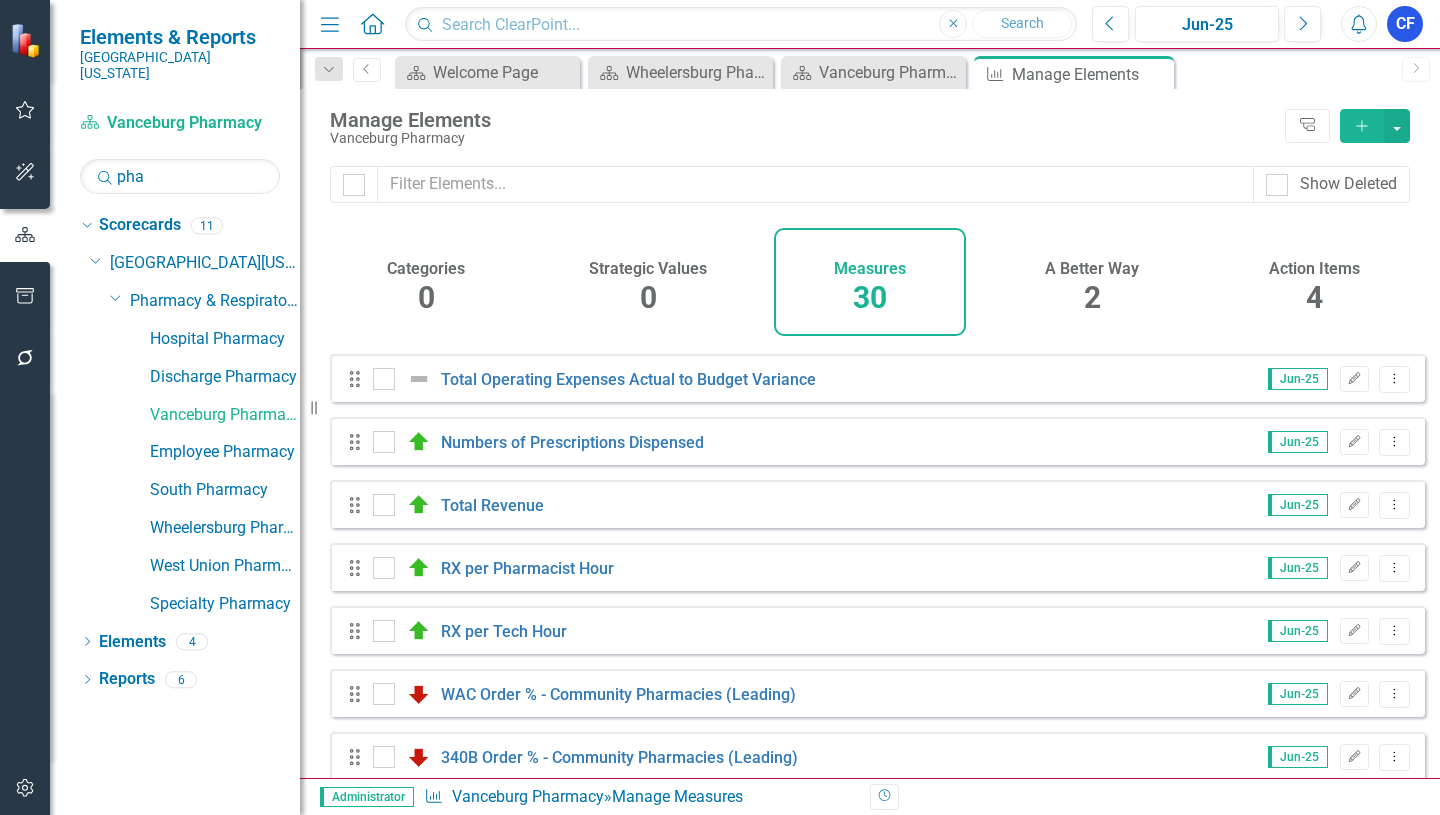 scroll, scrollTop: 400, scrollLeft: 0, axis: vertical 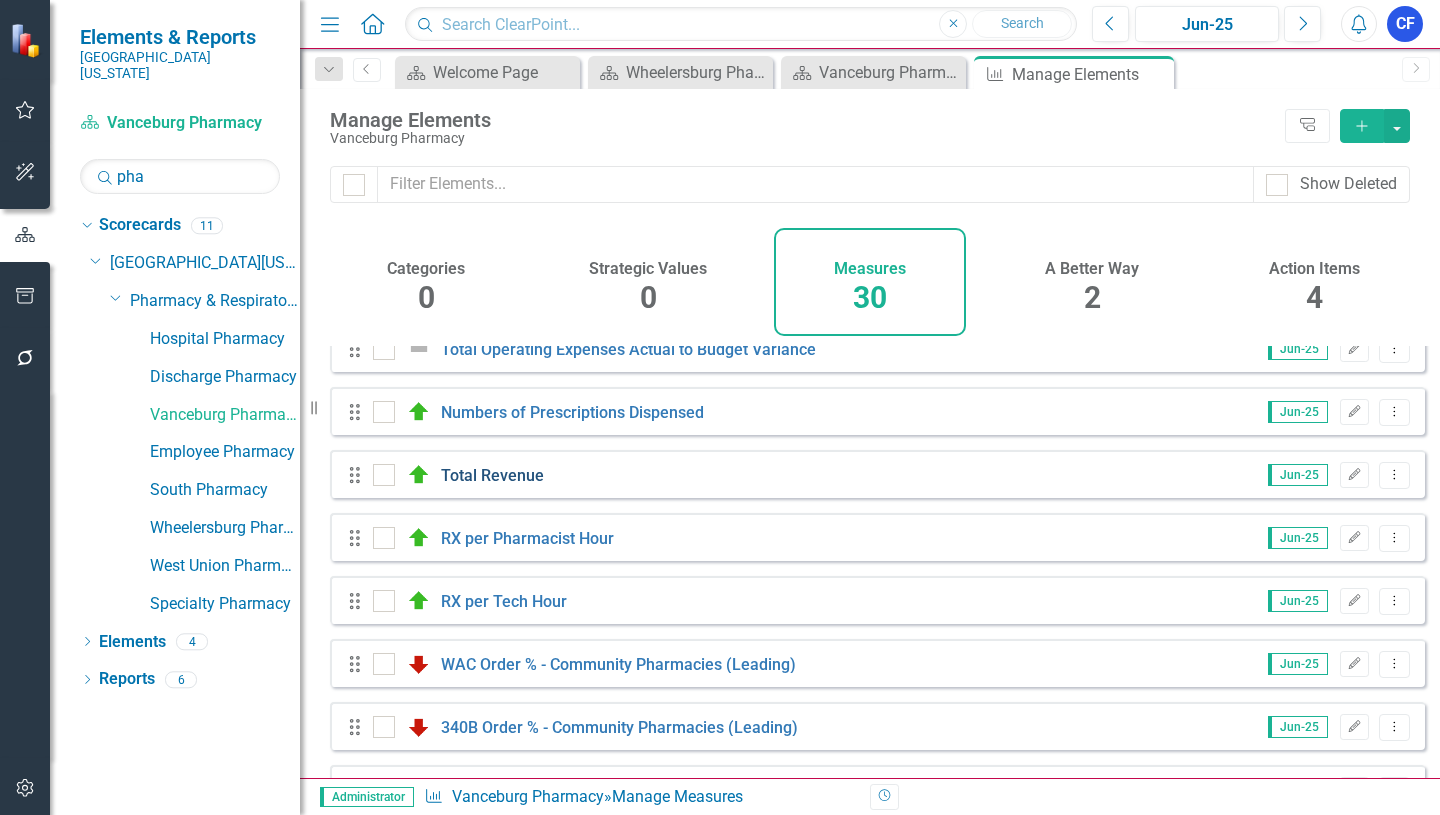 click on "Total Revenue" at bounding box center (492, 475) 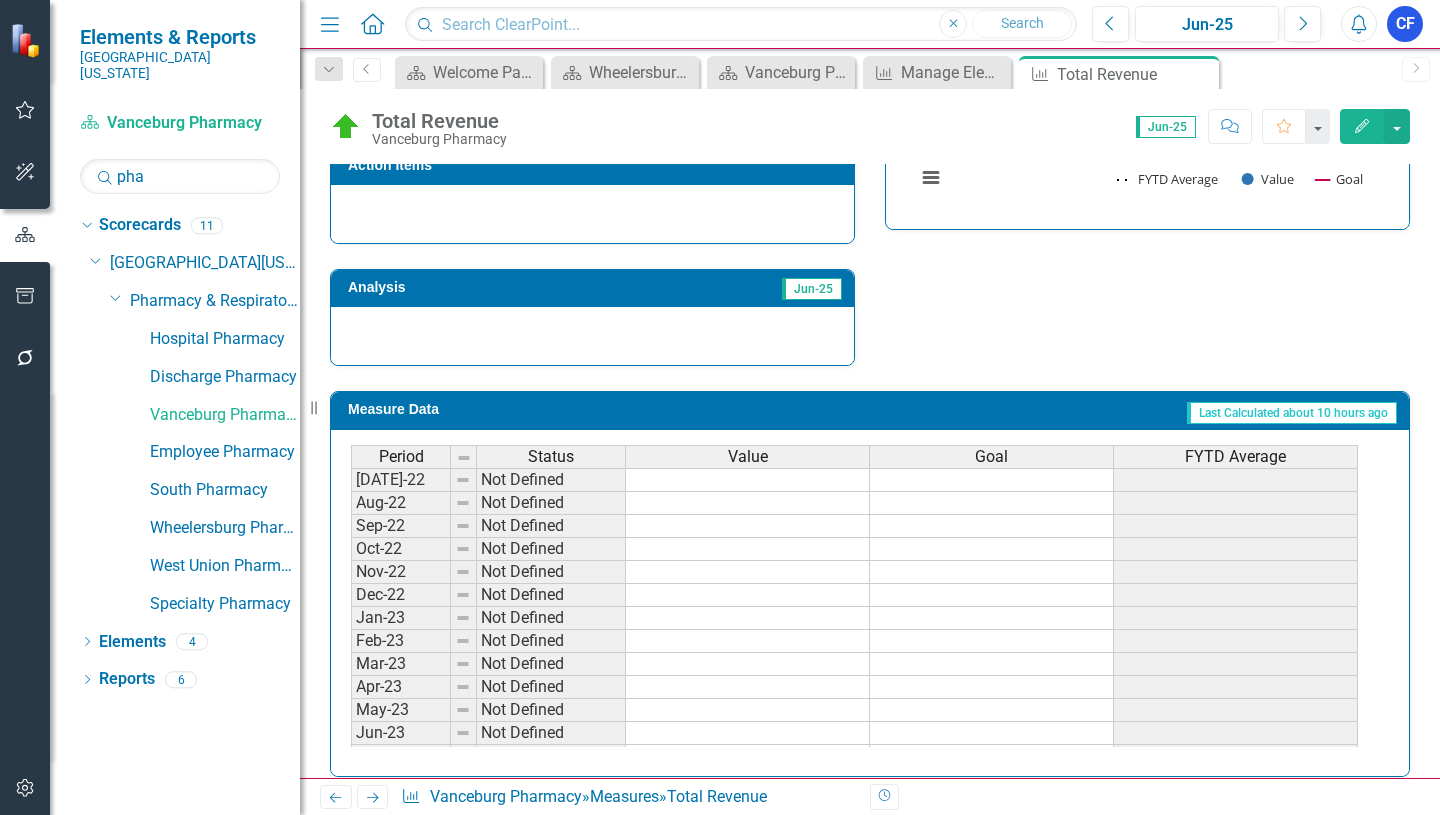 scroll, scrollTop: 680, scrollLeft: 0, axis: vertical 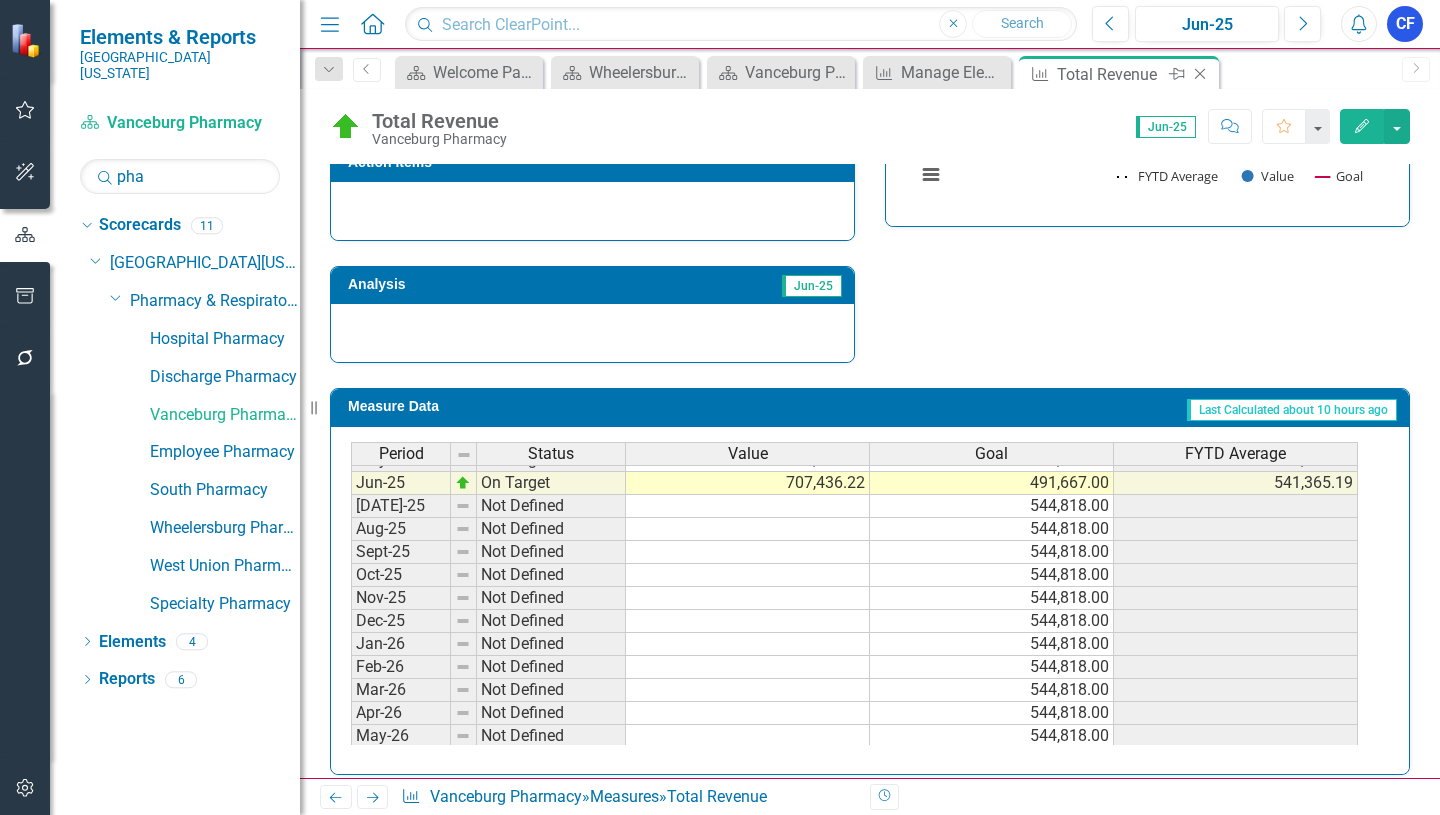 click on "Close" 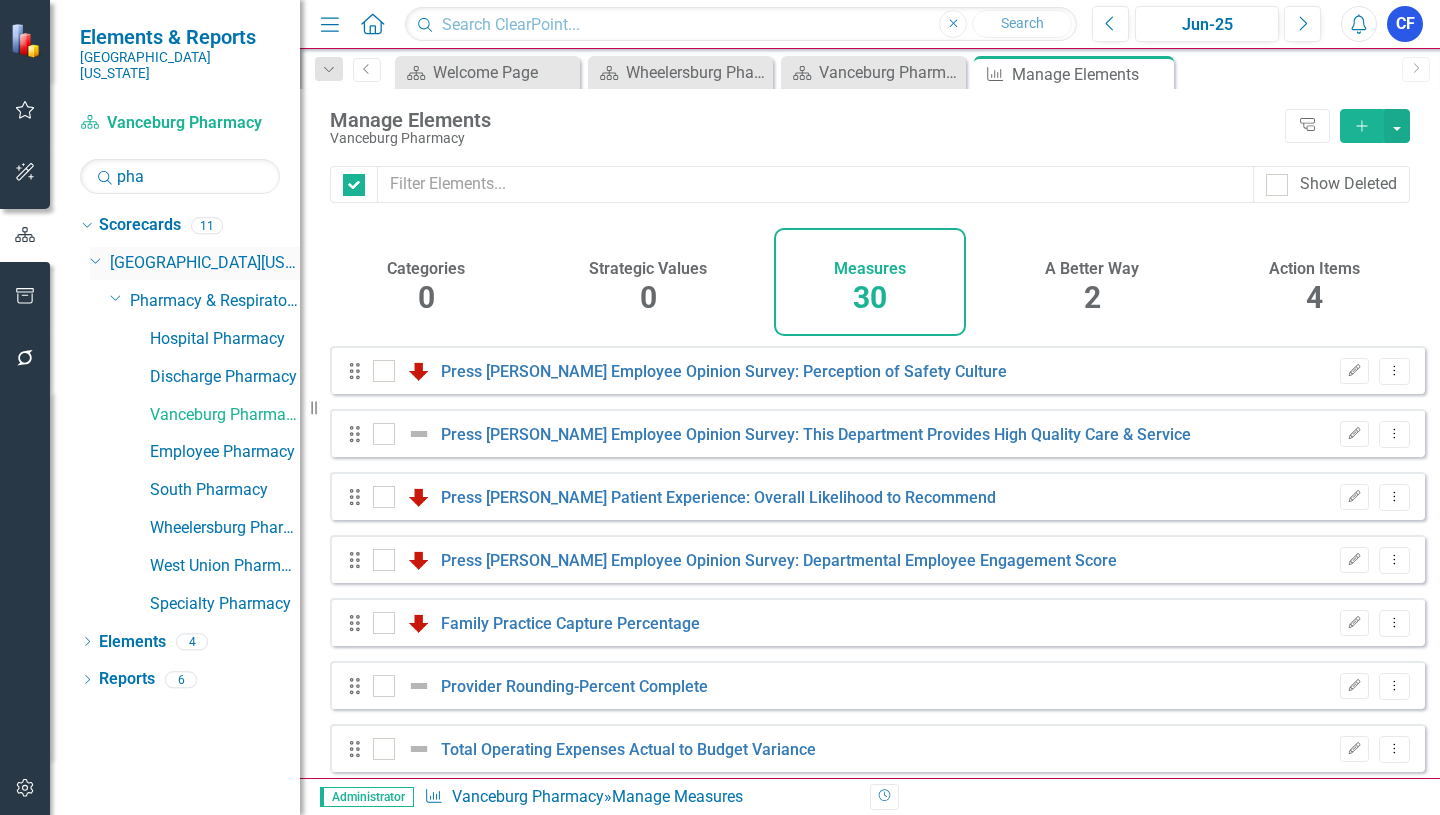 checkbox on "false" 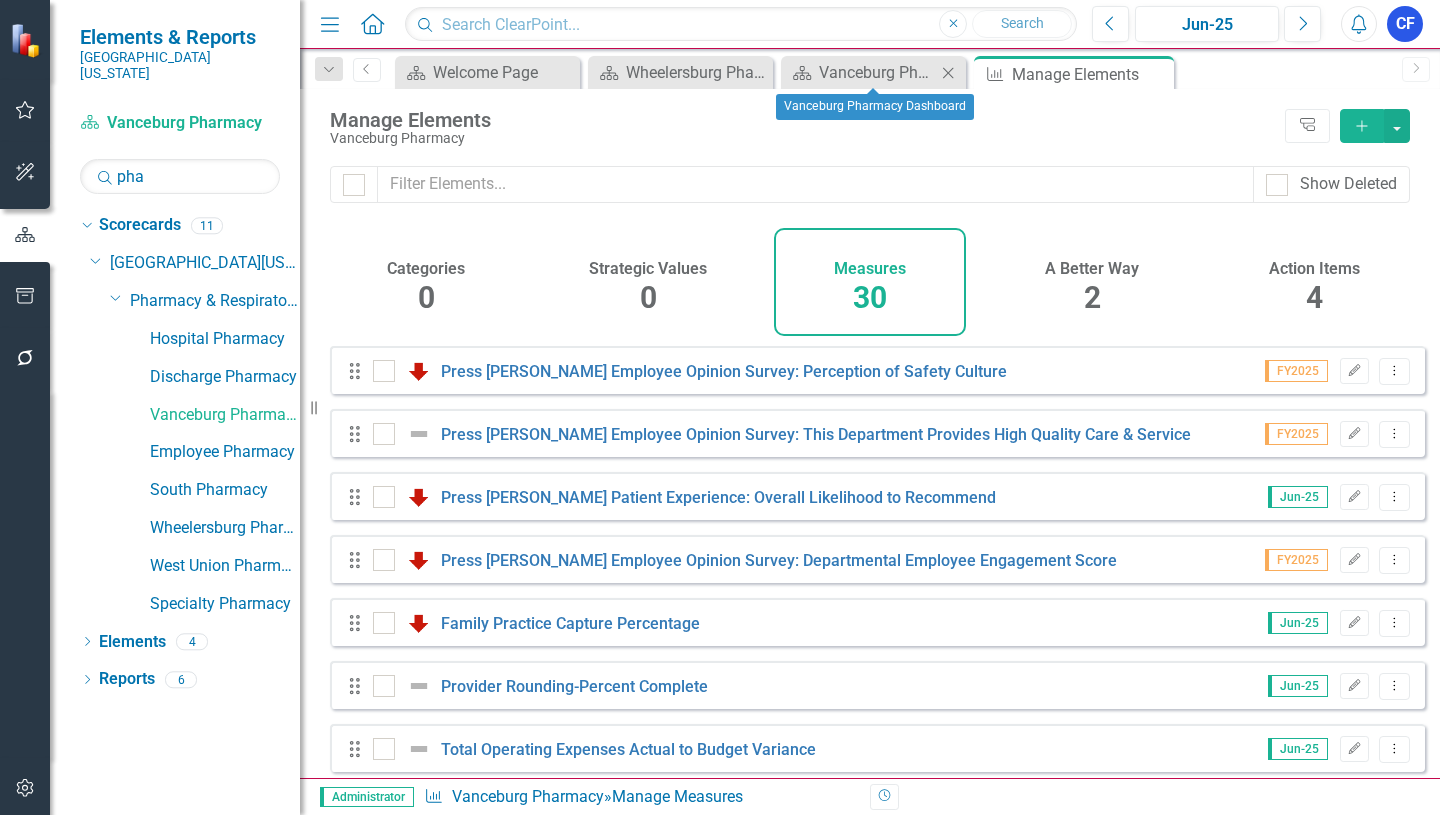 click 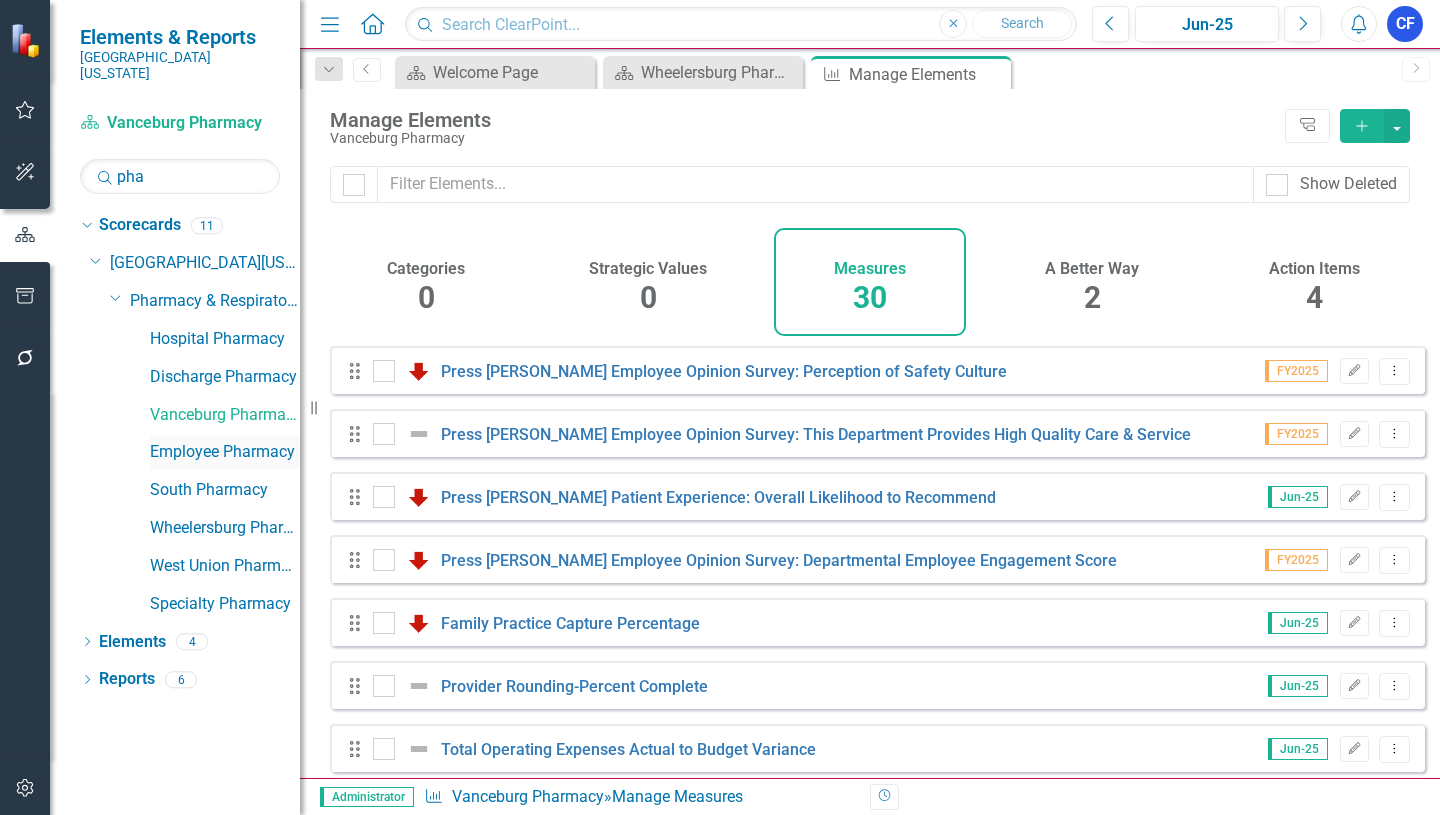 click on "Employee Pharmacy" at bounding box center [225, 452] 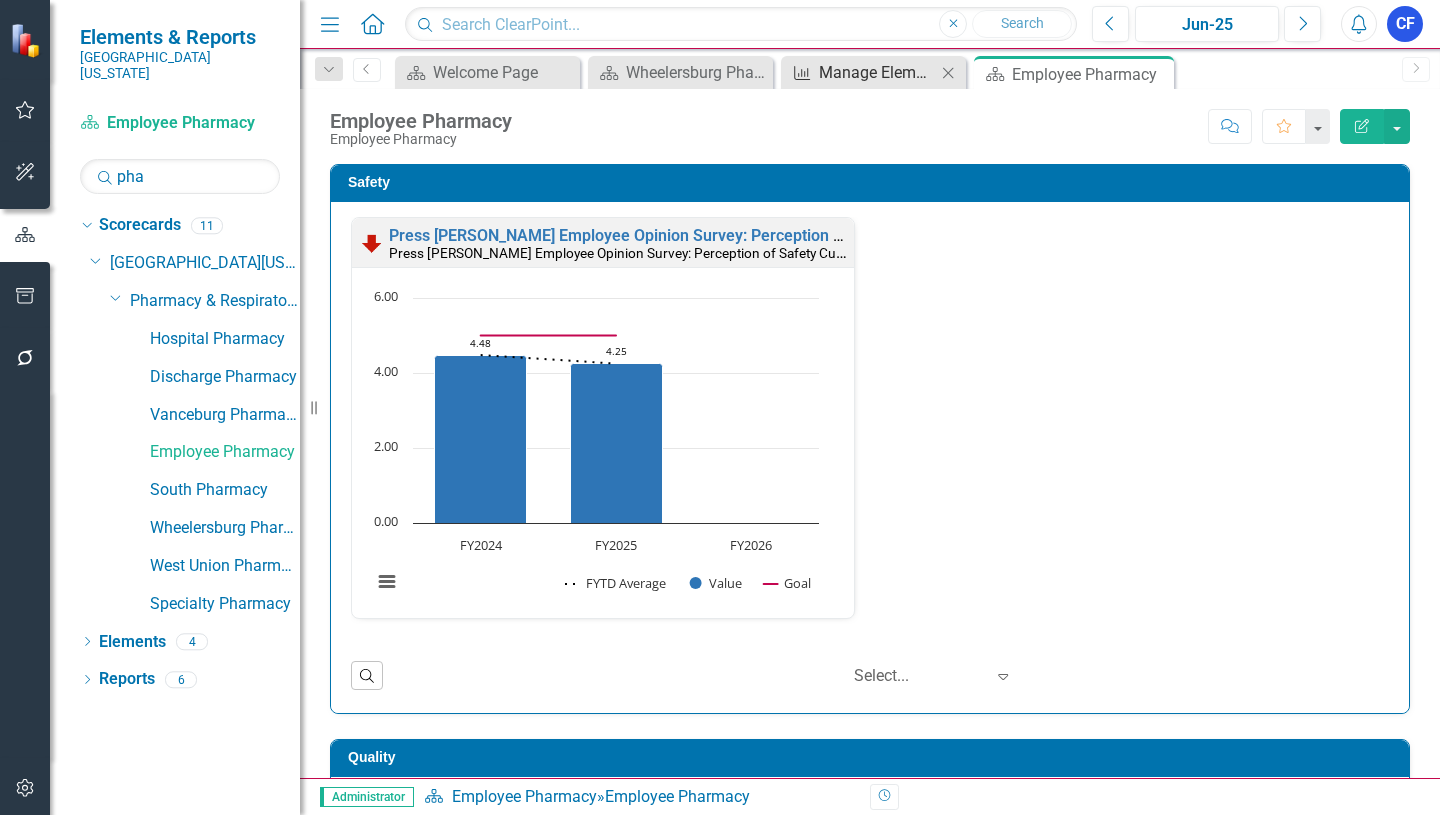 click on "Manage Elements" at bounding box center [877, 72] 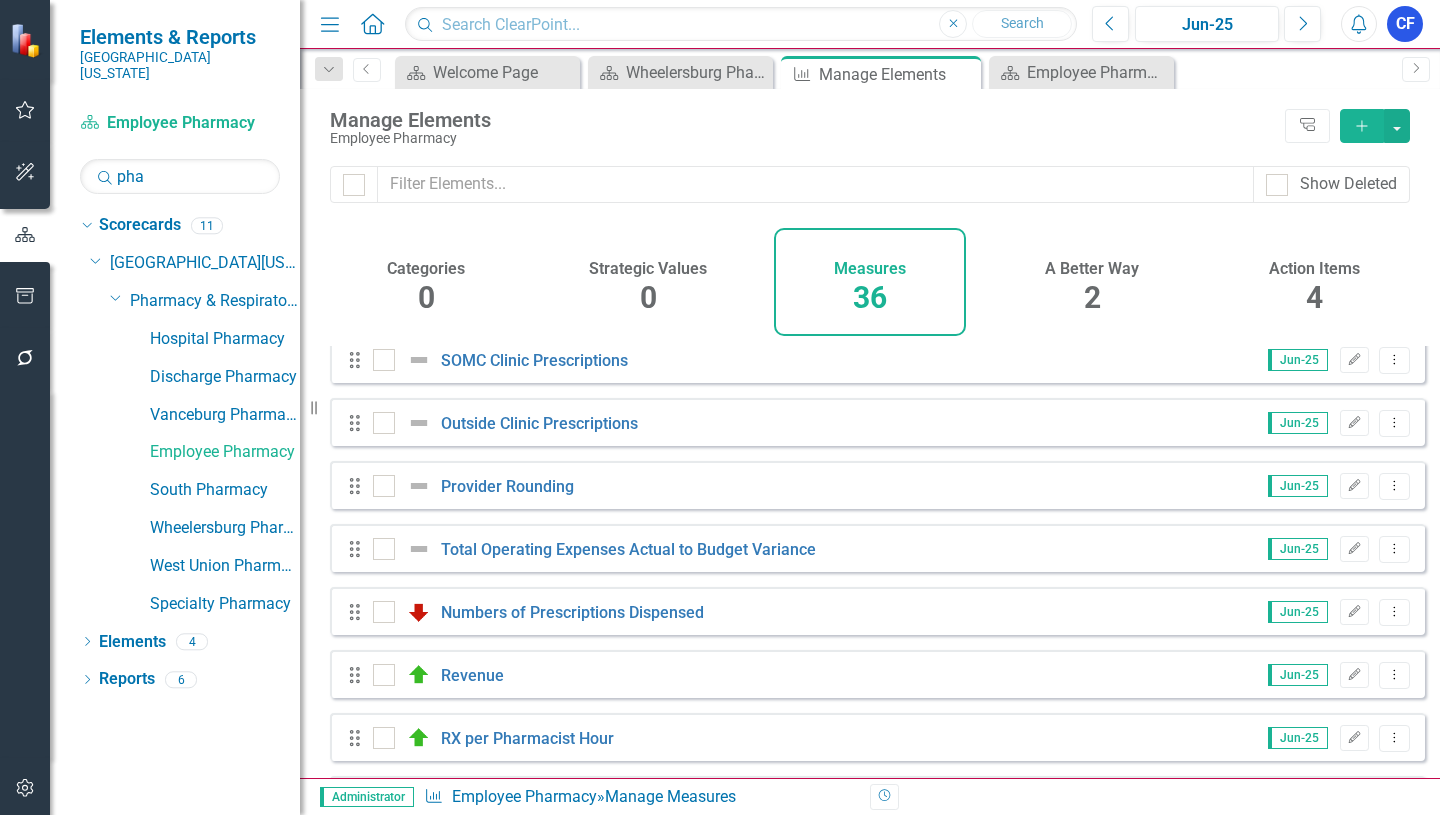 scroll, scrollTop: 400, scrollLeft: 0, axis: vertical 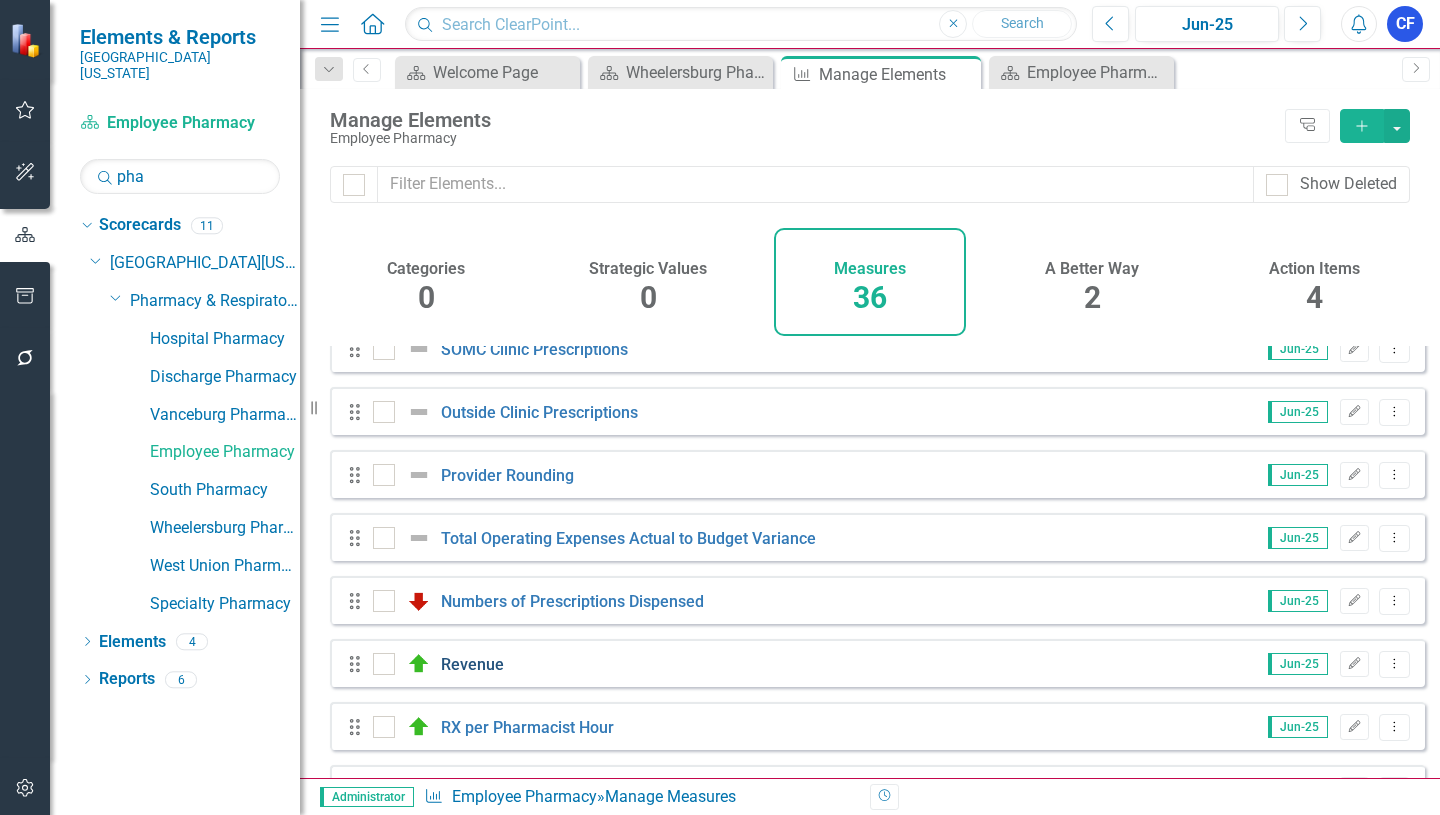 click on "Revenue" at bounding box center [472, 664] 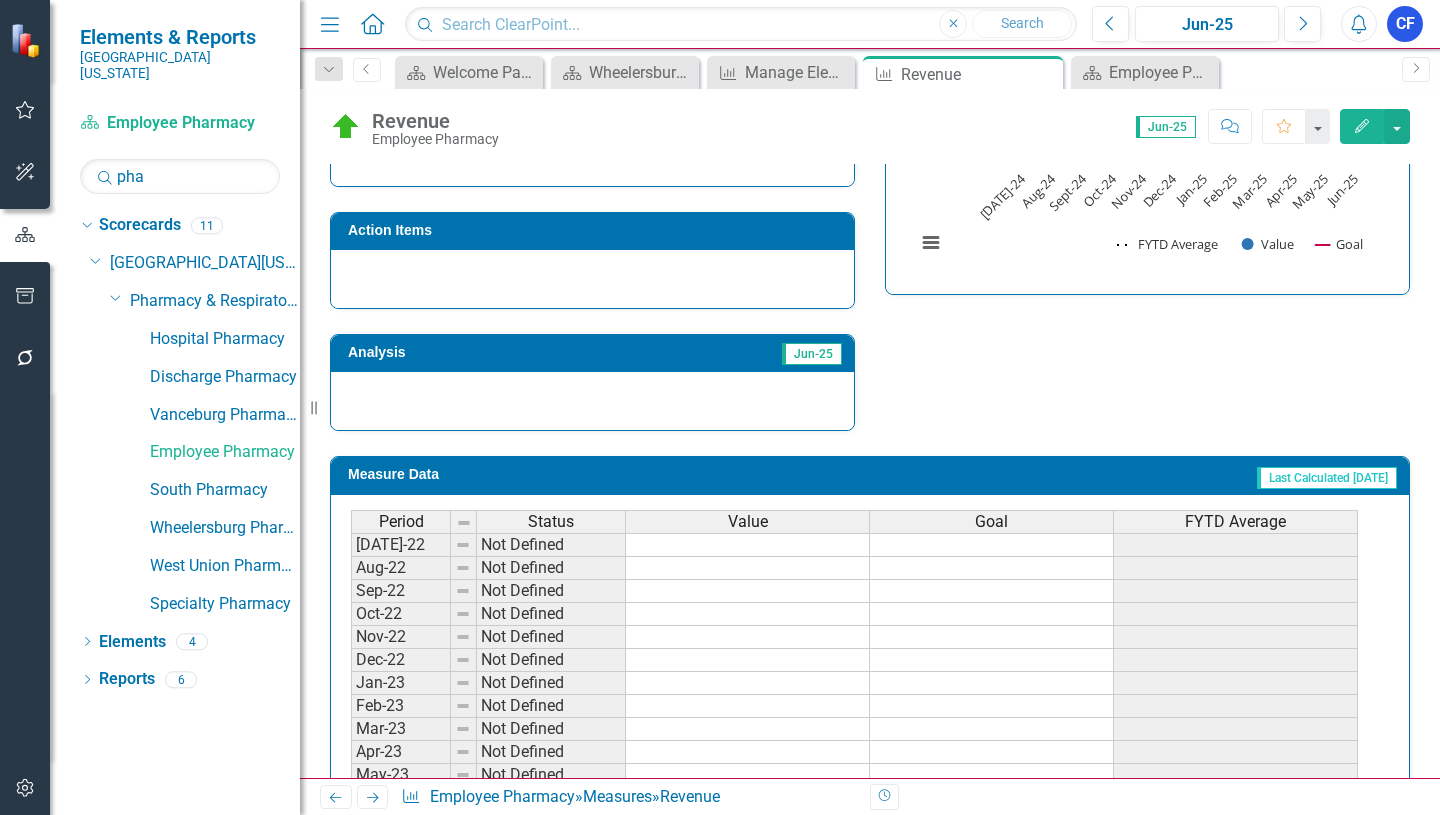 scroll, scrollTop: 680, scrollLeft: 0, axis: vertical 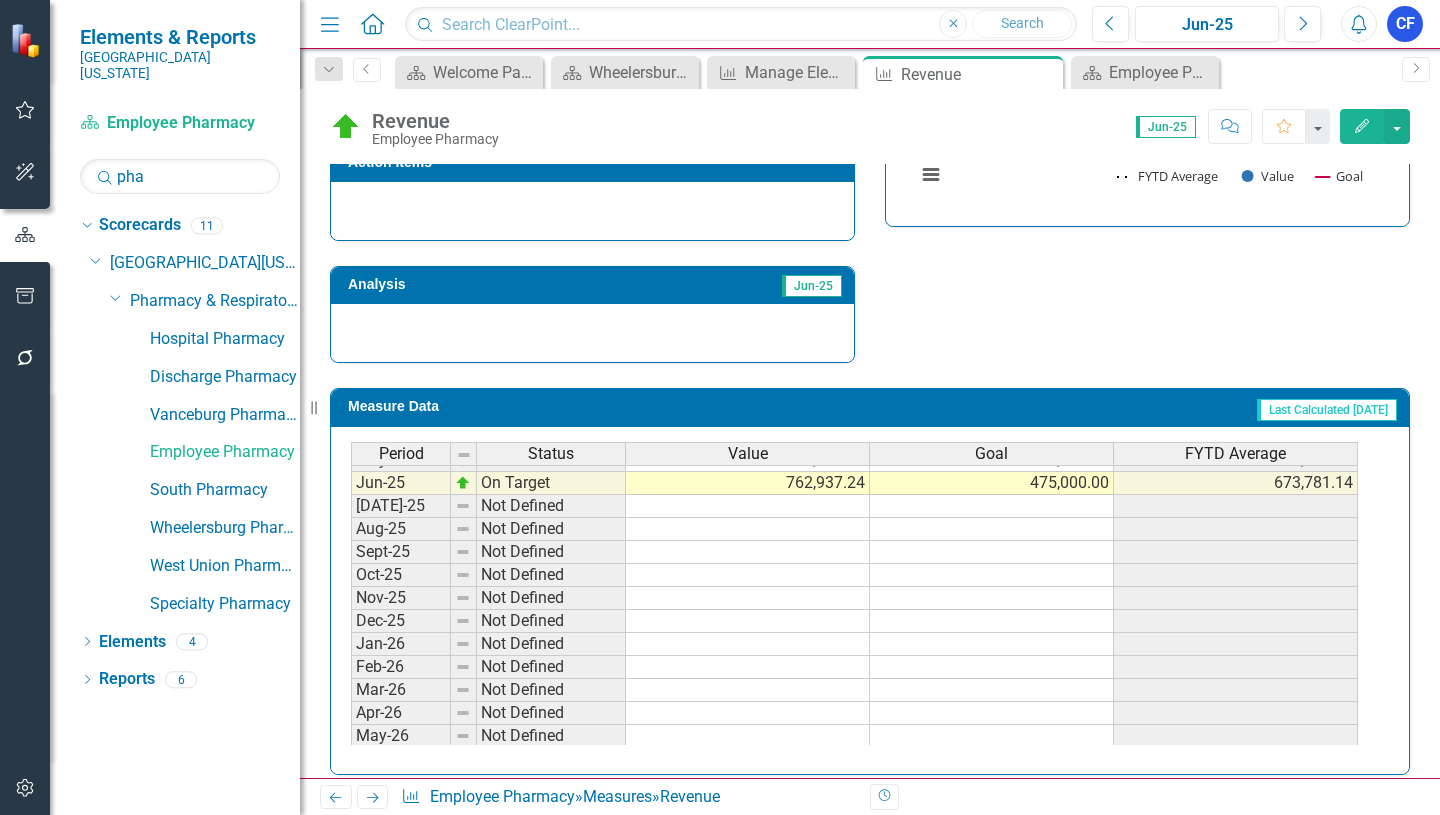 click 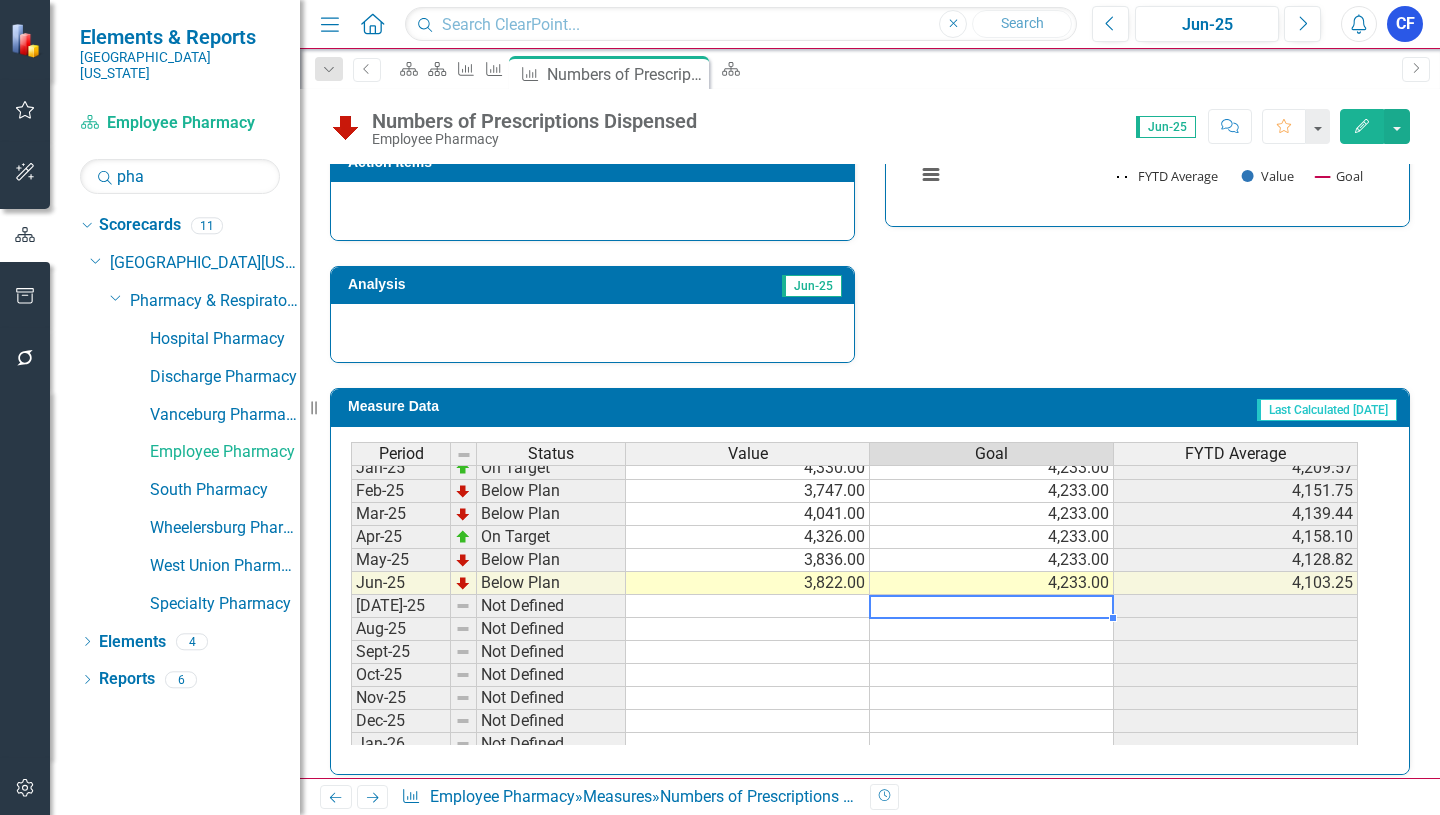 click on "Feb-24 On Target 3,318.00 3,100.00 3,397.50 Mar-24 On Target 3,590.00 3,100.00 3,418.89 Apr-24 On Target 4,461.00 3,100.00 3,523.10 May-24 On Target 4,370.00 3,100.00 3,600.09 Jun-24 On Target 3,876.00 3,100.00 3,623.08 Jul-24 On Target 4,236.00 4,233.00 4,236.00 Aug-24 Below Plan 4,035.00 4,233.00 4,135.50 Sept-24 Below Plan 4,083.00 4,233.00 4,118.00 Oct-24 On Target 4,553.00 4,233.00 4,226.75 Nov-24 Below Plan 3,941.00 4,233.00 4,169.60 Dec-24 On Target 4,289.00 4,233.00 4,189.50 Jan-25 On Target 4,330.00 4,233.00 4,209.57 Feb-25 Below Plan 3,747.00 4,233.00 4,151.75 Mar-25 Below Plan 4,041.00 4,233.00 4,139.44 Apr-25 On Target 4,326.00 4,233.00 4,158.10 May-25 Below Plan 3,836.00 4,233.00 4,128.82 Jun-25 Below Plan 3,822.00 4,233.00 4,103.25 Jul-25 Not Defined Aug-25 Not Defined Sept-25 Not Defined Oct-25 Not Defined Nov-25 Not Defined Dec-25 Not Defined Jan-26 Not Defined Feb-26 Not Defined Mar-26 Not Defined Apr-26 Not Defined May-26 Not Defined Jun-26 Not Defined" at bounding box center [854, 537] 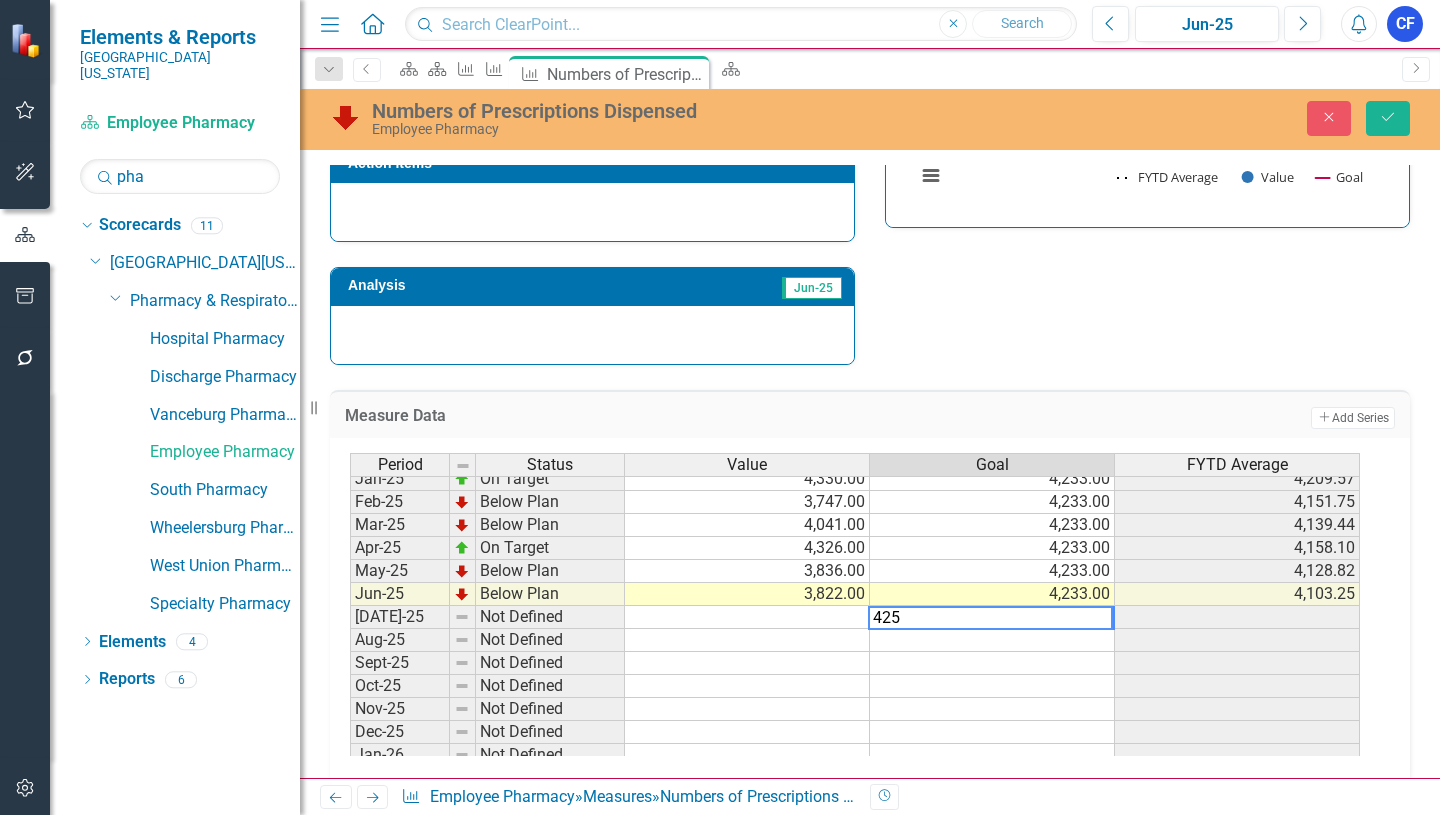 type on "4255" 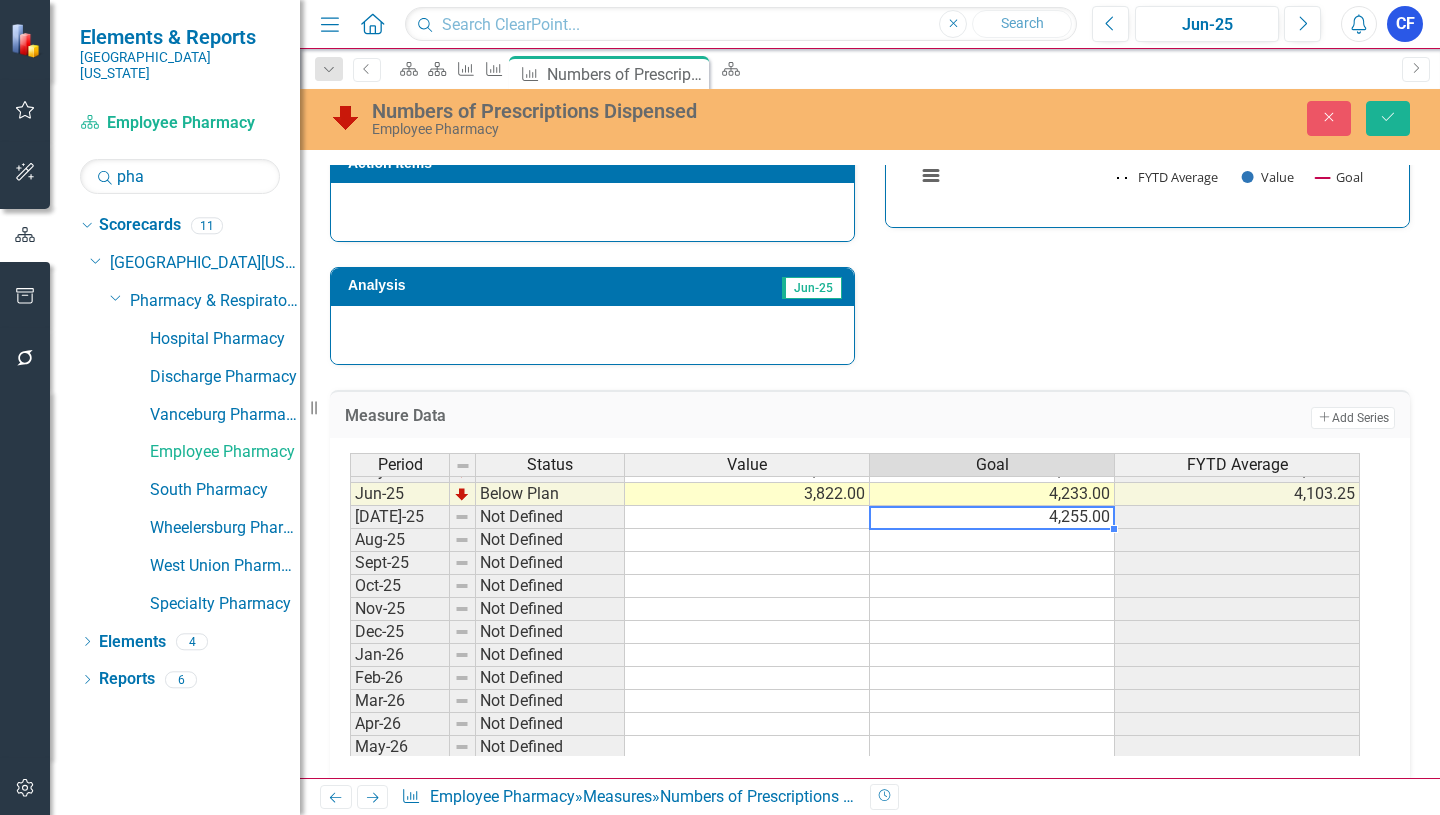 click on "May-24 On Target 4,370.00 3,100.00 3,600.09 Jun-24 On Target 3,876.00 3,100.00 3,623.08 Jul-24 On Target 4,236.00 4,233.00 4,236.00 Aug-24 Below Plan 4,035.00 4,233.00 4,135.50 Sept-24 Below Plan 4,083.00 4,233.00 4,118.00 Oct-24 On Target 4,553.00 4,233.00 4,226.75 Nov-24 Below Plan 3,941.00 4,233.00 4,169.60 Dec-24 On Target 4,289.00 4,233.00 4,189.50 Jan-25 On Target 4,330.00 4,233.00 4,209.57 Feb-25 Below Plan 3,747.00 4,233.00 4,151.75 Mar-25 Below Plan 4,041.00 4,233.00 4,139.44 Apr-25 On Target 4,326.00 4,233.00 4,158.10 May-25 Below Plan 3,836.00 4,233.00 4,128.82 Jun-25 Below Plan 3,822.00 4,233.00 4,103.25 Jul-25 Not Defined 4,255.00 Aug-25 Not Defined Sept-25 Not Defined Oct-25 Not Defined Nov-25 Not Defined Dec-25 Not Defined Jan-26 Not Defined Feb-26 Not Defined Mar-26 Not Defined Apr-26 Not Defined May-26 Not Defined Jun-26 Not Defined" at bounding box center [855, 482] 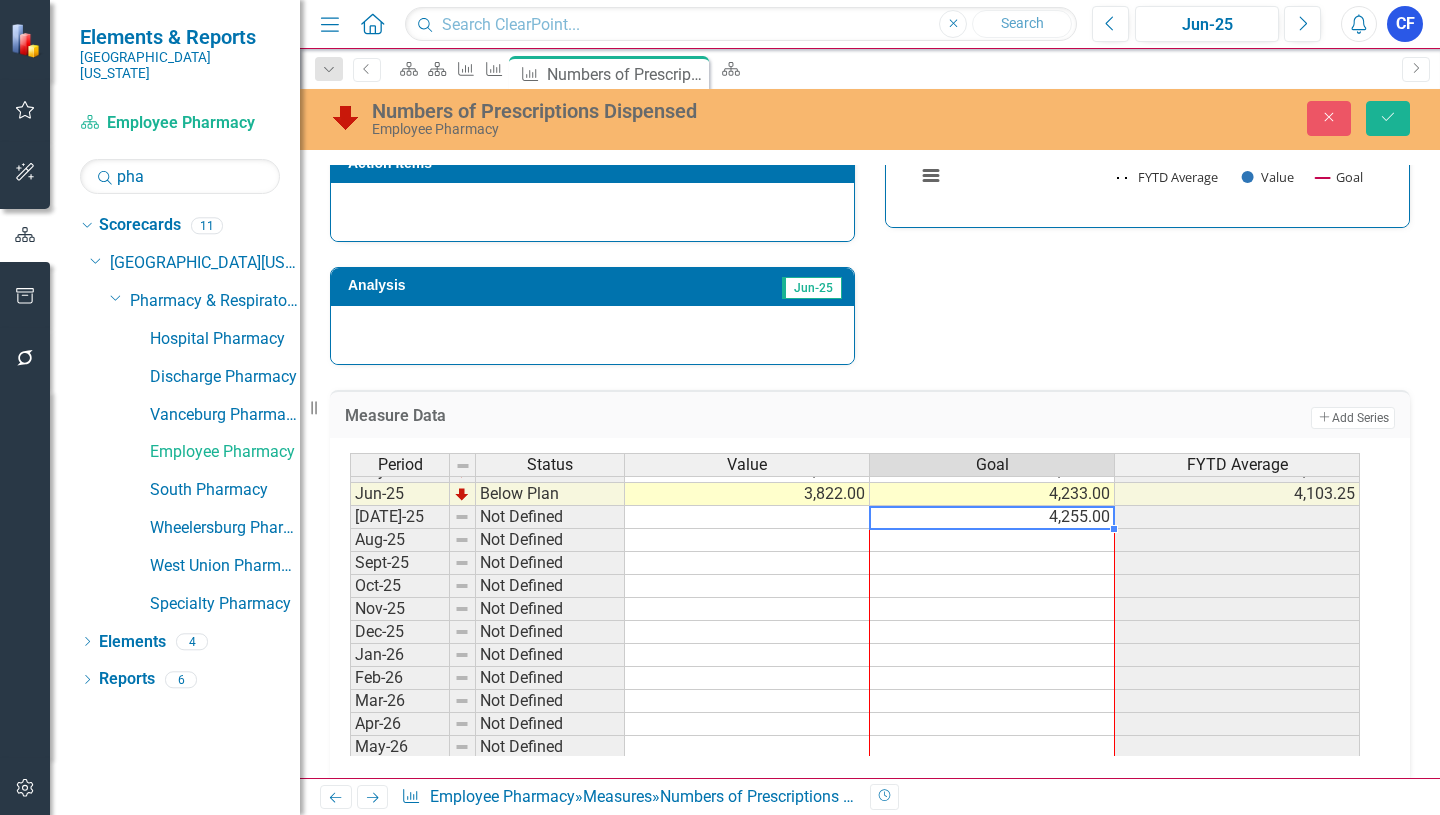 drag, startPoint x: 1116, startPoint y: 517, endPoint x: 1099, endPoint y: 721, distance: 204.7071 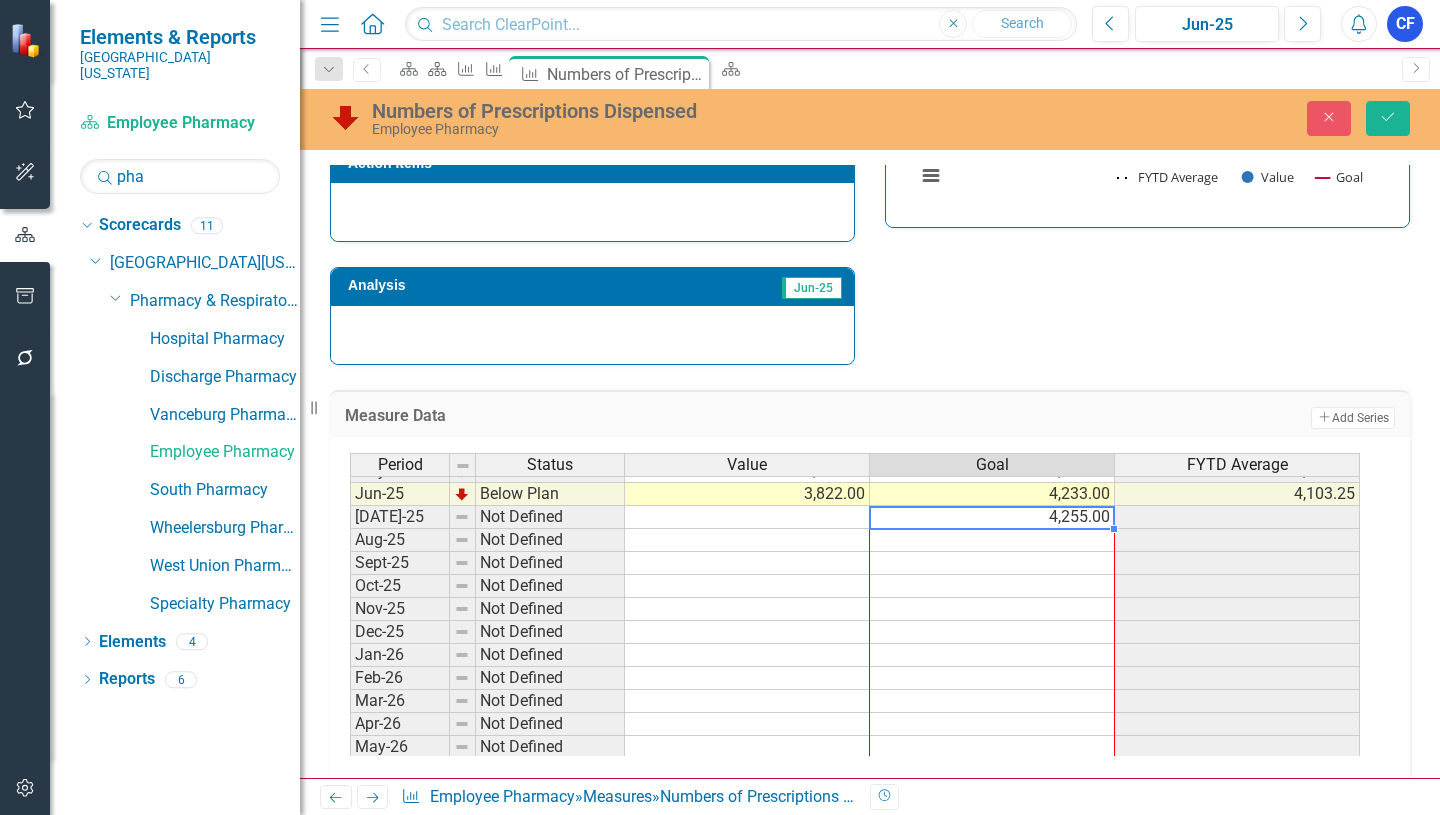 click on "Period Status Value Goal FYTD Average May-24 On Target 4,370.00 3,100.00 3,600.09 Jun-24 On Target 3,876.00 3,100.00 3,623.08 Jul-24 On Target 4,236.00 4,233.00 4,236.00 Aug-24 Below Plan 4,035.00 4,233.00 4,135.50 Sept-24 Below Plan 4,083.00 4,233.00 4,118.00 Oct-24 On Target 4,553.00 4,233.00 4,226.75 Nov-24 Below Plan 3,941.00 4,233.00 4,169.60 Dec-24 On Target 4,289.00 4,233.00 4,189.50 Jan-25 On Target 4,330.00 4,233.00 4,209.57 Feb-25 Below Plan 3,747.00 4,233.00 4,151.75 Mar-25 Below Plan 4,041.00 4,233.00 4,139.44 Apr-25 On Target 4,326.00 4,233.00 4,158.10 May-25 Below Plan 3,836.00 4,233.00 4,128.82 Jun-25 Below Plan 3,822.00 4,233.00 4,103.25 Jul-25 Not Defined 4,255.00 Aug-25 Not Defined Sept-25 Not Defined Oct-25 Not Defined Nov-25 Not Defined Dec-25 Not Defined Jan-26 Not Defined Feb-26 Not Defined Mar-26 Not Defined Apr-26 Not Defined May-26 Not Defined Jun-26 Not Defined" at bounding box center [350, 470] 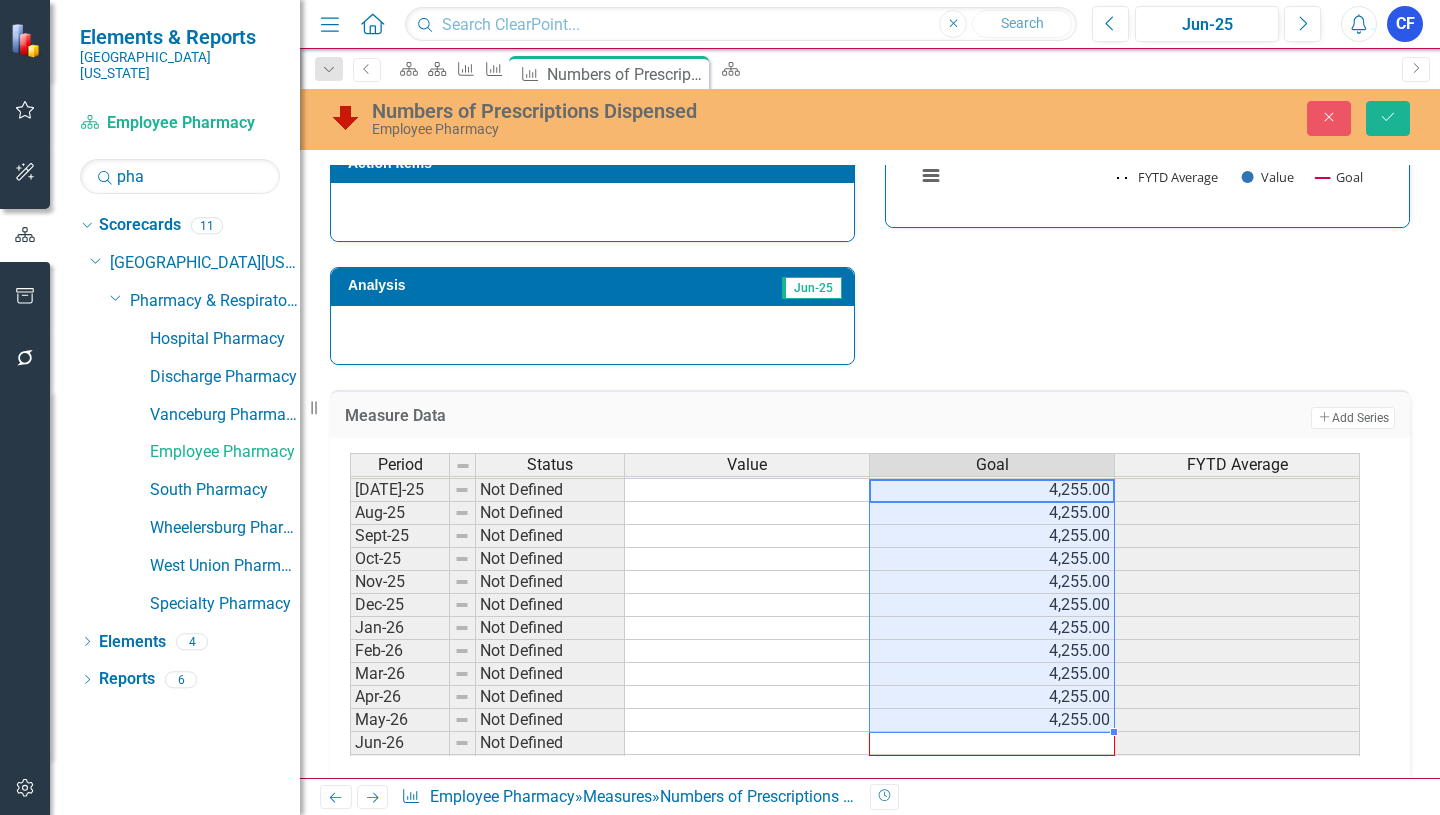 click on "Period Status Value Goal FYTD Average Jun-24 On Target 3,876.00 3,100.00 3,623.08 Jul-24 On Target 4,236.00 4,233.00 4,236.00 Aug-24 Below Plan 4,035.00 4,233.00 4,135.50 Sept-24 Below Plan 4,083.00 4,233.00 4,118.00 Oct-24 On Target 4,553.00 4,233.00 4,226.75 Nov-24 Below Plan 3,941.00 4,233.00 4,169.60 Dec-24 On Target 4,289.00 4,233.00 4,189.50 Jan-25 On Target 4,330.00 4,233.00 4,209.57 Feb-25 Below Plan 3,747.00 4,233.00 4,151.75 Mar-25 Below Plan 4,041.00 4,233.00 4,139.44 Apr-25 On Target 4,326.00 4,233.00 4,158.10 May-25 Below Plan 3,836.00 4,233.00 4,128.82 Jun-25 Below Plan 3,822.00 4,233.00 4,103.25 Jul-25 Not Defined 4,255.00 Aug-25 Not Defined 4,255.00 Sept-25 Not Defined 4,255.00 Oct-25 Not Defined 4,255.00 Nov-25 Not Defined 4,255.00 Dec-25 Not Defined 4,255.00 Jan-26 Not Defined 4,255.00 Feb-26 Not Defined 4,255.00 Mar-26 Not Defined 4,255.00 Apr-26 Not Defined 4,255.00 May-26 Not Defined 4,255.00 Jun-26 Not Defined" at bounding box center (350, 466) 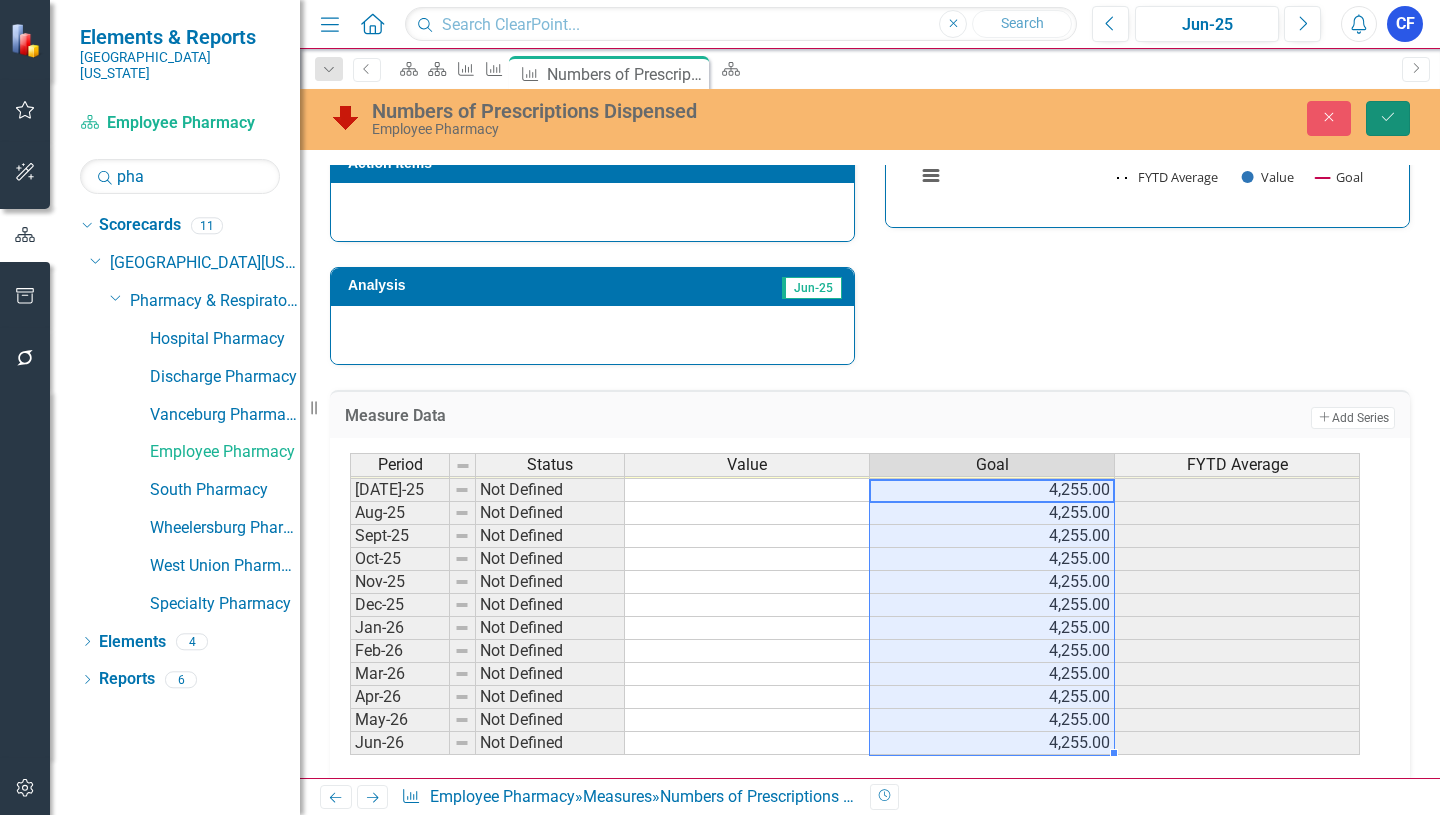 click on "Save" 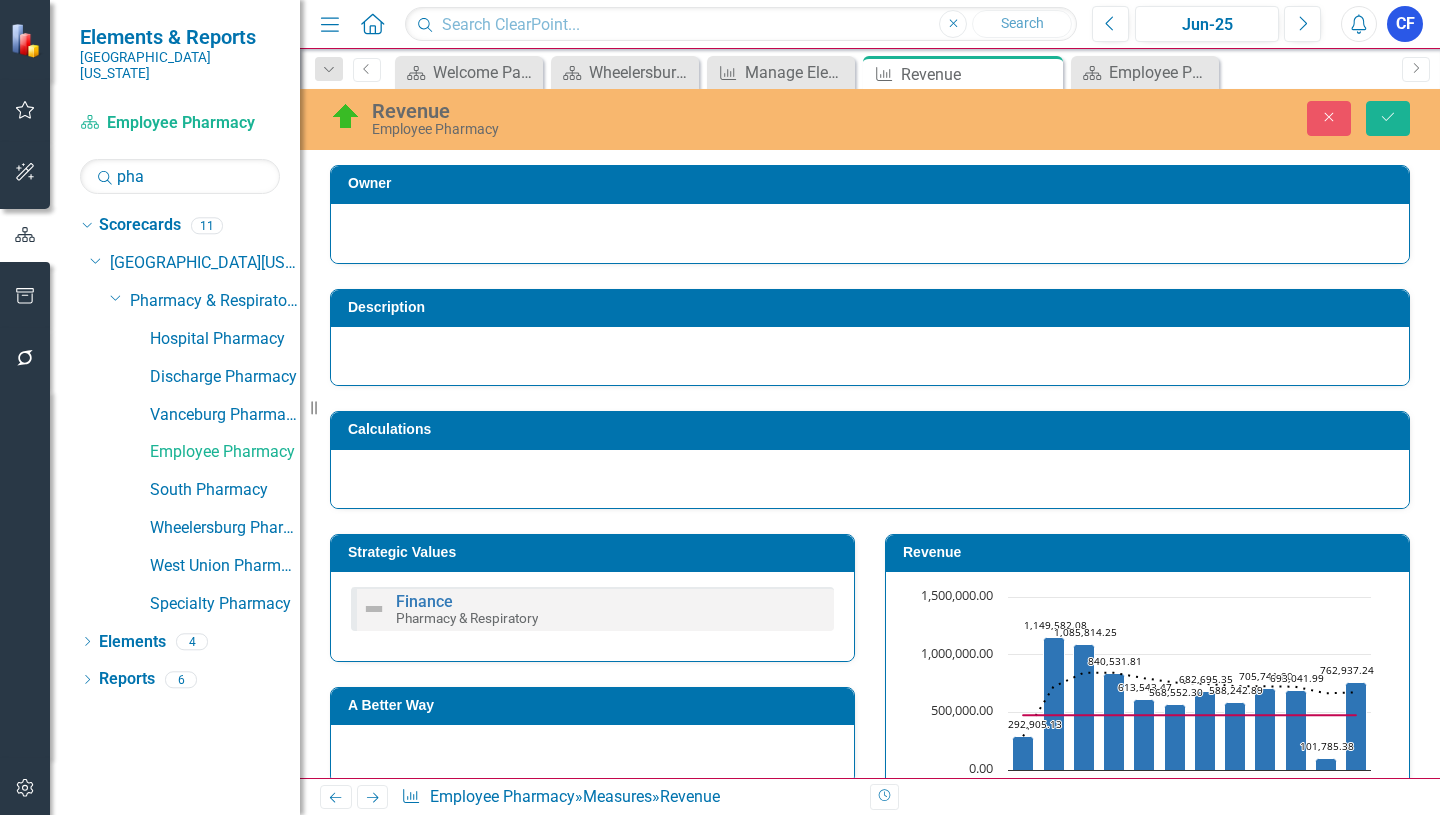 scroll, scrollTop: 0, scrollLeft: 0, axis: both 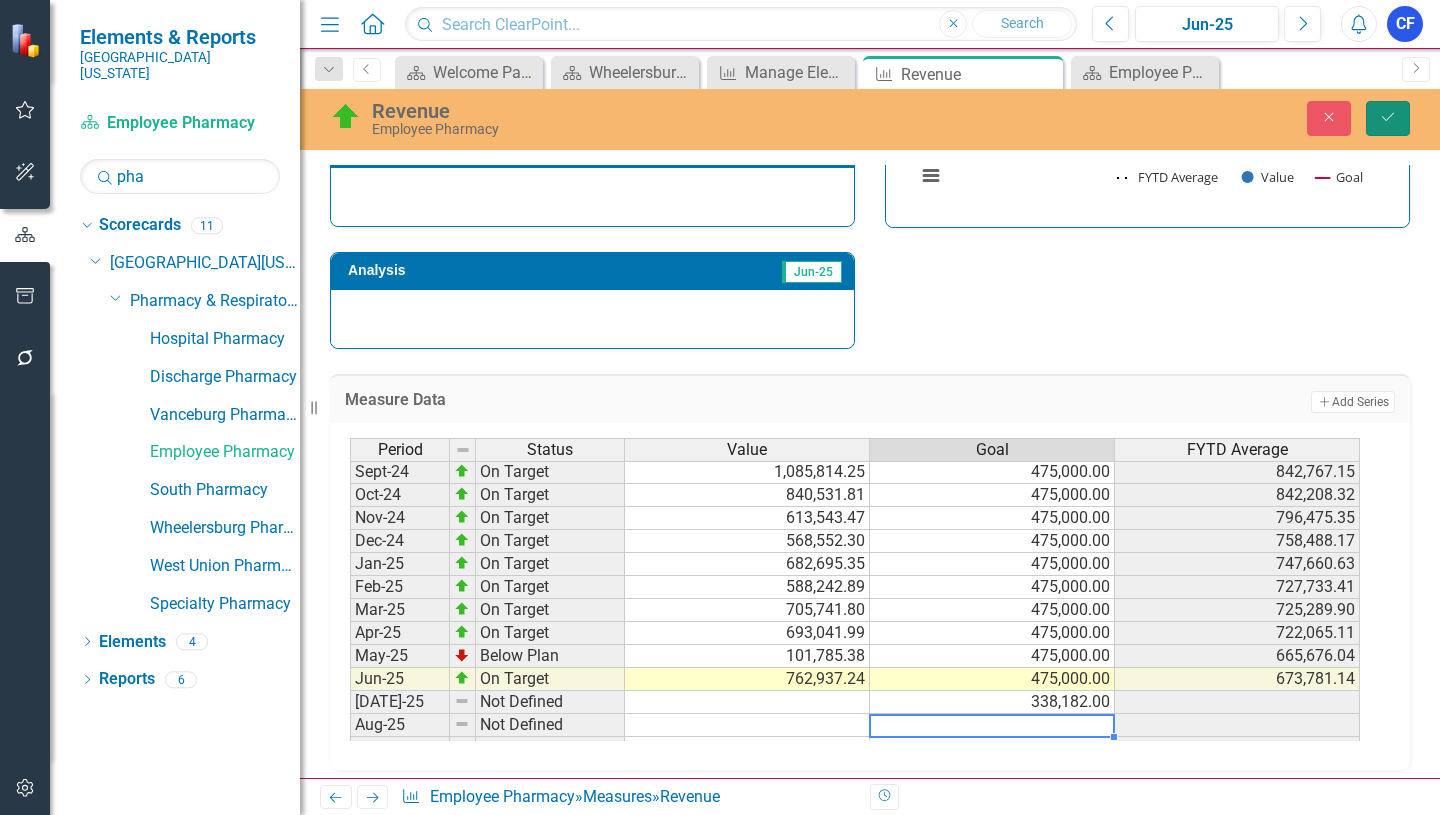 click on "Save" 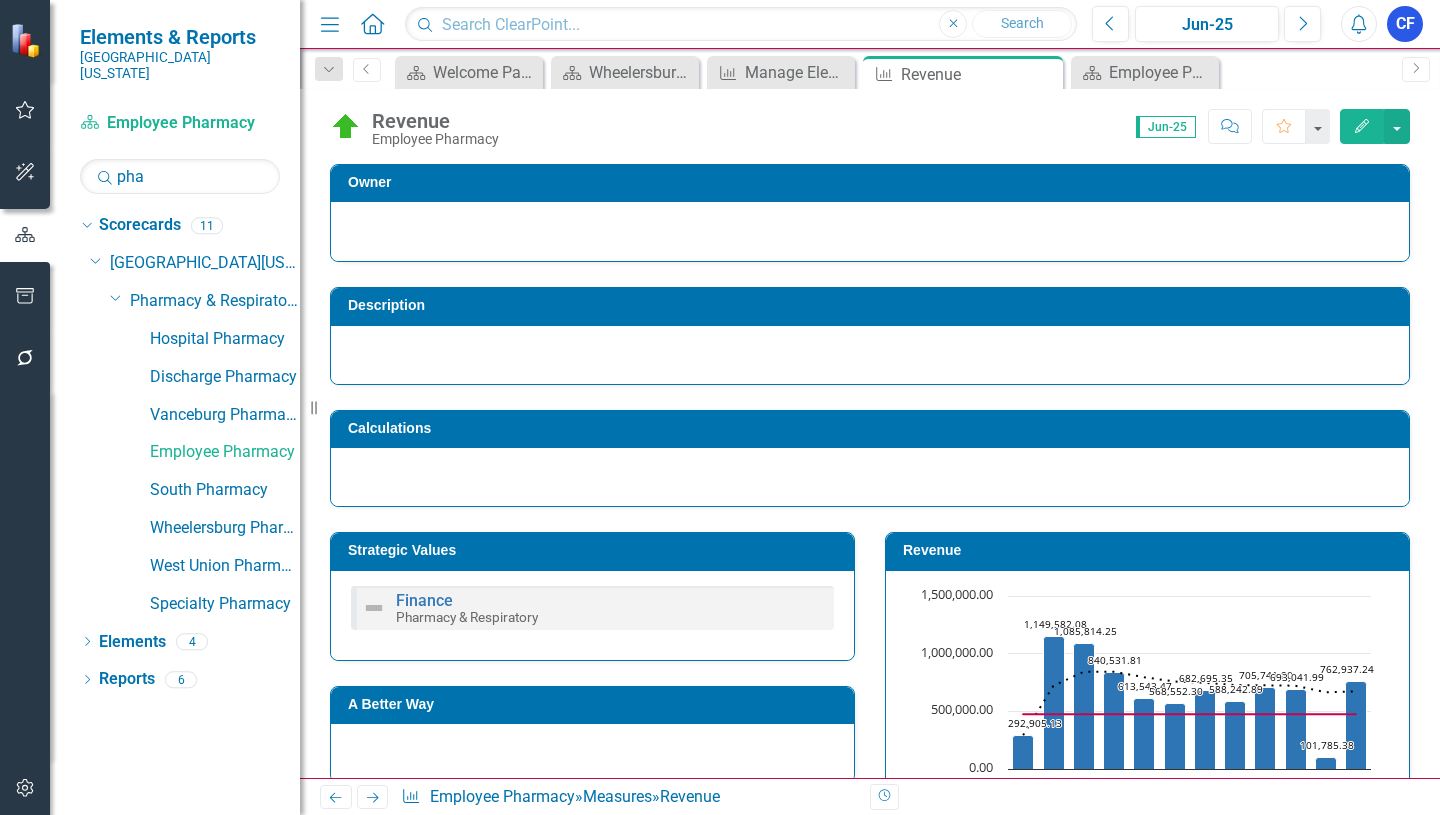 click on "Next" 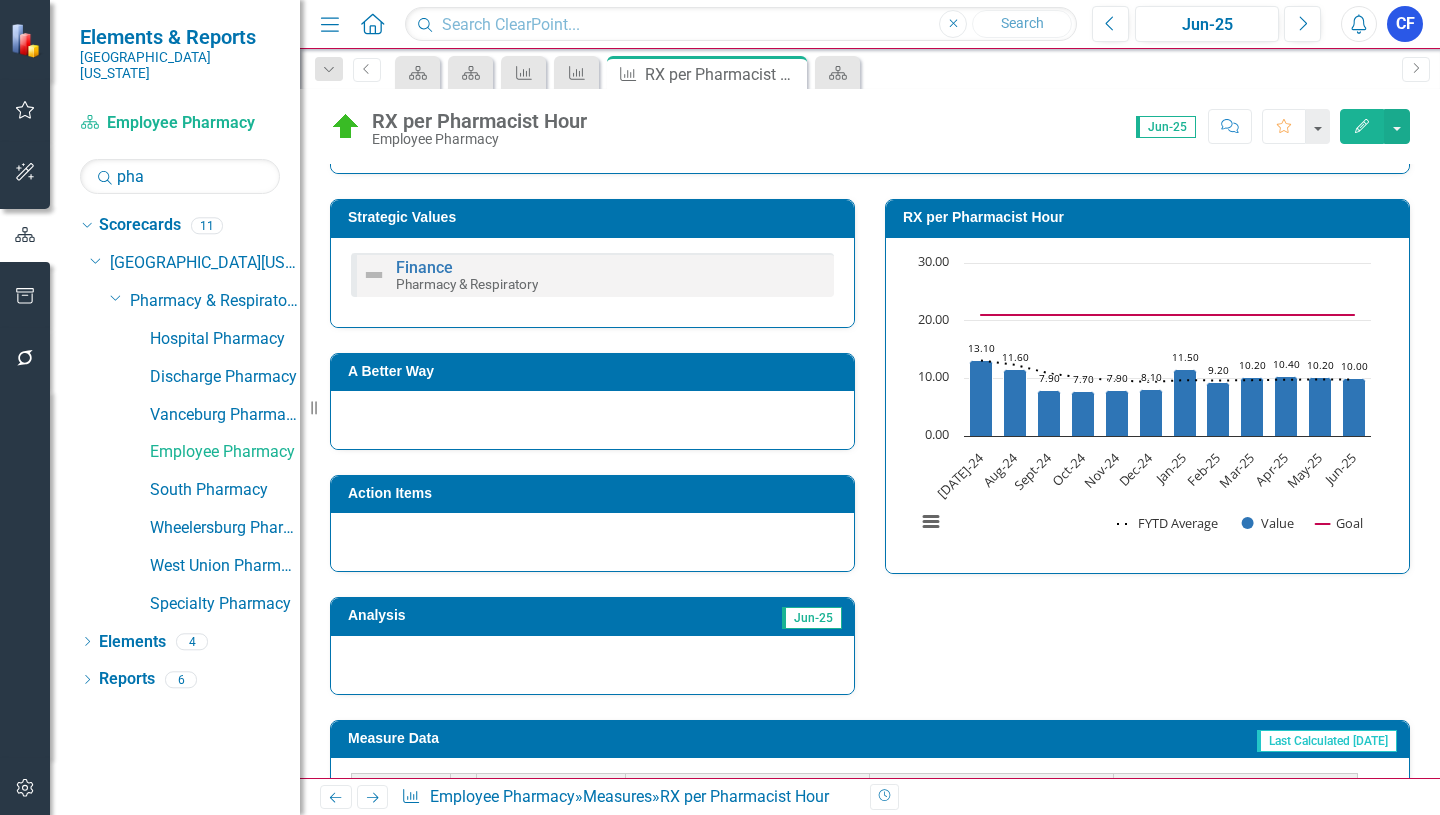 scroll, scrollTop: 680, scrollLeft: 0, axis: vertical 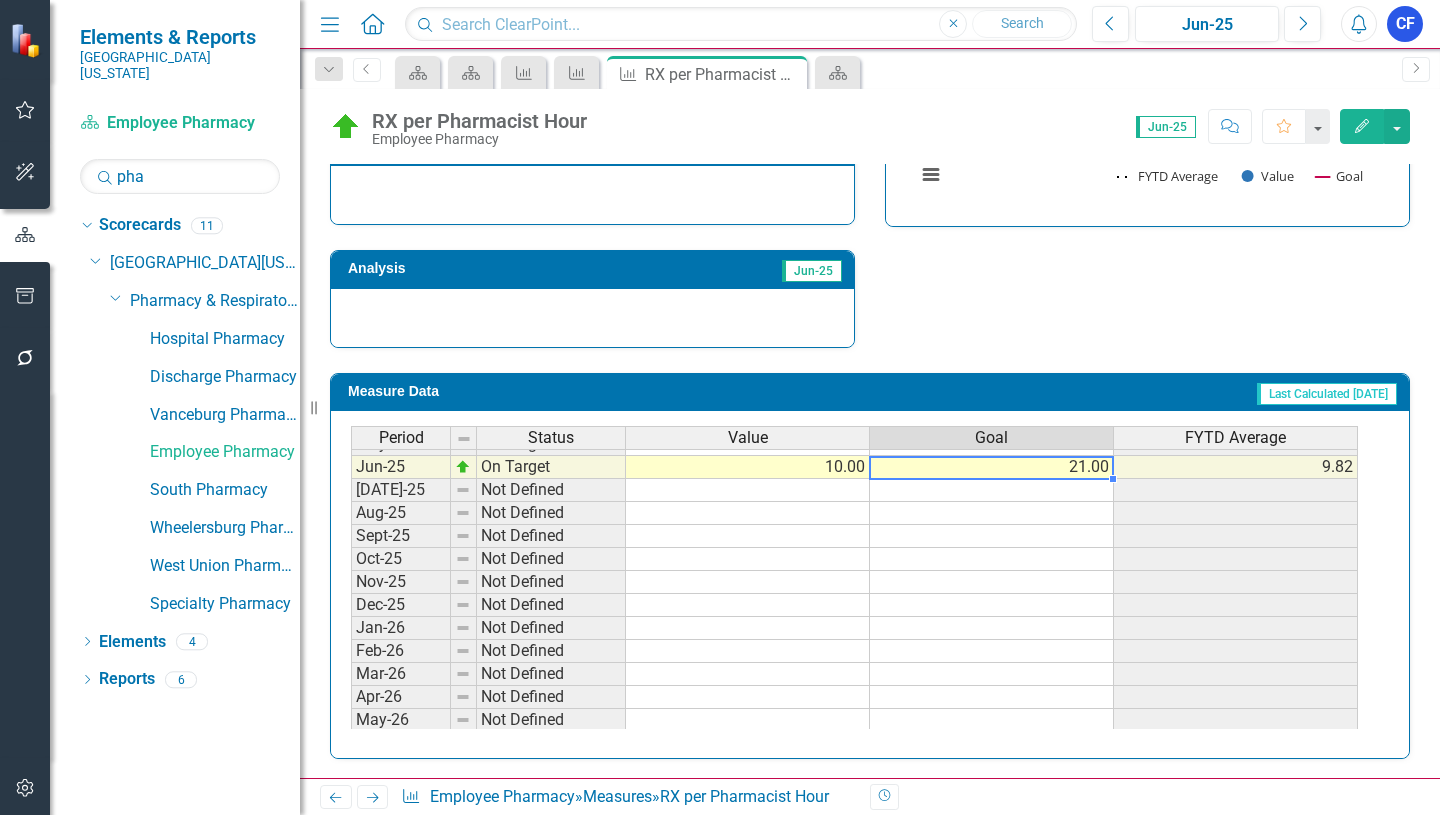 click on "Jan-24 Not Defined 7.70 7.57 Feb-24 Not Defined 6.80 7.48 Mar-24 Not Defined 8.00 7.53 Apr-24 Not Defined 9.50 7.73 May-24 Not Defined 9.20 7.86 Jun-24 Not Defined 10.60 8.09 [DATE]-24 On Target 13.10 21.00 13.10 Aug-24 On Target 11.60 21.00 12.35 Sept-24 On Target 7.90 21.00 10.87 Oct-24 On Target 7.70 21.00 10.08 Nov-24 On Target 7.90 21.00 9.64 Dec-24 On Target 8.10 21.00 9.38 Jan-25 On Target 11.50 21.00 9.69 Feb-25 On Target 9.20 21.00 9.63 Mar-25 On Target 10.20 21.00 9.69 Apr-25 On Target 10.40 21.00 9.76 May-25 On Target 10.20 21.00 9.80 Jun-25 On Target 10.00 21.00 9.82 [DATE]-25 Not Defined Aug-25 Not Defined Sept-25 Not Defined Oct-25 Not Defined Nov-25 Not Defined Dec-25 Not Defined Jan-26 Not Defined Feb-26 Not Defined Mar-26 Not Defined Apr-26 Not Defined May-26 Not Defined Jun-26 Not Defined" at bounding box center (854, 409) 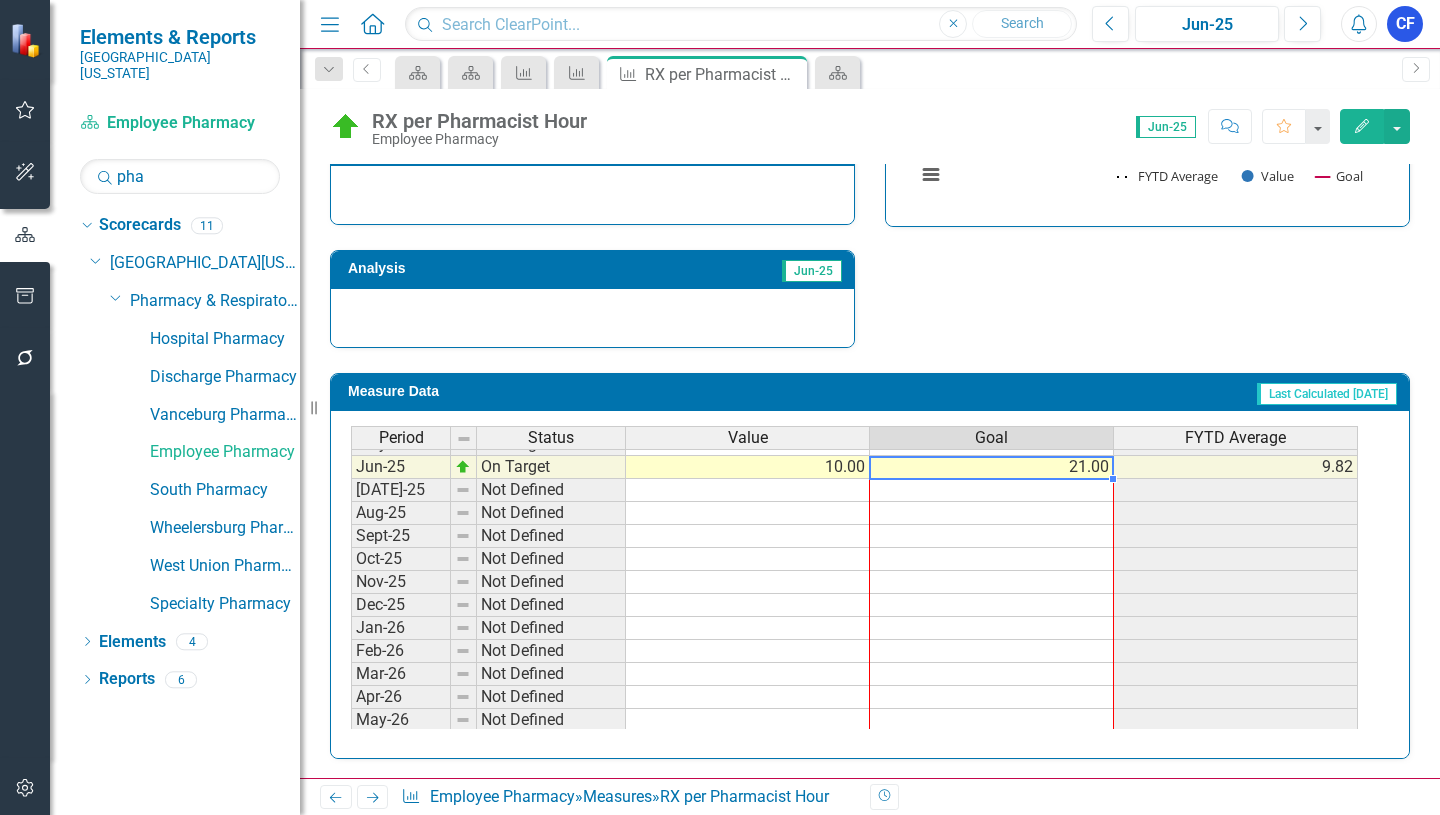 drag, startPoint x: 1111, startPoint y: 480, endPoint x: 1103, endPoint y: 714, distance: 234.13672 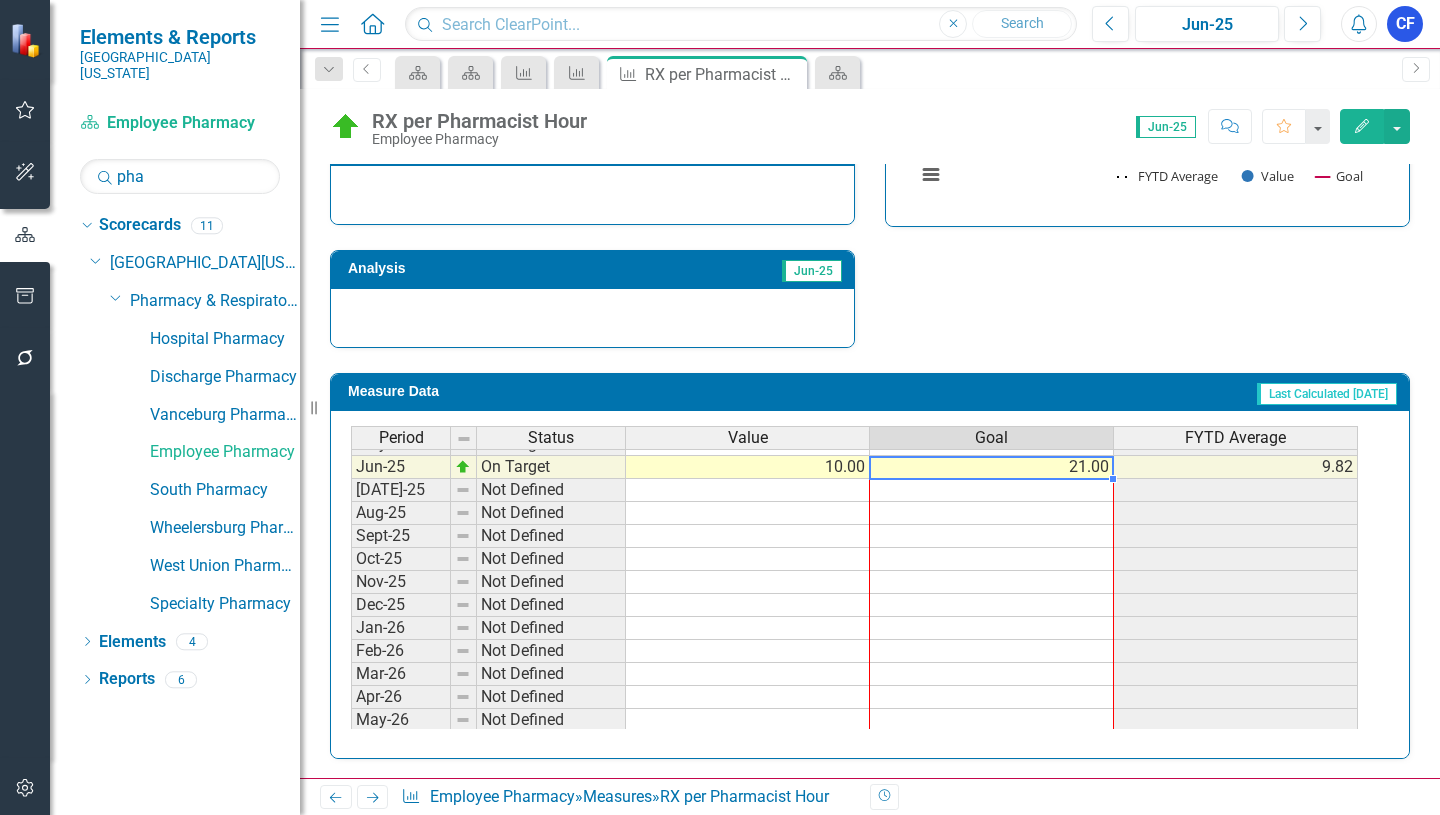 click on "Period Status Value Goal FYTD Average May-24 Not Defined 9.20 7.86 Jun-24 Not Defined 10.60 8.09 [DATE]-24 On Target 13.10 21.00 13.10 Aug-24 On Target 11.60 21.00 12.35 Sept-24 On Target 7.90 21.00 10.87 Oct-24 On Target 7.70 21.00 10.08 Nov-24 On Target 7.90 21.00 9.64 Dec-24 On Target 8.10 21.00 9.38 Jan-25 On Target 11.50 21.00 9.69 Feb-25 On Target 9.20 21.00 9.63 Mar-25 On Target 10.20 21.00 9.69 Apr-25 On Target 10.40 21.00 9.76 May-25 On Target 10.20 21.00 9.80 Jun-25 On Target 10.00 21.00 9.82 [DATE]-25 Not Defined Aug-25 Not Defined Sept-25 Not Defined Oct-25 Not Defined Nov-25 Not Defined Dec-25 Not Defined Jan-26 Not Defined Feb-26 Not Defined Mar-26 Not Defined Apr-26 Not Defined May-26 Not Defined Jun-26 Not Defined" at bounding box center [351, 443] 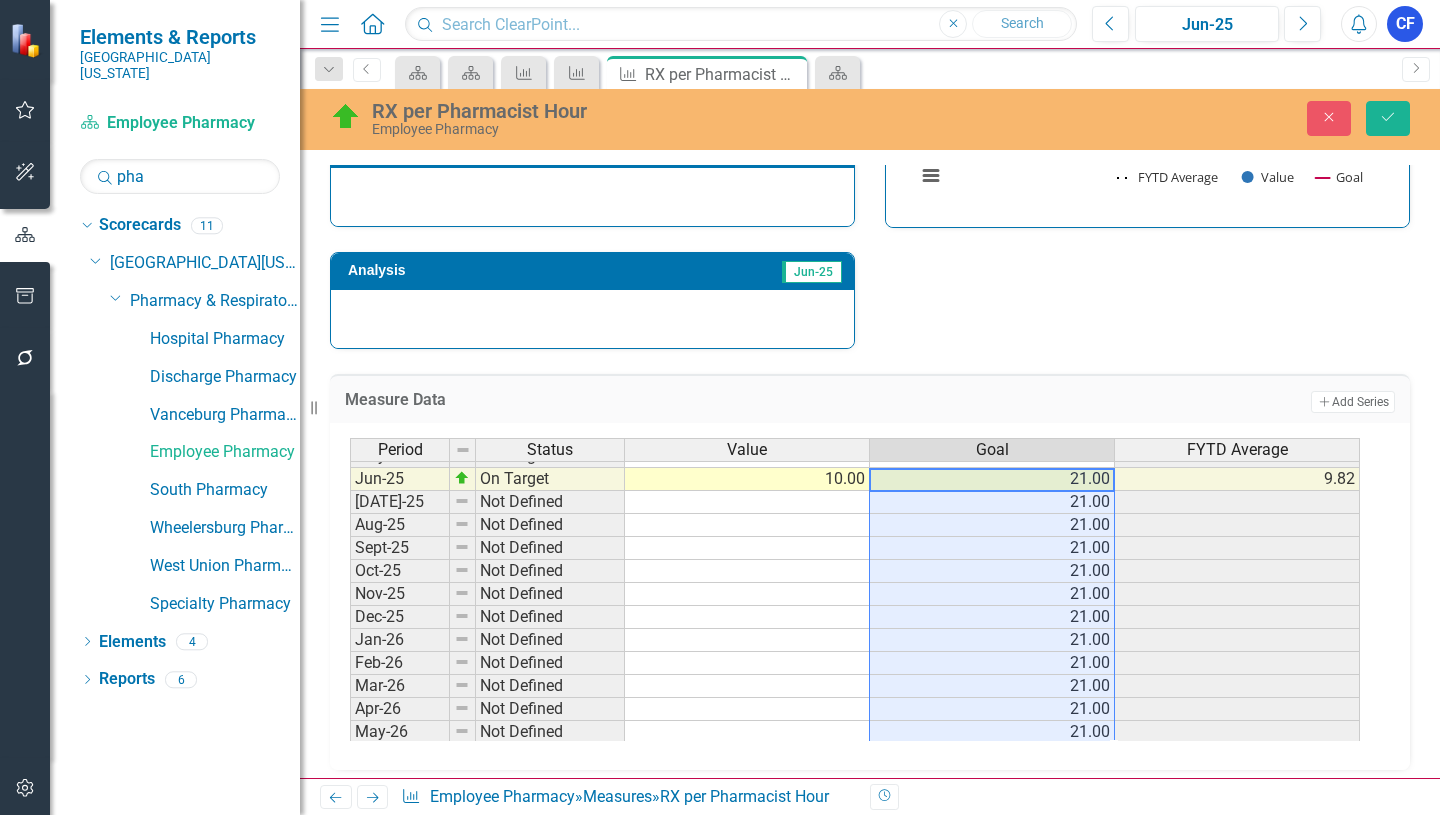 scroll, scrollTop: 827, scrollLeft: 0, axis: vertical 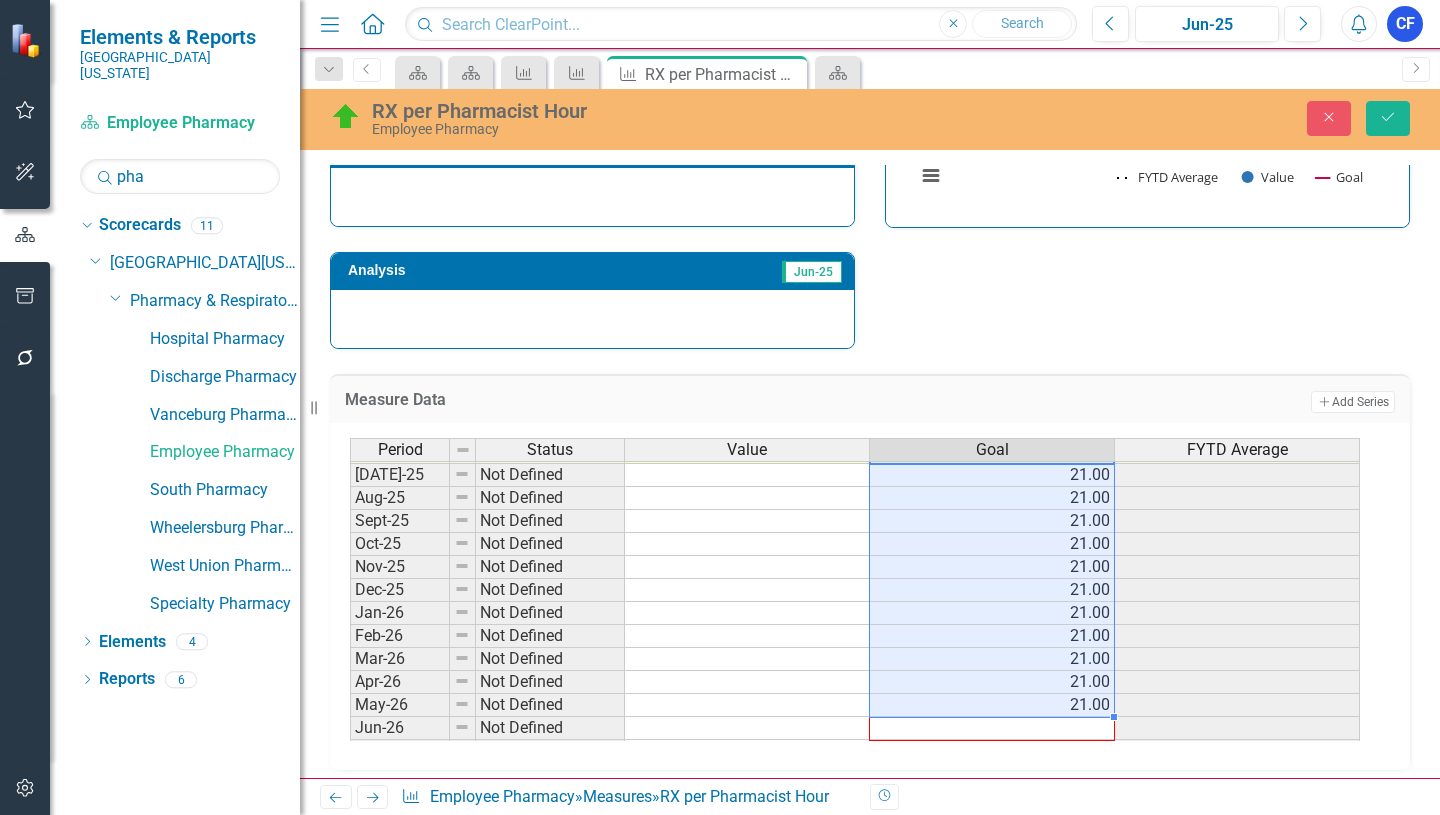 drag, startPoint x: 1114, startPoint y: 718, endPoint x: 1114, endPoint y: 735, distance: 17 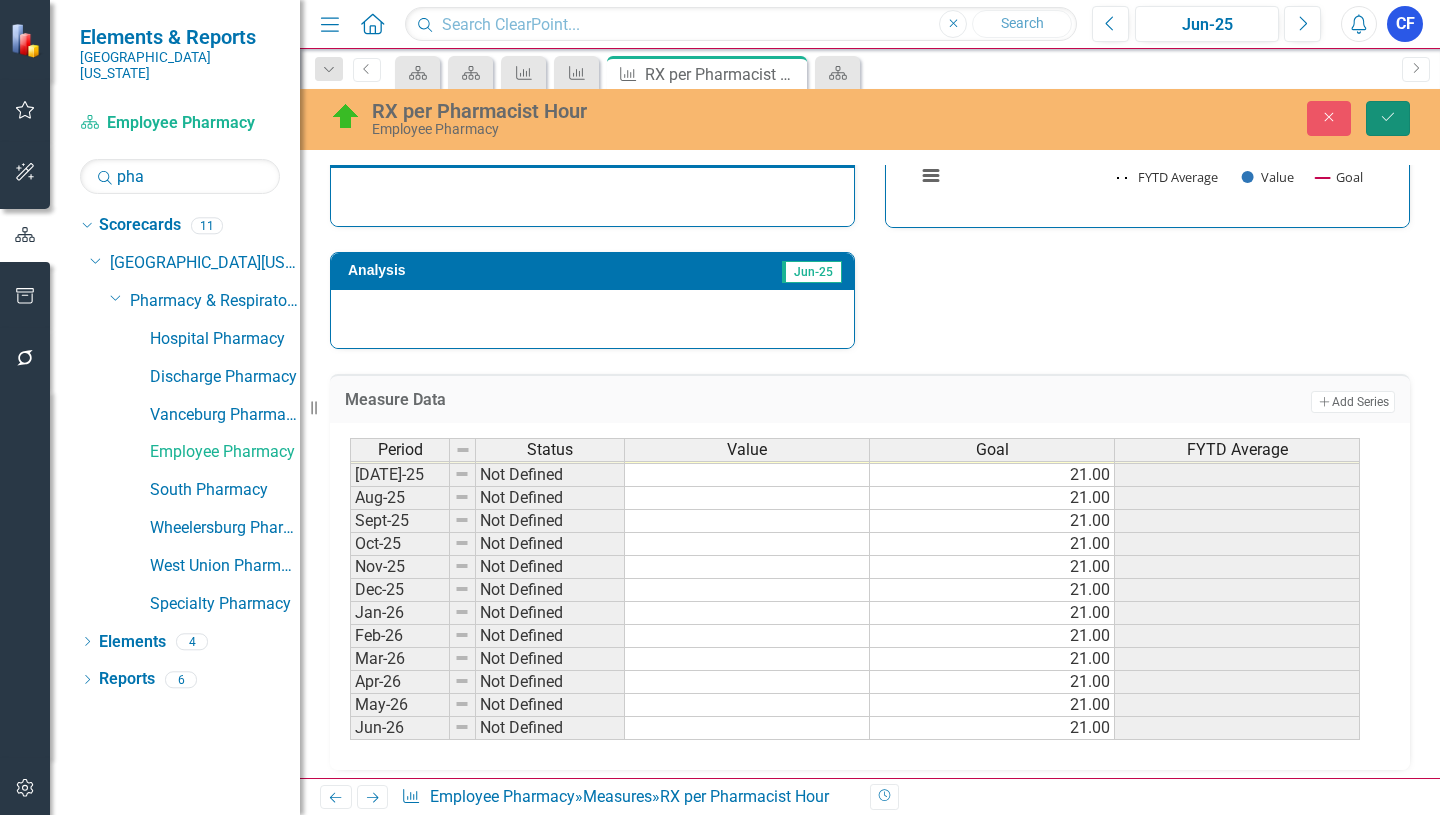 click on "Save" 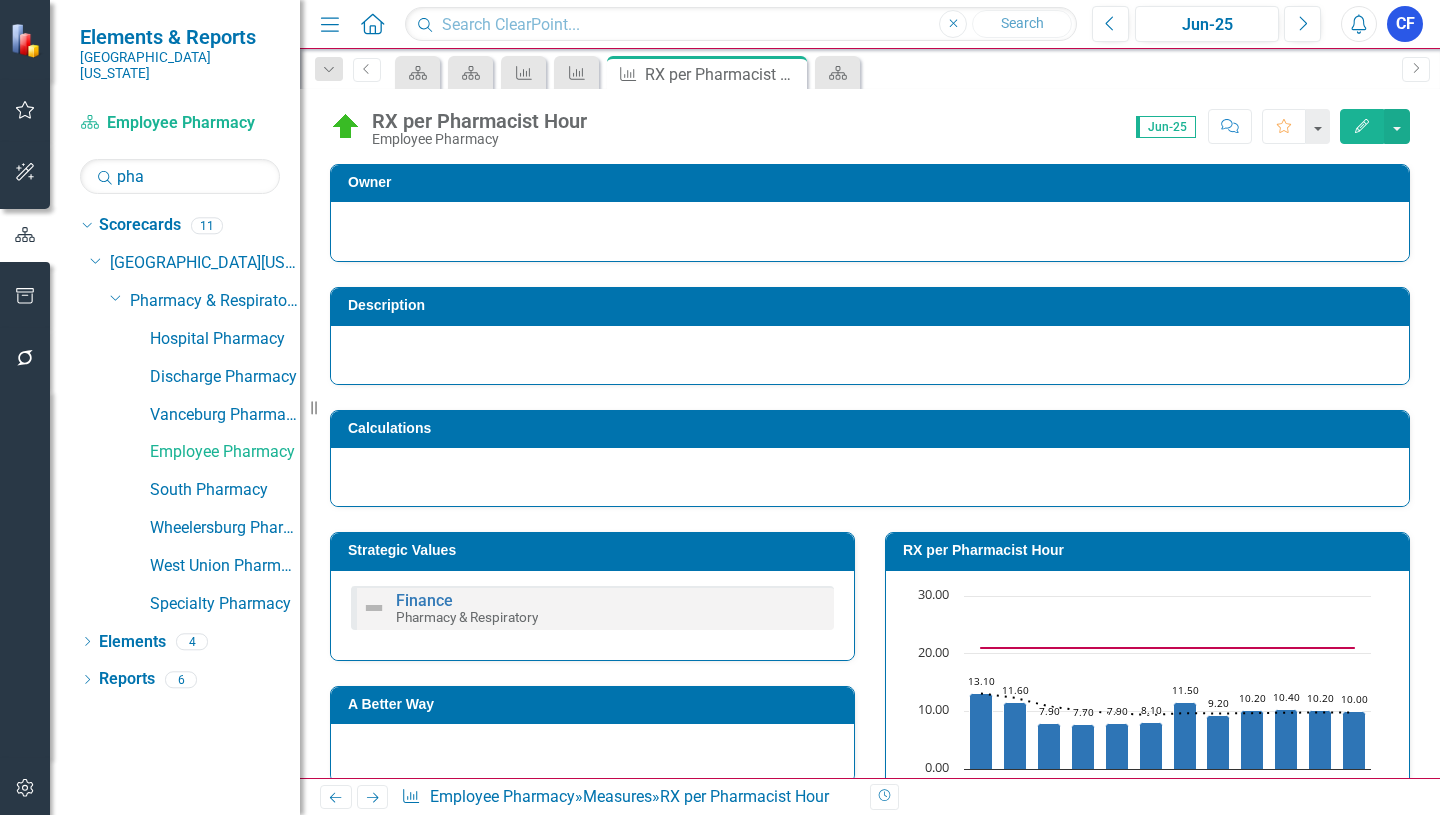 drag, startPoint x: 369, startPoint y: 802, endPoint x: 389, endPoint y: 784, distance: 26.907248 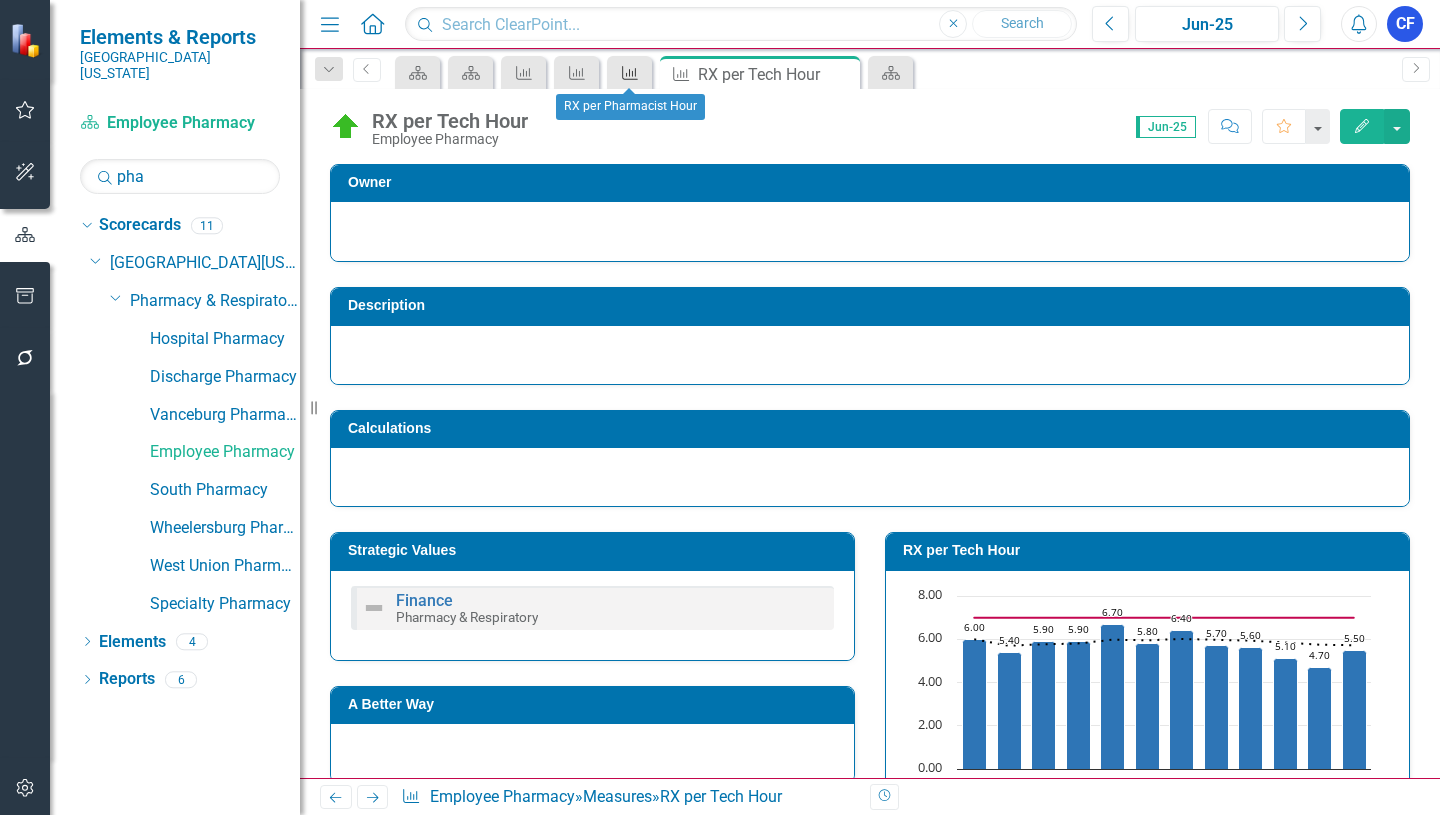 click on "Measure" at bounding box center [629, 72] 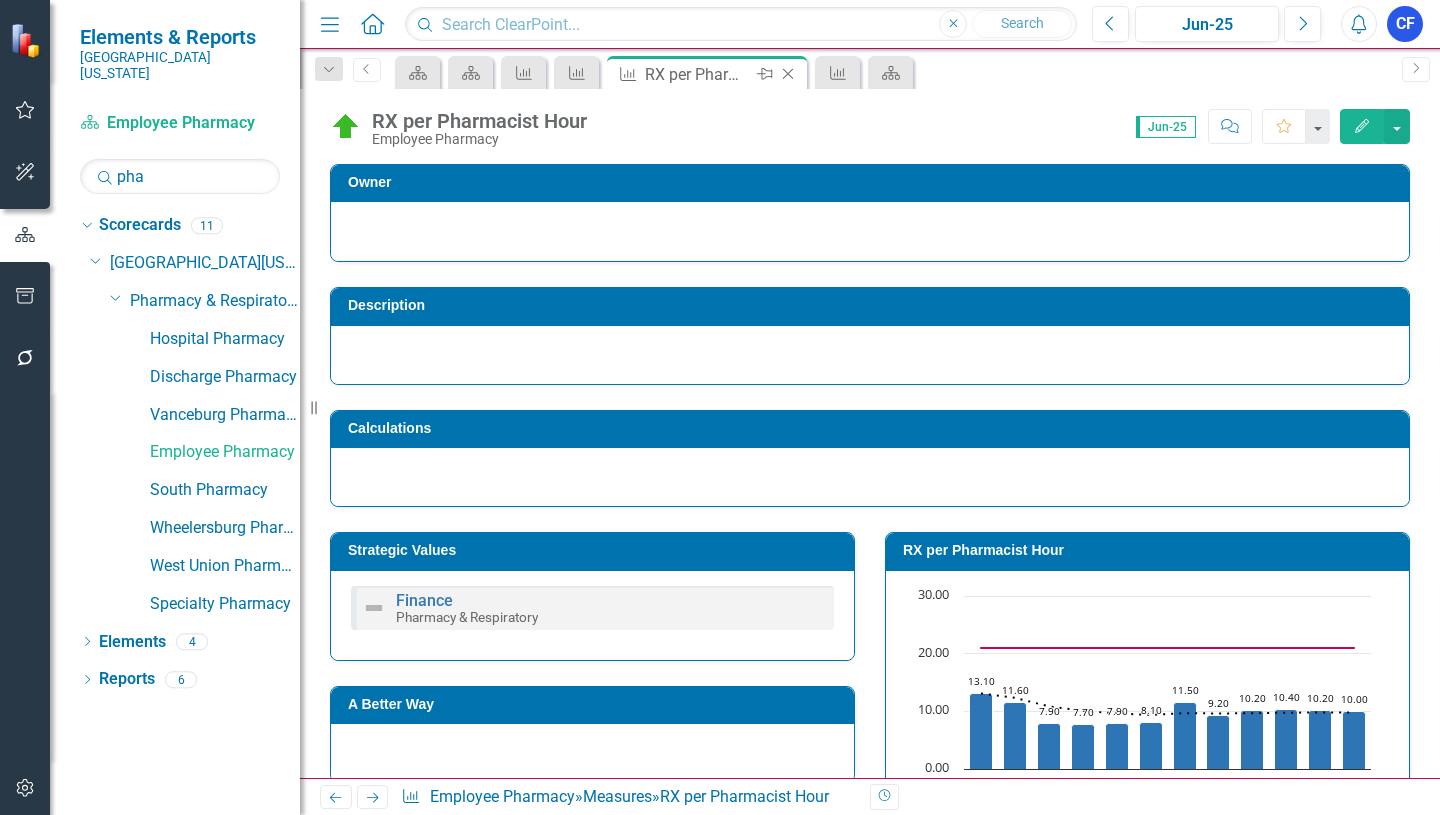 click on "Close" 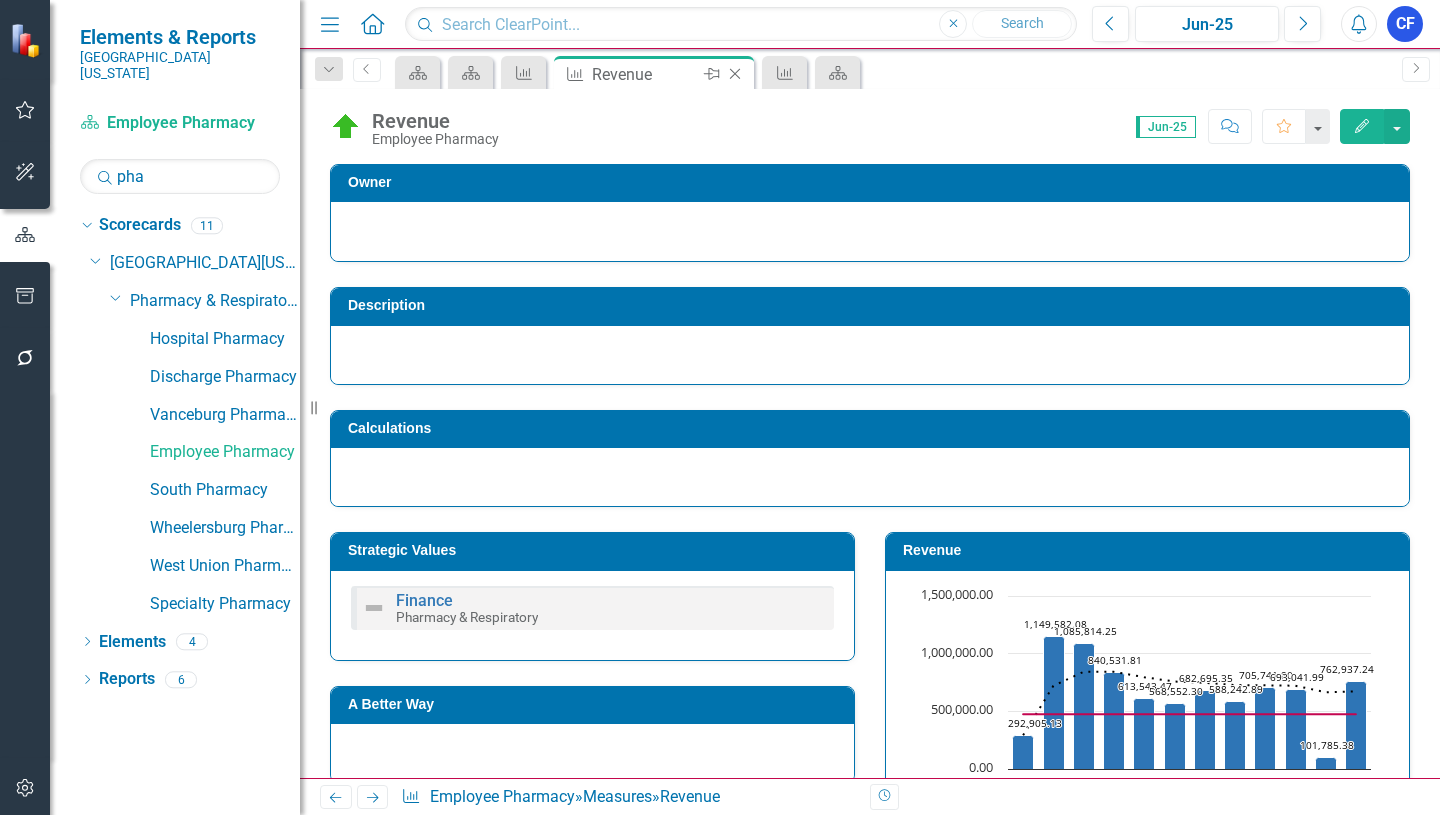 click 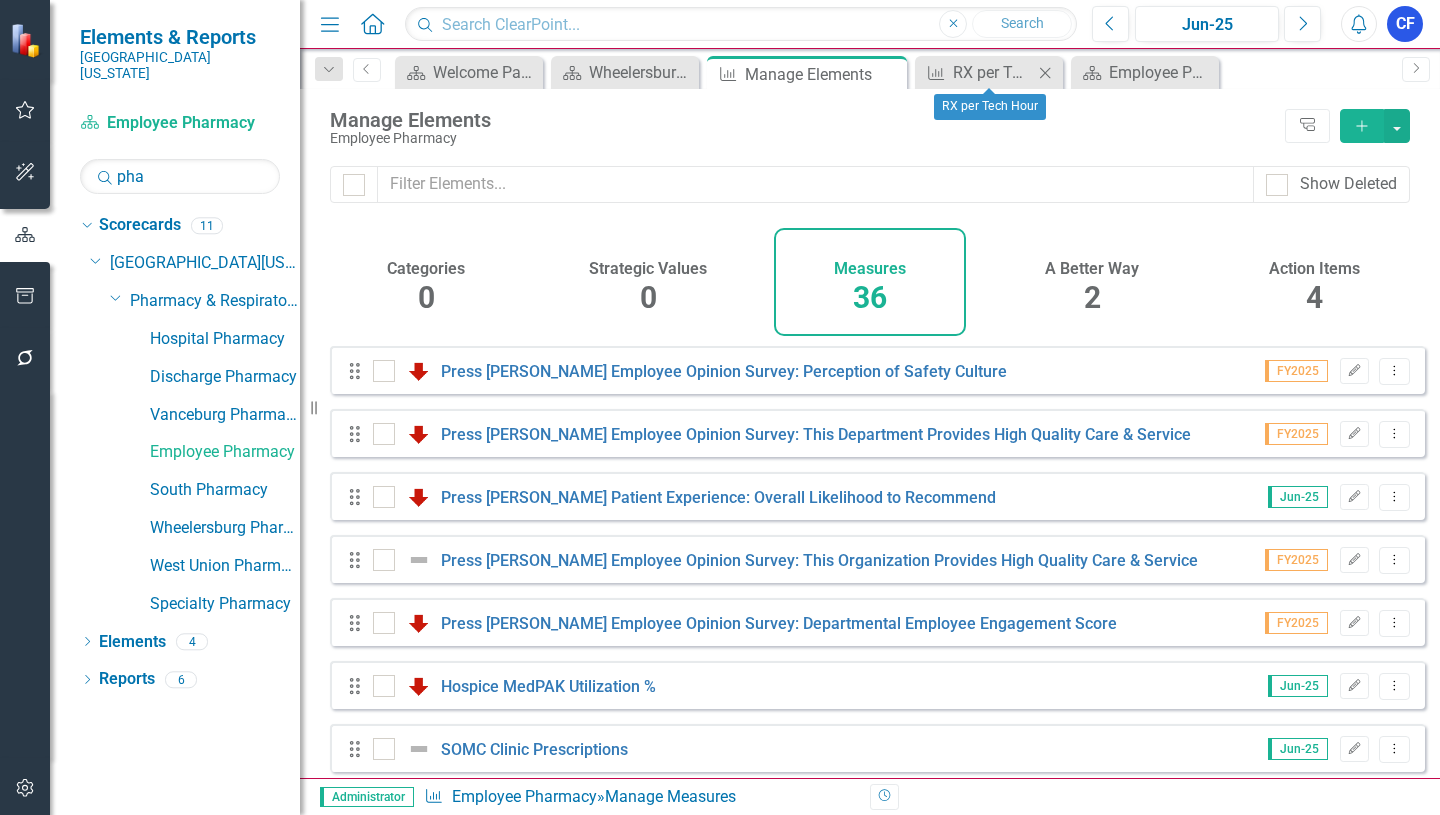 click on "Close" at bounding box center [1045, 72] 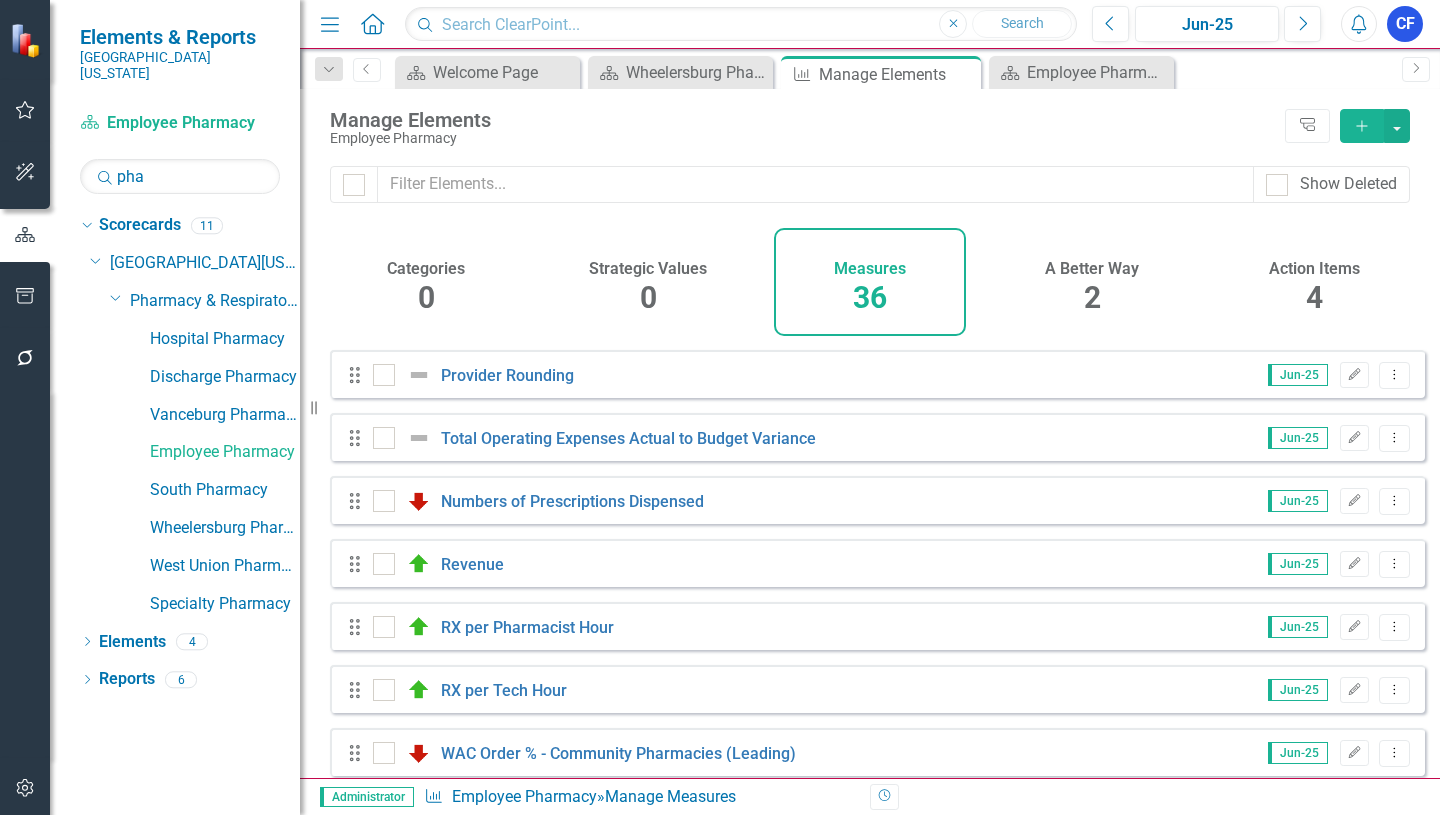 scroll, scrollTop: 600, scrollLeft: 0, axis: vertical 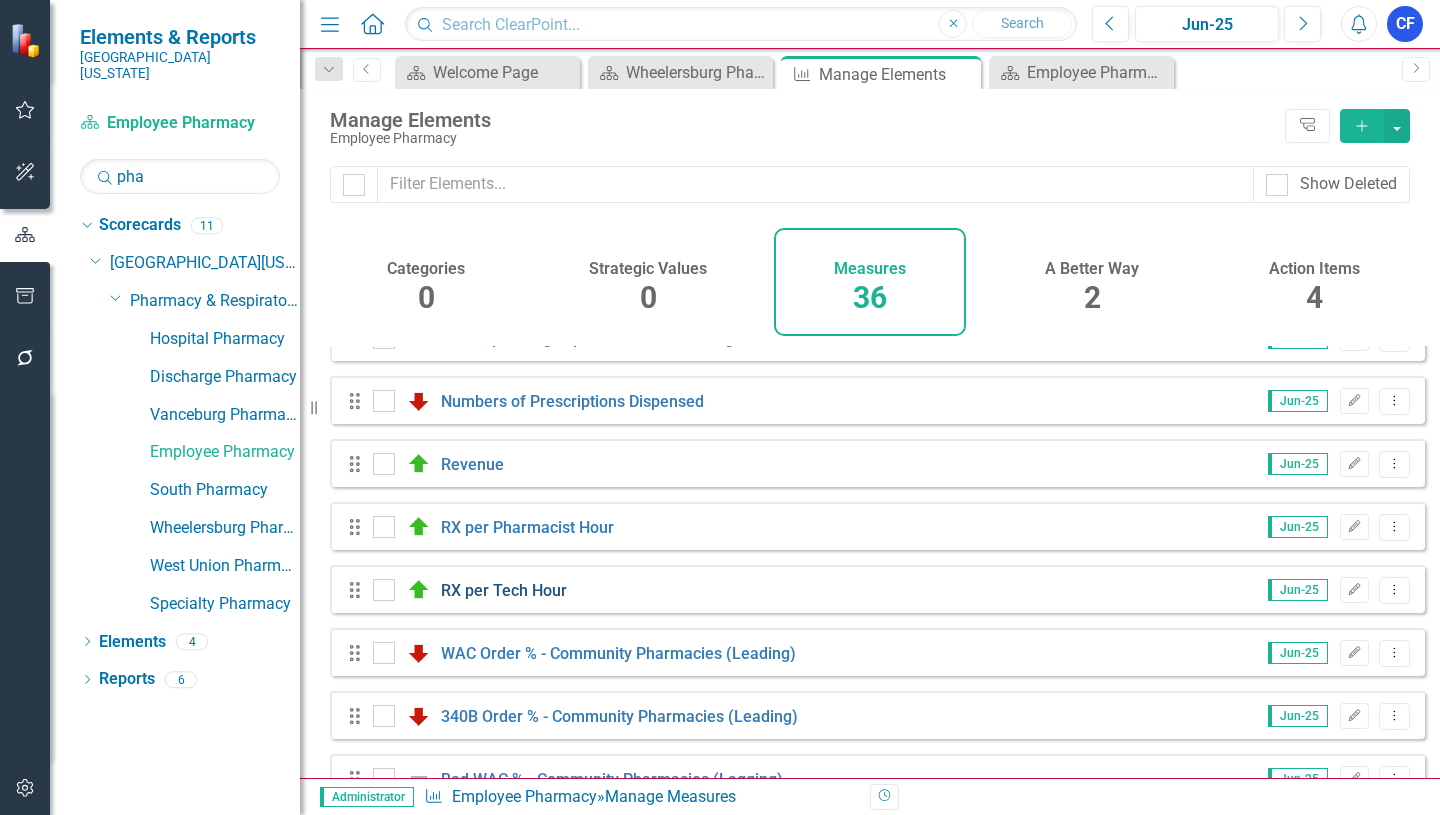click on "RX per Tech Hour" at bounding box center (504, 590) 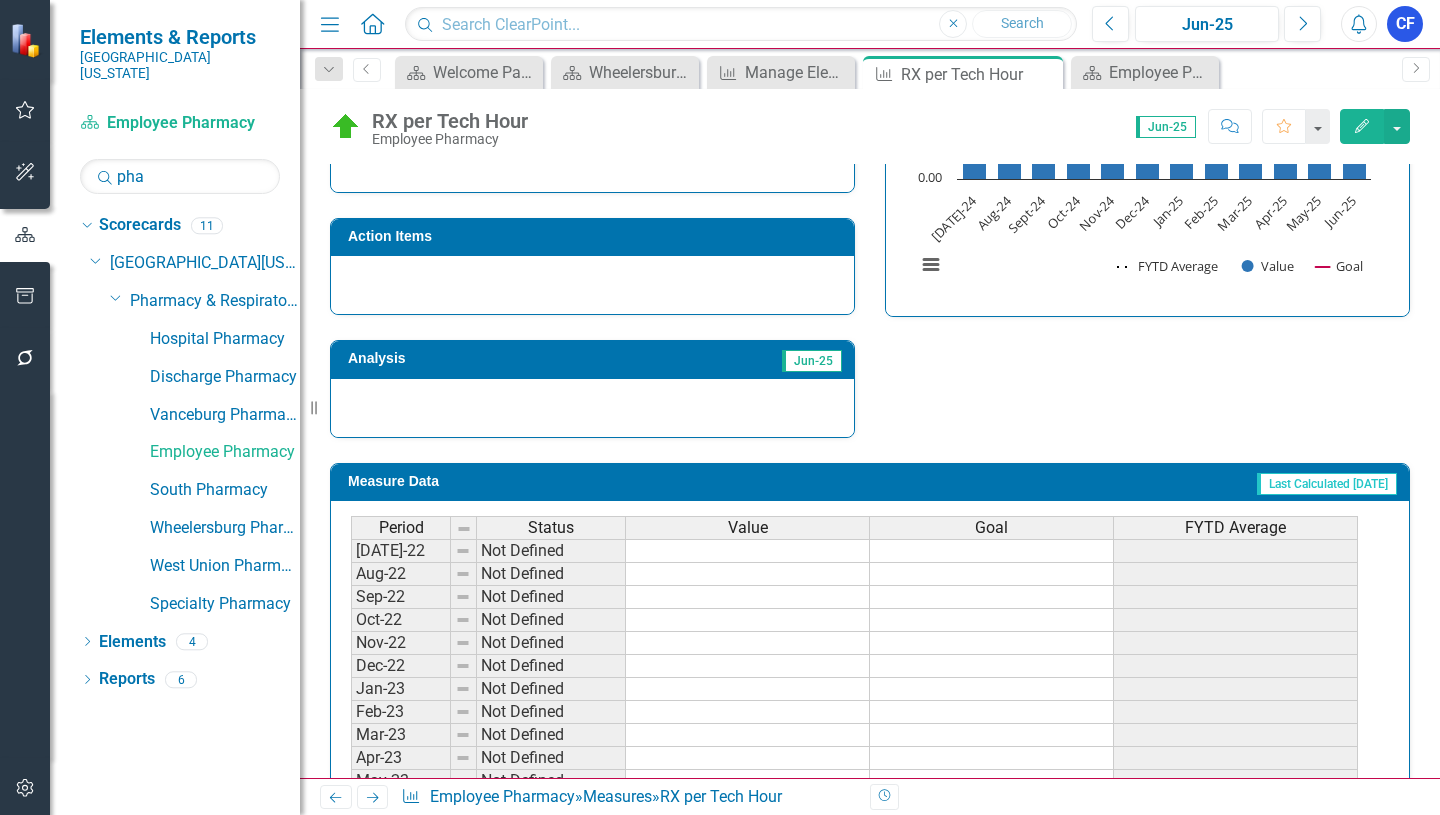 scroll, scrollTop: 680, scrollLeft: 0, axis: vertical 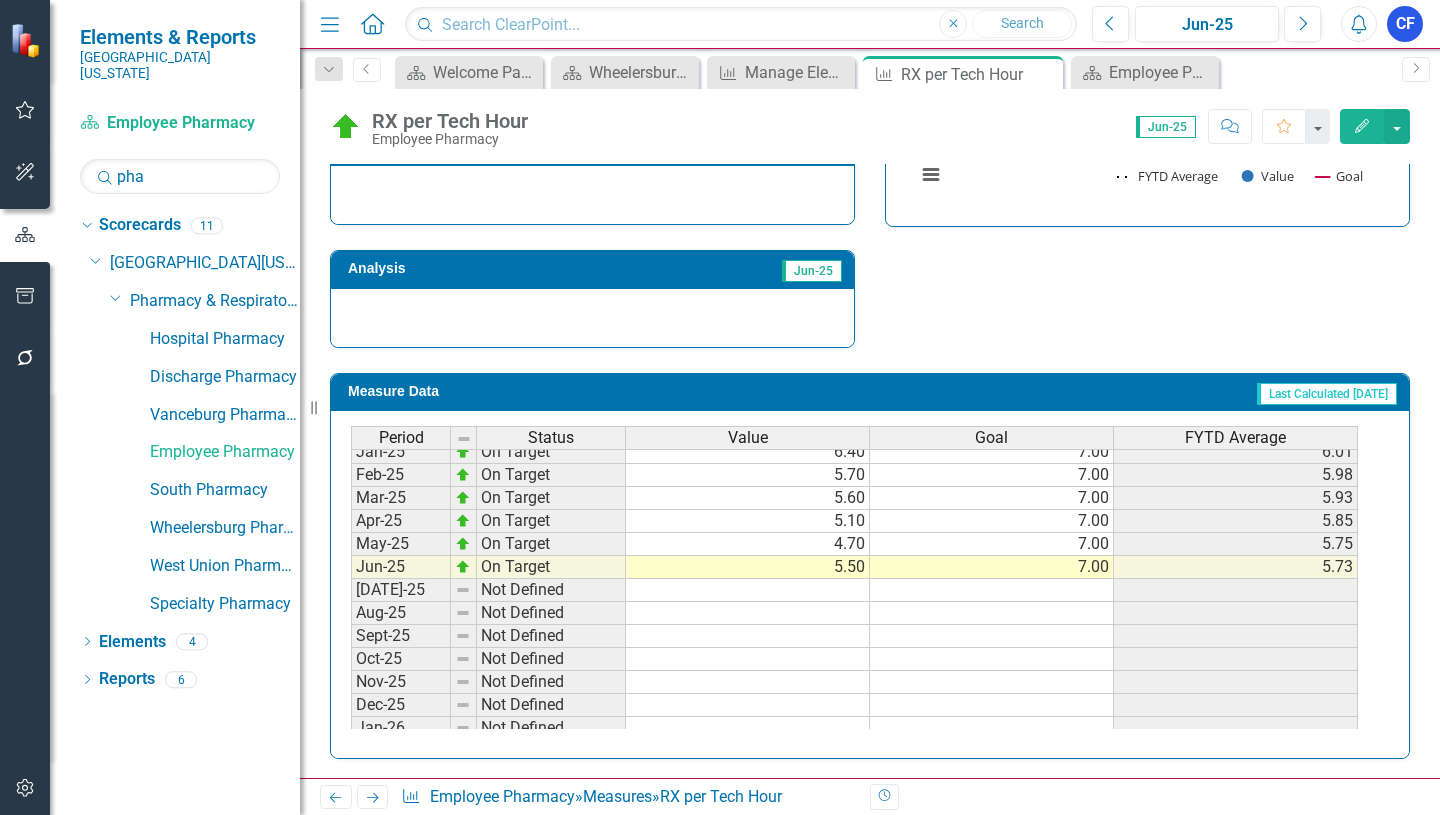 click on "Dec-23 Not Defined 5.80 6.18 Jan-24 Not Defined 6.00 6.16 Feb-24 Not Defined 5.60 6.09 Mar-24 Not Defined 5.90 6.07 Apr-24 Not Defined 6.70 6.13 May-24 Not Defined 6.80 6.19 Jun-24 Not Defined 6.60 6.23 Jul-24 On Target 6.00 7.00 6.00 Aug-24 On Target 5.40 7.00 5.70 Sept-24 On Target 5.90 7.00 5.77 Oct-24 On Target 5.90 7.00 5.80 Nov-24 On Target 6.70 7.00 5.98 Dec-24 On Target 5.80 7.00 5.95 Jan-25 On Target 6.40 7.00 6.01 Feb-25 On Target 5.70 7.00 5.98 Mar-25 On Target 5.60 7.00 5.93 Apr-25 On Target 5.10 7.00 5.85 May-25 On Target 4.70 7.00 5.75 Jun-25 On Target 5.50 7.00 5.73 Jul-25 Not Defined Aug-25 Not Defined Sept-25 Not Defined Oct-25 Not Defined Nov-25 Not Defined Dec-25 Not Defined Jan-26 Not Defined Feb-26 Not Defined Mar-26 Not Defined Apr-26 Not Defined May-26 Not Defined Jun-26 Not Defined" at bounding box center [854, 498] 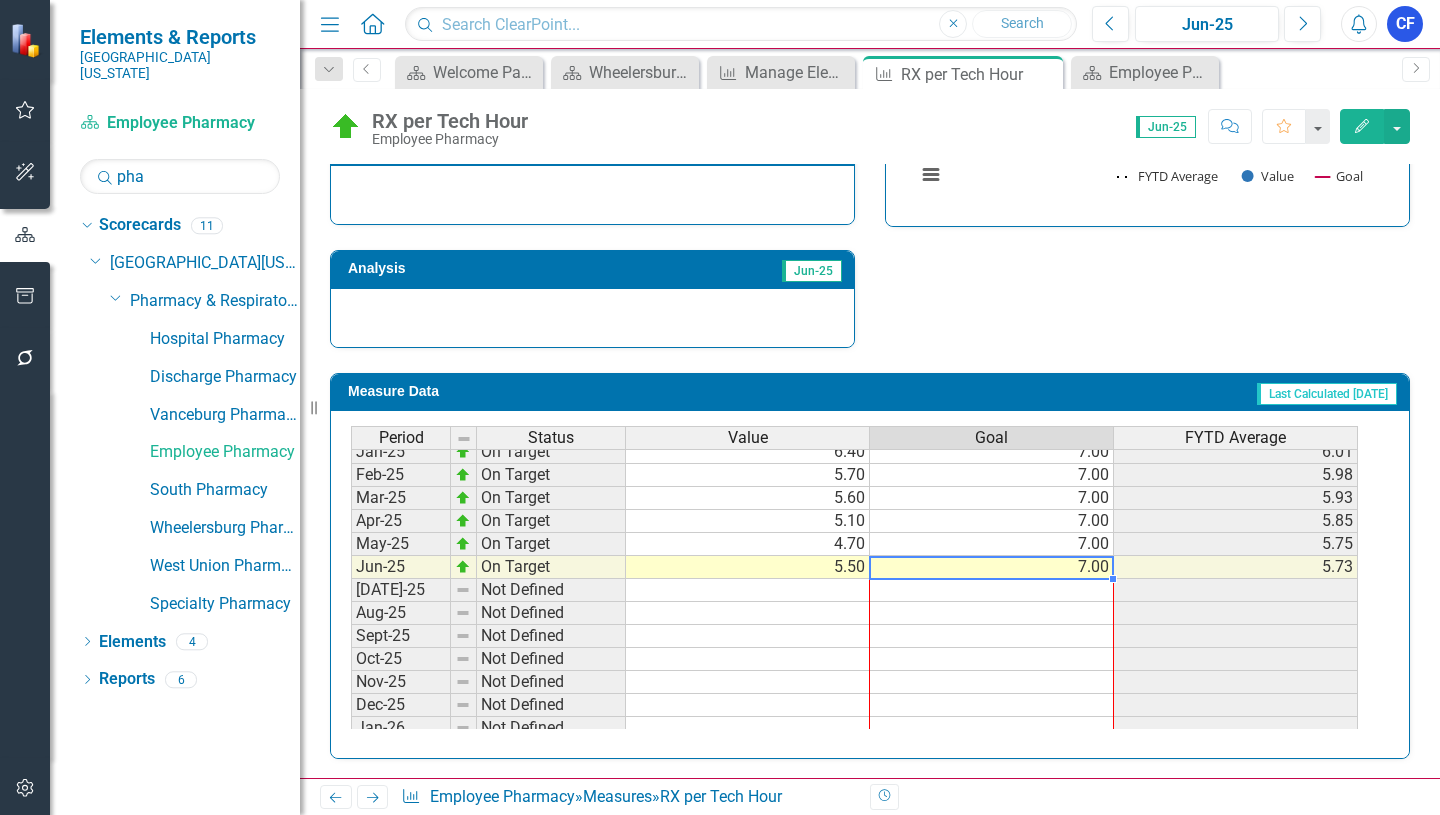 drag, startPoint x: 1114, startPoint y: 581, endPoint x: 1108, endPoint y: 720, distance: 139.12944 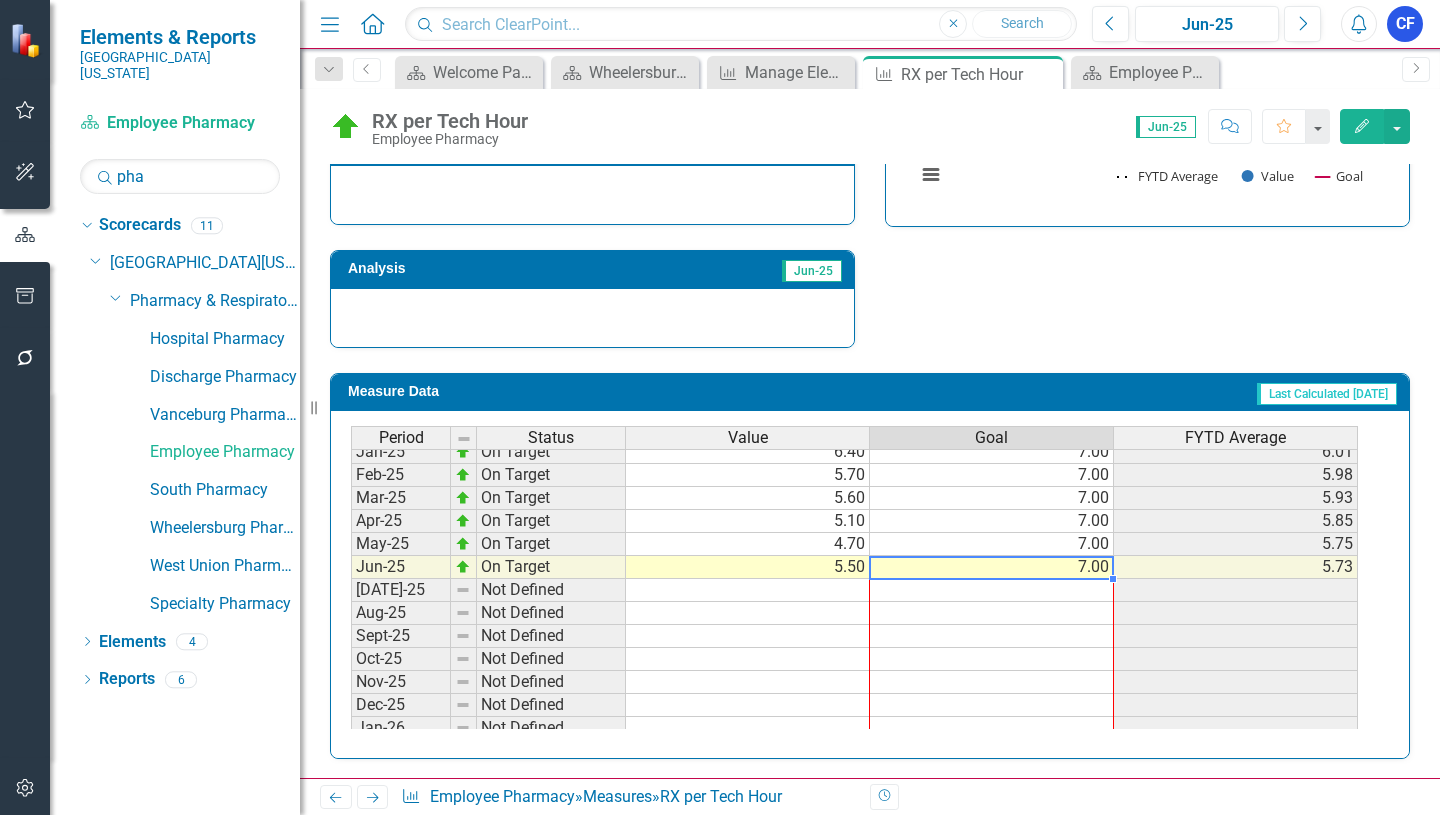 click on "Period Status Value Goal FYTD Average Feb-24 Not Defined 5.60 6.09 Mar-24 Not Defined 5.90 6.07 Apr-24 Not Defined 6.70 6.13 May-24 Not Defined 6.80 6.19 Jun-24 Not Defined 6.60 6.23 Jul-24 On Target 6.00 7.00 6.00 Aug-24 On Target 5.40 7.00 5.70 Sept-24 On Target 5.90 7.00 5.77 Oct-24 On Target 5.90 7.00 5.80 Nov-24 On Target 6.70 7.00 5.98 Dec-24 On Target 5.80 7.00 5.95 Jan-25 On Target 6.40 7.00 6.01 Feb-25 On Target 5.70 7.00 5.98 Mar-25 On Target 5.60 7.00 5.93 Apr-25 On Target 5.10 7.00 5.85 May-25 On Target 4.70 7.00 5.75 Jun-25 On Target 5.50 7.00 5.73 Jul-25 Not Defined Aug-25 Not Defined Sept-25 Not Defined Oct-25 Not Defined Nov-25 Not Defined Dec-25 Not Defined Jan-26 Not Defined Feb-26 Not Defined Mar-26 Not Defined Apr-26 Not Defined May-26 Not Defined Jun-26 Not Defined" at bounding box center [351, 509] 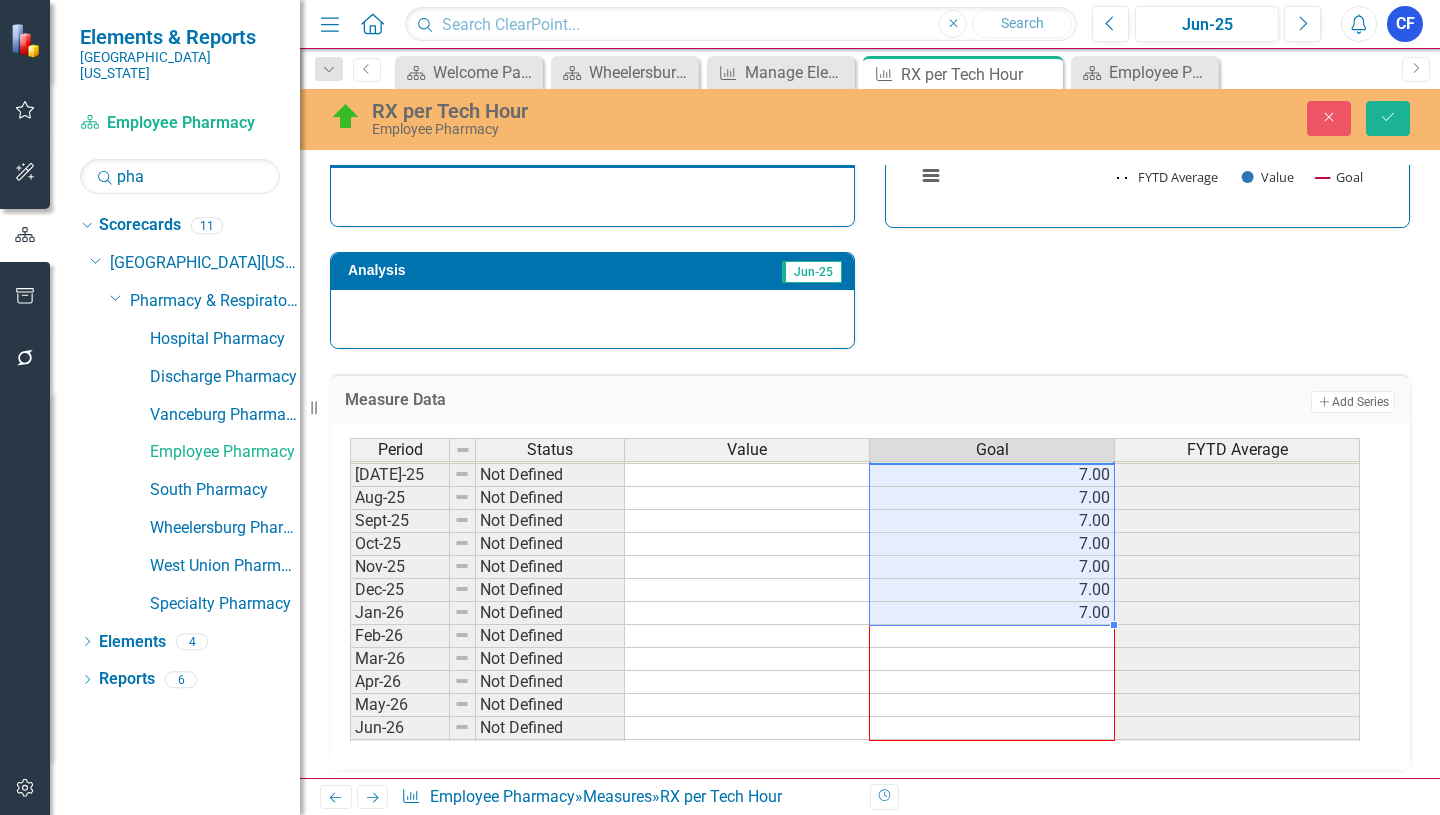 drag, startPoint x: 1114, startPoint y: 627, endPoint x: 1110, endPoint y: 727, distance: 100.07997 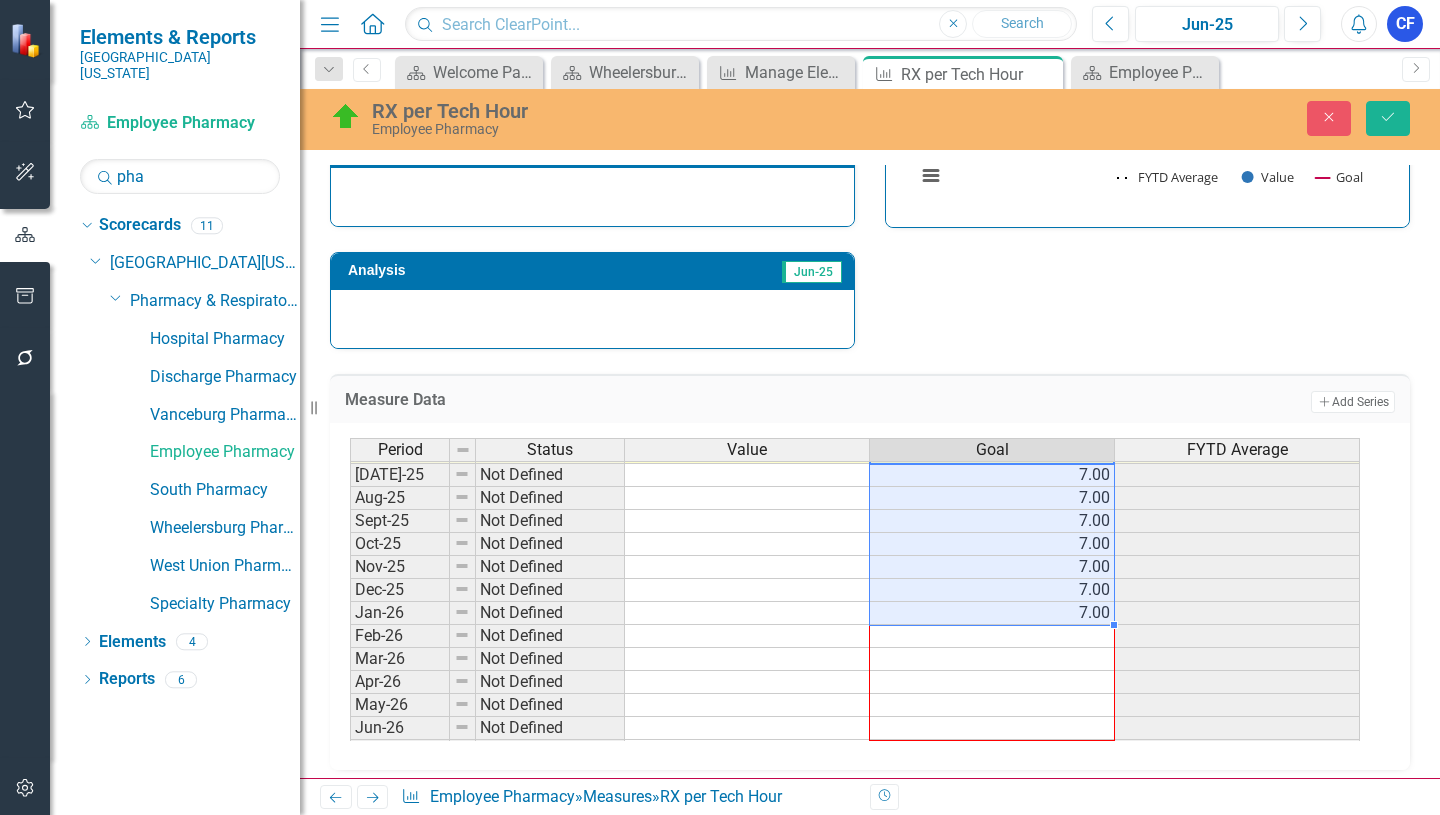 click on "Period Status Value Goal FYTD Average Jun-24 Not Defined 6.60 6.23 Jul-24 On Target 6.00 7.00 6.00 Aug-24 On Target 5.40 7.00 5.70 Sept-24 On Target 5.90 7.00 5.77 Oct-24 On Target 5.90 7.00 5.80 Nov-24 On Target 6.70 7.00 5.98 Dec-24 On Target 5.80 7.00 5.95 Jan-25 On Target 6.40 7.00 6.01 Feb-25 On Target 5.70 7.00 5.98 Mar-25 On Target 5.60 7.00 5.93 Apr-25 On Target 5.10 7.00 5.85 May-25 On Target 4.70 7.00 5.75 Jun-25 On Target 5.50 7.00 5.73 Jul-25 Not Defined 7.00 Aug-25 Not Defined 7.00 Sept-25 Not Defined 7.00 Oct-25 Not Defined 7.00 Nov-25 Not Defined 7.00 Dec-25 Not Defined 7.00 Jan-26 Not Defined 7.00 Feb-26 Not Defined Mar-26 Not Defined Apr-26 Not Defined May-26 Not Defined Jun-26 Not Defined" at bounding box center [350, 451] 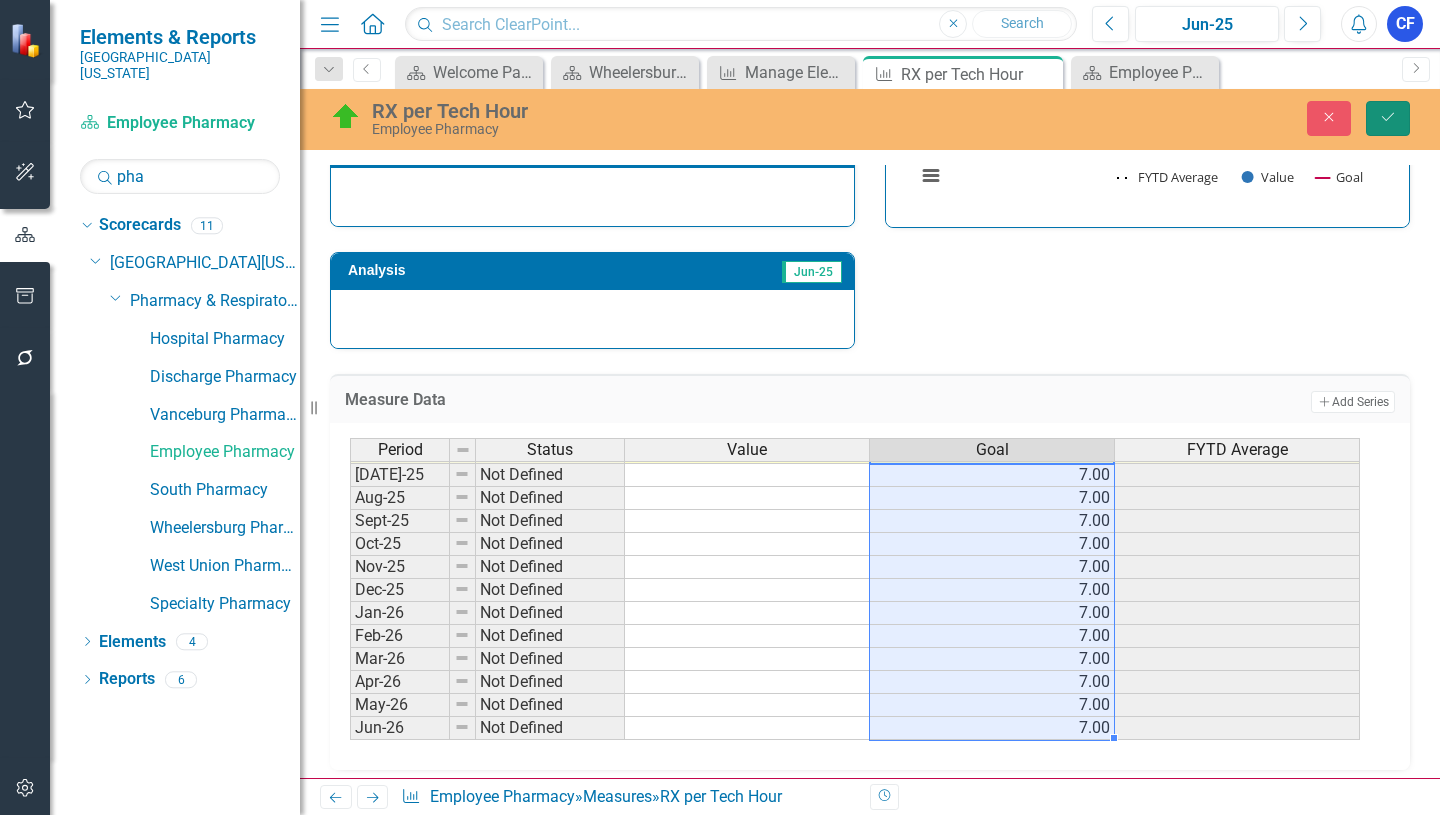 click on "Save" at bounding box center [1388, 118] 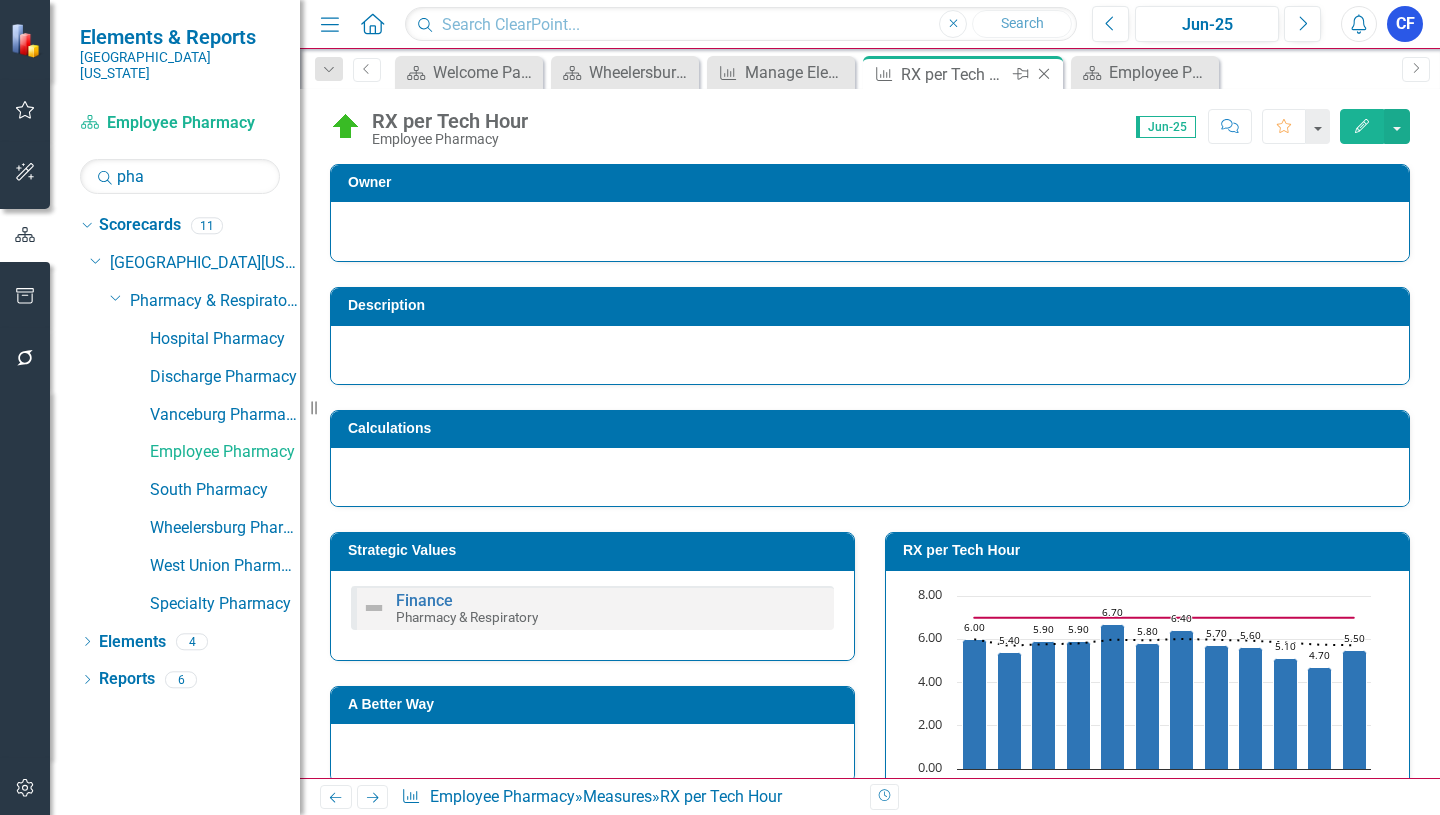 click on "Close" 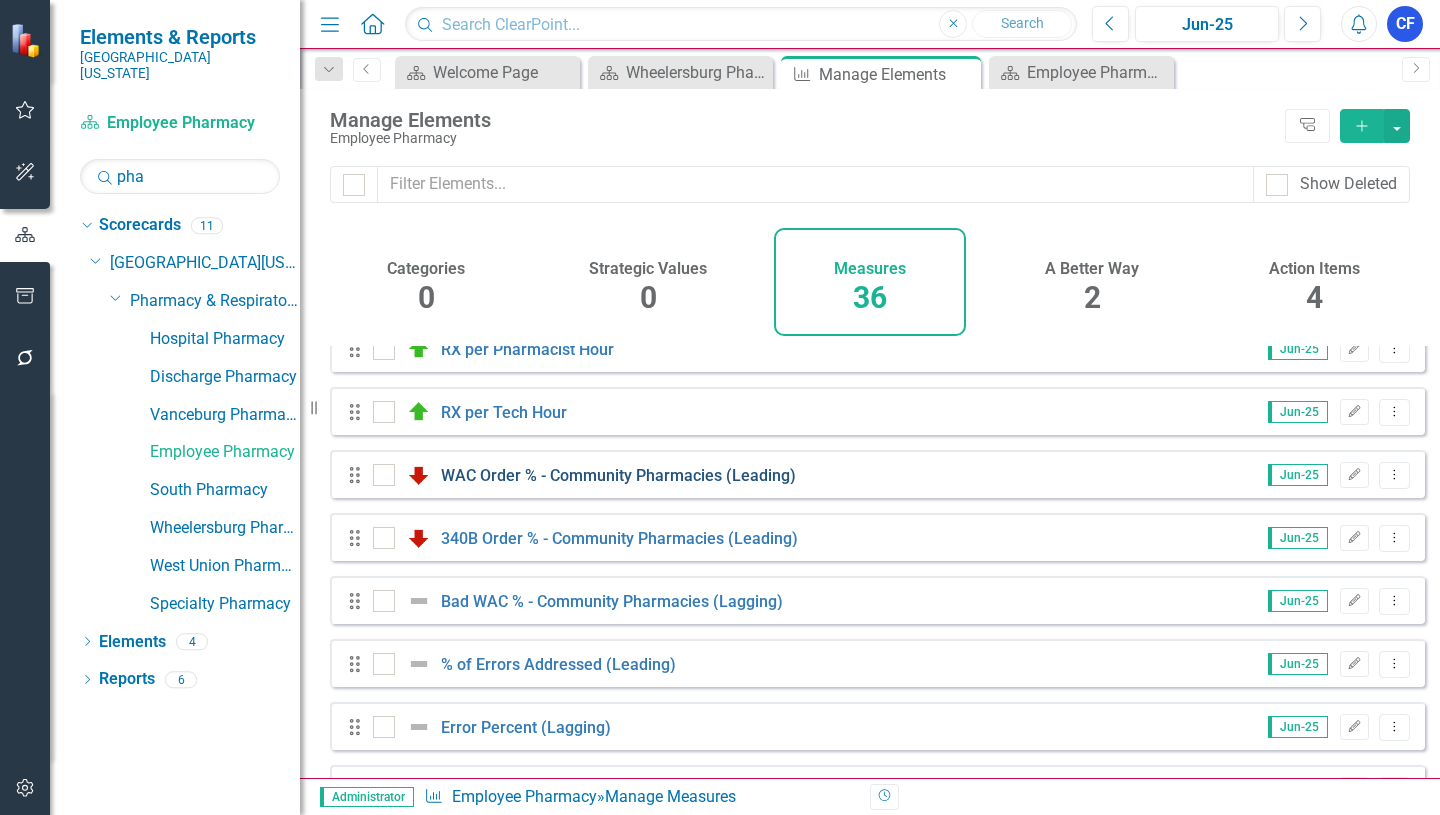 scroll, scrollTop: 800, scrollLeft: 0, axis: vertical 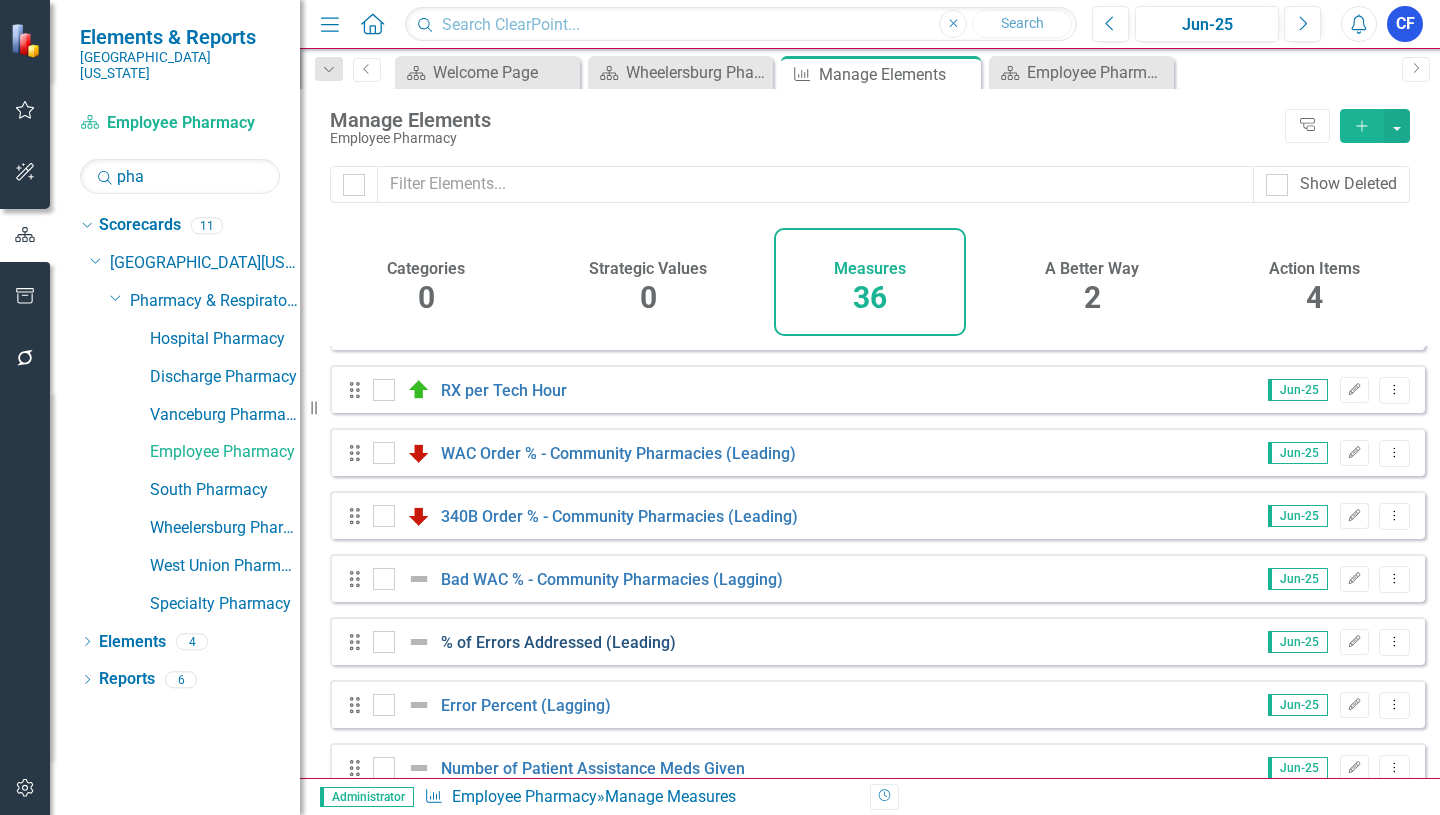 click on "% of Errors Addressed (Leading)" at bounding box center [558, 642] 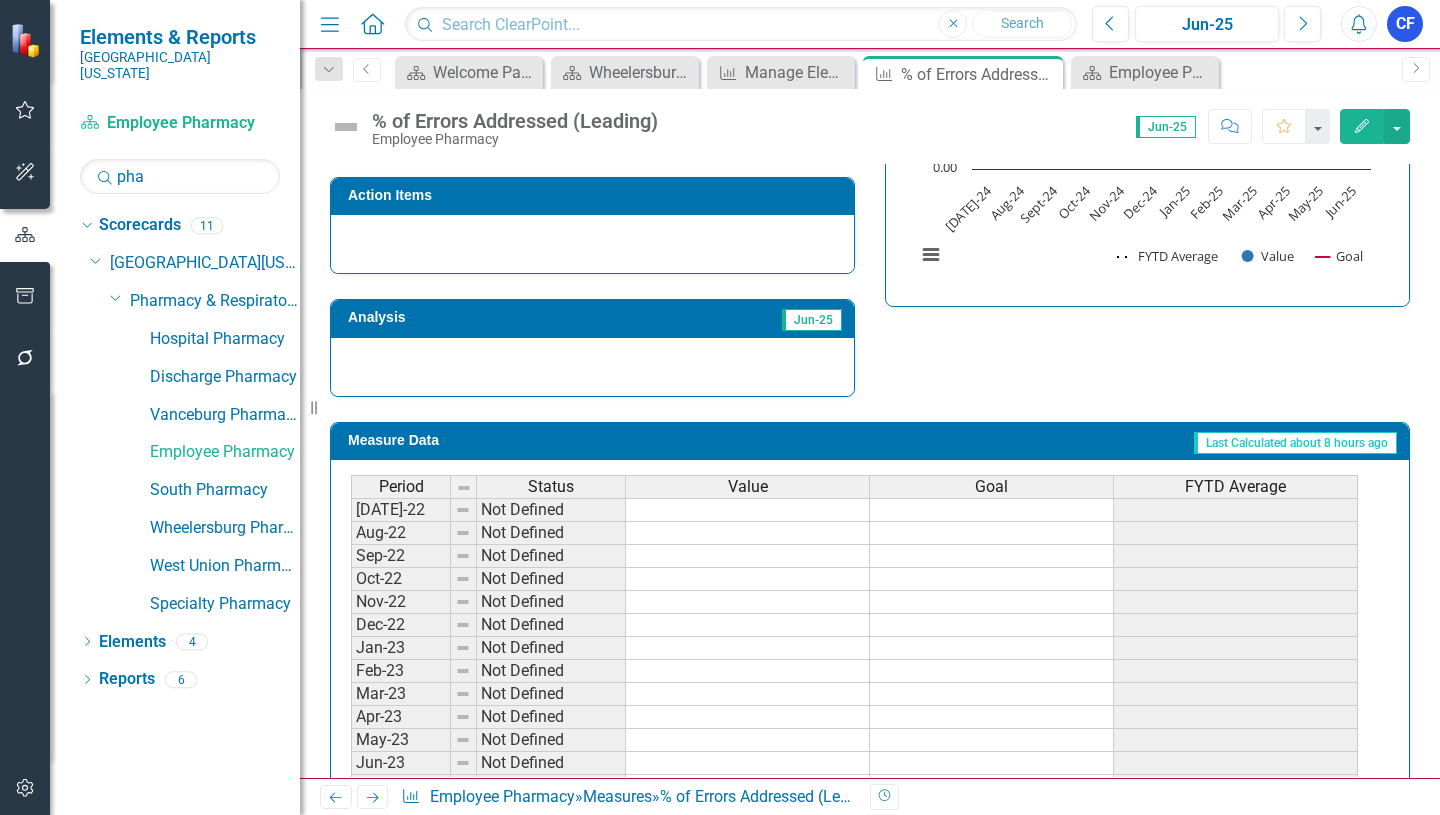 scroll, scrollTop: 649, scrollLeft: 0, axis: vertical 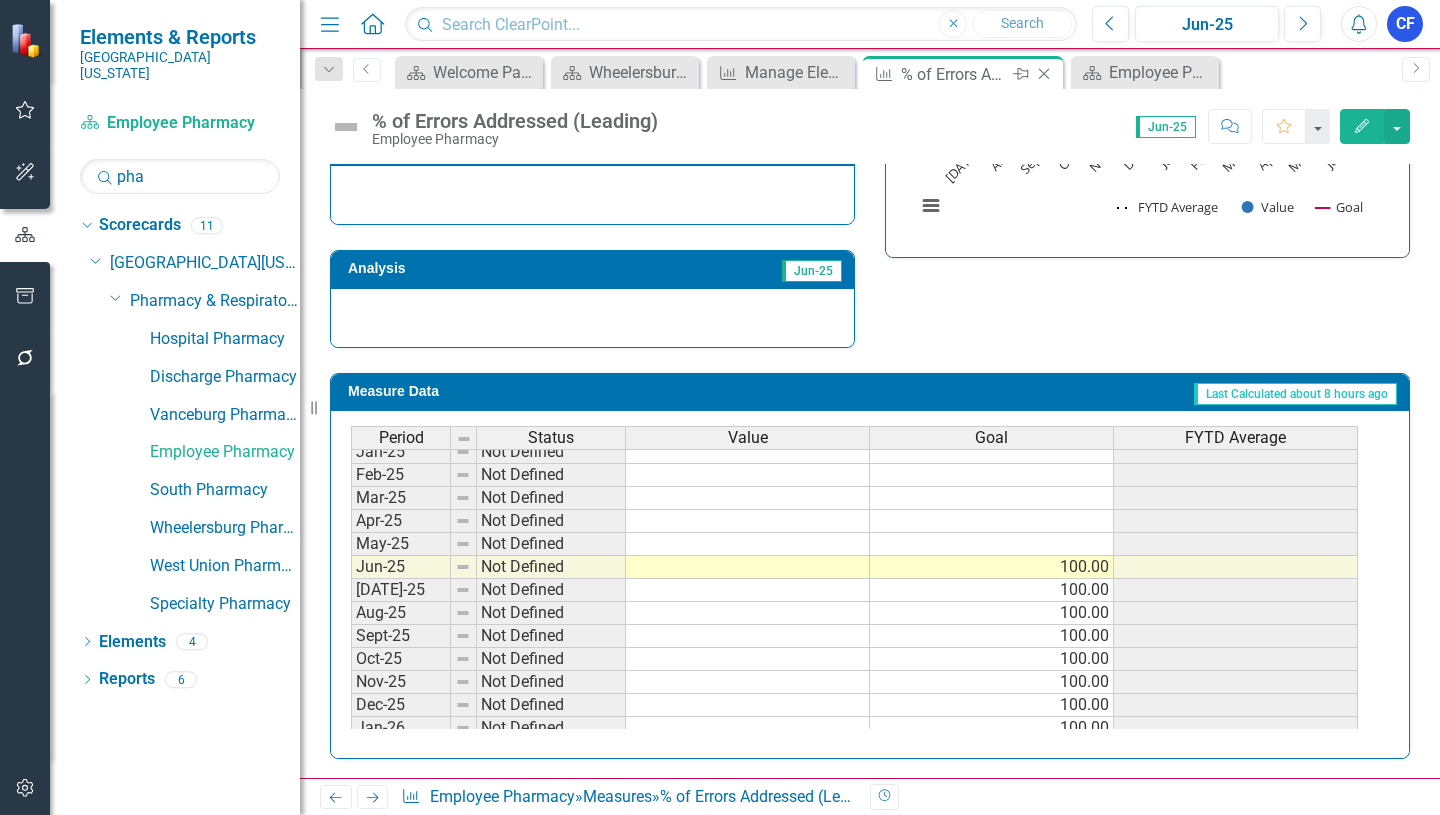 click on "Close" 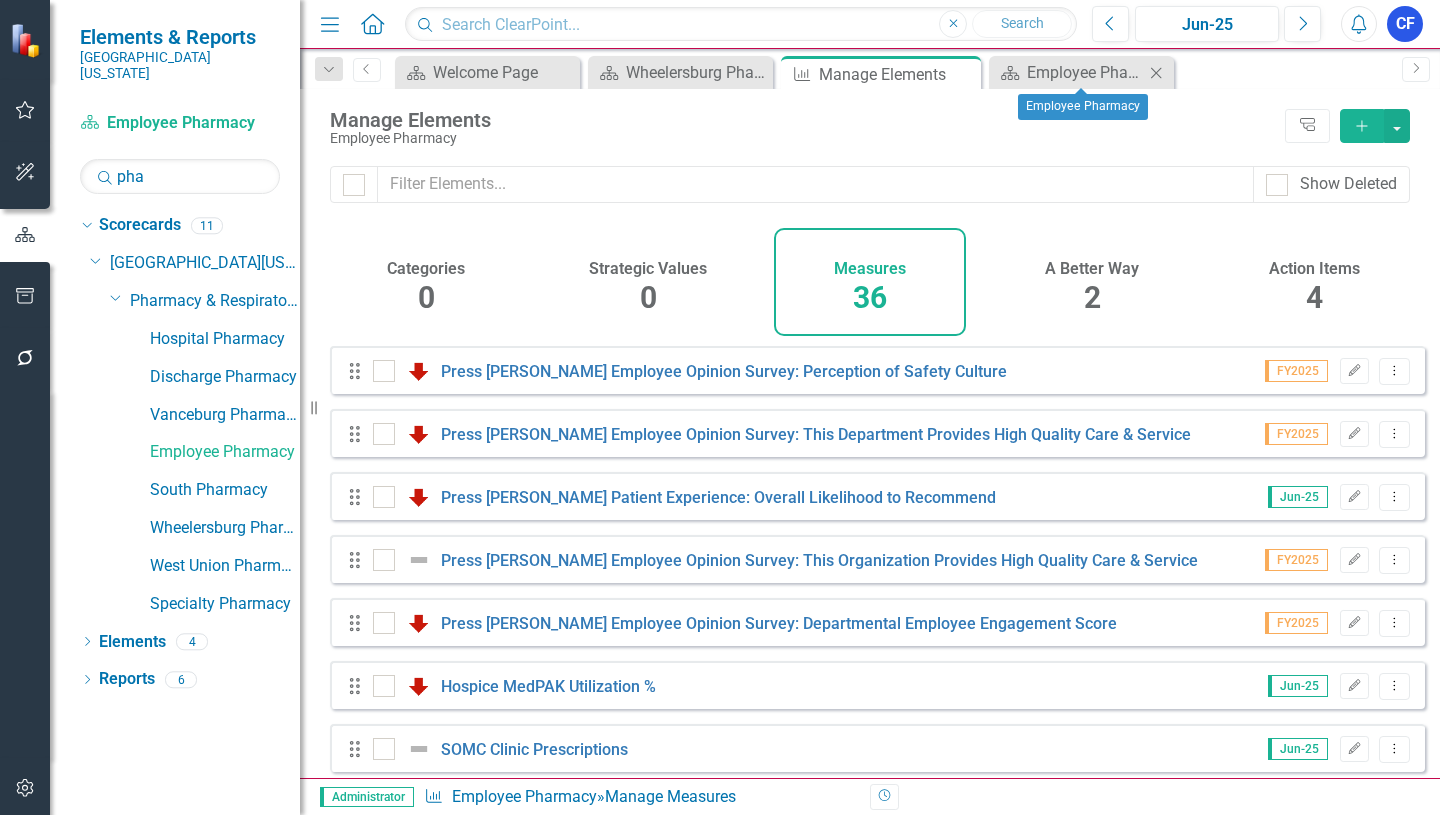 click on "Close" 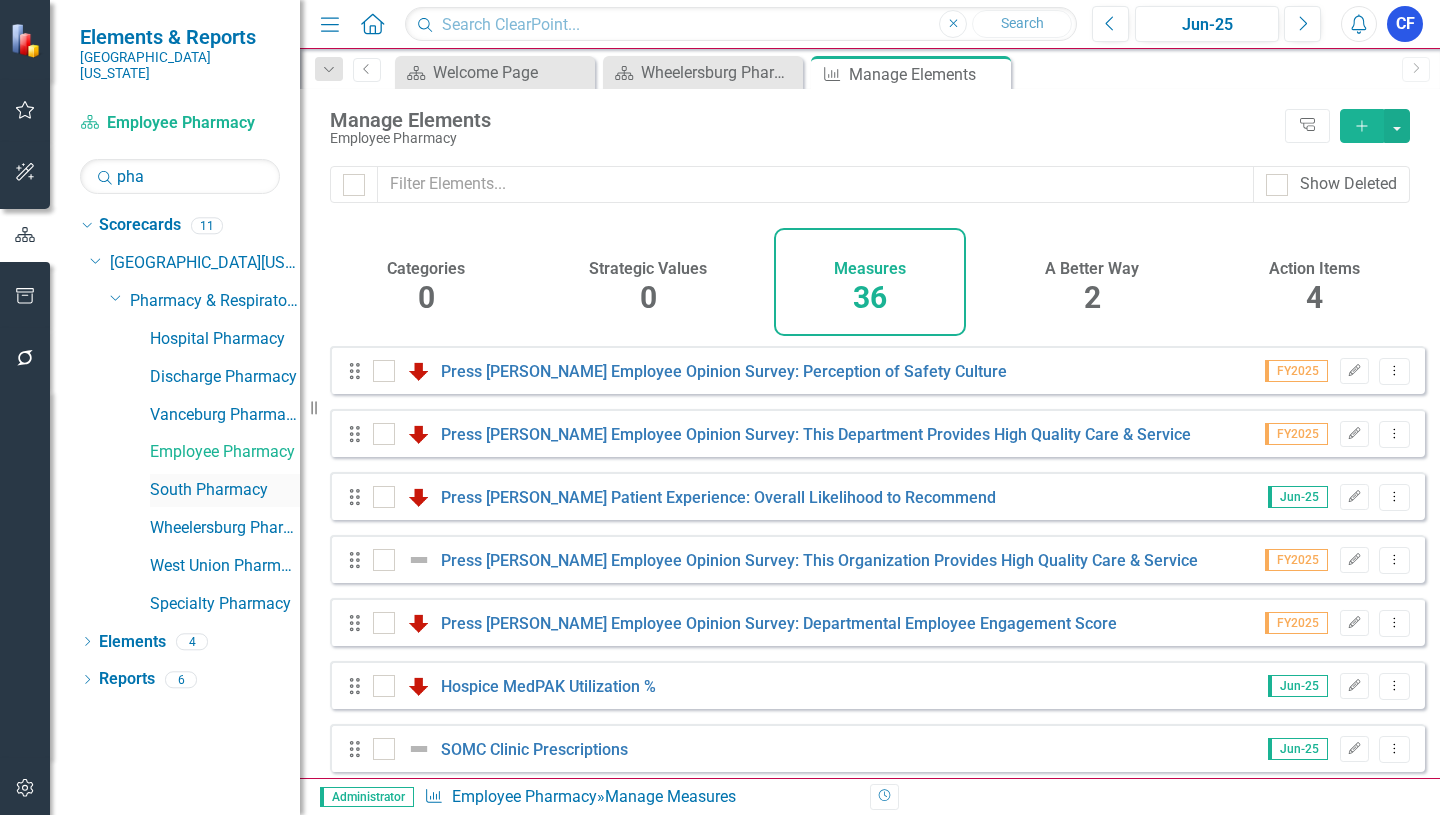 click on "South Pharmacy" at bounding box center [225, 490] 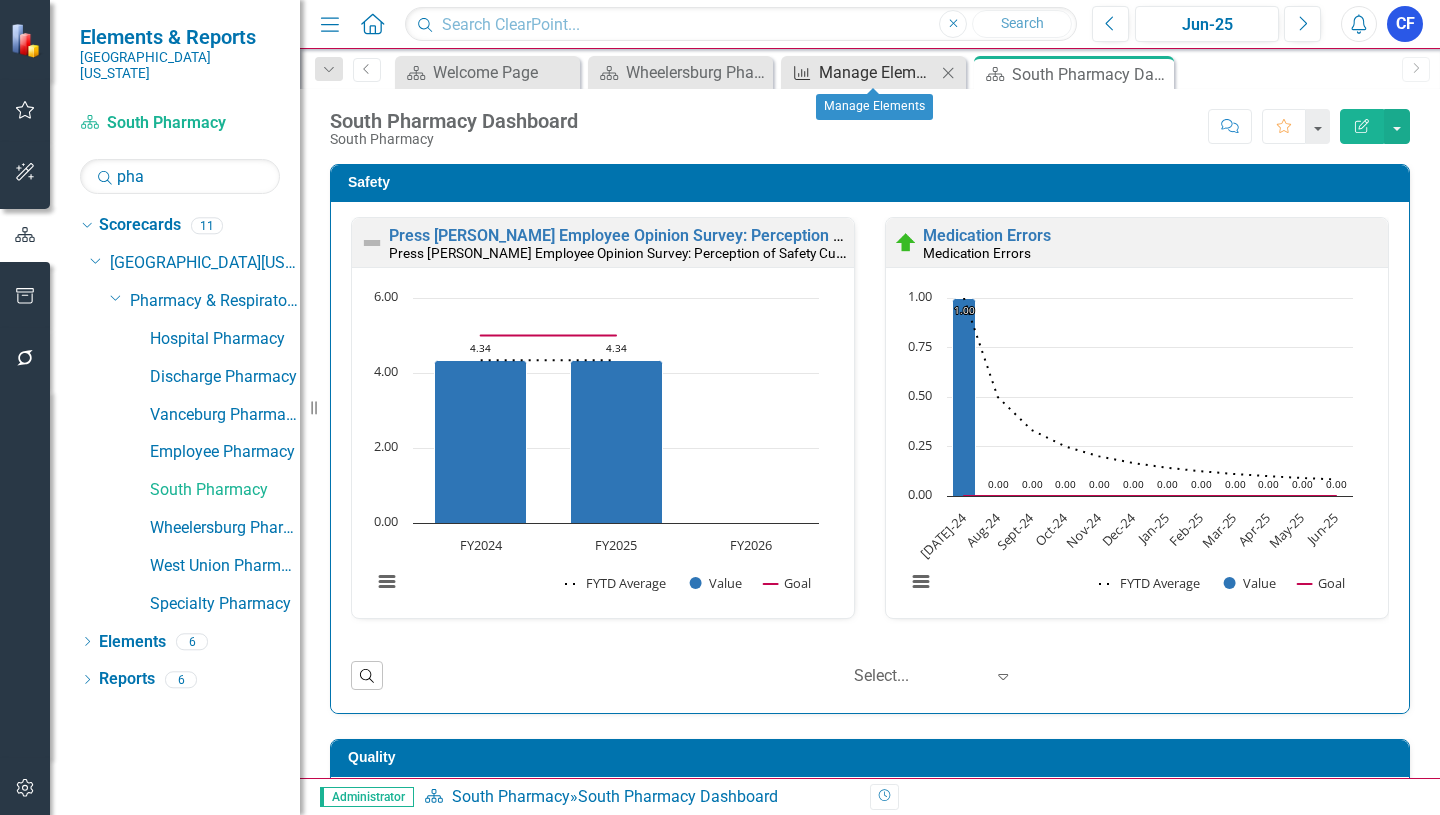 click on "Manage Elements" at bounding box center (877, 72) 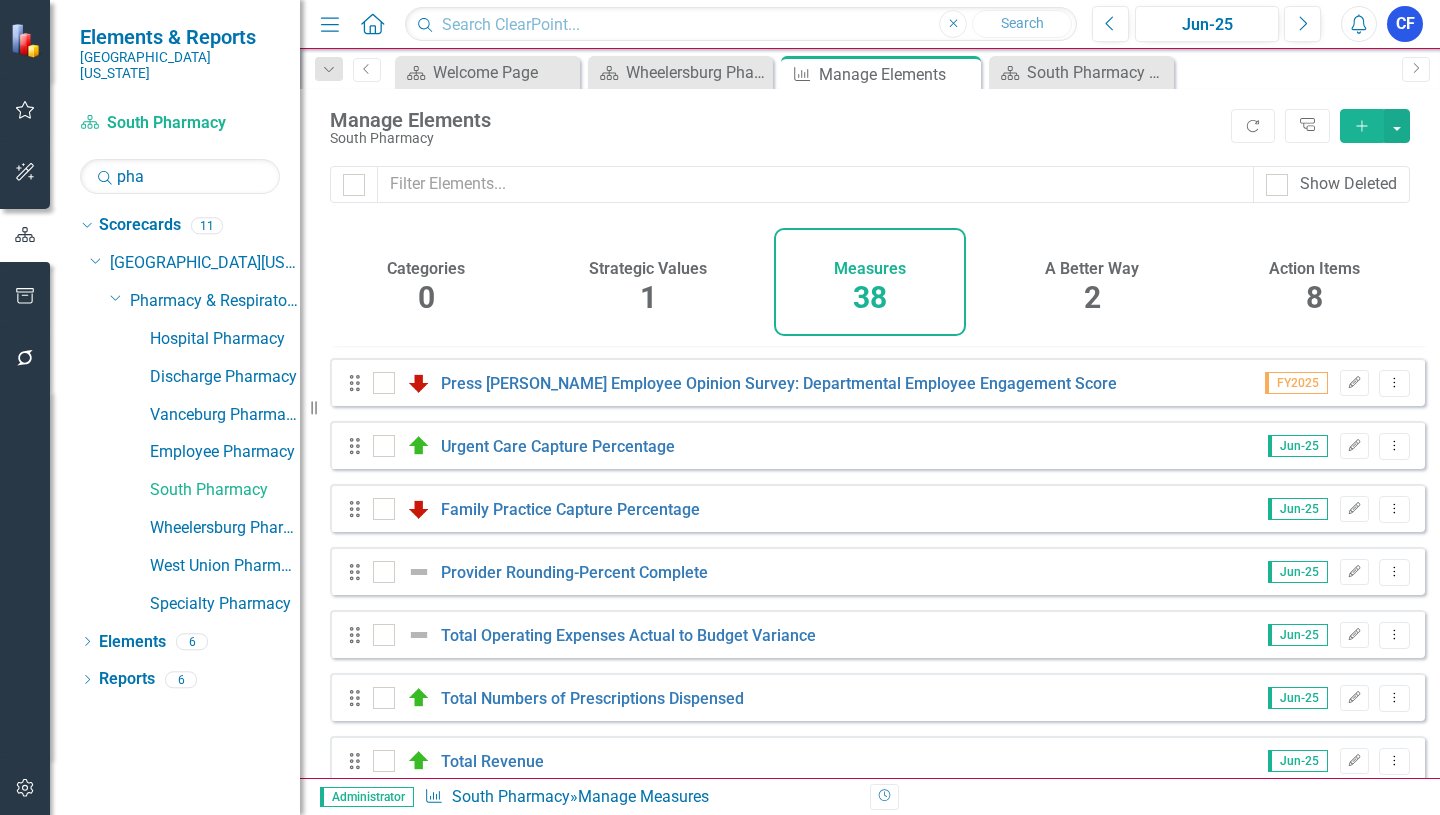scroll, scrollTop: 200, scrollLeft: 0, axis: vertical 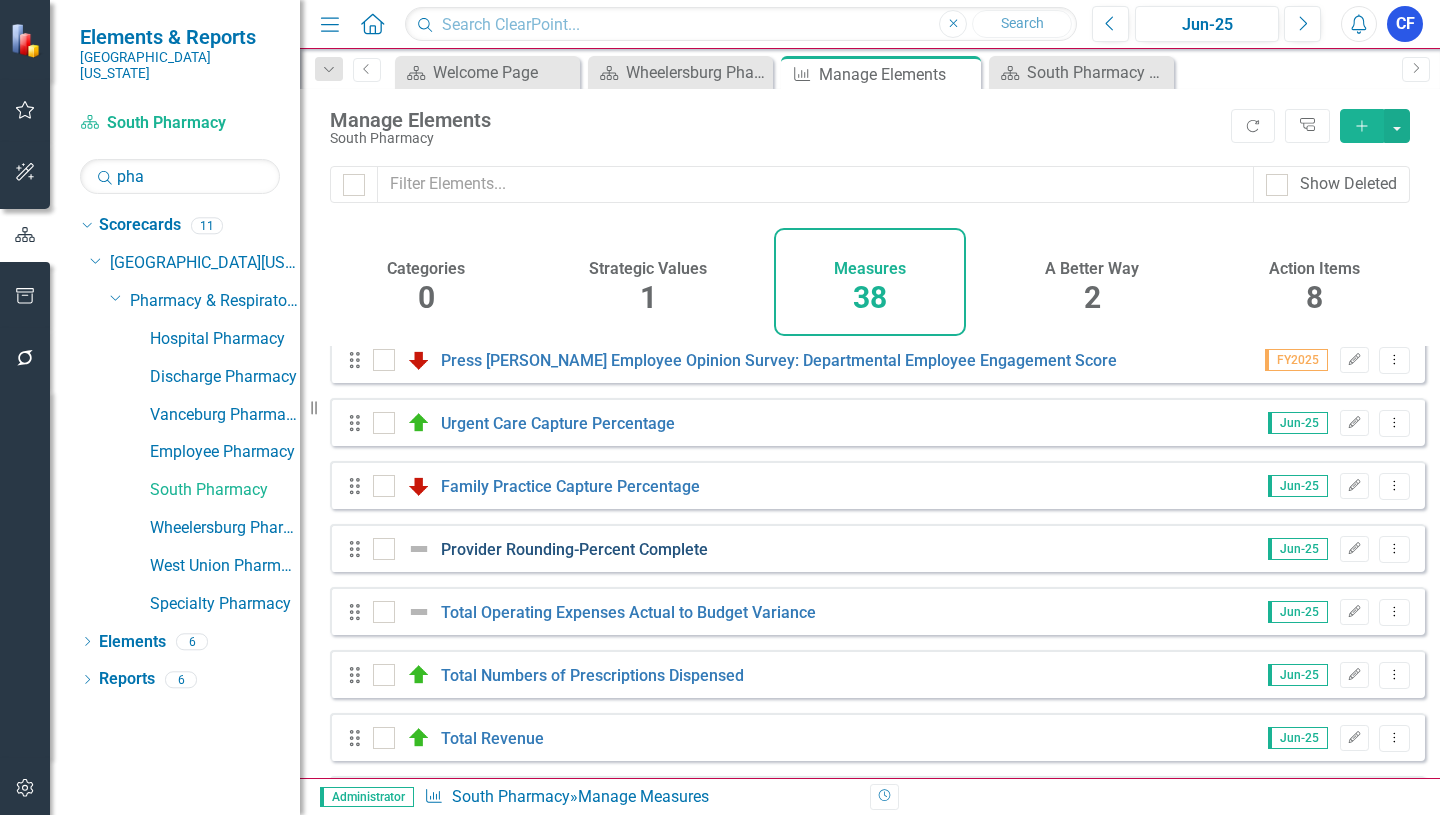 click on "Provider Rounding-Percent Complete" at bounding box center [574, 549] 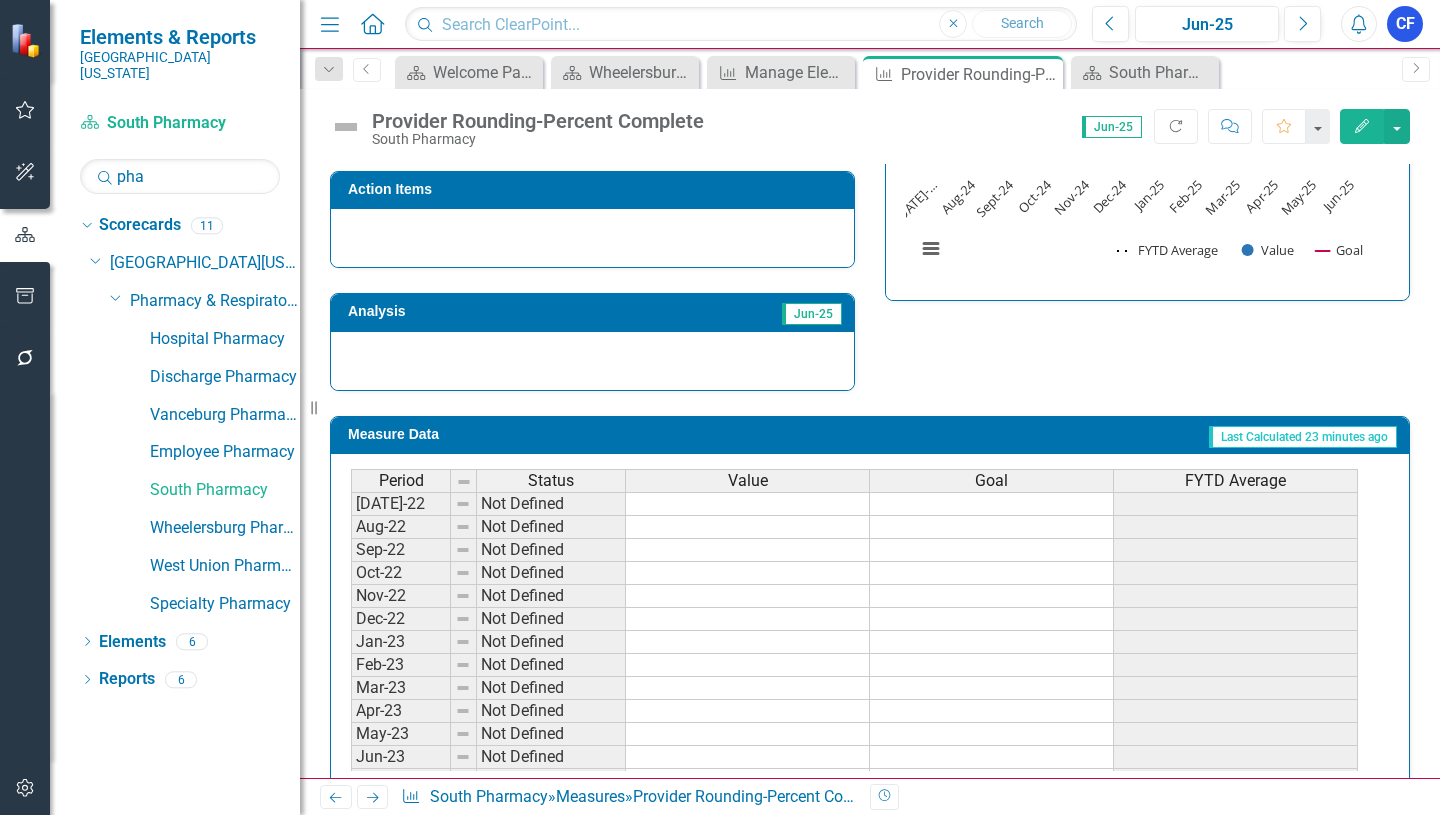 scroll, scrollTop: 649, scrollLeft: 0, axis: vertical 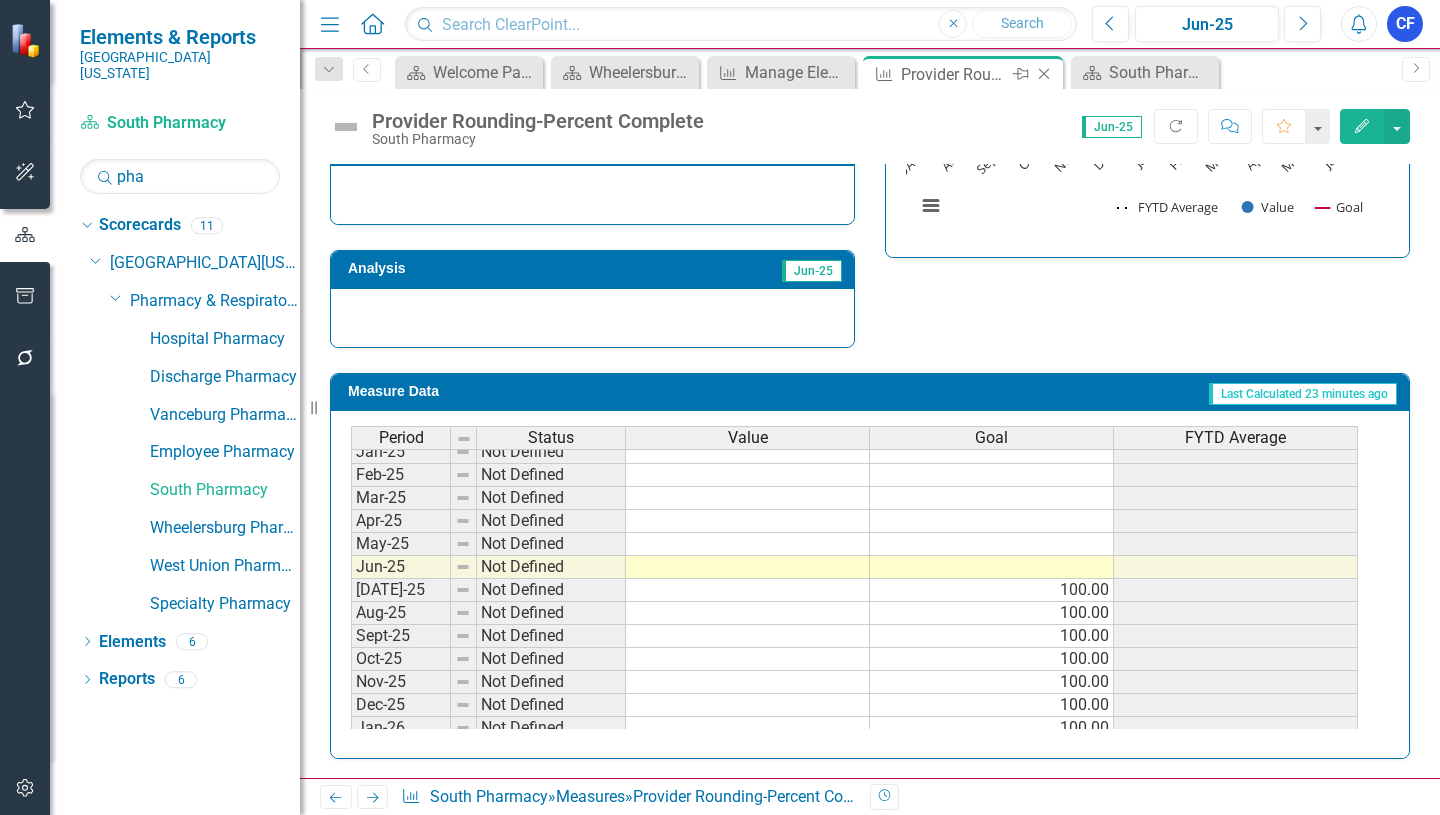 click 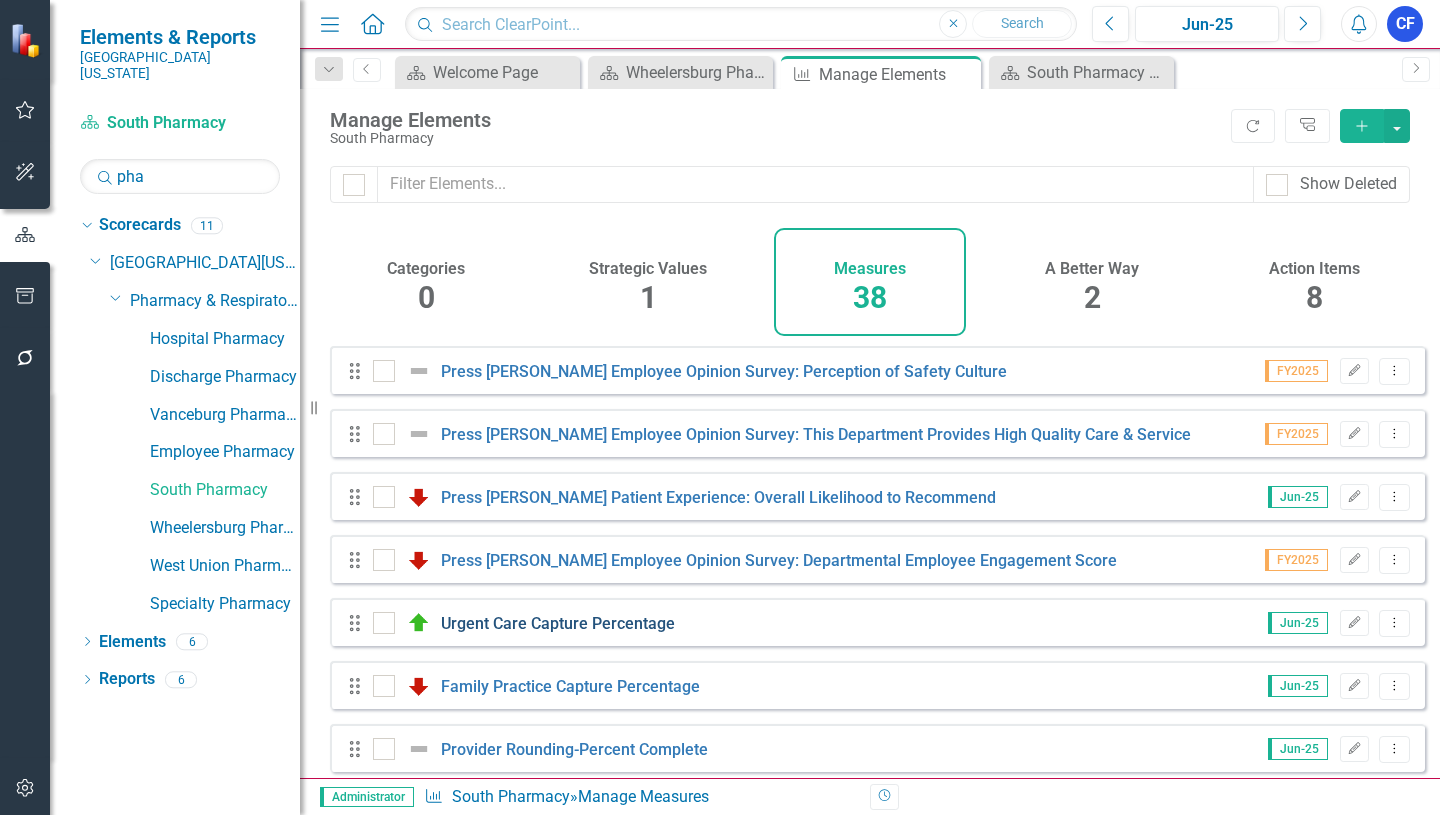 click on "Urgent Care Capture Percentage" at bounding box center [558, 623] 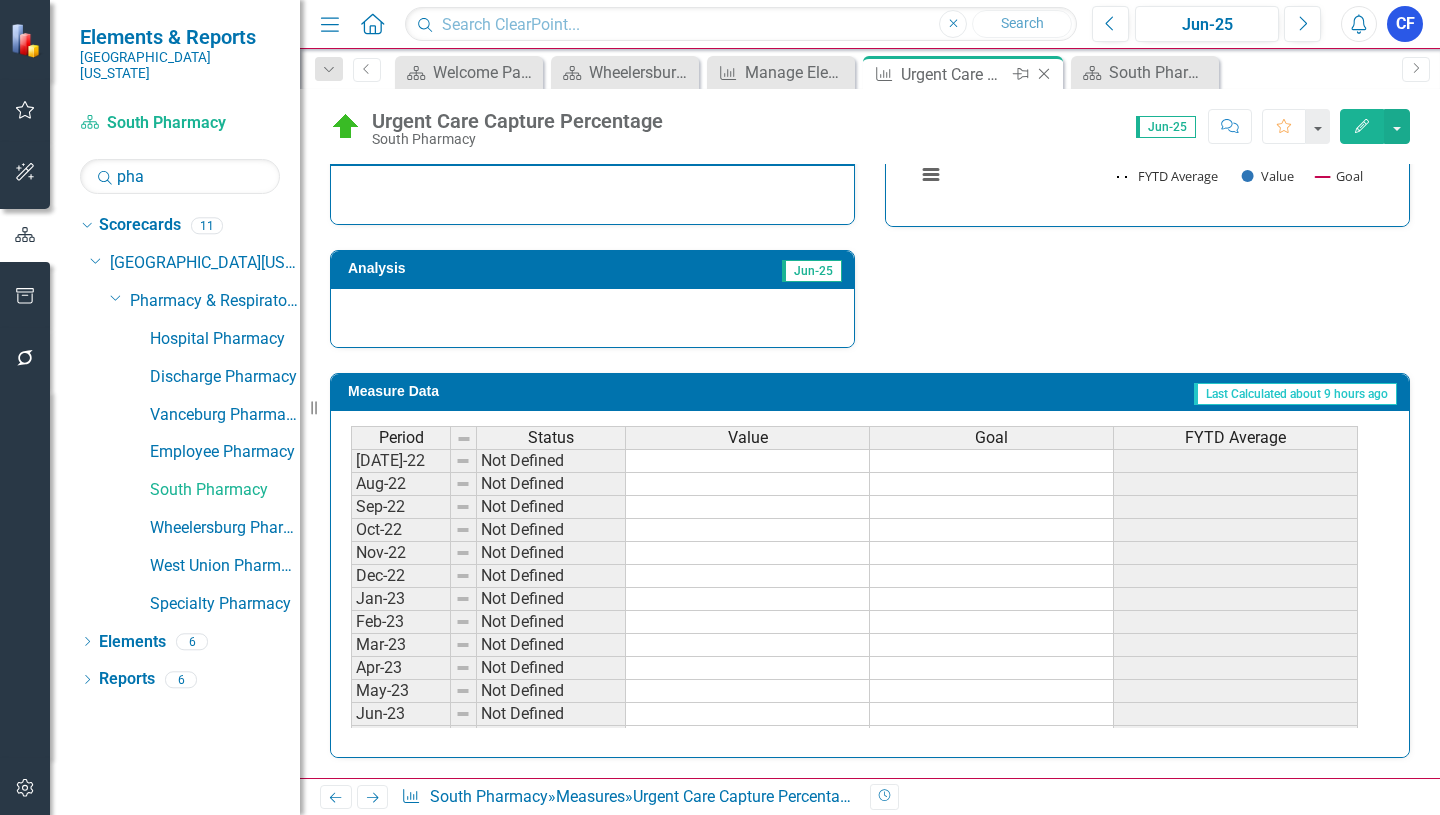 click on "Close" 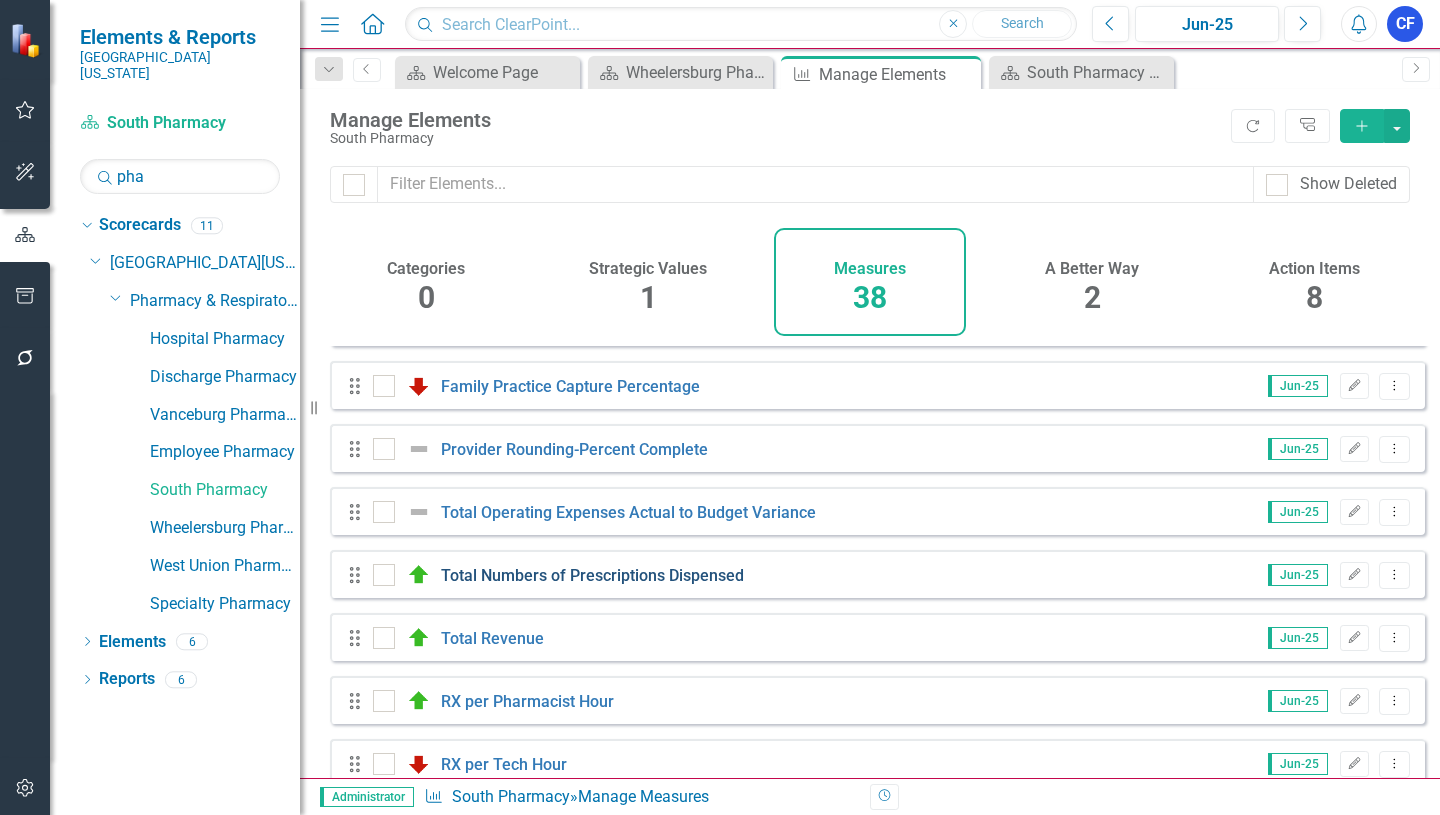 click on "Total Numbers of Prescriptions Dispensed" at bounding box center [592, 575] 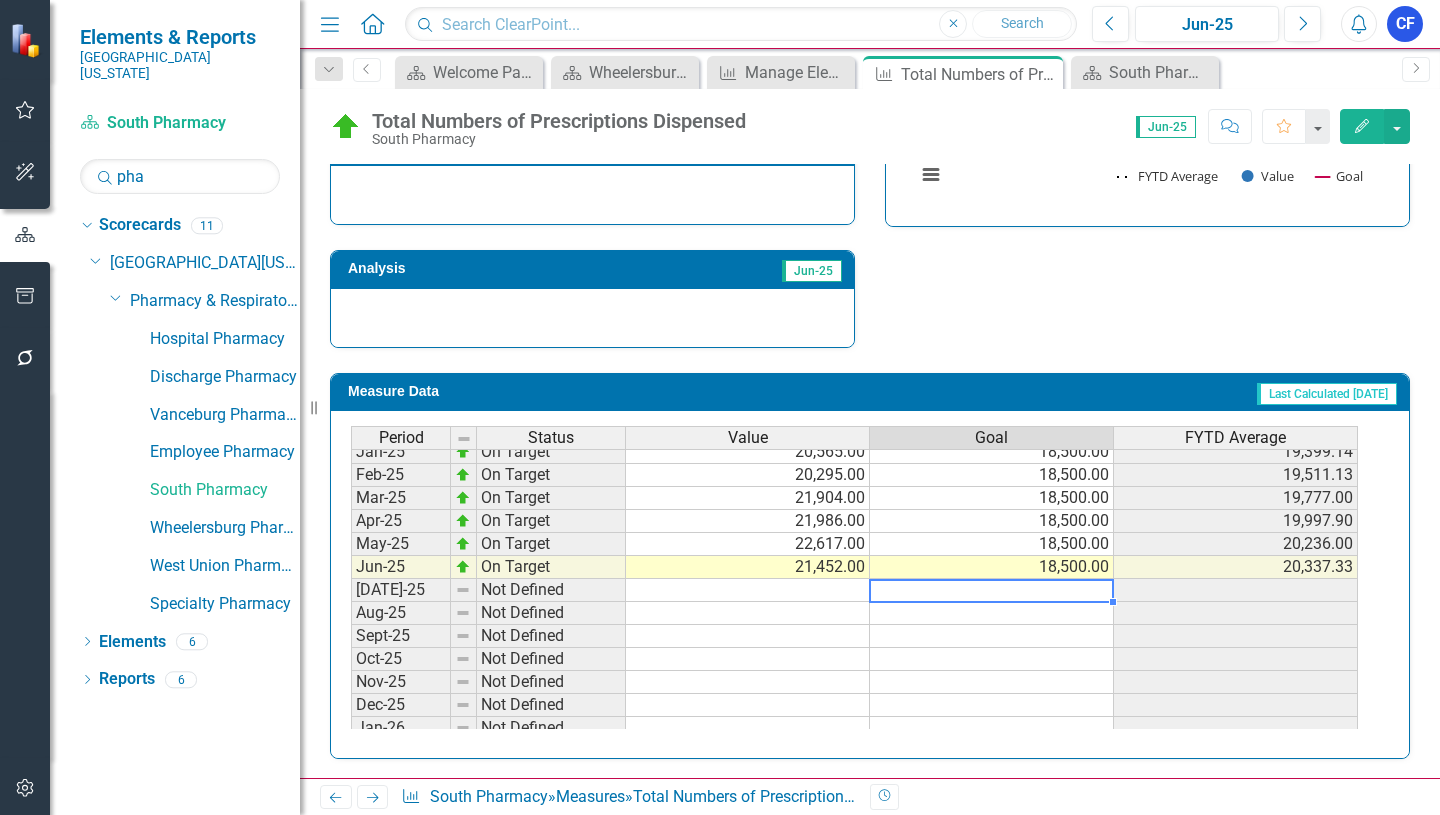 click on "Feb-24 On Target 15,812.00 6,250.00 14,731.00 Mar-24 On Target 16,490.00 6,250.00 14,926.44 Apr-24 On Target 17,169.00 6,250.00 15,150.70 May-24 On Target 17,289.00 6,250.00 15,345.09 Jun-24 On Target 16,118.00 6,250.00 15,409.50 Jul-24 Below Plan 17,053.00 18,500.00 17,053.00 Aug-24 Below Plan 17,702.00 18,500.00 17,377.50 Sept-24 Below Plan 18,166.00 18,500.00 17,640.33 Oct-24 On Target 21,148.00 18,500.00 18,517.25 Nov-24 On Target 19,740.00 18,500.00 18,761.80 Dec-24 On Target 21,420.00 18,500.00 19,204.83 Jan-25 On Target 20,565.00 18,500.00 19,399.14 Feb-25 On Target 20,295.00 18,500.00 19,511.13 Mar-25 On Target 21,904.00 18,500.00 19,777.00 Apr-25 On Target 21,986.00 18,500.00 19,997.90 May-25 On Target 22,617.00 18,500.00 20,236.00 Jun-25 On Target 21,452.00 18,500.00 20,337.33 Jul-25 Not Defined Aug-25 Not Defined Sept-25 Not Defined Oct-25 Not Defined Nov-25 Not Defined Dec-25 Not Defined Jan-26 Not Defined Feb-26 Not Defined Mar-26 Not Defined Apr-26 Not Defined May-26 Not Defined Jun-26" at bounding box center [854, 521] 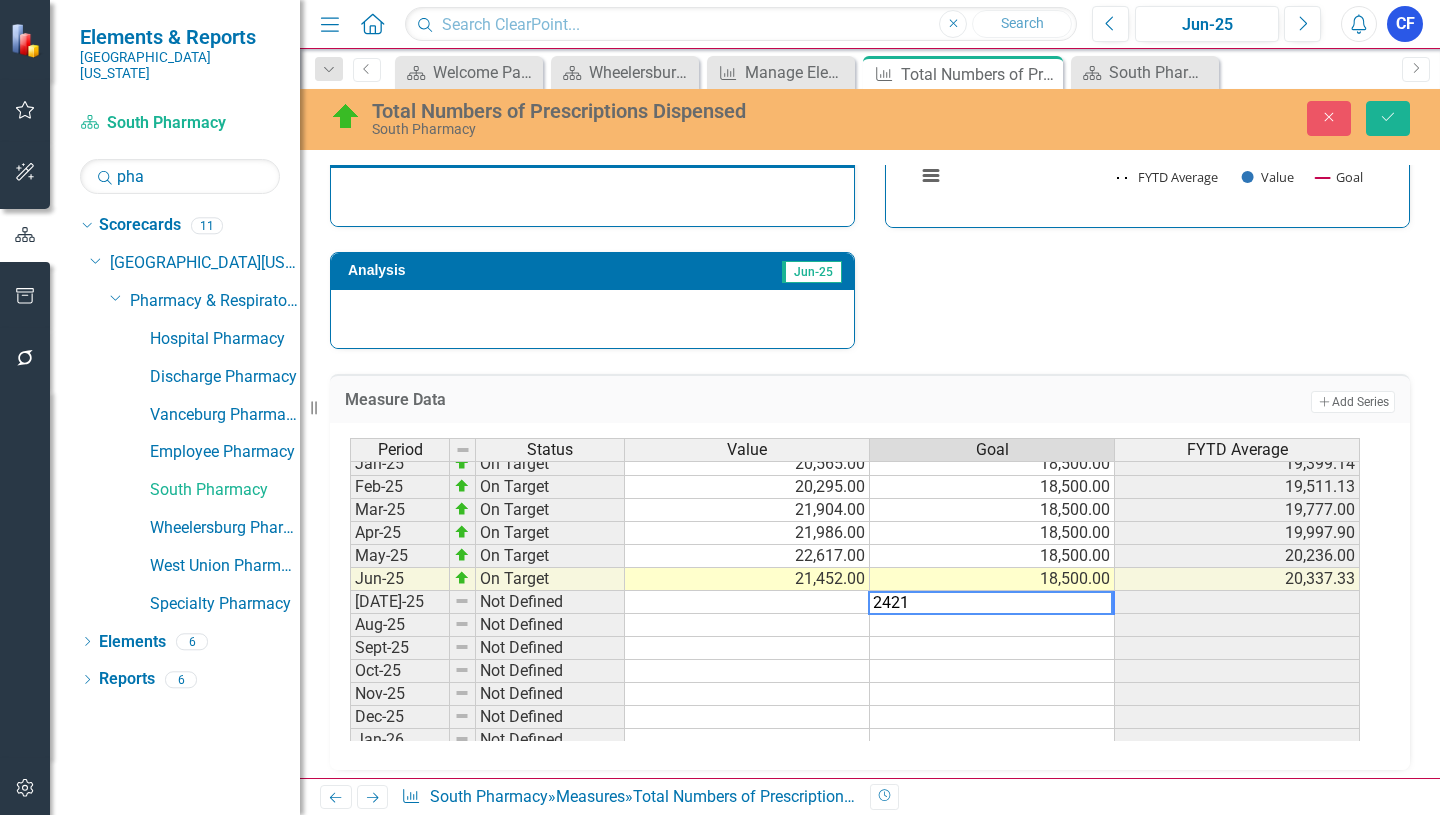 type on "24214" 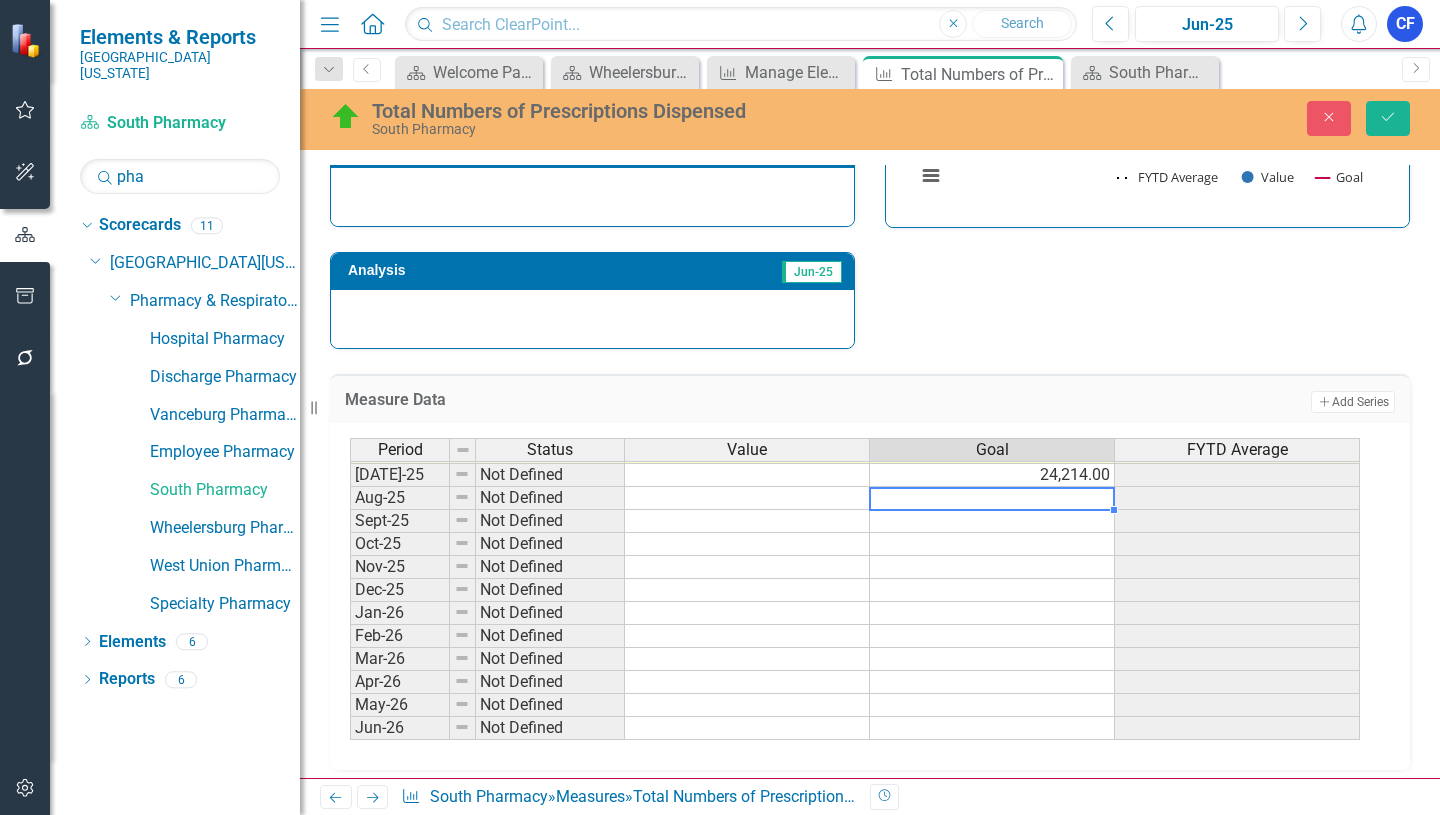click on "Feb-24 On Target 15,812.00 6,250.00 14,731.00 Mar-24 On Target 16,490.00 6,250.00 14,926.44 Apr-24 On Target 17,169.00 6,250.00 15,150.70 May-24 On Target 17,289.00 6,250.00 15,345.09 Jun-24 On Target 16,118.00 6,250.00 15,409.50 Jul-24 Below Plan 17,053.00 18,500.00 17,053.00 Aug-24 Below Plan 17,702.00 18,500.00 17,377.50 Sept-24 Below Plan 18,166.00 18,500.00 17,640.33 Oct-24 On Target 21,148.00 18,500.00 18,517.25 Nov-24 On Target 19,740.00 18,500.00 18,761.80 Dec-24 On Target 21,420.00 18,500.00 19,204.83 Jan-25 On Target 20,565.00 18,500.00 19,399.14 Feb-25 On Target 20,295.00 18,500.00 19,511.13 Mar-25 On Target 21,904.00 18,500.00 19,777.00 Apr-25 On Target 21,986.00 18,500.00 19,997.90 May-25 On Target 22,617.00 18,500.00 20,236.00 Jun-25 On Target 21,452.00 18,500.00 20,337.33 Jul-25 Not Defined 24,214.00 Aug-25 Not Defined Sept-25 Not Defined Oct-25 Not Defined Nov-25 Not Defined Dec-25 Not Defined Jan-26 Not Defined Feb-26 Not Defined Mar-26 Not Defined Apr-26 Not Defined May-26 Not Defined Jun-26" at bounding box center (855, 406) 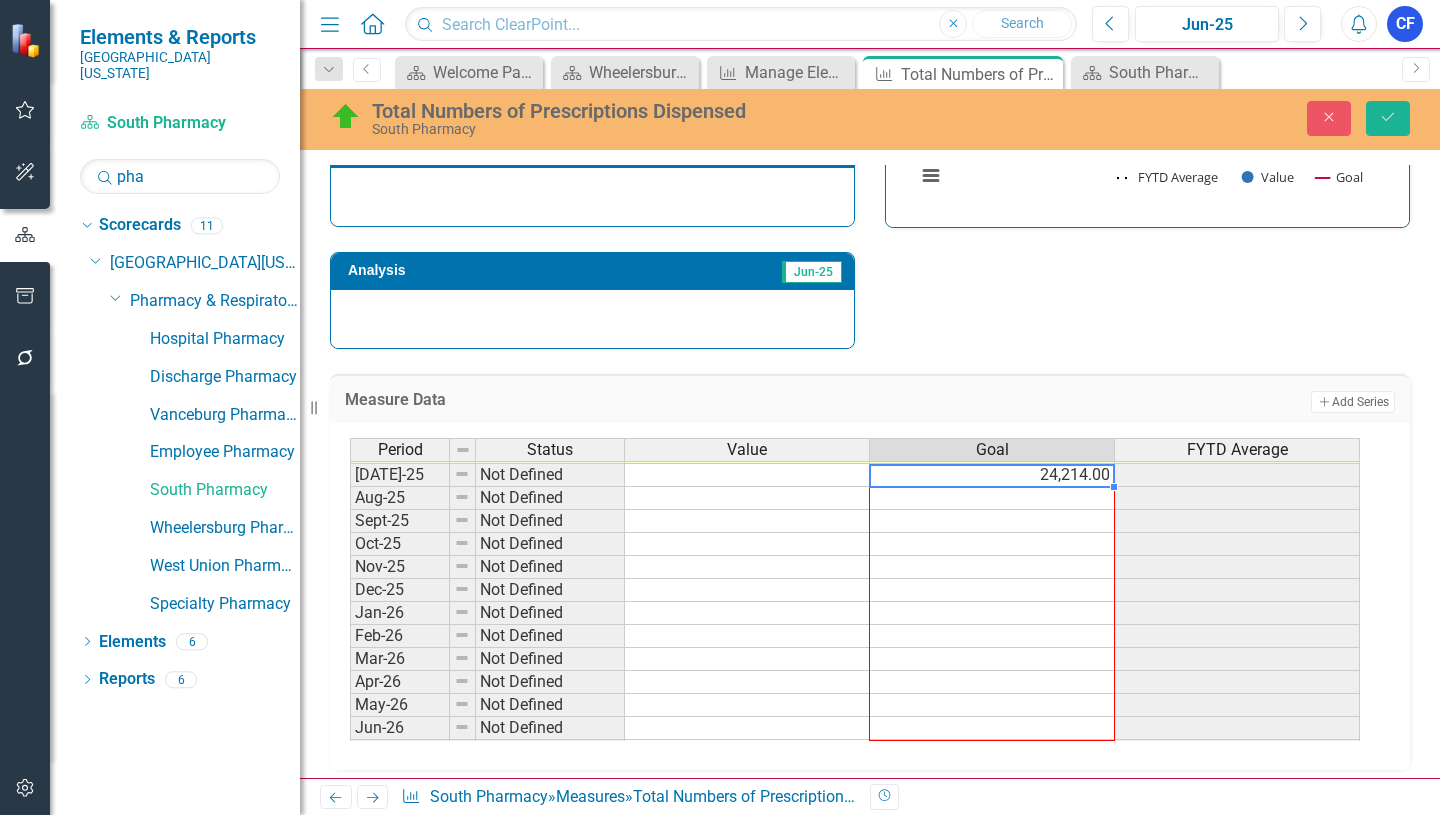 drag, startPoint x: 1114, startPoint y: 489, endPoint x: 1126, endPoint y: 722, distance: 233.3088 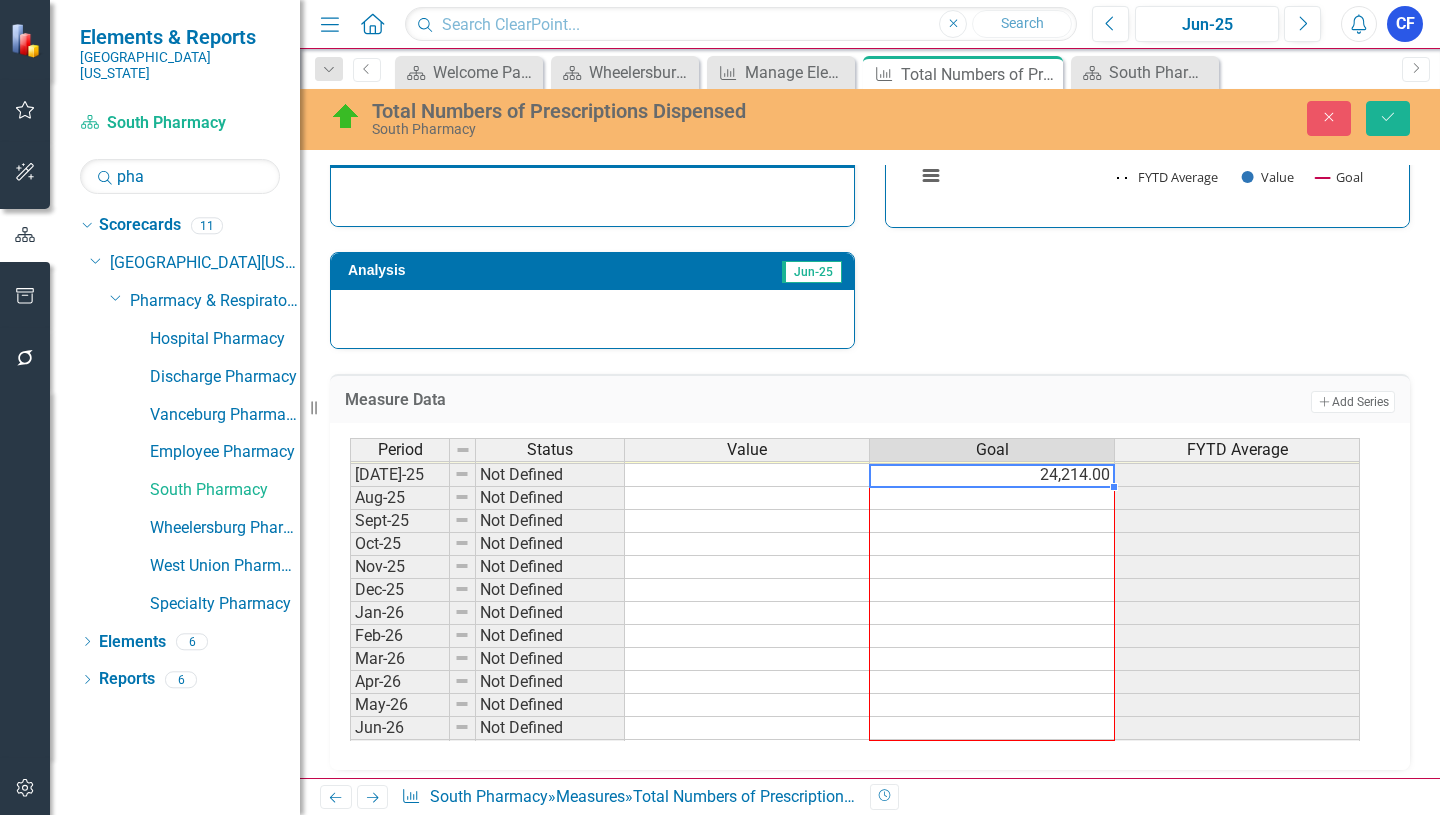 click on "Period Status Value Goal FYTD Average Jun-24 On Target 16,118.00 6,250.00 15,409.50 Jul-24 Below Plan 17,053.00 18,500.00 17,053.00 Aug-24 Below Plan 17,702.00 18,500.00 17,377.50 Sept-24 Below Plan 18,166.00 18,500.00 17,640.33 Oct-24 On Target 21,148.00 18,500.00 18,517.25 Nov-24 On Target 19,740.00 18,500.00 18,761.80 Dec-24 On Target 21,420.00 18,500.00 19,204.83 Jan-25 On Target 20,565.00 18,500.00 19,399.14 Feb-25 On Target 20,295.00 18,500.00 19,511.13 Mar-25 On Target 21,904.00 18,500.00 19,777.00 Apr-25 On Target 21,986.00 18,500.00 19,997.90 May-25 On Target 22,617.00 18,500.00 20,236.00 Jun-25 On Target 21,452.00 18,500.00 20,337.33 Jul-25 Not Defined 24,214.00 Aug-25 Not Defined Sept-25 Not Defined Oct-25 Not Defined Nov-25 Not Defined Dec-25 Not Defined Jan-26 Not Defined Feb-26 Not Defined Mar-26 Not Defined Apr-26 Not Defined May-26 Not Defined Jun-26 Not Defined" at bounding box center (350, 451) 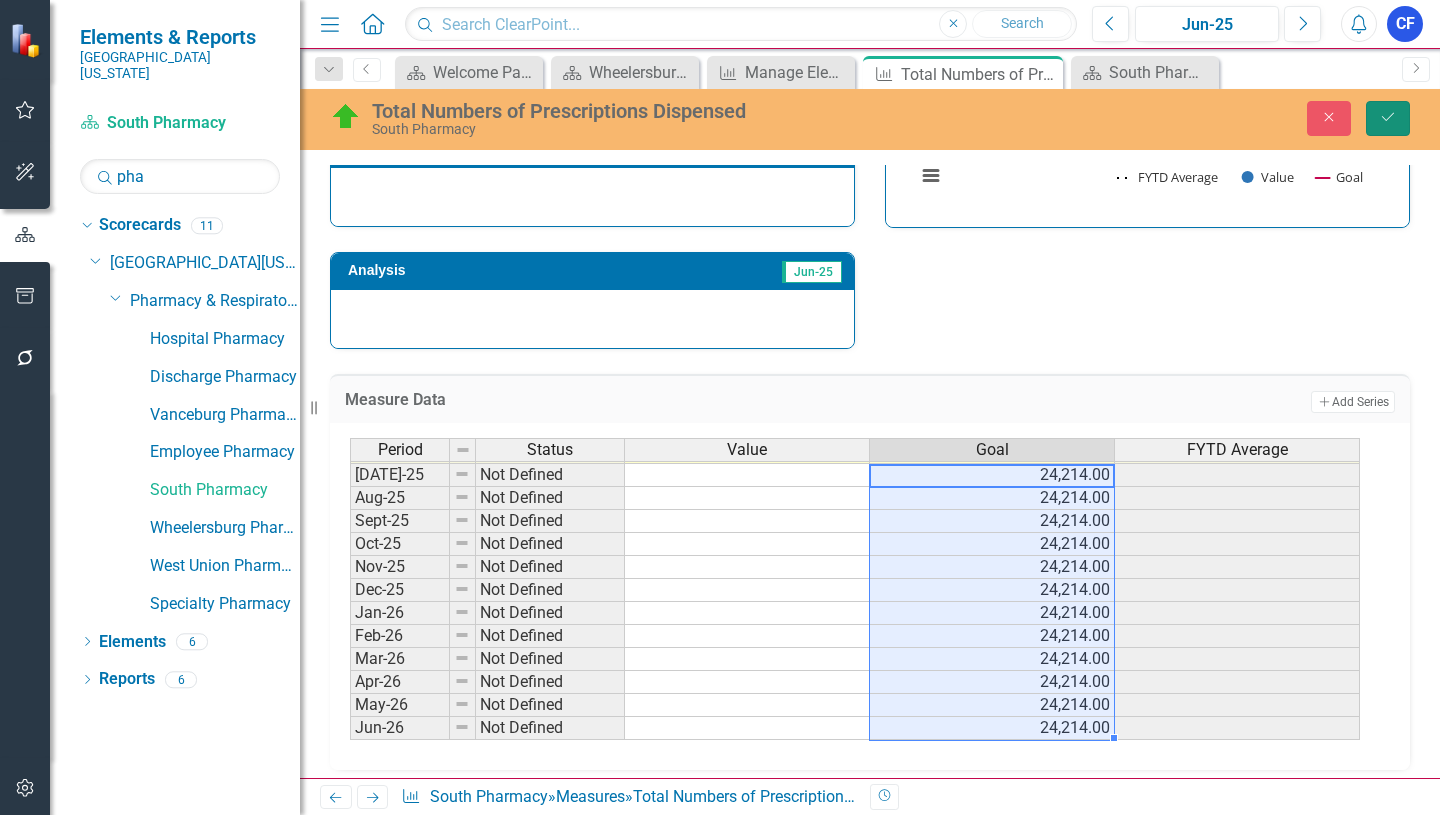 click on "Save" 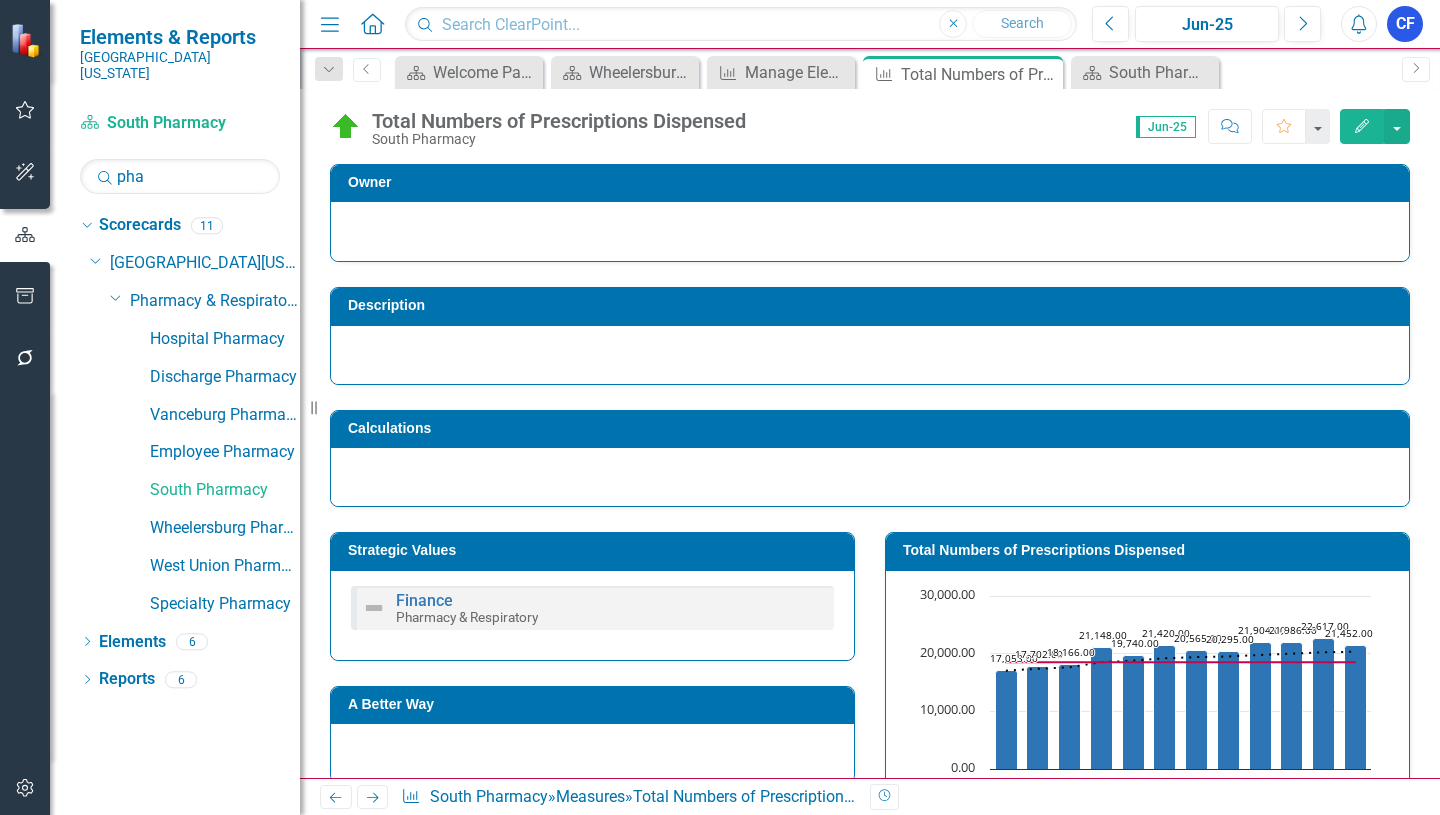 click on "Next" 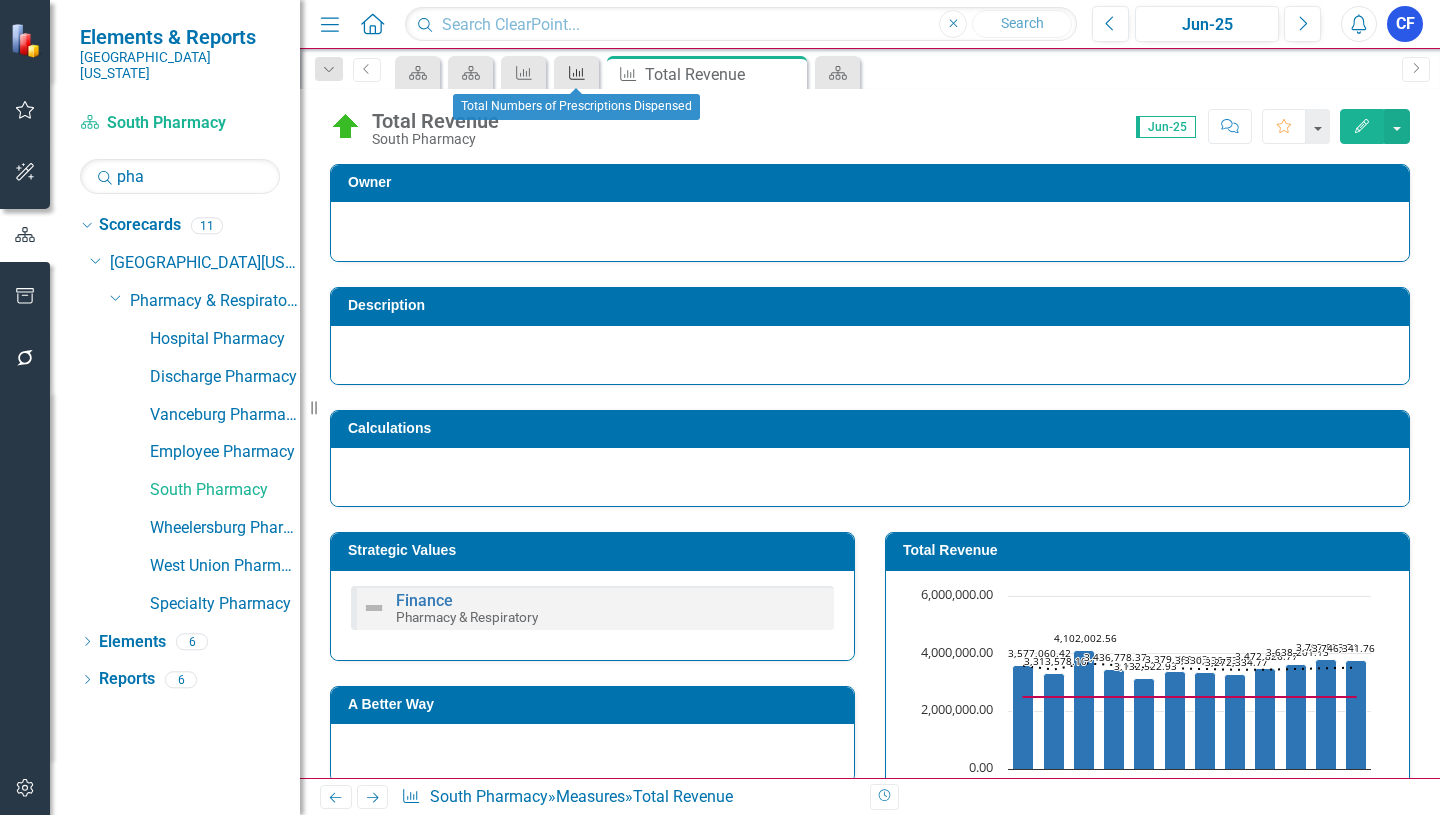 click on "Measure" 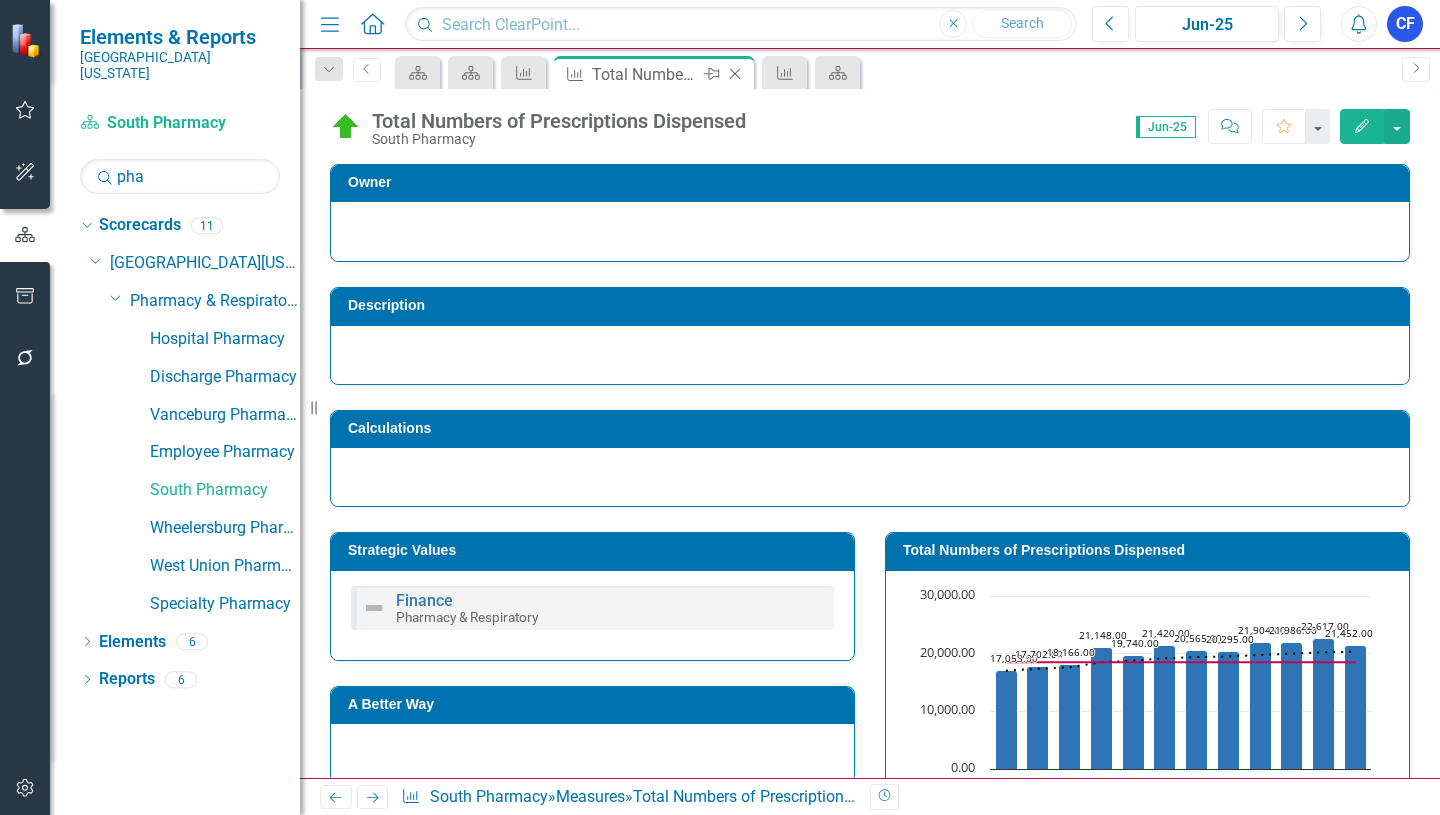 click on "Close" 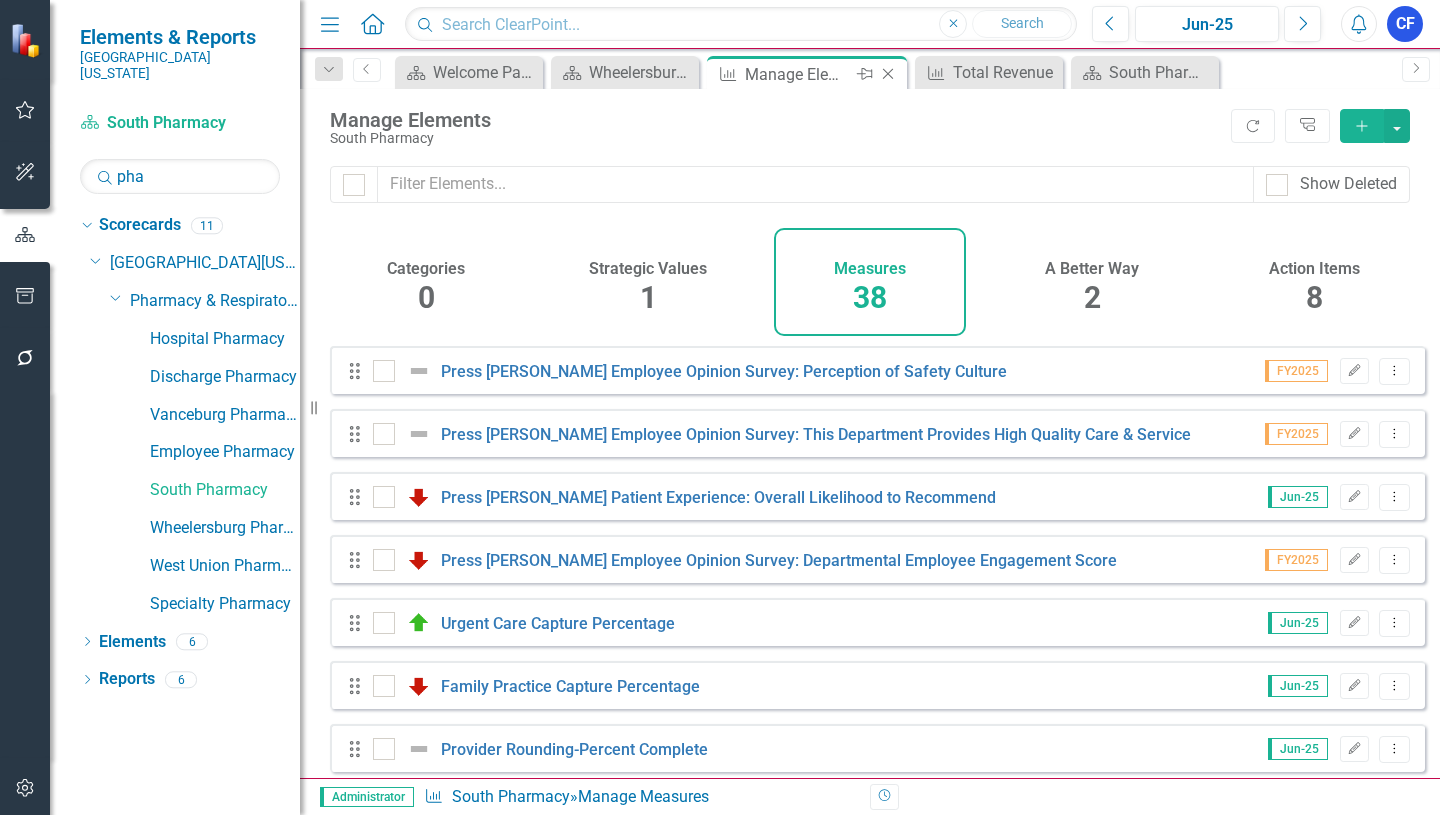 click on "Close" 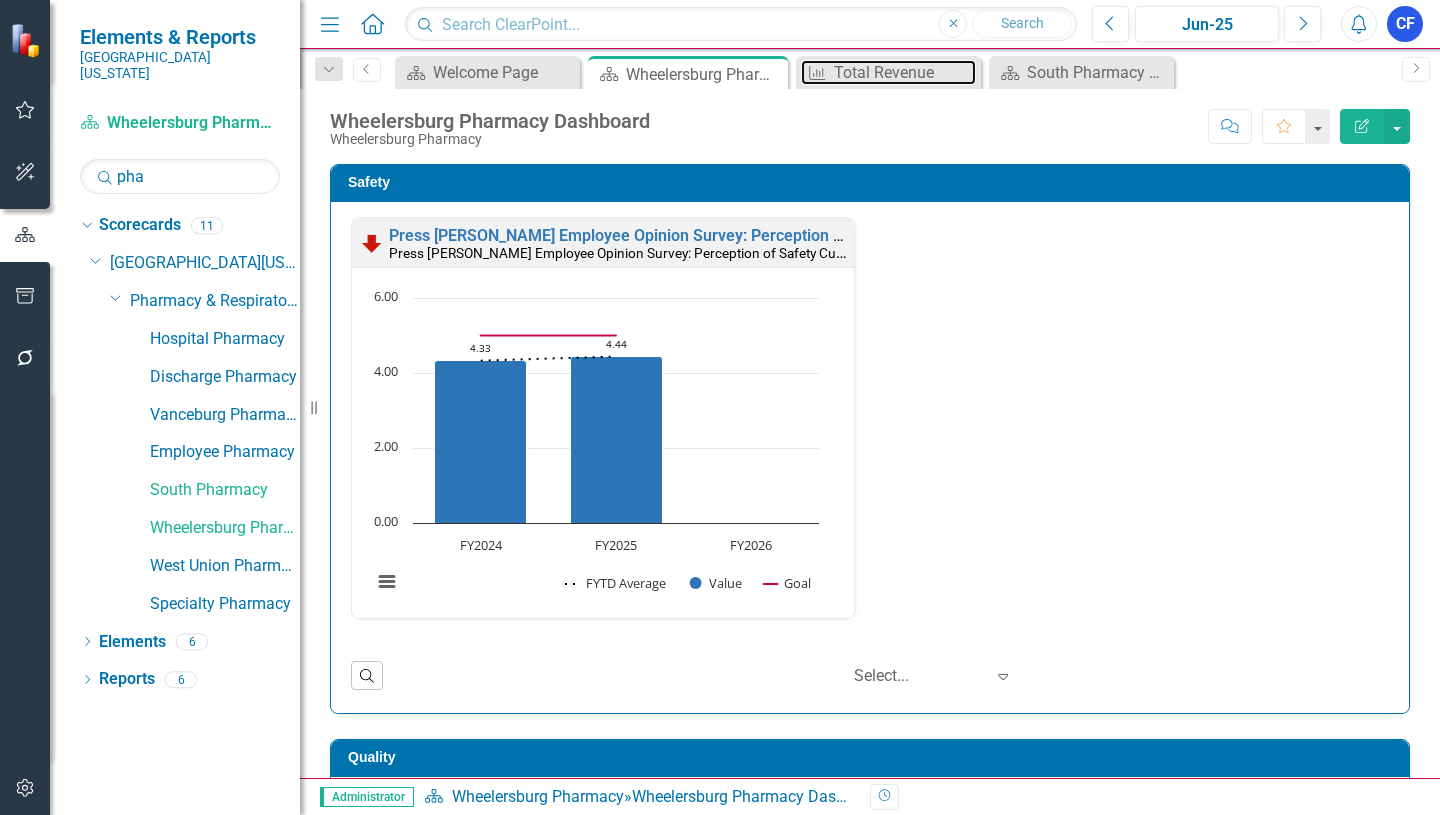 click on "Total Revenue" at bounding box center [905, 72] 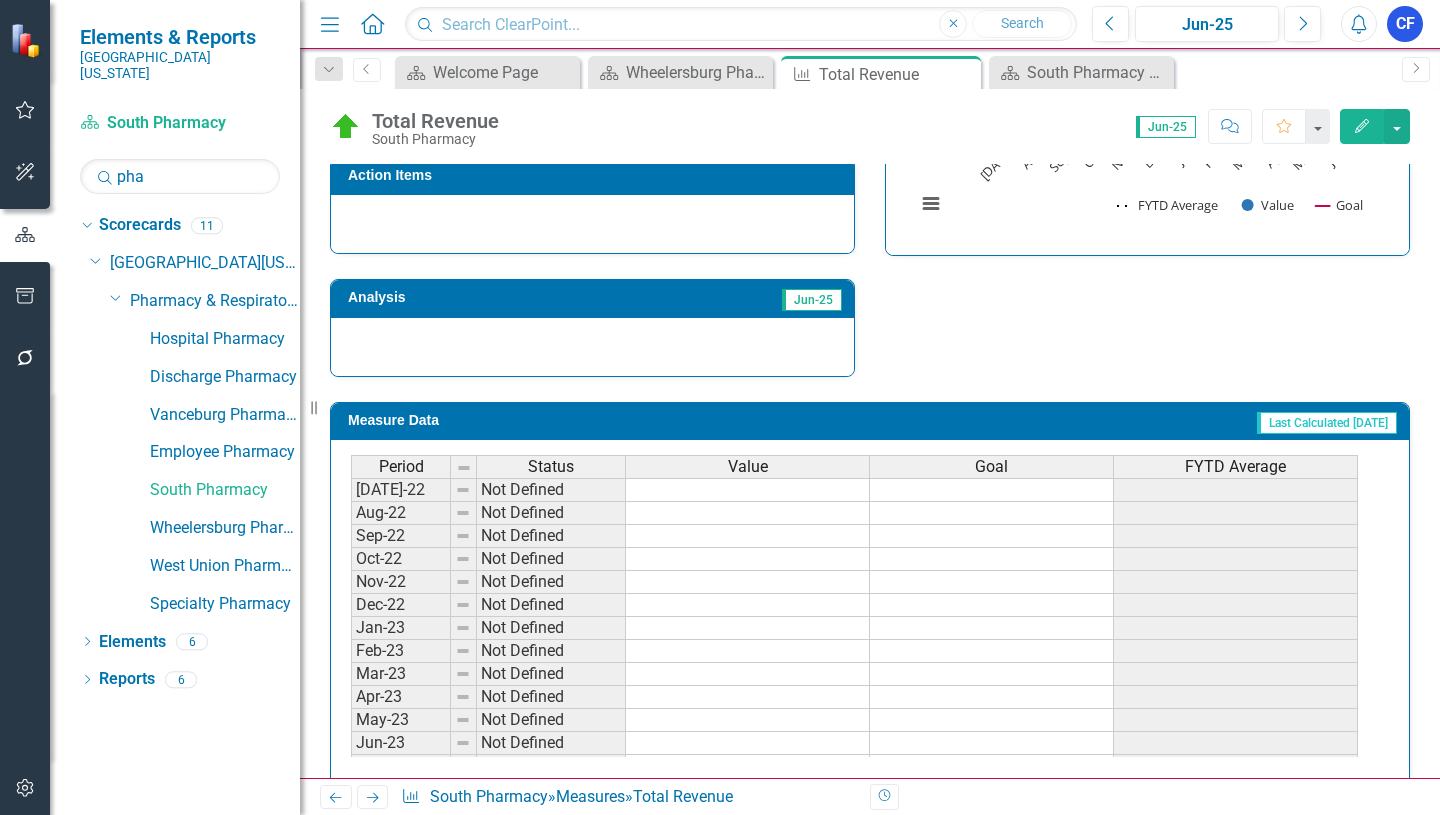 scroll, scrollTop: 680, scrollLeft: 0, axis: vertical 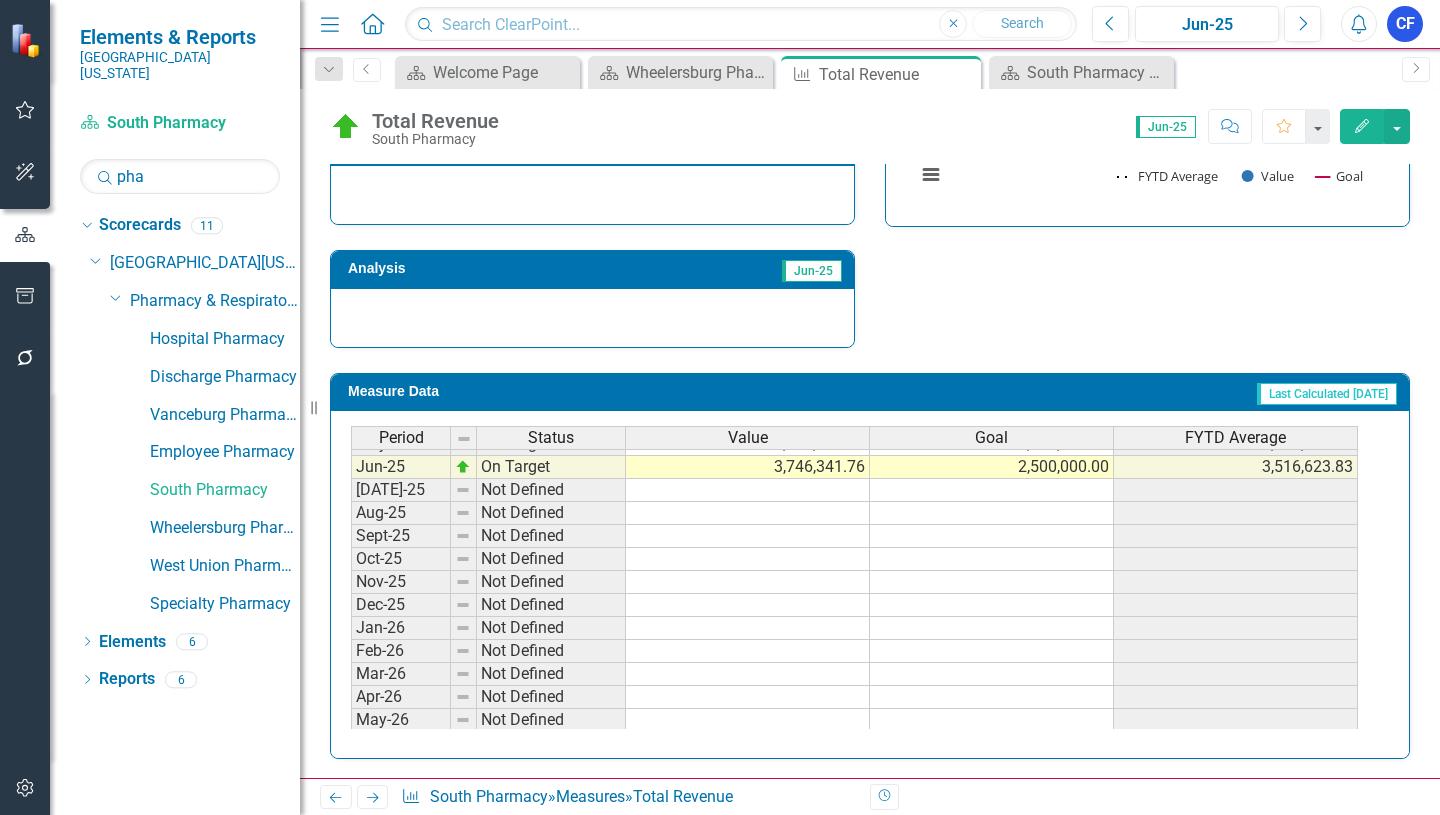 click on "Dec-23 On Target 2,489,909.37 2,000,000.00 2,364,212.34 Jan-24 On Target 2,671,577.19 2,000,000.00 2,408,121.60 Feb-24 On Target 2,425,632.87 2,000,000.00 2,410,310.51 Mar-24 On Target 2,711,034.67 2,000,000.00 2,443,724.31 Apr-24 On Target 2,968,650.14 2,000,000.00 2,496,216.89 May-24 On Target 3,373,964.66 2,000,000.00 2,576,012.14 Jun-24 On Target 3,149,405.59 2,000,000.00 2,623,794.93 Jul-24 On Target 3,577,060.42 2,500,000.00 3,577,060.42 Aug-24 On Target 3,313,578.10 2,500,000.00 3,445,319.26 Sept-24 On Target 4,102,002.56 2,500,000.00 3,664,213.69 Oct-24 On Target 3,436,778.37 2,500,000.00 3,607,354.86 Nov-24 On Target 3,132,522.93 2,500,000.00 3,512,388.48 Dec-24 On Target 3,379,768.63 2,500,000.00 3,490,285.17 Jan-25 On Target 3,330,136.73 2,500,000.00 3,467,406.82 Feb-25 On Target 3,272,334.77 2,500,000.00 3,443,022.81 Mar-25 On Target 3,472,826.77 2,500,000.00 3,446,334.36 Apr-25 On Target 3,638,201.15 2,500,000.00 3,465,521.04 May-25 On Target 3,797,933.71 2,500,000.00 3,495,740.38 Jun-25 Jul-25" at bounding box center [854, 398] 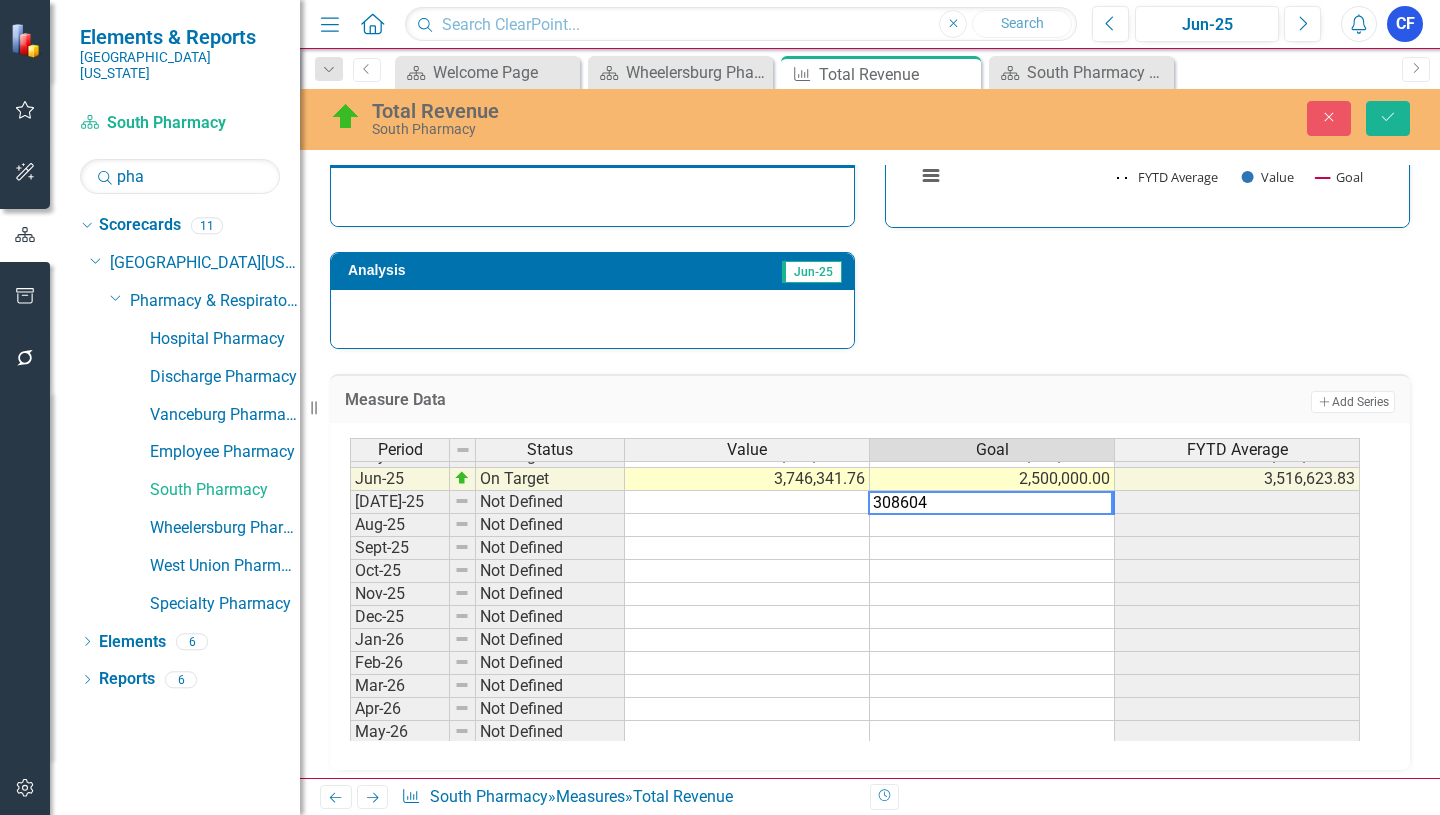 type on "3086040" 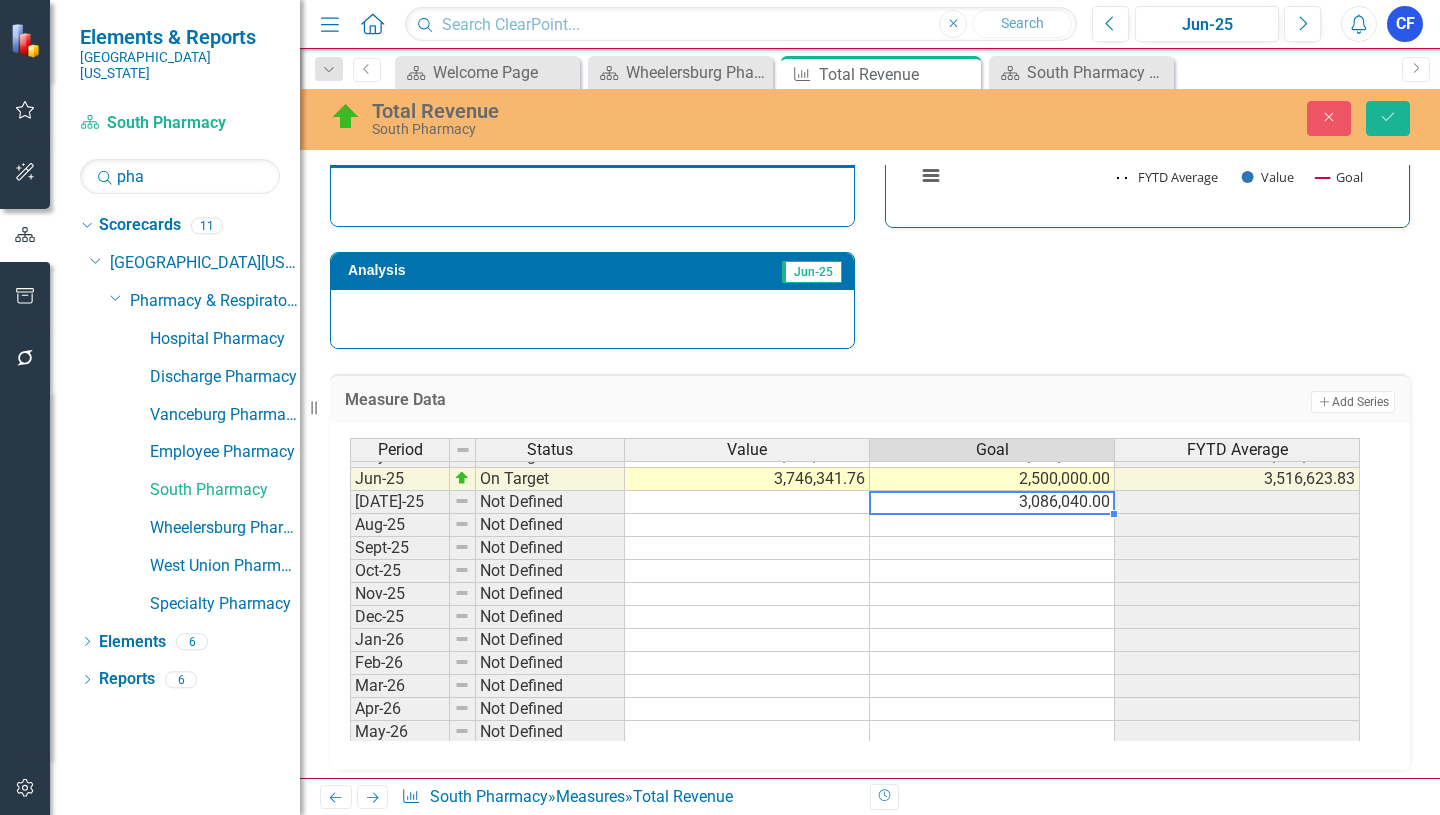 click on "3,086,040.00" at bounding box center (992, 502) 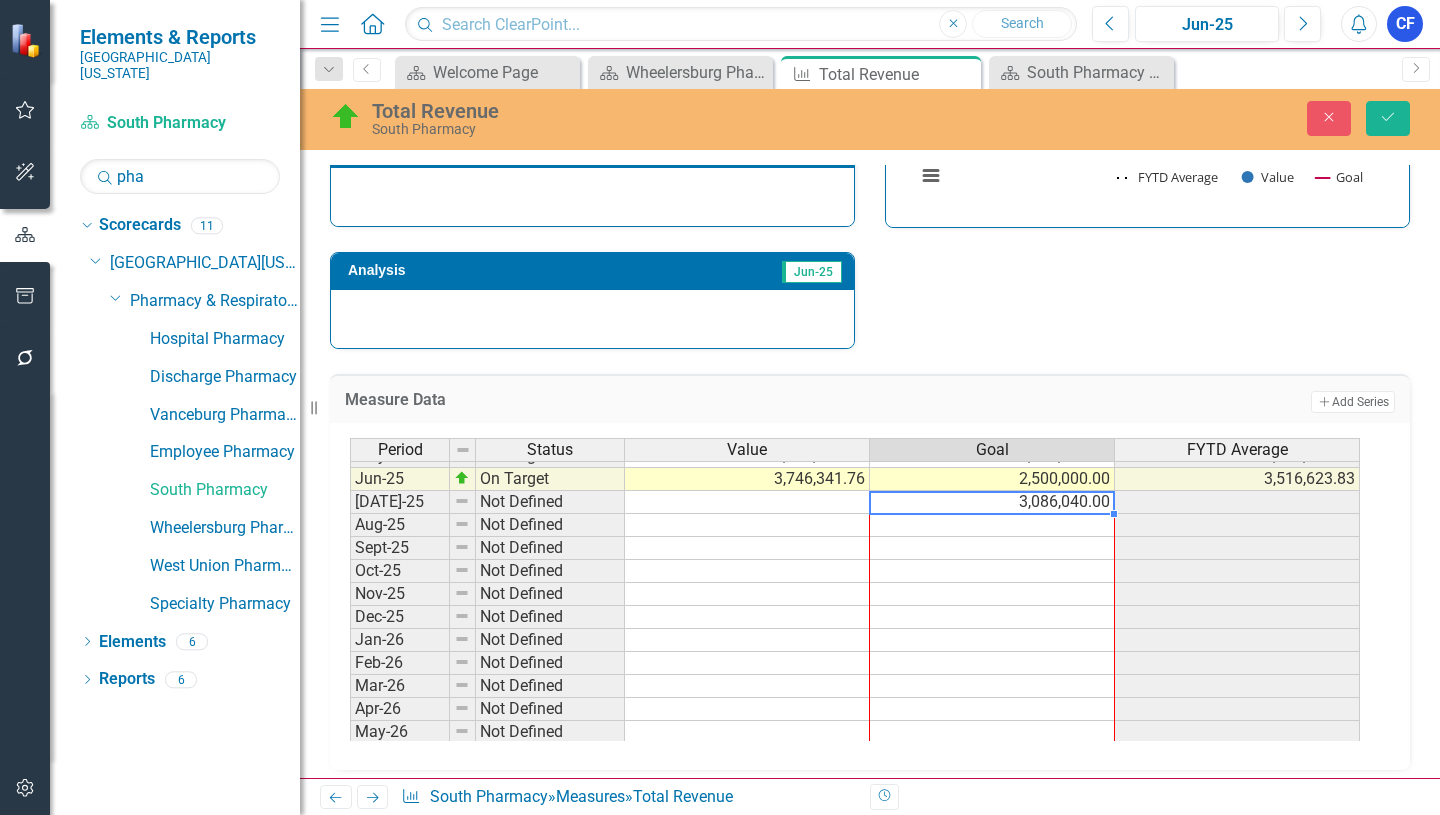 scroll, scrollTop: 827, scrollLeft: 0, axis: vertical 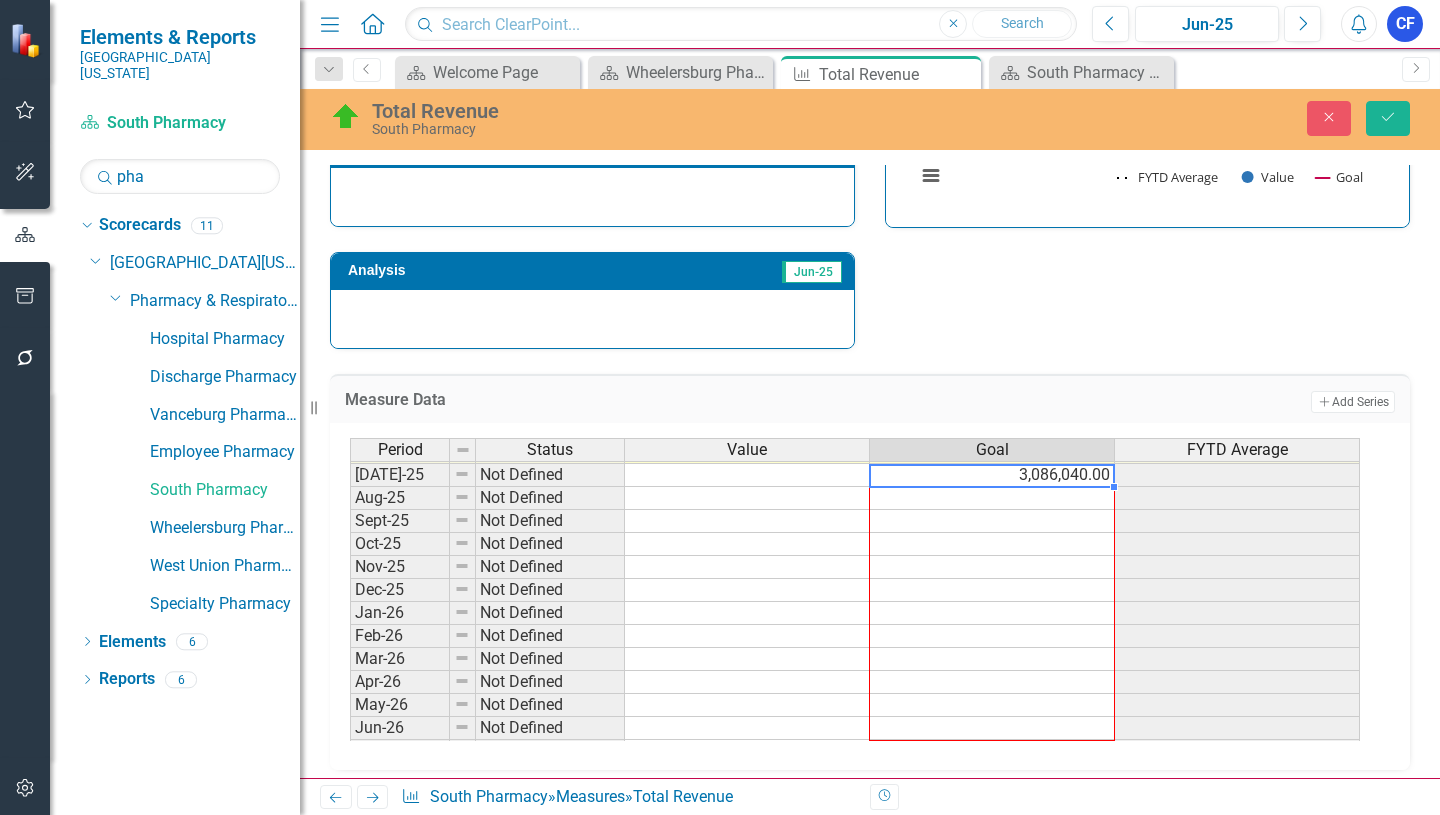 drag, startPoint x: 1115, startPoint y: 517, endPoint x: 1107, endPoint y: 730, distance: 213.15018 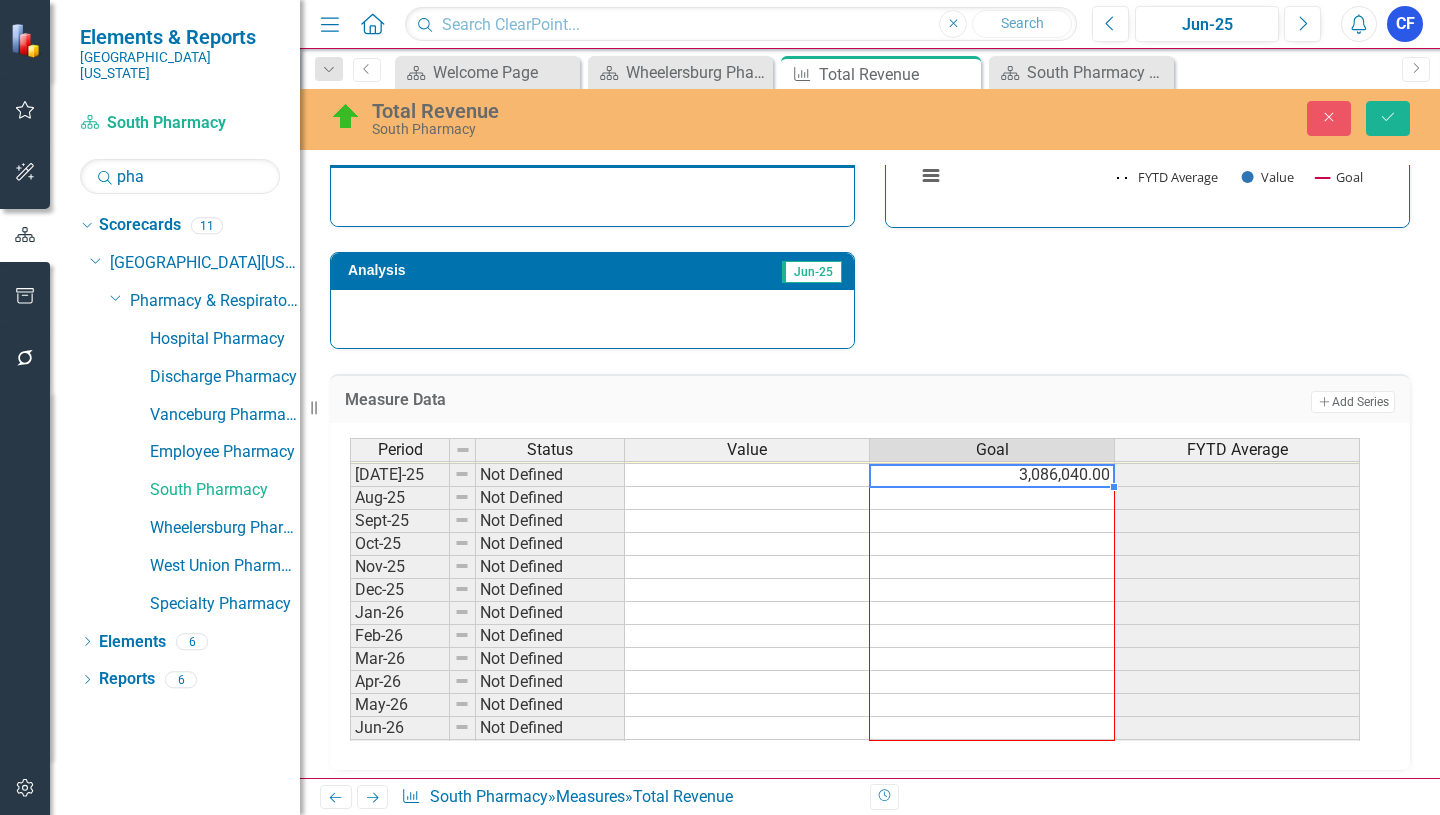 click on "Period Status Value Goal FYTD Average Jun-24 On Target 3,149,405.59 2,000,000.00 2,623,794.93 Jul-24 On Target 3,577,060.42 2,500,000.00 3,577,060.42 Aug-24 On Target 3,313,578.10 2,500,000.00 3,445,319.26 Sept-24 On Target 4,102,002.56 2,500,000.00 3,664,213.69 Oct-24 On Target 3,436,778.37 2,500,000.00 3,607,354.86 Nov-24 On Target 3,132,522.93 2,500,000.00 3,512,388.48 Dec-24 On Target 3,379,768.63 2,500,000.00 3,490,285.17 Jan-25 On Target 3,330,136.73 2,500,000.00 3,467,406.82 Feb-25 On Target 3,272,334.77 2,500,000.00 3,443,022.81 Mar-25 On Target 3,472,826.77 2,500,000.00 3,446,334.36 Apr-25 On Target 3,638,201.15 2,500,000.00 3,465,521.04 May-25 On Target 3,797,933.71 2,500,000.00 3,495,740.38 Jun-25 On Target 3,746,341.76 2,500,000.00 3,516,623.83 Jul-25 Not Defined 3,086,040.00 Aug-25 Not Defined Sept-25 Not Defined Oct-25 Not Defined Nov-25 Not Defined Dec-25 Not Defined Jan-26 Not Defined Feb-26 Not Defined Mar-26 Not Defined Apr-26 Not Defined May-26 Not Defined Jun-26 Not Defined" at bounding box center [350, 451] 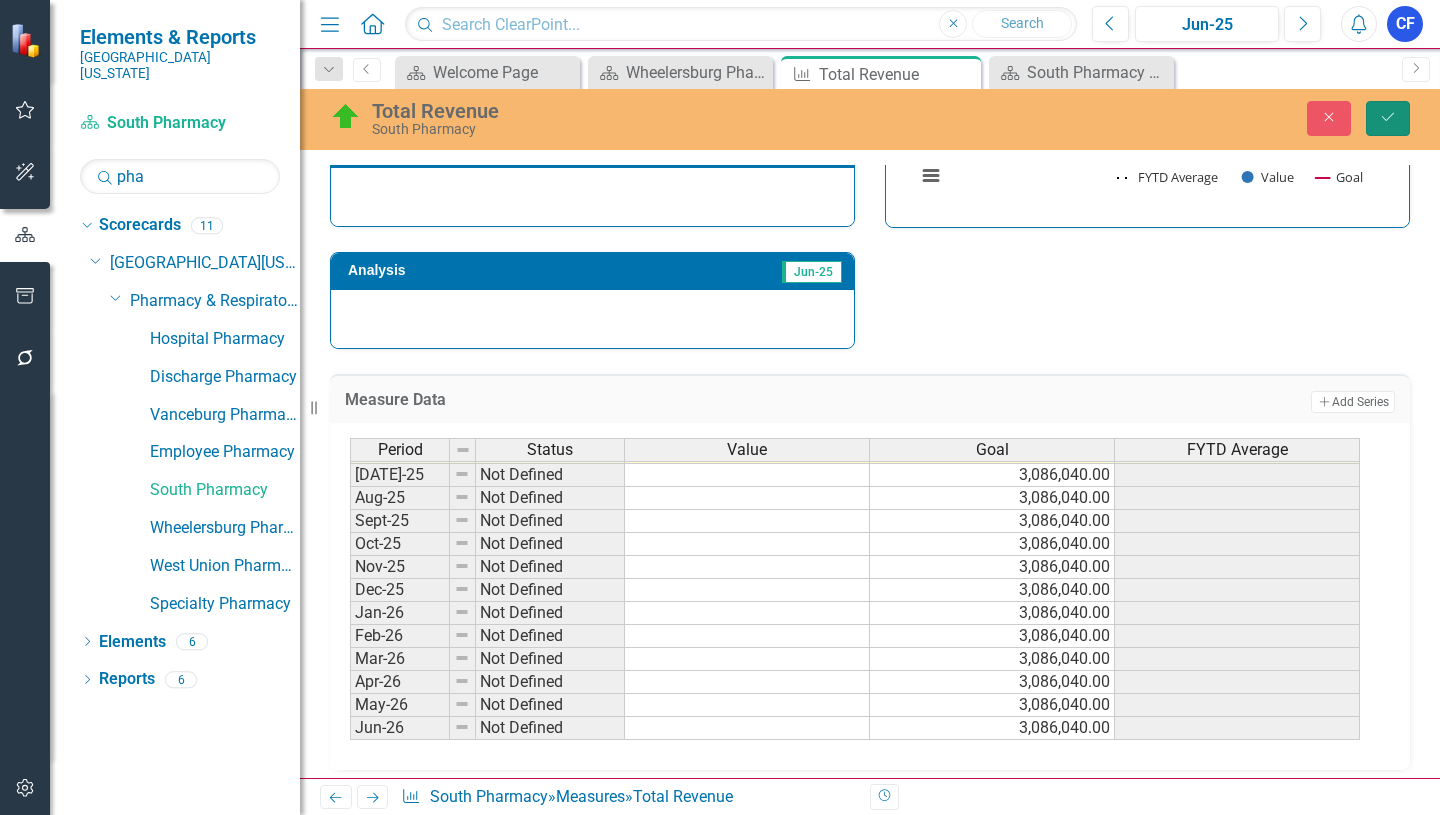 click on "Save" 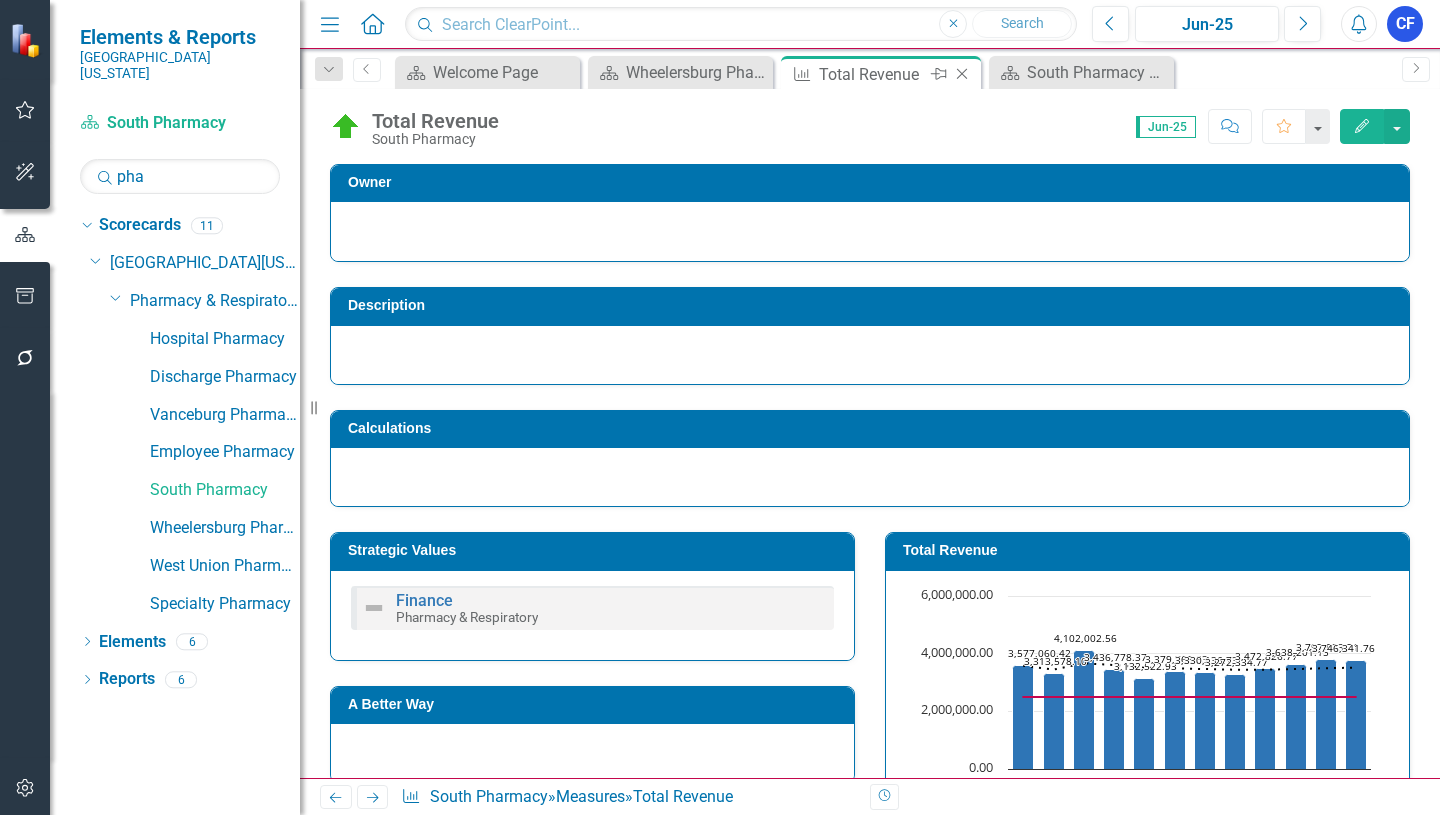 click on "Close" 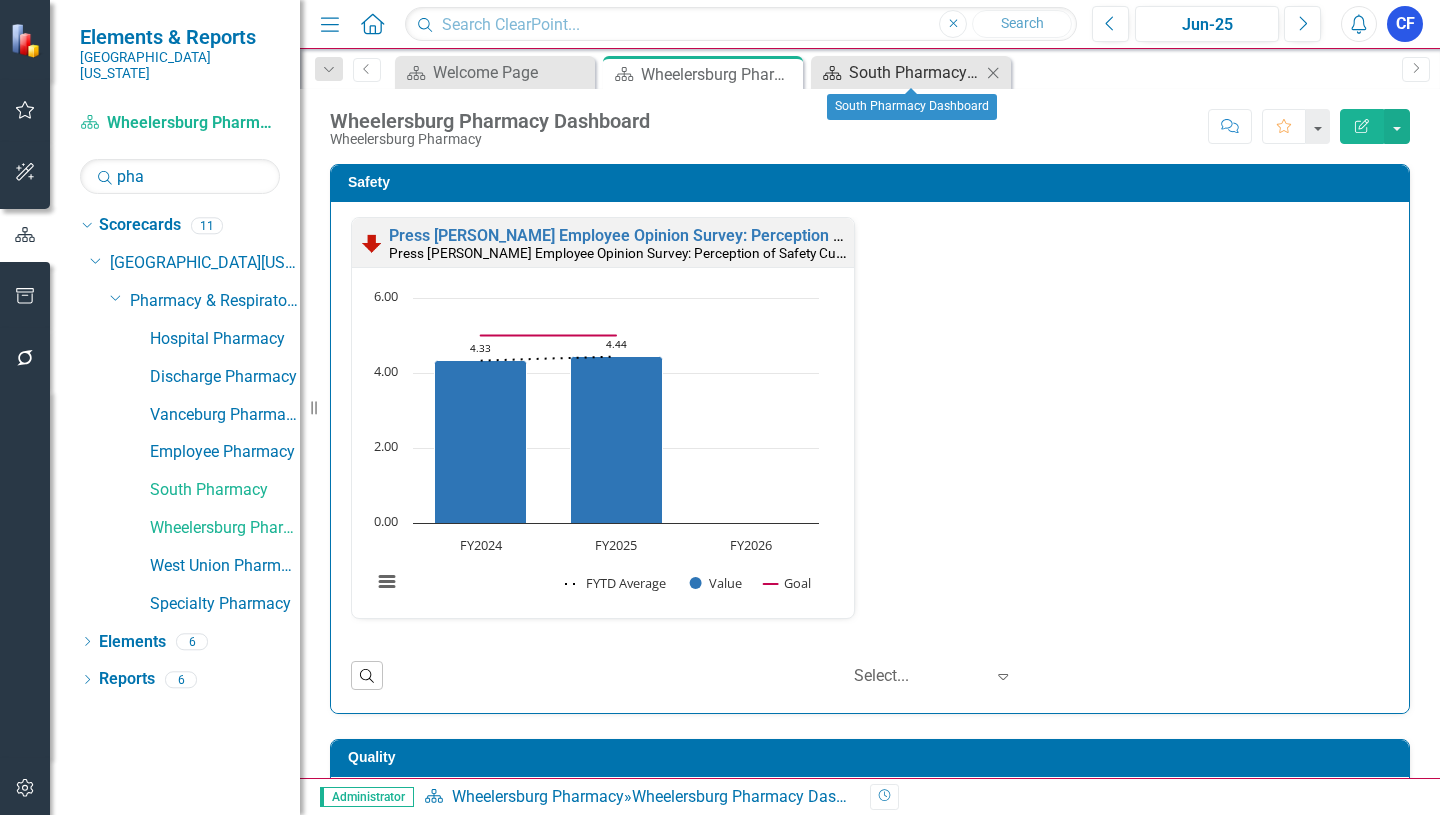 click on "South Pharmacy Dashboard" at bounding box center (915, 72) 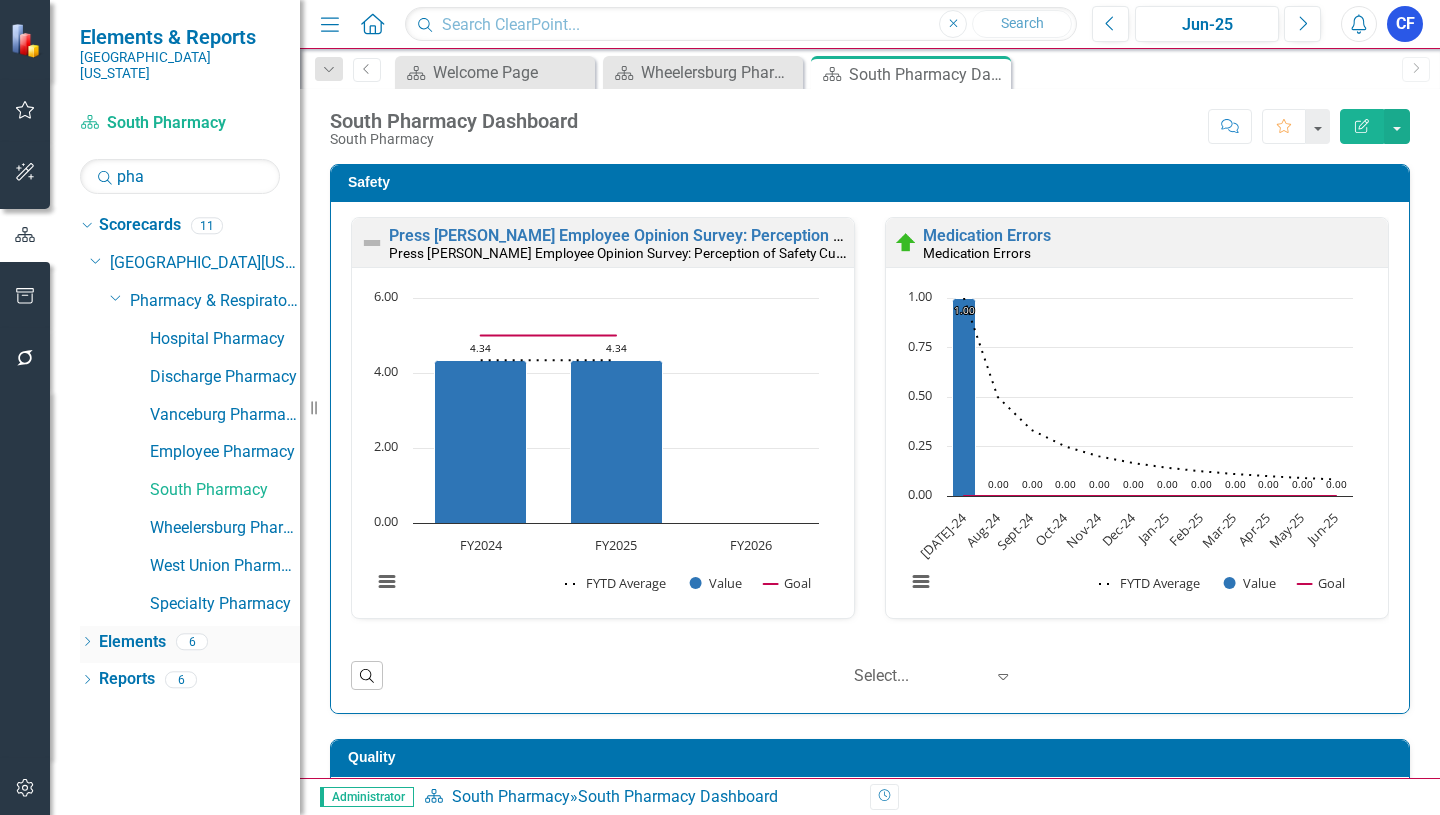 click on "Elements" at bounding box center [132, 642] 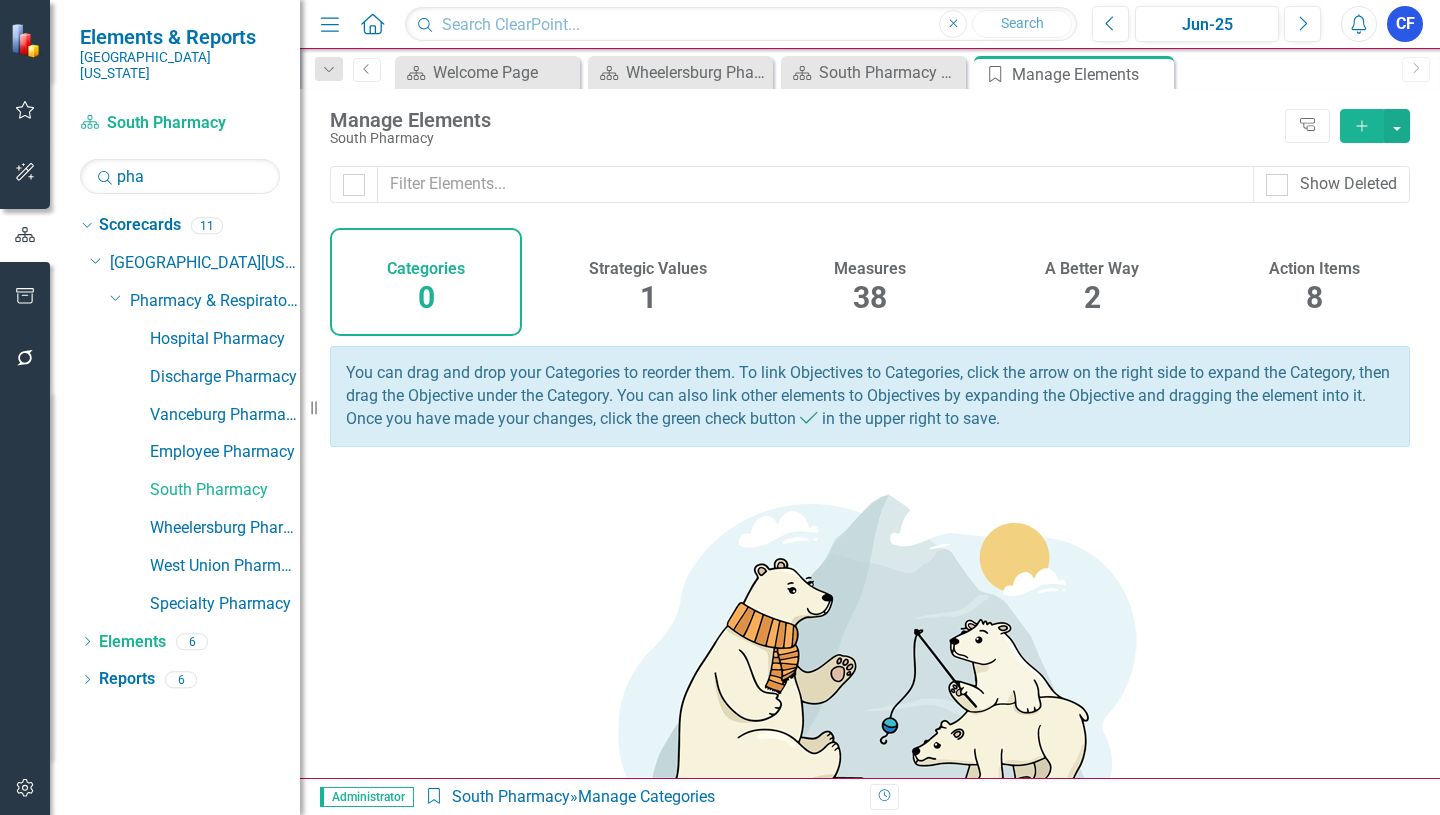 click on "Measures" at bounding box center (870, 269) 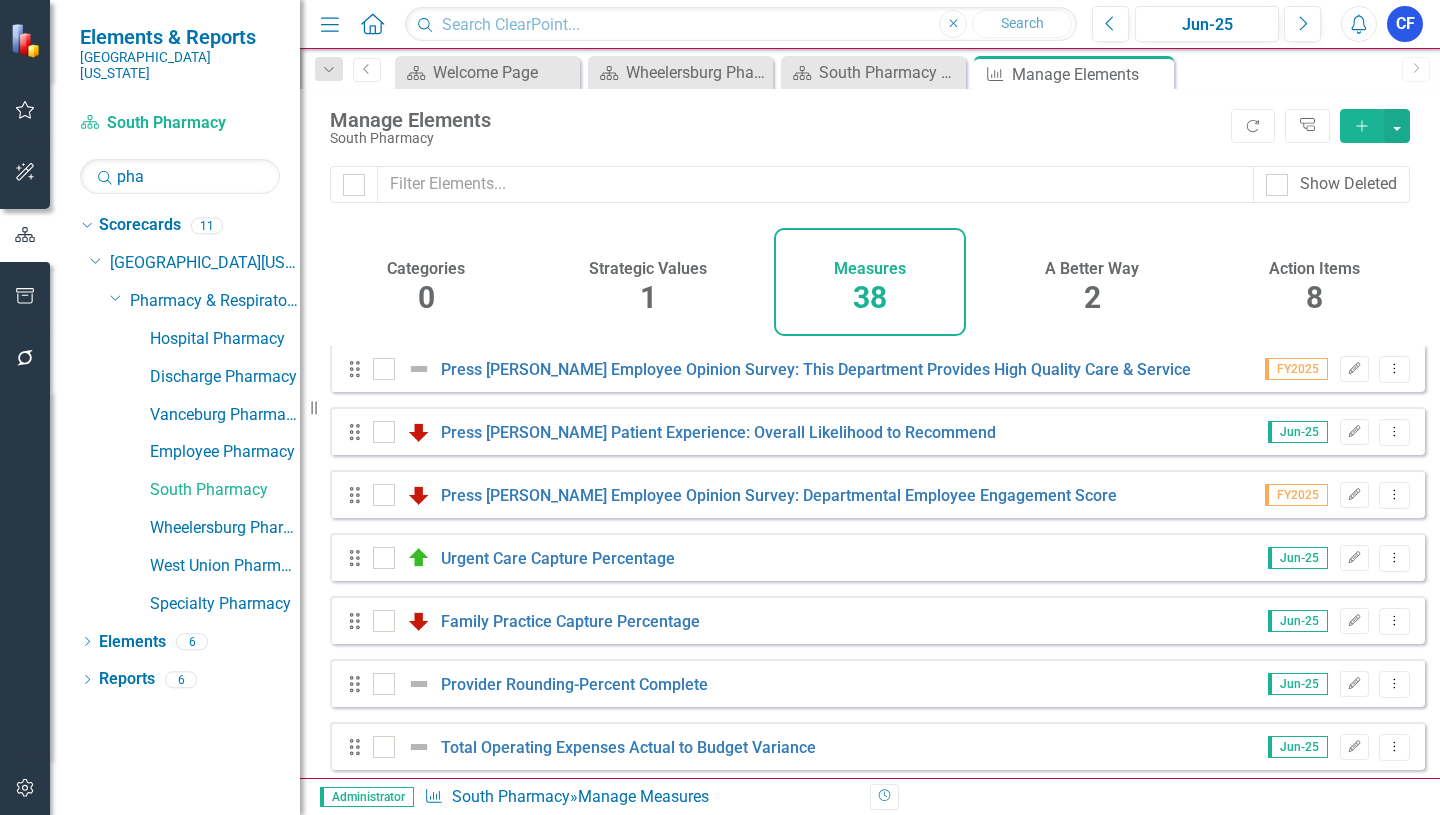 scroll, scrollTop: 100, scrollLeft: 0, axis: vertical 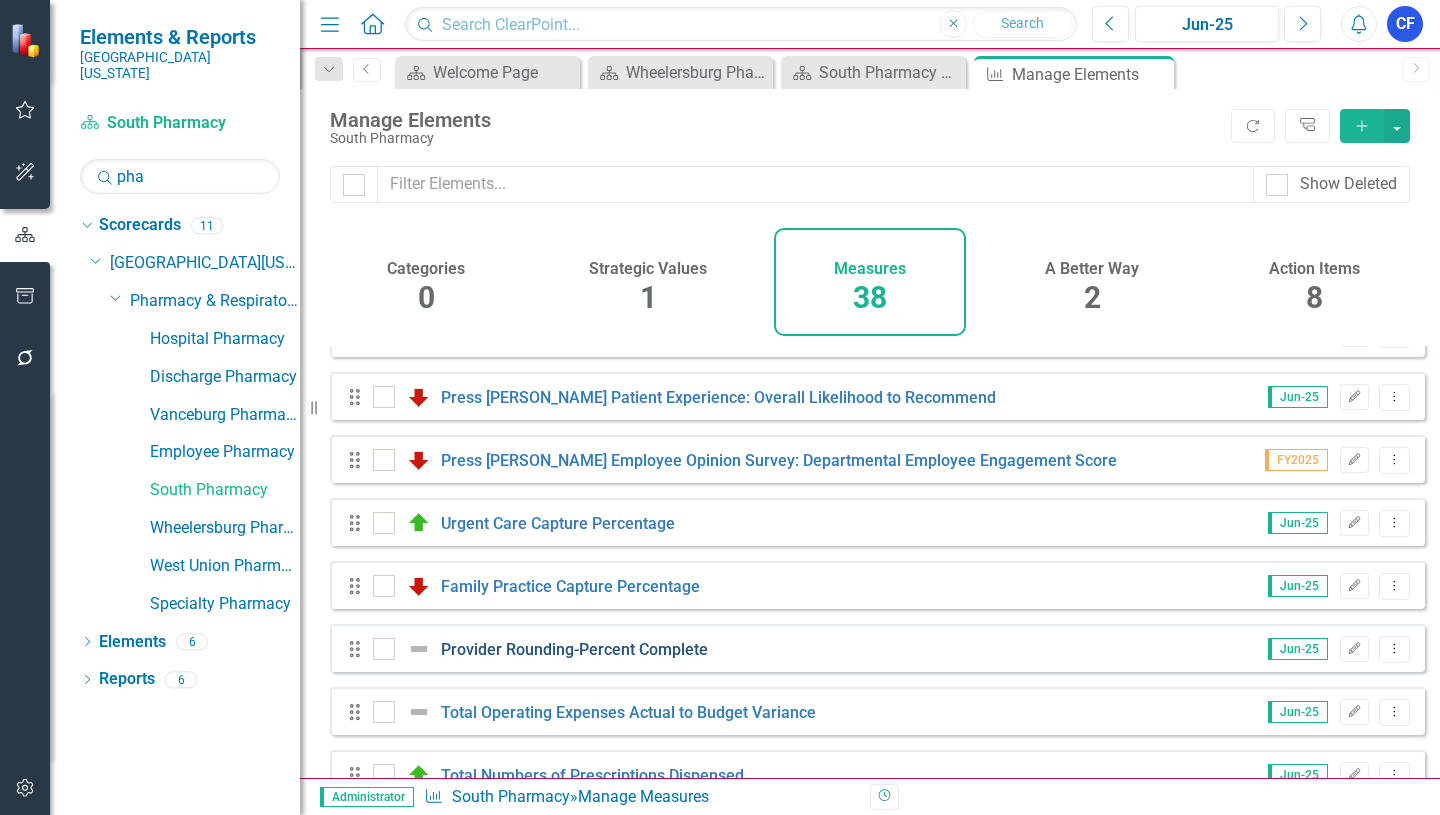 click on "Provider Rounding-Percent Complete" at bounding box center [574, 649] 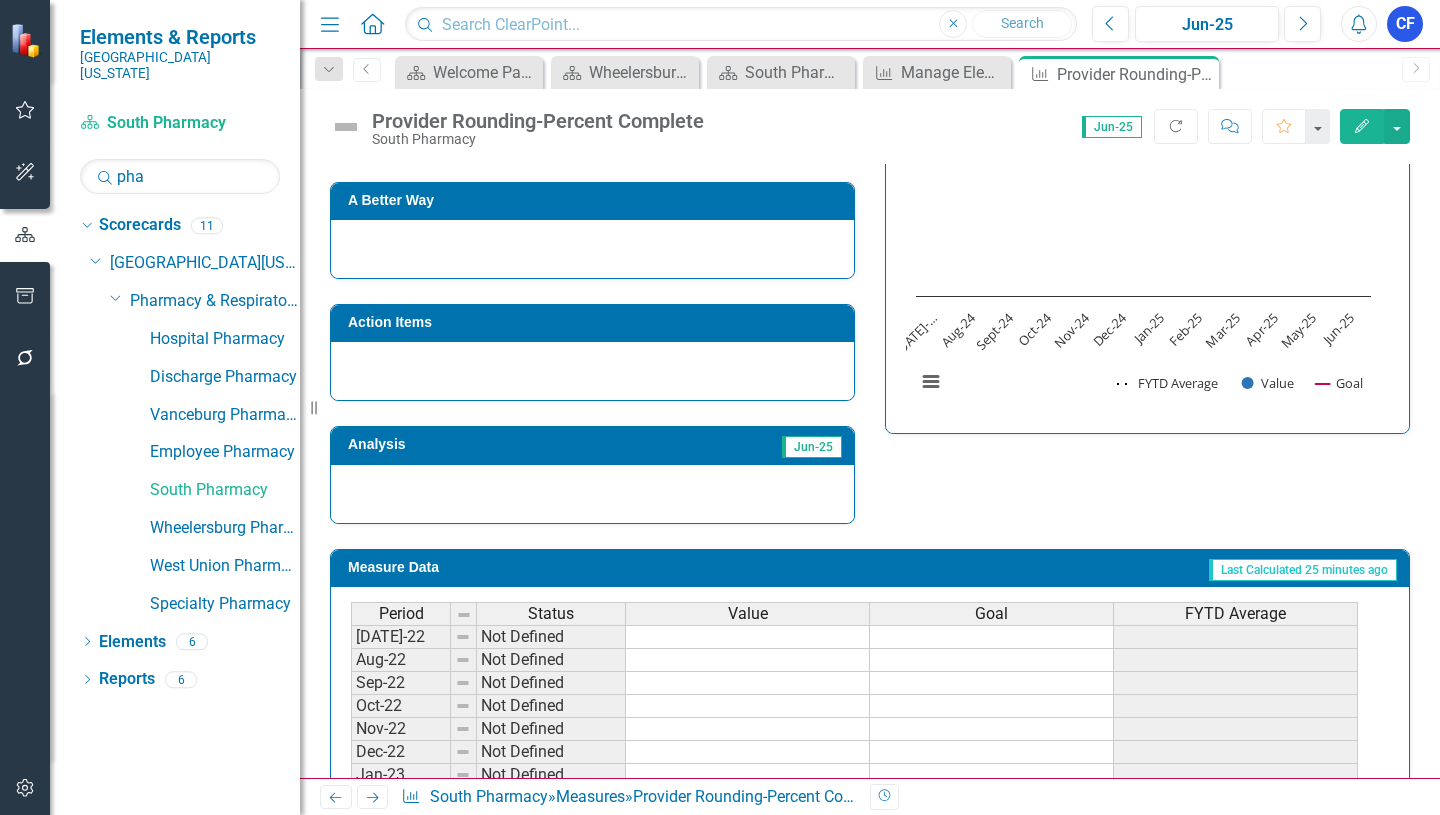 scroll, scrollTop: 649, scrollLeft: 0, axis: vertical 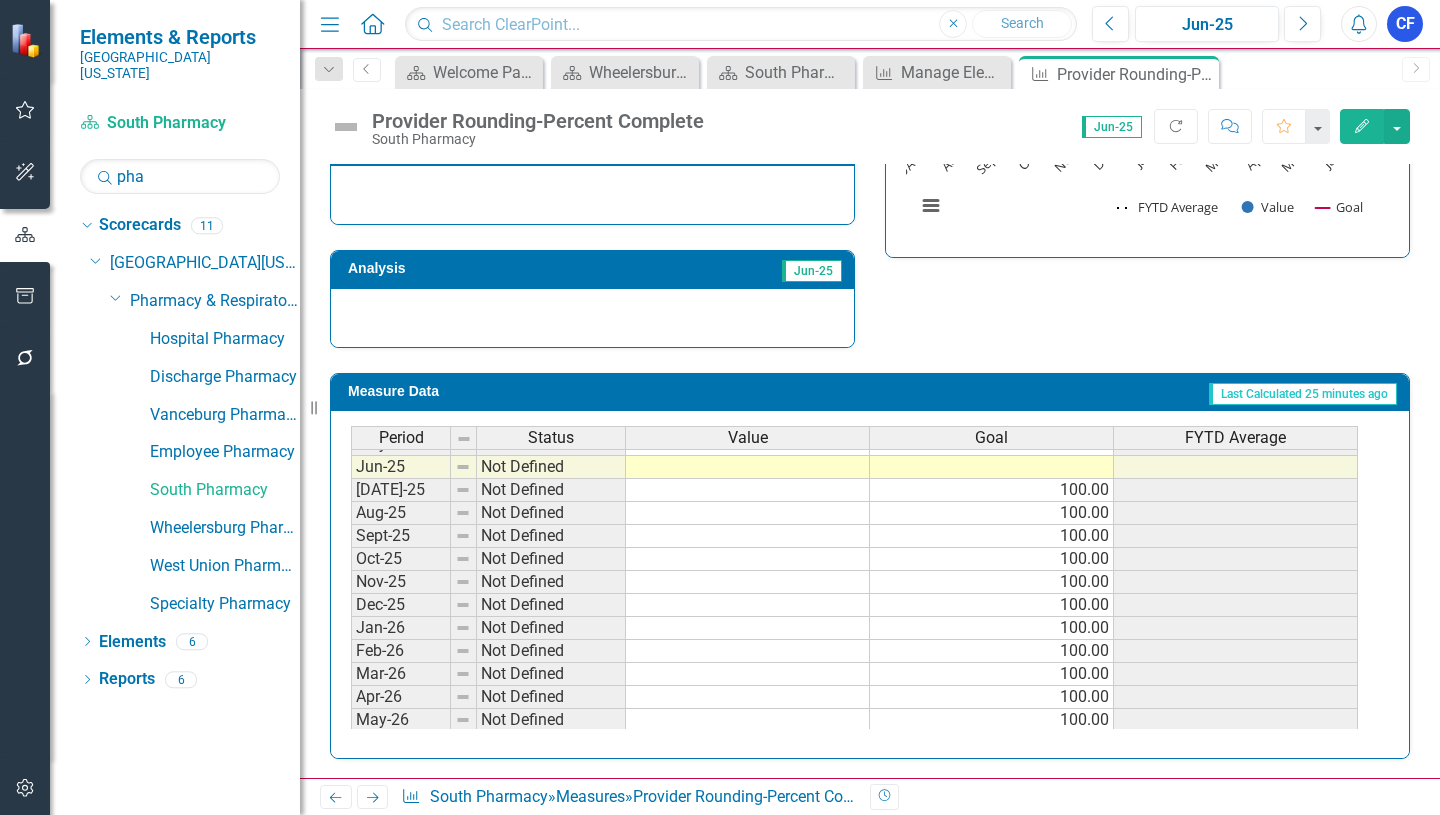 click on "Close" 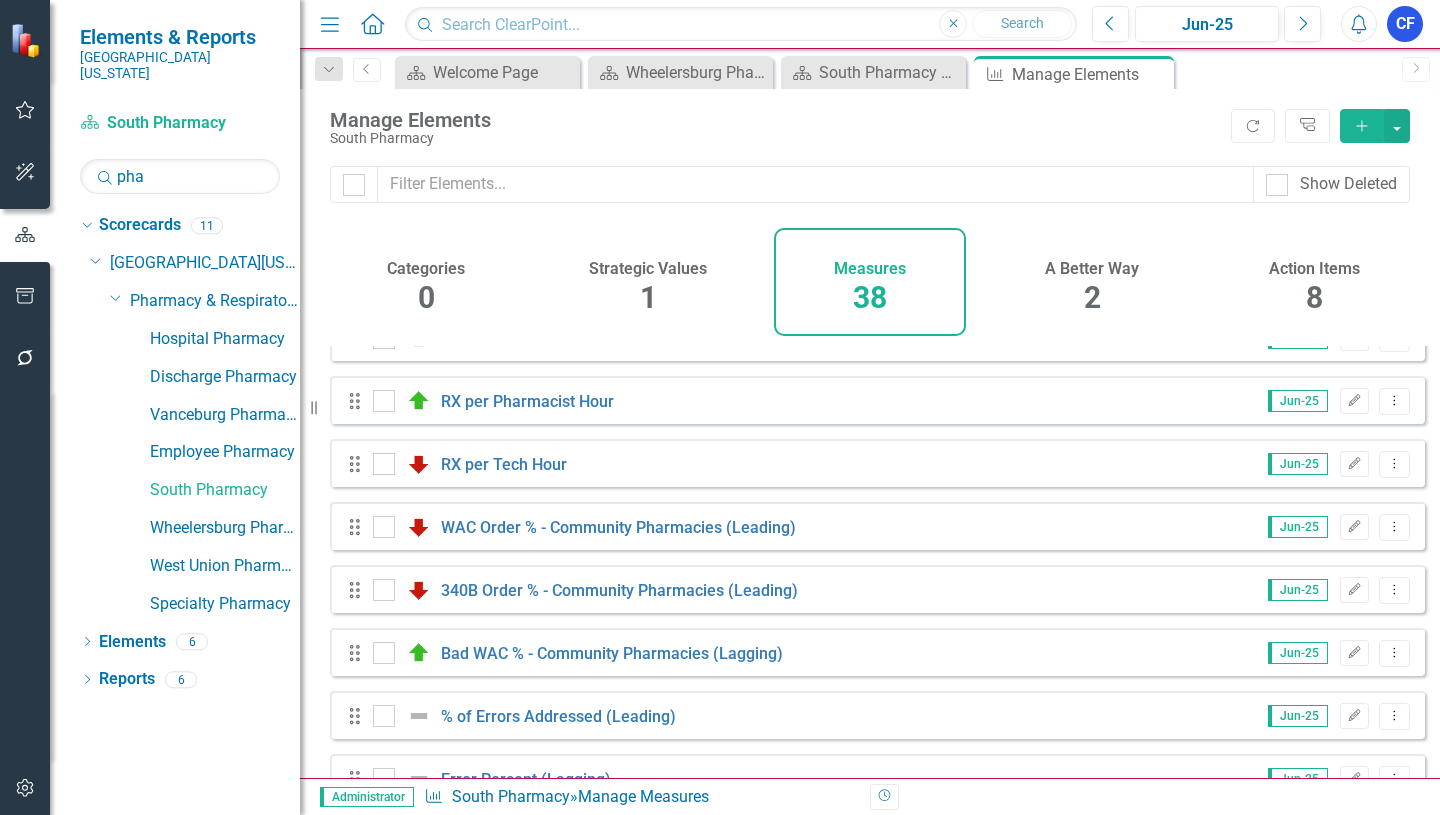 scroll, scrollTop: 500, scrollLeft: 0, axis: vertical 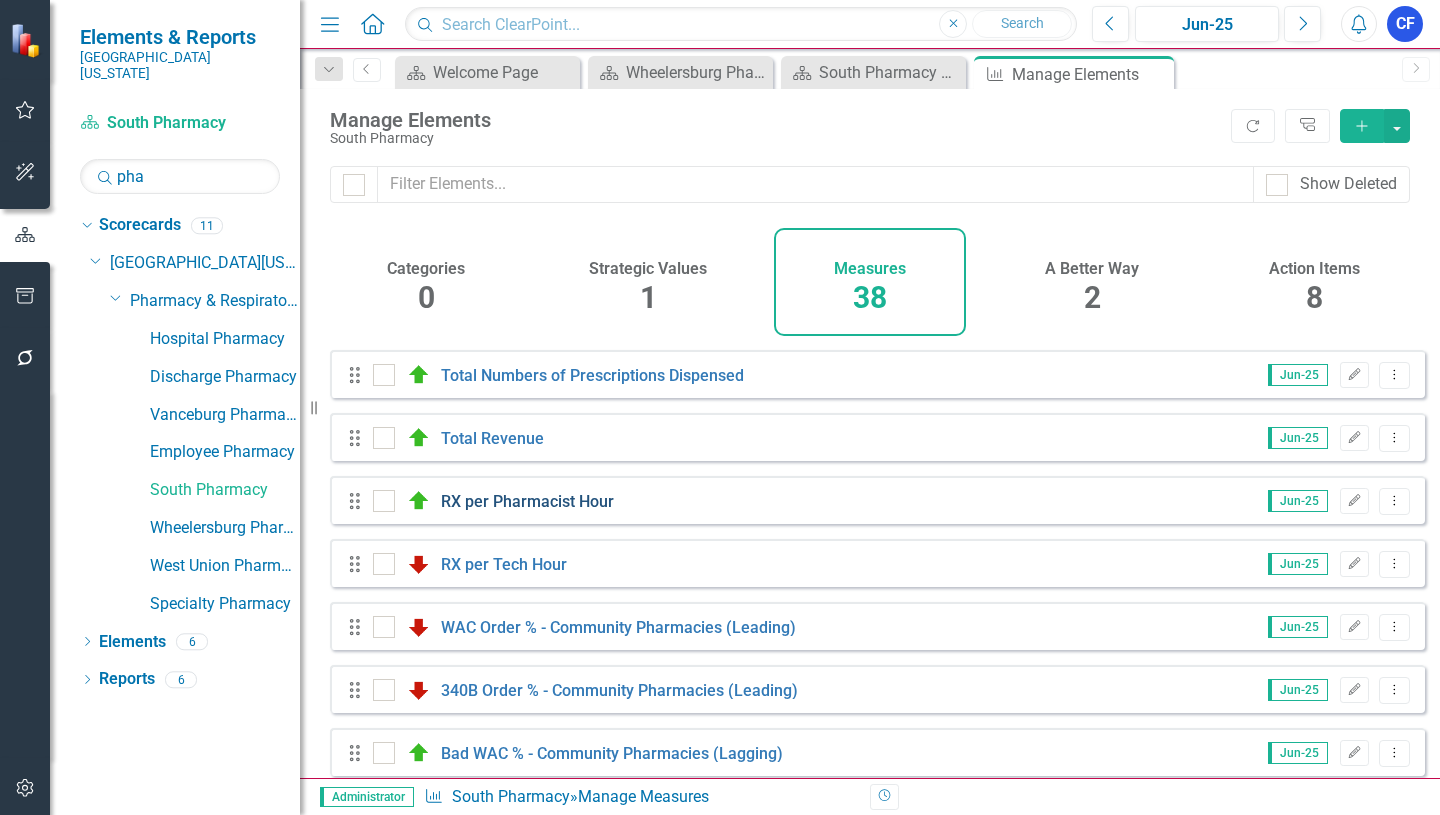 click on "RX per Pharmacist Hour" at bounding box center (527, 501) 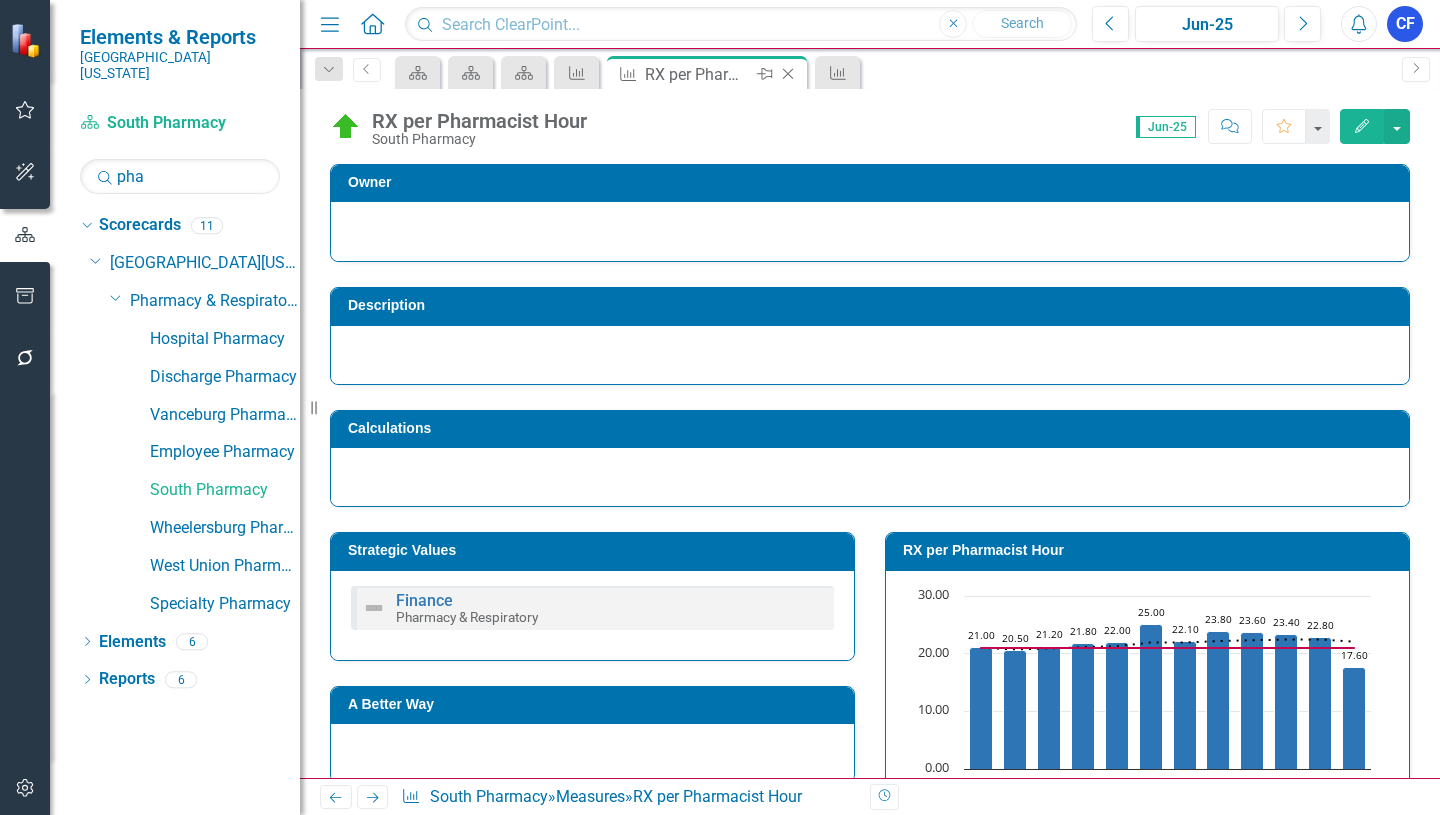 scroll, scrollTop: 0, scrollLeft: 0, axis: both 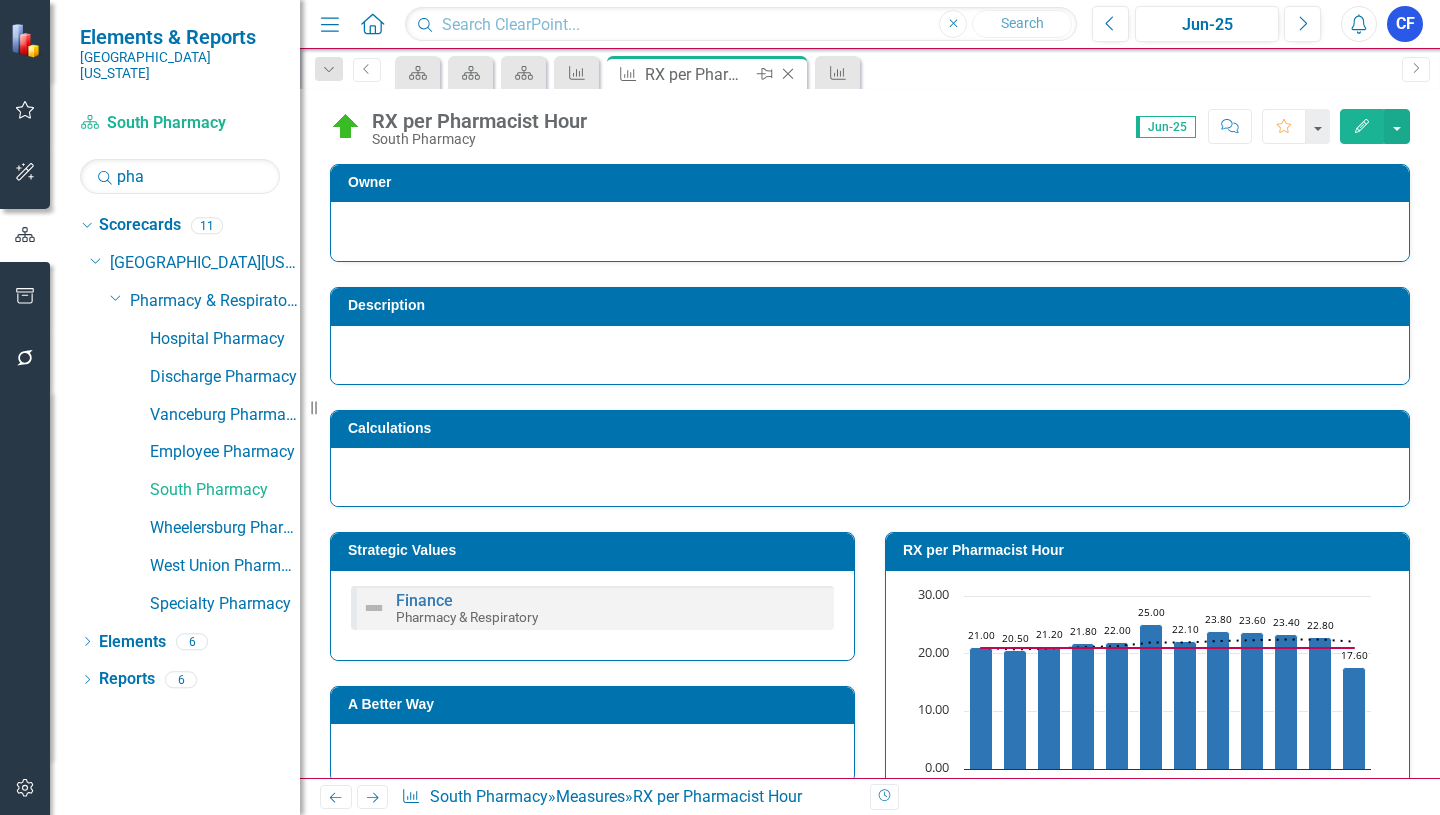 click on "Close" 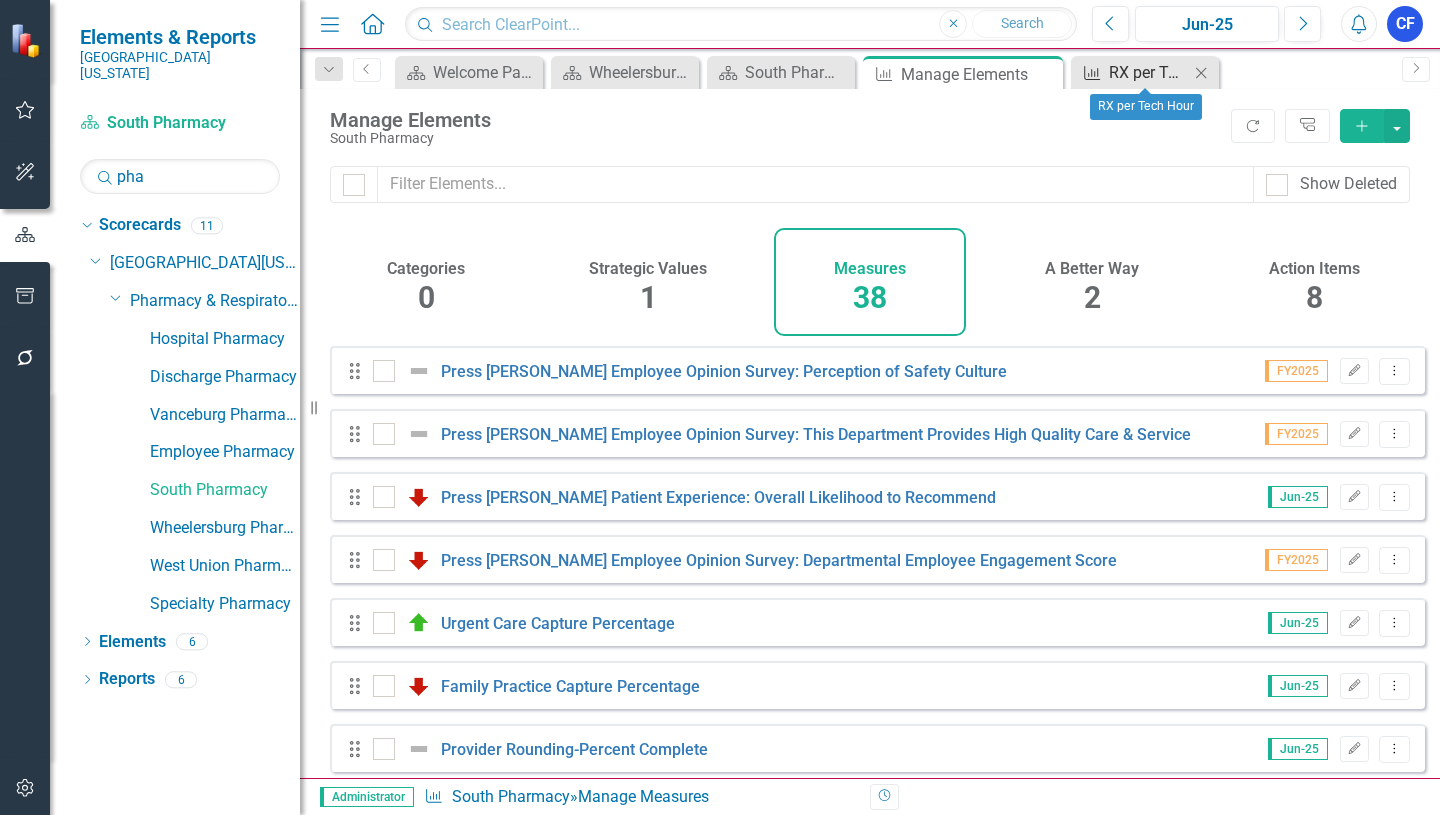 click on "RX per Tech Hour" at bounding box center (1149, 72) 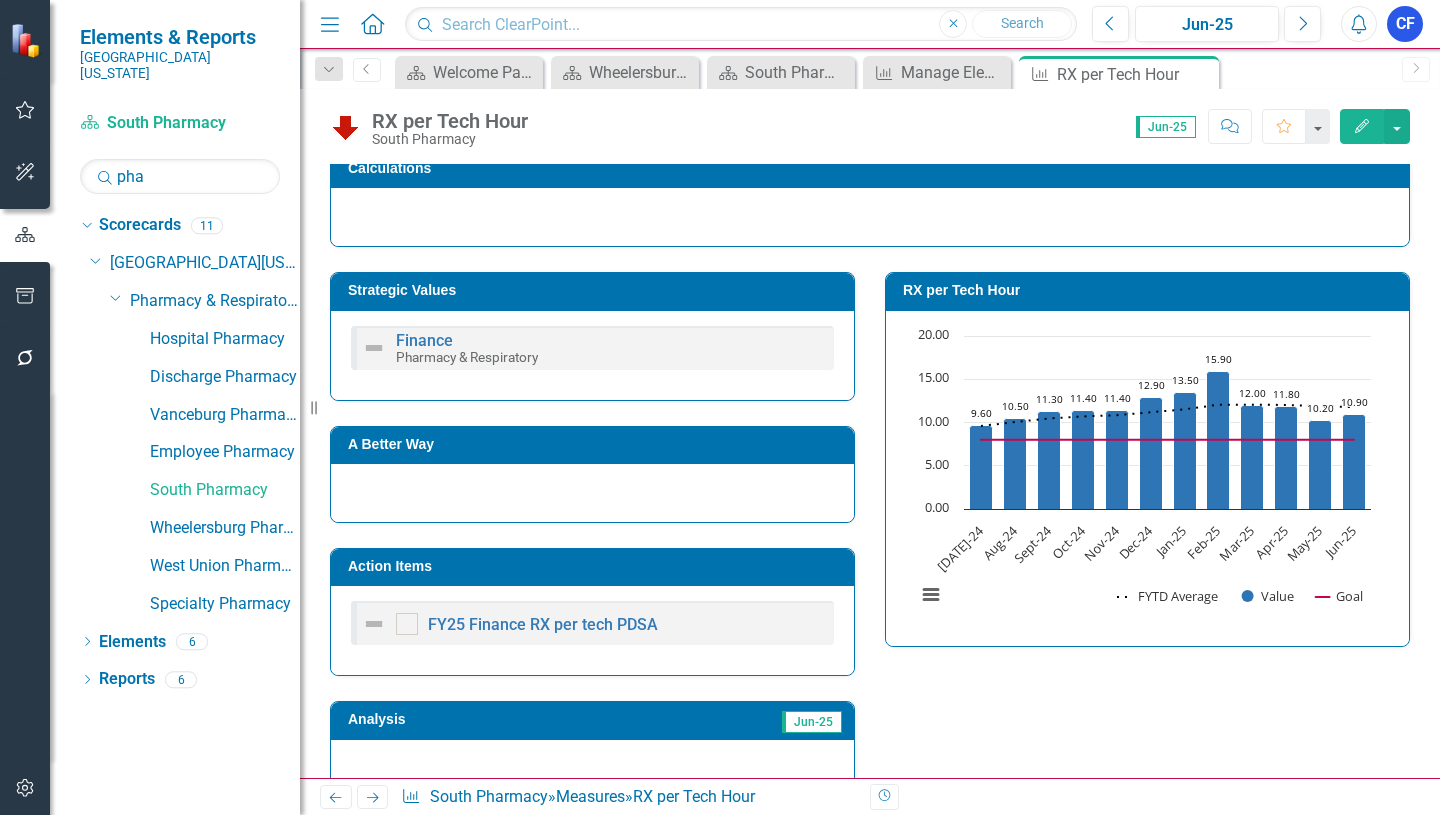scroll, scrollTop: 711, scrollLeft: 0, axis: vertical 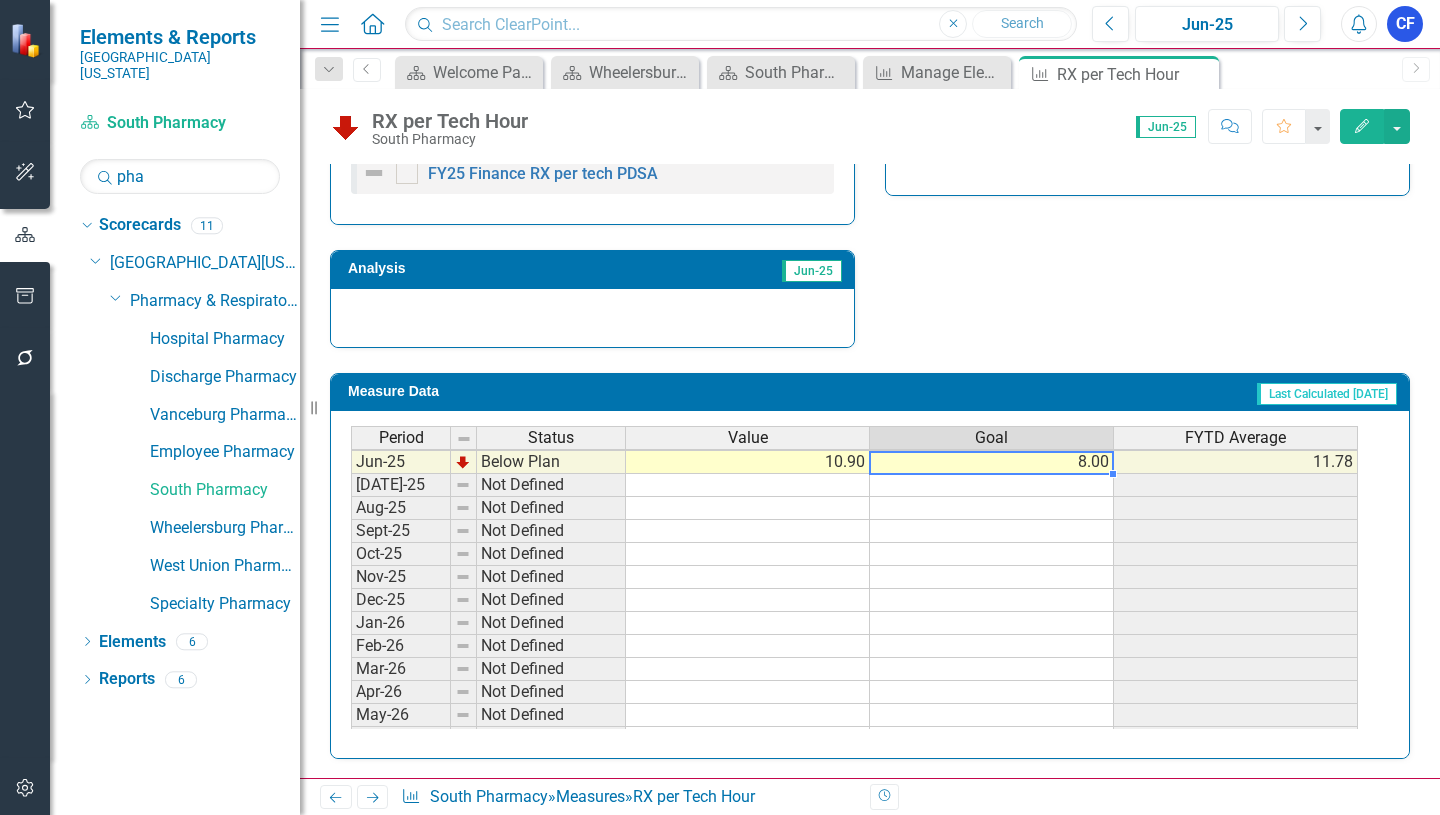 click on "Jun-24 Below Plan 9.20 9.00 9.77 [DATE]-24 Below Plan 9.60 8.00 9.60 Aug-24 Below Plan 10.50 8.00 10.05 Sept-24 Below Plan 11.30 8.00 10.47 Oct-24 Below Plan 11.40 8.00 10.70 Nov-24 Below Plan 11.40 8.00 10.84 Dec-24 Below Plan 12.90 8.00 11.18 Jan-25 Below Plan 13.50 8.00 11.51 Feb-25 Below Plan 15.90 8.00 12.06 Mar-25 Below Plan 12.00 8.00 12.06 Apr-25 Below Plan 11.80 8.00 12.03 May-25 Below Plan 10.20 8.00 11.86 Jun-25 Below Plan 10.90 8.00 11.78 [DATE]-25 Not Defined Aug-25 Not Defined Sept-25 Not Defined Oct-25 Not Defined Nov-25 Not Defined Dec-25 Not Defined Jan-26 Not Defined Feb-26 Not Defined Mar-26 Not Defined Apr-26 Not Defined May-26 Not Defined Jun-26 Not Defined" at bounding box center (854, 462) 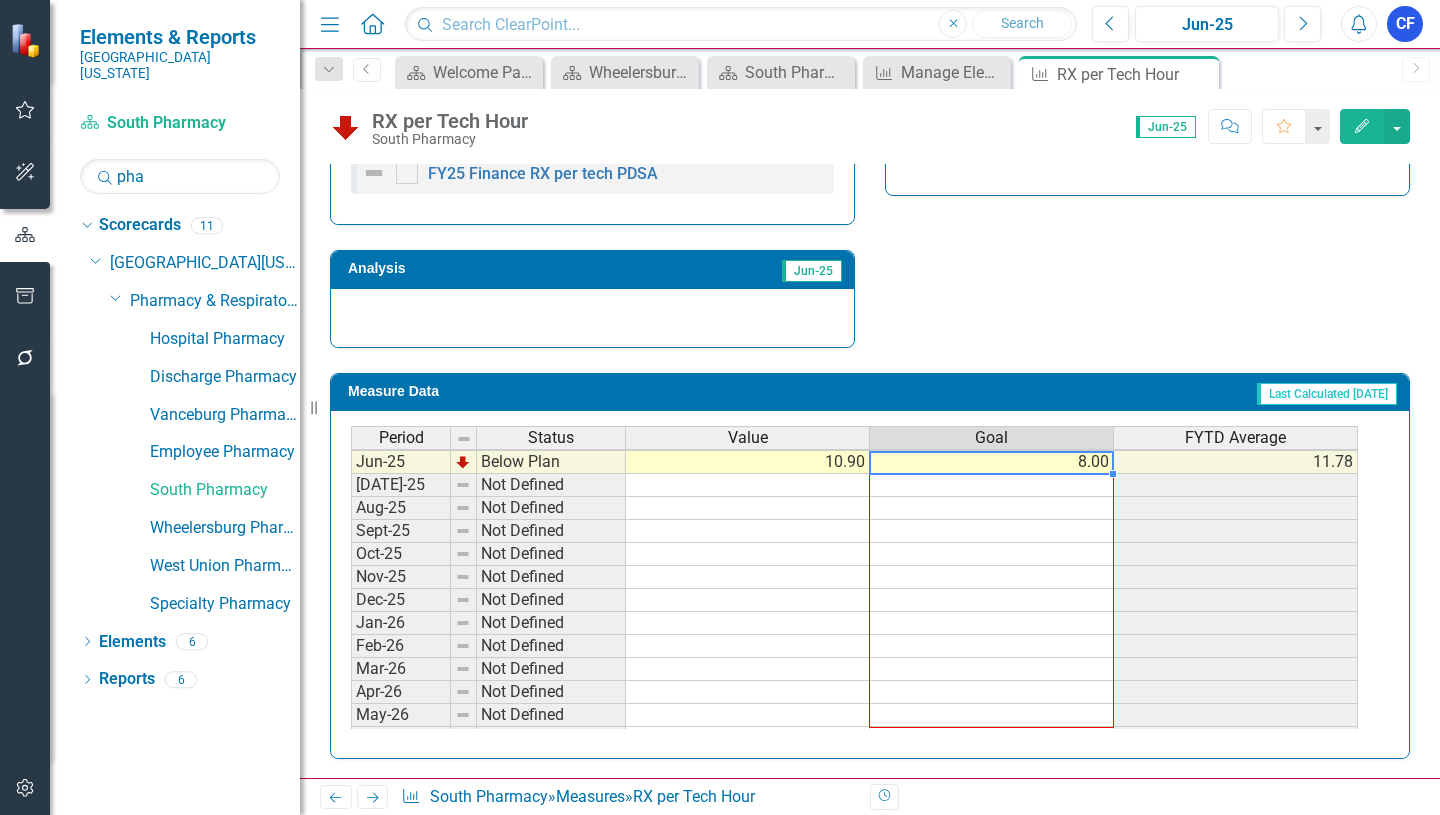 drag, startPoint x: 1114, startPoint y: 475, endPoint x: 1103, endPoint y: 718, distance: 243.24884 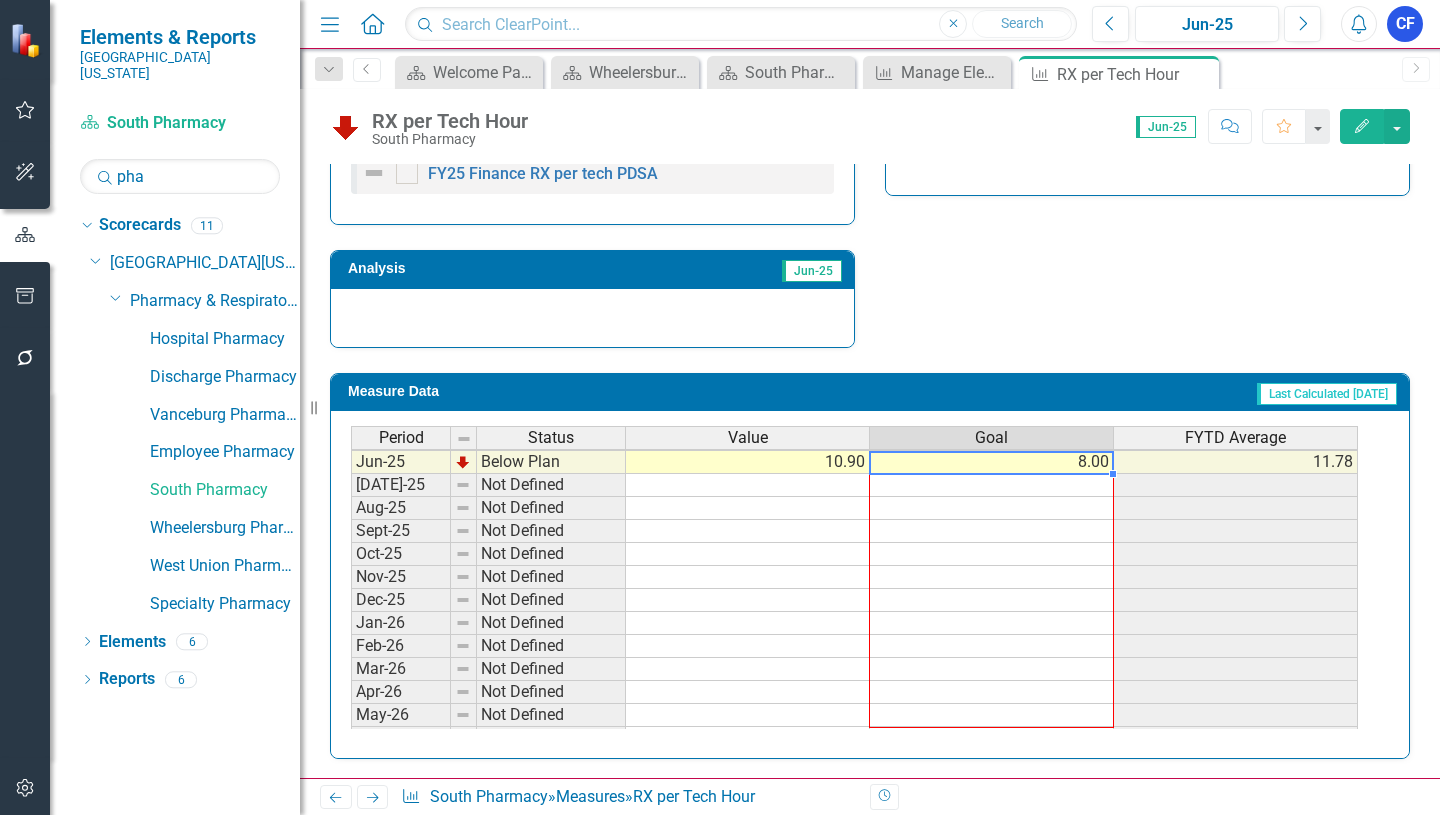 click on "Period Status Value Goal FYTD Average Jun-24 Below Plan 9.20 9.00 9.77 [DATE]-24 Below Plan 9.60 8.00 9.60 Aug-24 Below Plan 10.50 8.00 10.05 Sept-24 Below Plan 11.30 8.00 10.47 Oct-24 Below Plan 11.40 8.00 10.70 Nov-24 Below Plan 11.40 8.00 10.84 Dec-24 Below Plan 12.90 8.00 11.18 Jan-25 Below Plan 13.50 8.00 11.51 Feb-25 Below Plan 15.90 8.00 12.06 Mar-25 Below Plan 12.00 8.00 12.06 Apr-25 Below Plan 11.80 8.00 12.03 May-25 Below Plan 10.20 8.00 11.86 Jun-25 Below Plan 10.90 8.00 11.78 [DATE]-25 Not Defined Aug-25 Not Defined Sept-25 Not Defined Oct-25 Not Defined Nov-25 Not Defined Dec-25 Not Defined Jan-26 Not Defined Feb-26 Not Defined Mar-26 Not Defined Apr-26 Not Defined May-26 Not Defined Jun-26 Not Defined" at bounding box center [351, 450] 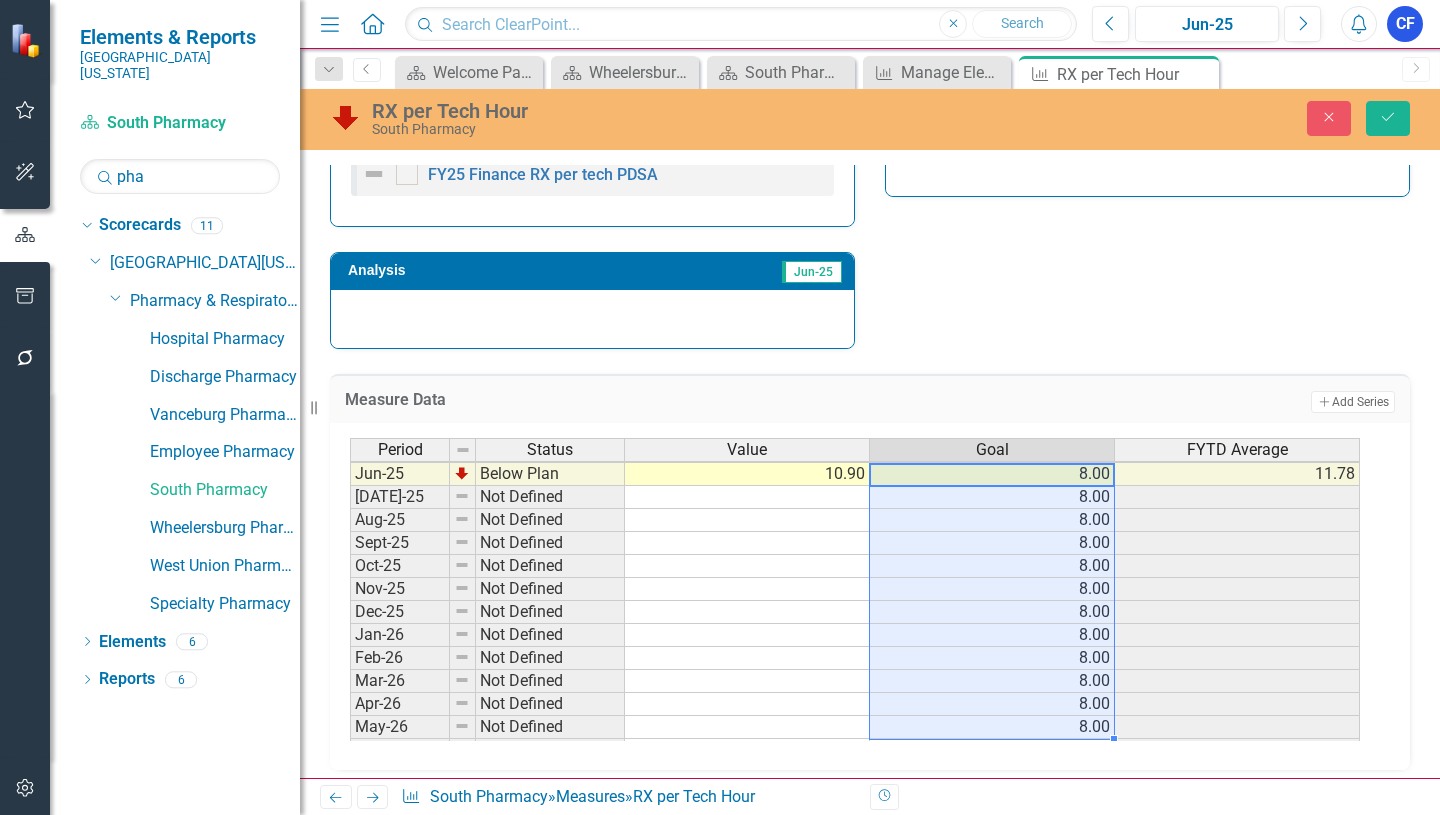 scroll, scrollTop: 827, scrollLeft: 0, axis: vertical 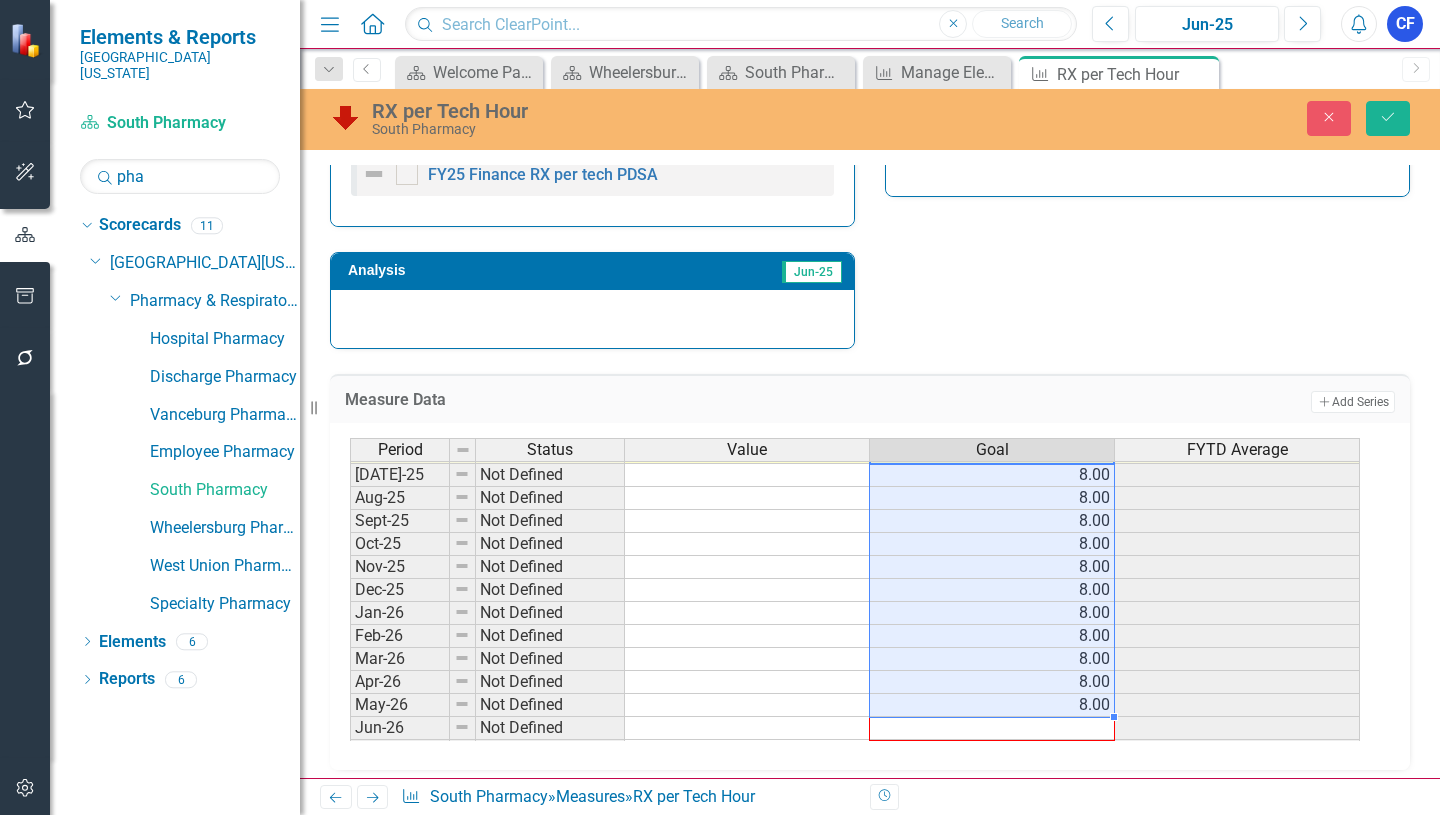 drag, startPoint x: 1112, startPoint y: 718, endPoint x: 1106, endPoint y: 734, distance: 17.088007 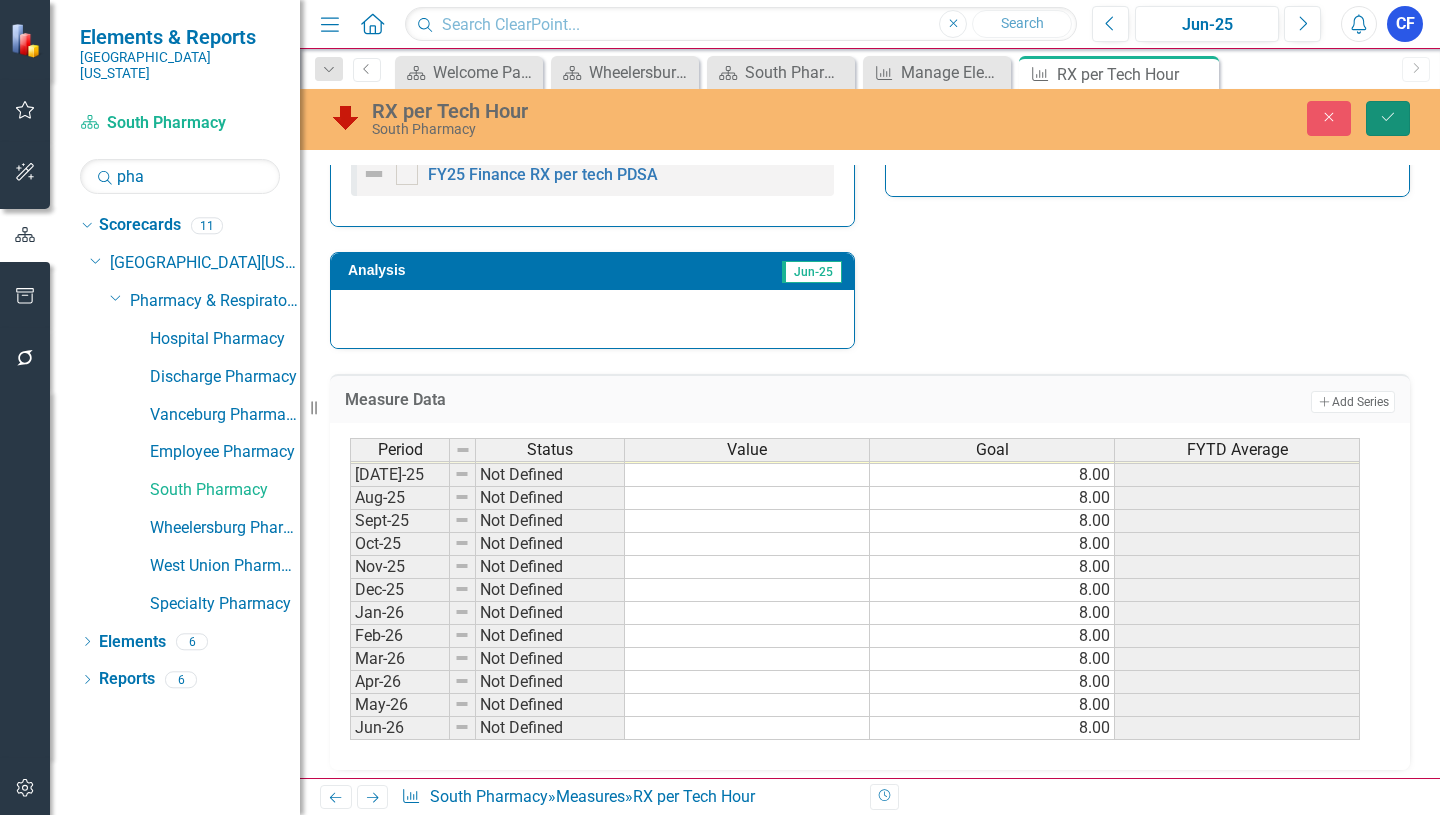 click 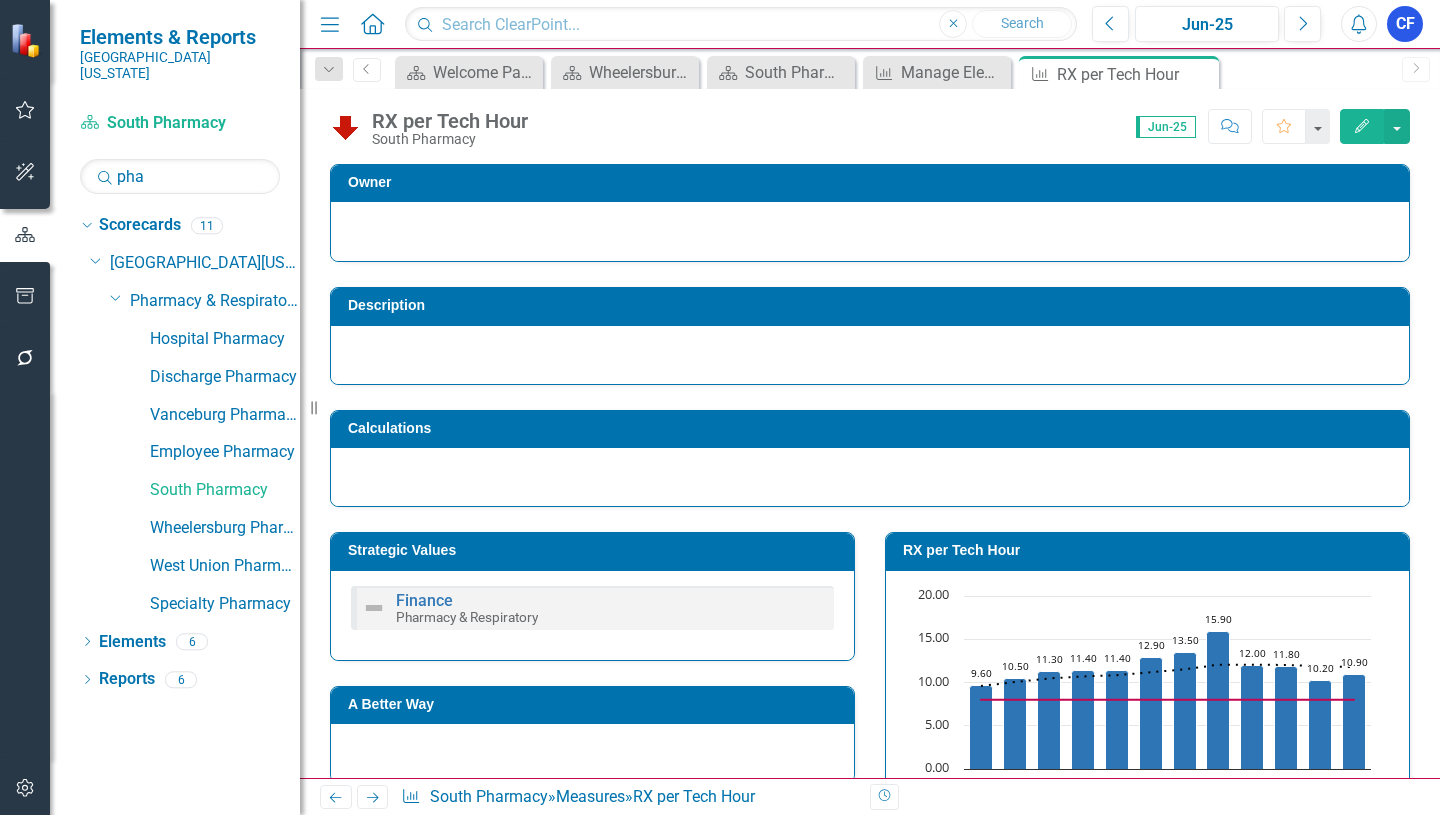 click on "Close" 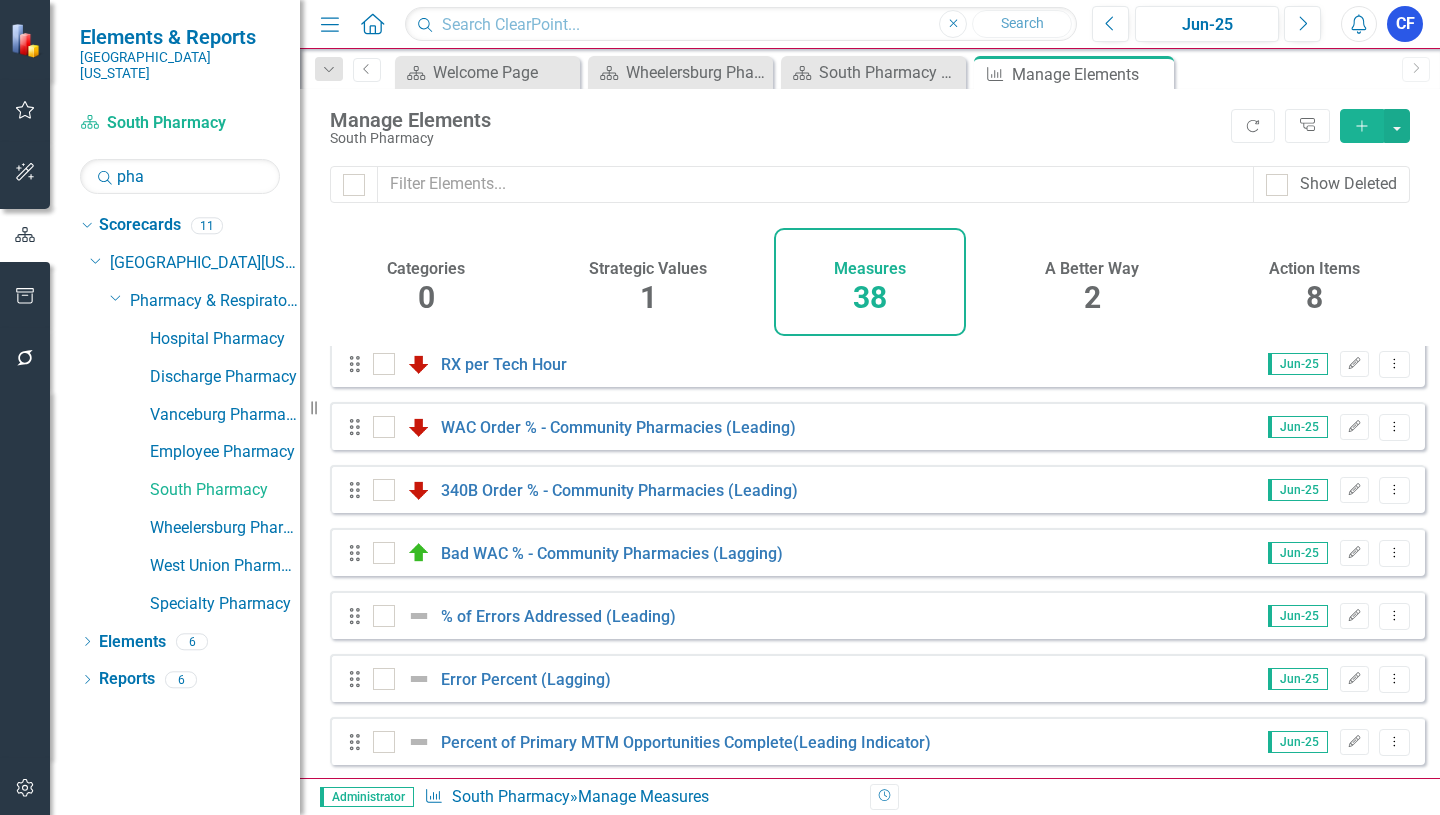 scroll, scrollTop: 800, scrollLeft: 0, axis: vertical 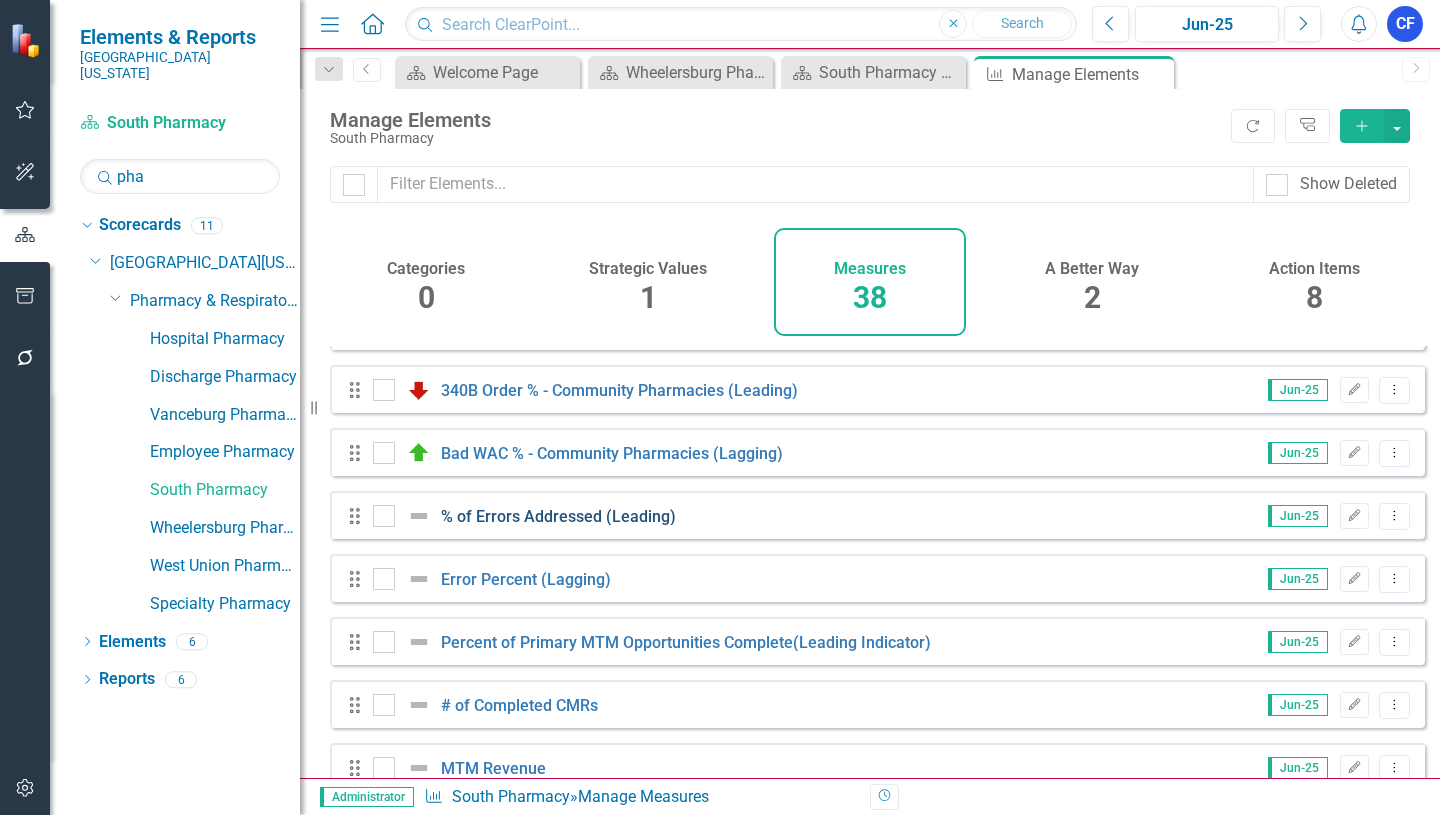 click on "% of Errors Addressed (Leading)" at bounding box center (558, 516) 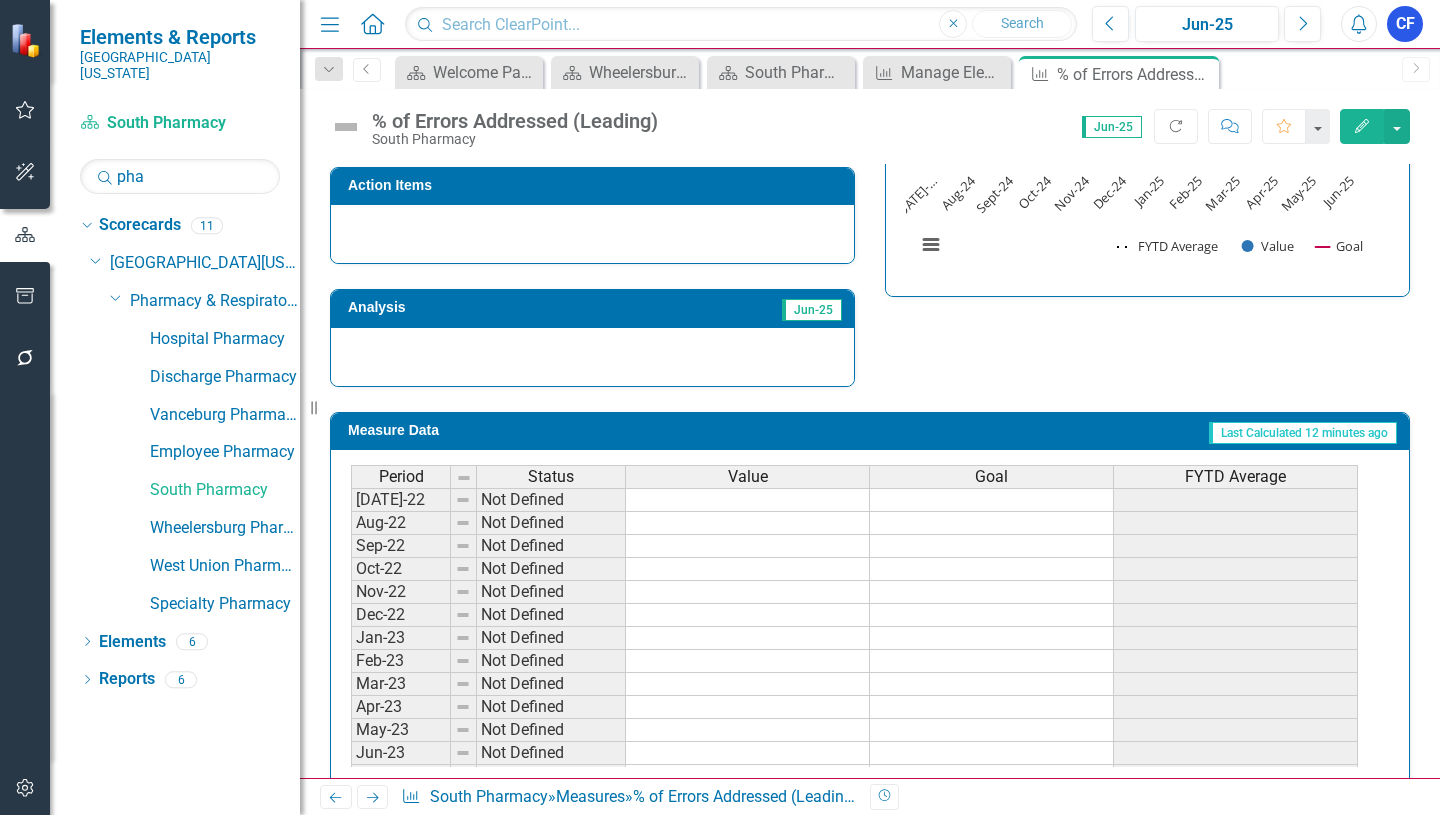 scroll, scrollTop: 649, scrollLeft: 0, axis: vertical 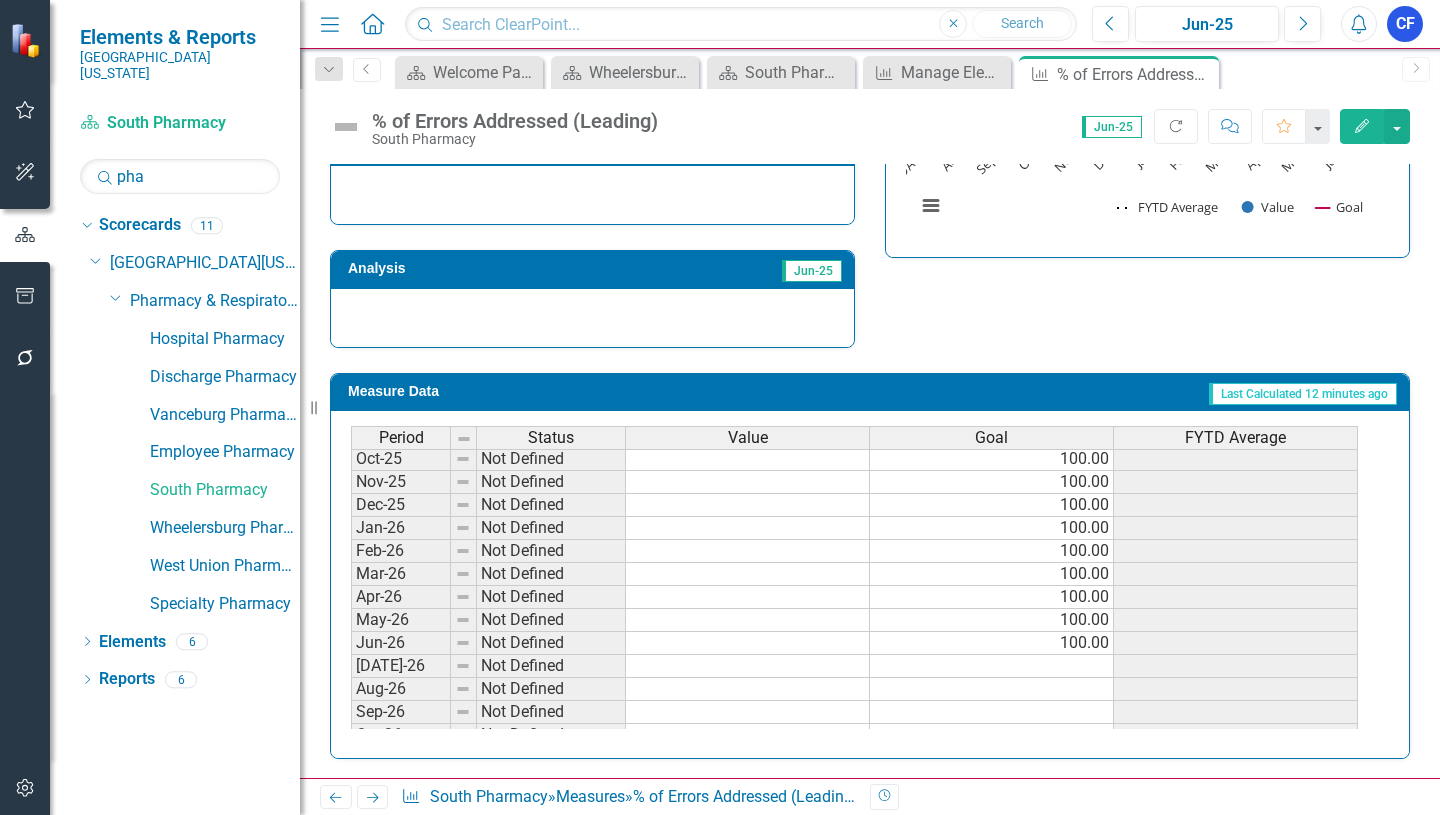 click on "Next" 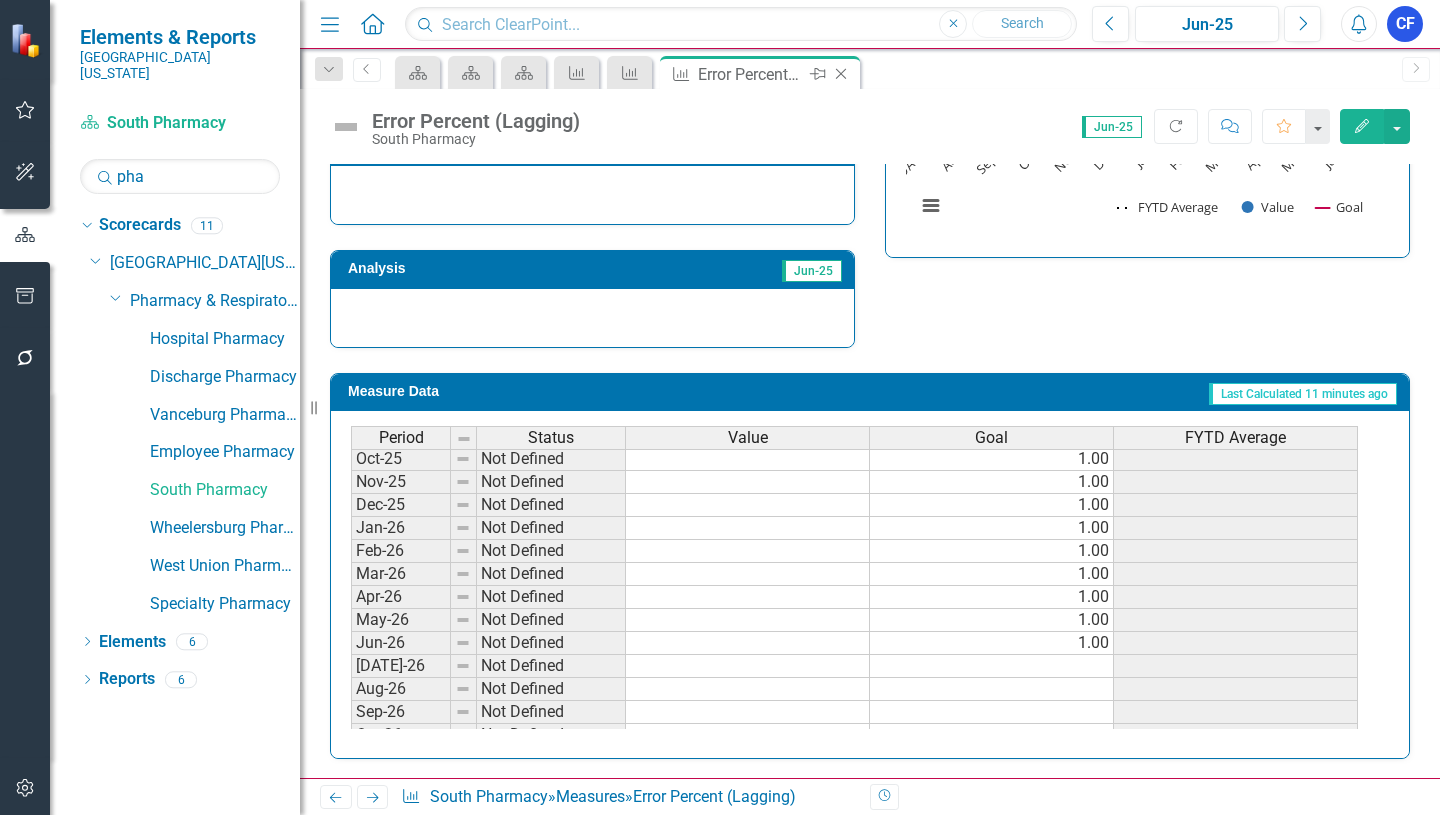 click on "Close" 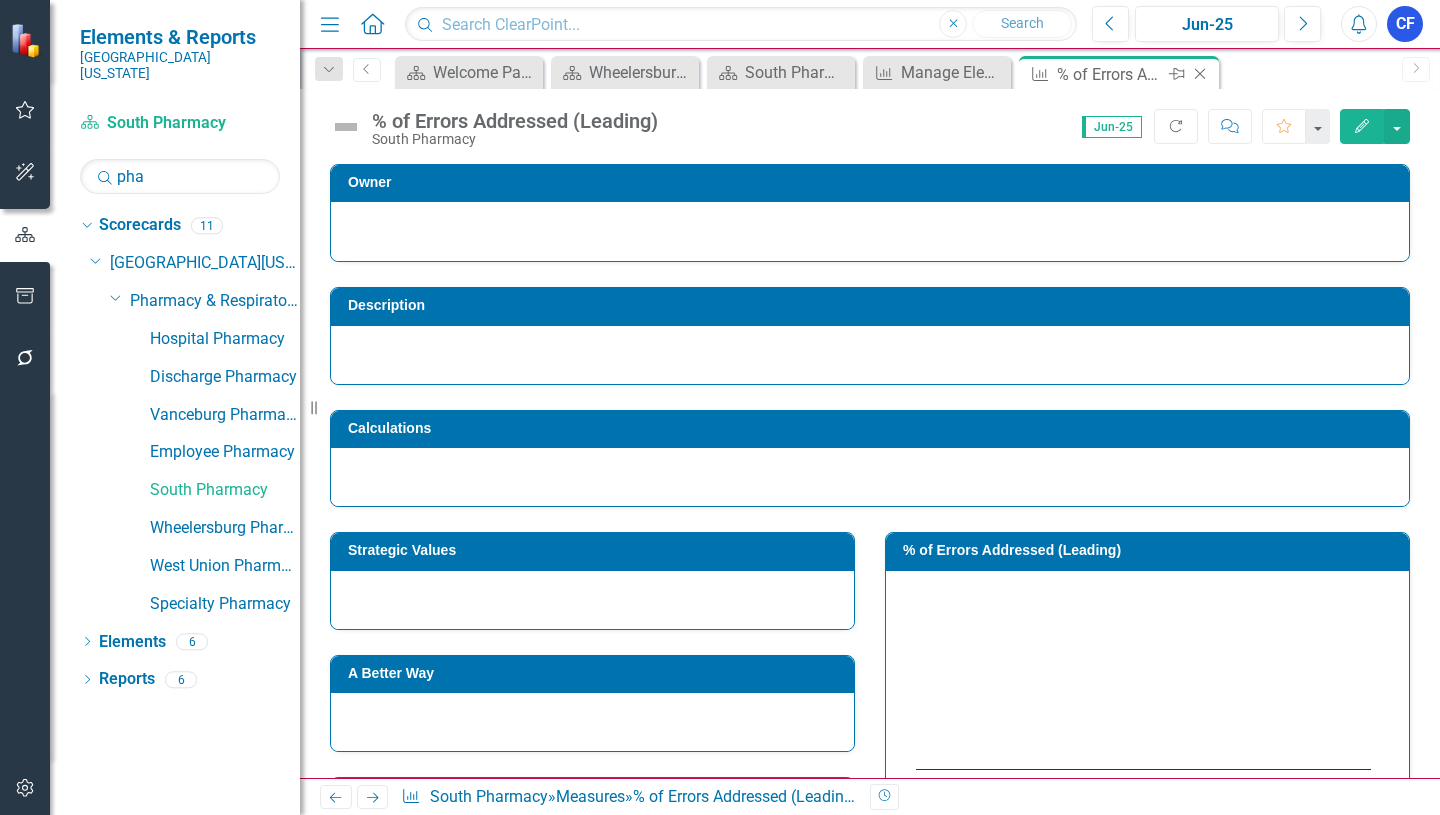 click on "Close" 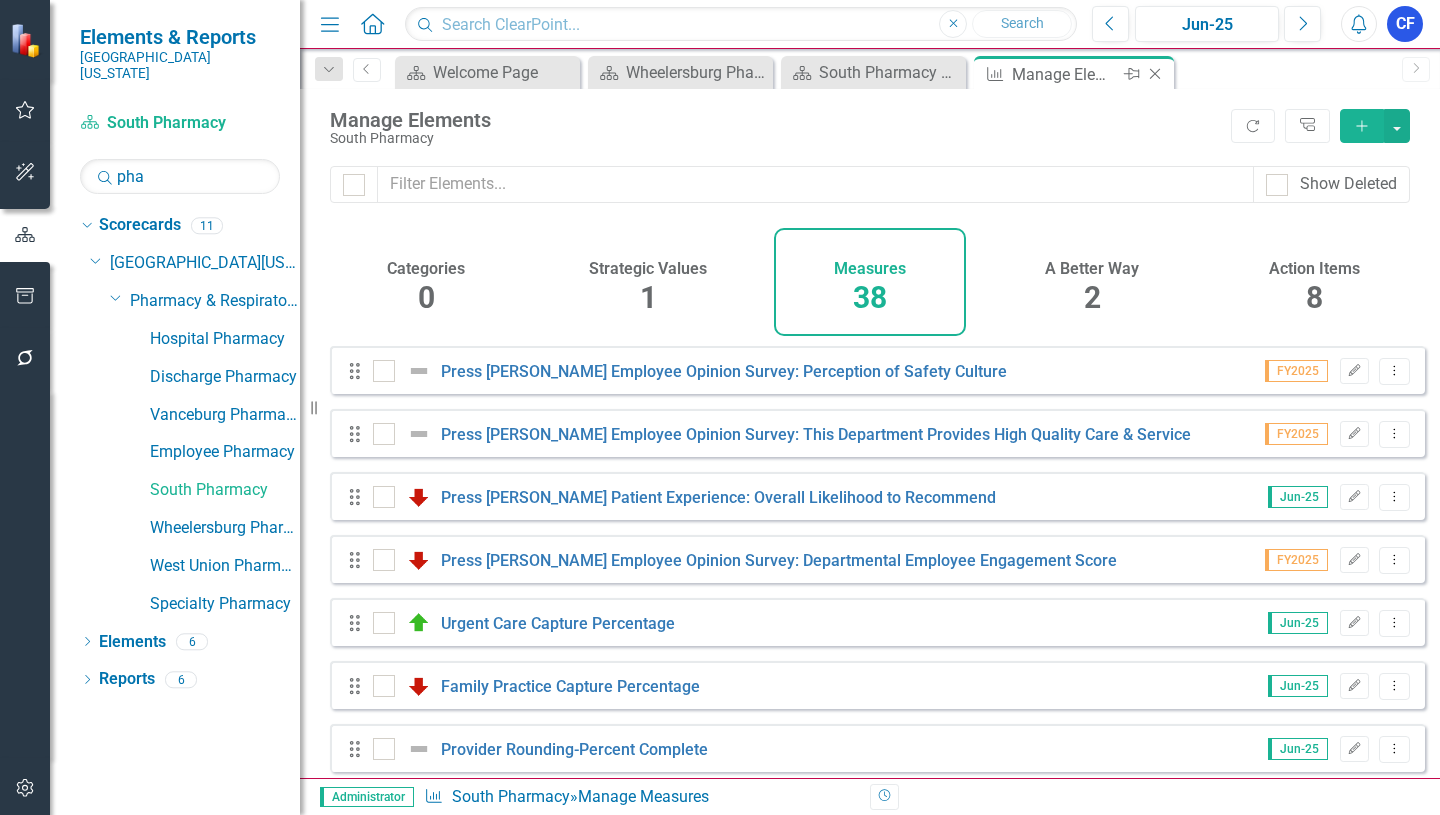 click on "Close" 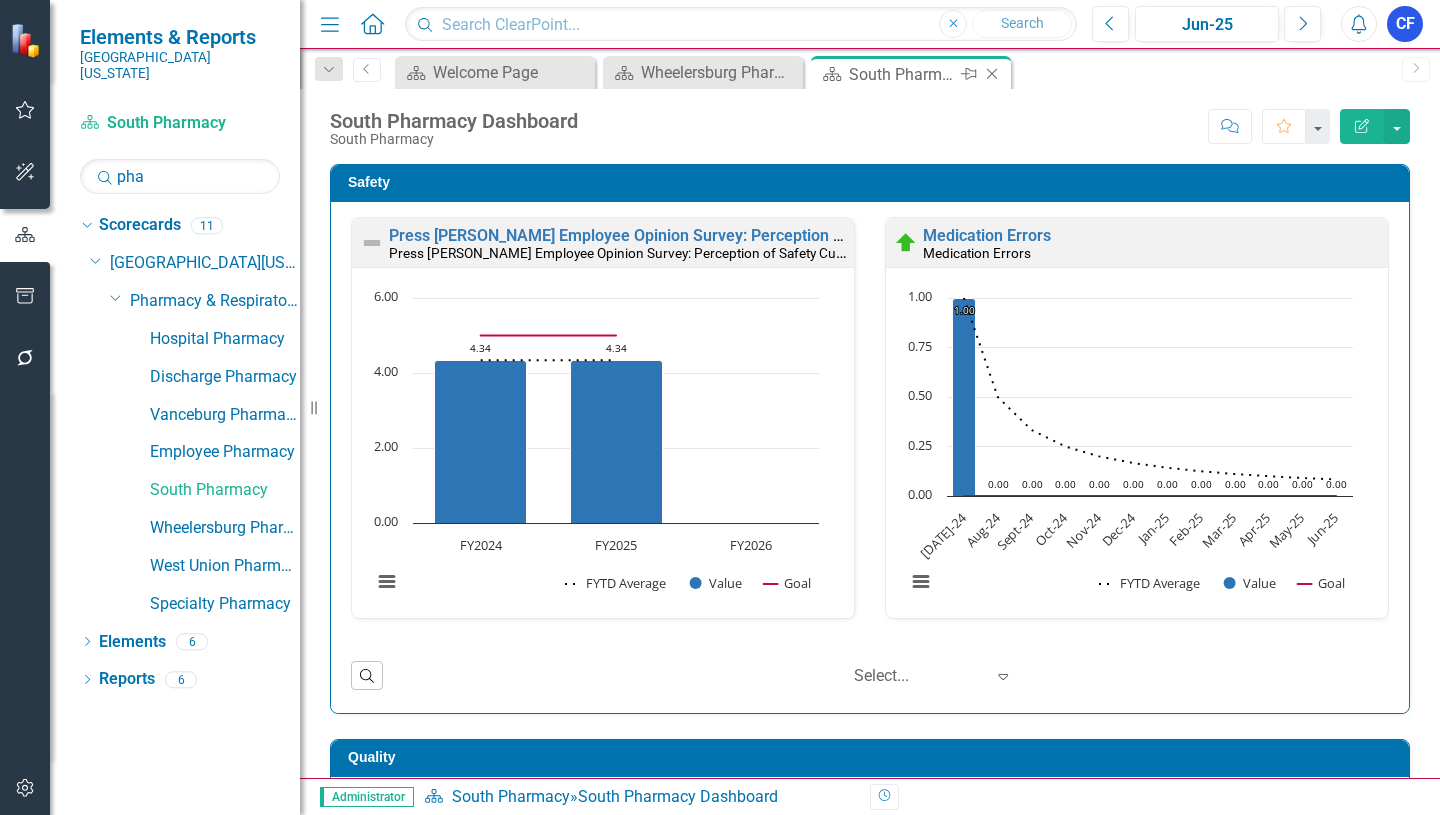 click on "Close" 